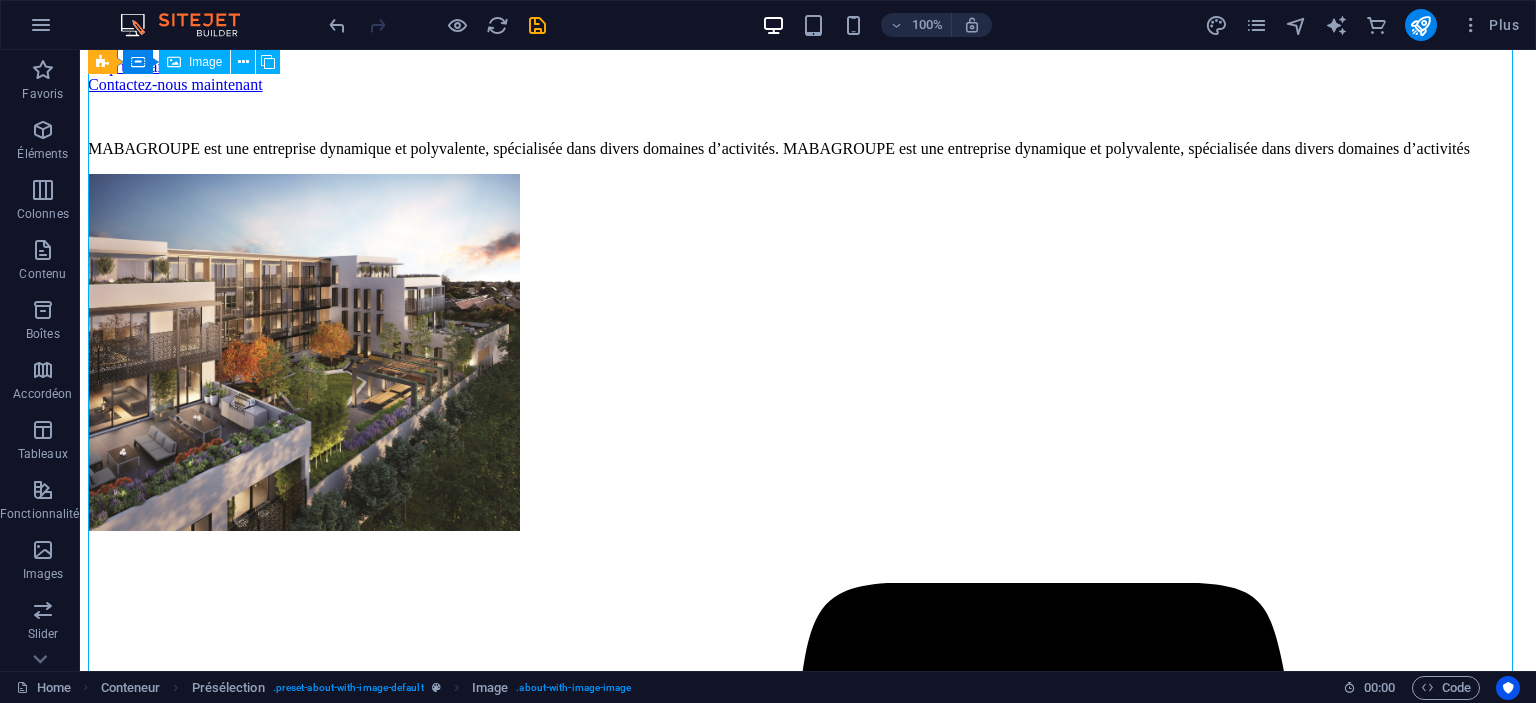scroll, scrollTop: 104, scrollLeft: 0, axis: vertical 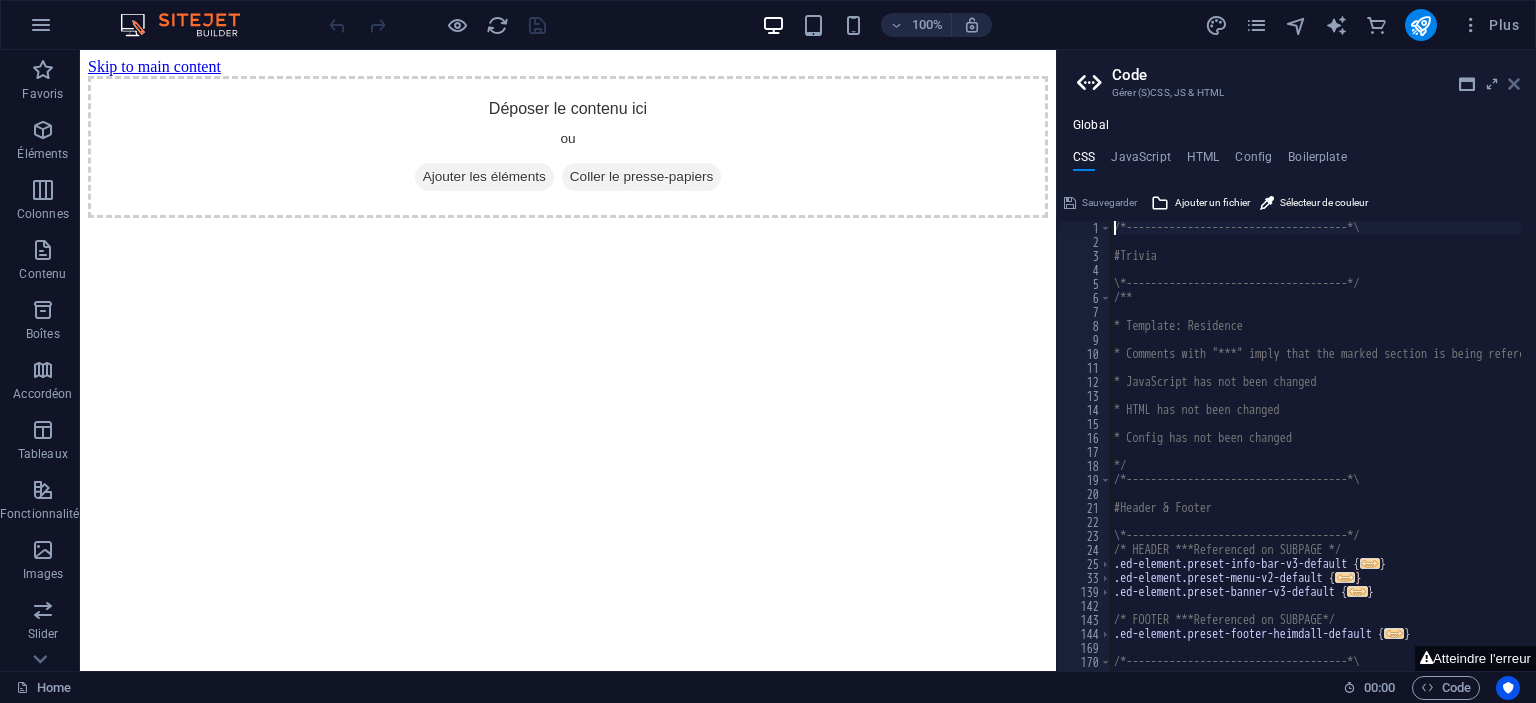 click at bounding box center [1514, 84] 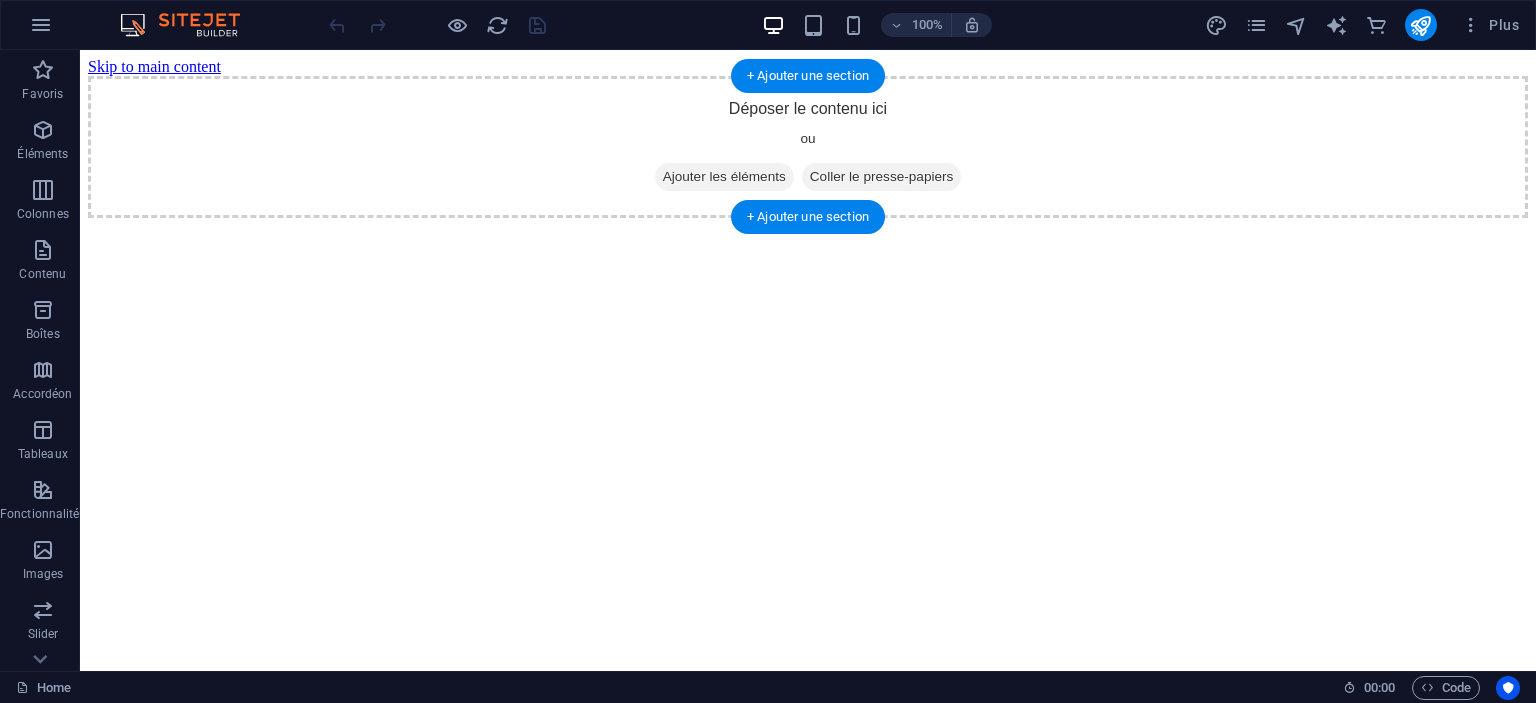 click on "Ajouter les éléments" at bounding box center [724, 177] 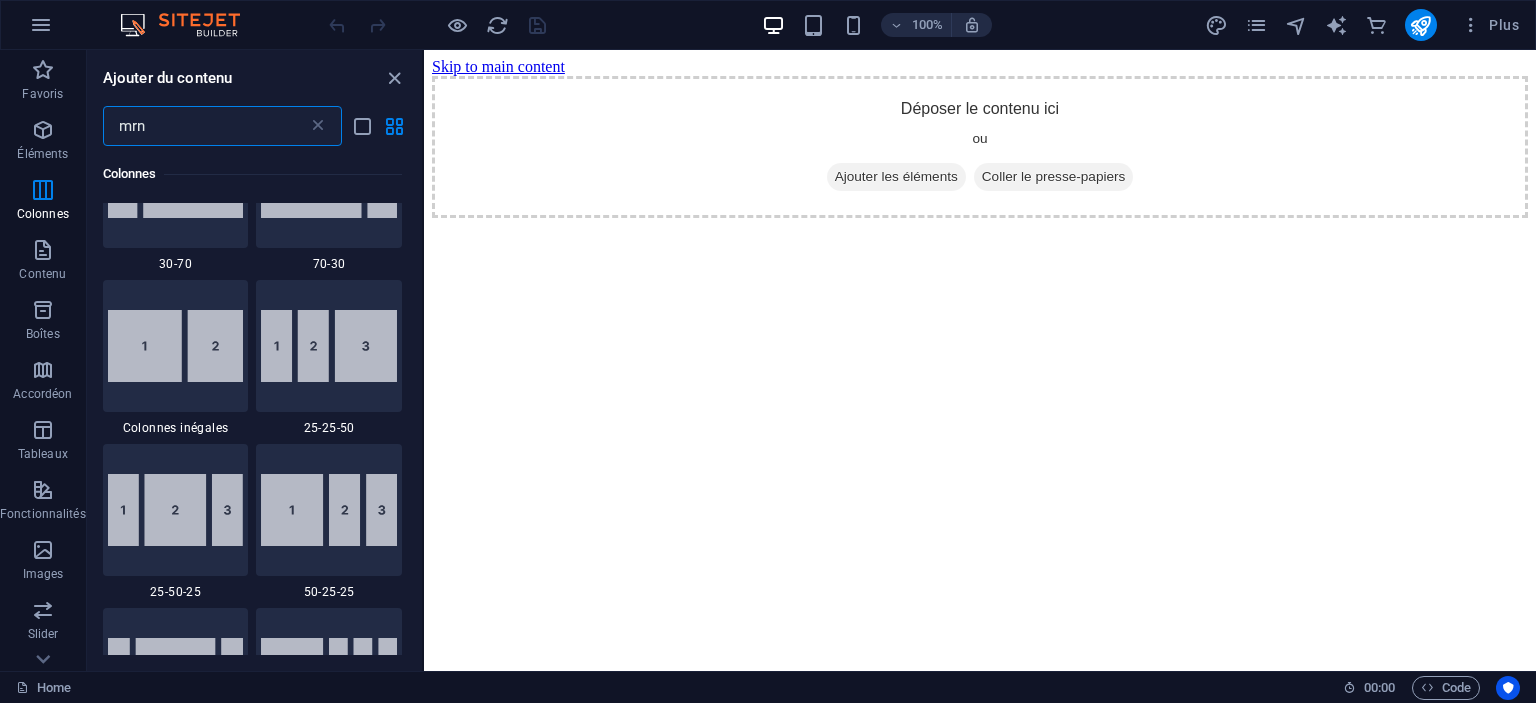 scroll, scrollTop: 0, scrollLeft: 0, axis: both 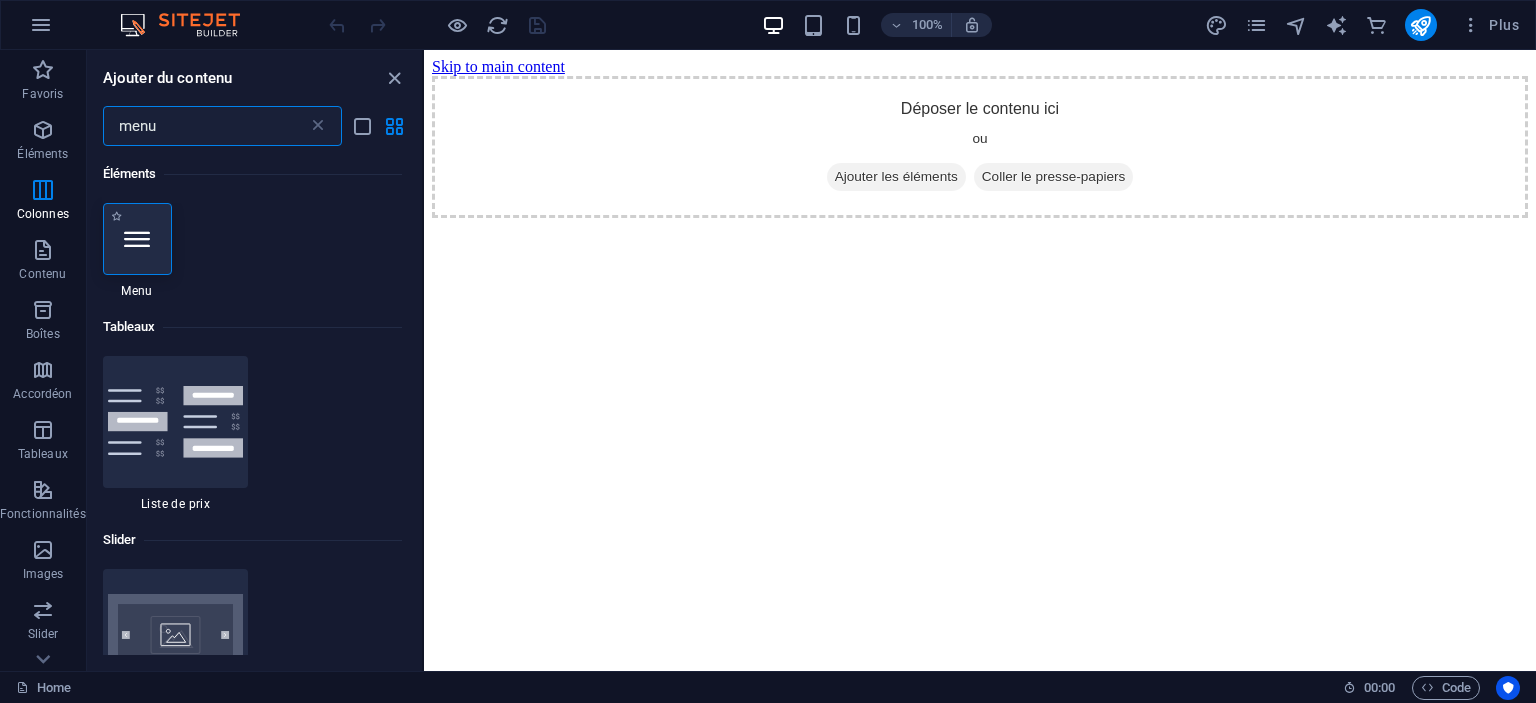 type on "menu" 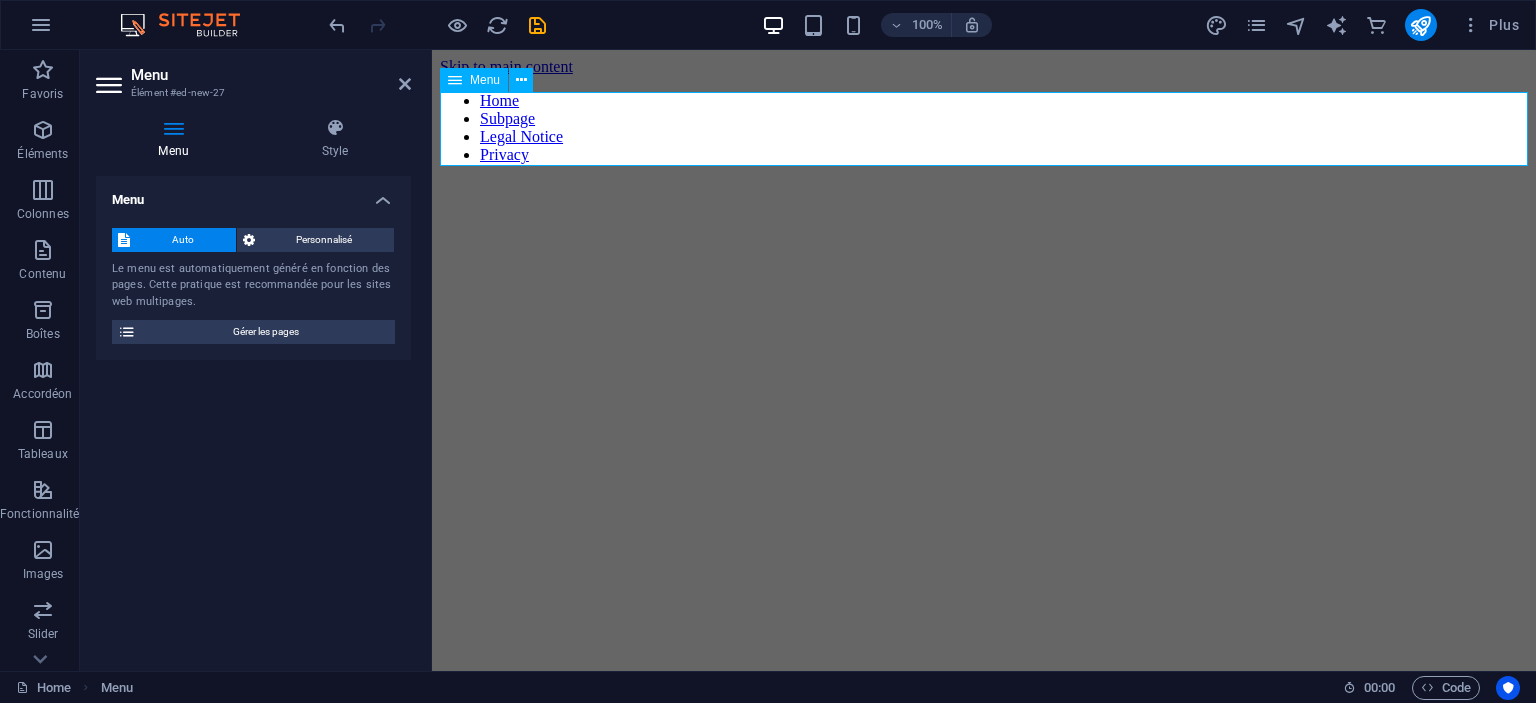 click on "Home Subpage Legal Notice Privacy" at bounding box center [984, 128] 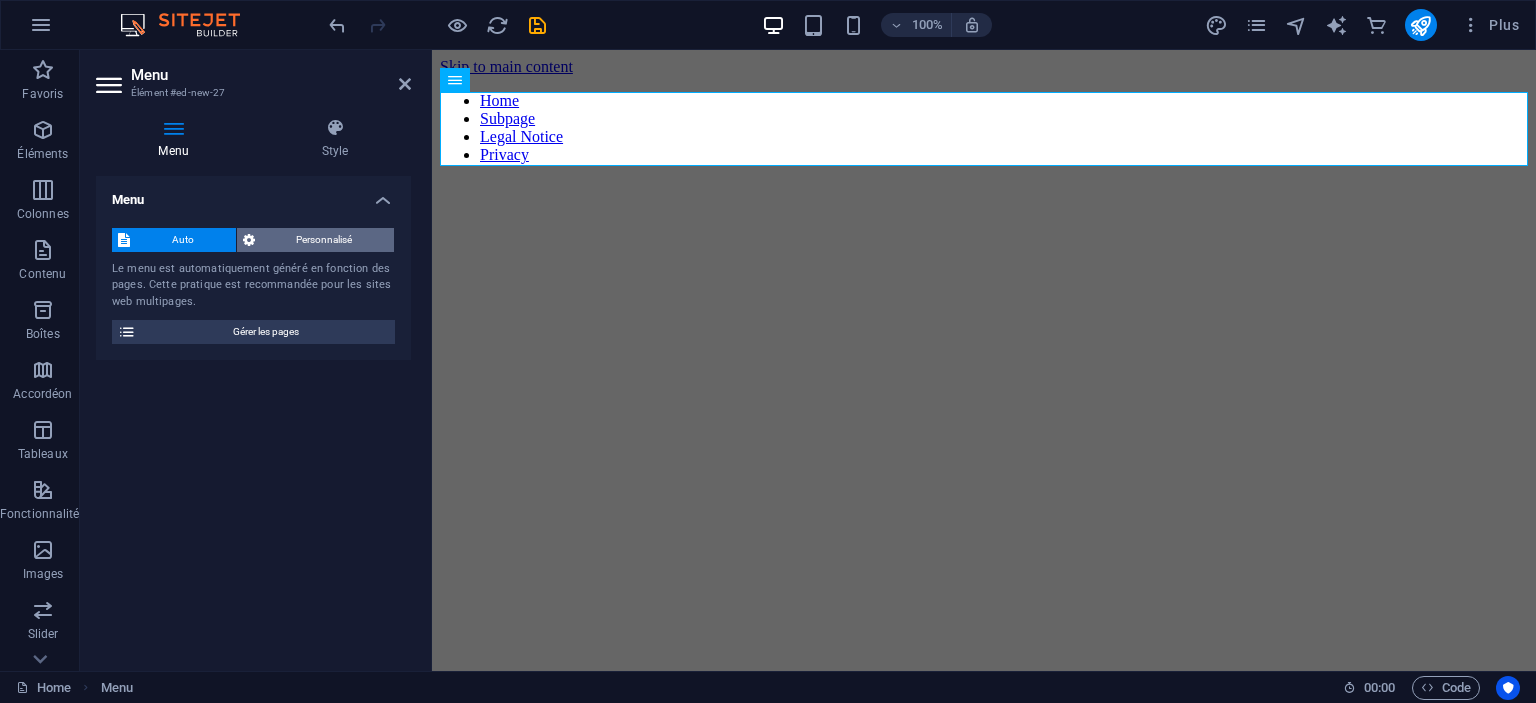 click on "Personnalisé" at bounding box center [325, 240] 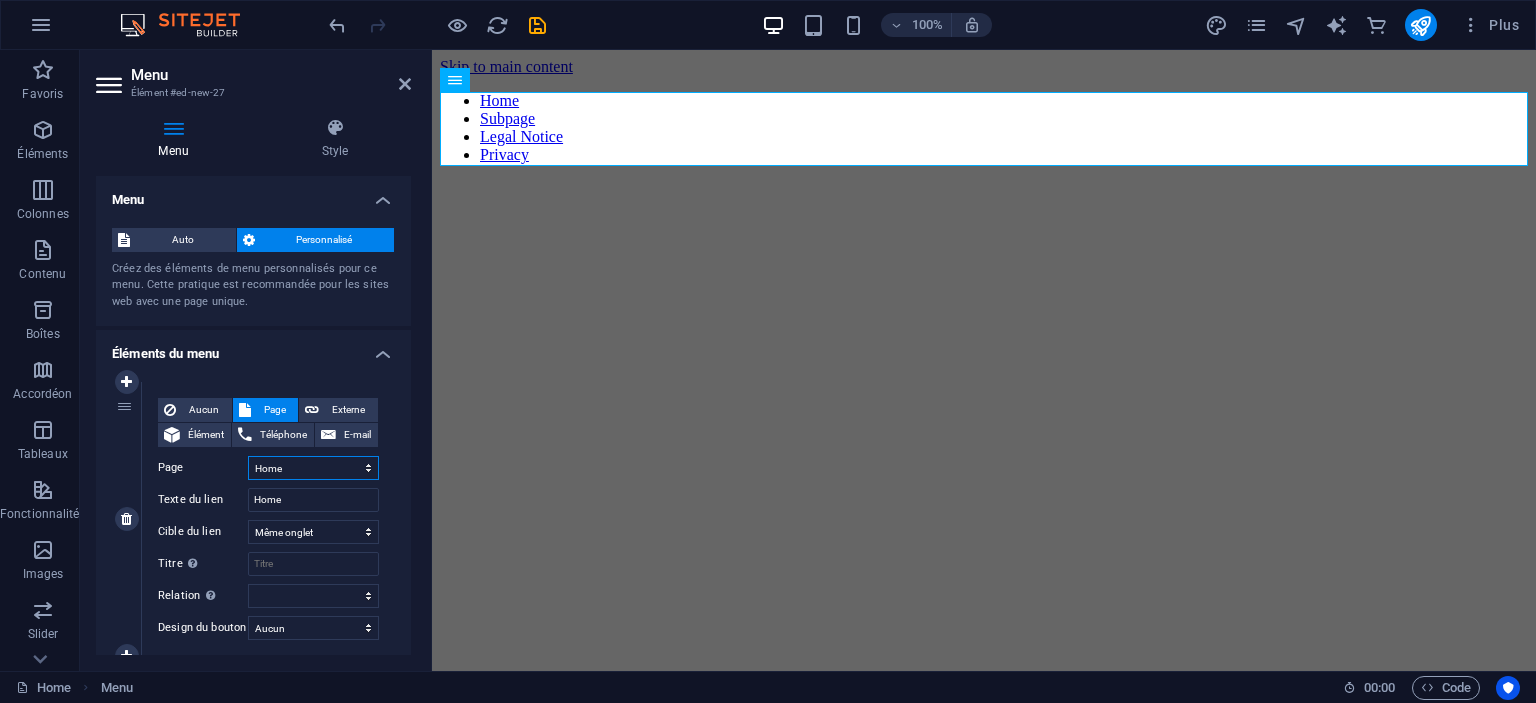 click on "Home Subpage Legal Notice Privacy" at bounding box center [313, 468] 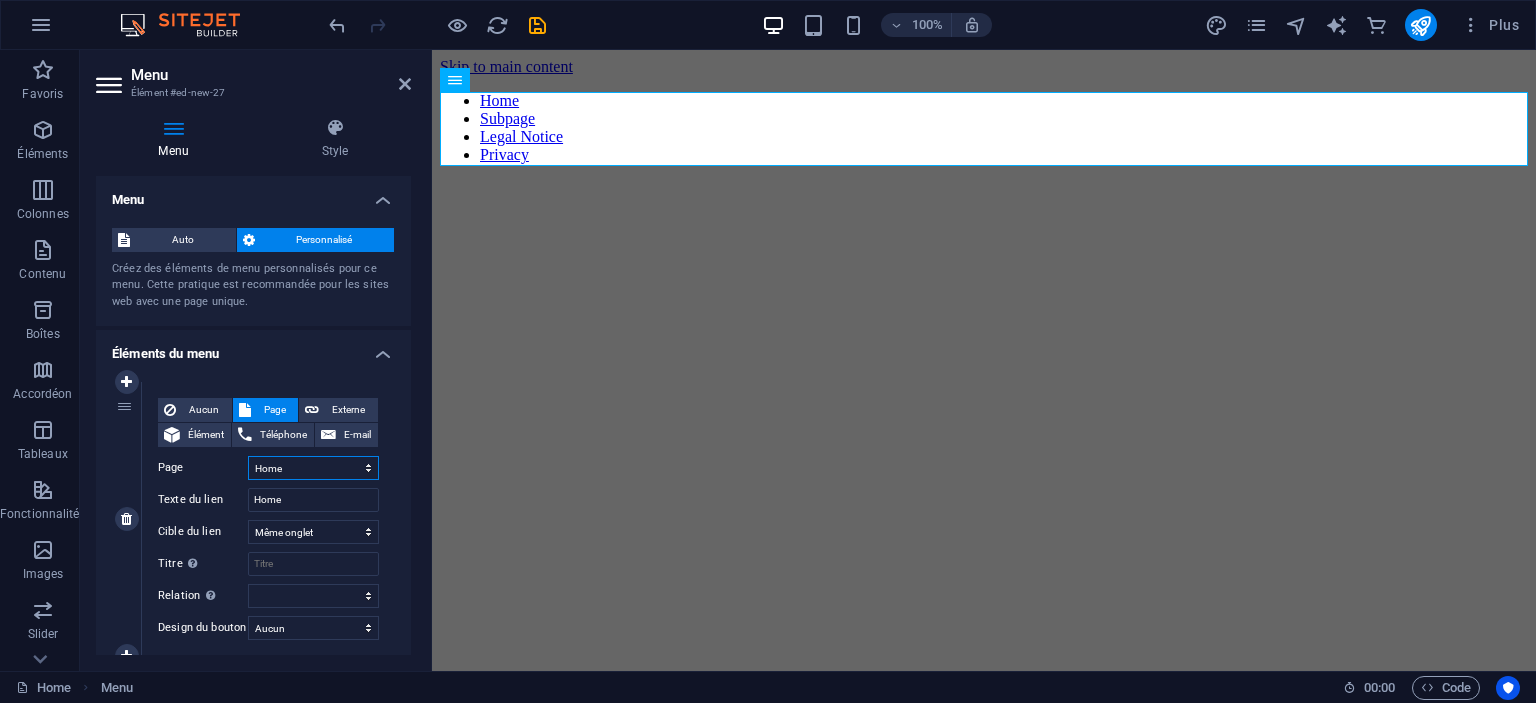 click on "Home Subpage Legal Notice Privacy" at bounding box center [313, 468] 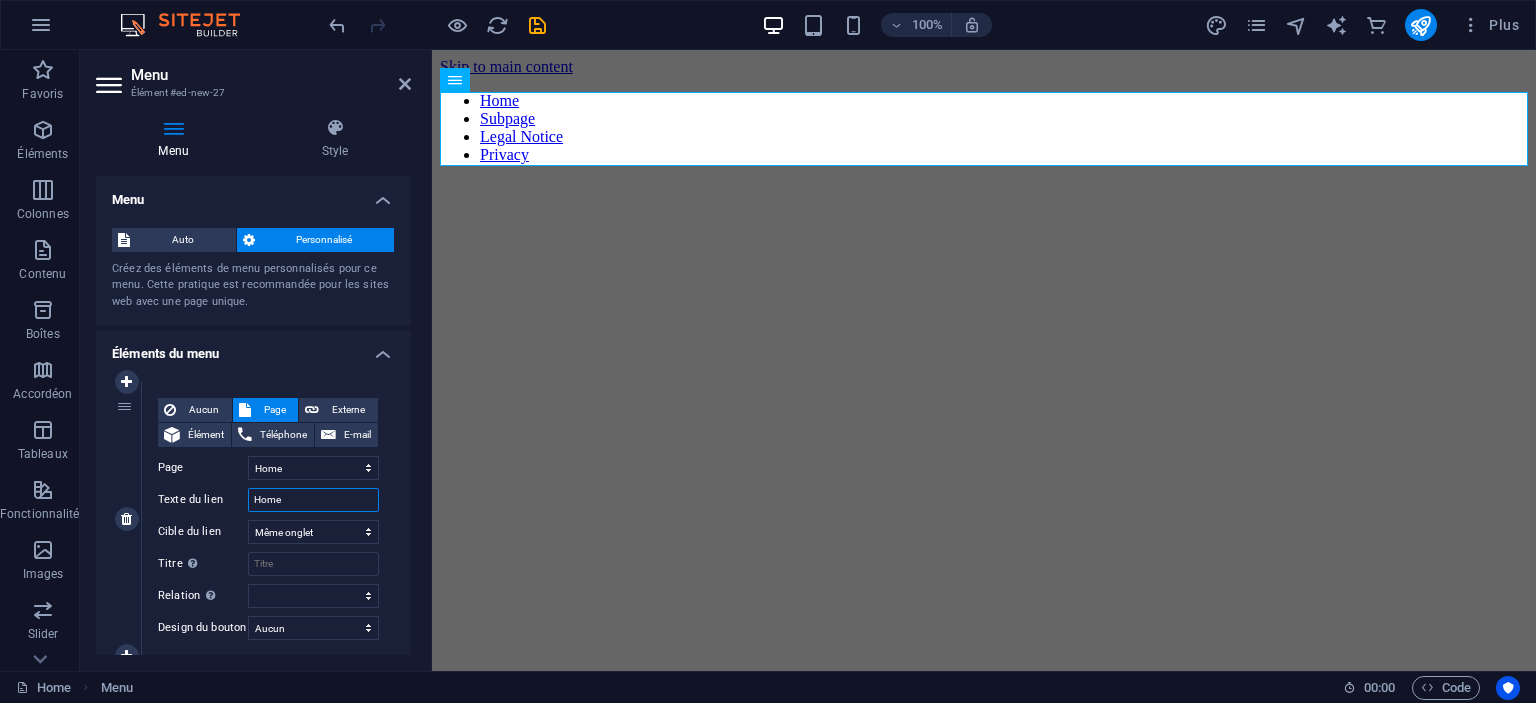 drag, startPoint x: 284, startPoint y: 496, endPoint x: 232, endPoint y: 514, distance: 55.027267 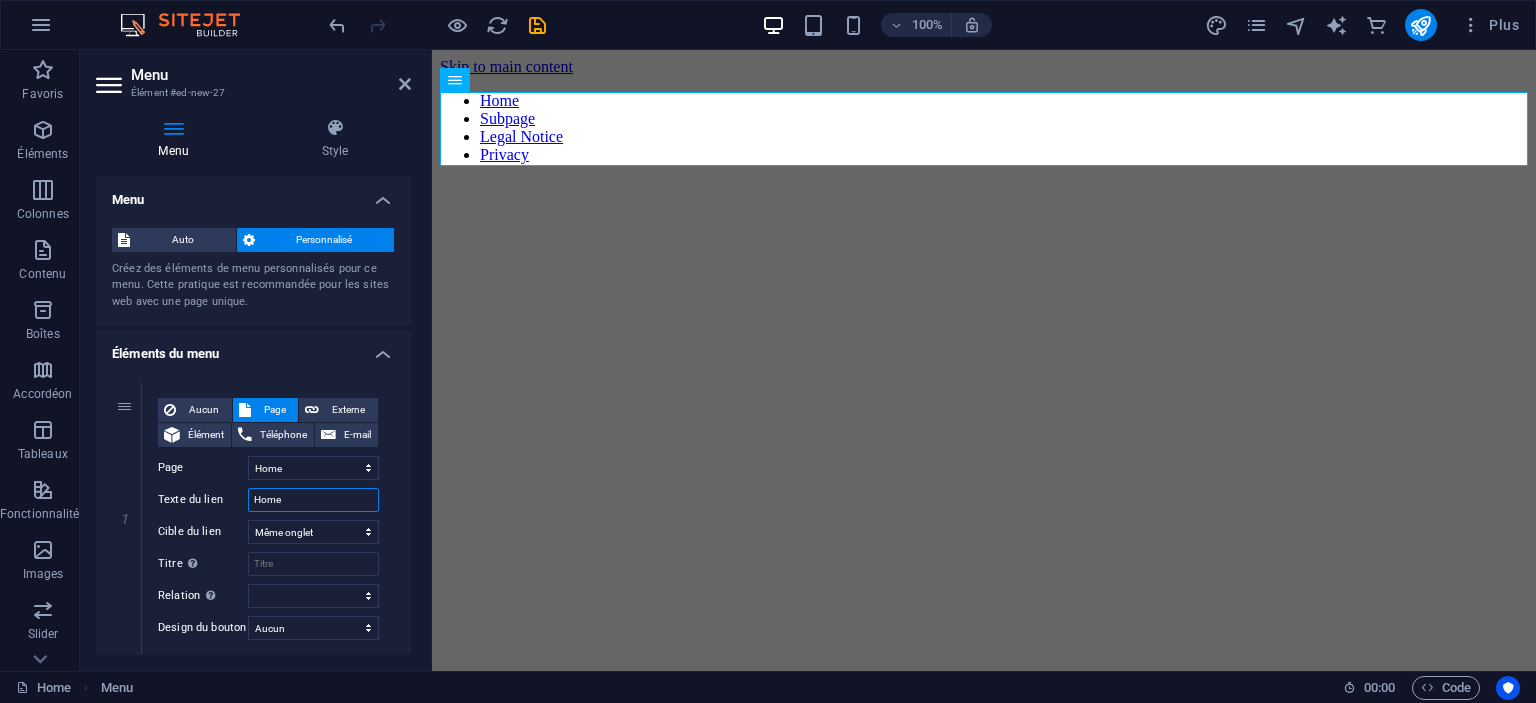 type on "A" 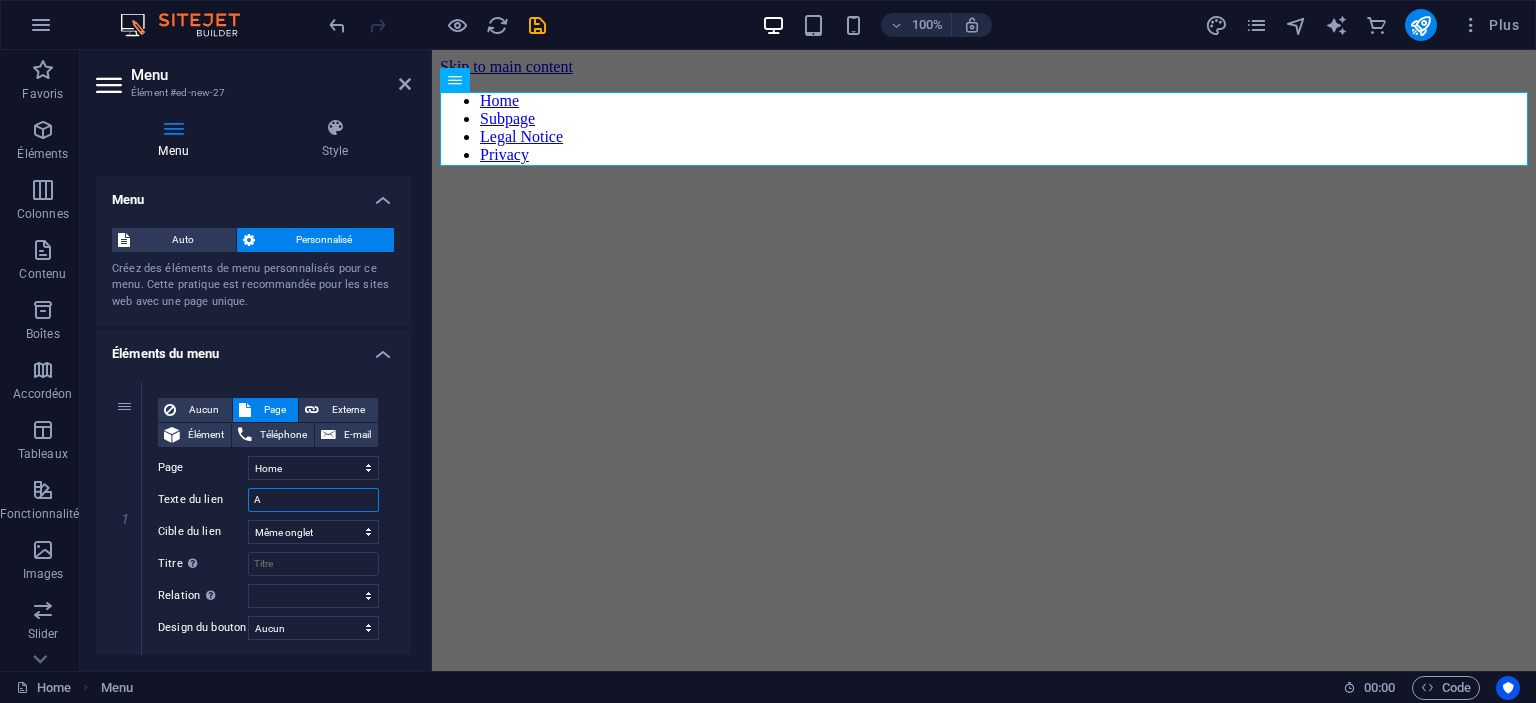 select 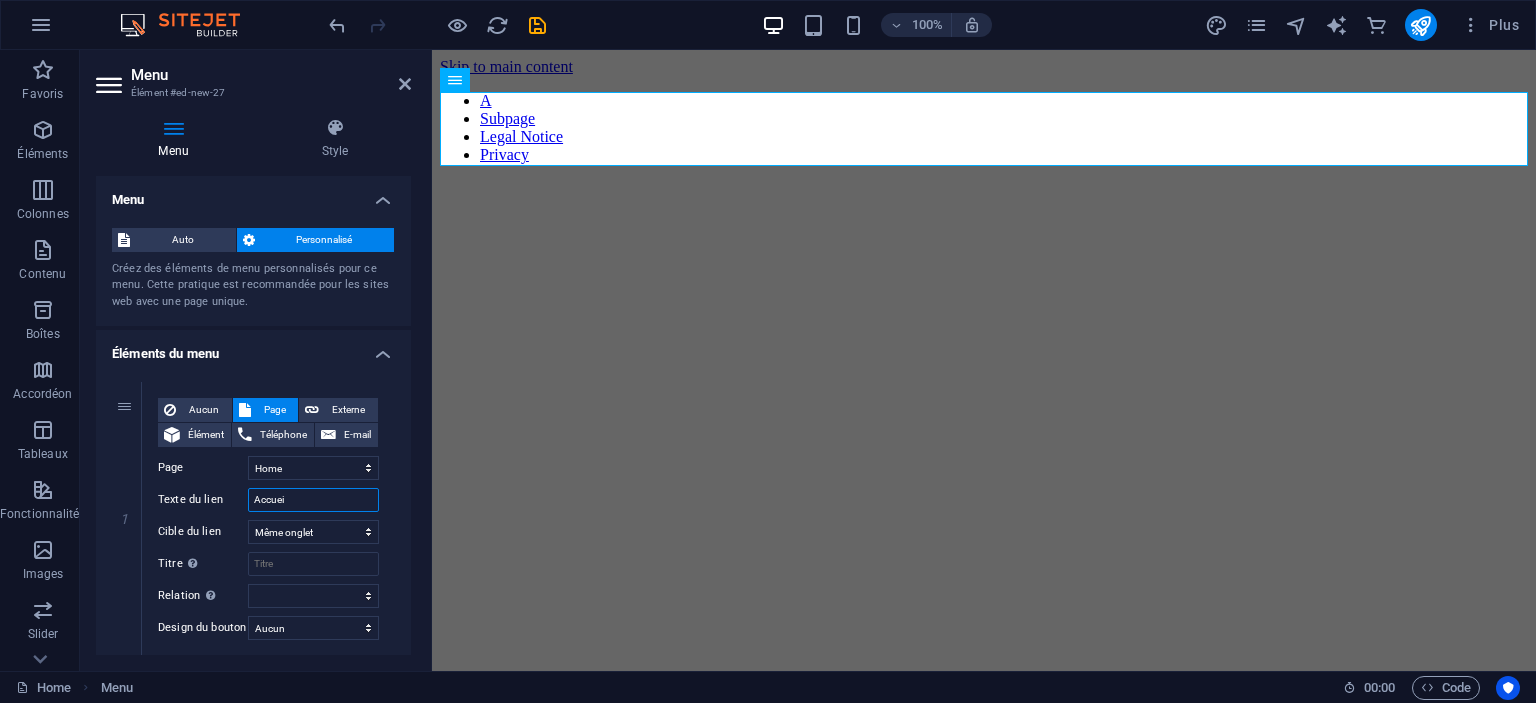 type on "Accueil" 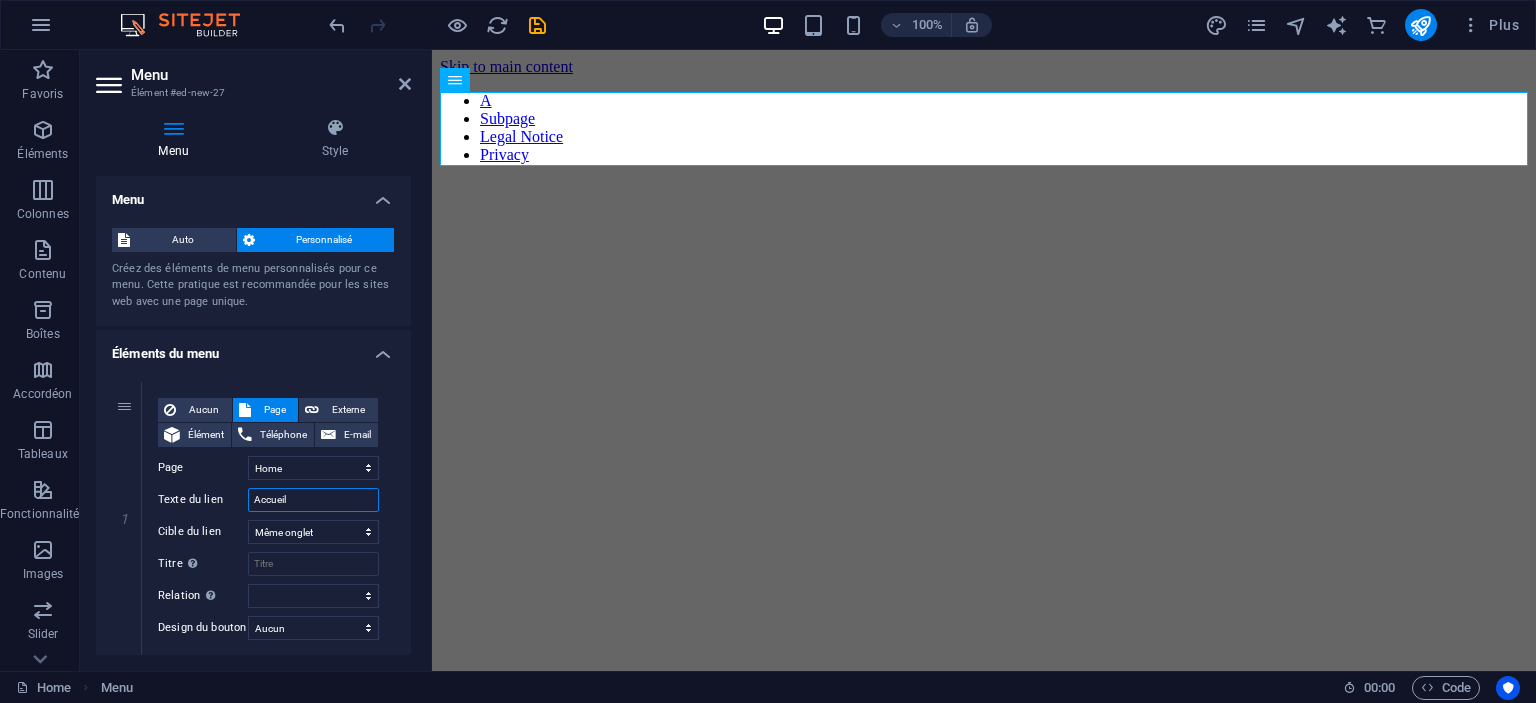 select 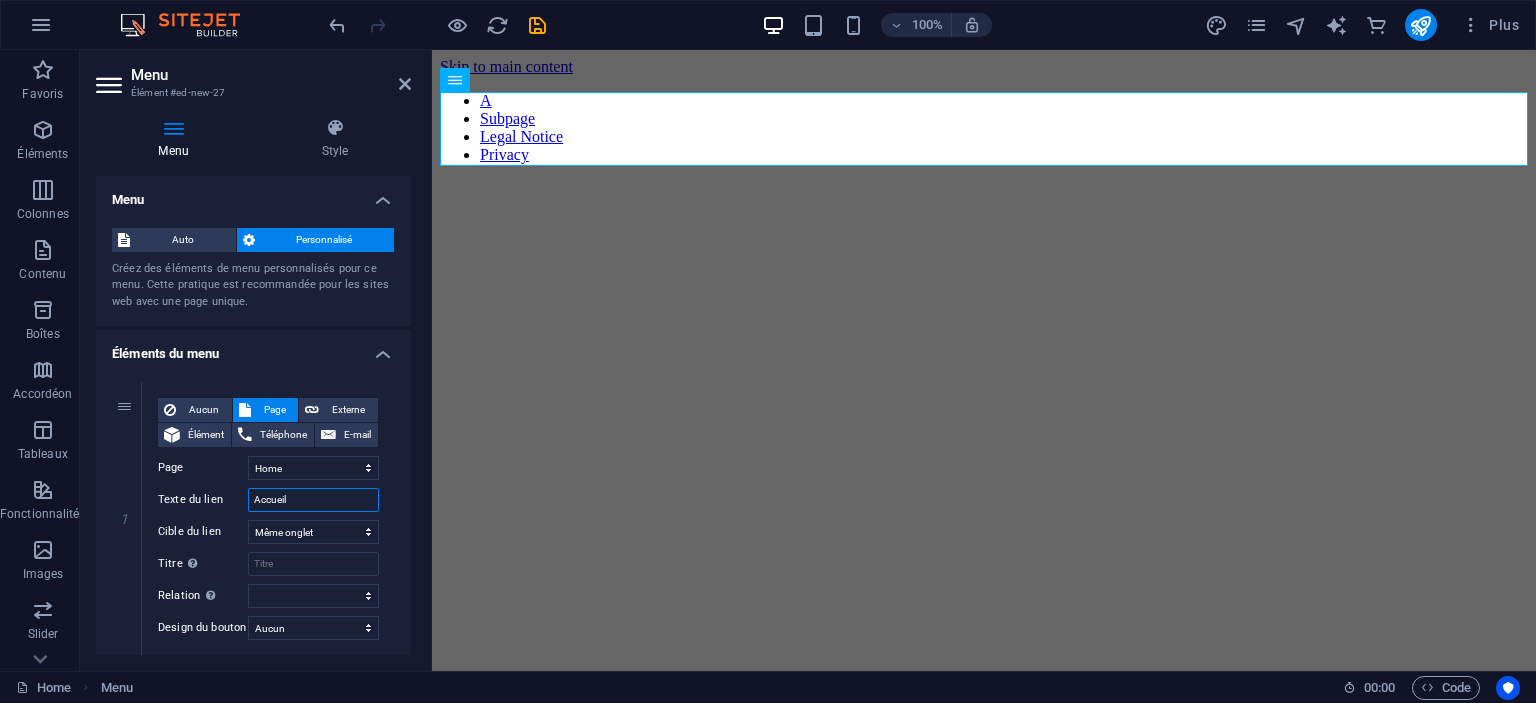 select 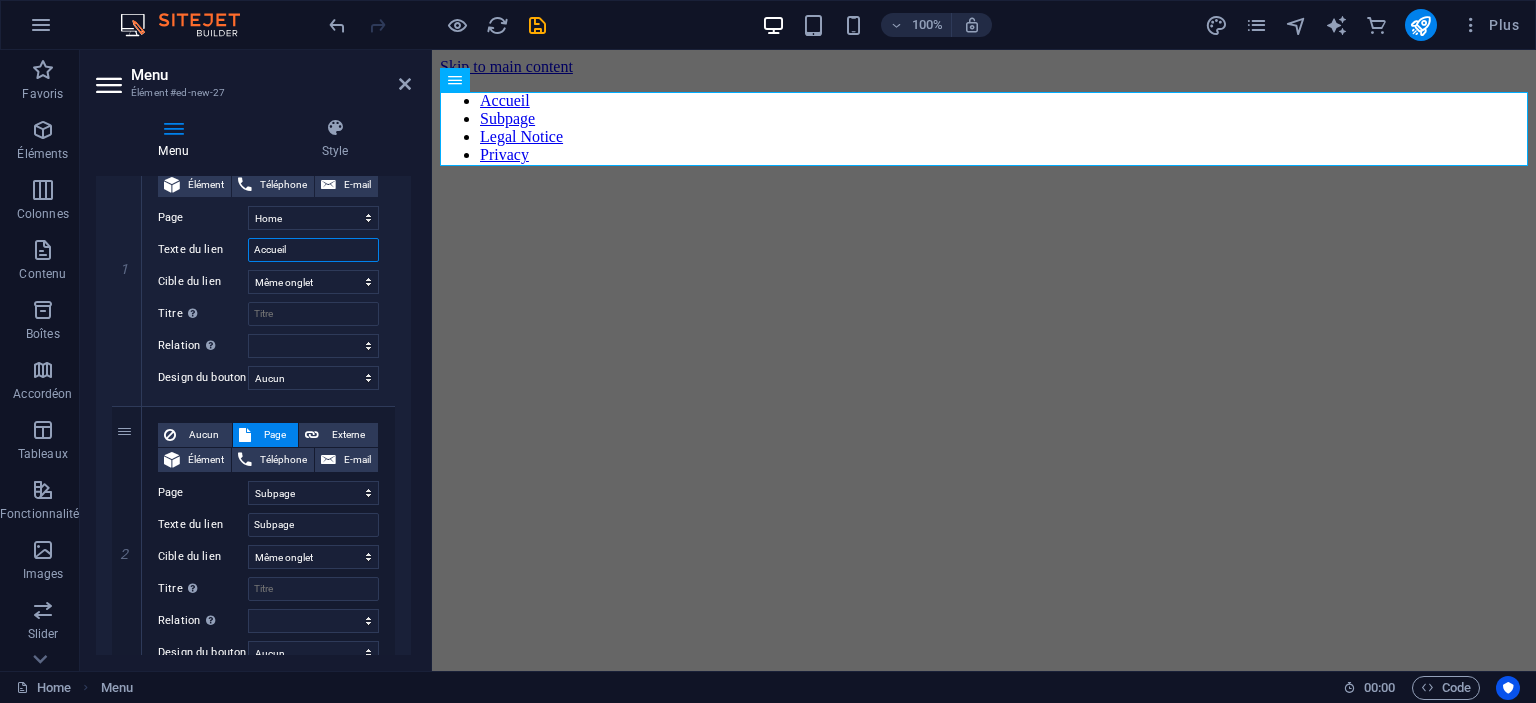 scroll, scrollTop: 0, scrollLeft: 0, axis: both 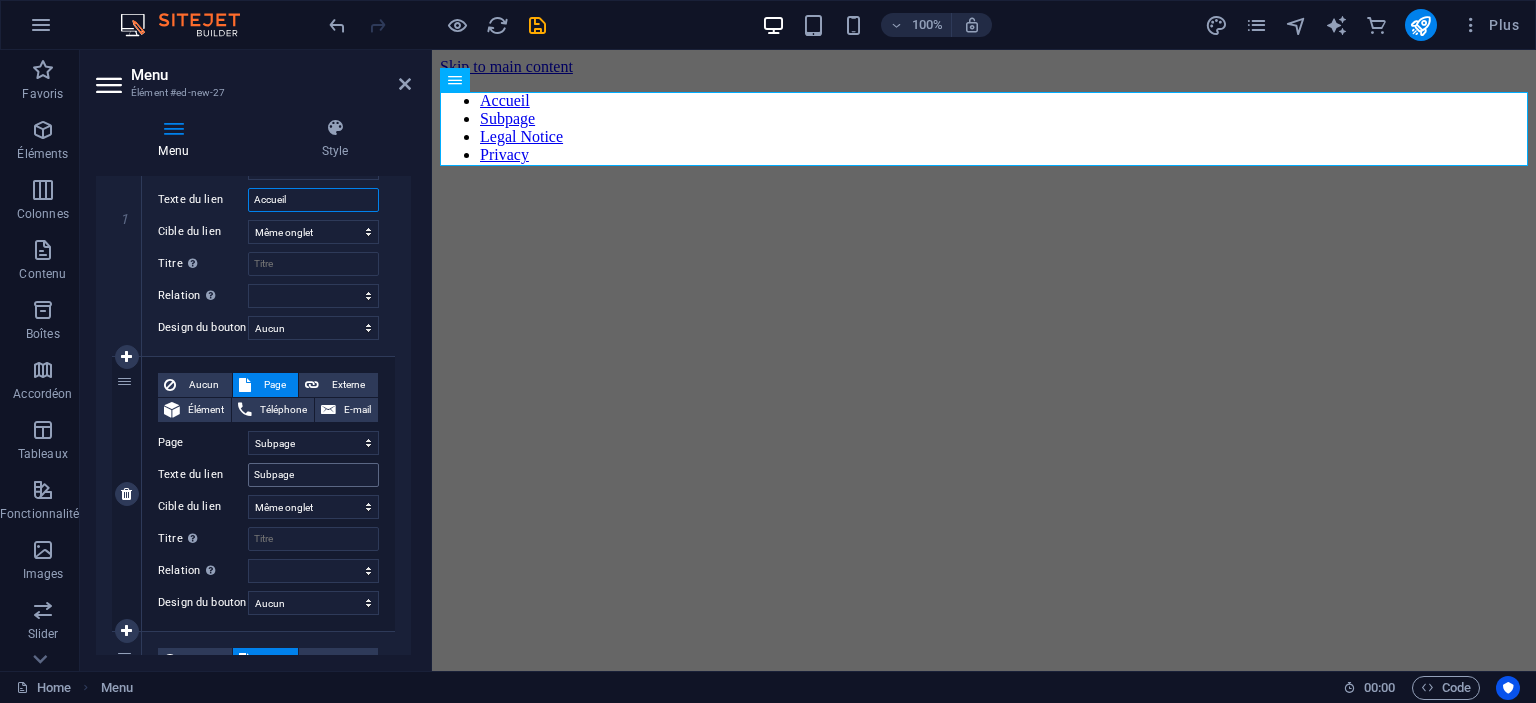 type on "Accueil" 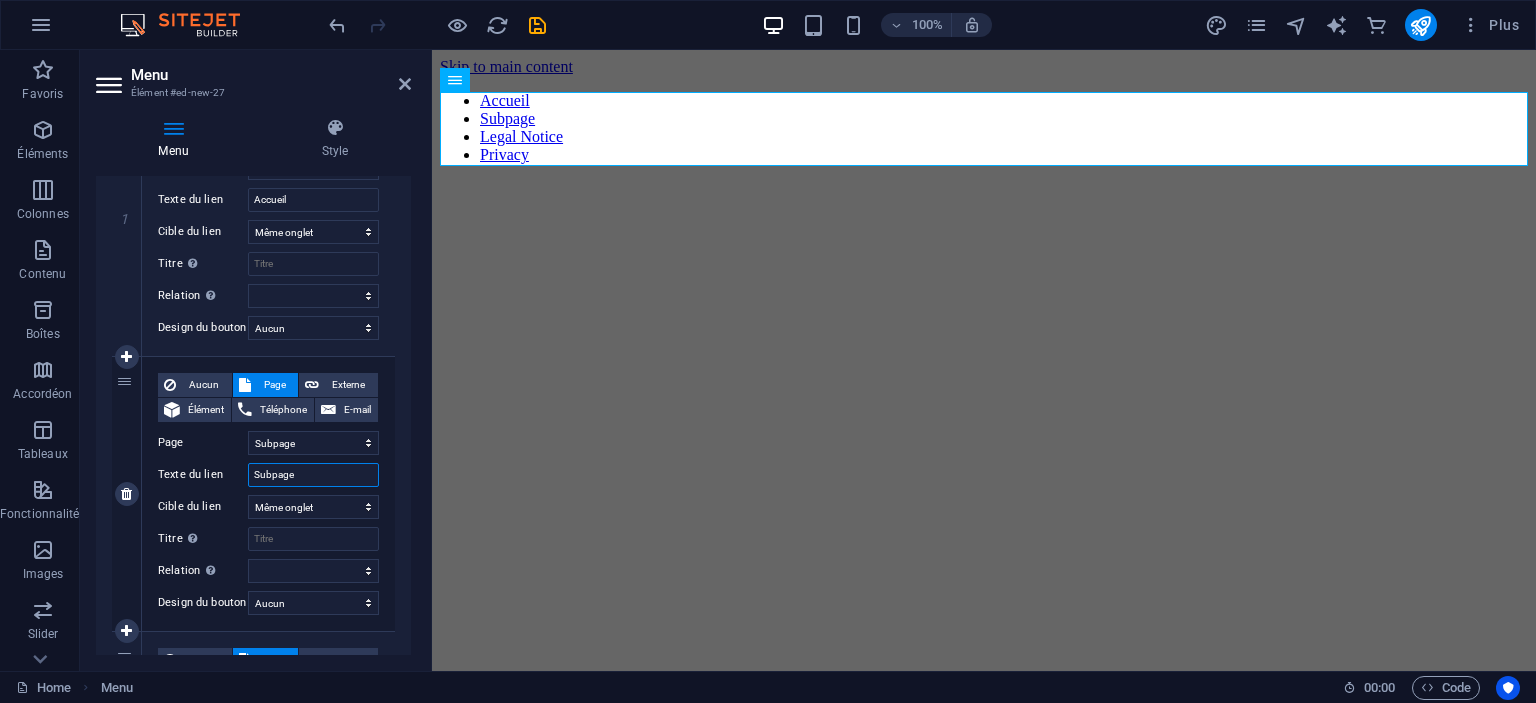 drag, startPoint x: 302, startPoint y: 475, endPoint x: 240, endPoint y: 477, distance: 62.03225 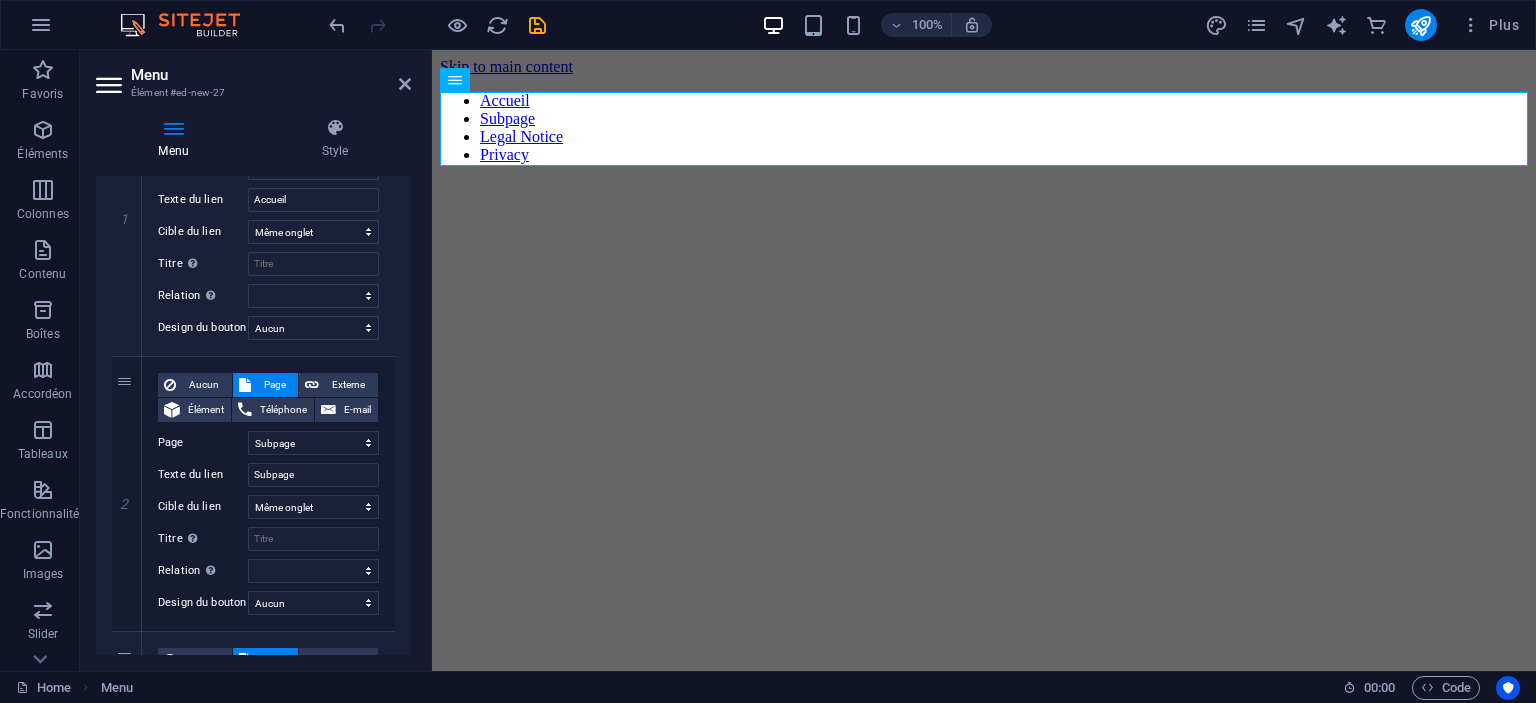 click on "Skip to main content
Accueil Subpage Legal Notice Privacy" at bounding box center [984, 115] 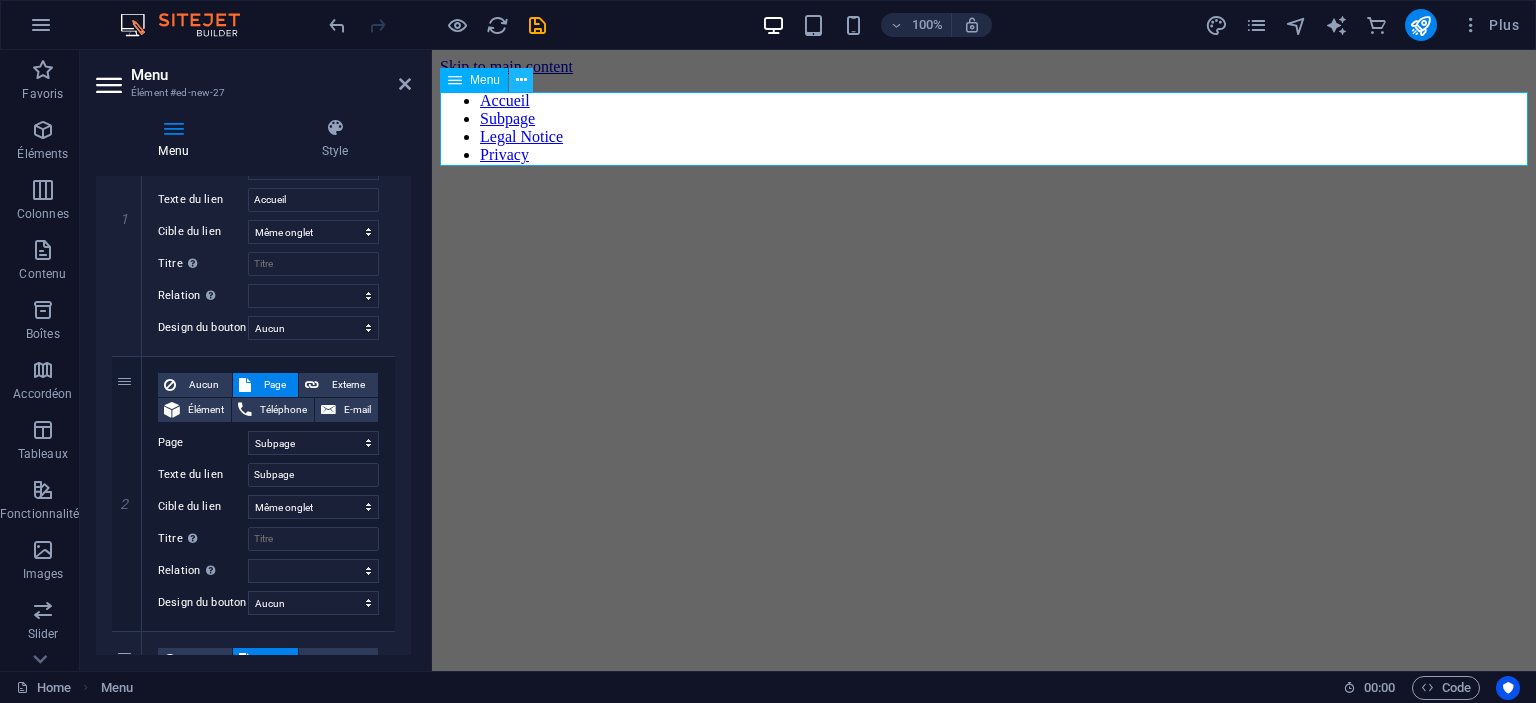 click at bounding box center [521, 80] 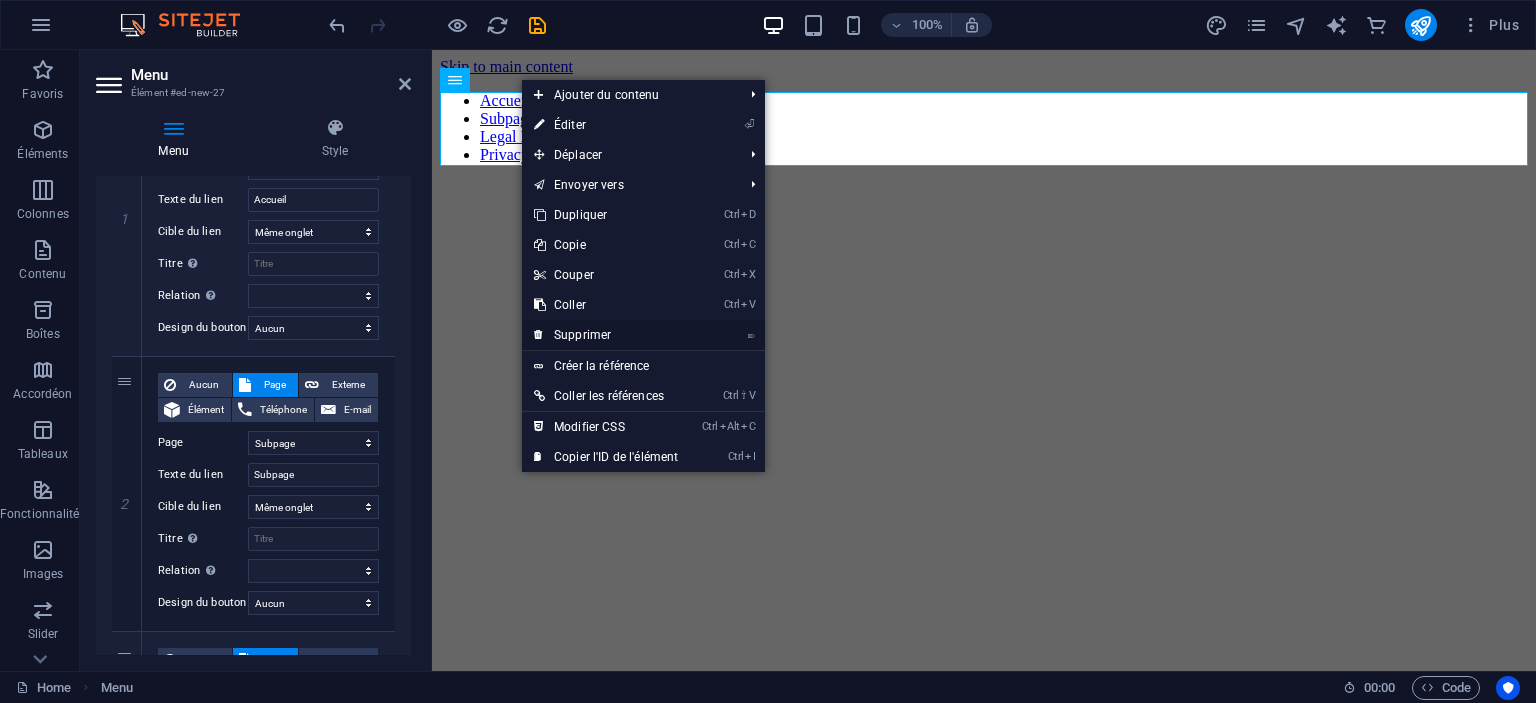 click on "⌦  Supprimer" at bounding box center (606, 335) 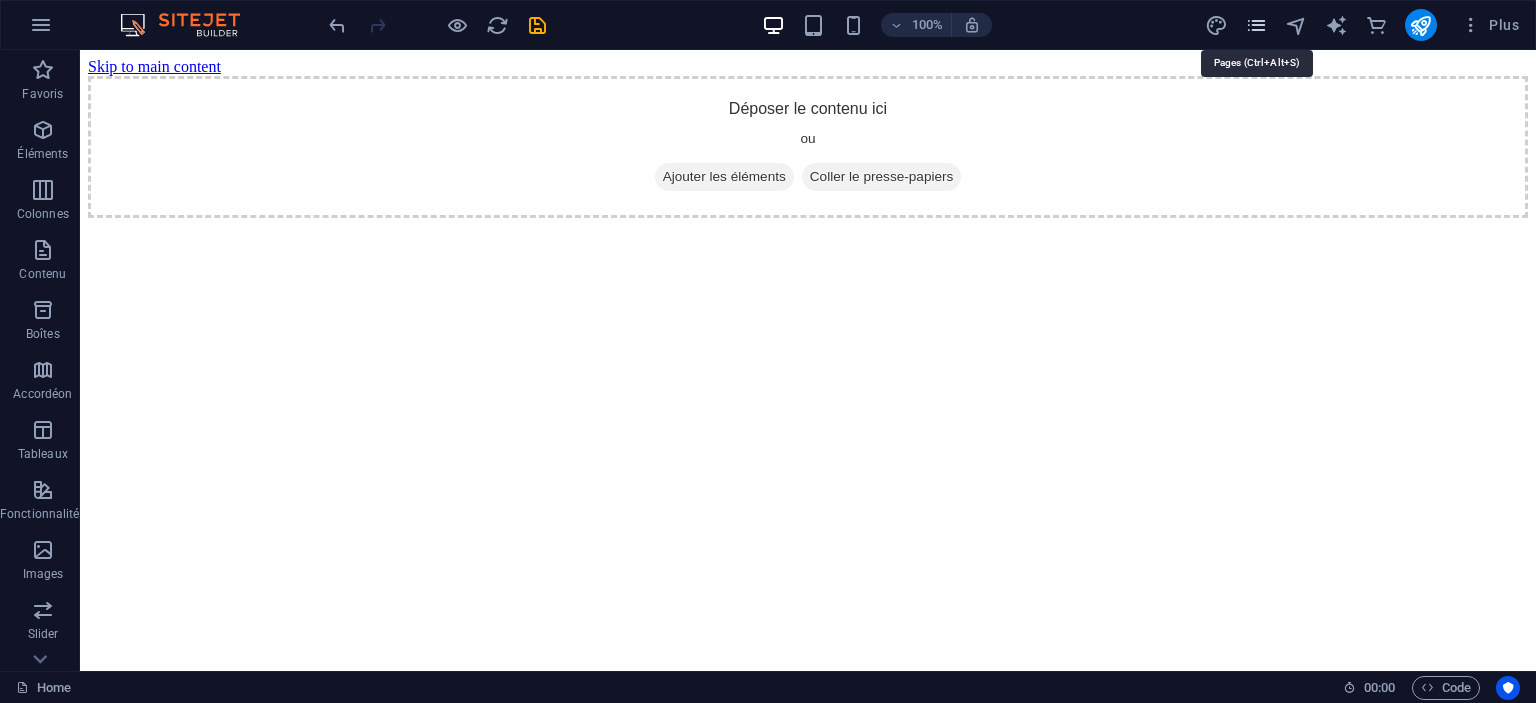 click at bounding box center (1256, 25) 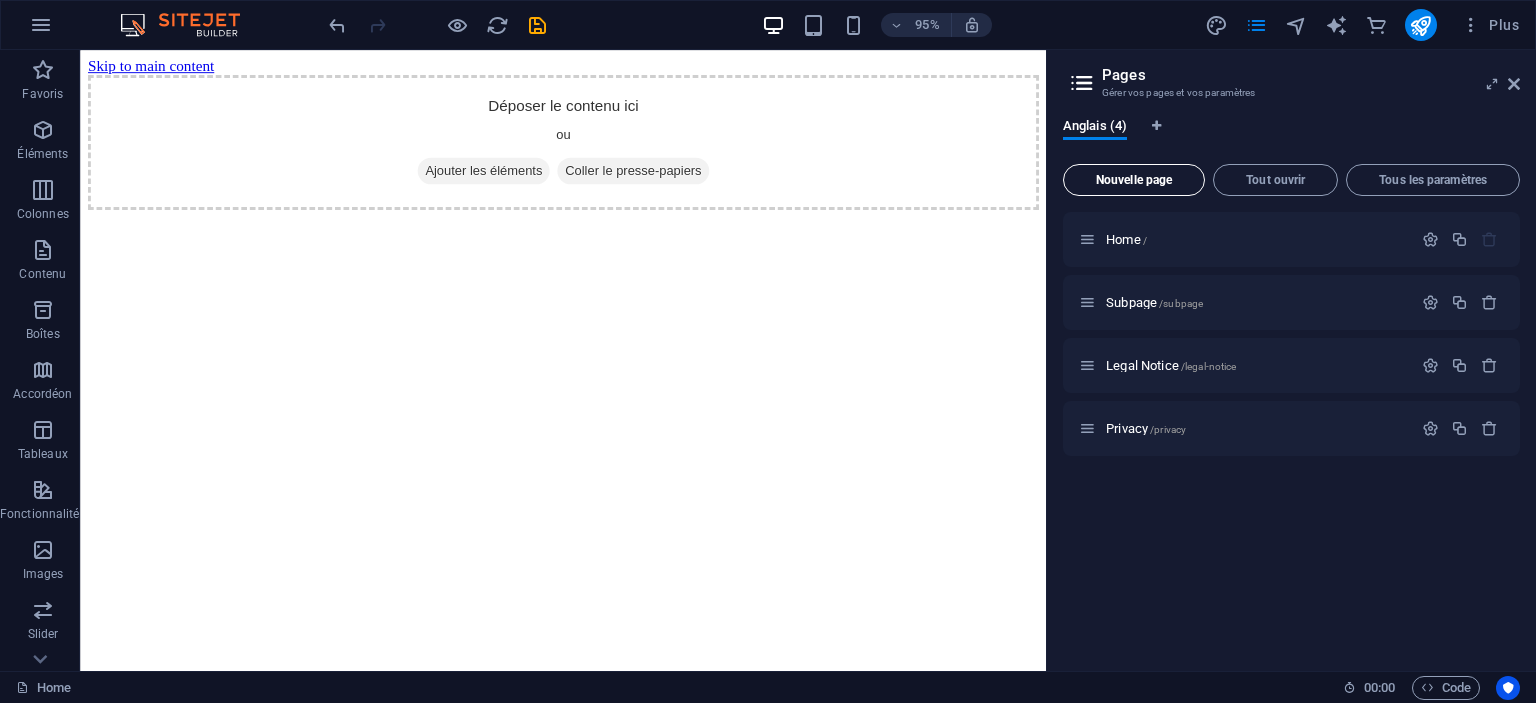 click on "Nouvelle page" at bounding box center (1134, 180) 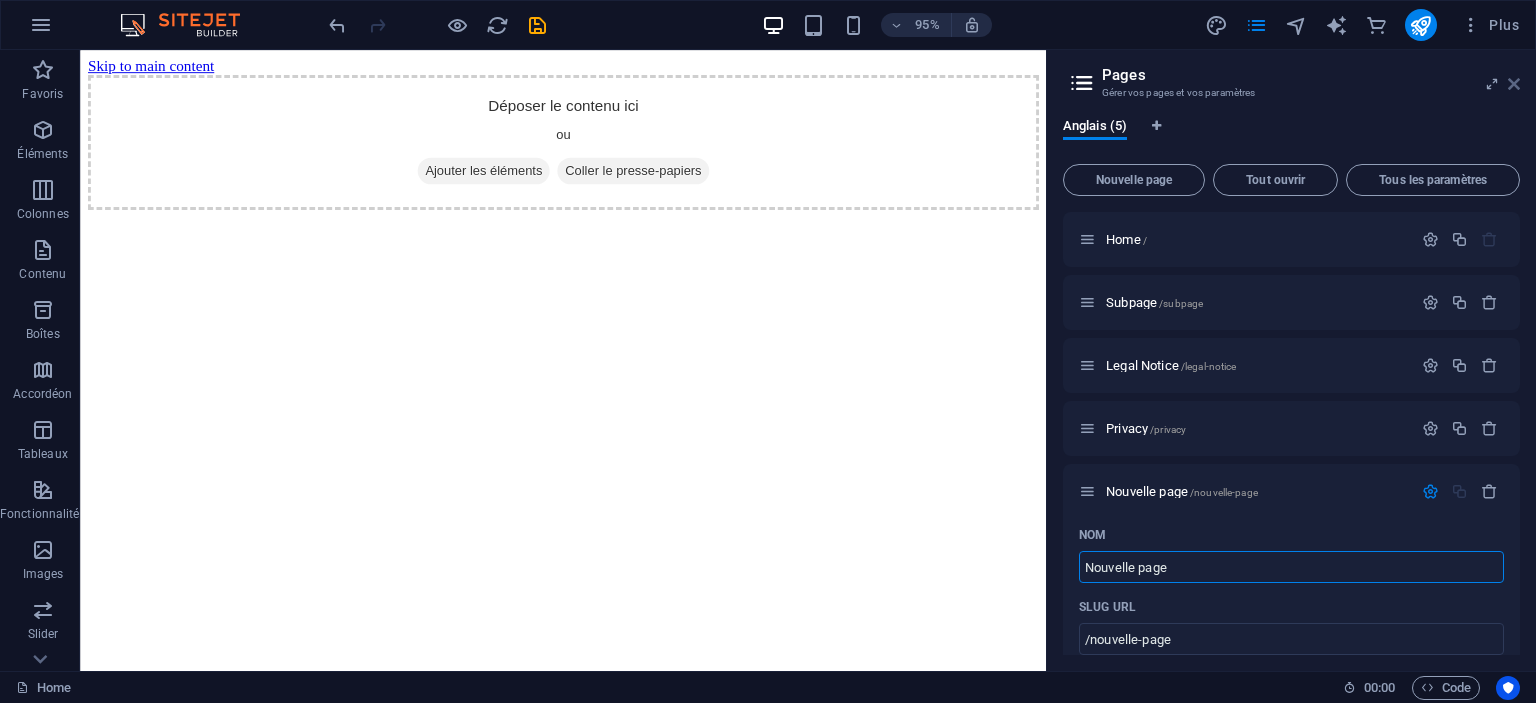 click at bounding box center (1514, 84) 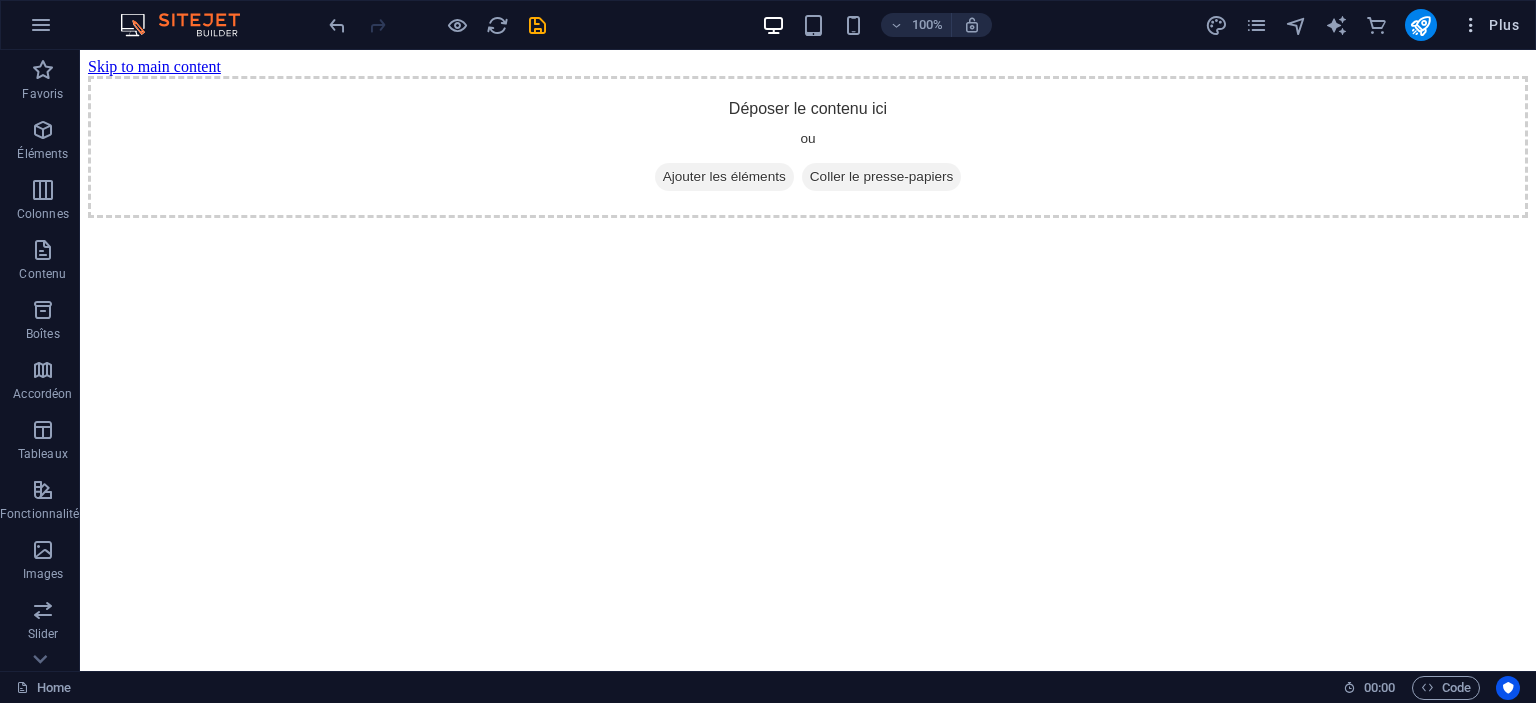 click at bounding box center [1471, 25] 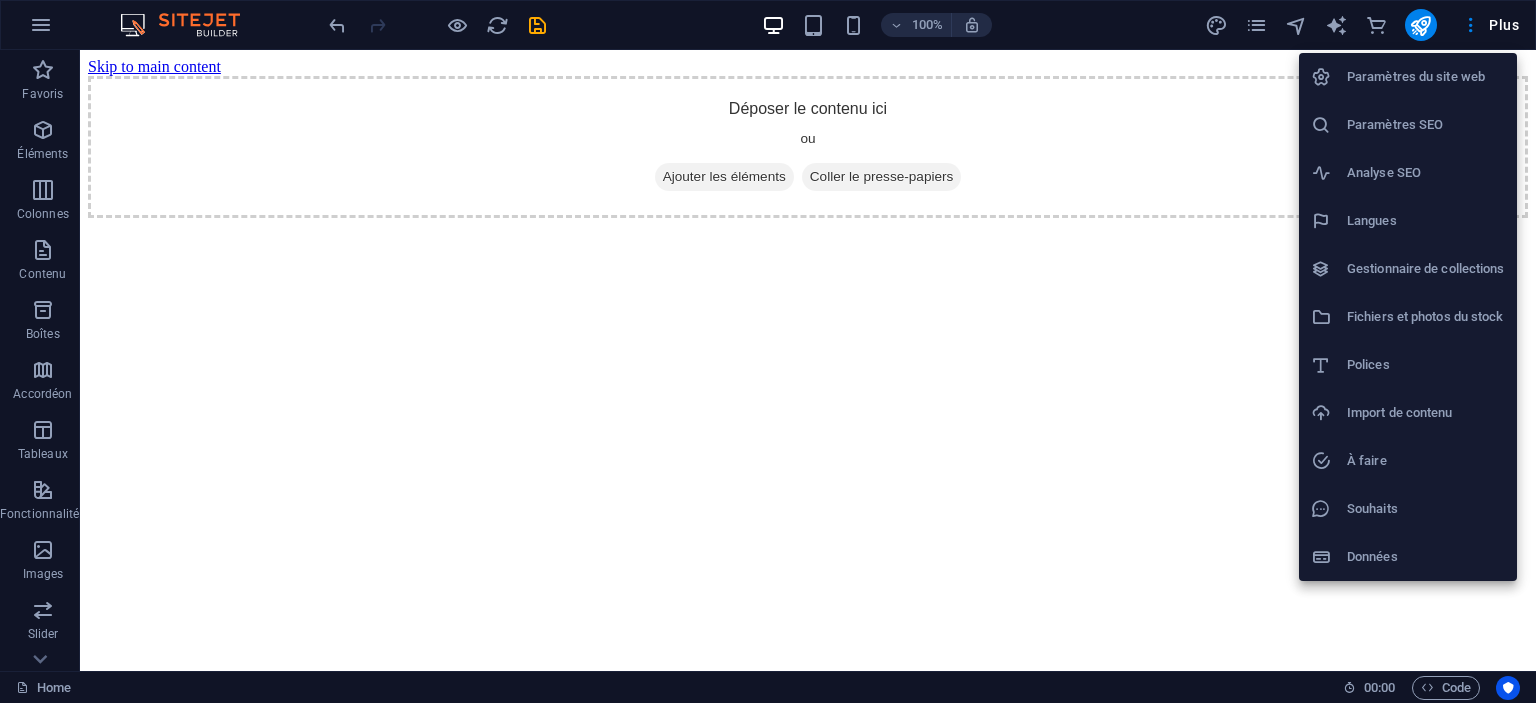drag, startPoint x: 1368, startPoint y: 406, endPoint x: 1344, endPoint y: 395, distance: 26.400757 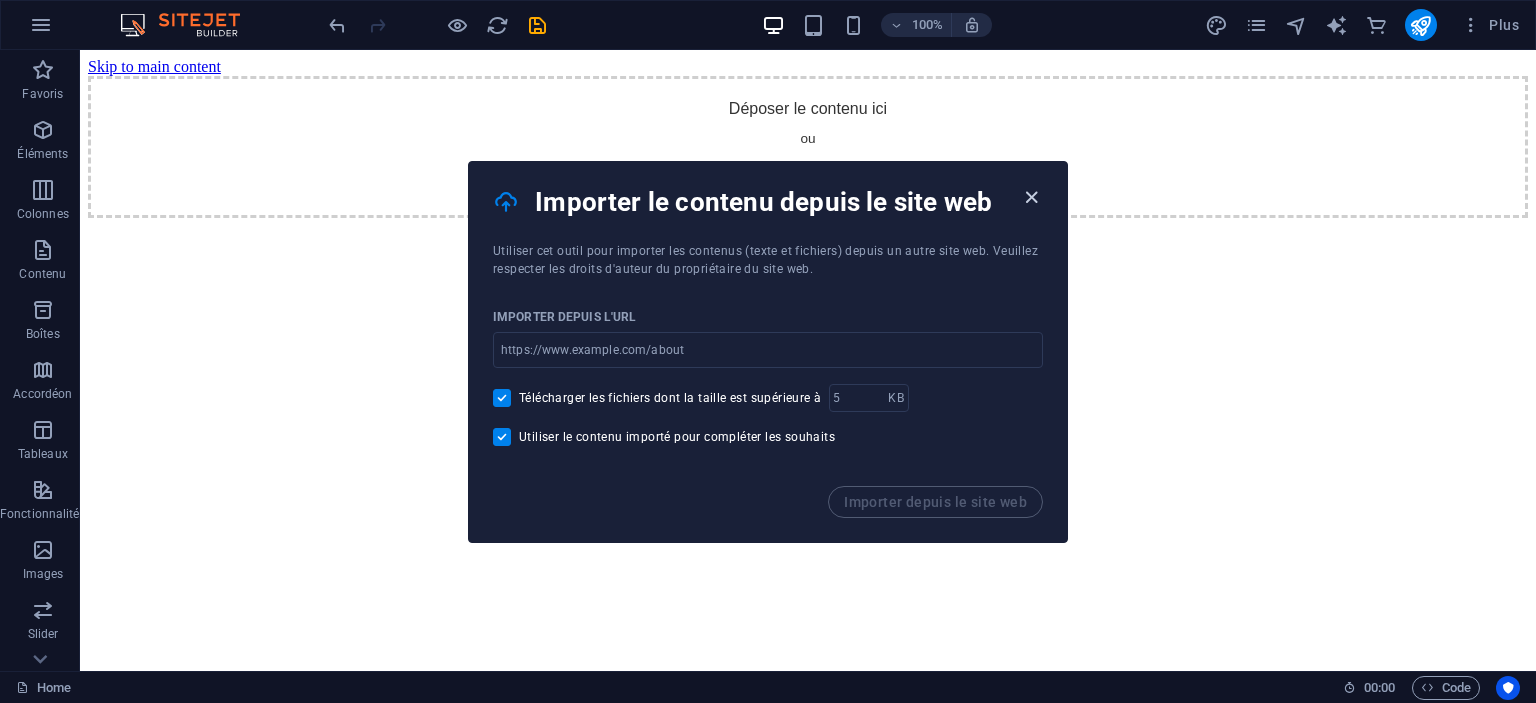 click at bounding box center [1031, 197] 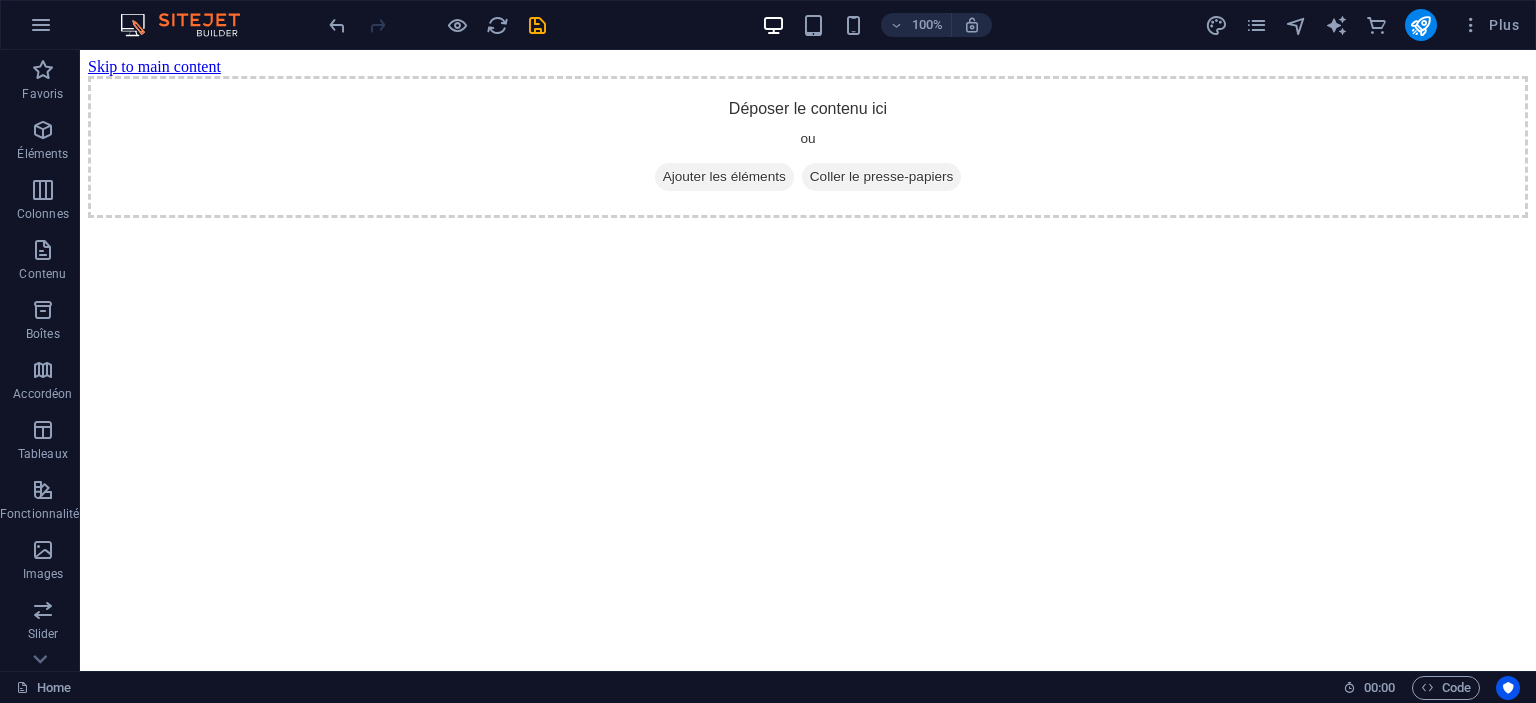 click at bounding box center (190, 25) 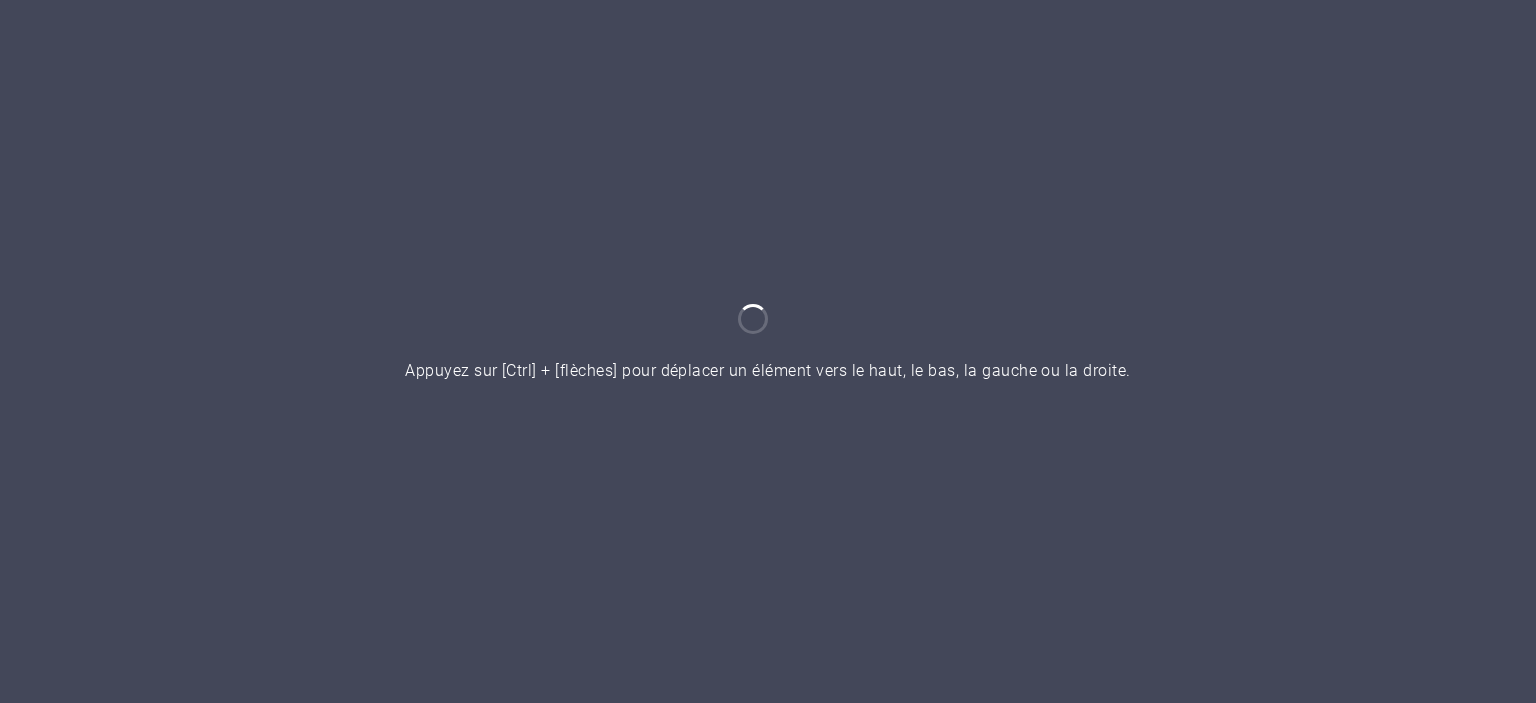 scroll, scrollTop: 0, scrollLeft: 0, axis: both 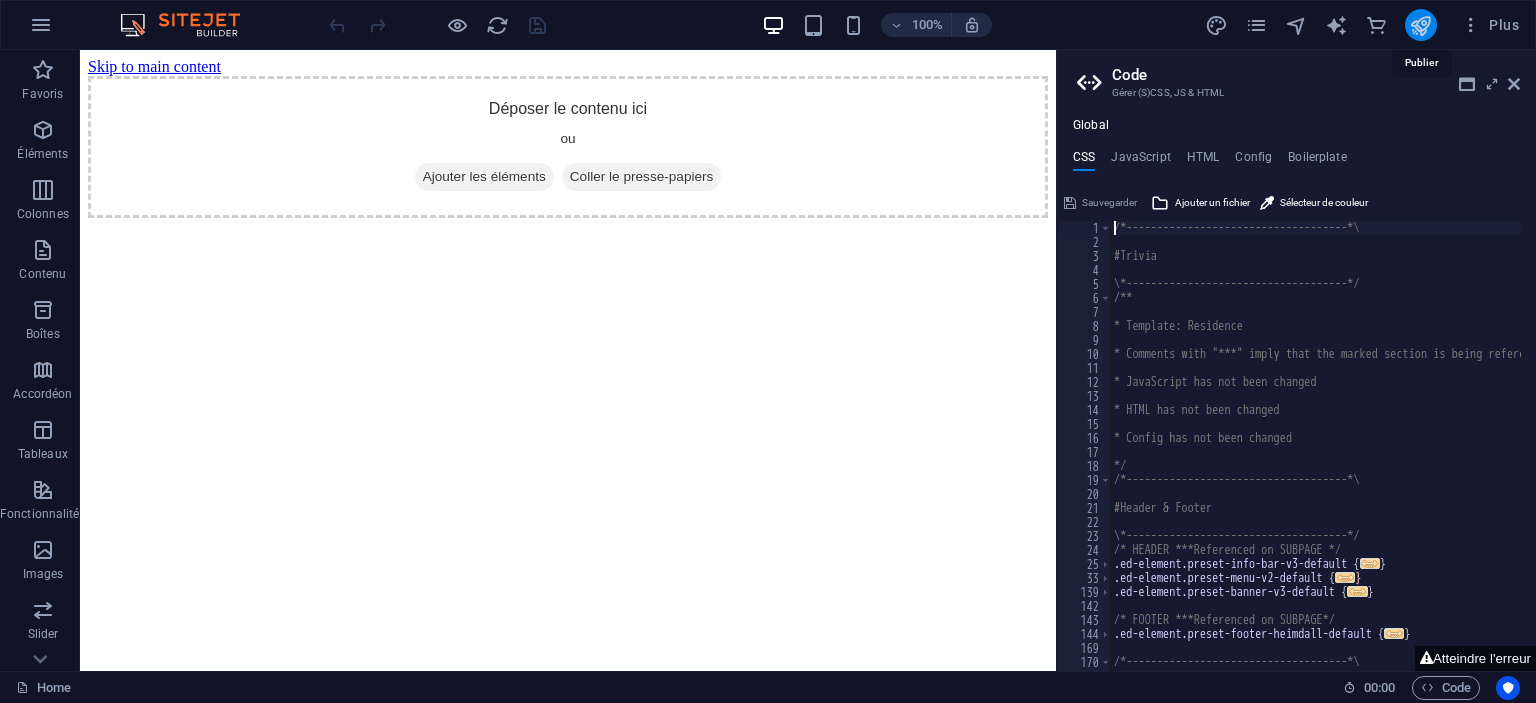 click at bounding box center [1420, 25] 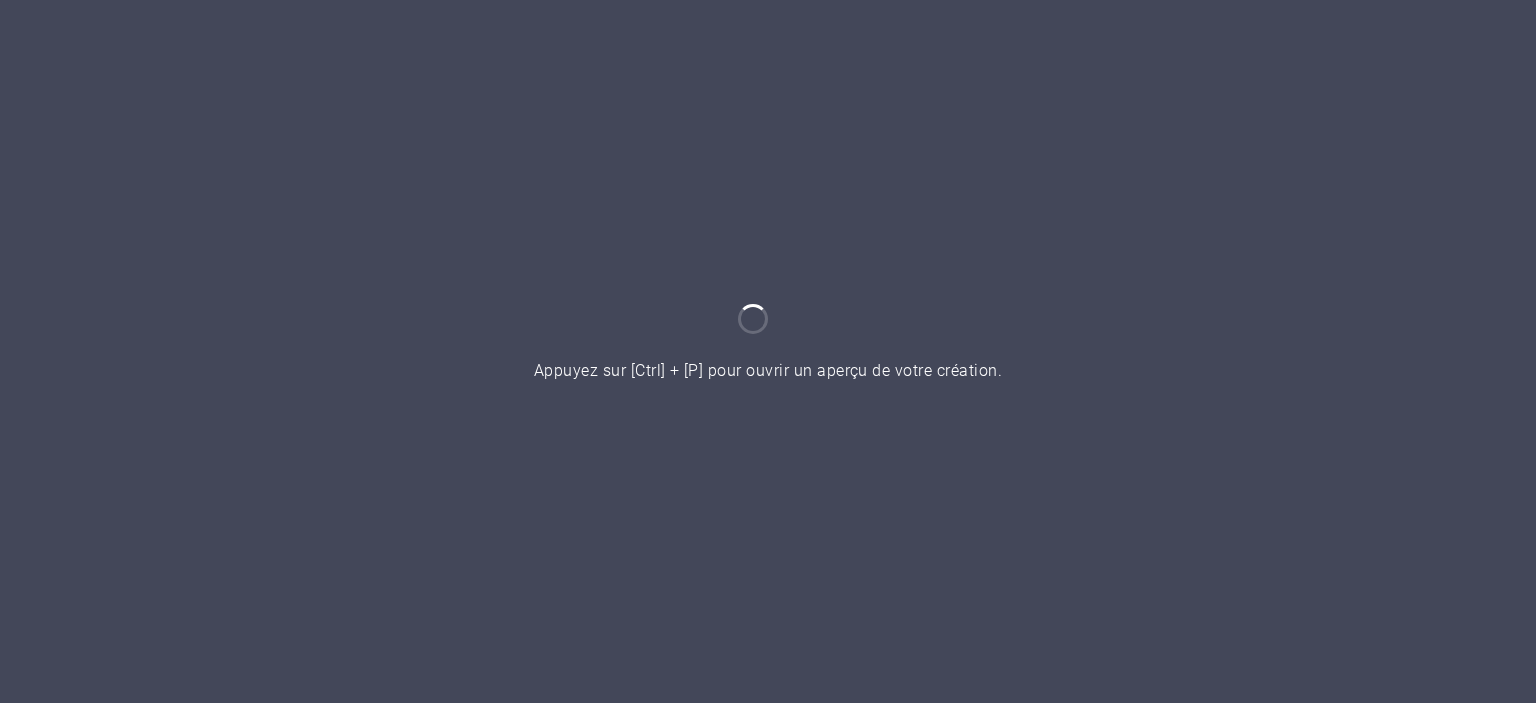 scroll, scrollTop: 0, scrollLeft: 0, axis: both 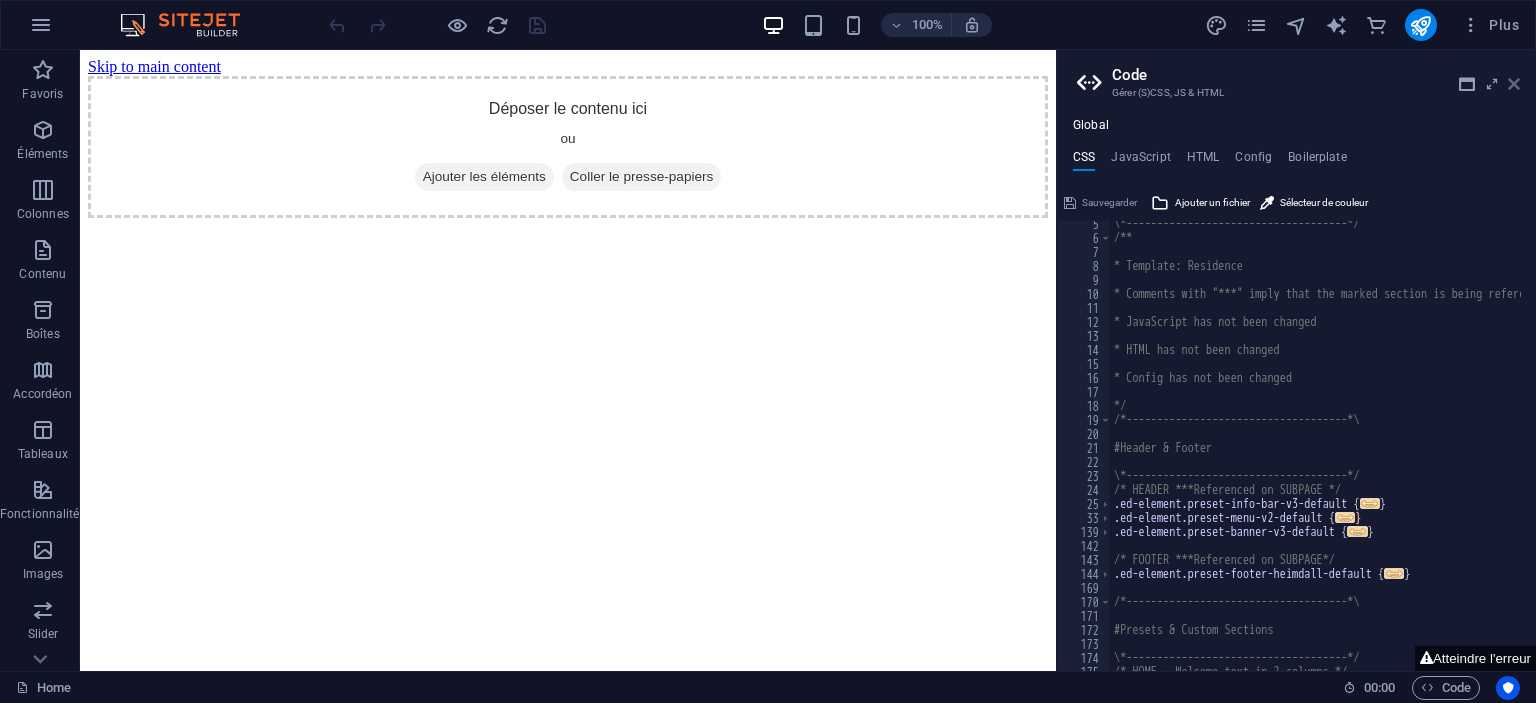 click at bounding box center [1514, 84] 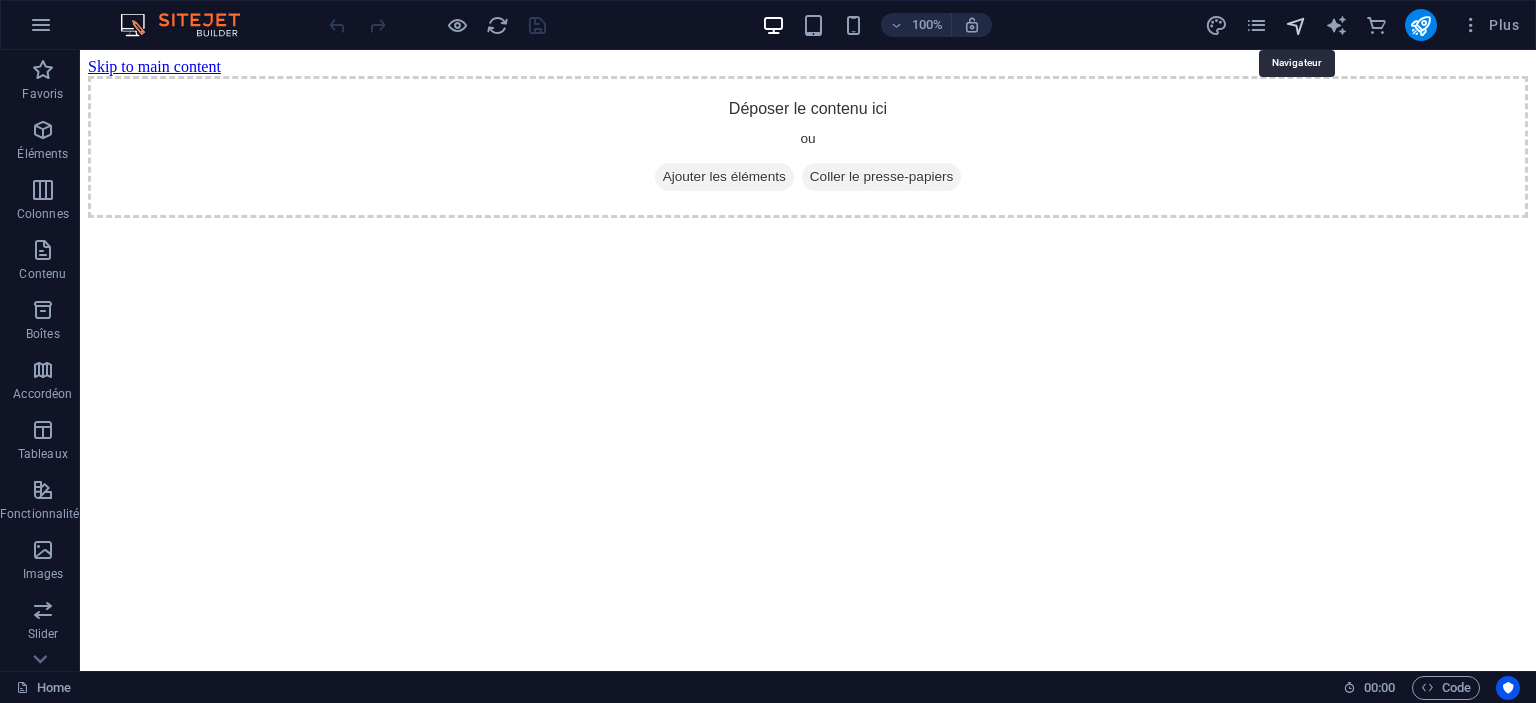 click at bounding box center [1296, 25] 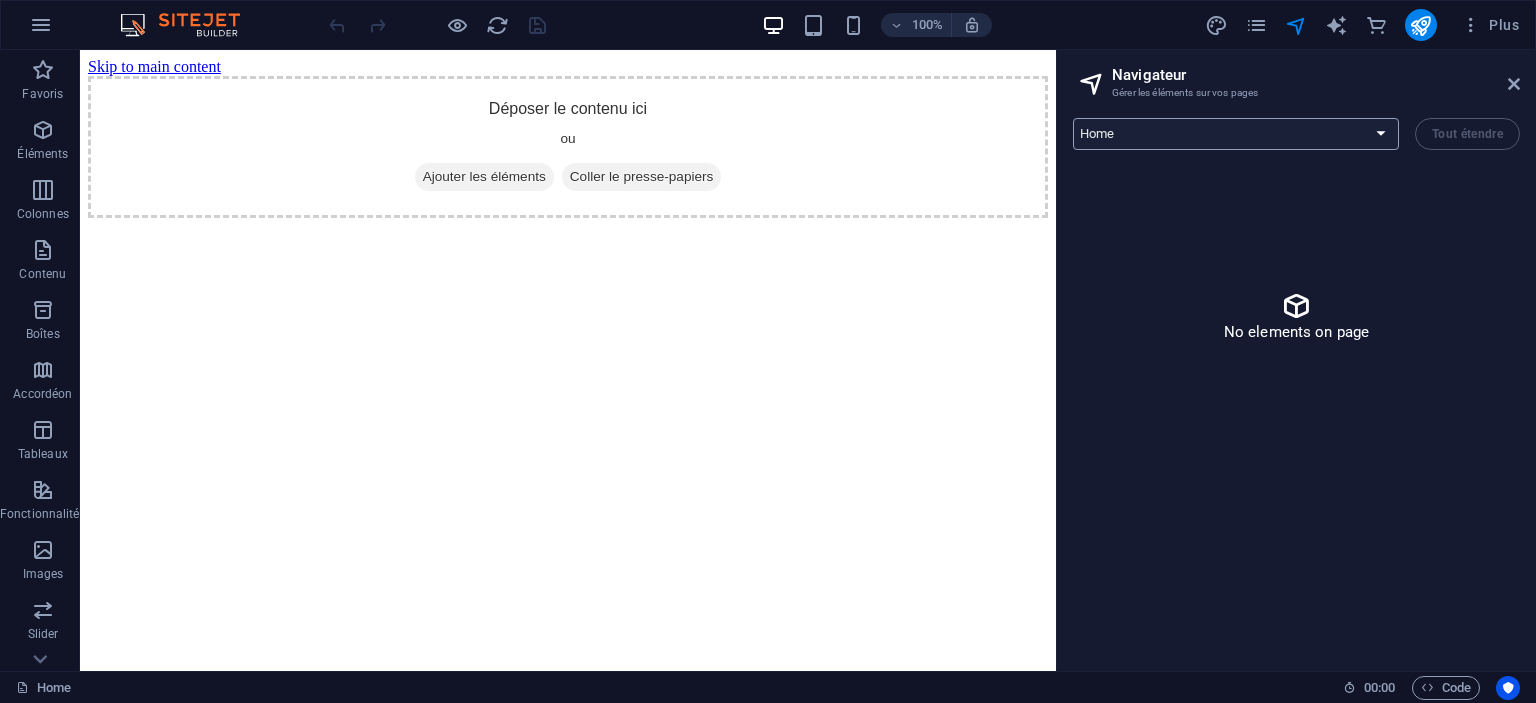 click on "Home  Subpage  Legal Notice  Privacy" at bounding box center [1236, 134] 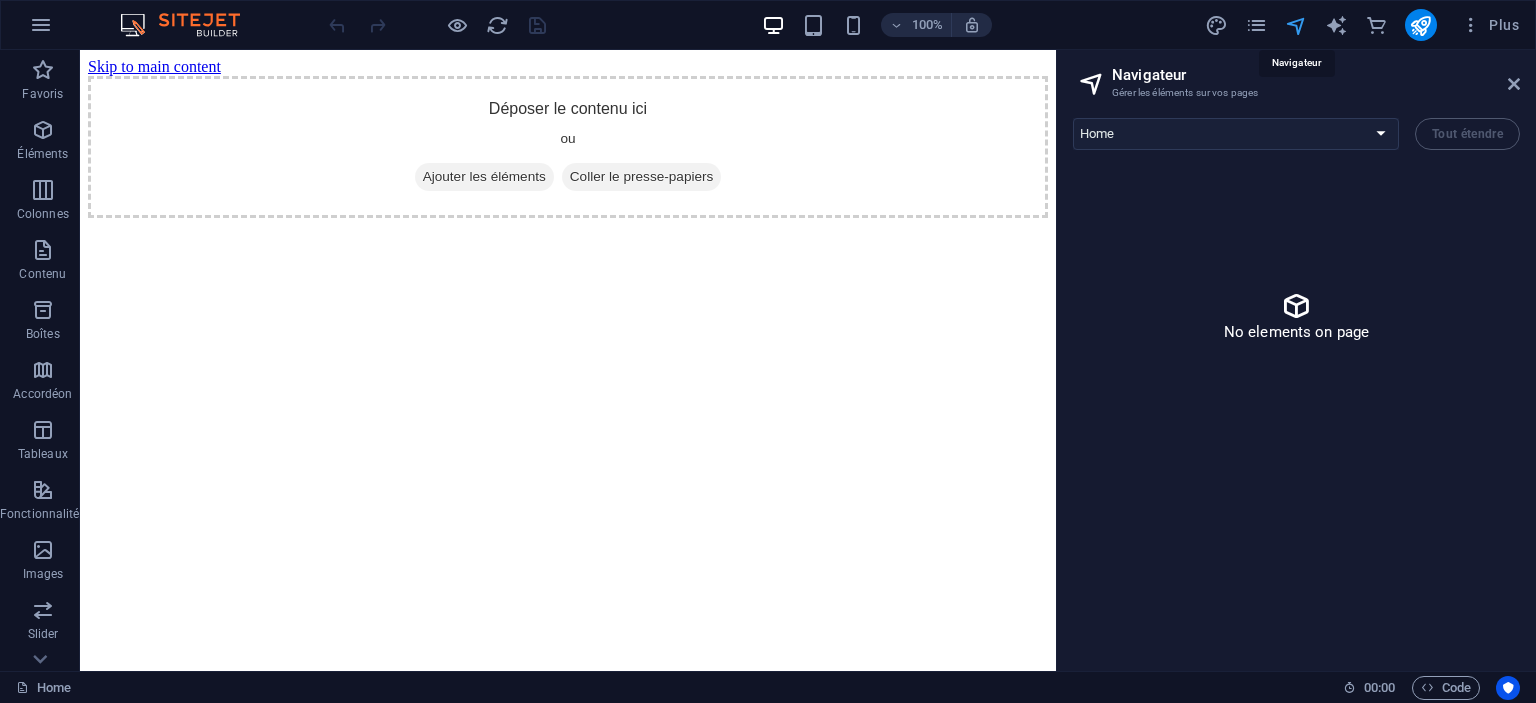 click at bounding box center (1296, 25) 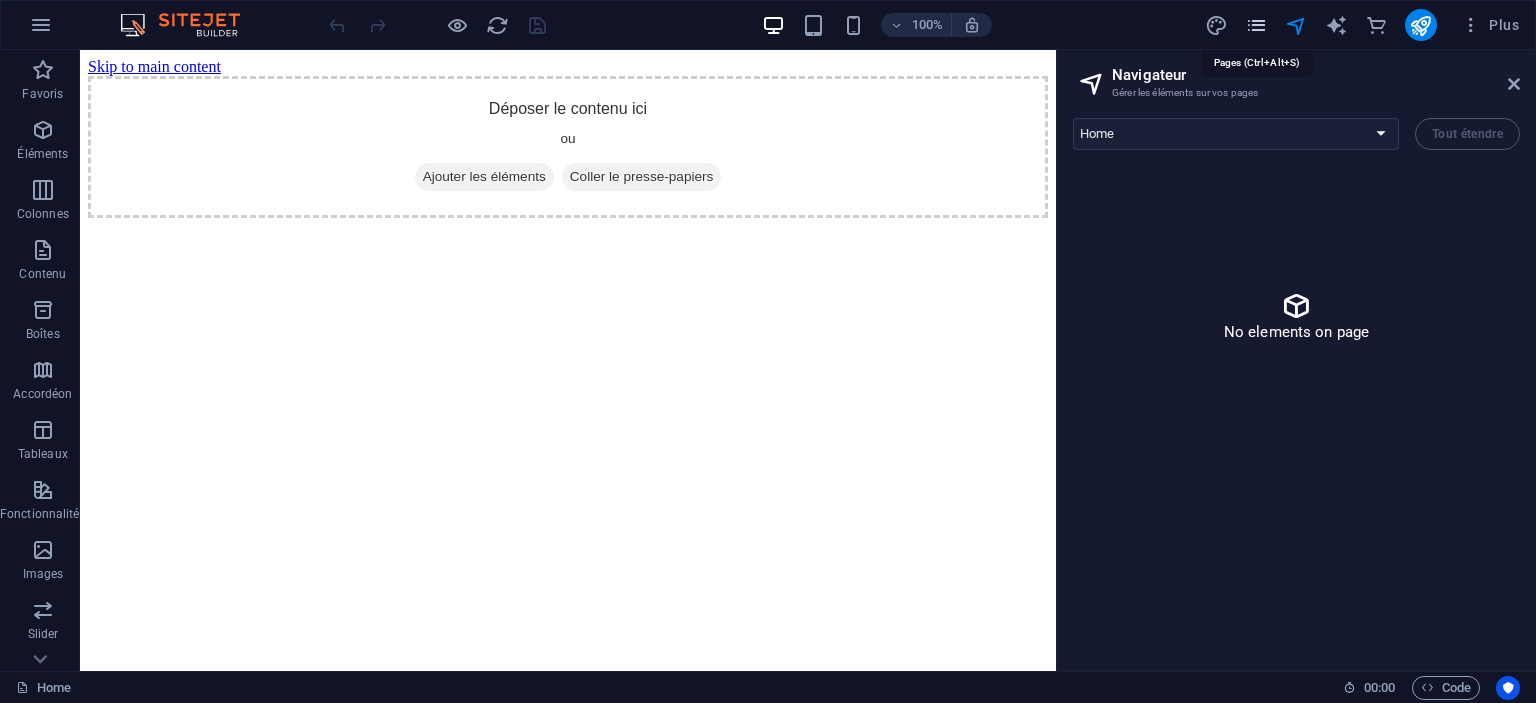 click at bounding box center [1256, 25] 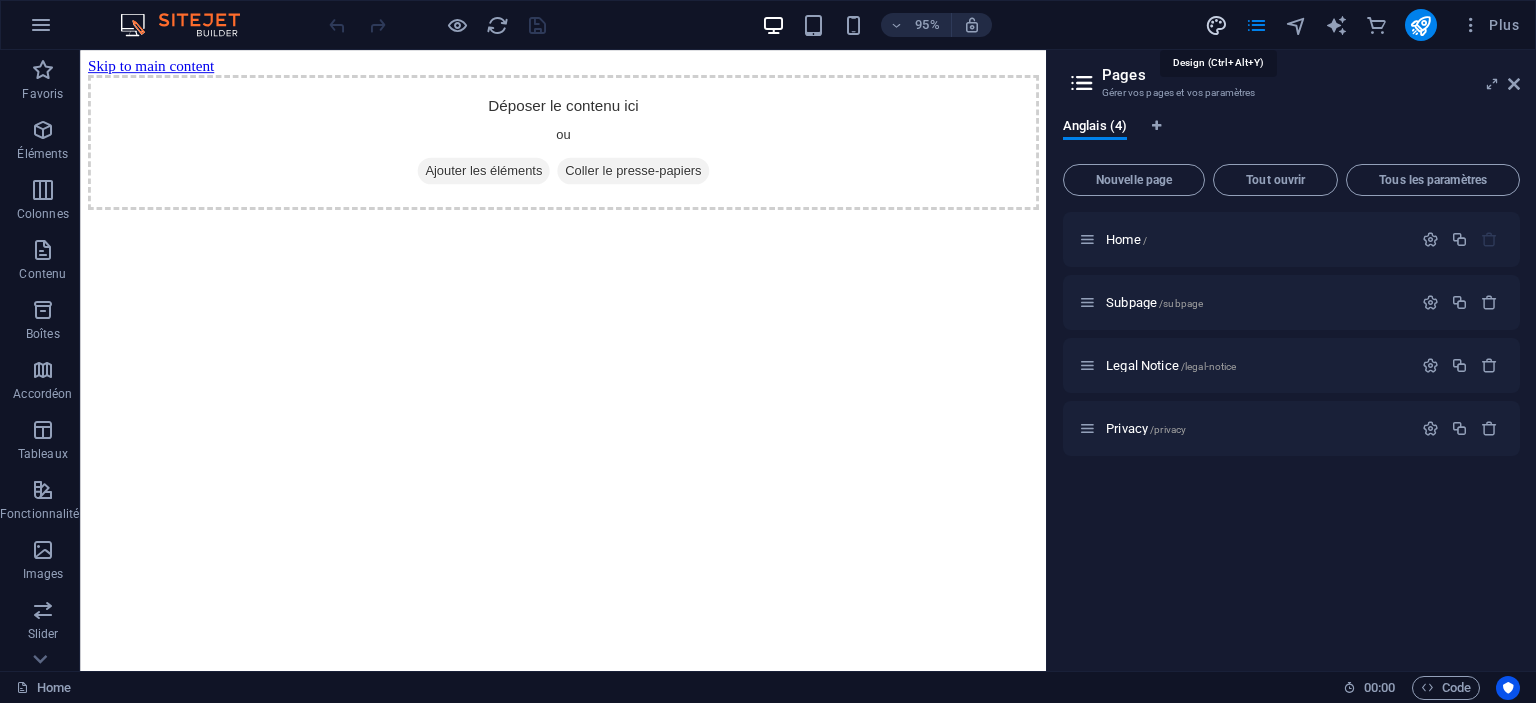 click at bounding box center (1216, 25) 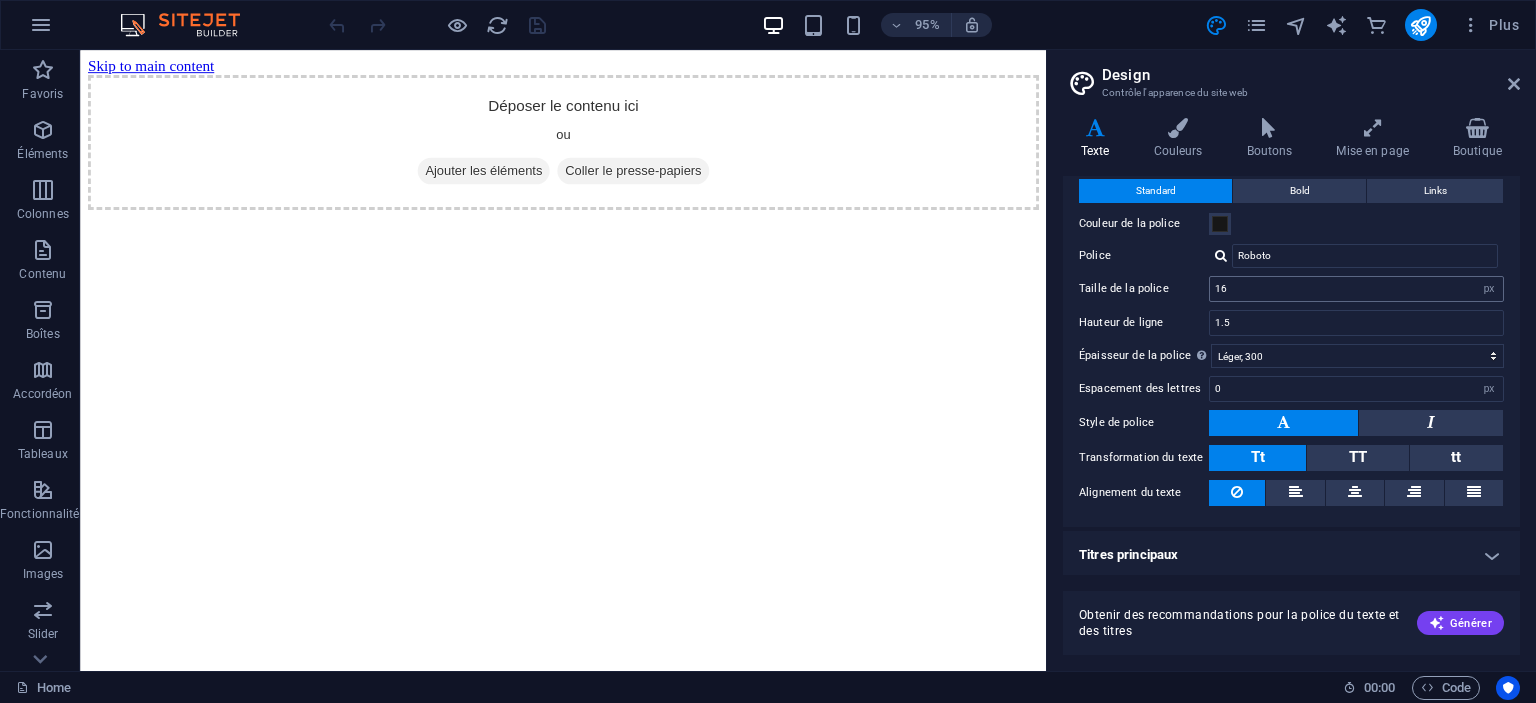 scroll, scrollTop: 0, scrollLeft: 0, axis: both 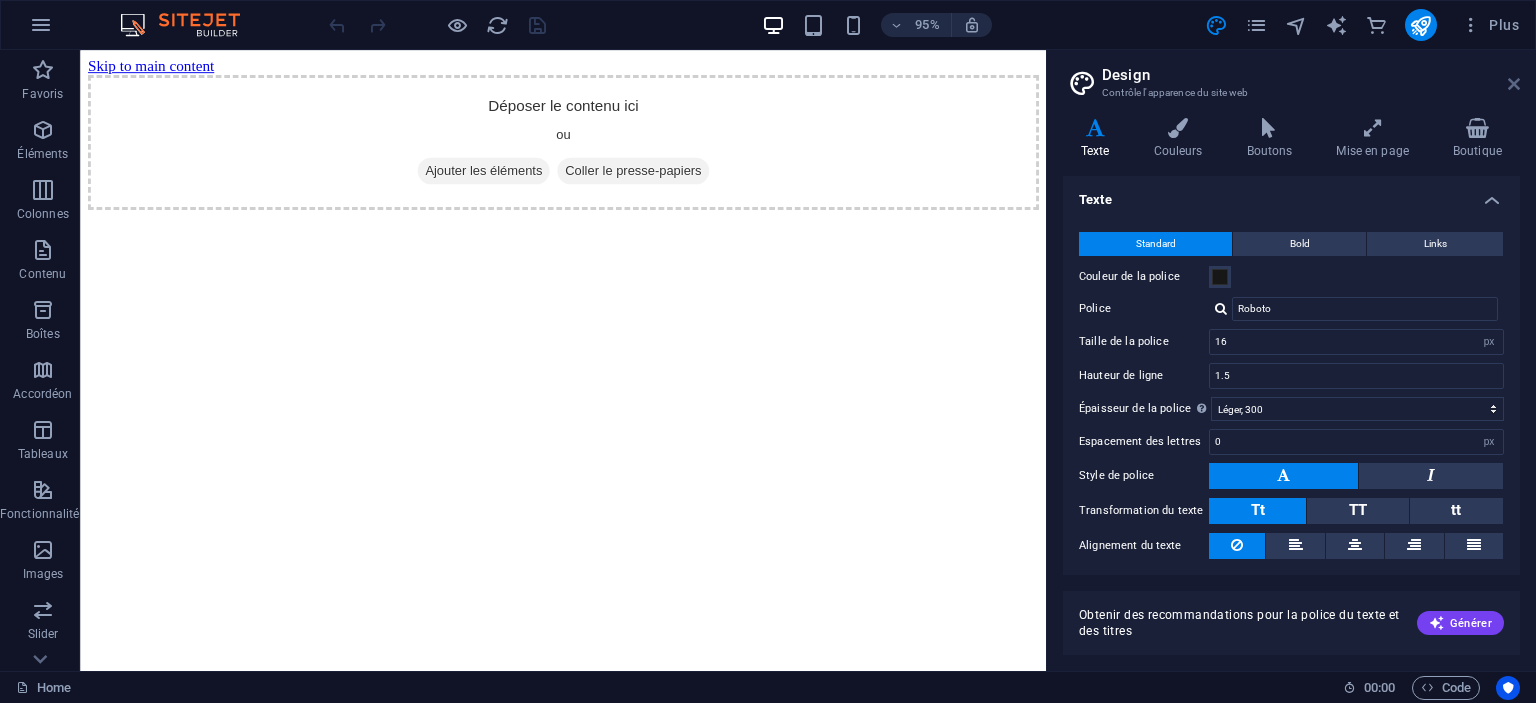 drag, startPoint x: 1516, startPoint y: 81, endPoint x: 1420, endPoint y: 8, distance: 120.60265 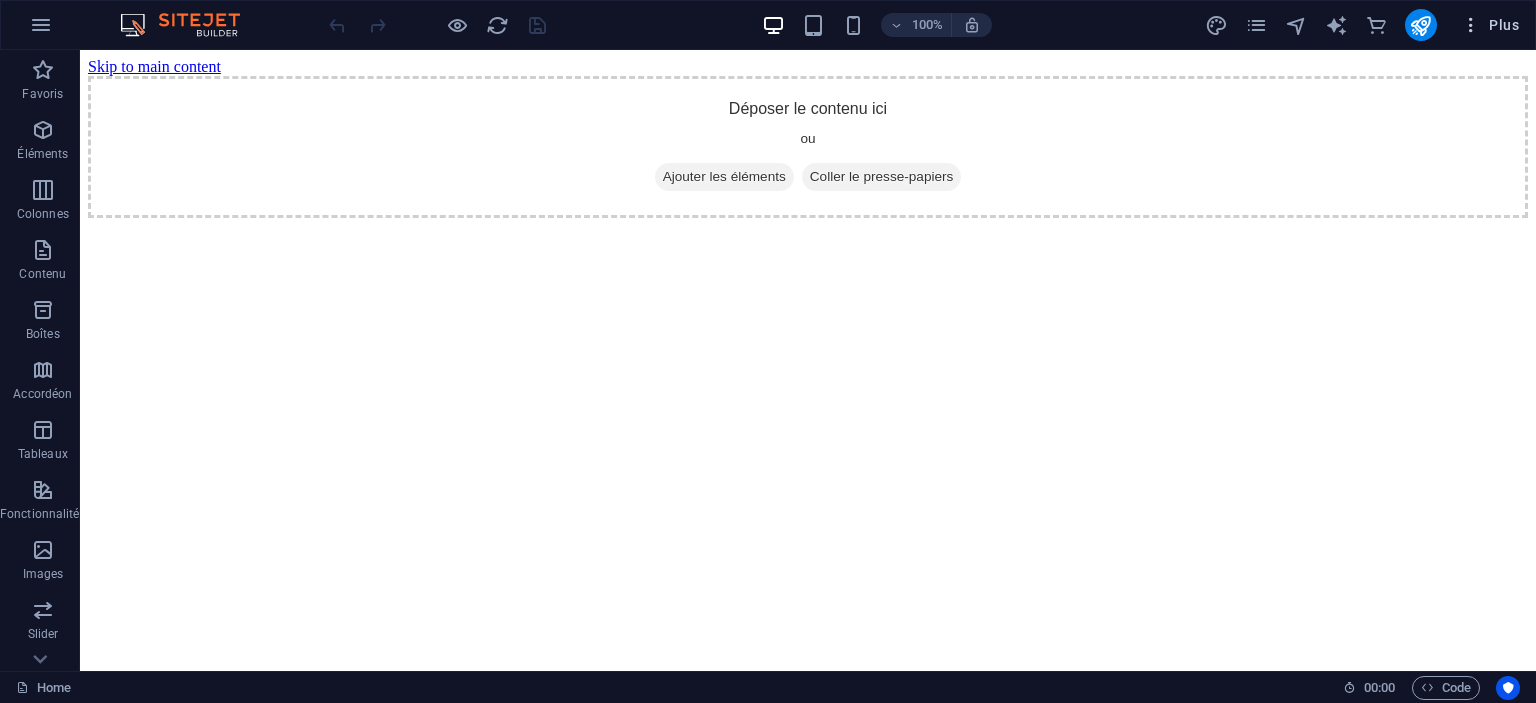click at bounding box center (1471, 25) 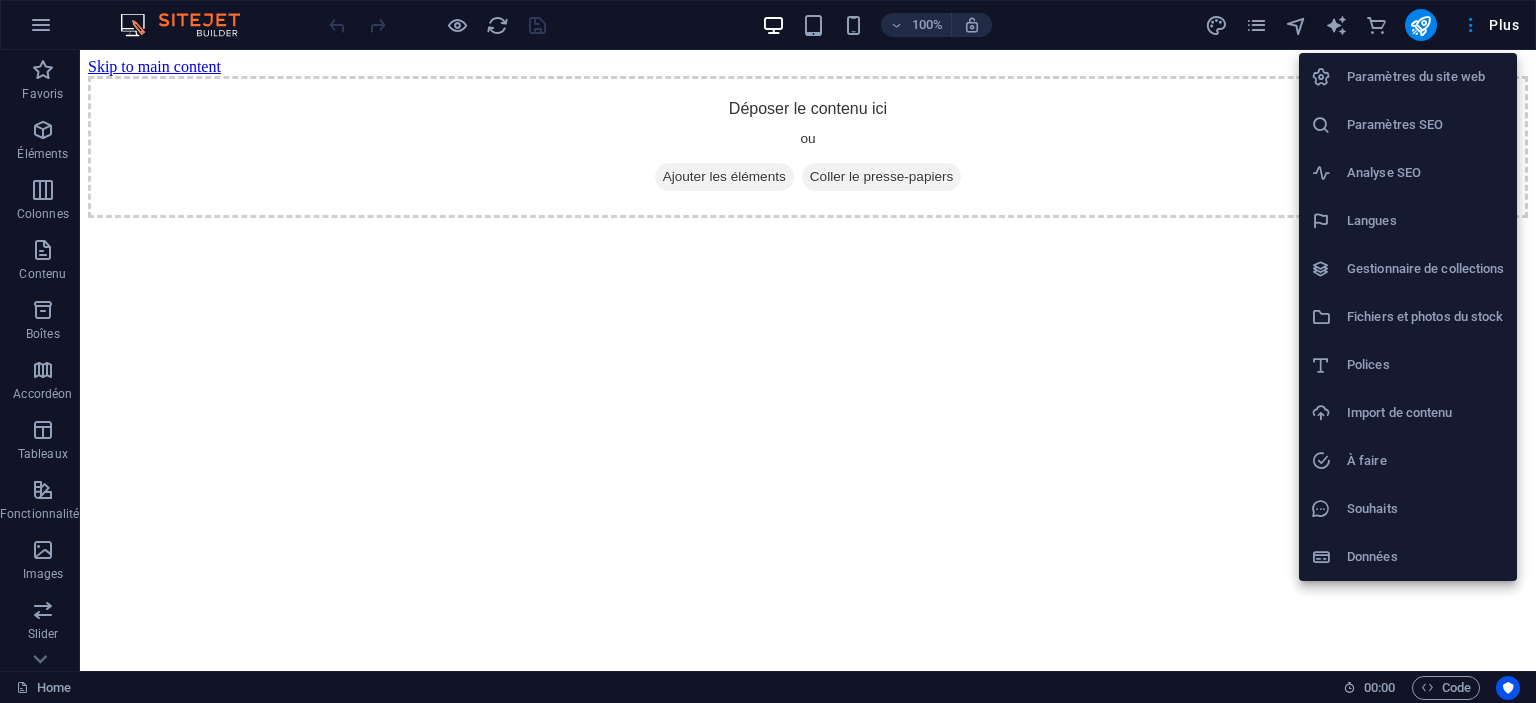 click on "Paramètres du site web" at bounding box center (1426, 77) 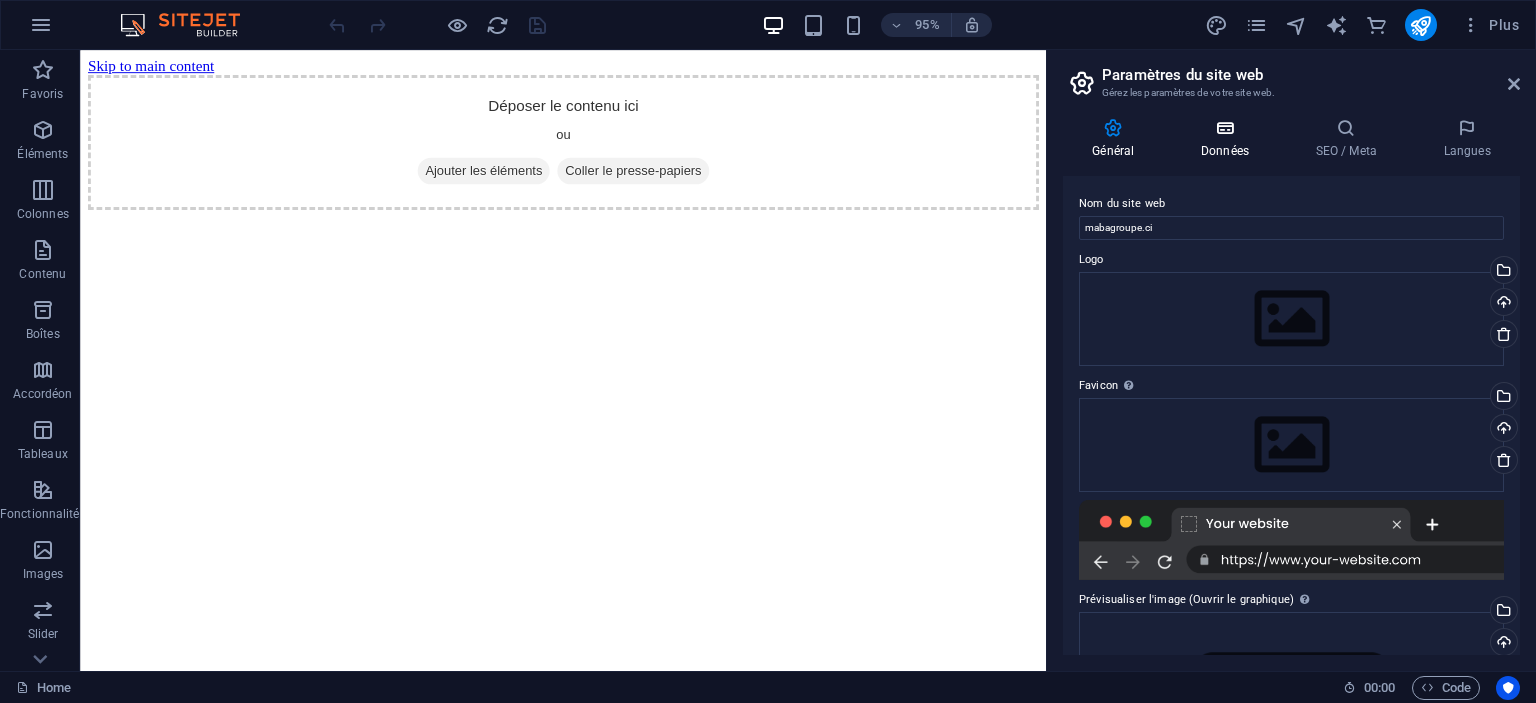 click on "Données" at bounding box center (1229, 139) 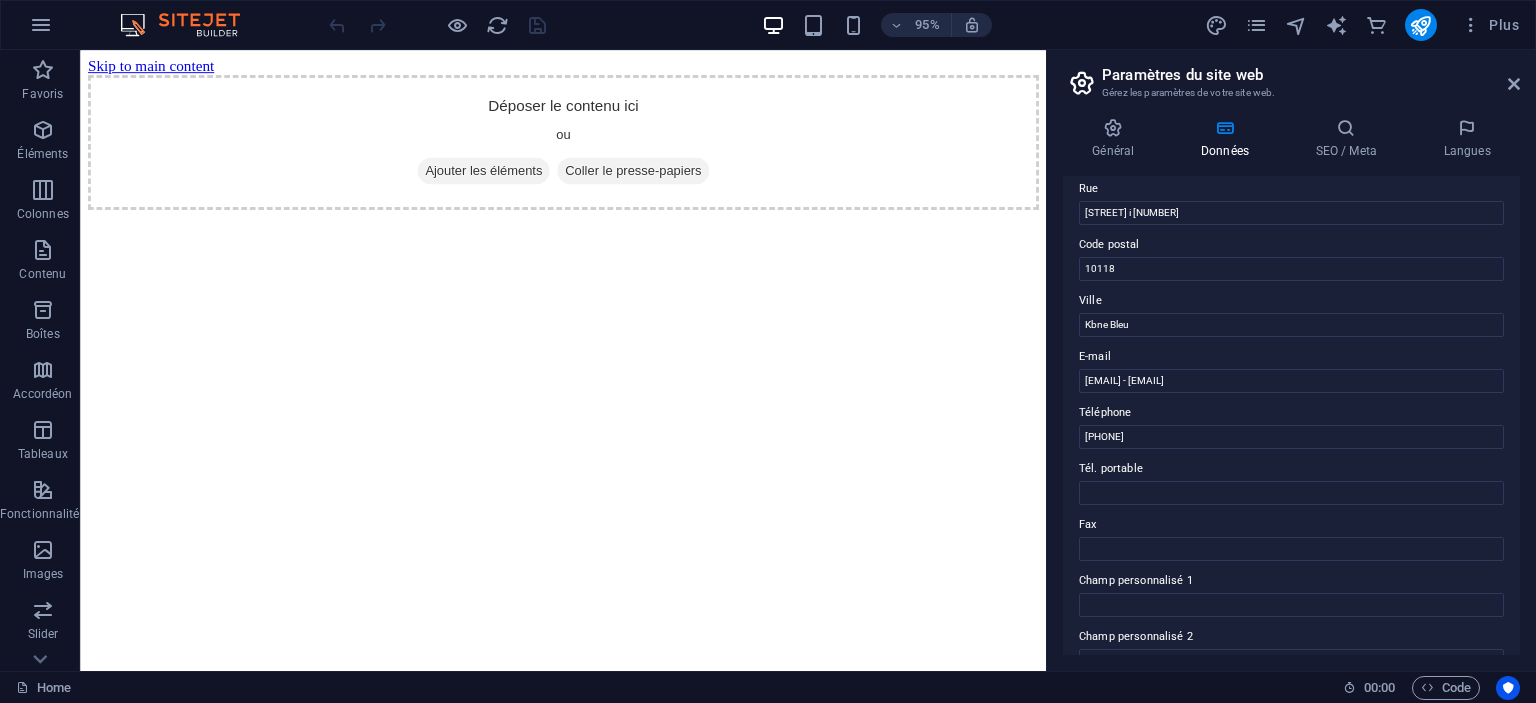scroll, scrollTop: 0, scrollLeft: 0, axis: both 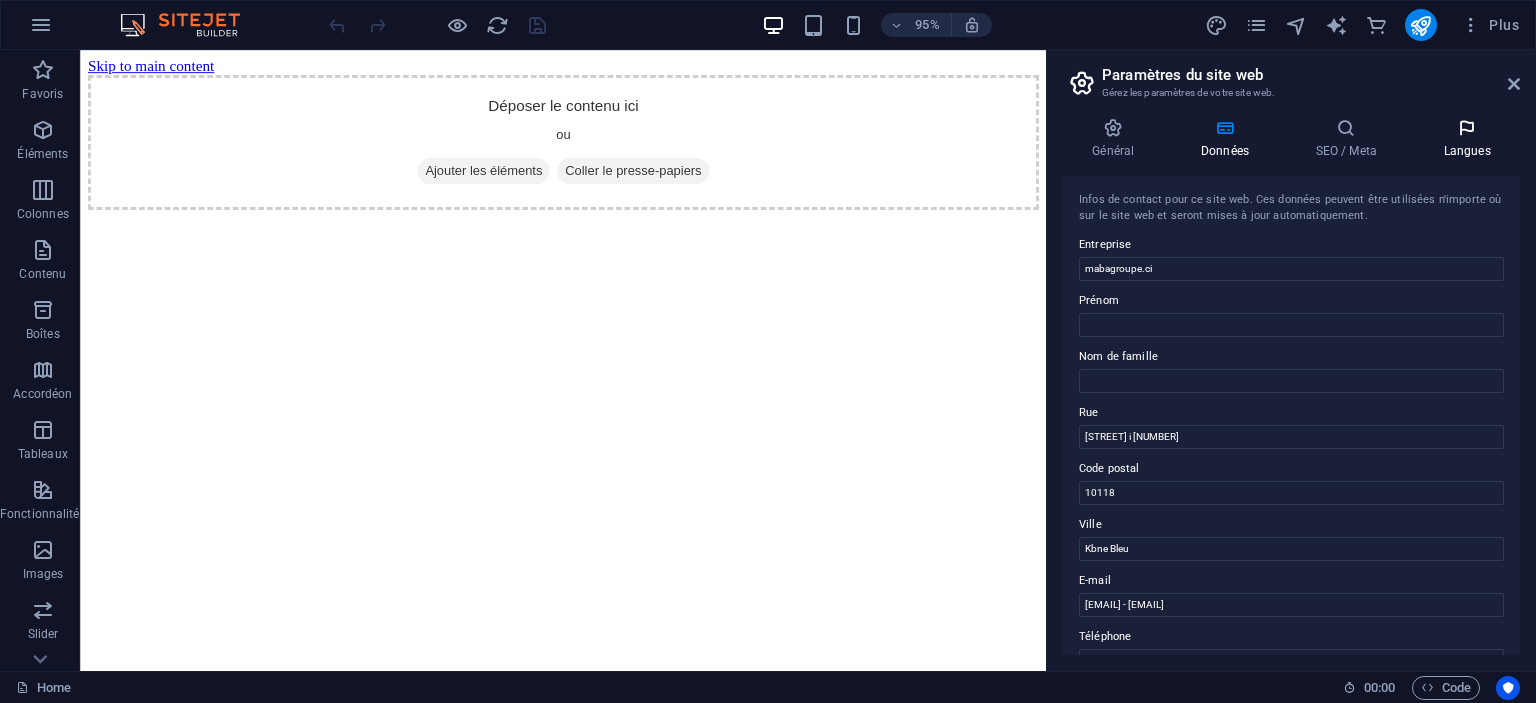 click on "Langues" at bounding box center [1467, 139] 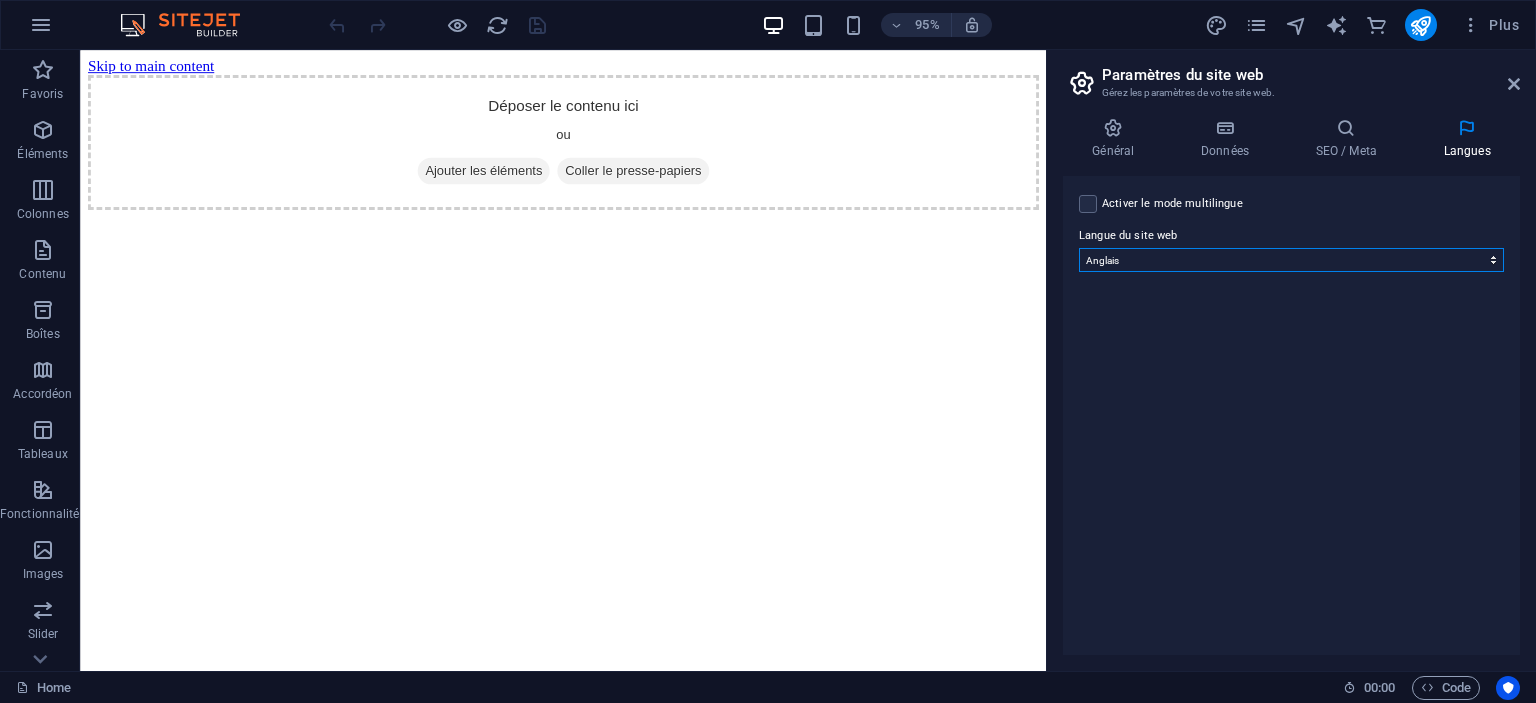 click on "Abkhazian Afar Afrikaans Akan Albanais Allemand Amharic Anglais Arabe Aragonese Armenian Assamese Avaric Avestan Aymara Azerbaijani Bambara Bashkir Basque Belarusian Bengali Bihari languages Bislama Bokmål Bosnian Breton Bulgare Burmese Catalan Central Khmer Chamorro Chechen Chinois Church Slavic Chuvash Coréen Cornish Corsican Cree Croate Danois Dzongkha Espagnol Esperanto Estonian Ewe Faroese Farsi (persan) Fijian Finnois Français Fulah Gaelic Galician Ganda Georgian Grec Greenlandic Guaraní Gujarati Haitian Creole Hausa Hébreu Herero Hindi Hiri Motu Hongrois Icelandic Ido Igbo Indonésien Interlingua Interlingue Inuktitut Inupiaq Irish Italien Japonais Javanese Kannada Kanouri Kashmiri Kazakh Kikuyu Kinyarwanda Komi Kongo Kurdish Kwanyama Kyrgyz Lao Latin Letton Limburgish Lingala Lituanien Luba-Katanga Luxembourgish Macédonien Malagasy Malay Malayalam Maldivian Maltais Manx Maori Marathi Marshallese Mongolian Nauru Navajo Ndonga Néerlandais Nepali North Ndebele Northern Sami Norvégien Nuosu Nyanja" at bounding box center (1291, 260) 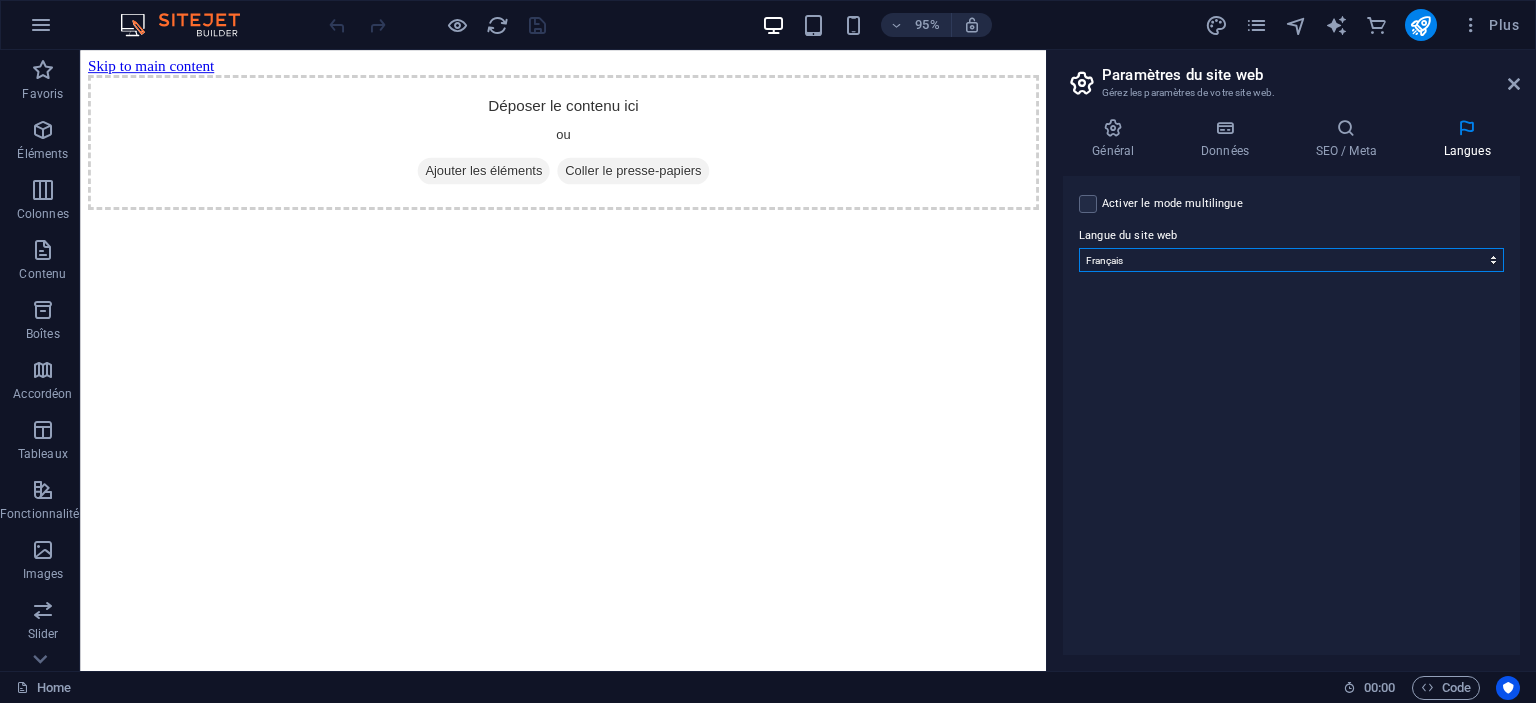 click on "Abkhazian Afar Afrikaans Akan Albanais Allemand Amharic Anglais Arabe Aragonese Armenian Assamese Avaric Avestan Aymara Azerbaijani Bambara Bashkir Basque Belarusian Bengali Bihari languages Bislama Bokmål Bosnian Breton Bulgare Burmese Catalan Central Khmer Chamorro Chechen Chinois Church Slavic Chuvash Coréen Cornish Corsican Cree Croate Danois Dzongkha Espagnol Esperanto Estonian Ewe Faroese Farsi (persan) Fijian Finnois Français Fulah Gaelic Galician Ganda Georgian Grec Greenlandic Guaraní Gujarati Haitian Creole Hausa Hébreu Herero Hindi Hiri Motu Hongrois Icelandic Ido Igbo Indonésien Interlingua Interlingue Inuktitut Inupiaq Irish Italien Japonais Javanese Kannada Kanouri Kashmiri Kazakh Kikuyu Kinyarwanda Komi Kongo Kurdish Kwanyama Kyrgyz Lao Latin Letton Limburgish Lingala Lituanien Luba-Katanga Luxembourgish Macédonien Malagasy Malay Malayalam Maldivian Maltais Manx Maori Marathi Marshallese Mongolian Nauru Navajo Ndonga Néerlandais Nepali North Ndebele Northern Sami Norvégien Nuosu Nyanja" at bounding box center [1291, 260] 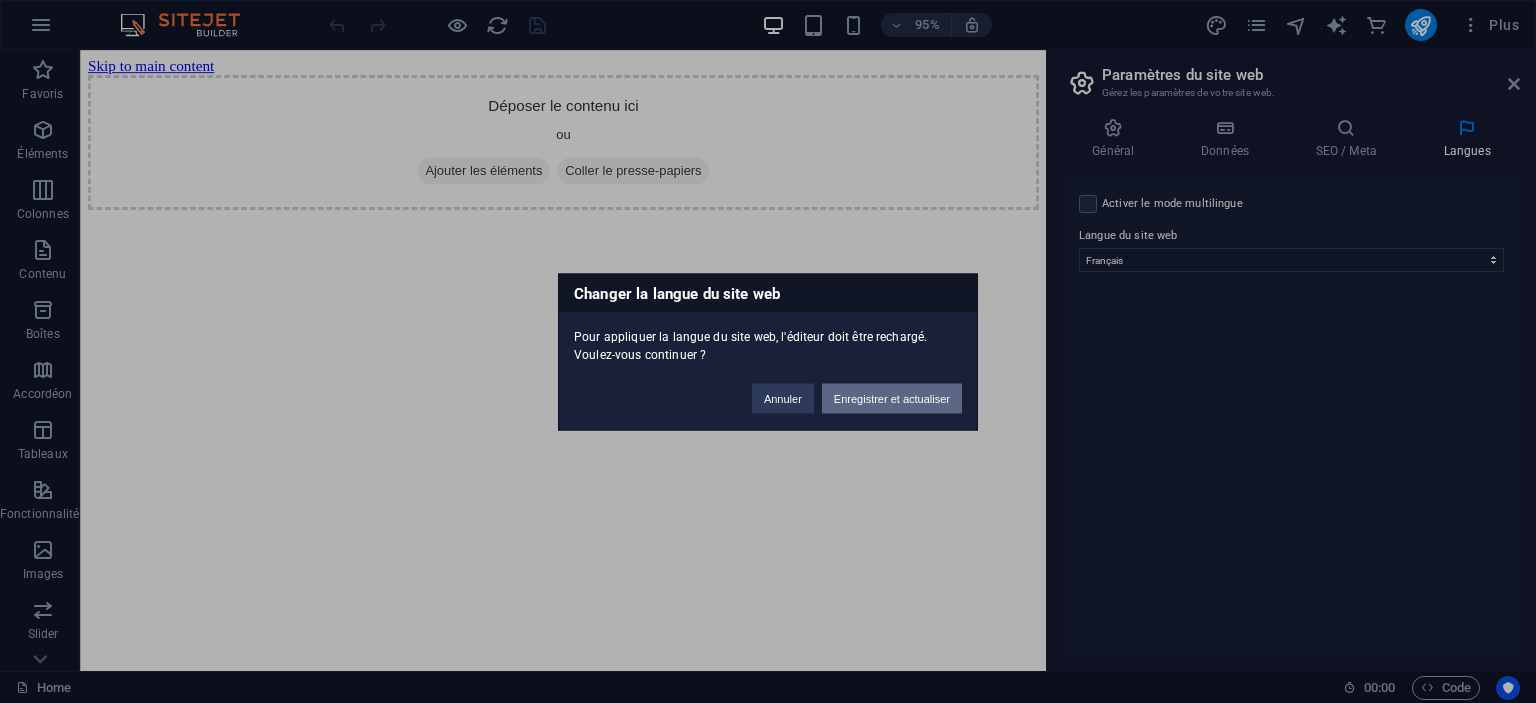 click on "Enregistrer et actualiser" at bounding box center [892, 398] 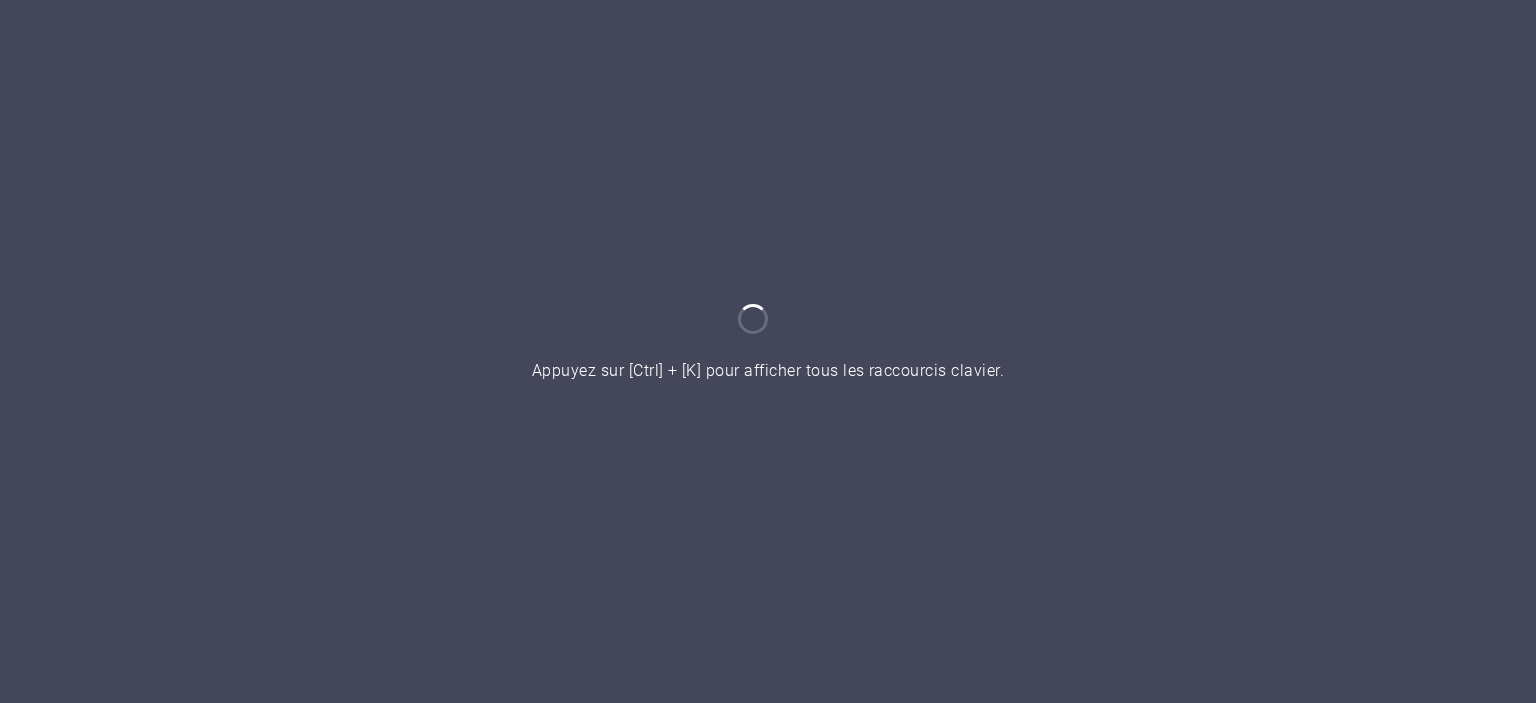 scroll, scrollTop: 0, scrollLeft: 0, axis: both 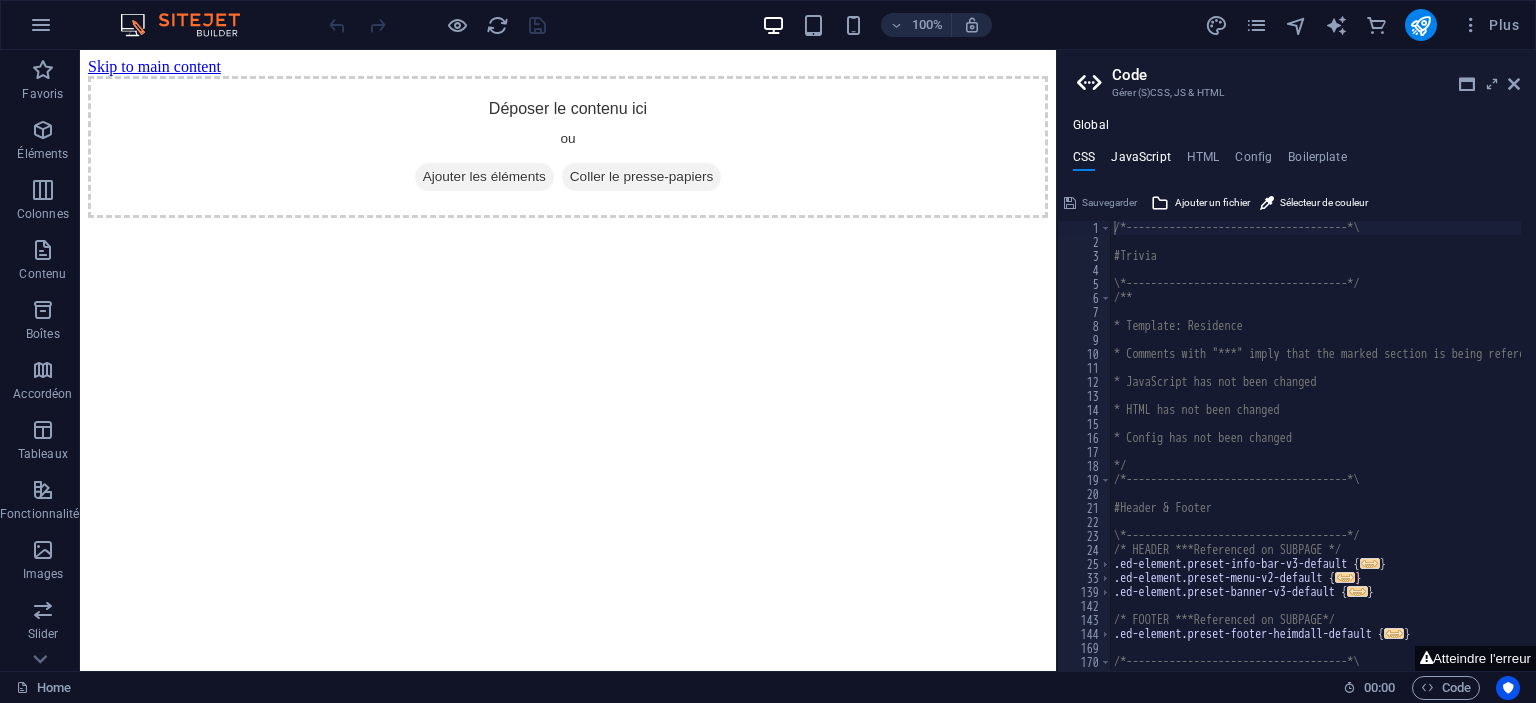 click on "JavaScript" at bounding box center (1140, 161) 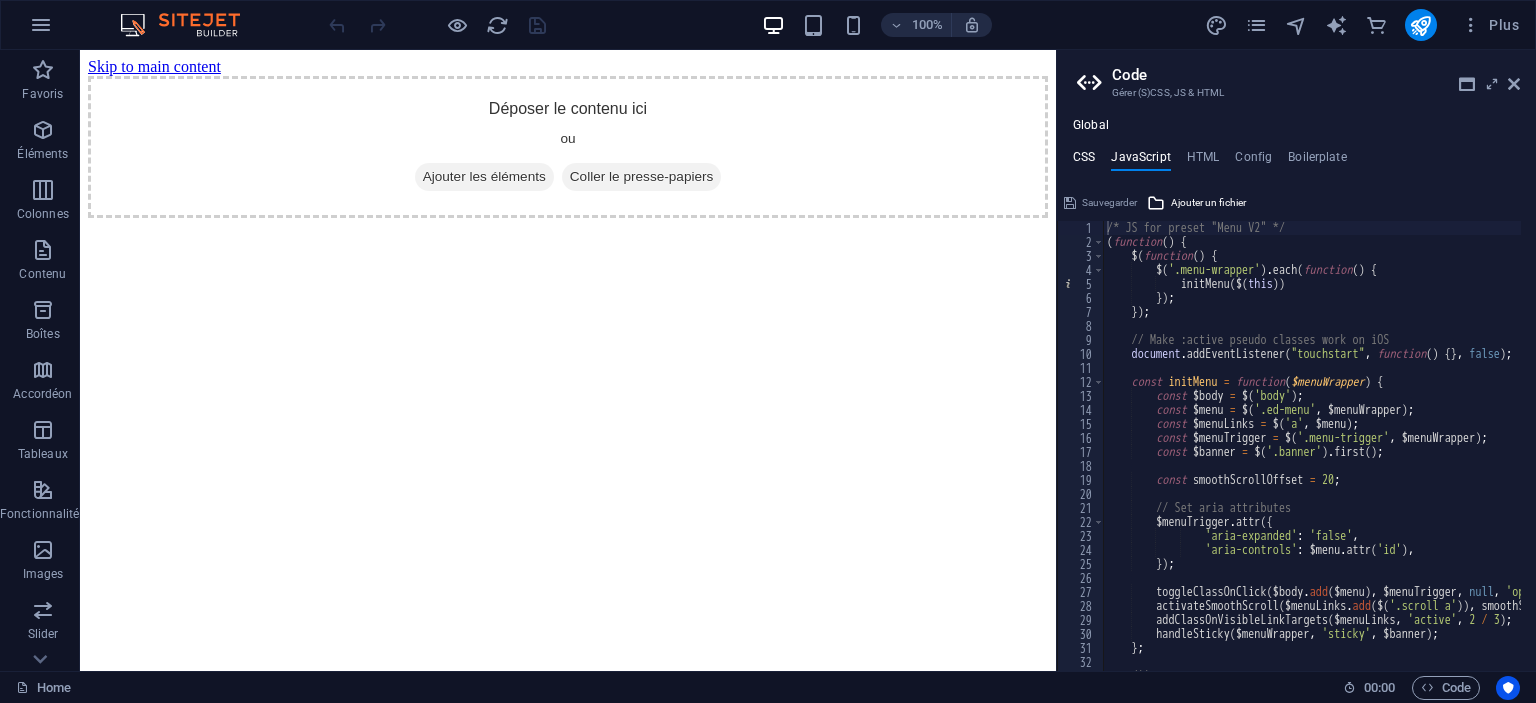 click on "CSS" at bounding box center [1084, 161] 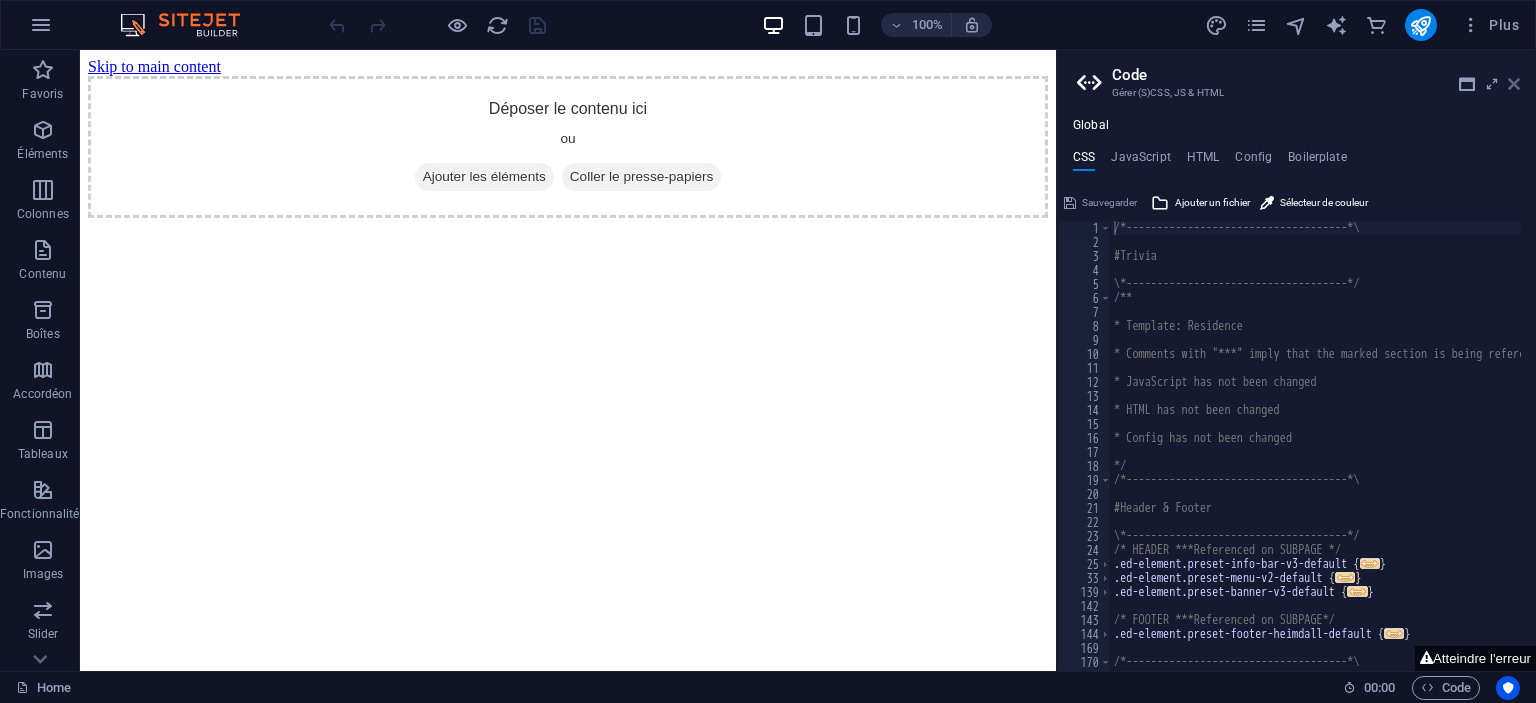 click at bounding box center (1514, 84) 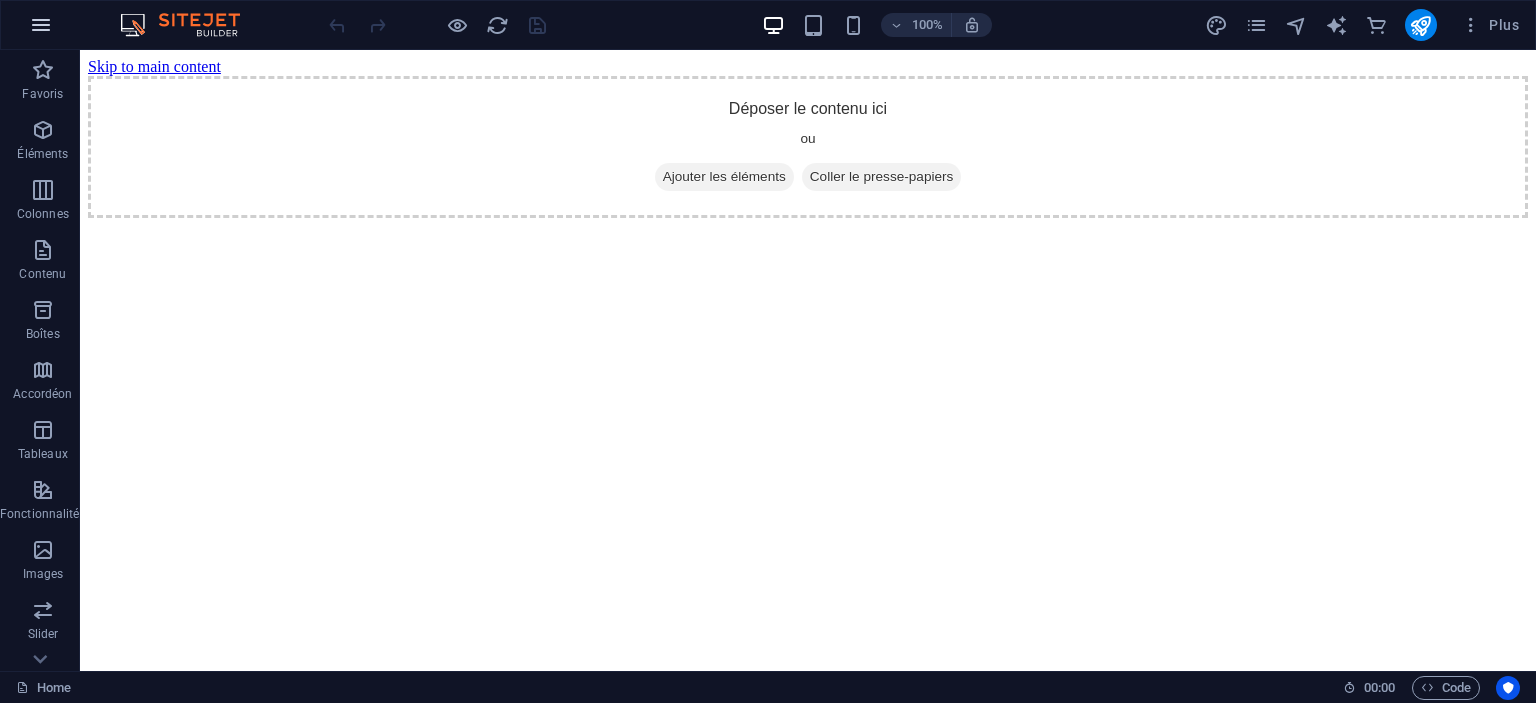 click at bounding box center [41, 25] 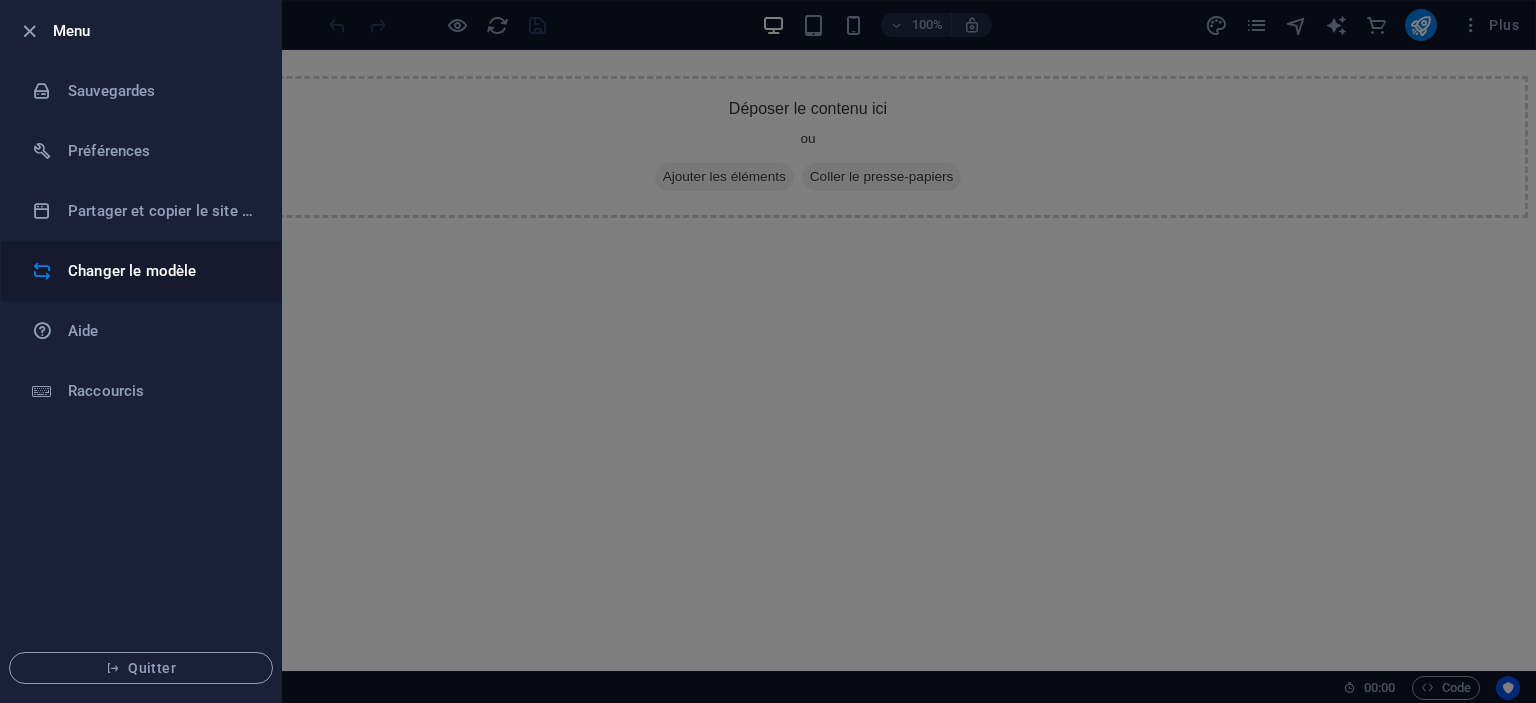 click on "Changer le modèle" at bounding box center [160, 271] 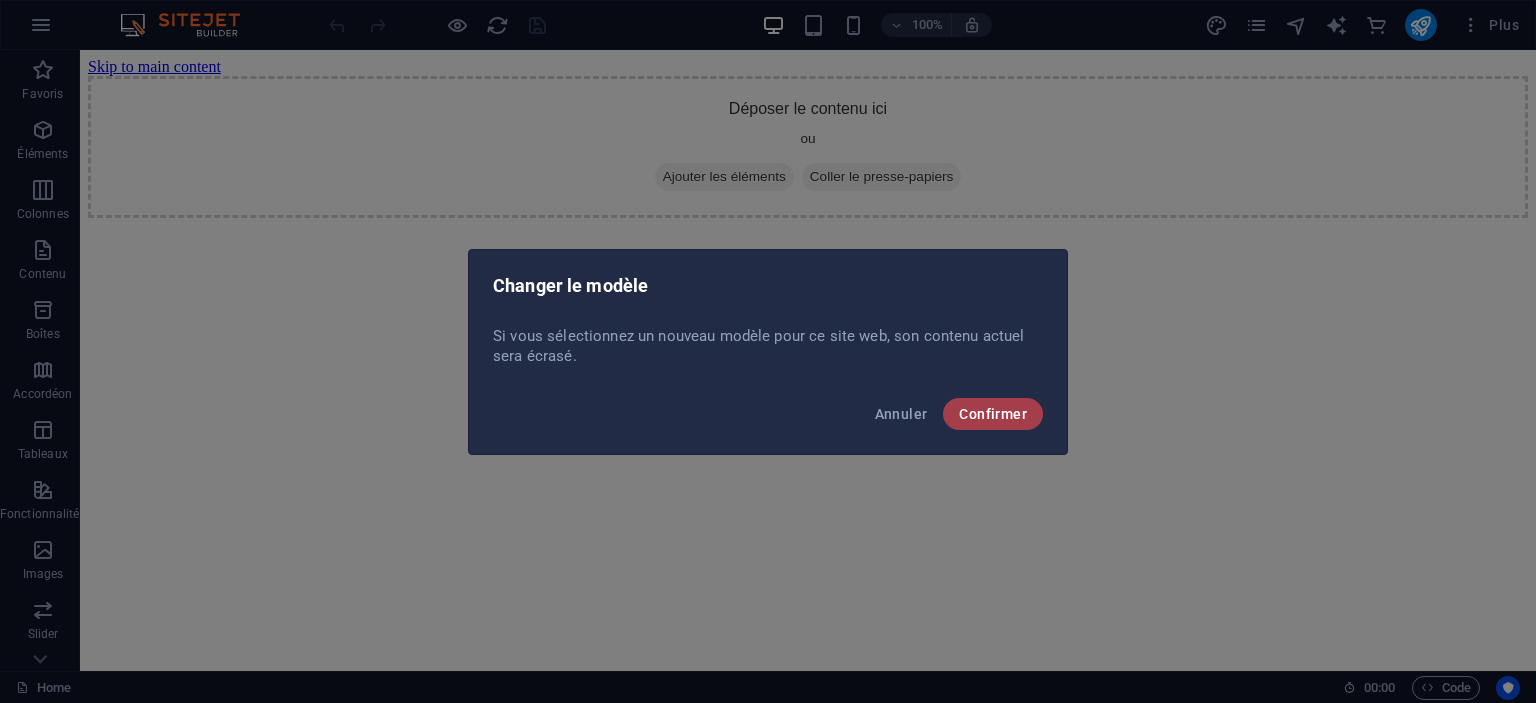 click on "Confirmer" at bounding box center (993, 414) 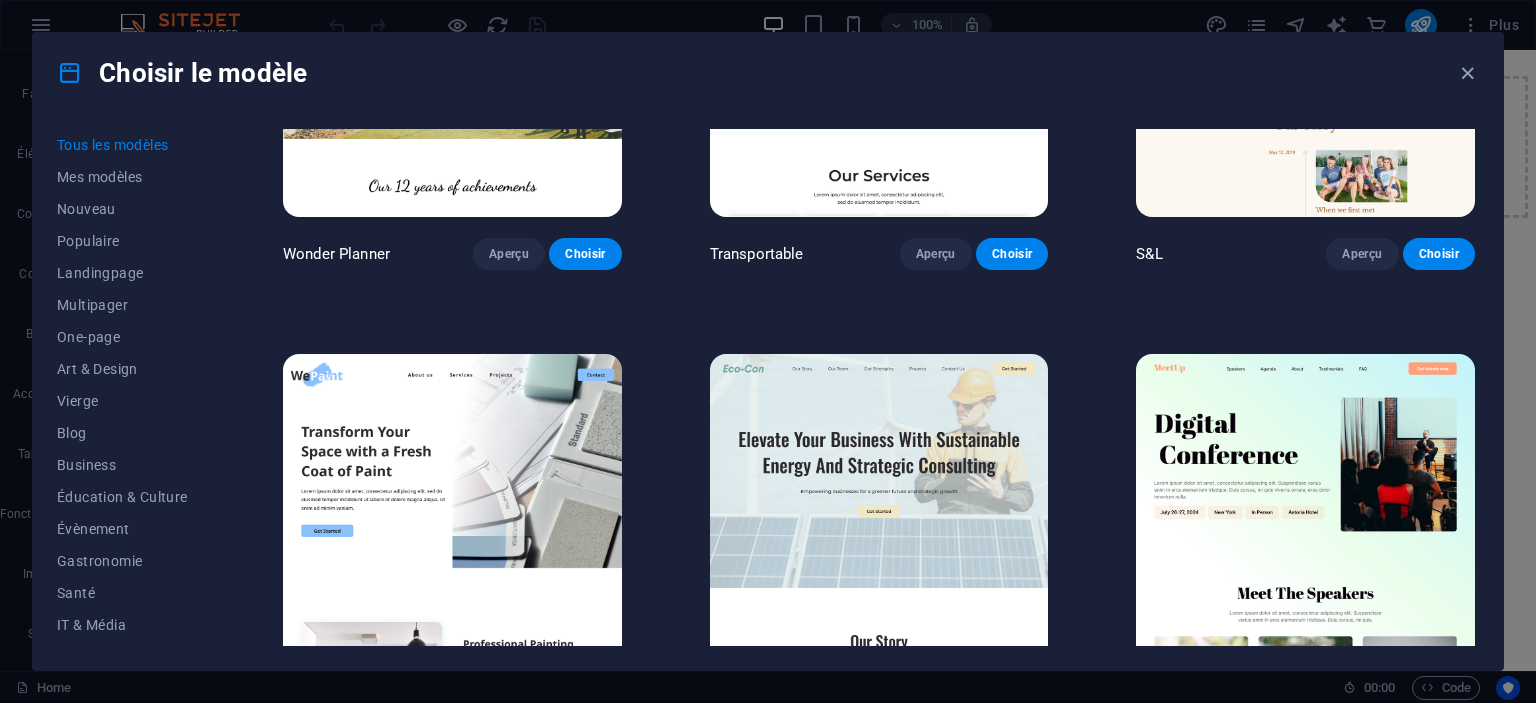 scroll, scrollTop: 1600, scrollLeft: 0, axis: vertical 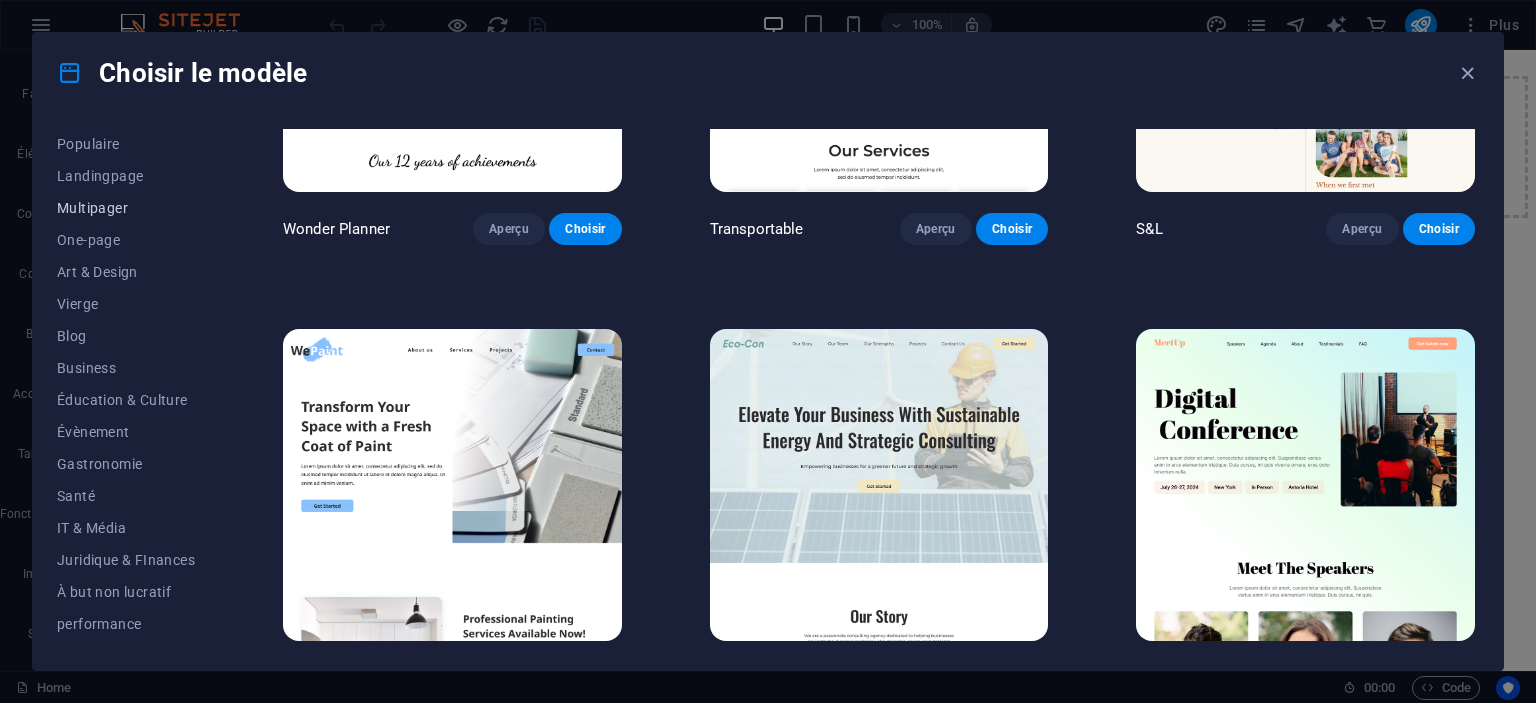 click on "Multipager" at bounding box center [126, 208] 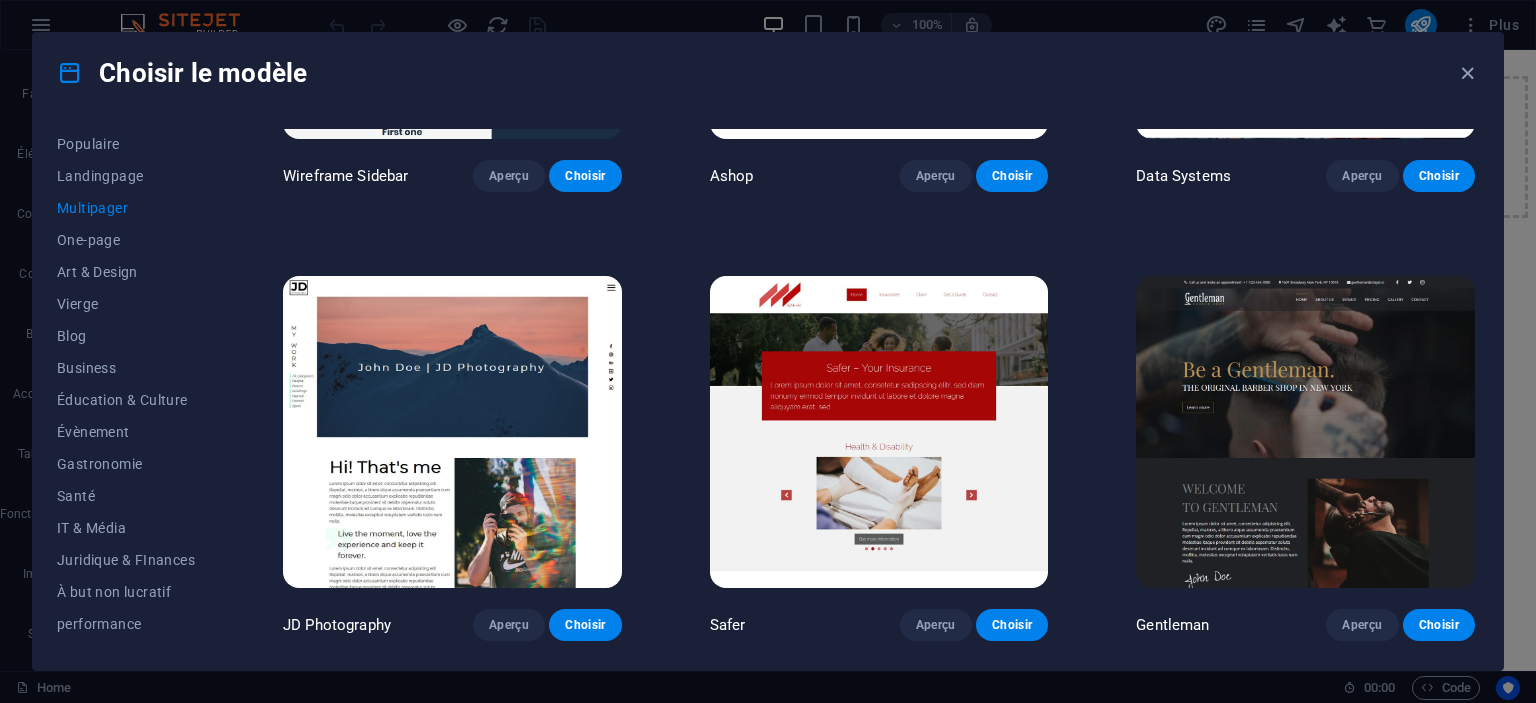 scroll, scrollTop: 5252, scrollLeft: 0, axis: vertical 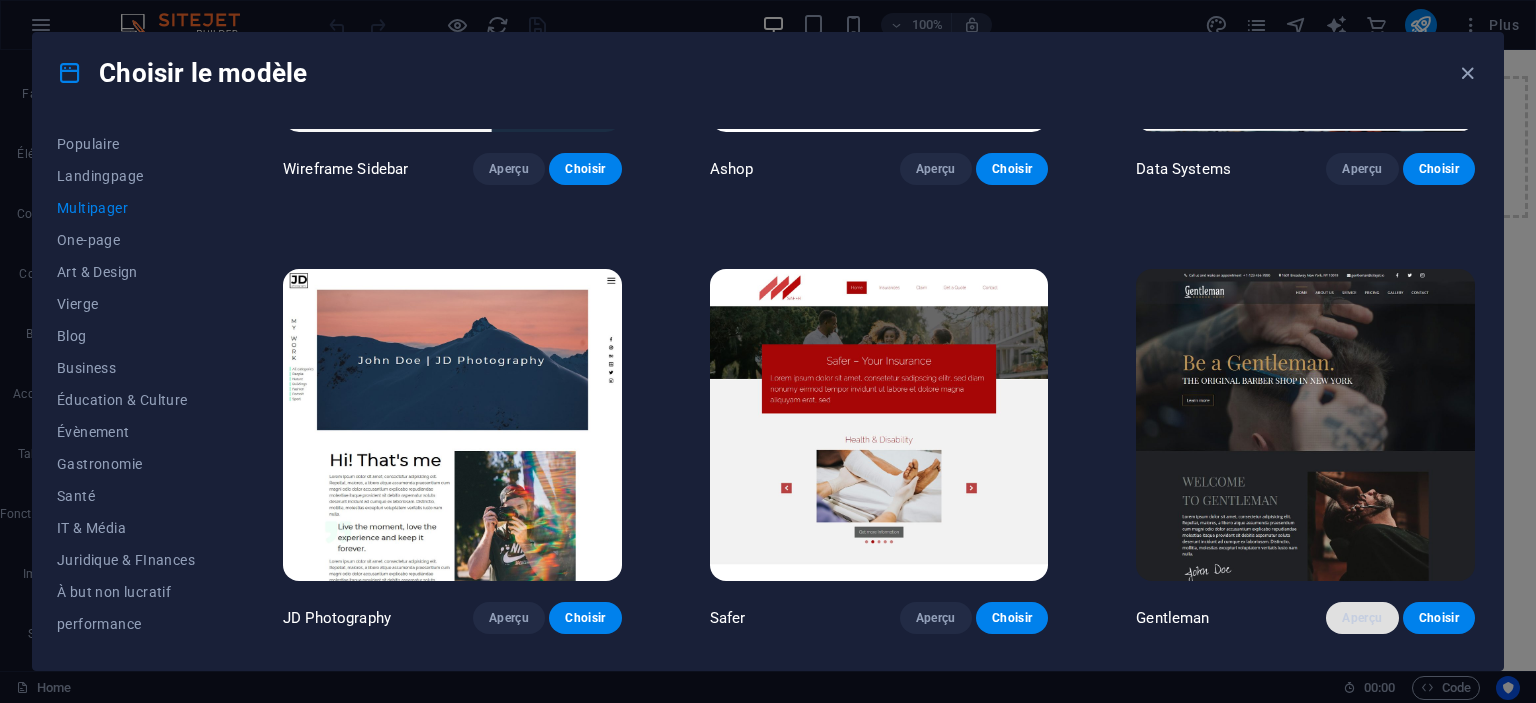 click on "Aperçu" at bounding box center [1362, 618] 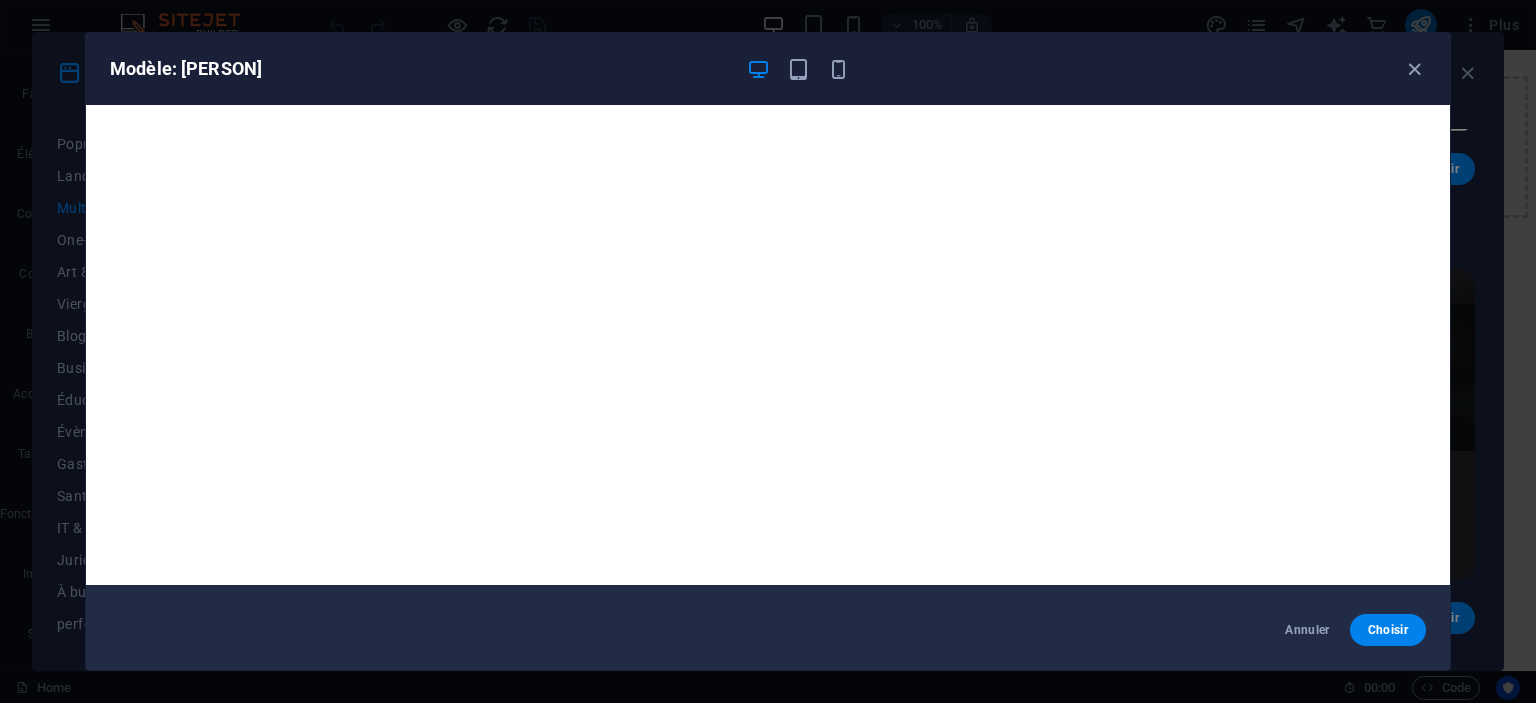 scroll, scrollTop: 0, scrollLeft: 0, axis: both 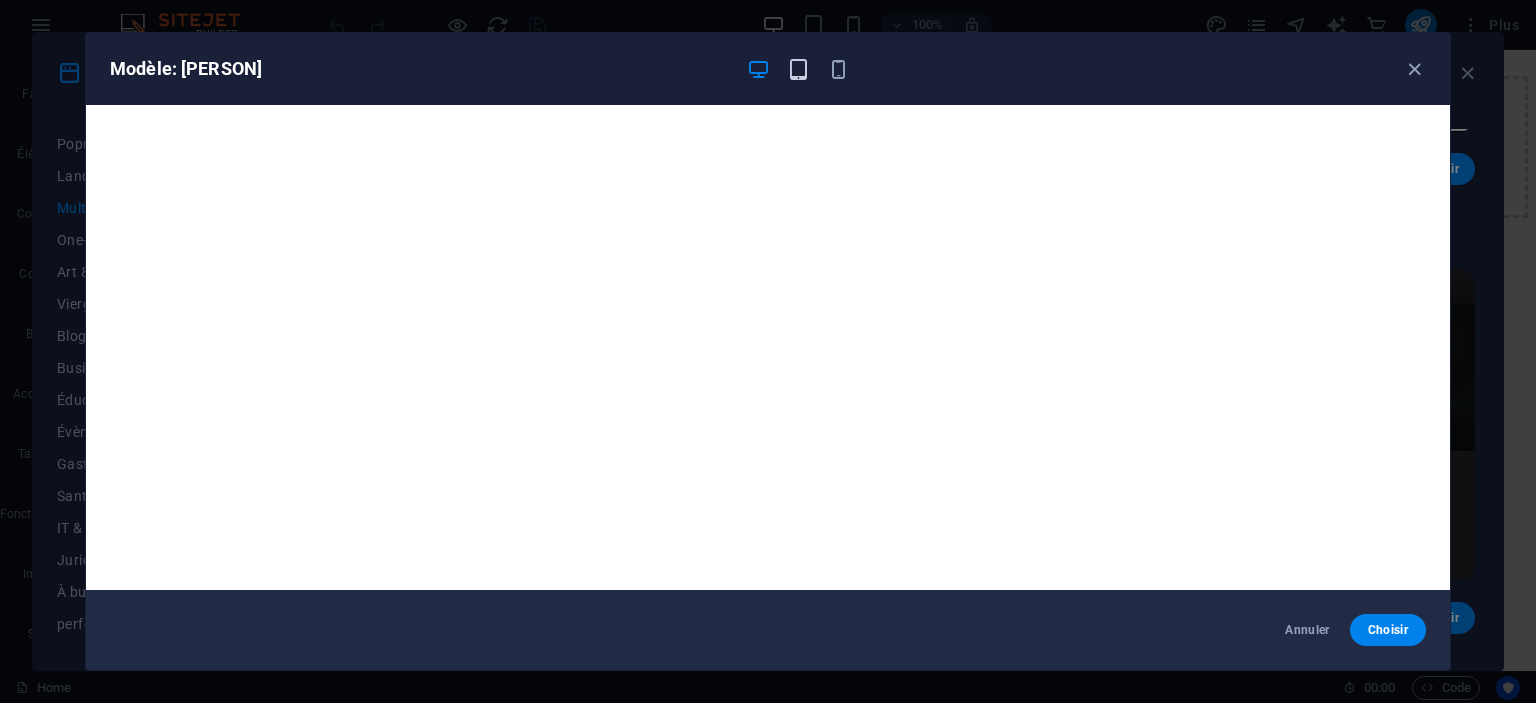 click at bounding box center (798, 69) 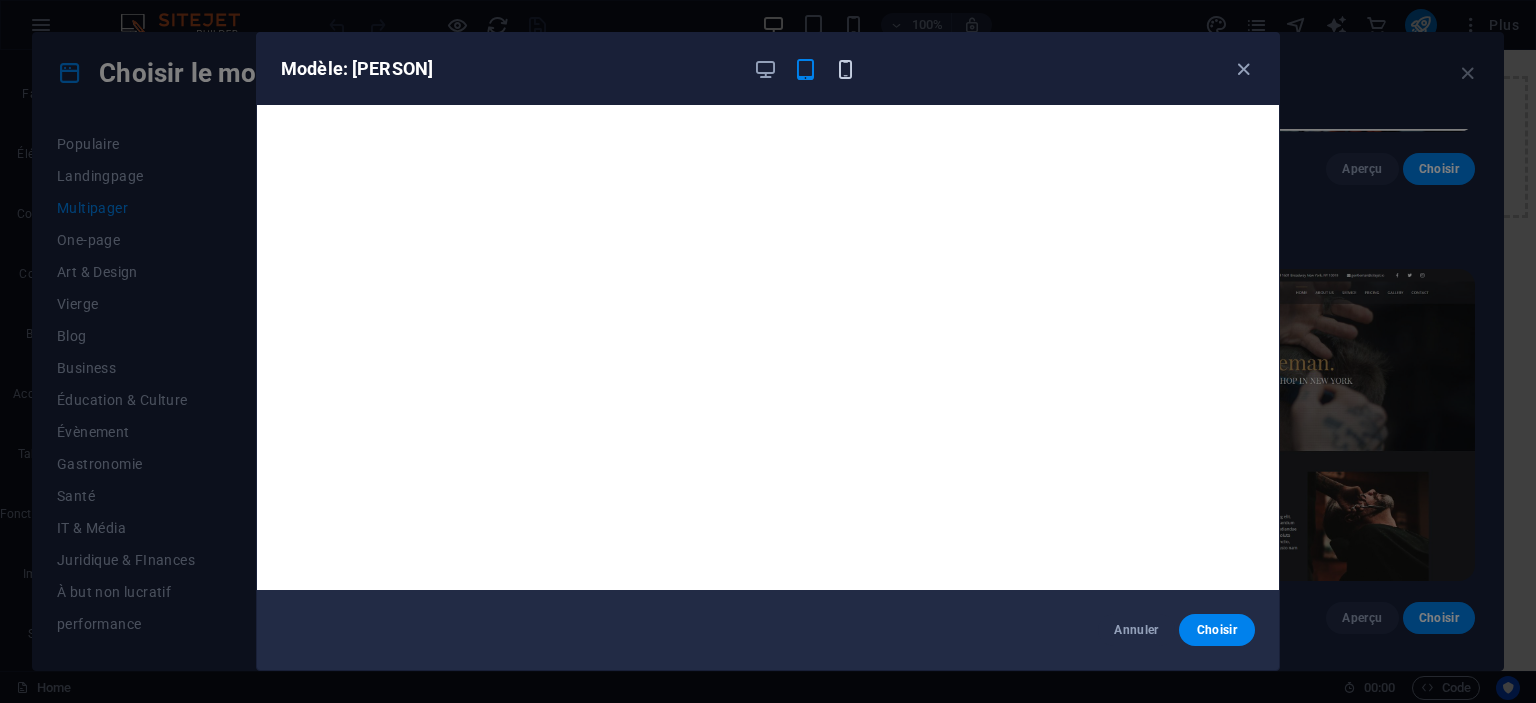 click at bounding box center (845, 69) 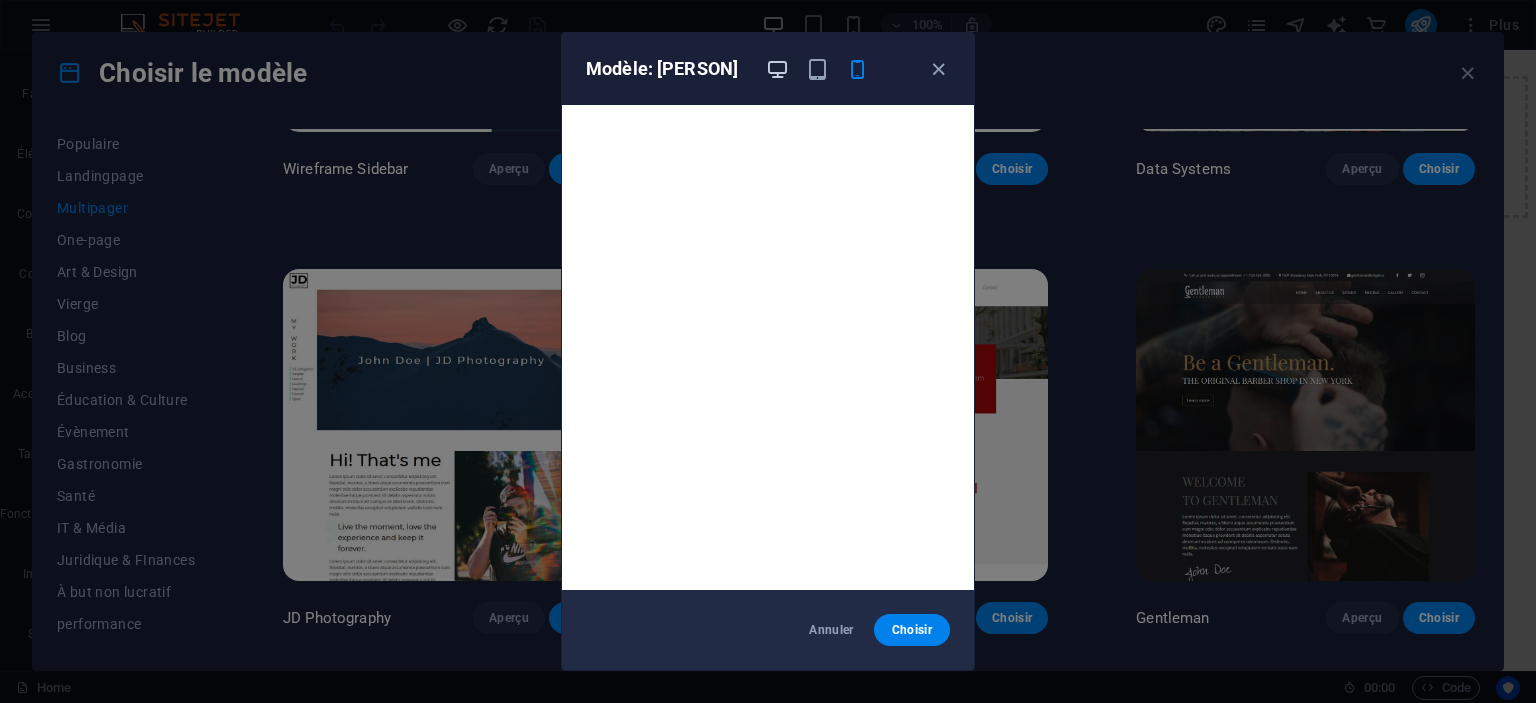 click at bounding box center (777, 69) 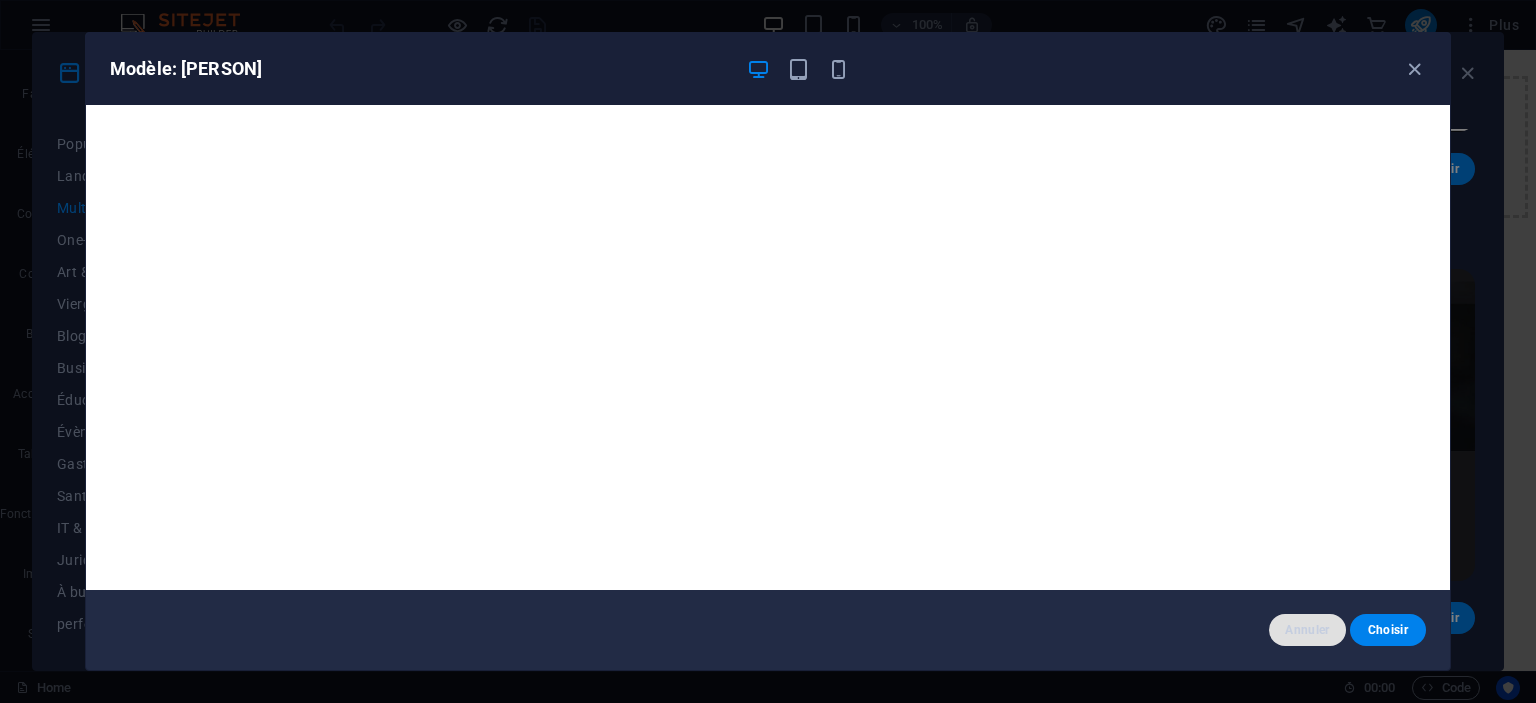 click on "Annuler" at bounding box center (1307, 630) 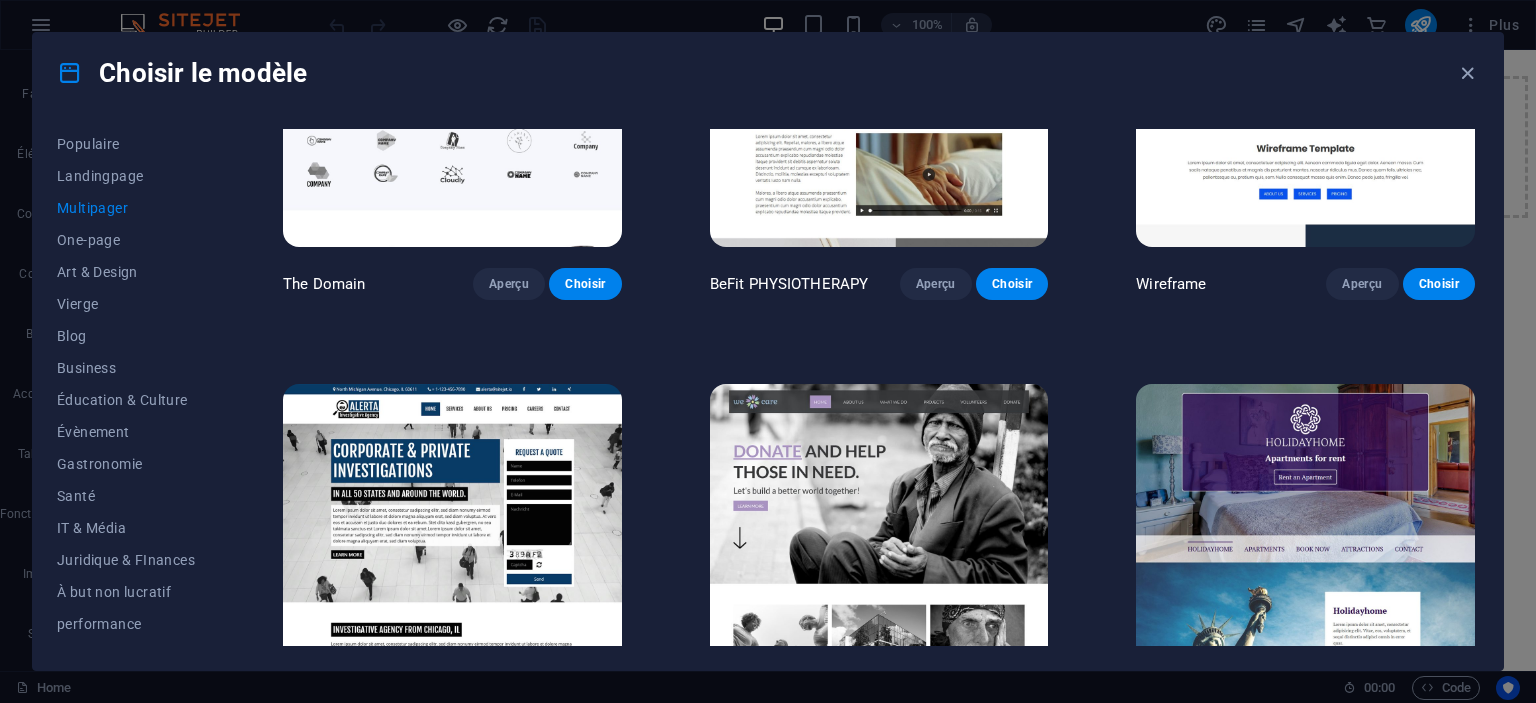 scroll, scrollTop: 7052, scrollLeft: 0, axis: vertical 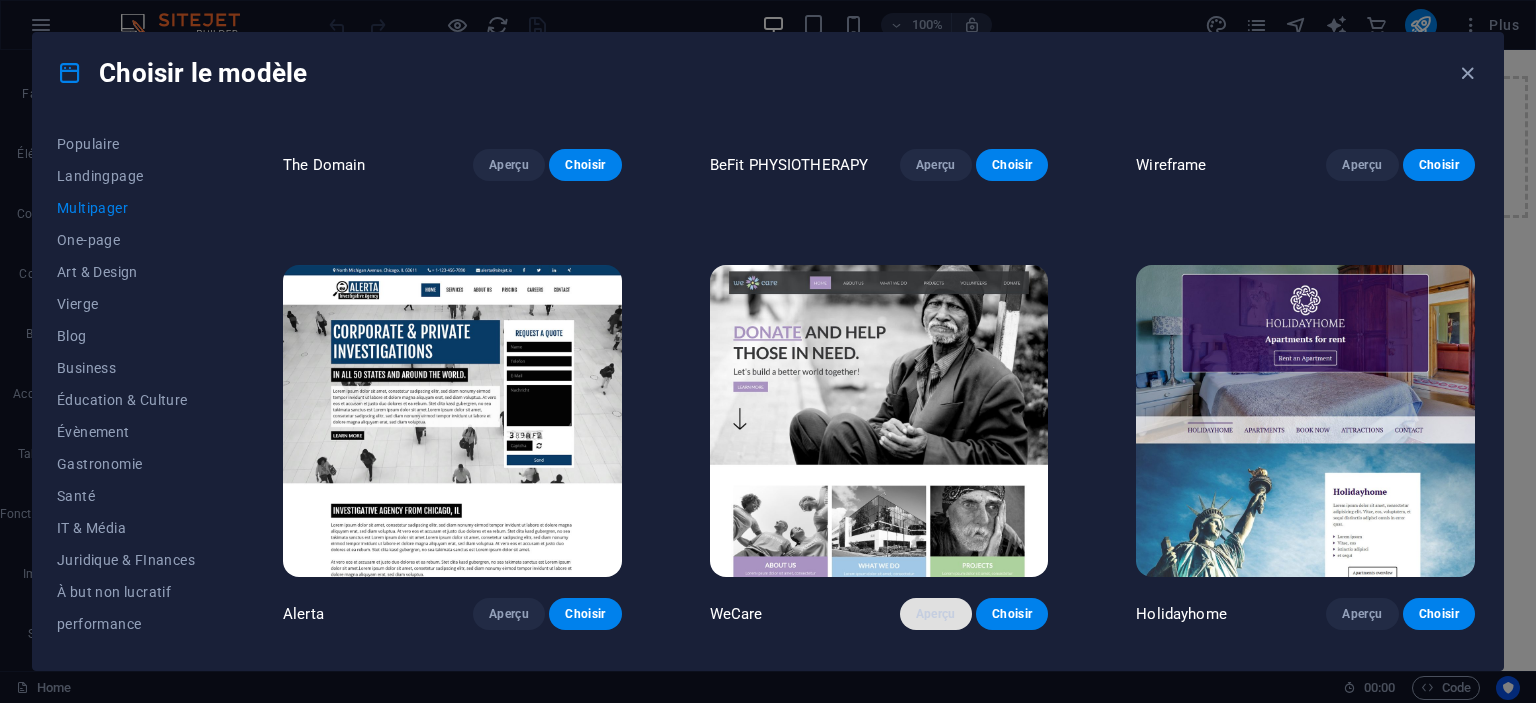 click on "Aperçu" at bounding box center [936, 614] 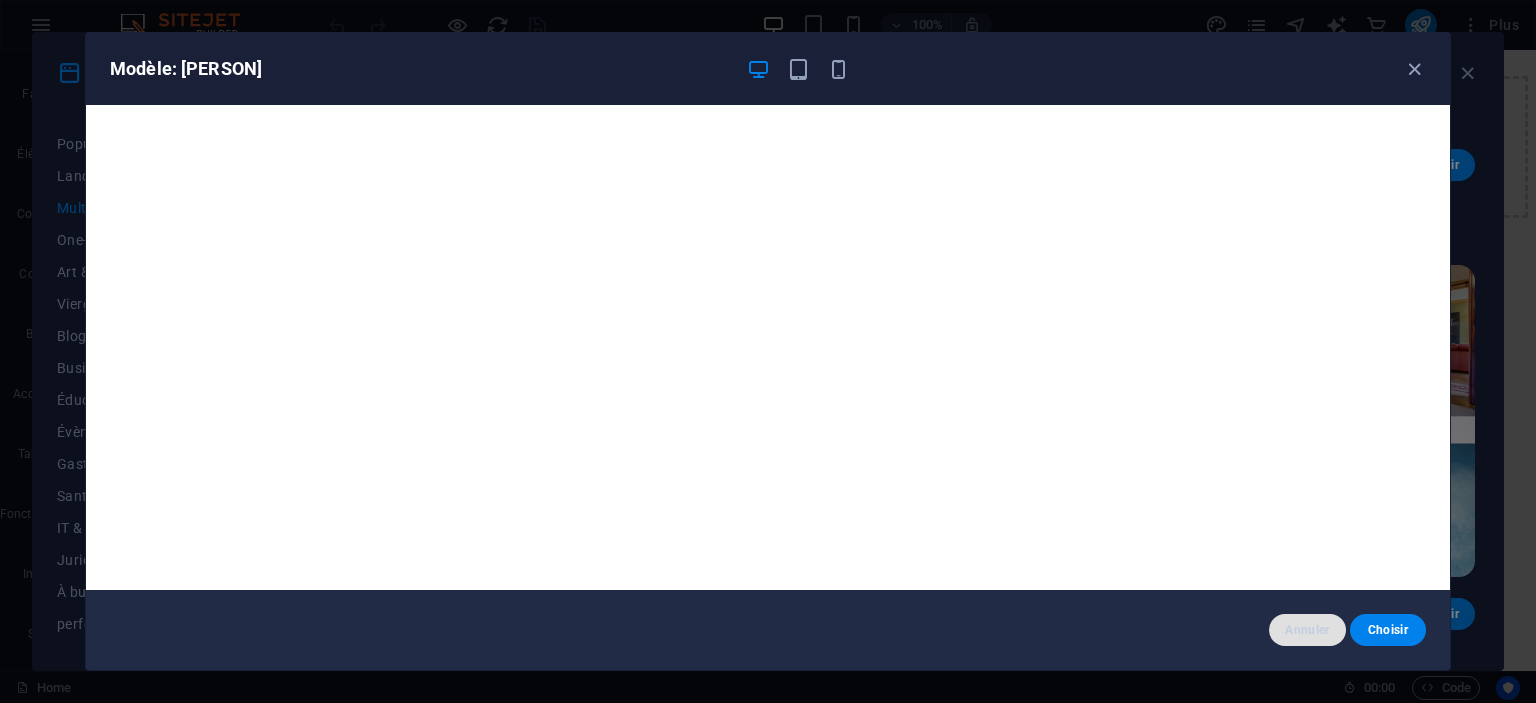 click on "Annuler" at bounding box center (1307, 630) 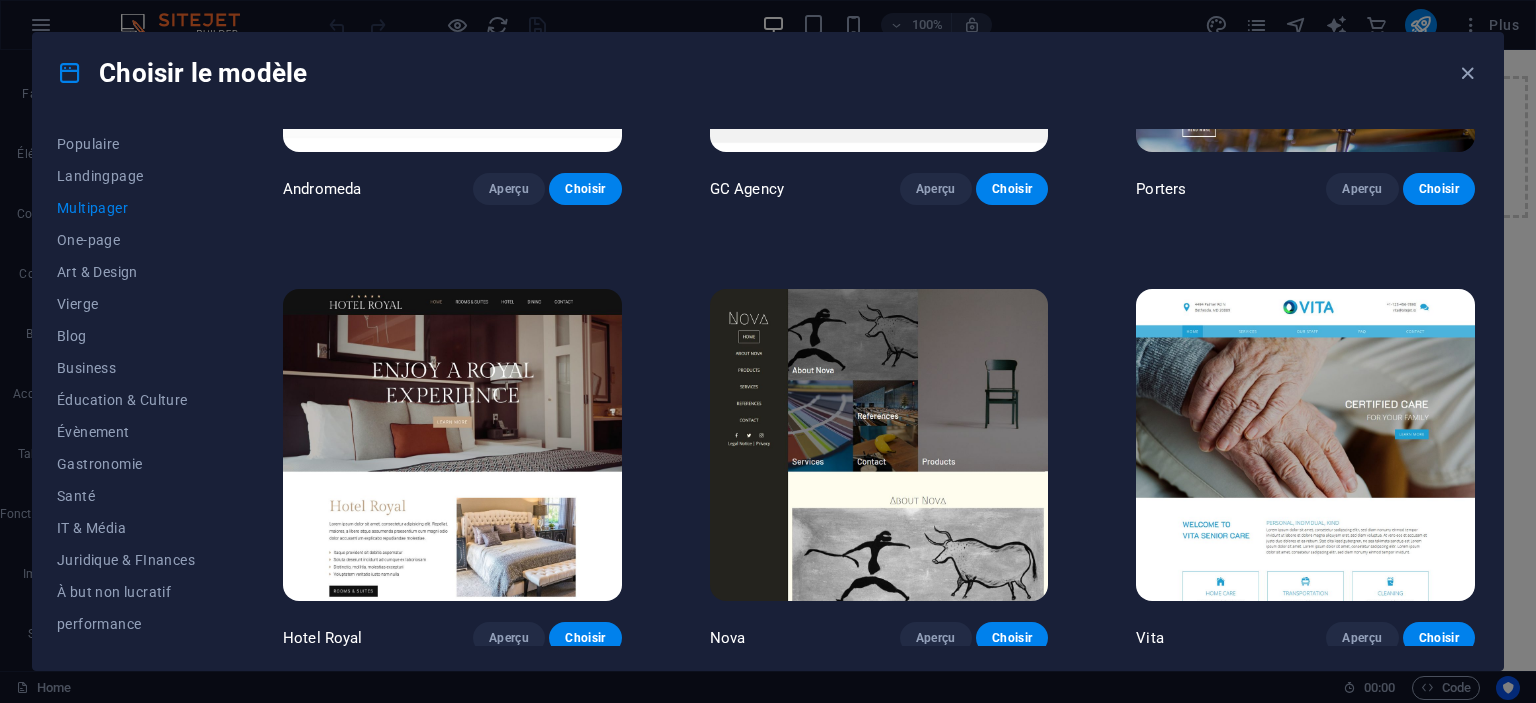 scroll, scrollTop: 8852, scrollLeft: 0, axis: vertical 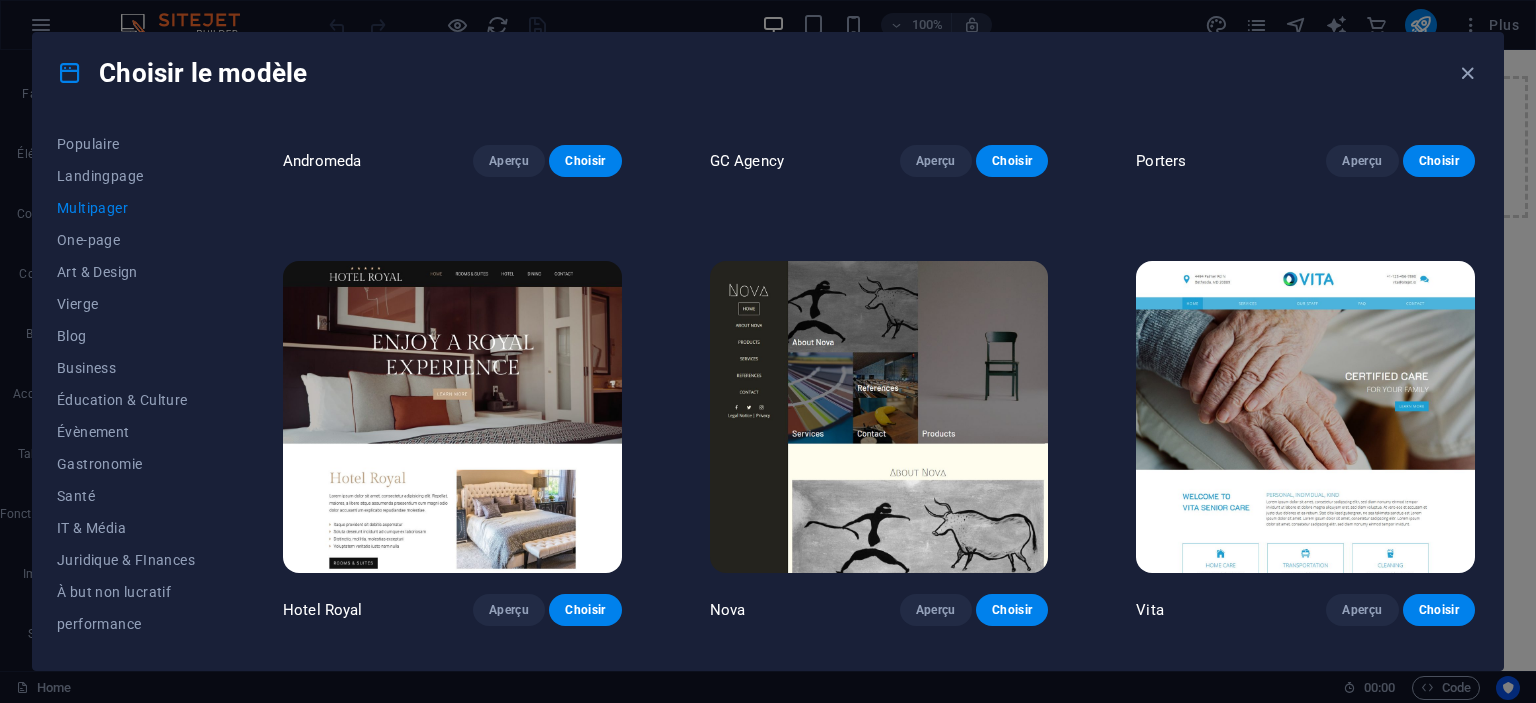 click at bounding box center (452, 417) 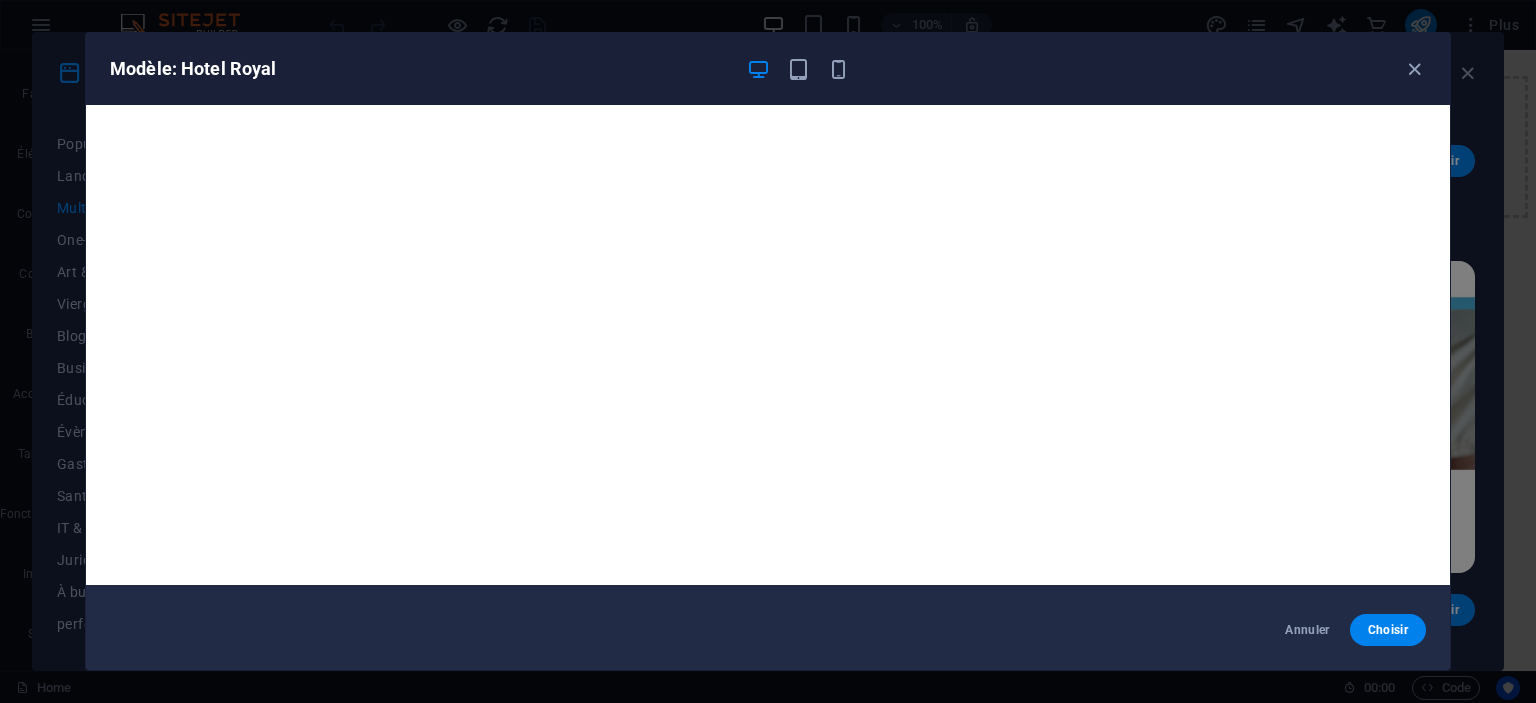 scroll, scrollTop: 0, scrollLeft: 0, axis: both 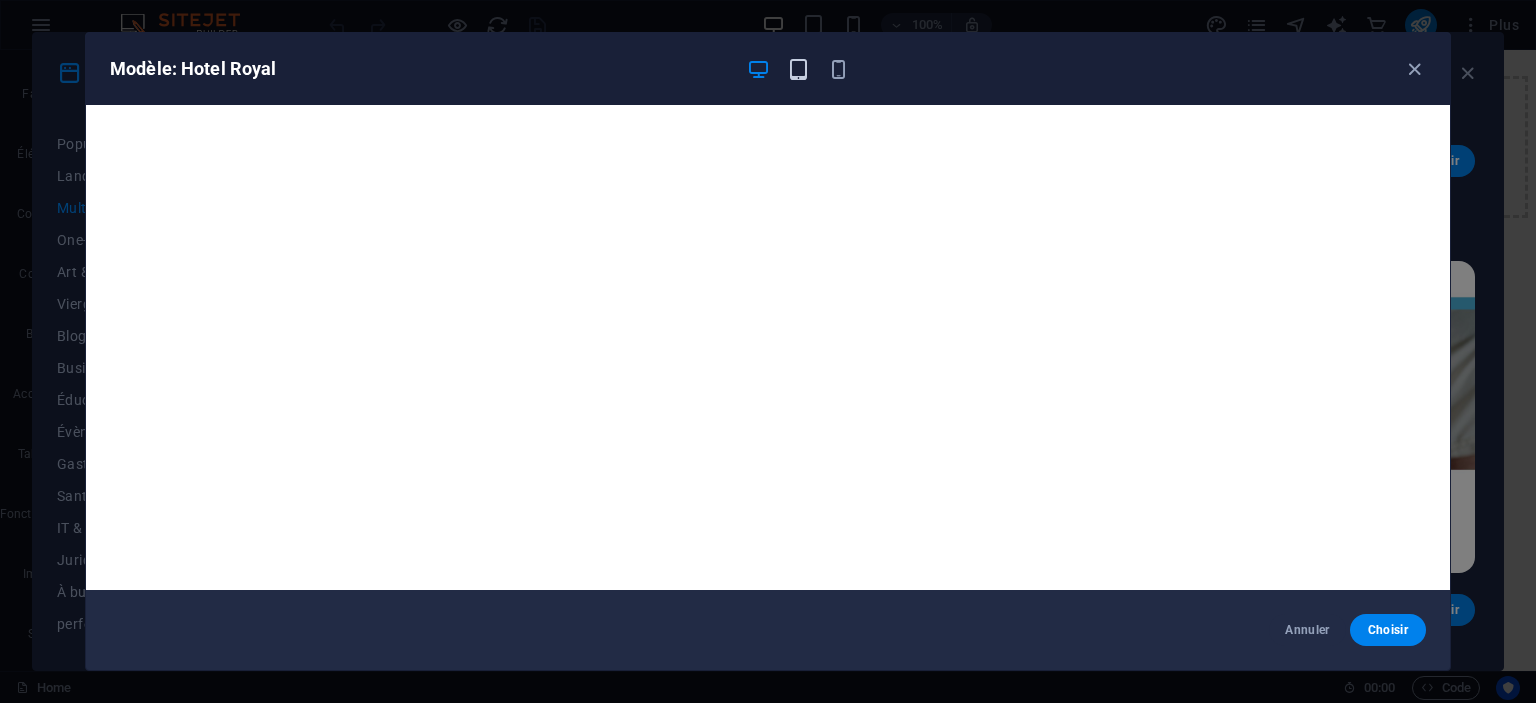 click at bounding box center (798, 69) 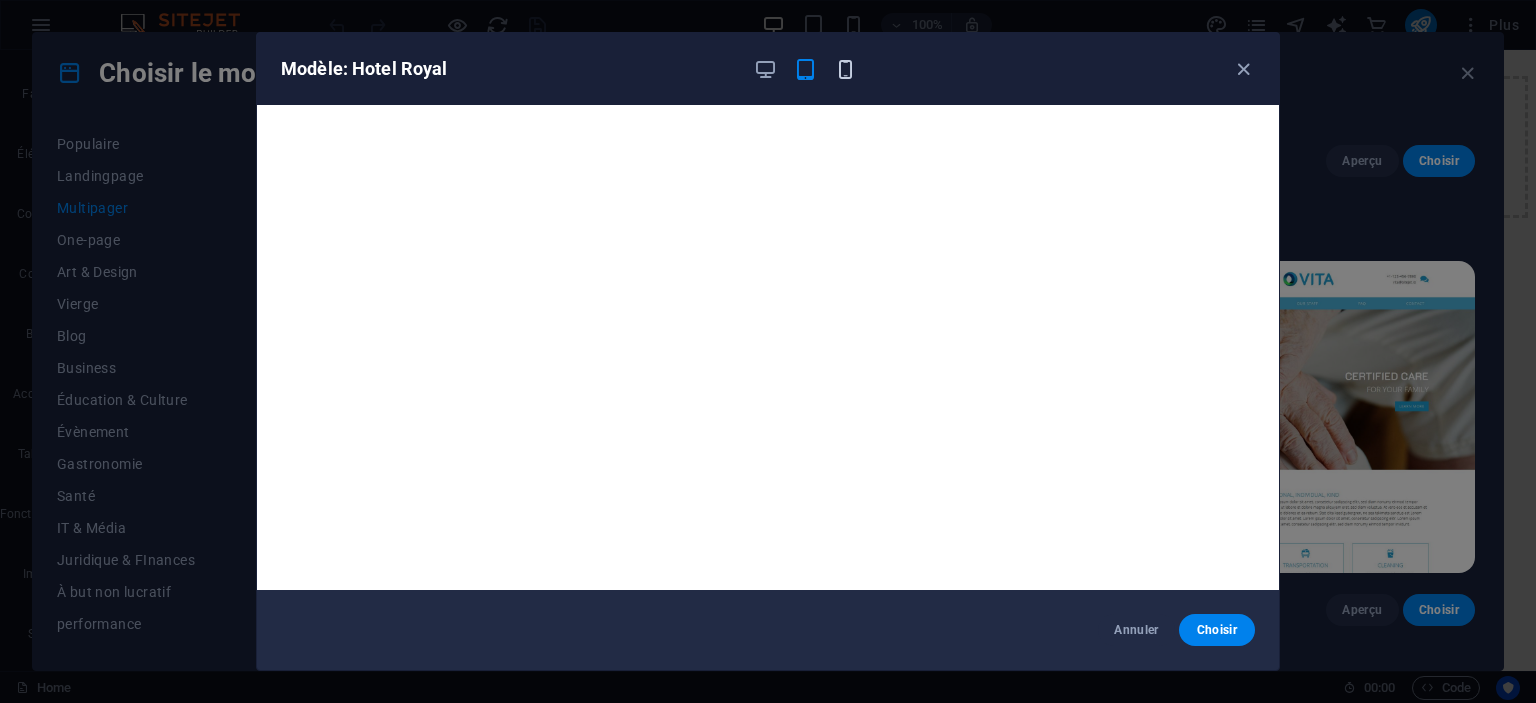 click at bounding box center [845, 69] 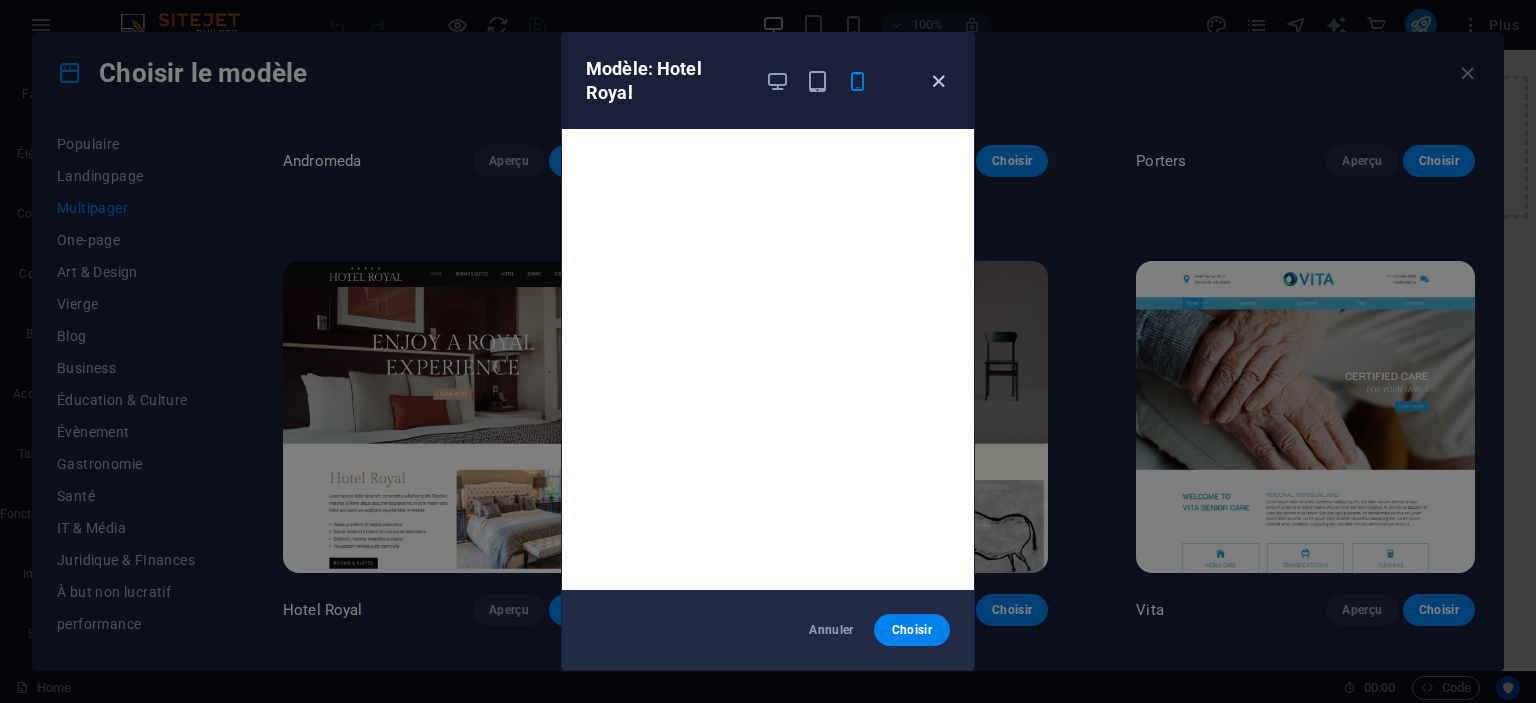 click at bounding box center [938, 81] 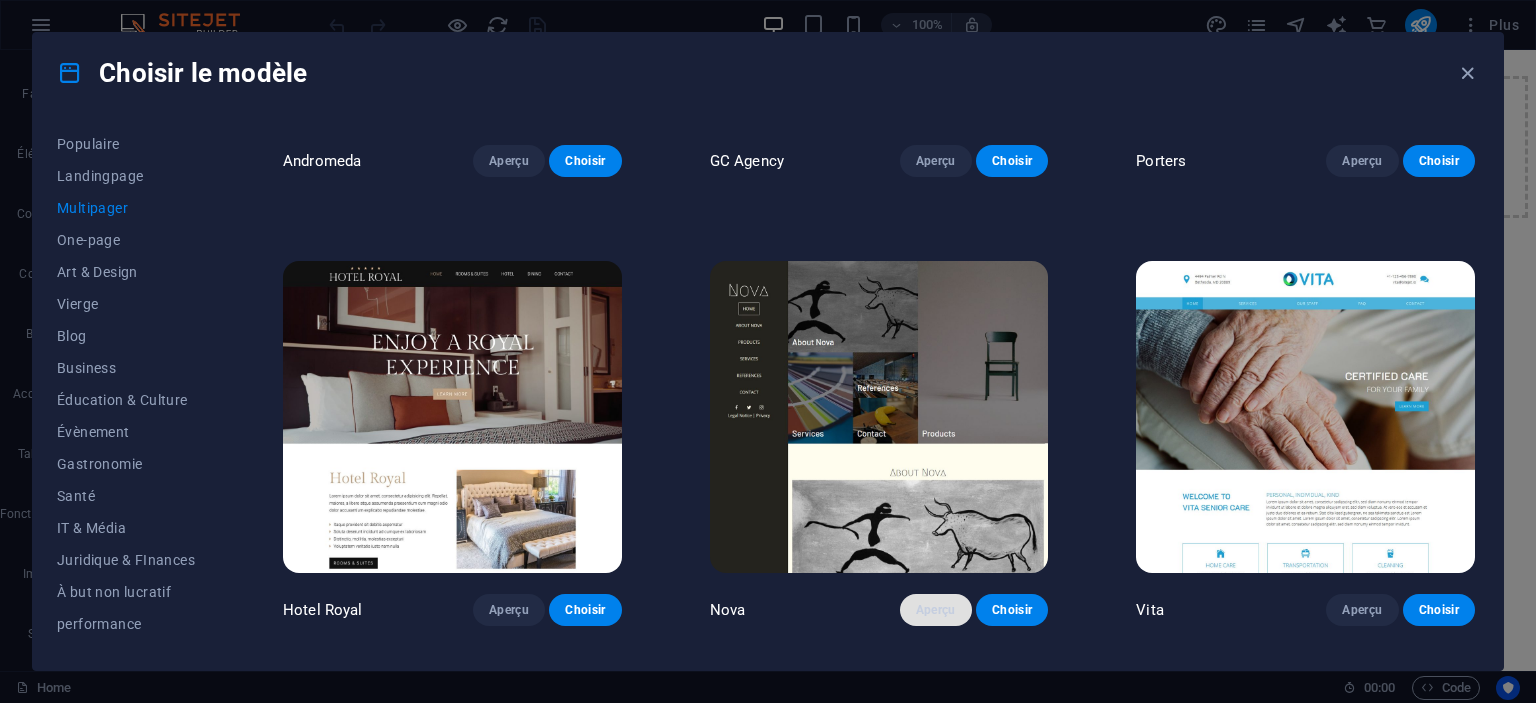 click on "Aperçu" at bounding box center (936, 610) 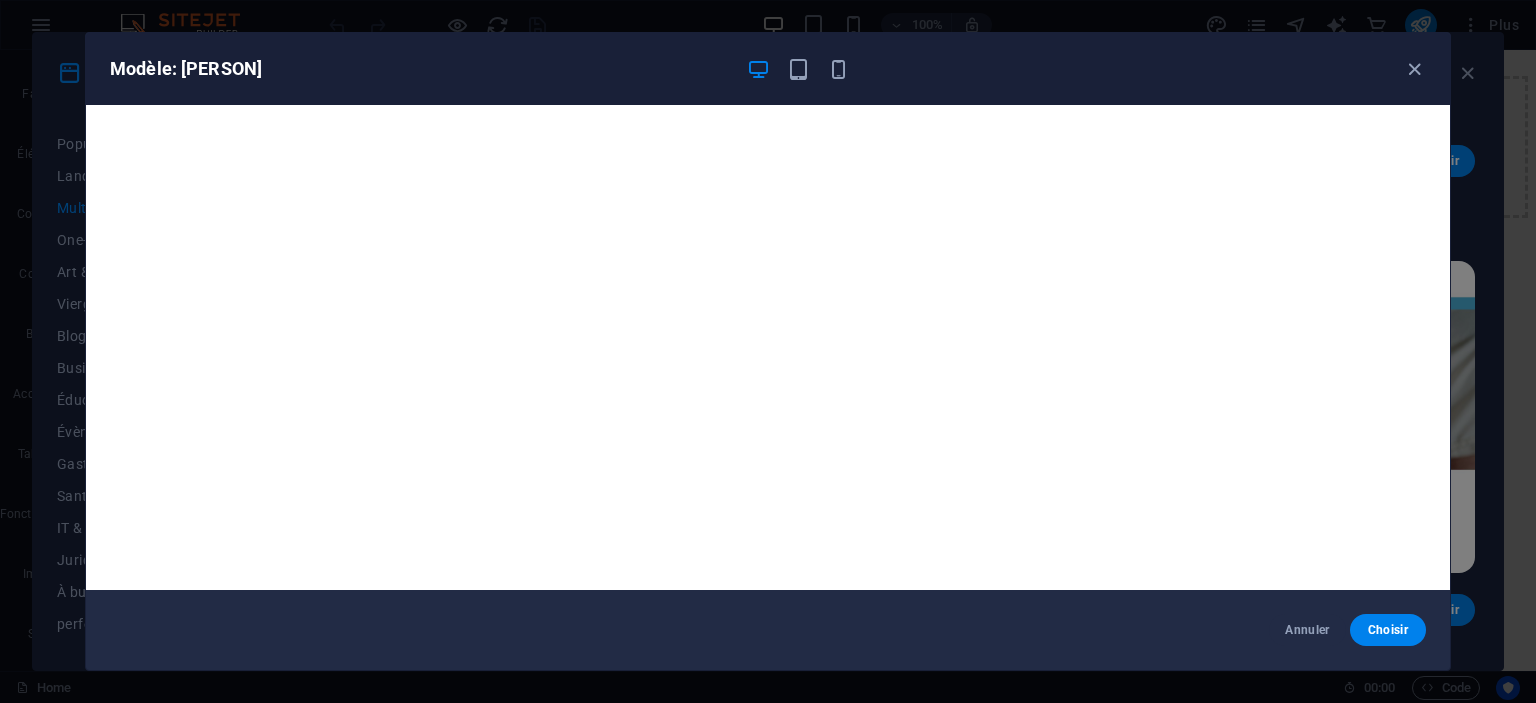 scroll, scrollTop: 0, scrollLeft: 0, axis: both 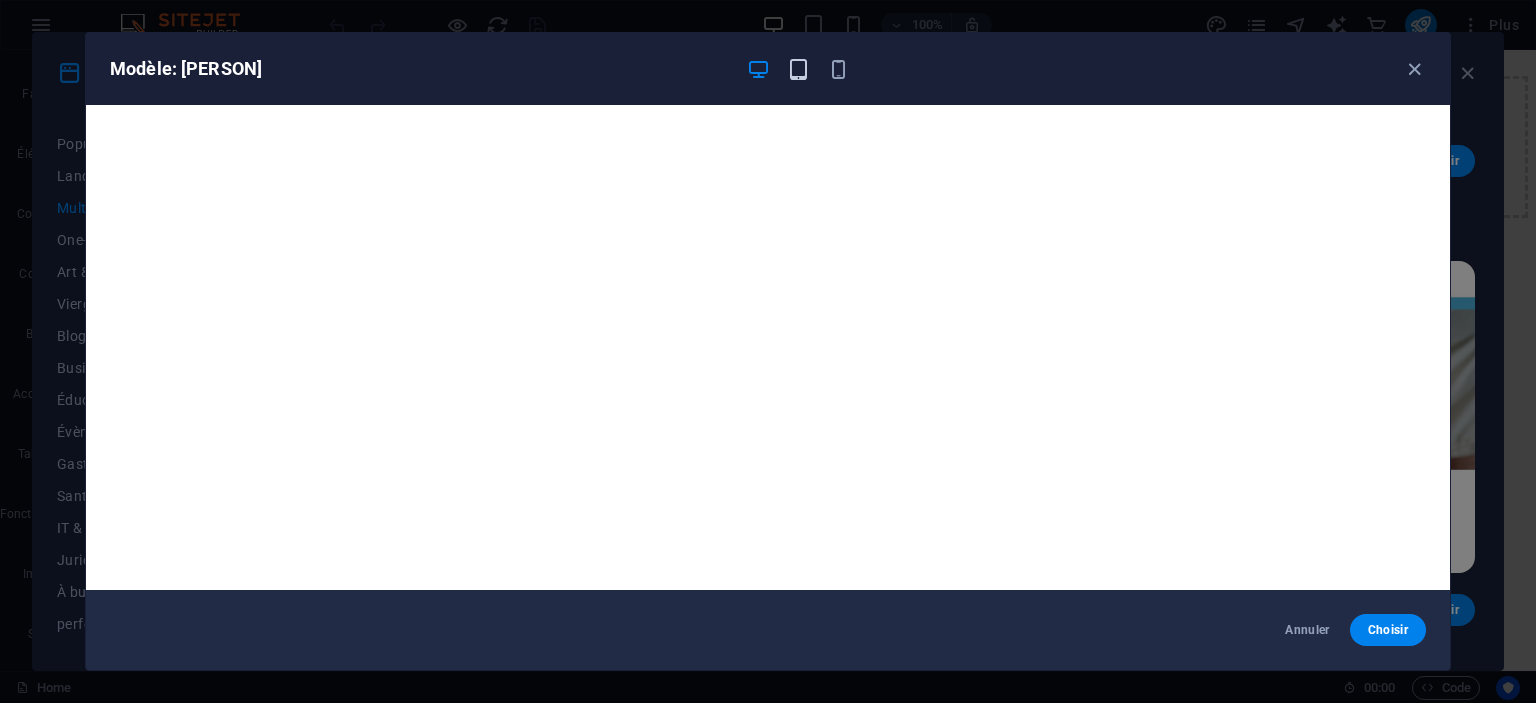 click at bounding box center (798, 69) 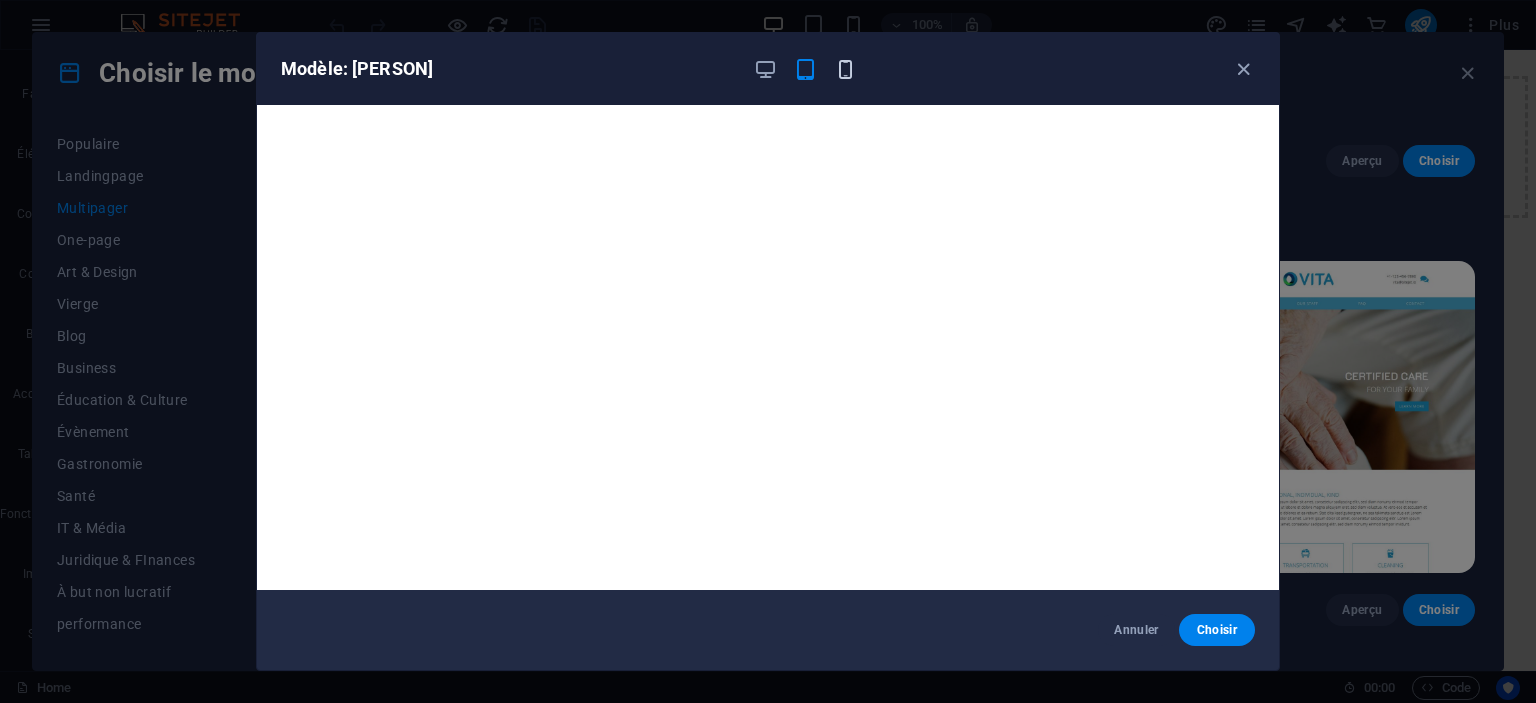 click at bounding box center [845, 69] 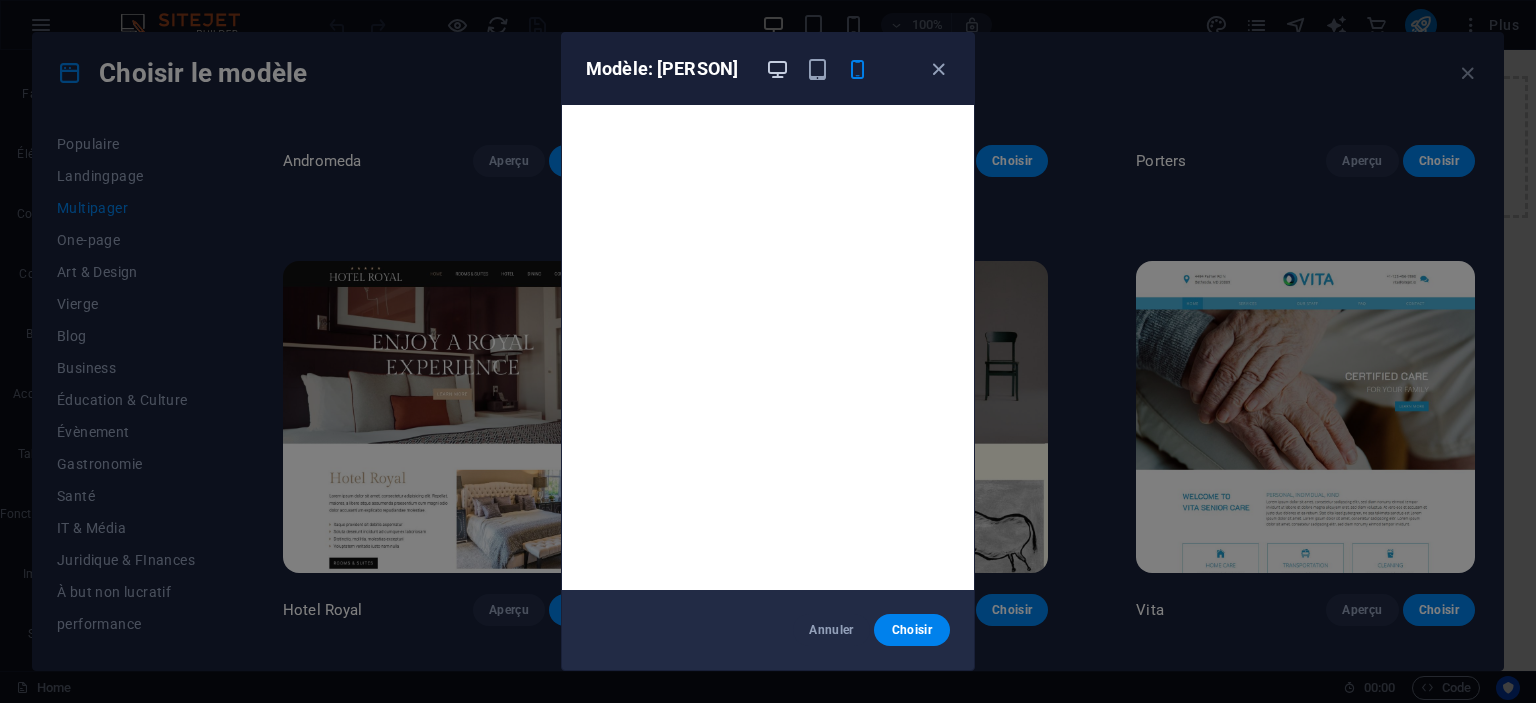 click at bounding box center (777, 69) 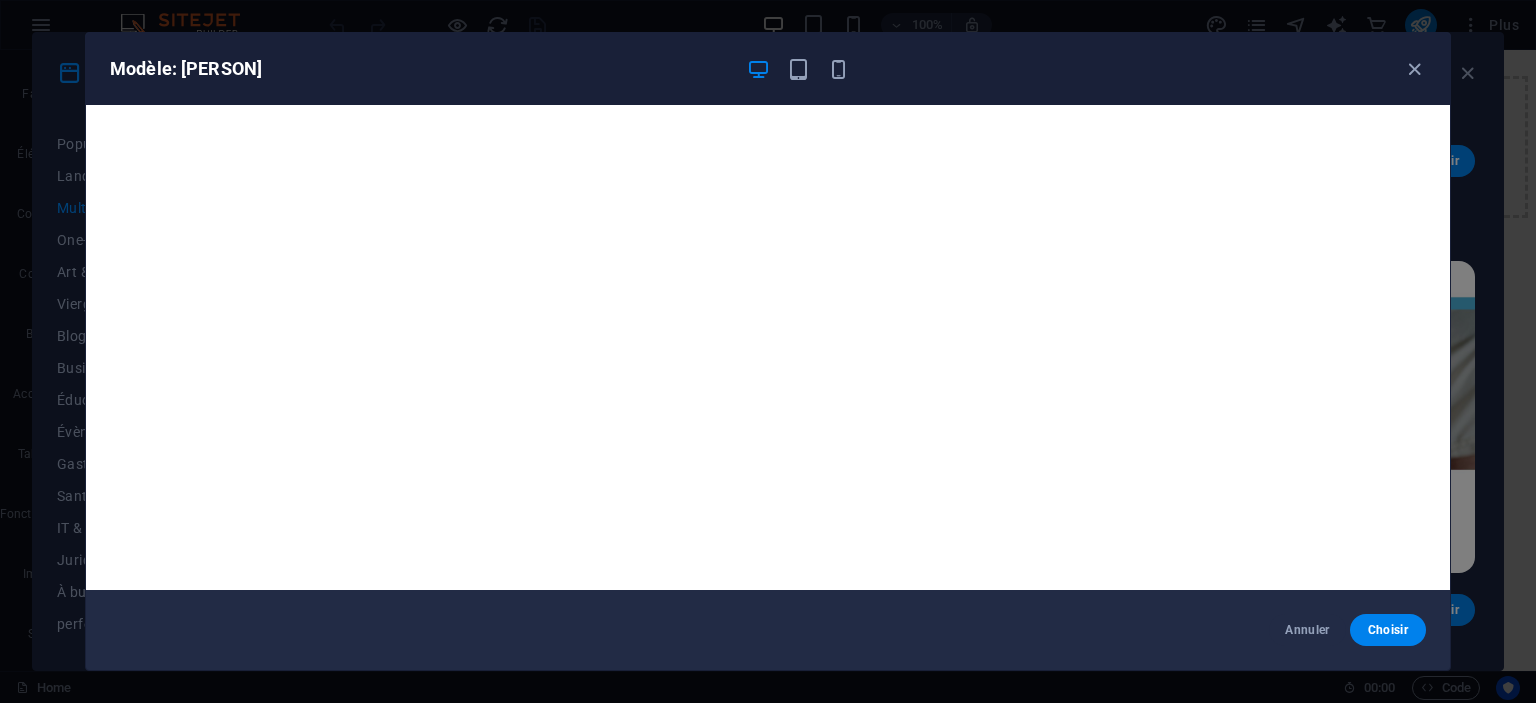 scroll, scrollTop: 0, scrollLeft: 0, axis: both 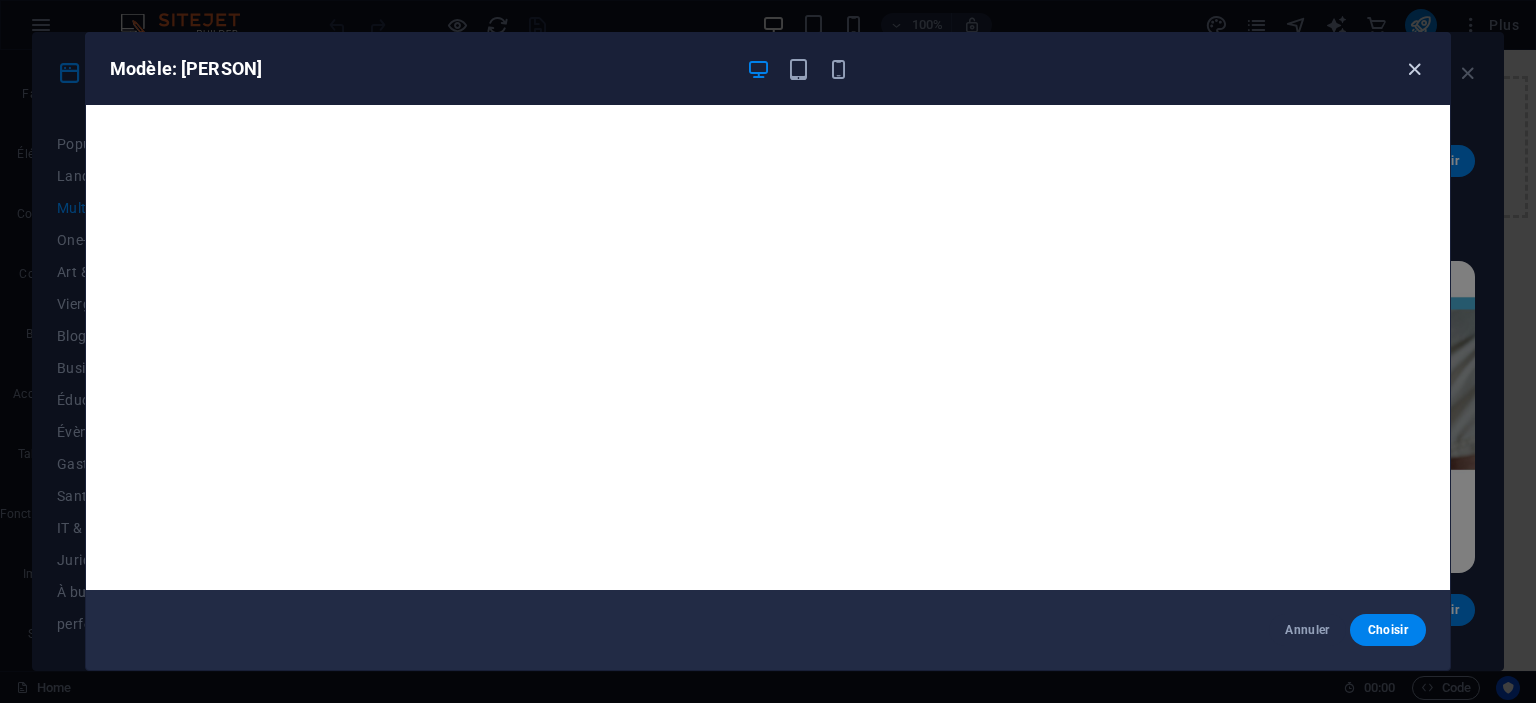 click at bounding box center (1414, 69) 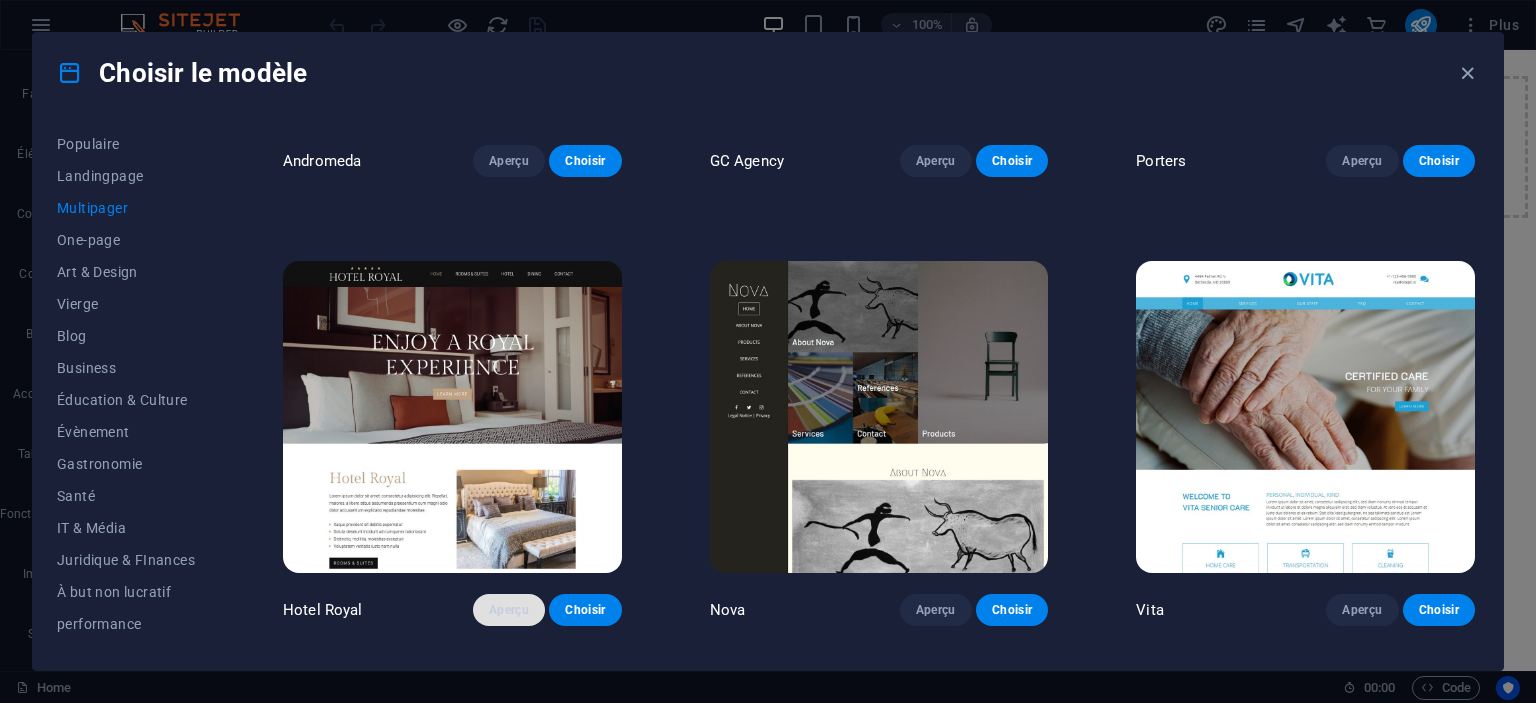 click on "Aperçu" at bounding box center [509, 610] 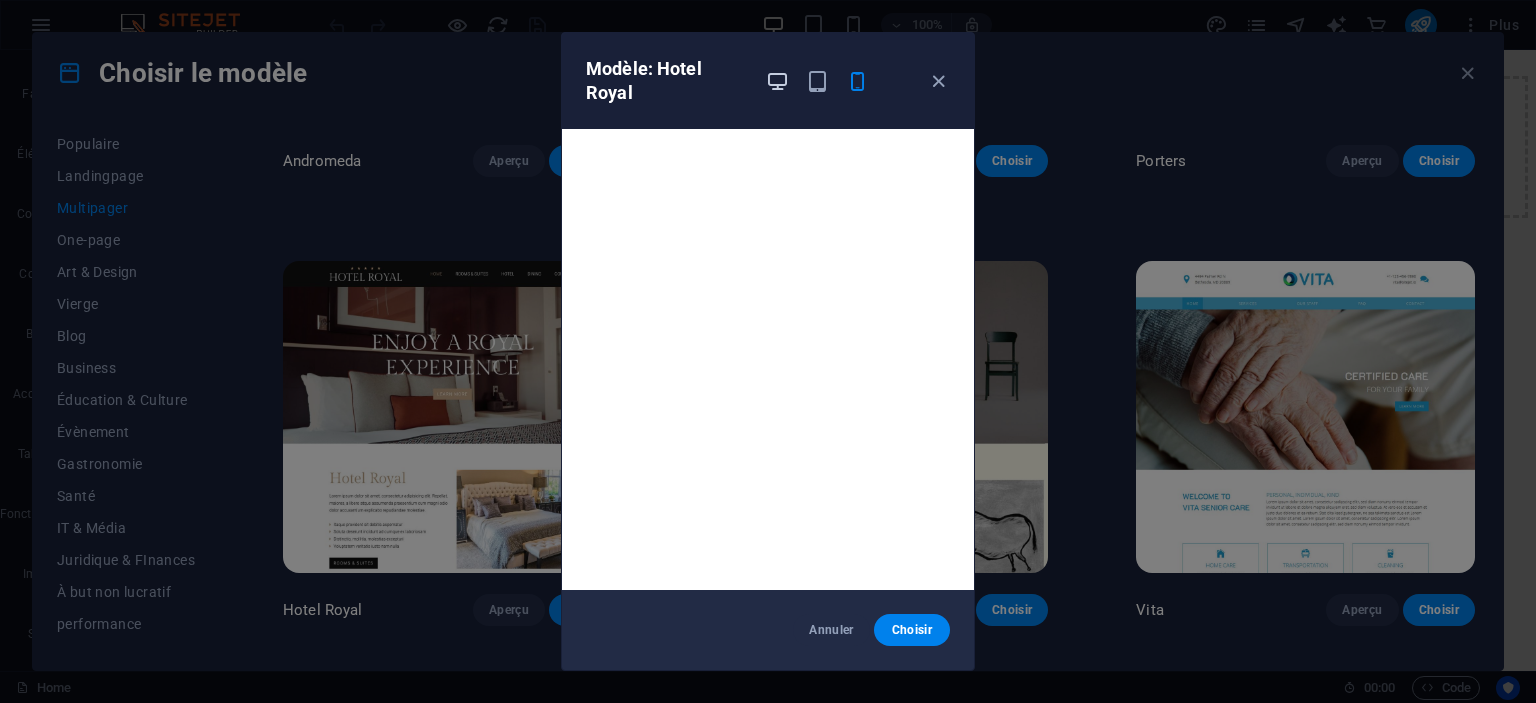click at bounding box center [777, 81] 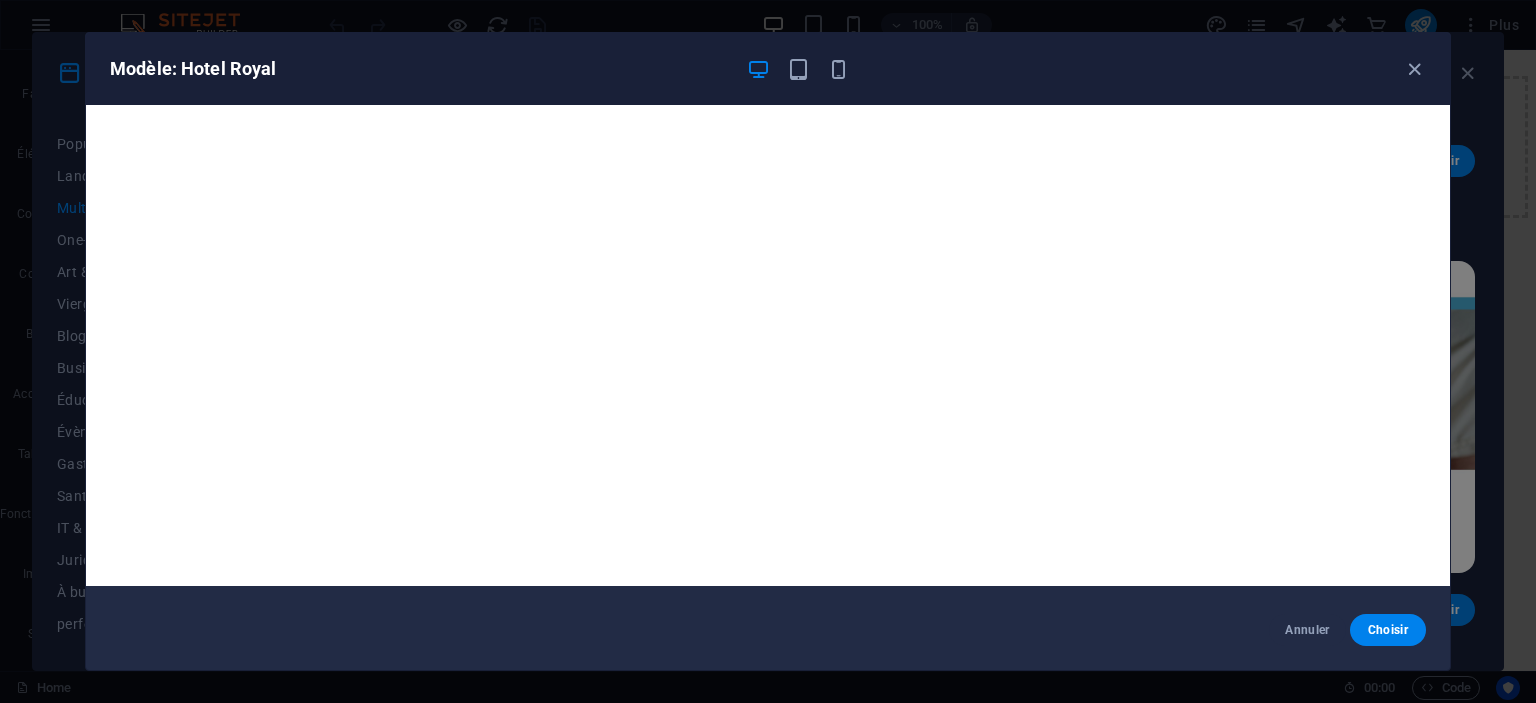 scroll, scrollTop: 5, scrollLeft: 0, axis: vertical 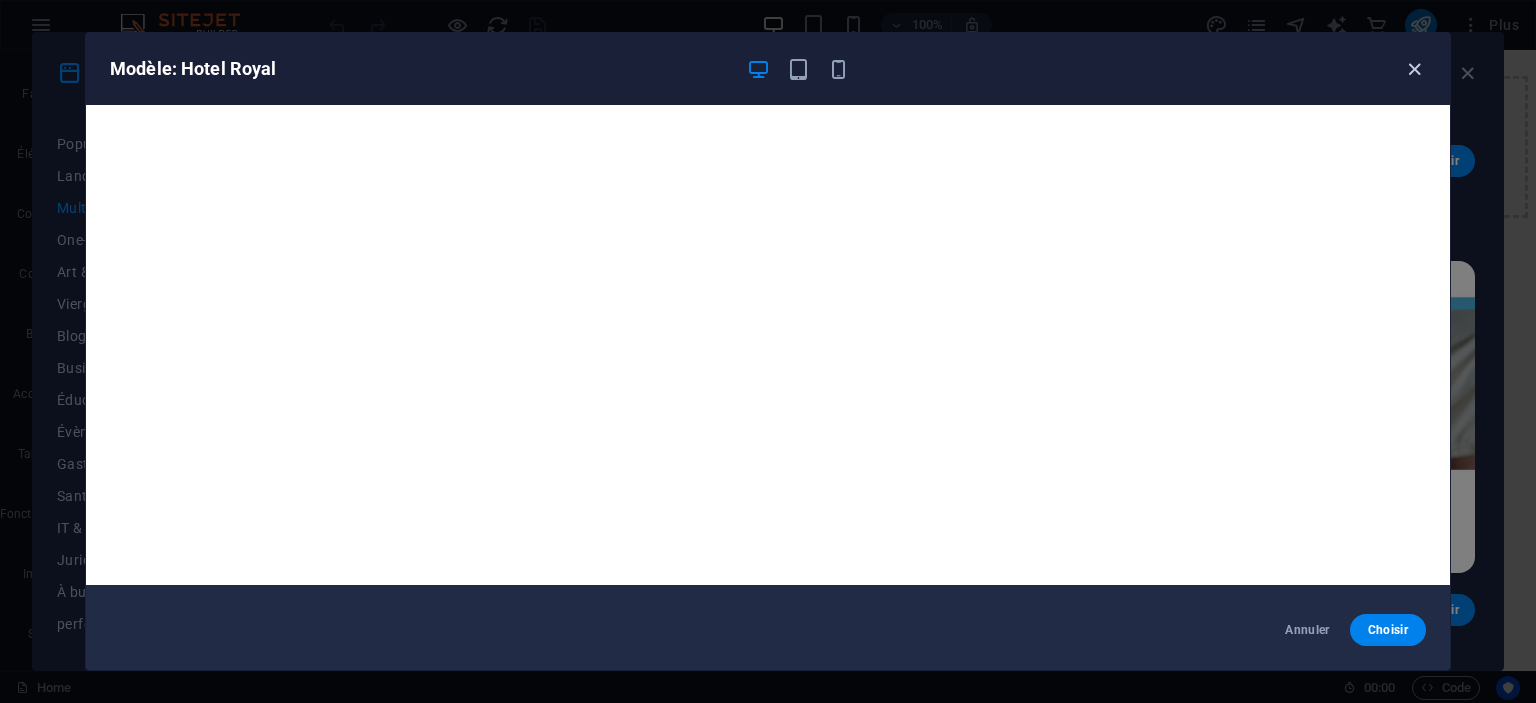 click at bounding box center (1414, 69) 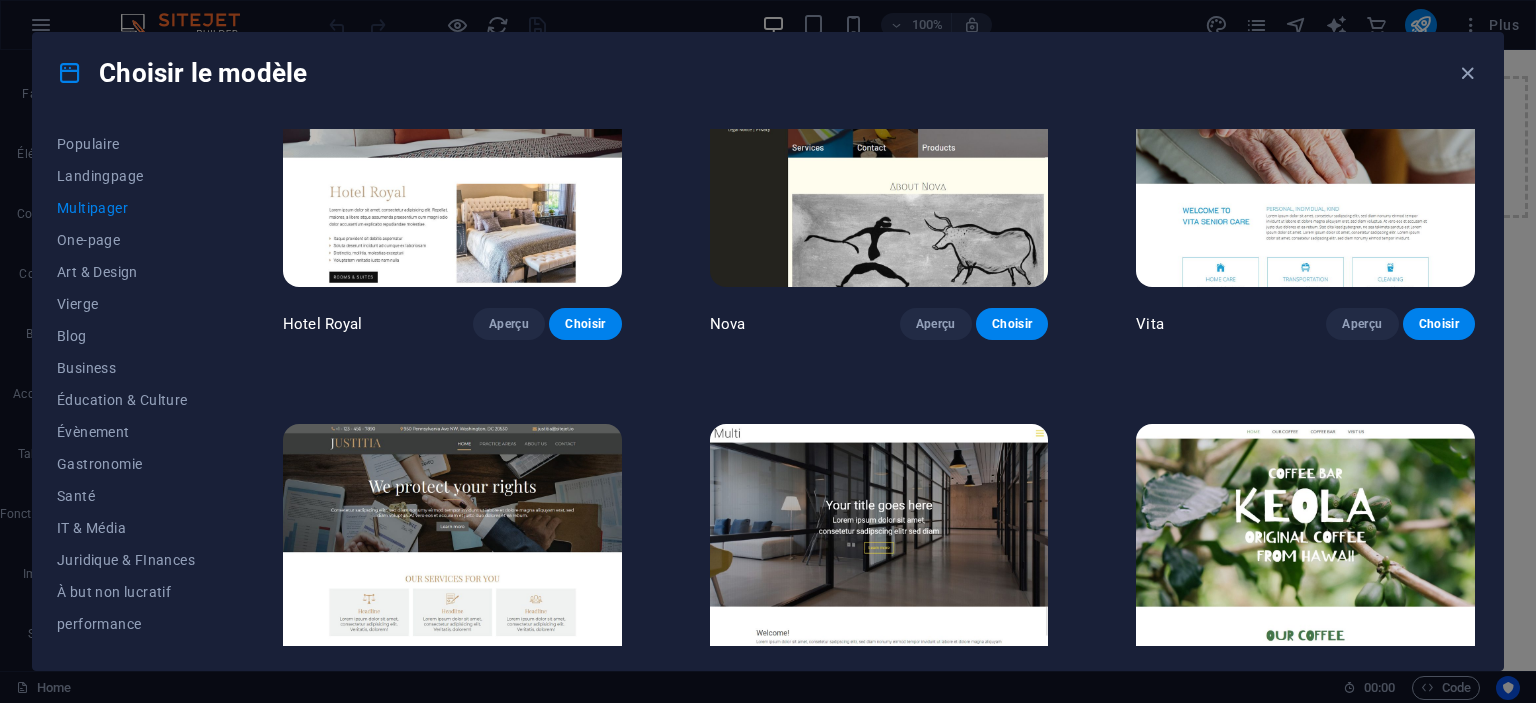 scroll, scrollTop: 9252, scrollLeft: 0, axis: vertical 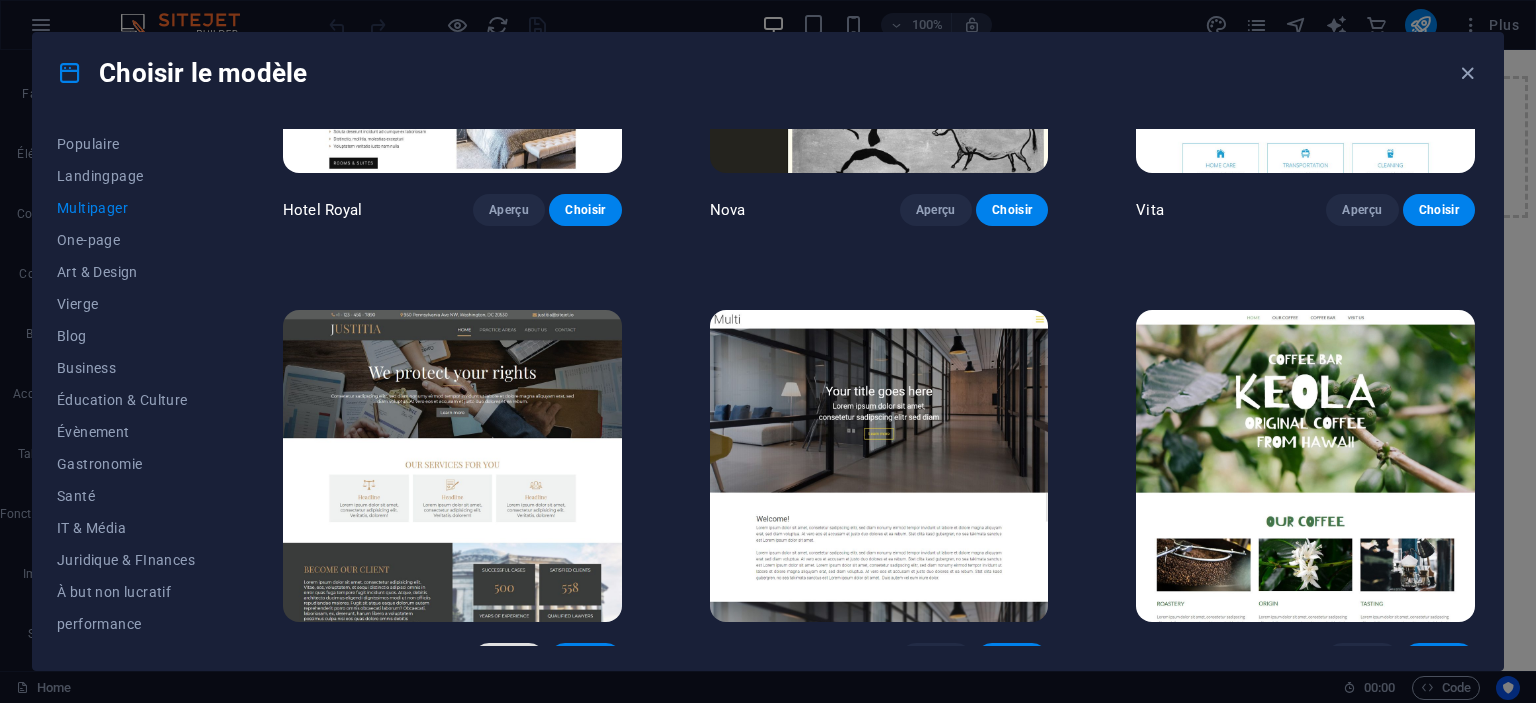 click on "Aperçu" at bounding box center (509, 659) 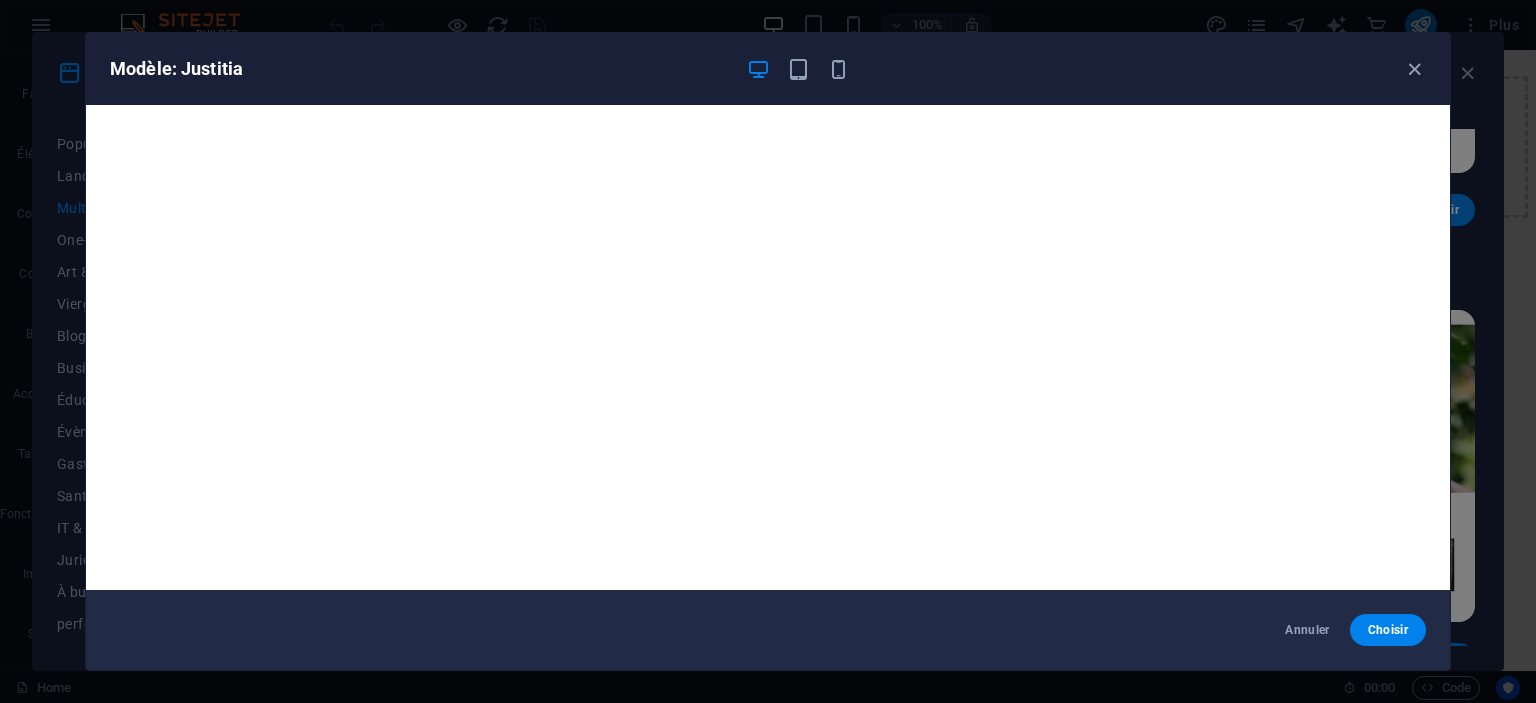 scroll, scrollTop: 5, scrollLeft: 0, axis: vertical 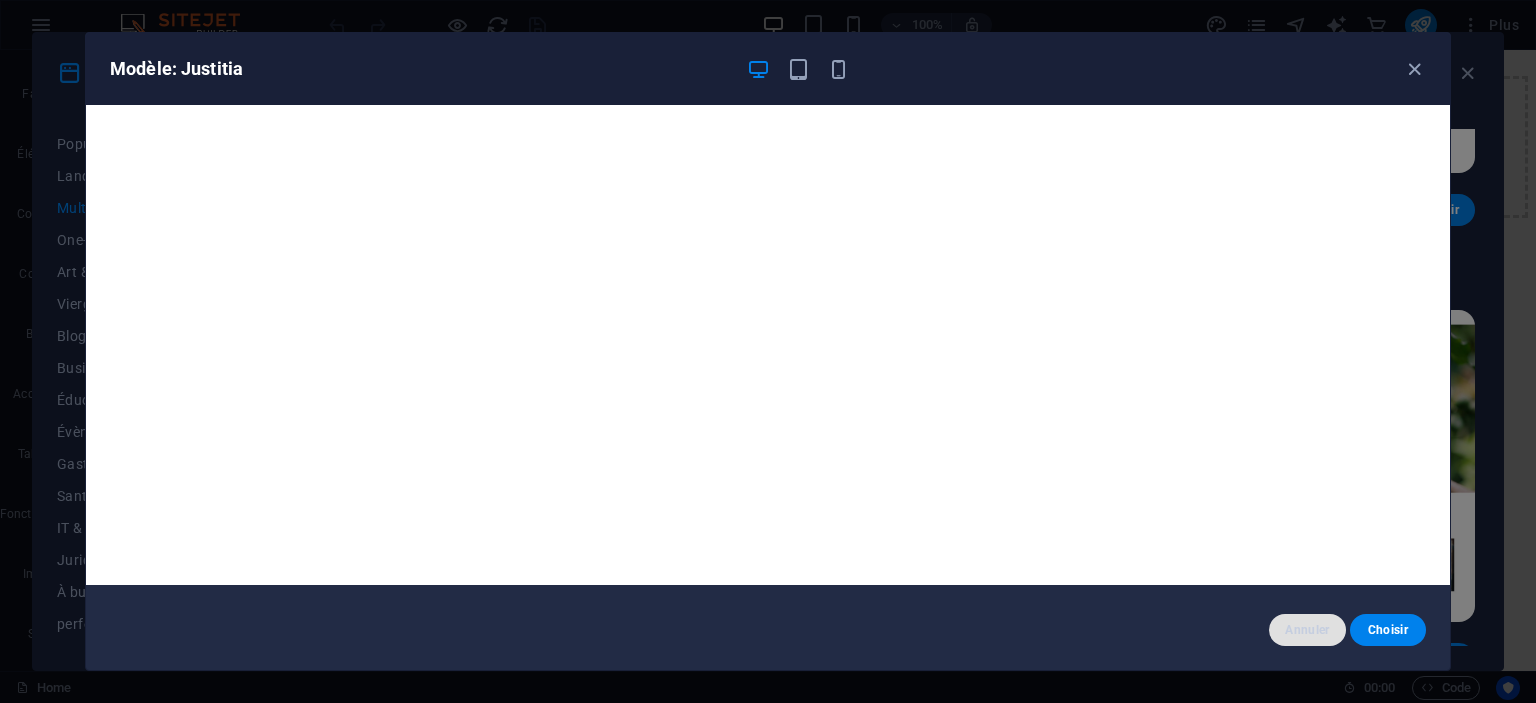 click on "Annuler" at bounding box center (1307, 630) 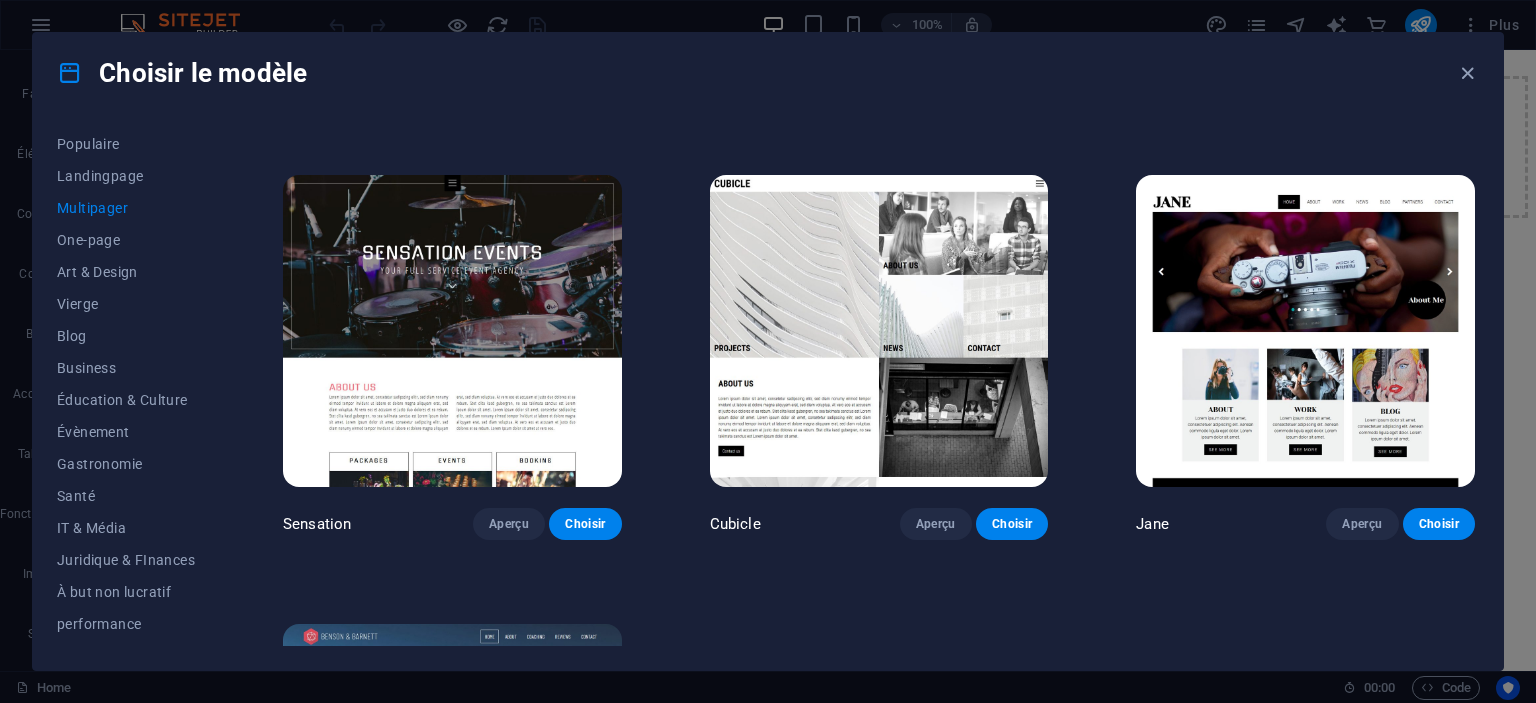 scroll, scrollTop: 9952, scrollLeft: 0, axis: vertical 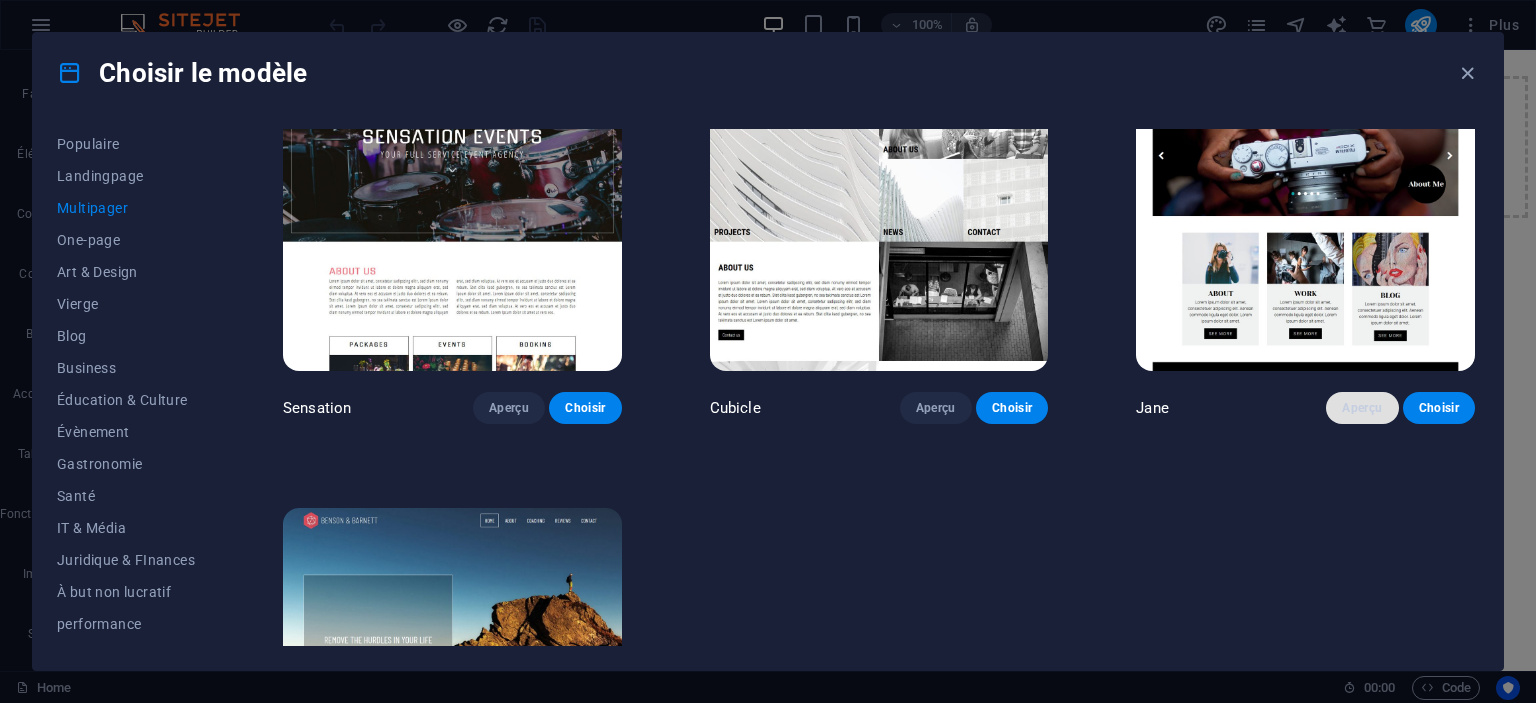 click on "Aperçu" at bounding box center [1362, 408] 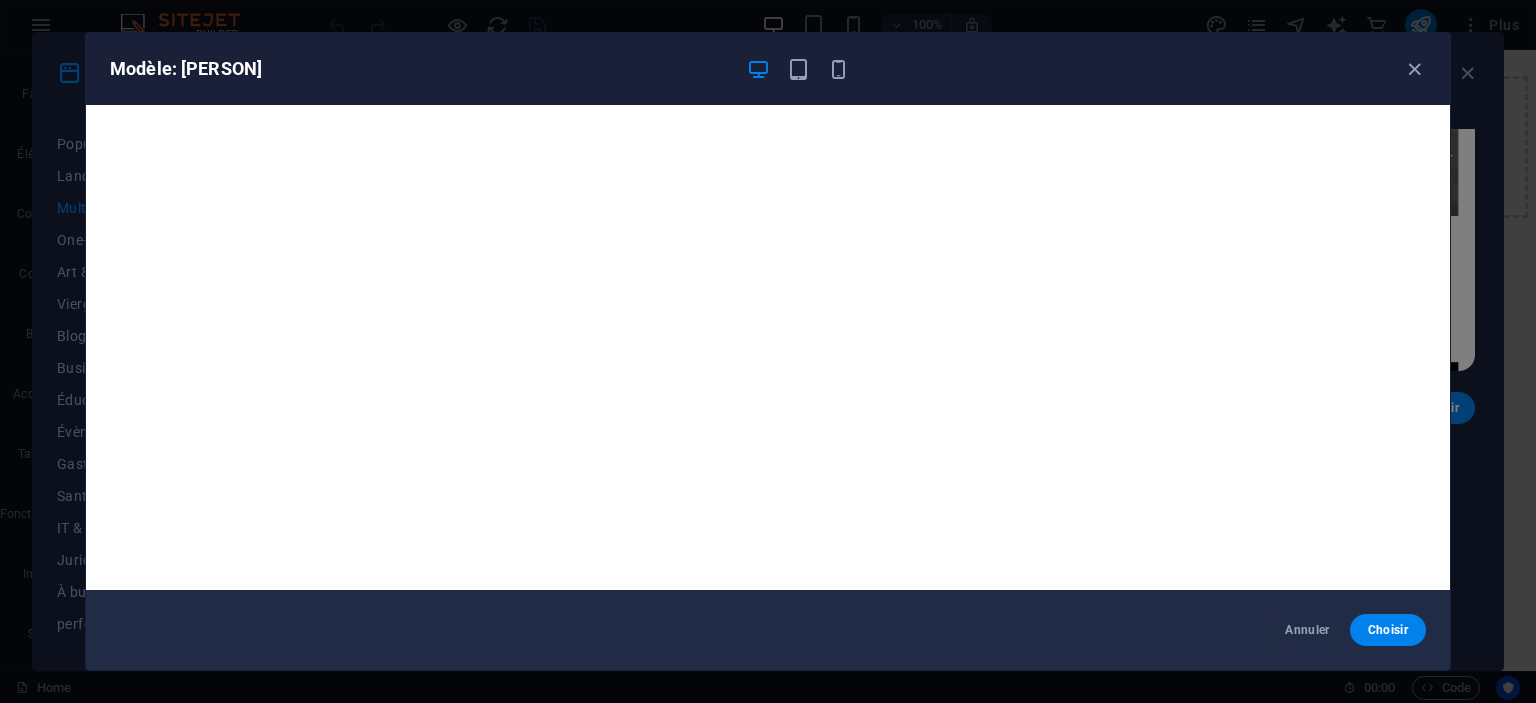 scroll, scrollTop: 5, scrollLeft: 0, axis: vertical 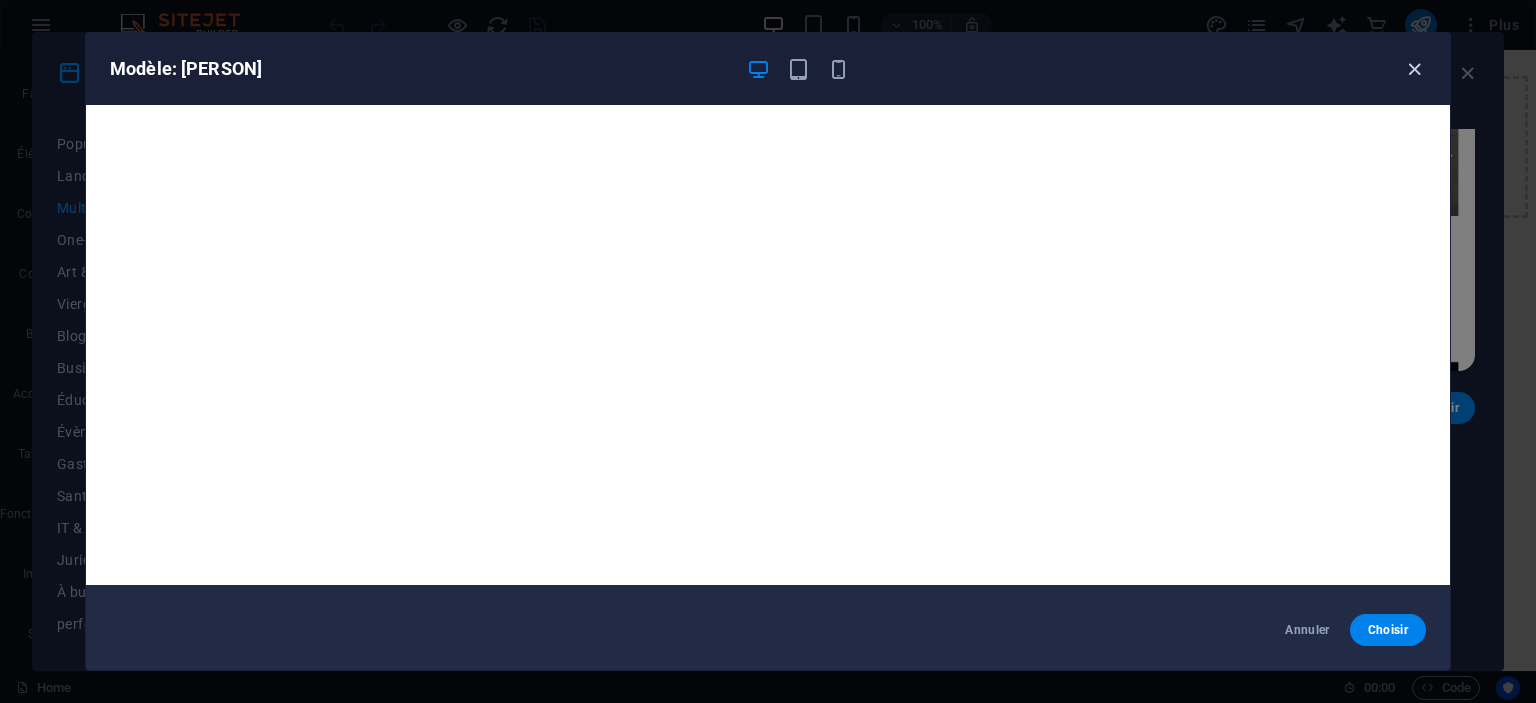 click at bounding box center (1414, 69) 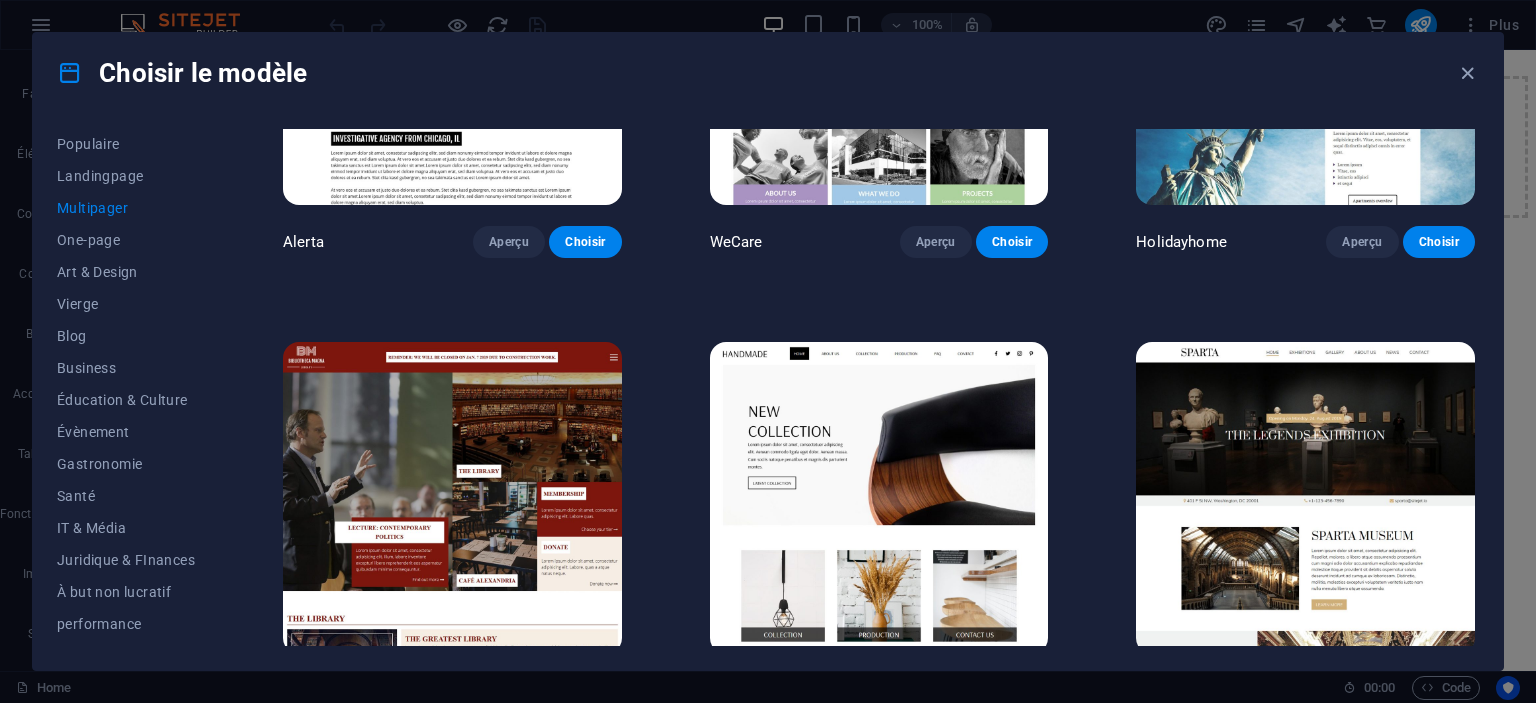 scroll, scrollTop: 7625, scrollLeft: 0, axis: vertical 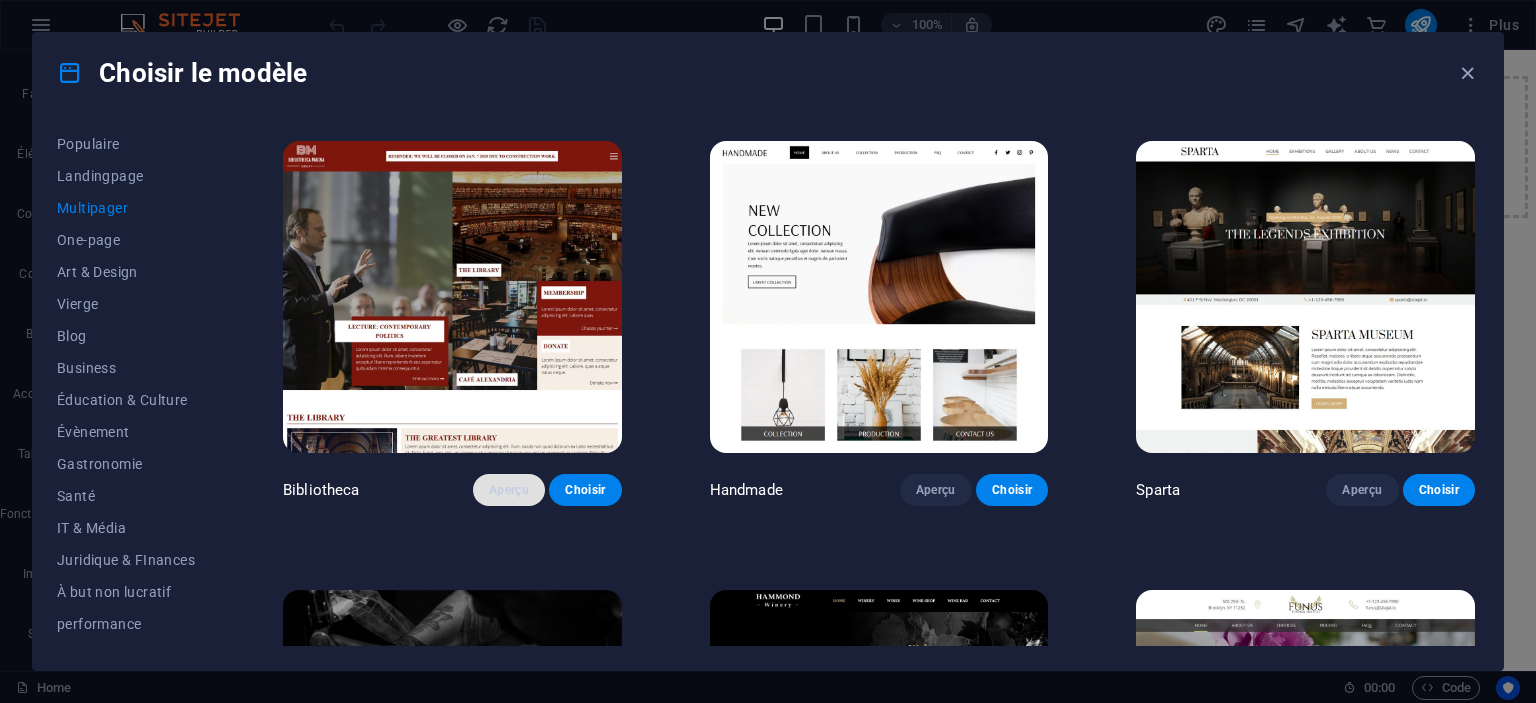 click on "Aperçu" at bounding box center [509, 490] 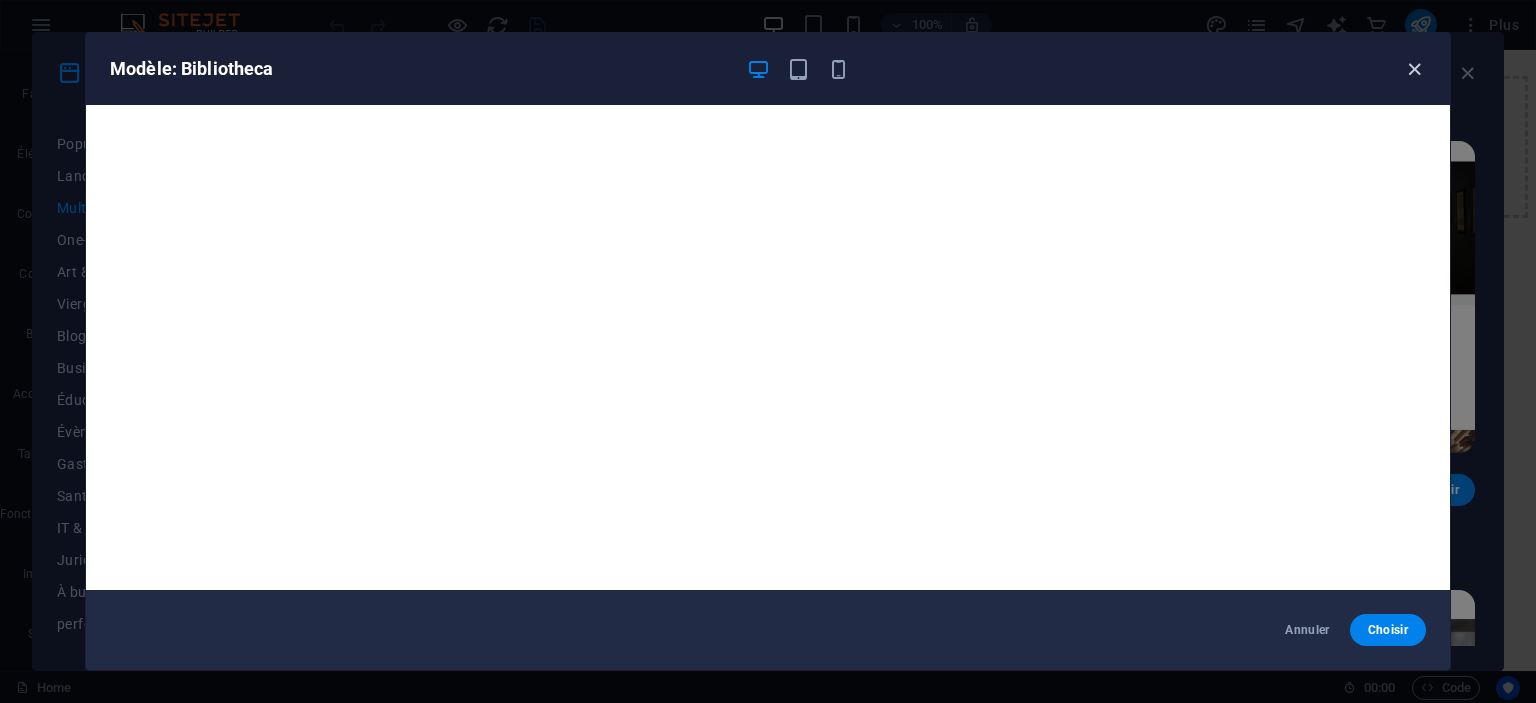 click at bounding box center (1414, 69) 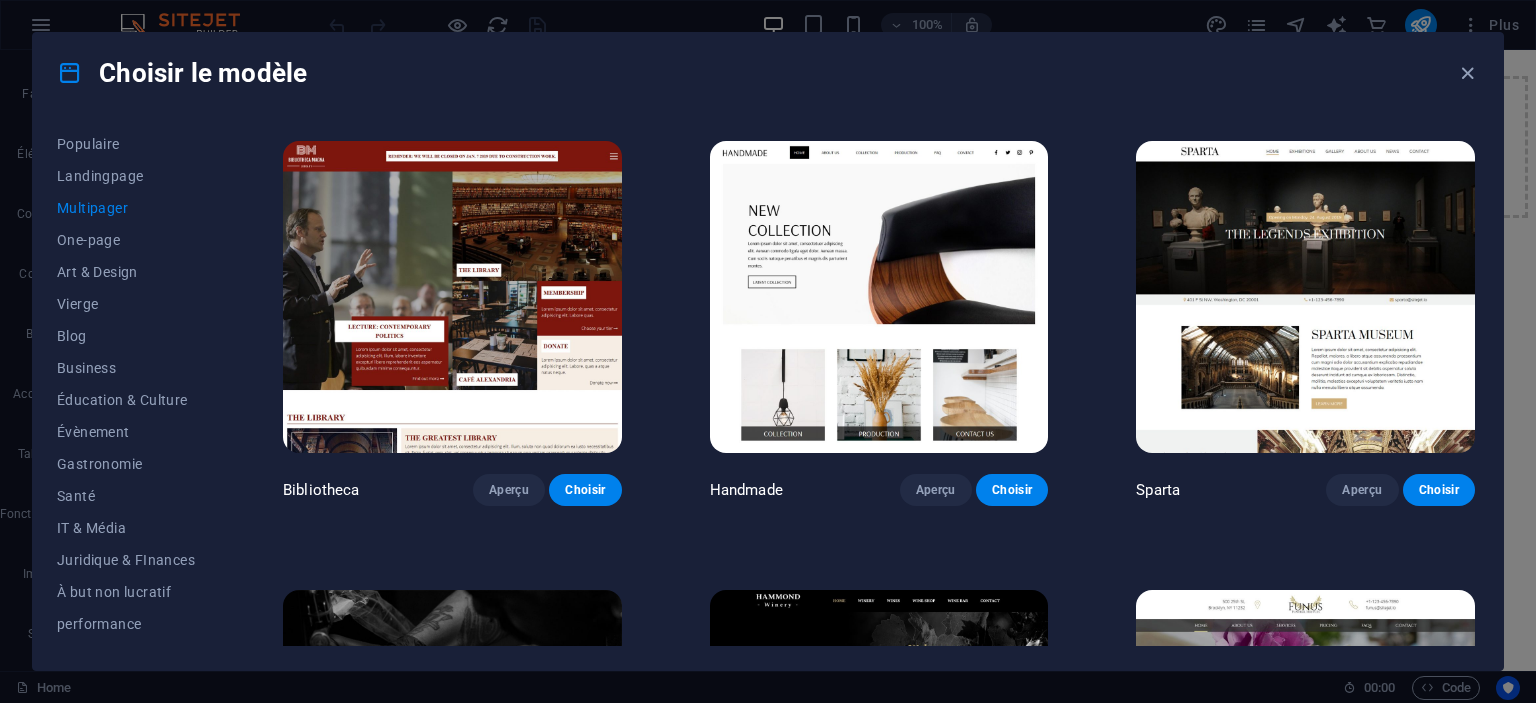 click at bounding box center [879, 297] 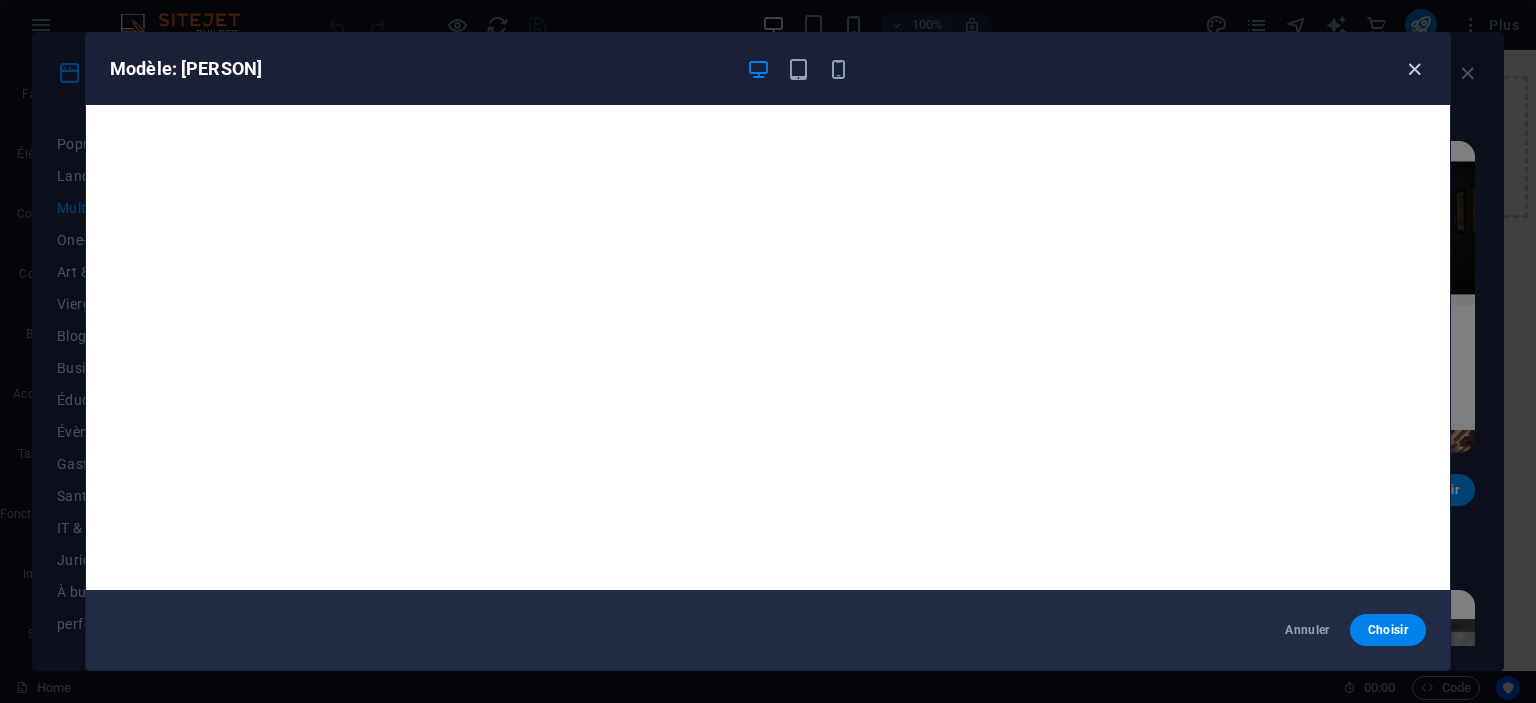 click at bounding box center [1414, 69] 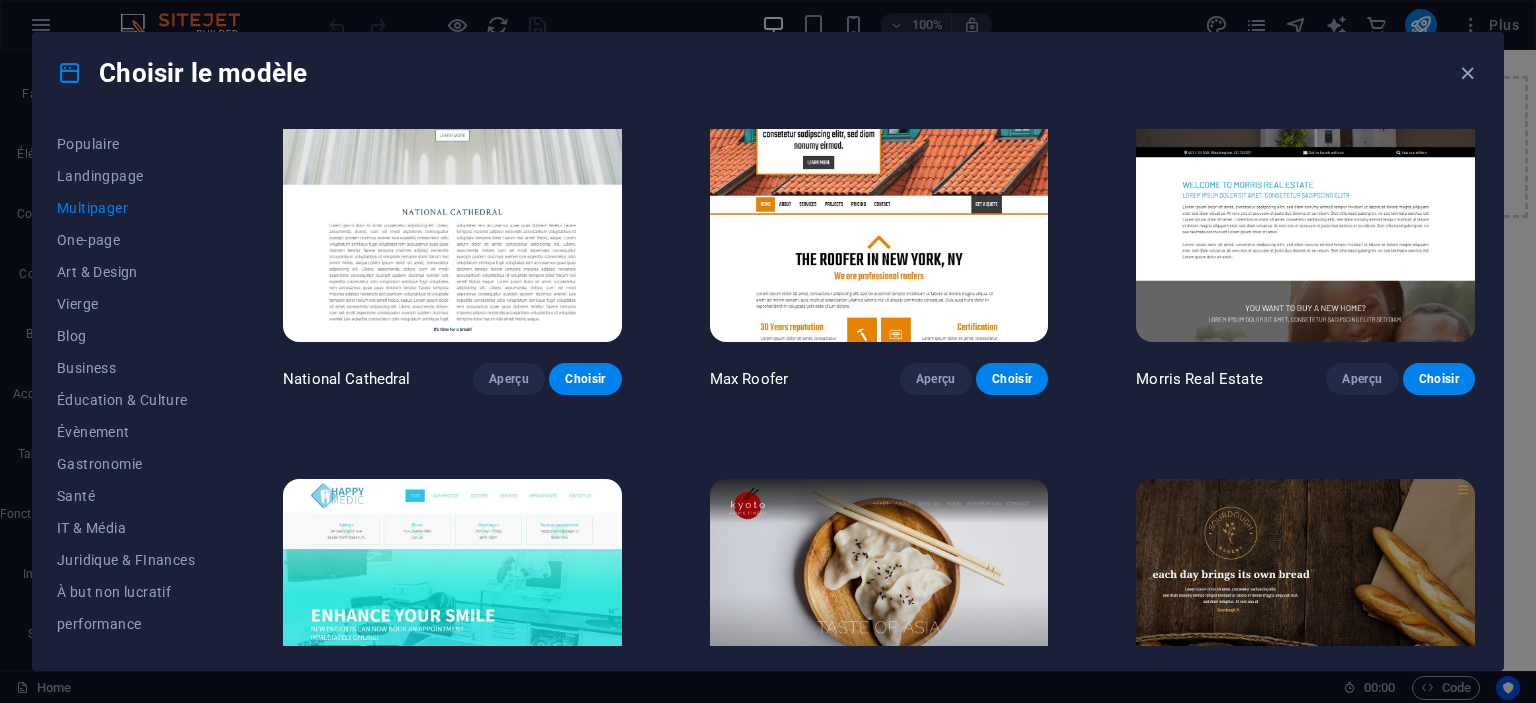 scroll, scrollTop: 5925, scrollLeft: 0, axis: vertical 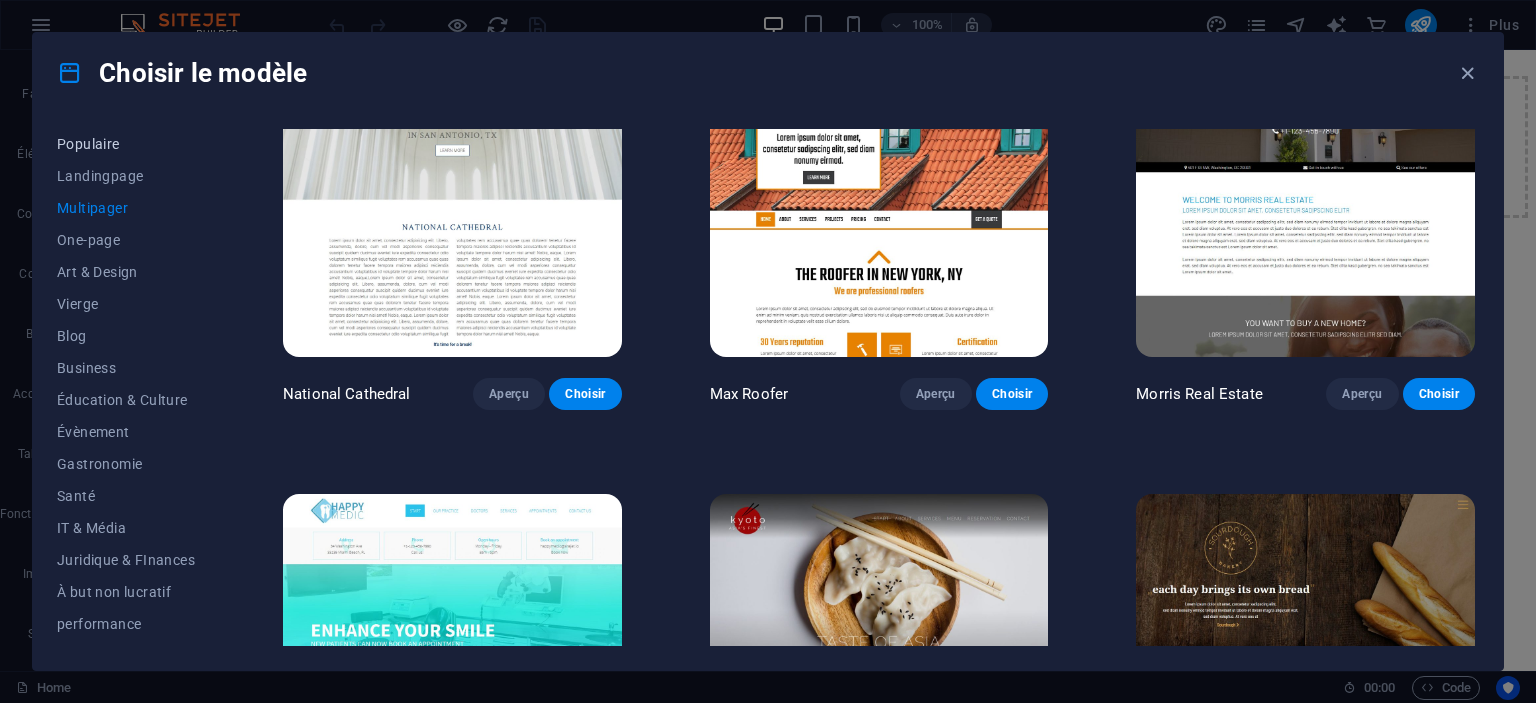 click on "Populaire" at bounding box center [126, 144] 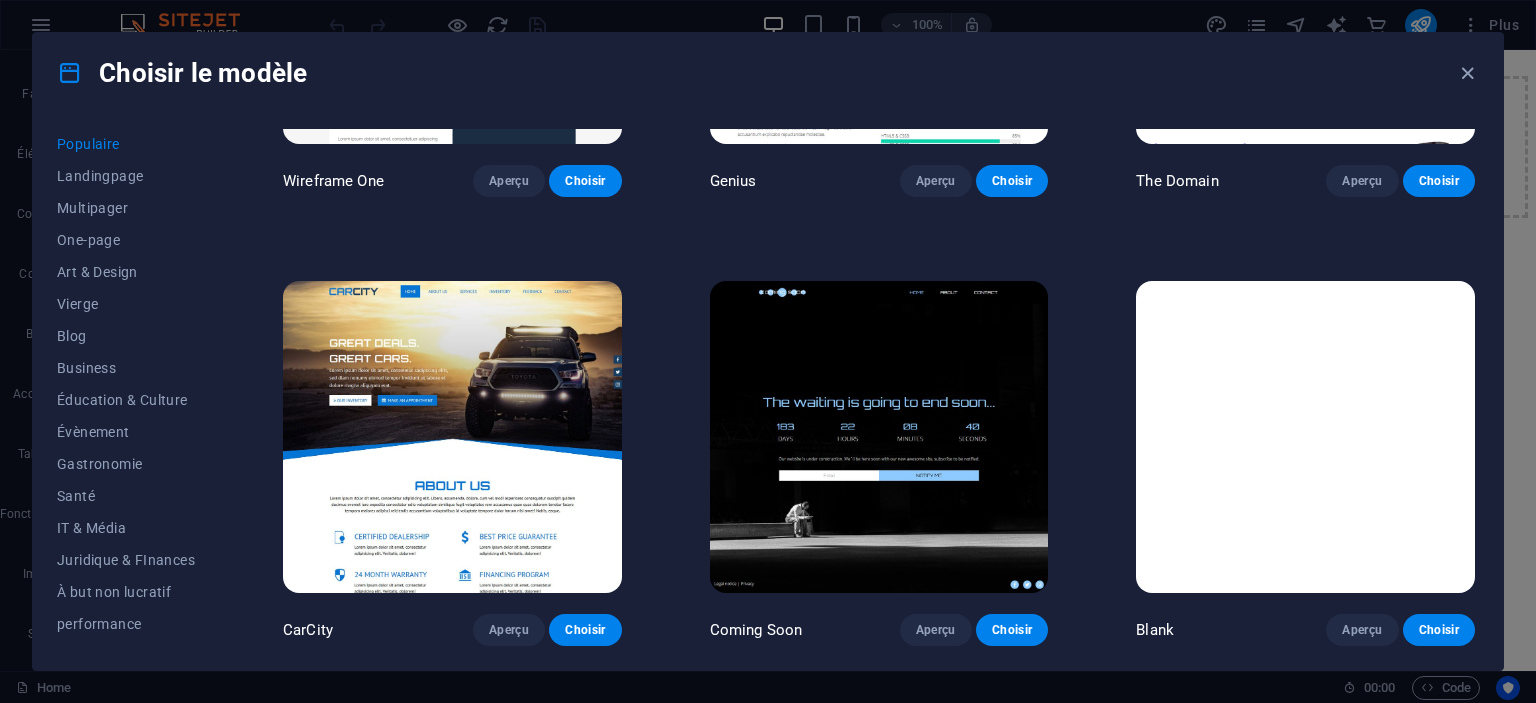 scroll, scrollTop: 2083, scrollLeft: 0, axis: vertical 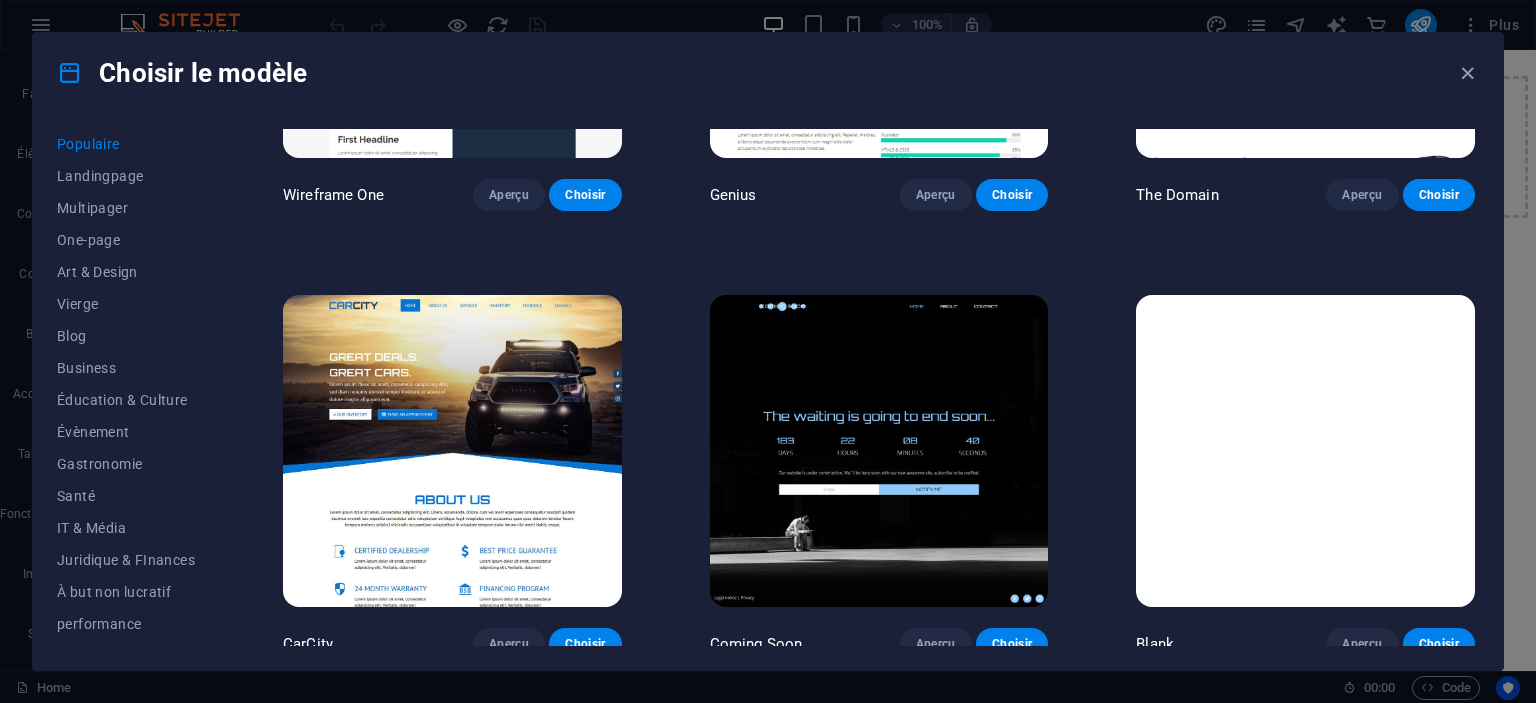 click at bounding box center (452, 451) 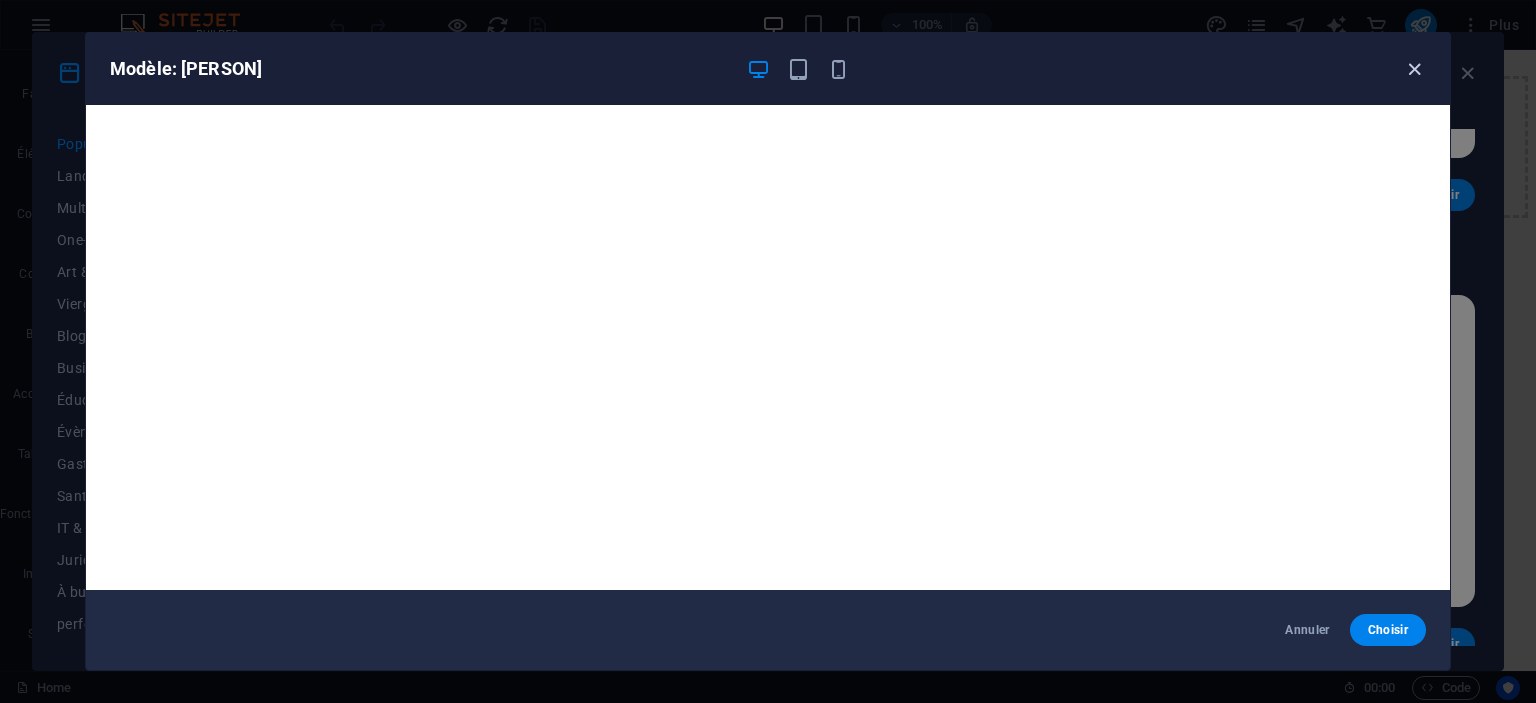 click at bounding box center [1414, 69] 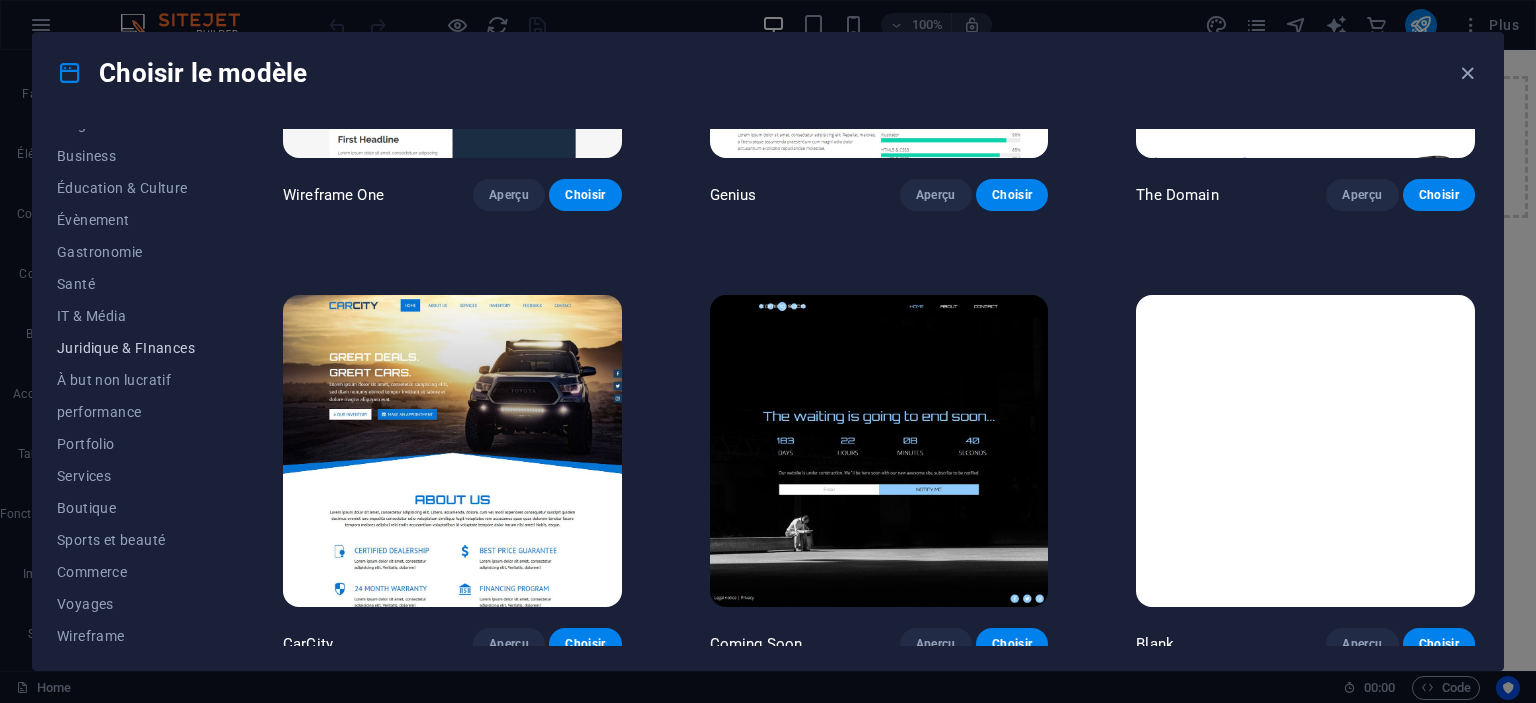 scroll, scrollTop: 314, scrollLeft: 0, axis: vertical 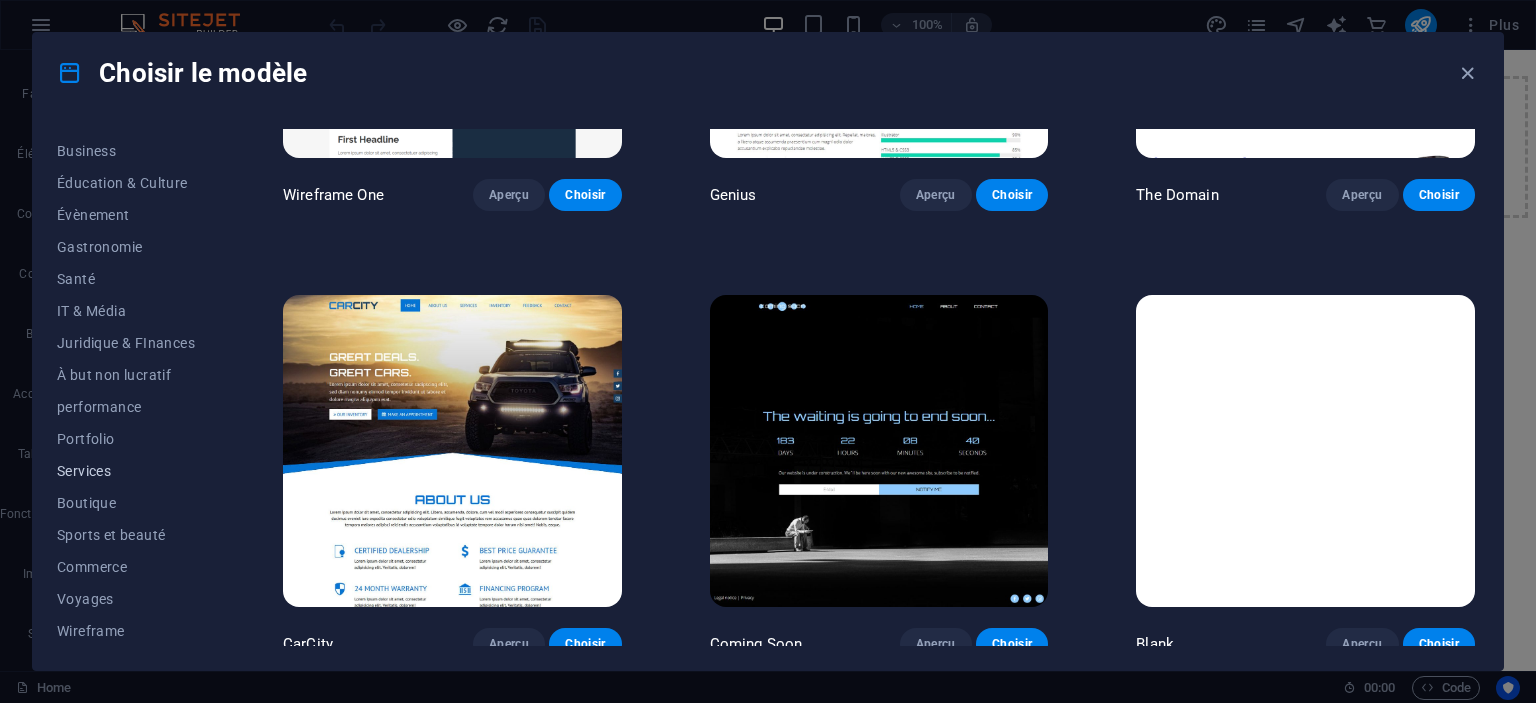 click on "Services" at bounding box center [126, 471] 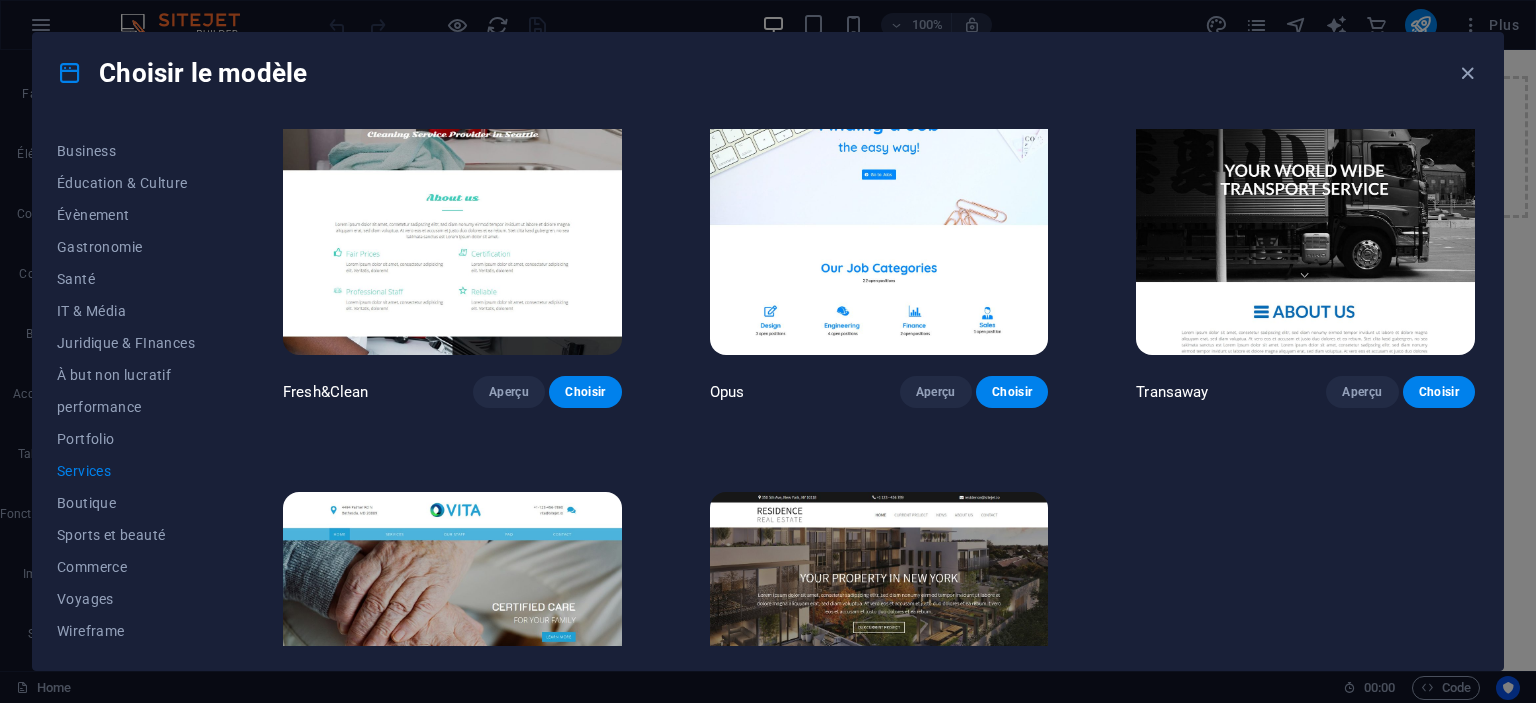 scroll, scrollTop: 2130, scrollLeft: 0, axis: vertical 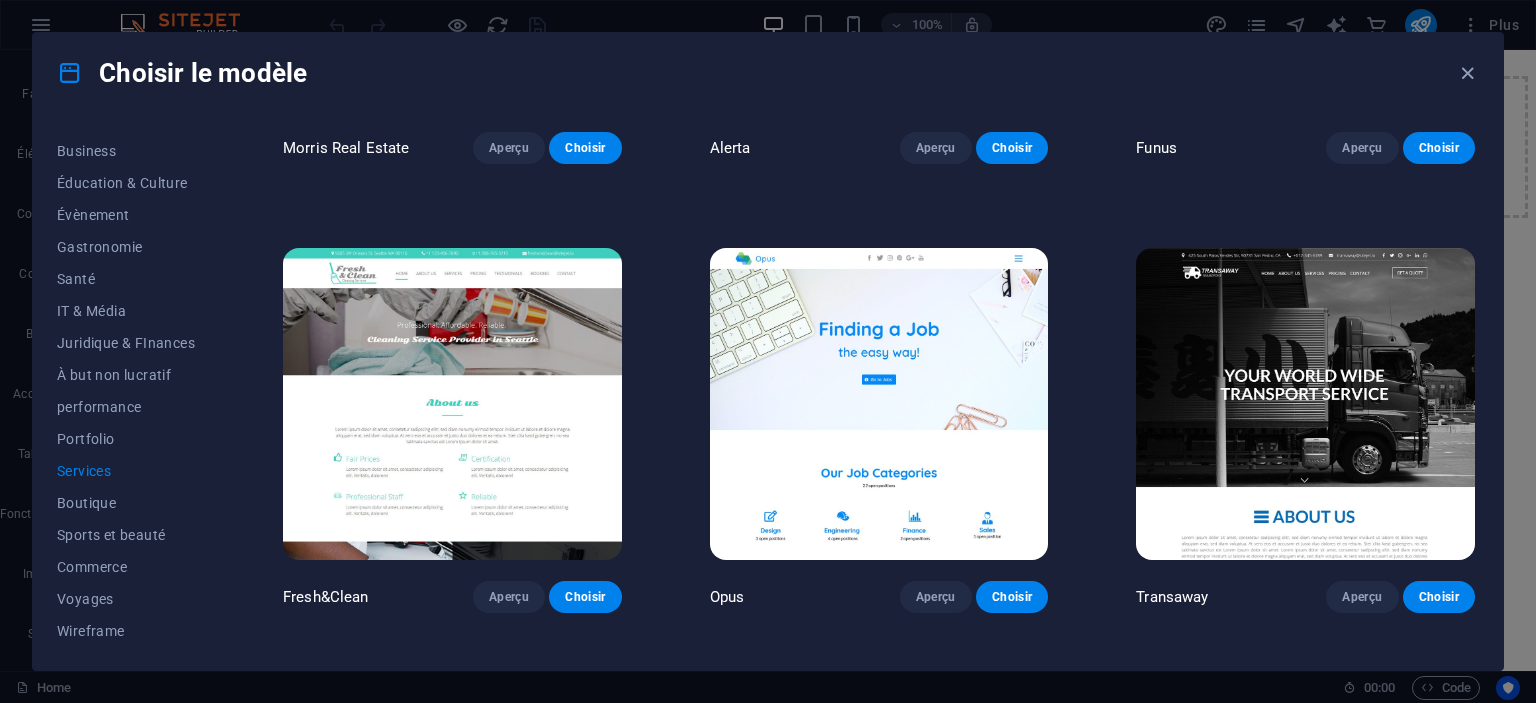 click at bounding box center (1305, 404) 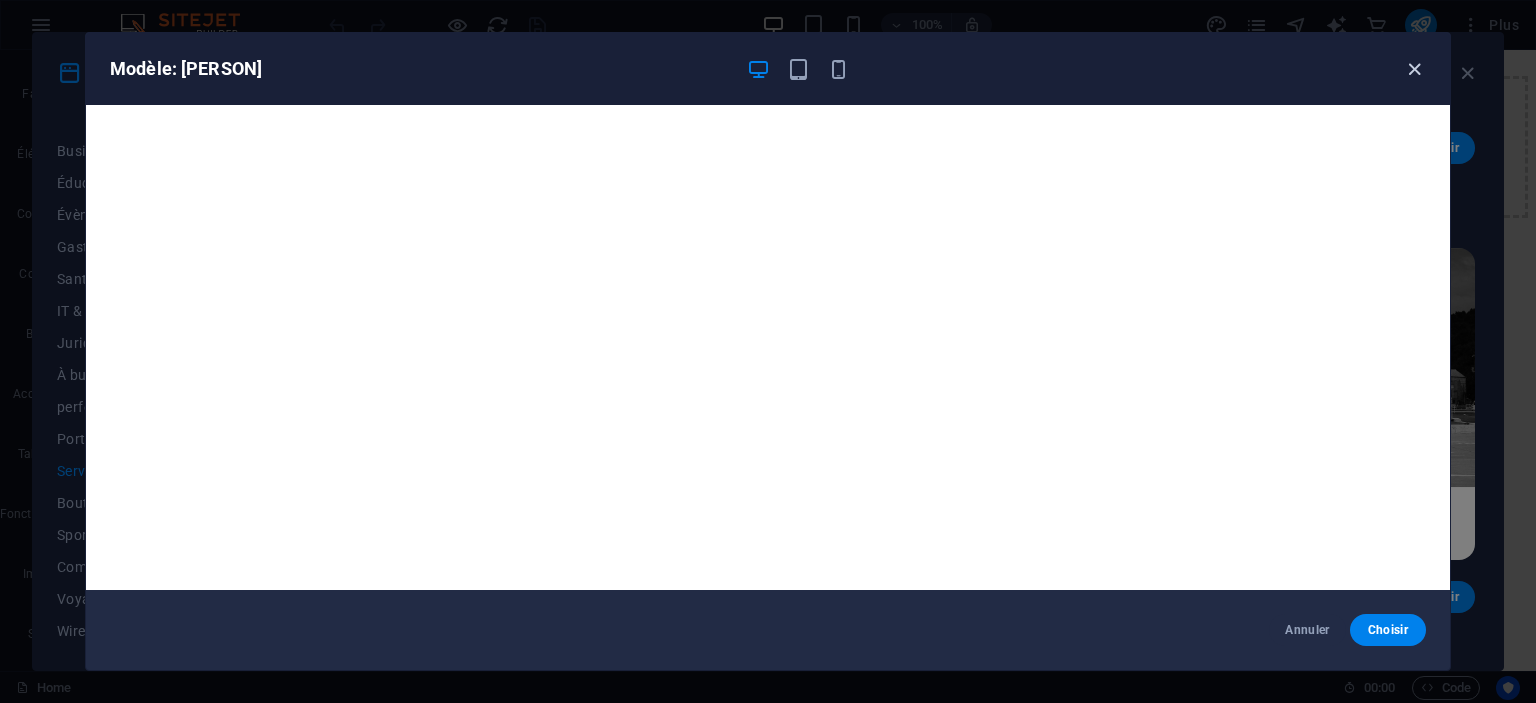 click at bounding box center [1414, 69] 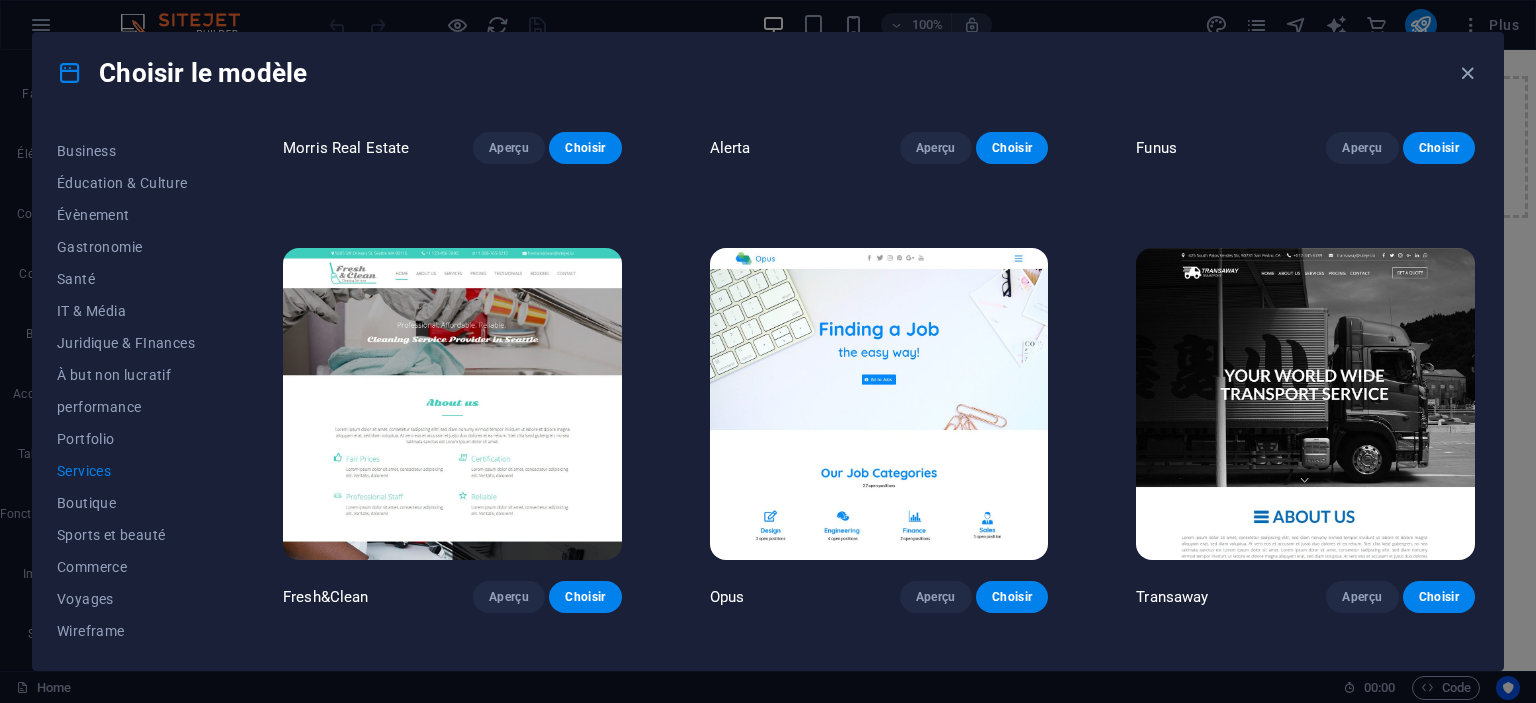 click at bounding box center [1305, 404] 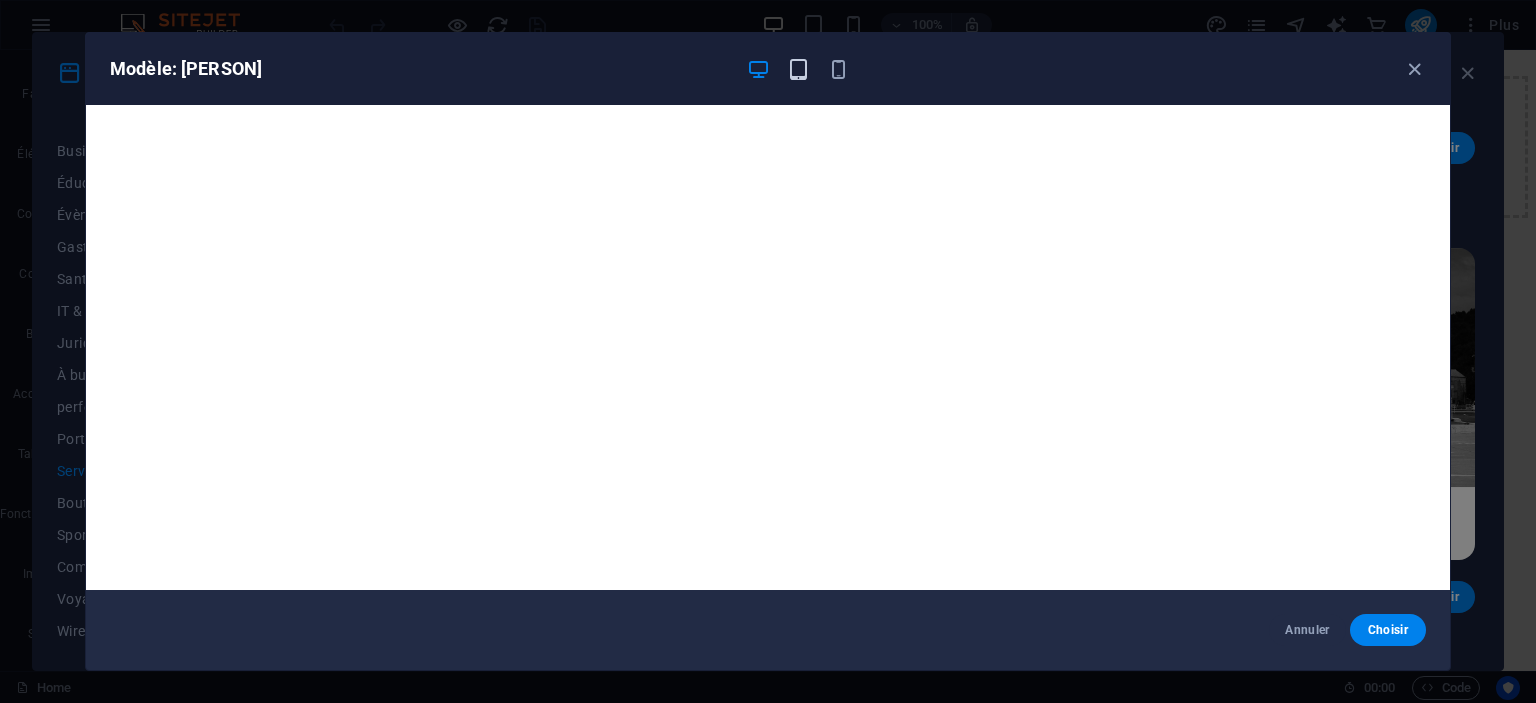 click at bounding box center (798, 69) 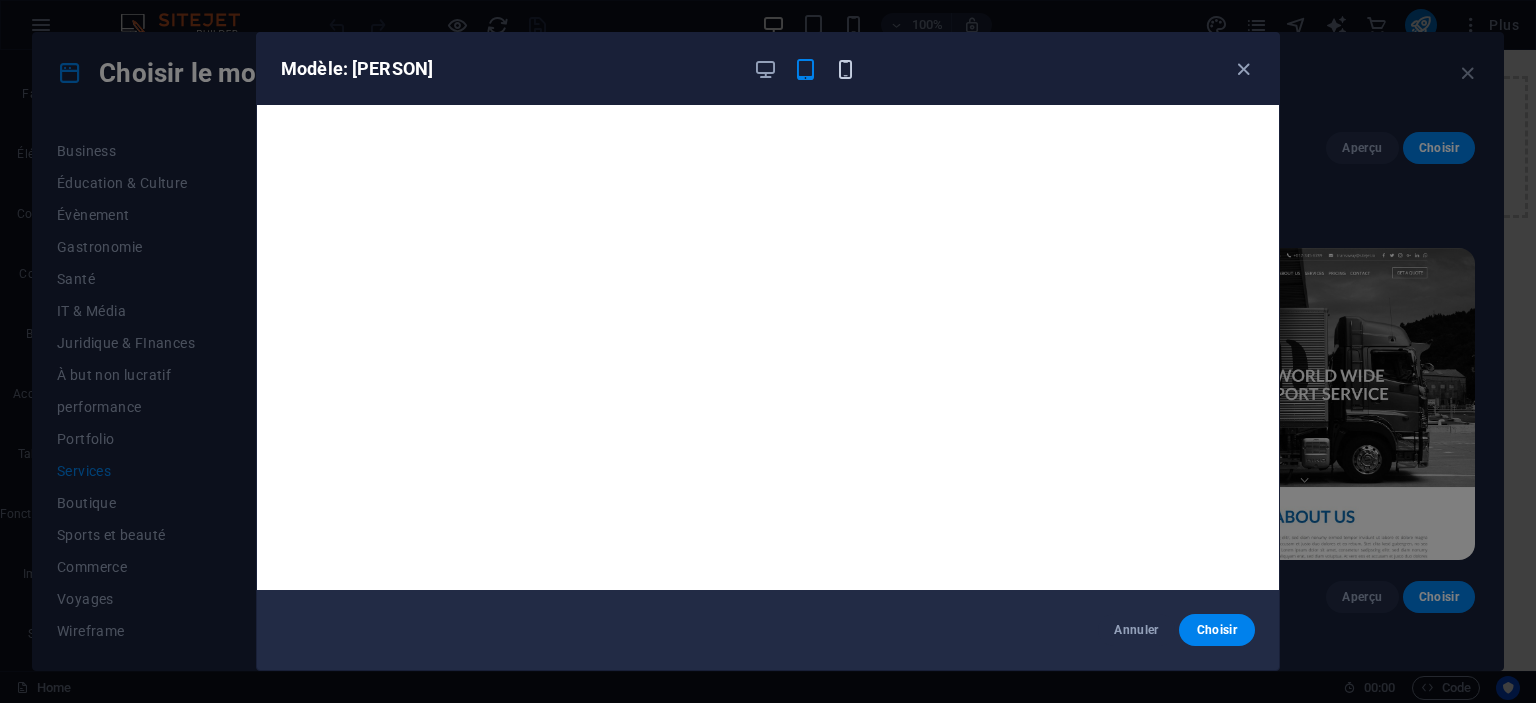 click at bounding box center [845, 69] 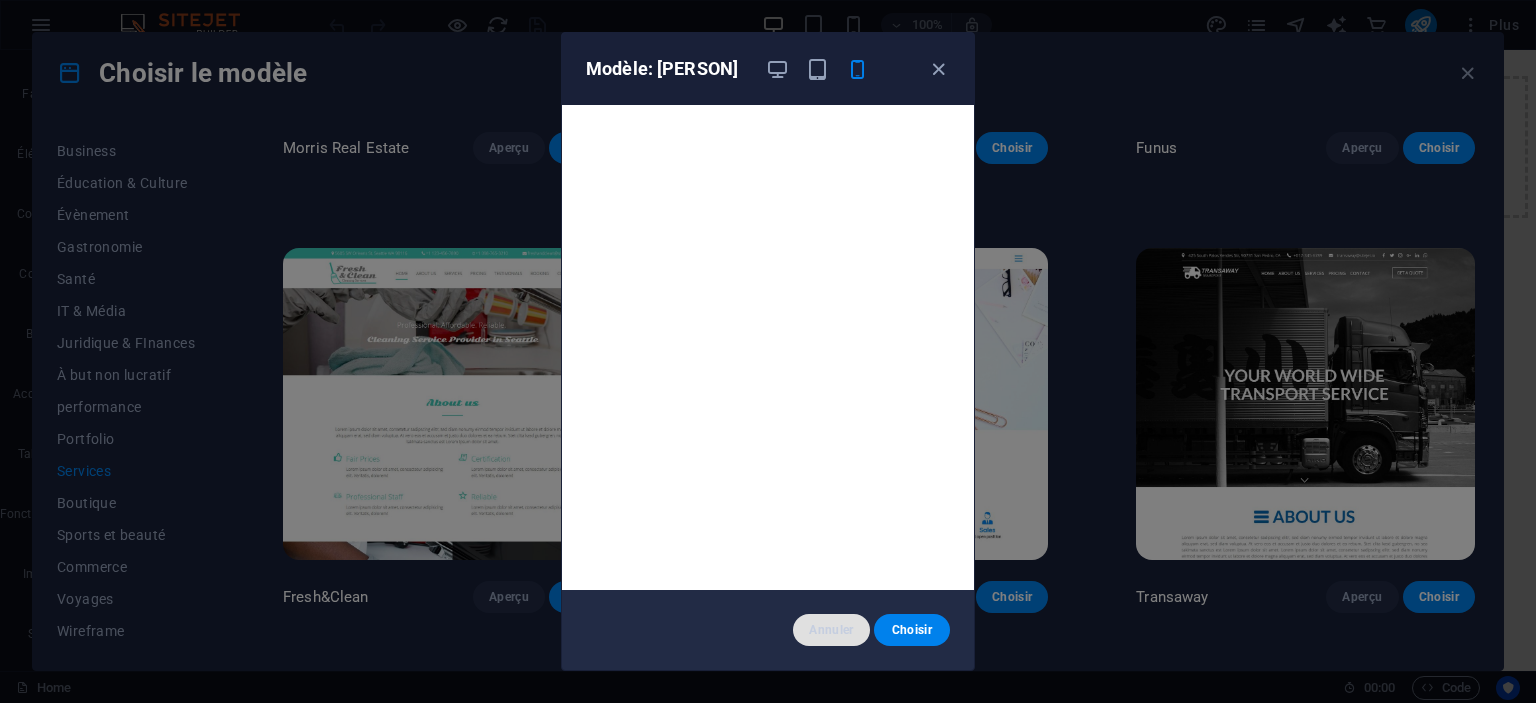 click on "Annuler" at bounding box center (831, 630) 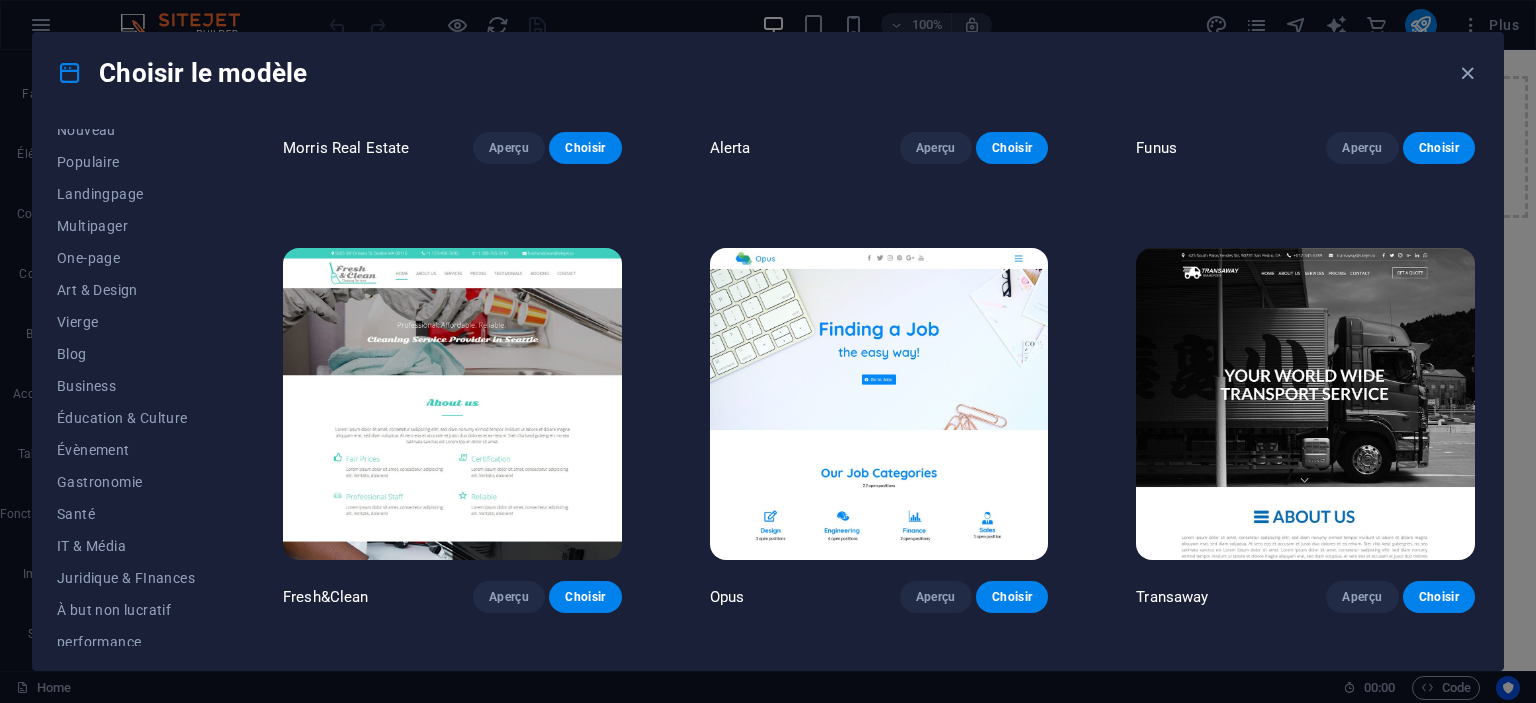 scroll, scrollTop: 0, scrollLeft: 0, axis: both 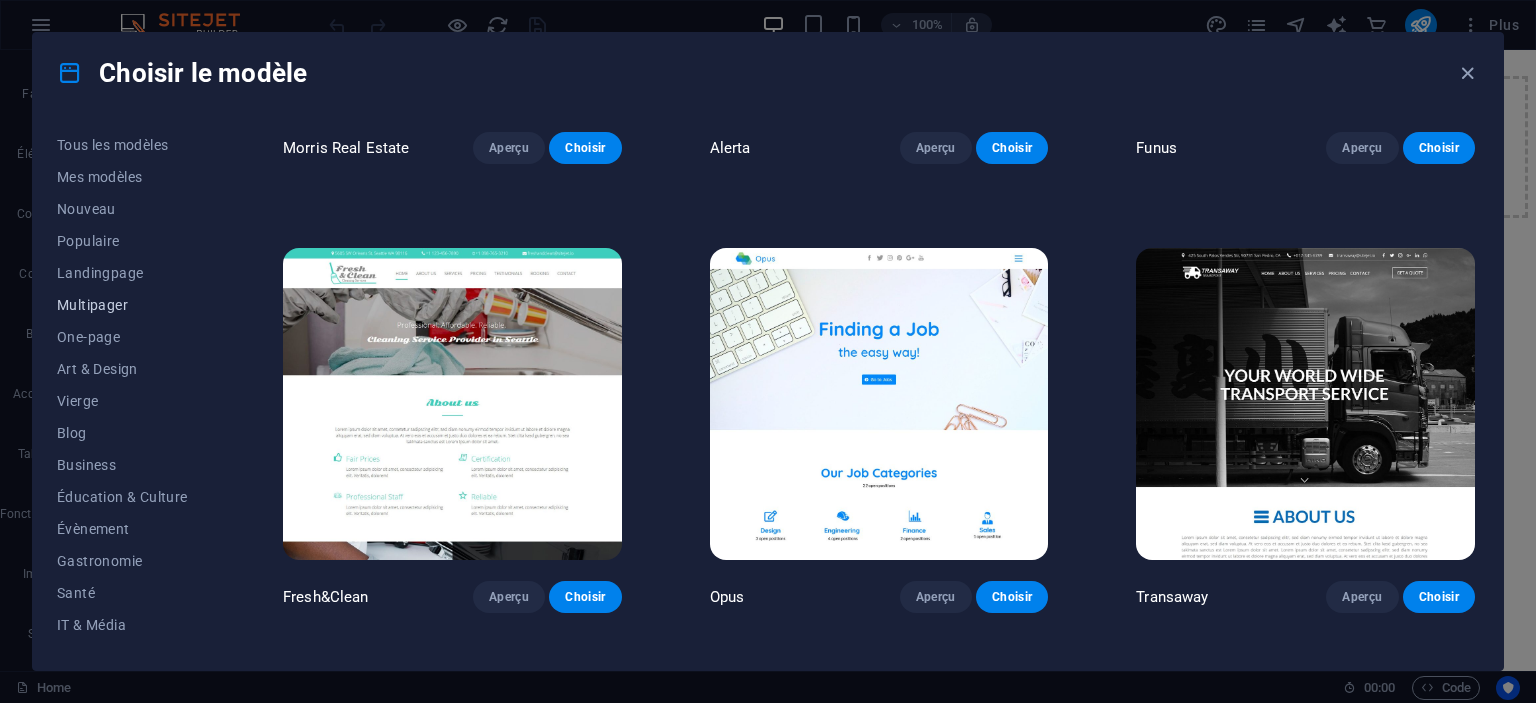 click on "Multipager" at bounding box center (126, 305) 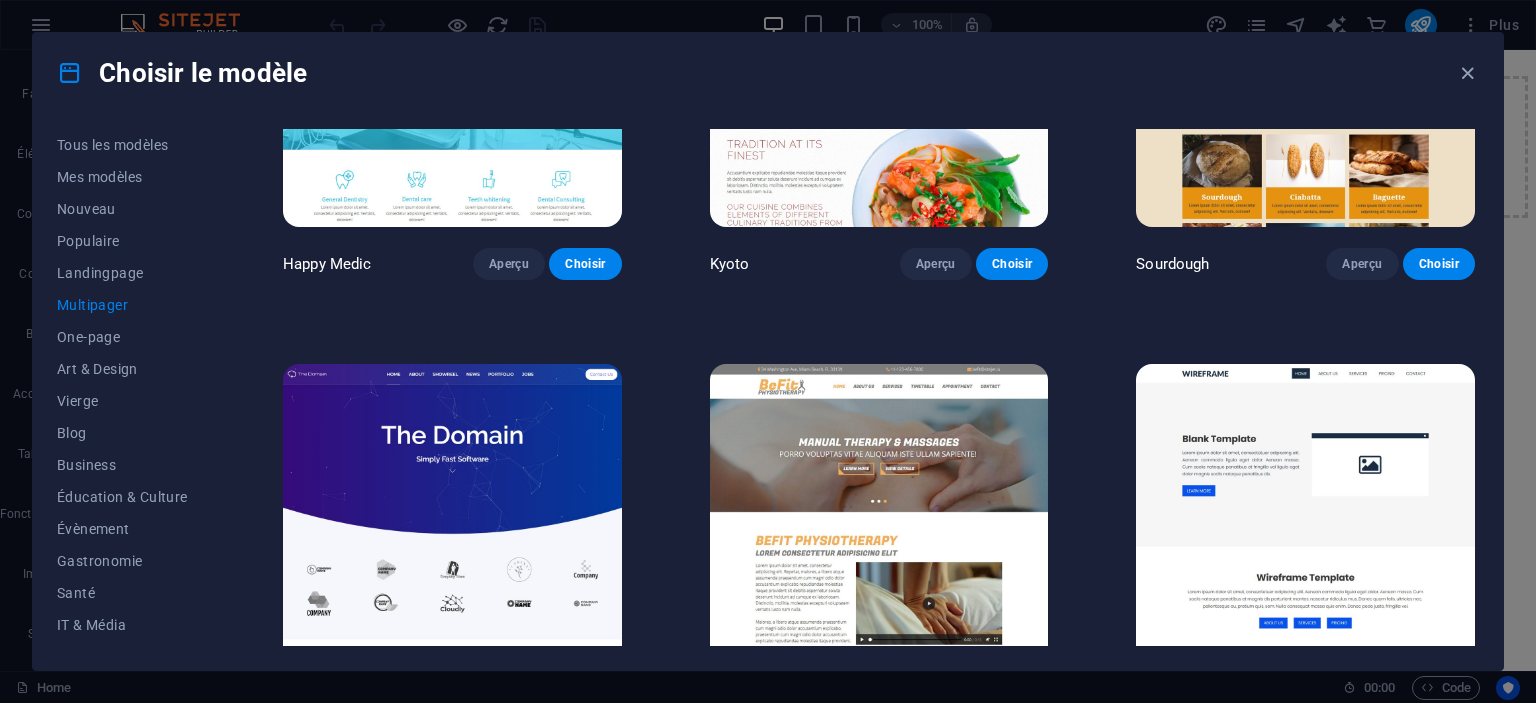 scroll, scrollTop: 6552, scrollLeft: 0, axis: vertical 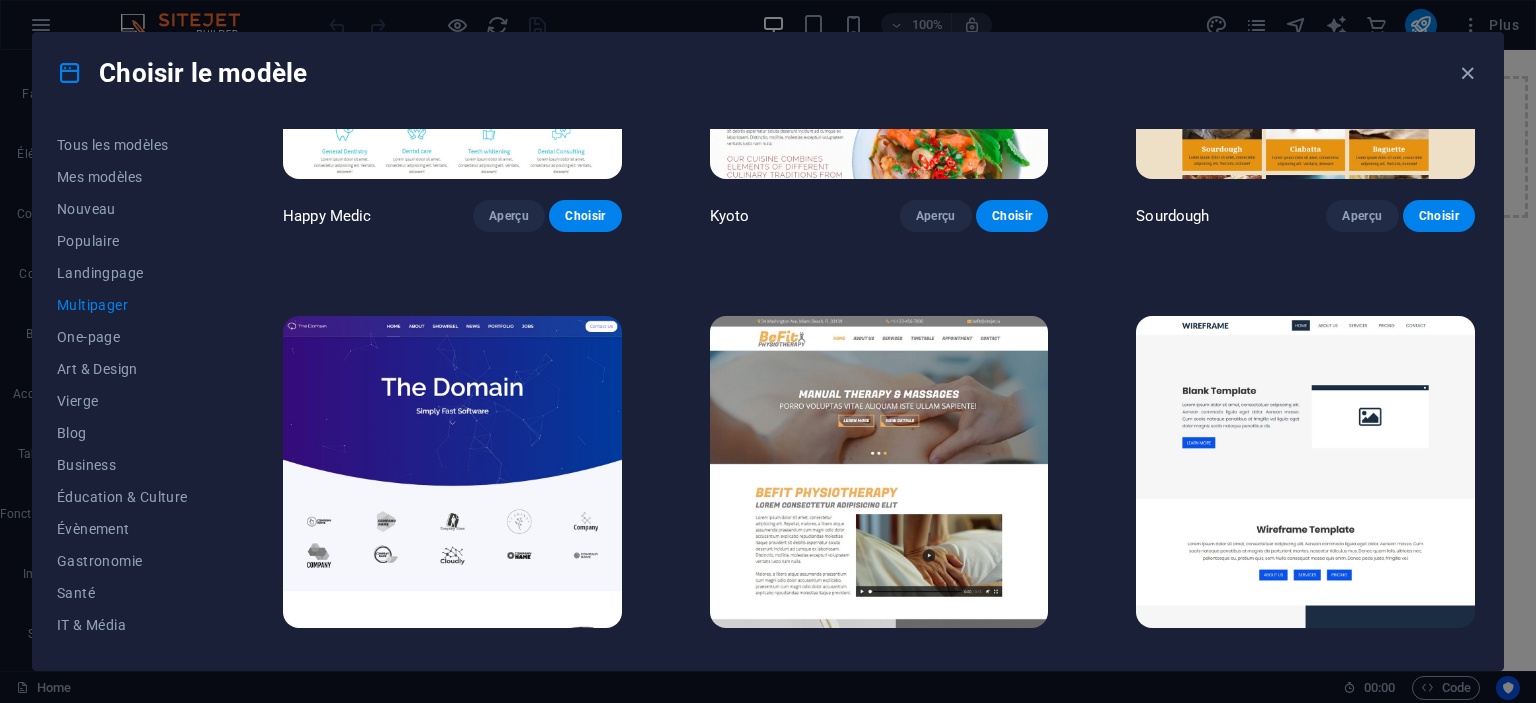 click on "Aperçu" at bounding box center (936, 665) 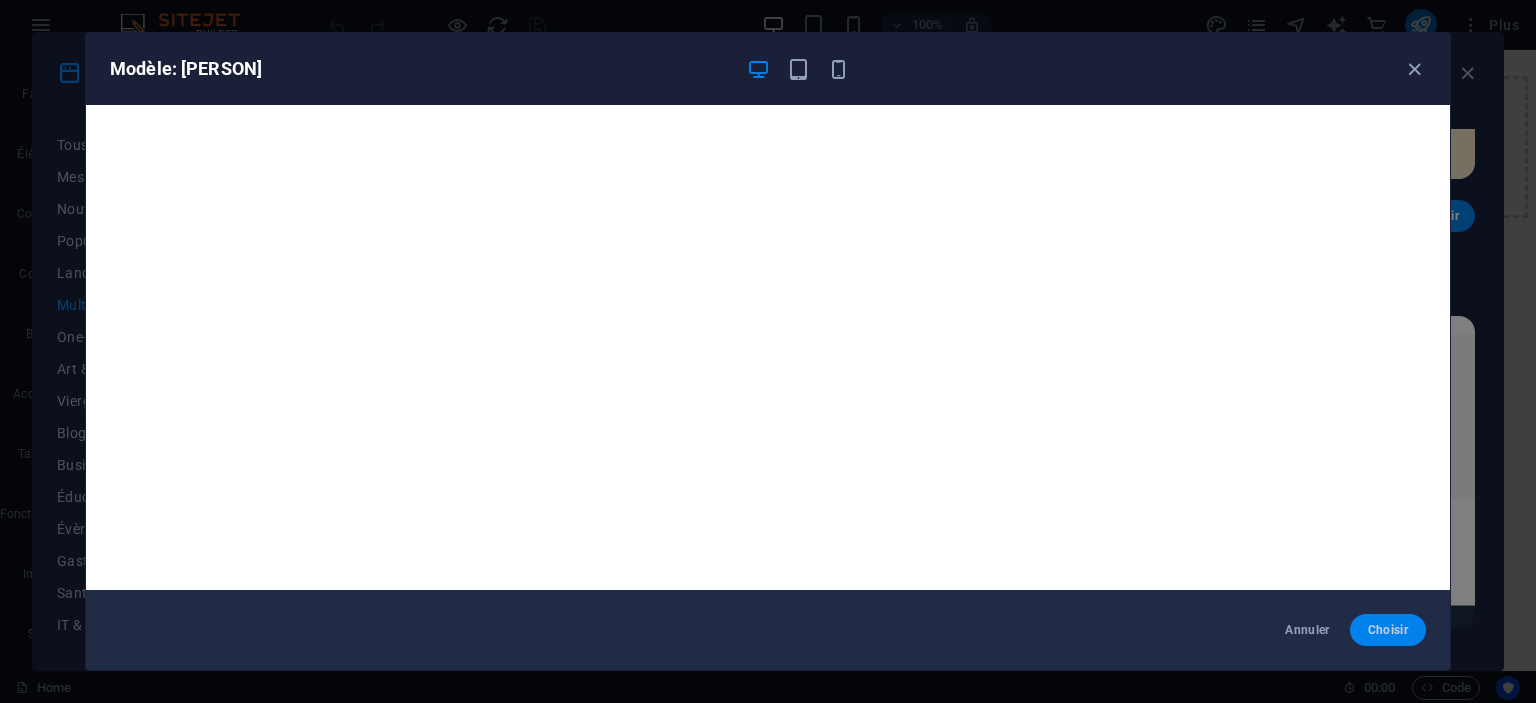 click on "Choisir" at bounding box center (1388, 630) 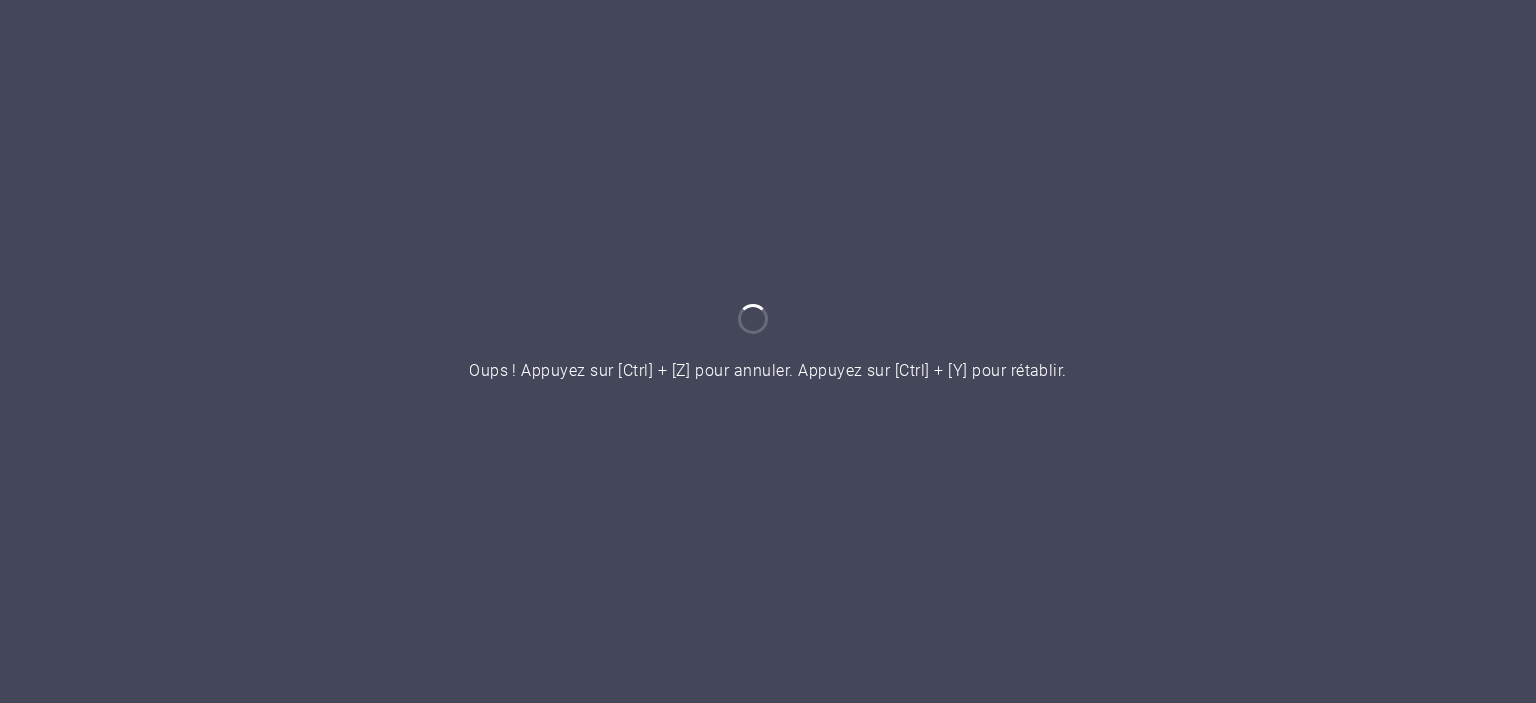scroll, scrollTop: 0, scrollLeft: 0, axis: both 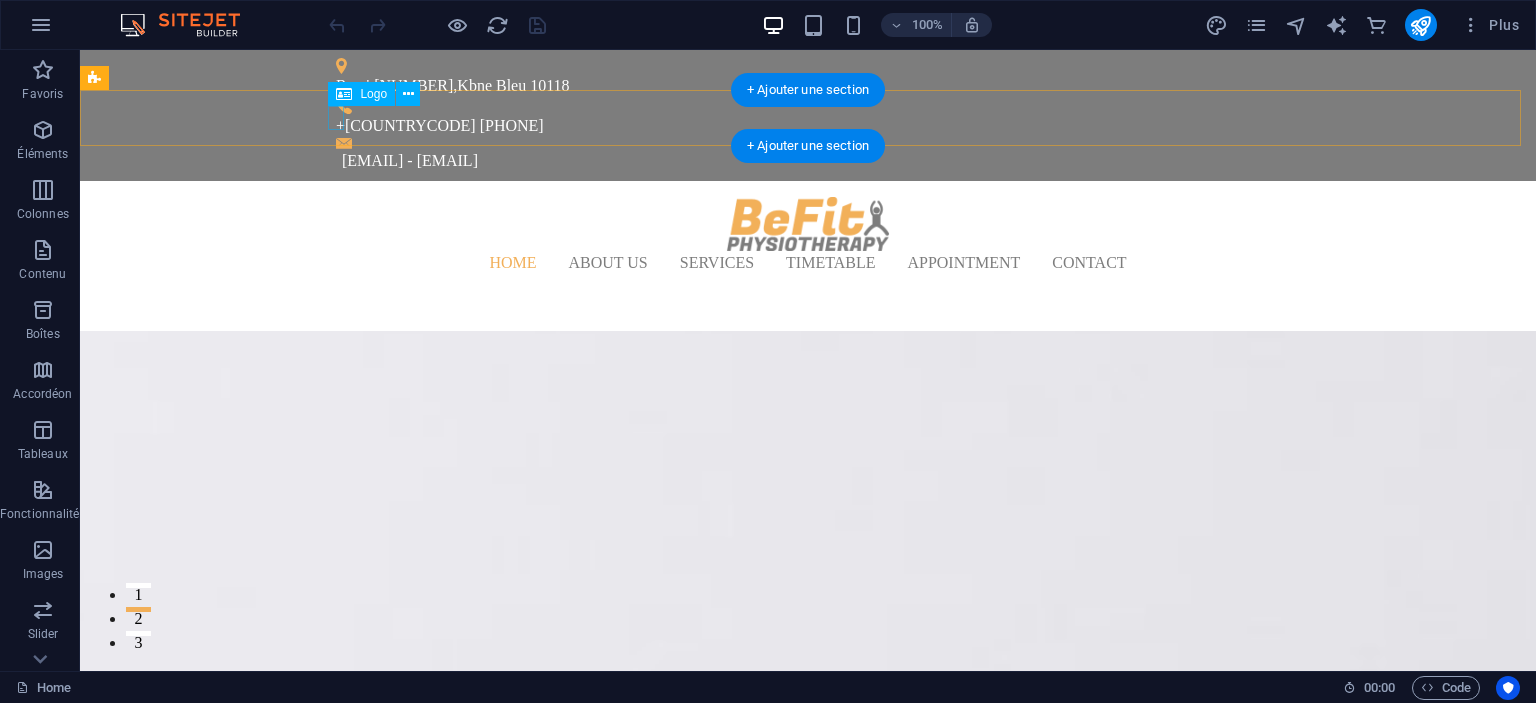 click at bounding box center [808, 224] 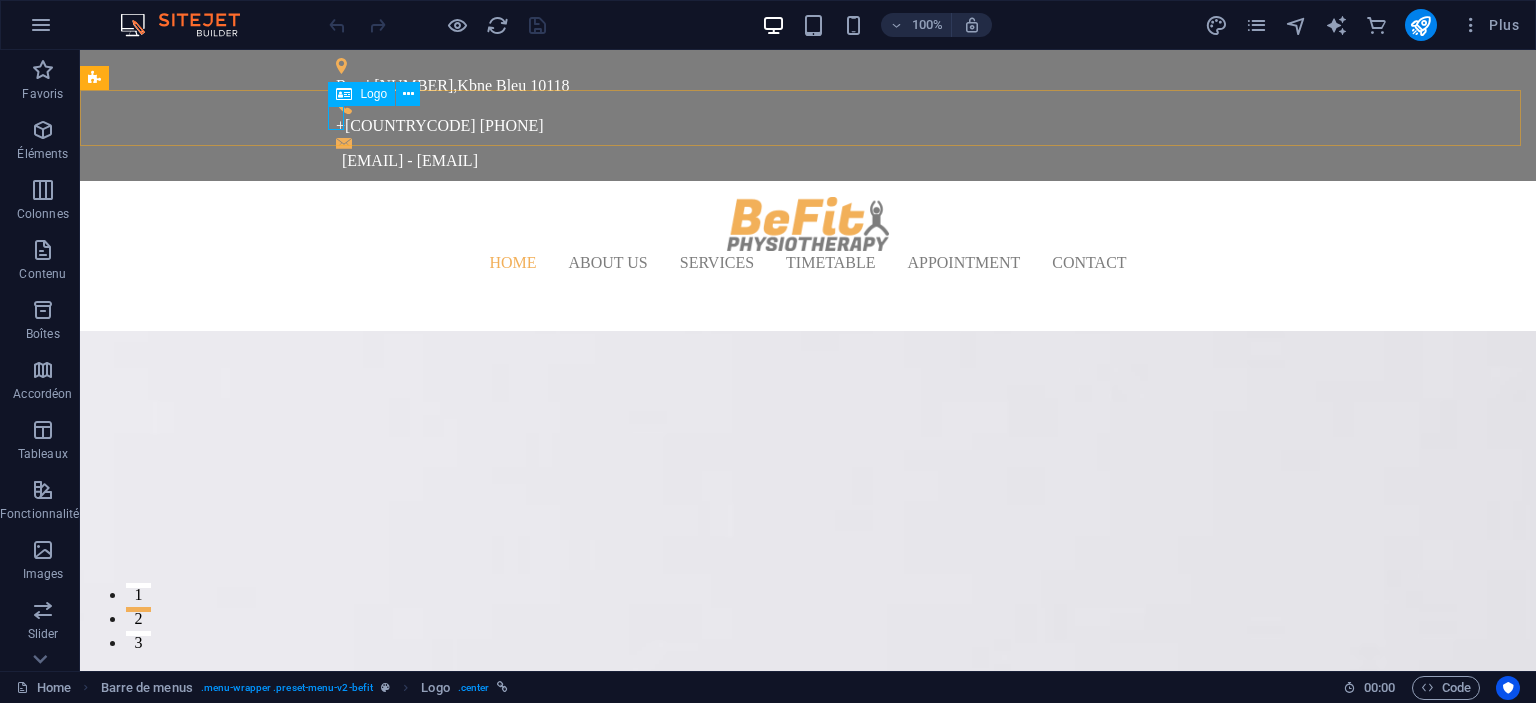 click on "Logo" at bounding box center [373, 94] 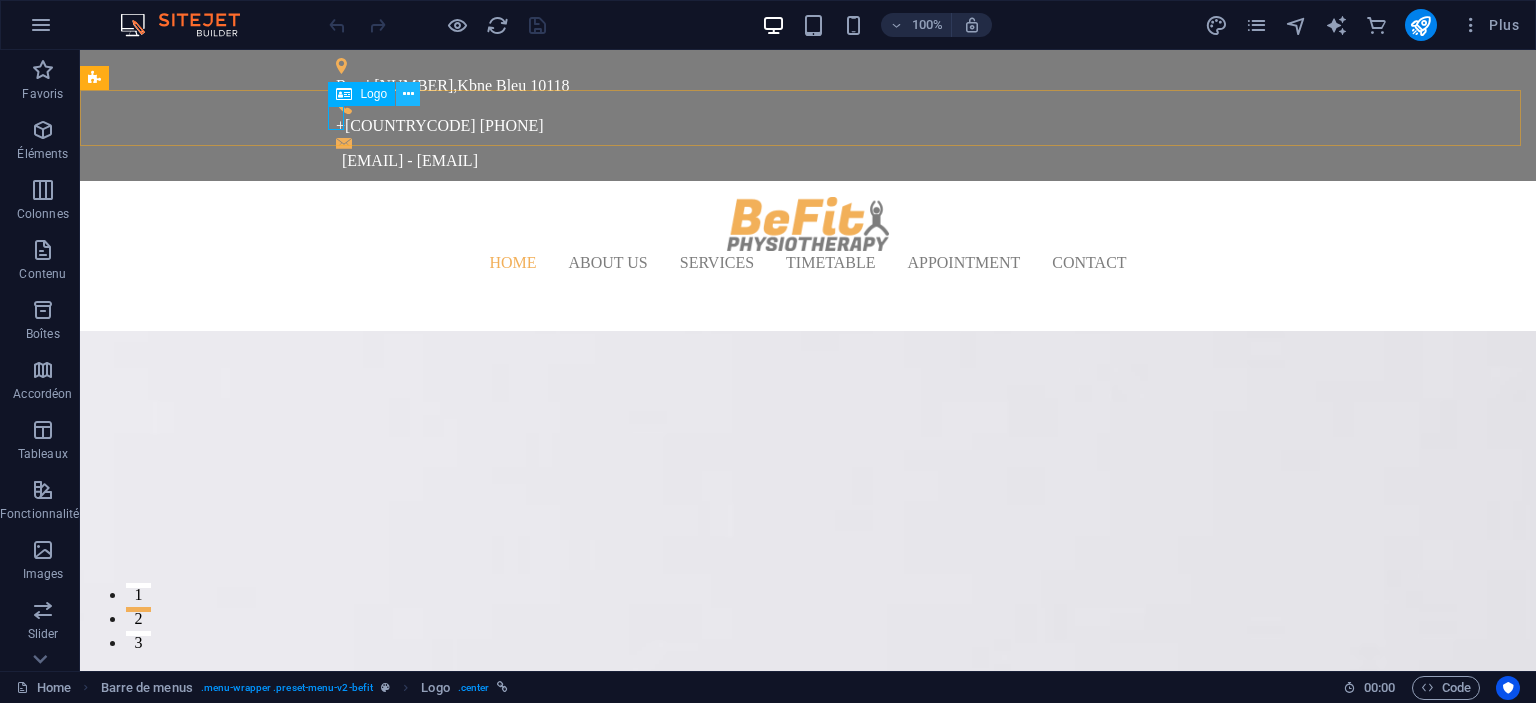 click at bounding box center [408, 94] 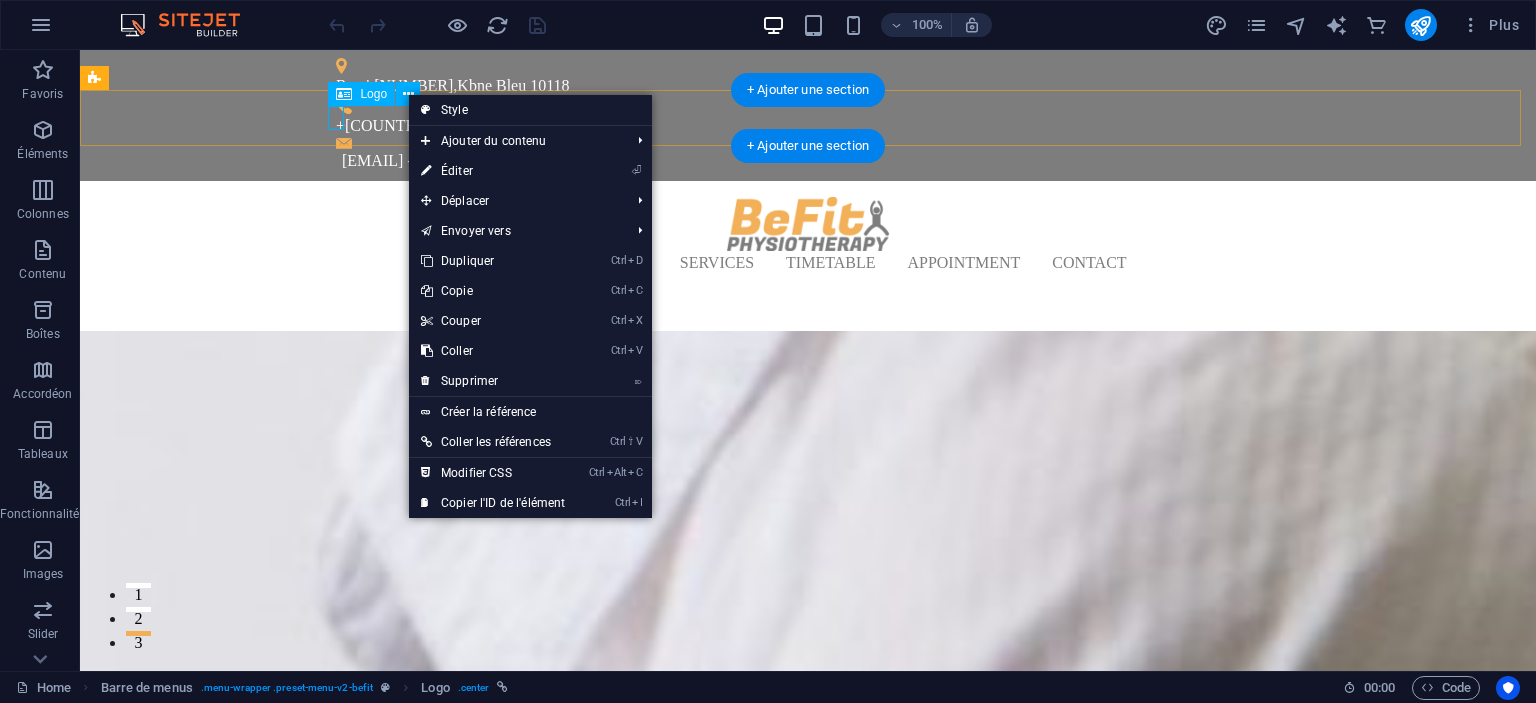 click at bounding box center [808, 224] 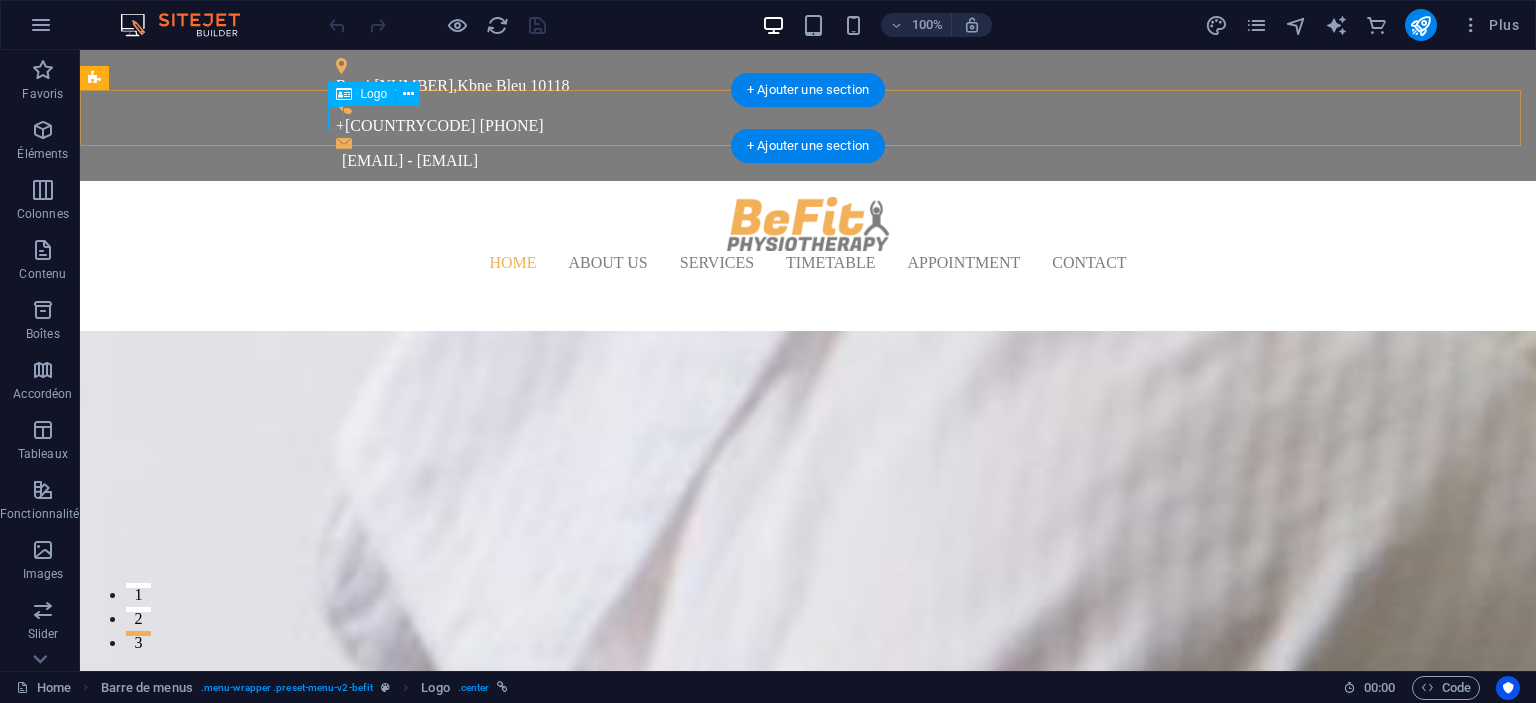 click at bounding box center [808, 224] 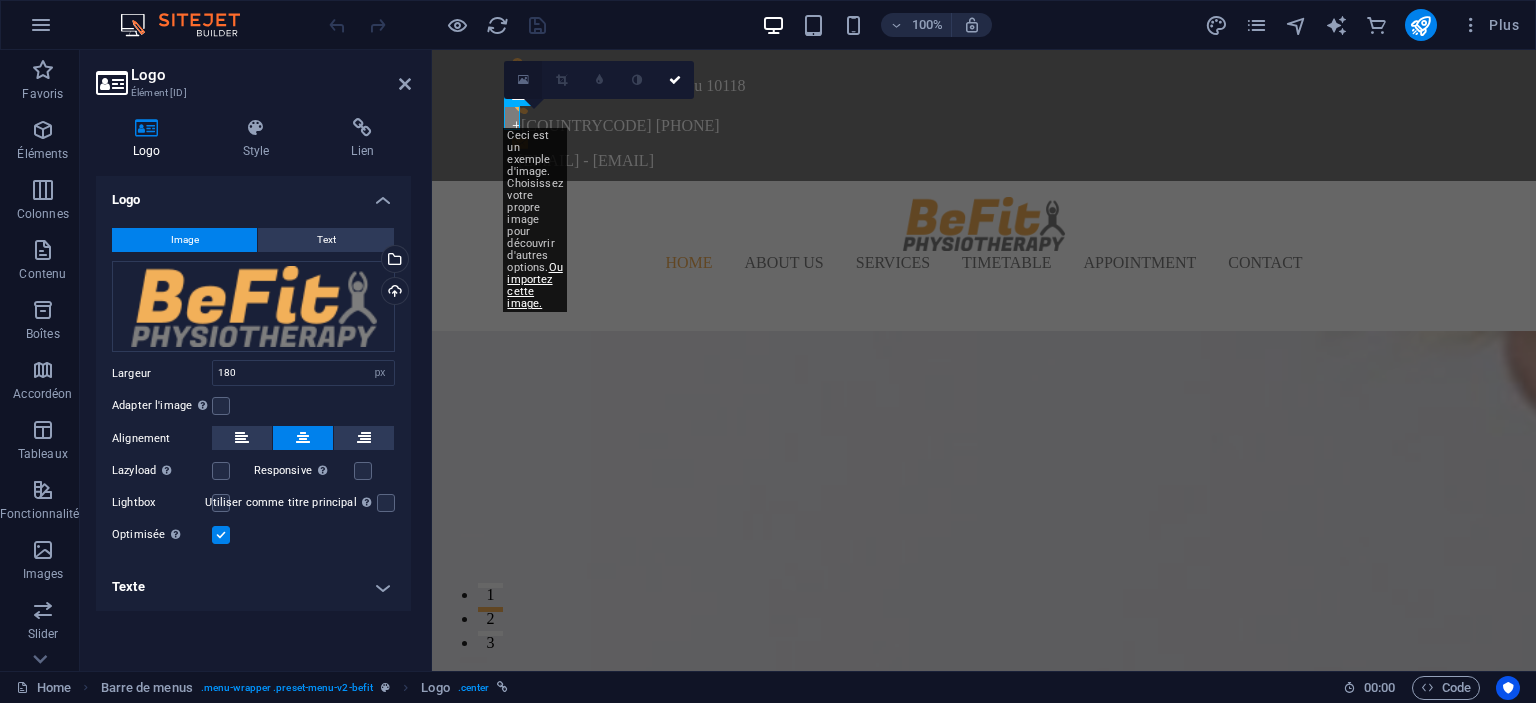 click at bounding box center (523, 80) 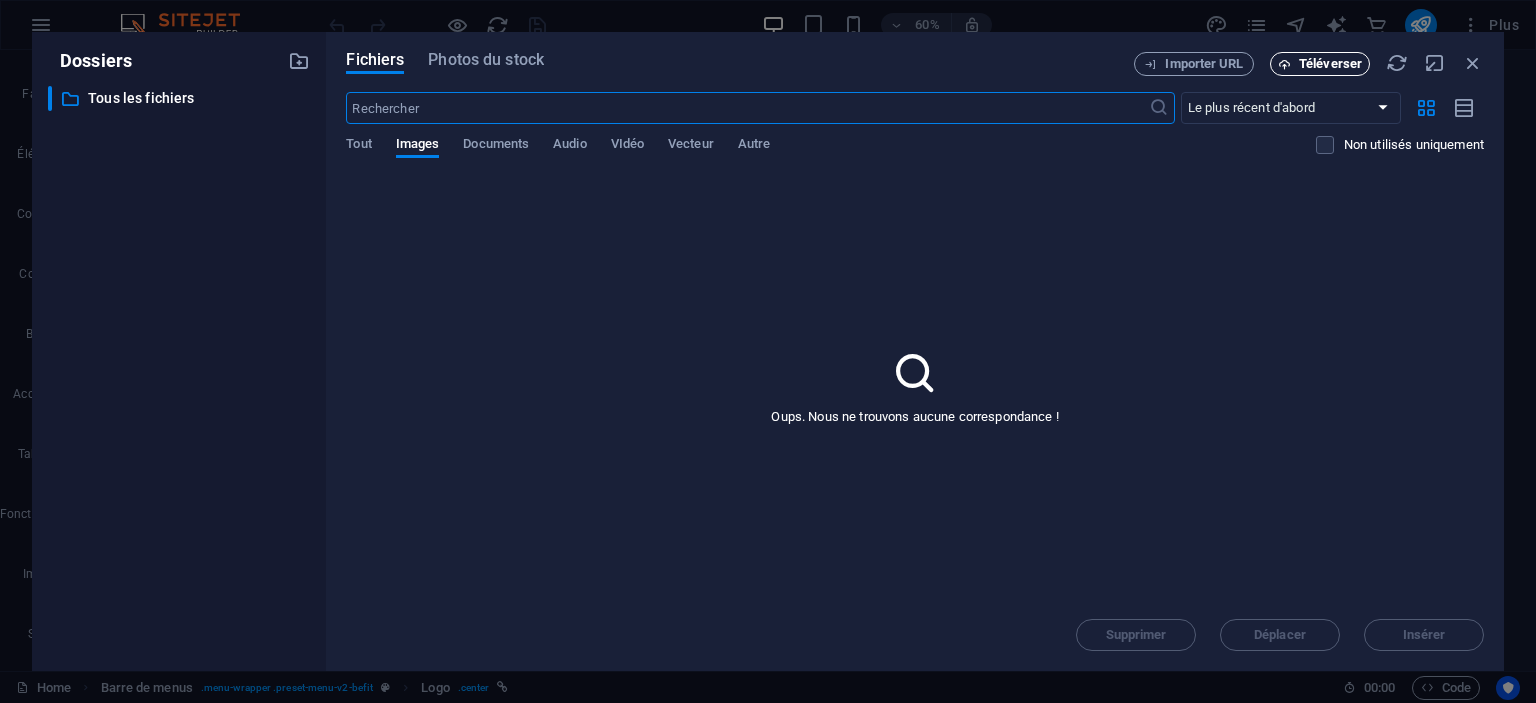 click on "Téléverser" at bounding box center [1330, 64] 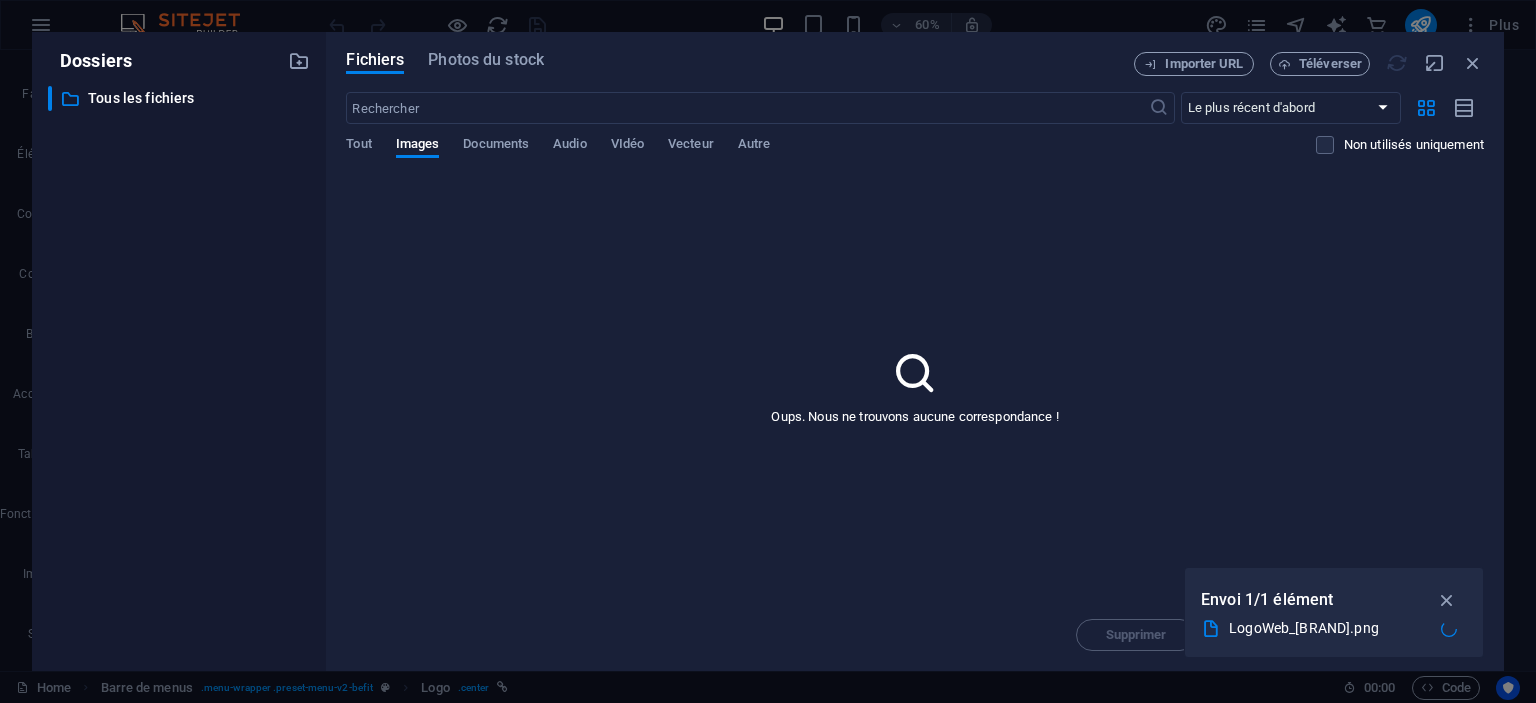 type on "16" 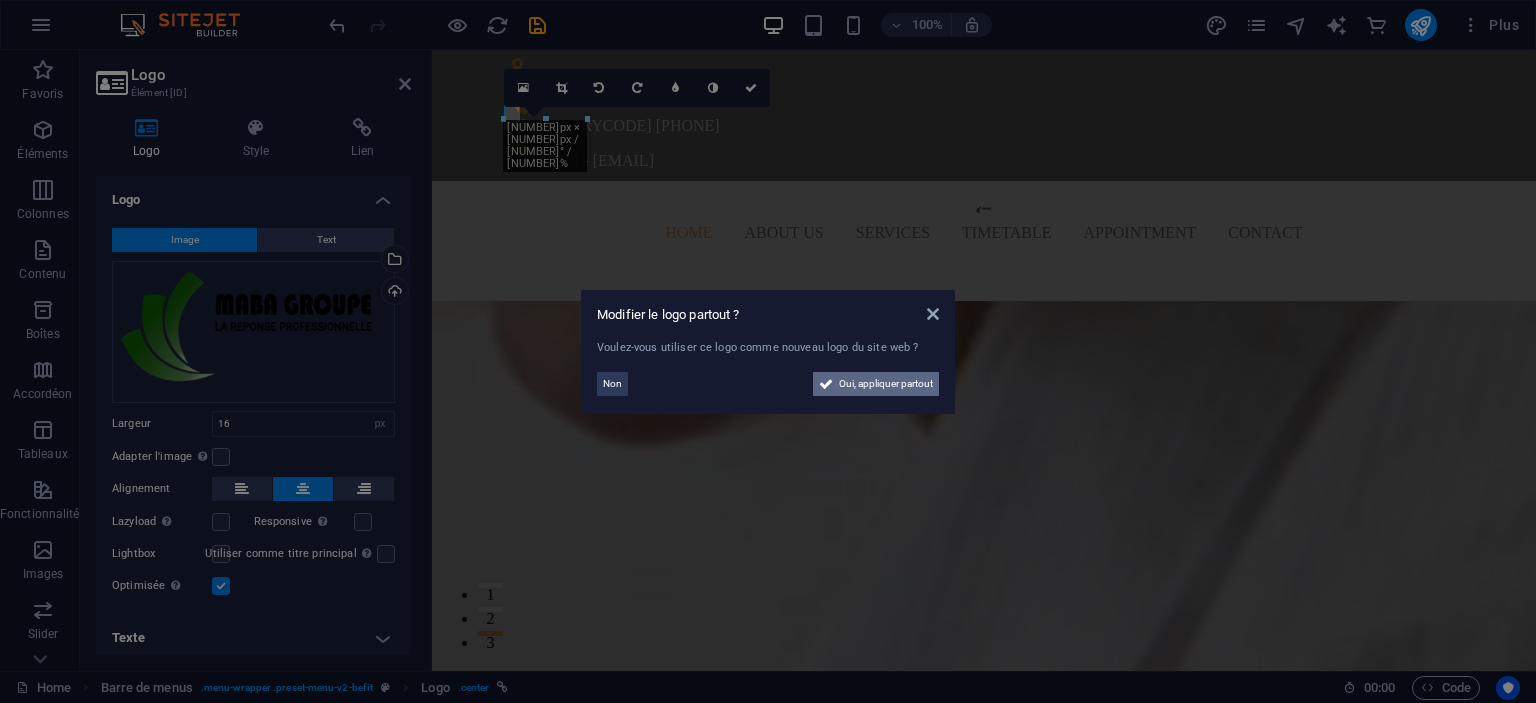 click on "Oui, appliquer partout" at bounding box center (886, 384) 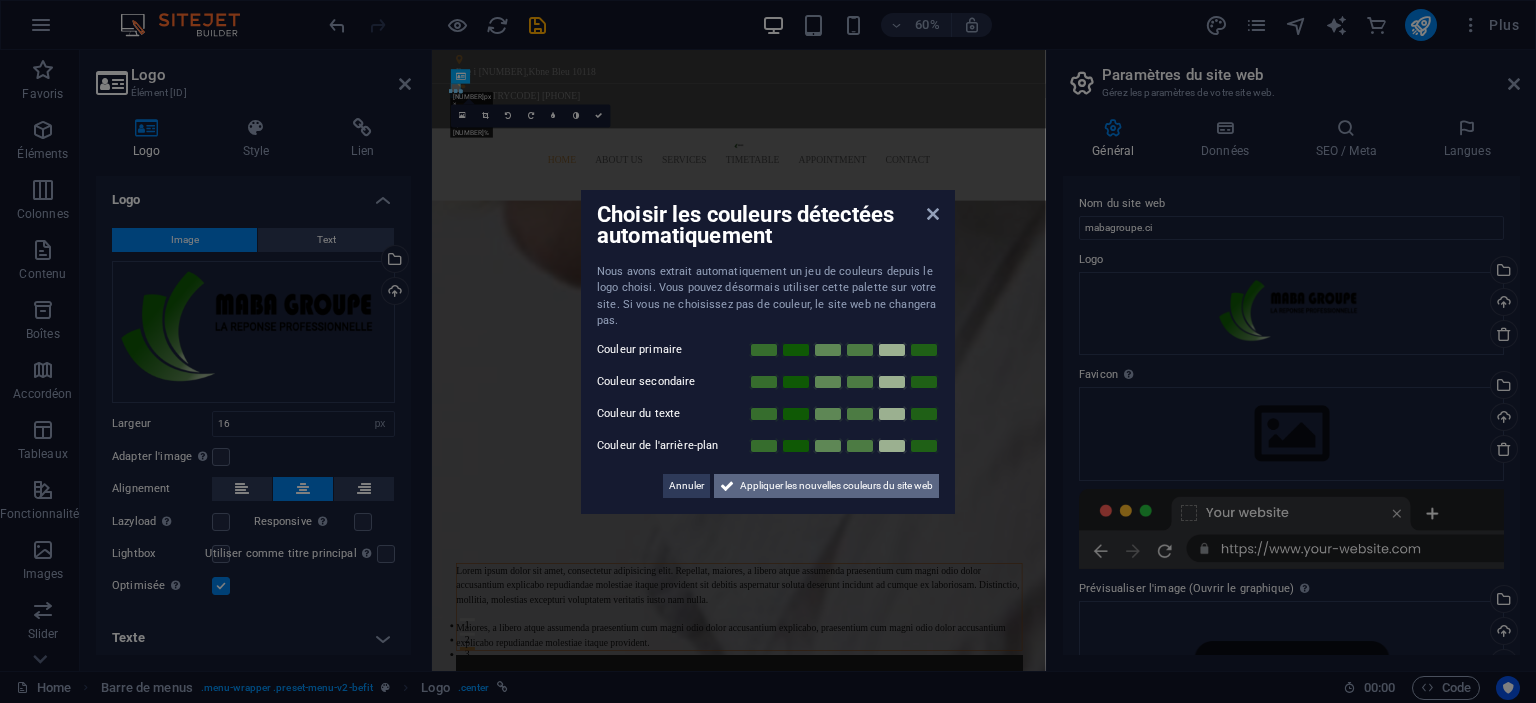 click on "Appliquer les nouvelles couleurs du site web" at bounding box center [836, 486] 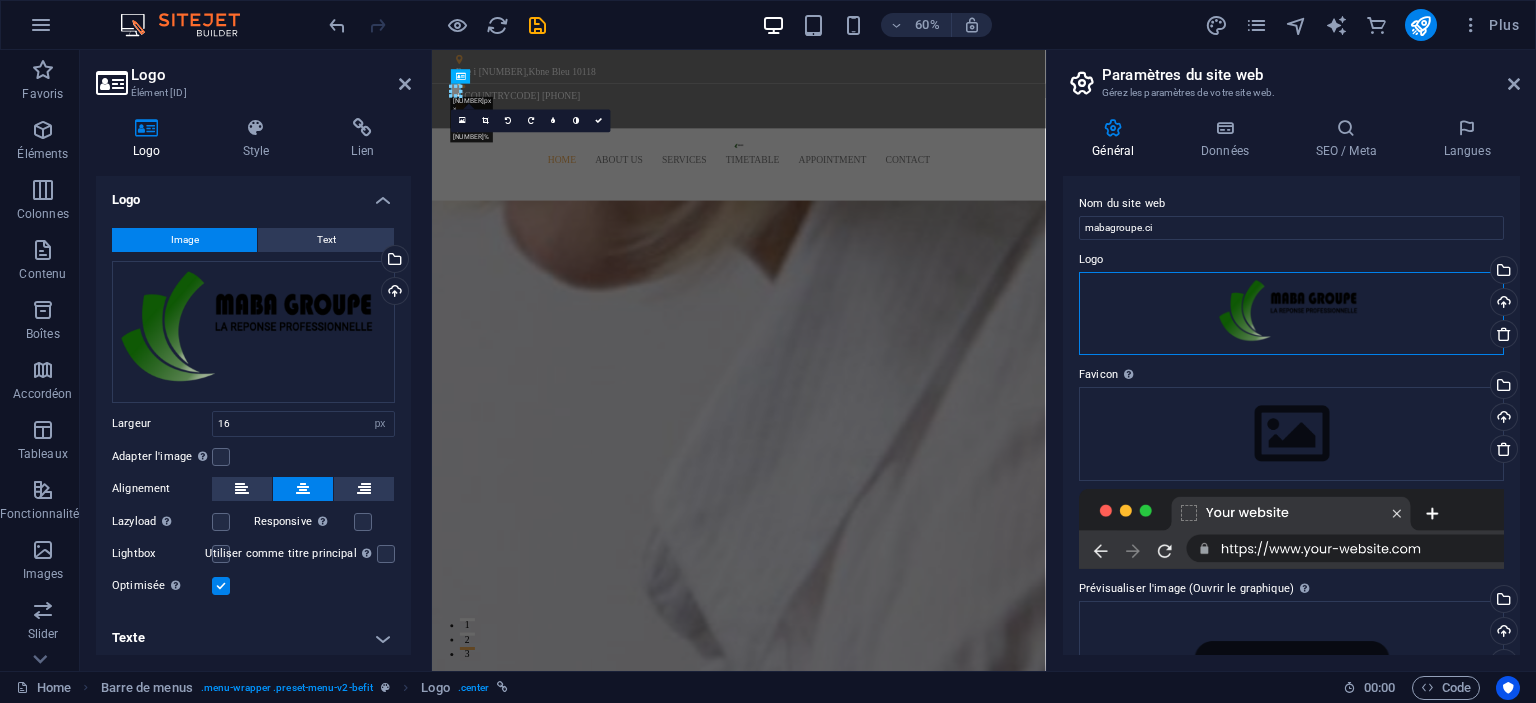 click on "Glissez les fichiers ici, cliquez pour choisir les fichiers ou  sélectionnez les fichiers depuis Fichiers ou depuis notre stock gratuit de photos et de vidéos" at bounding box center [1291, 313] 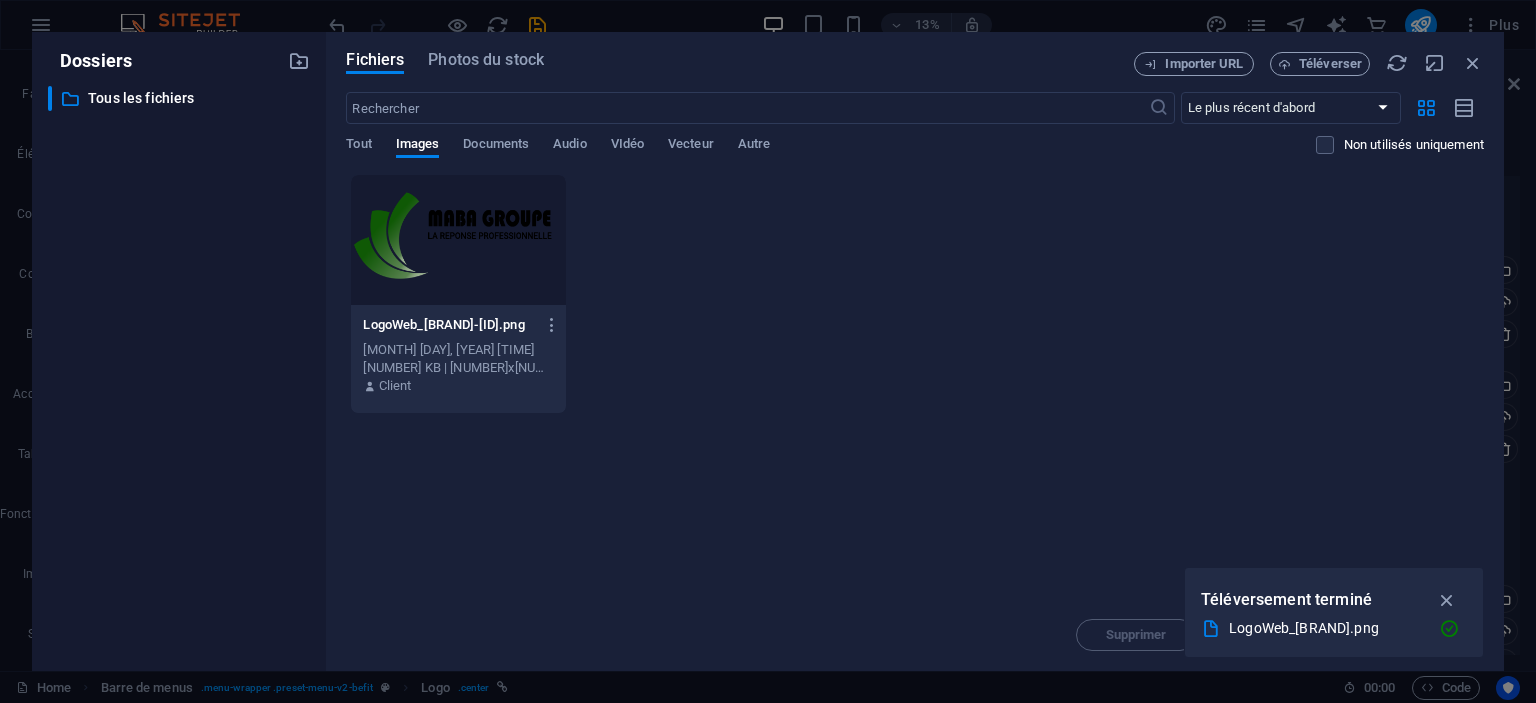 click on "LogoWeb_mabagroup-X6EmY0mIyYVtaXUj7_eTmg.png" at bounding box center [449, 325] 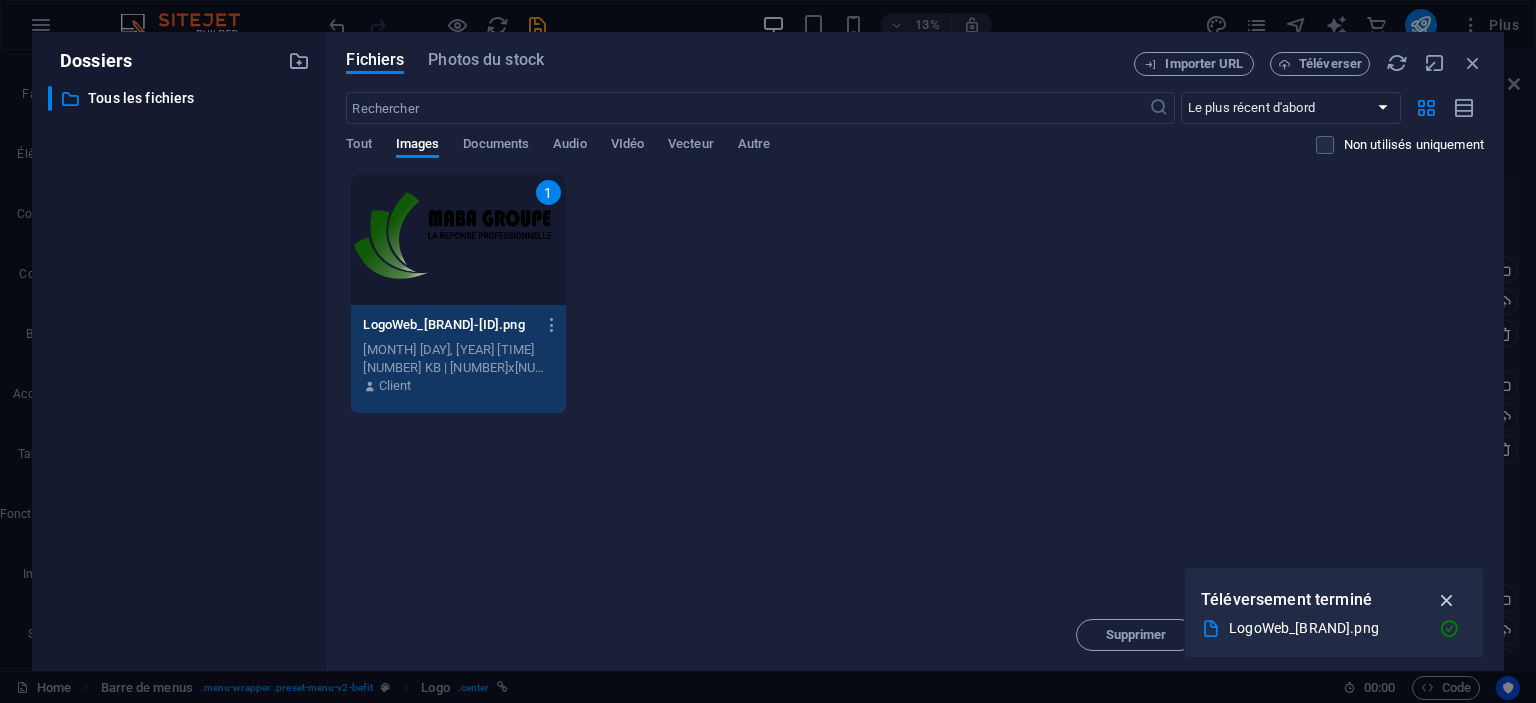 click at bounding box center (1447, 600) 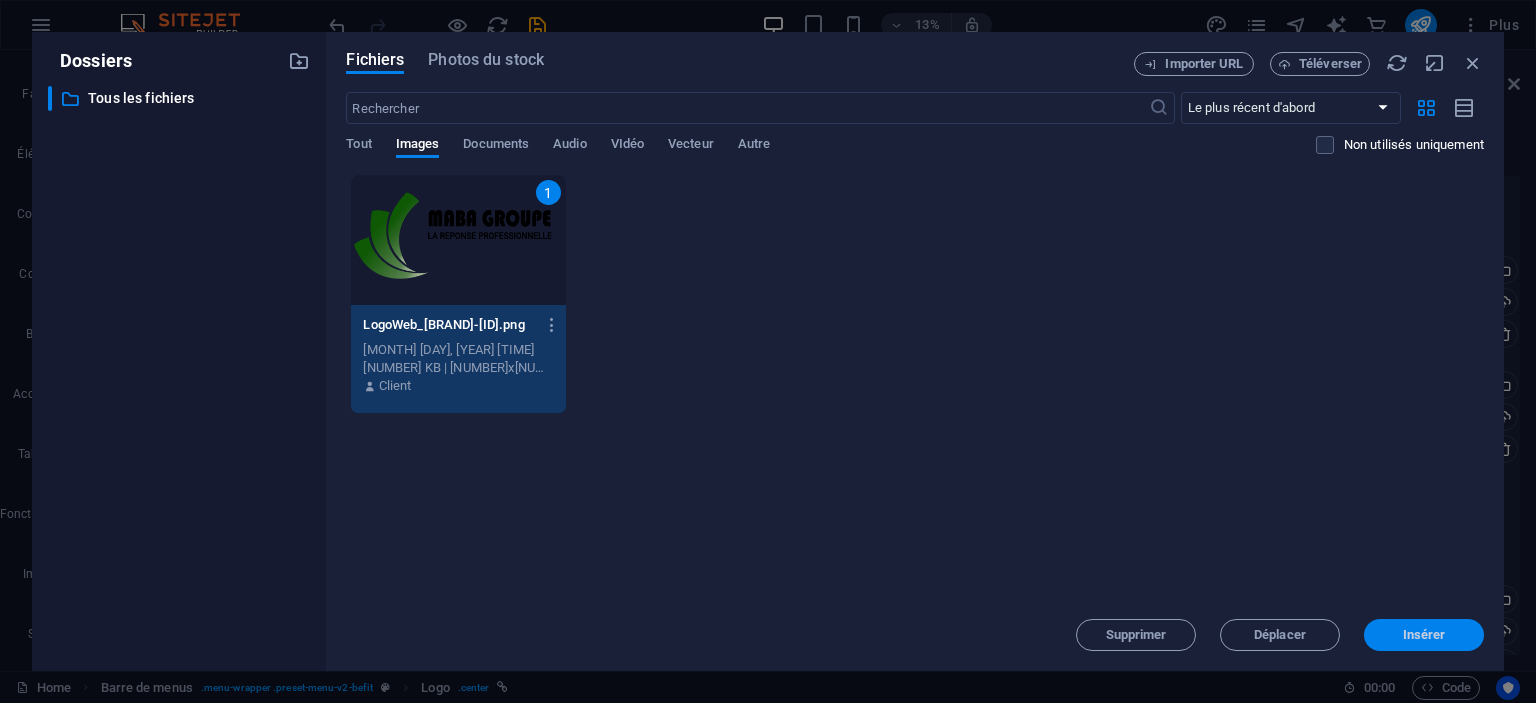 click on "Insérer" at bounding box center (1424, 635) 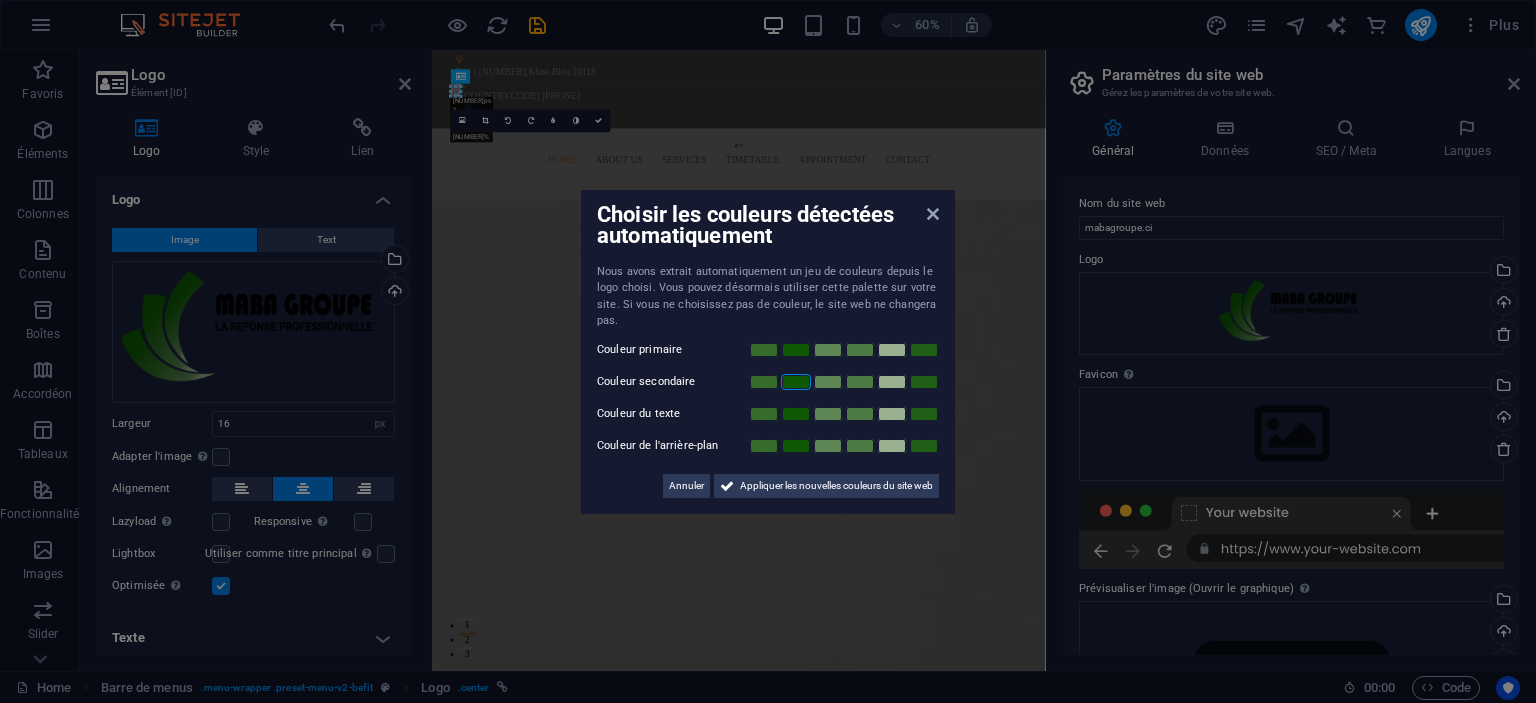 click at bounding box center [796, 382] 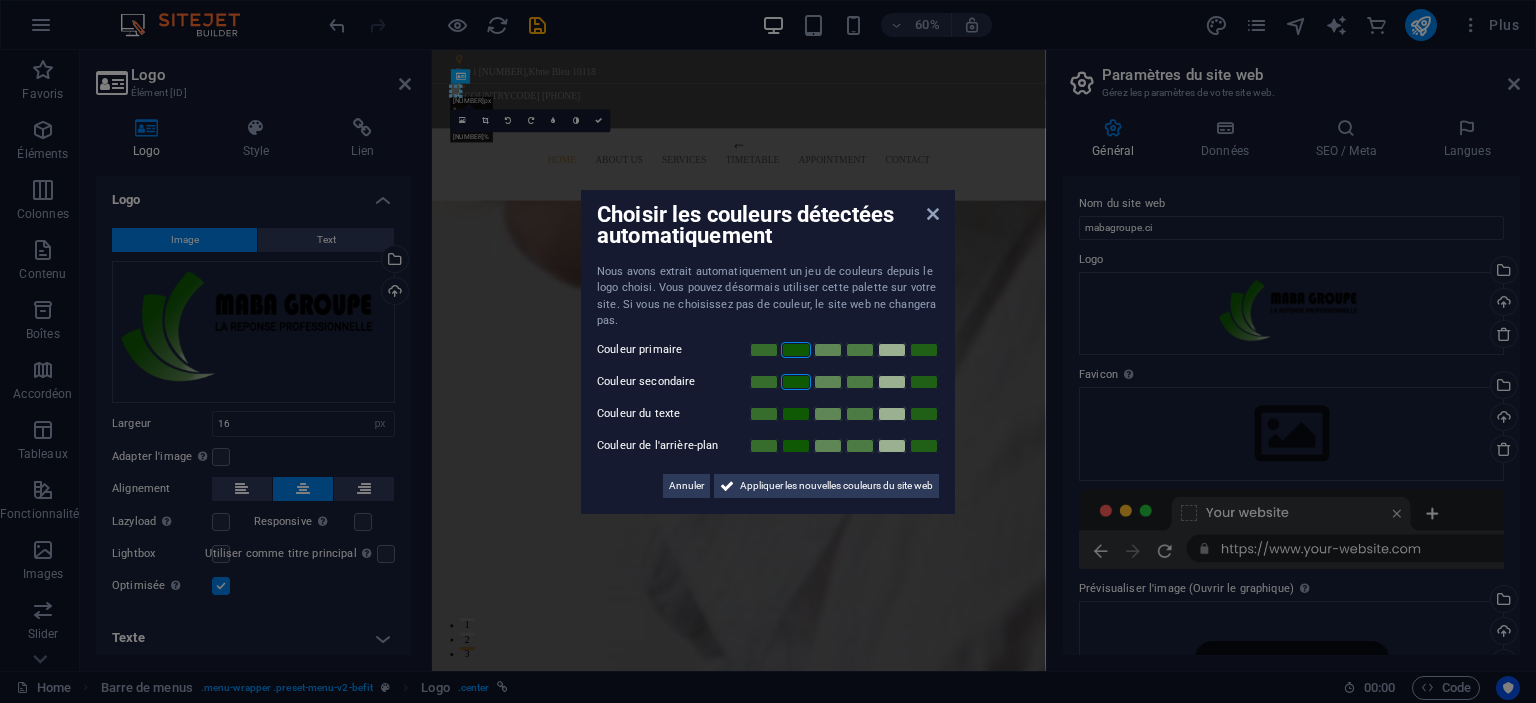 click at bounding box center (796, 350) 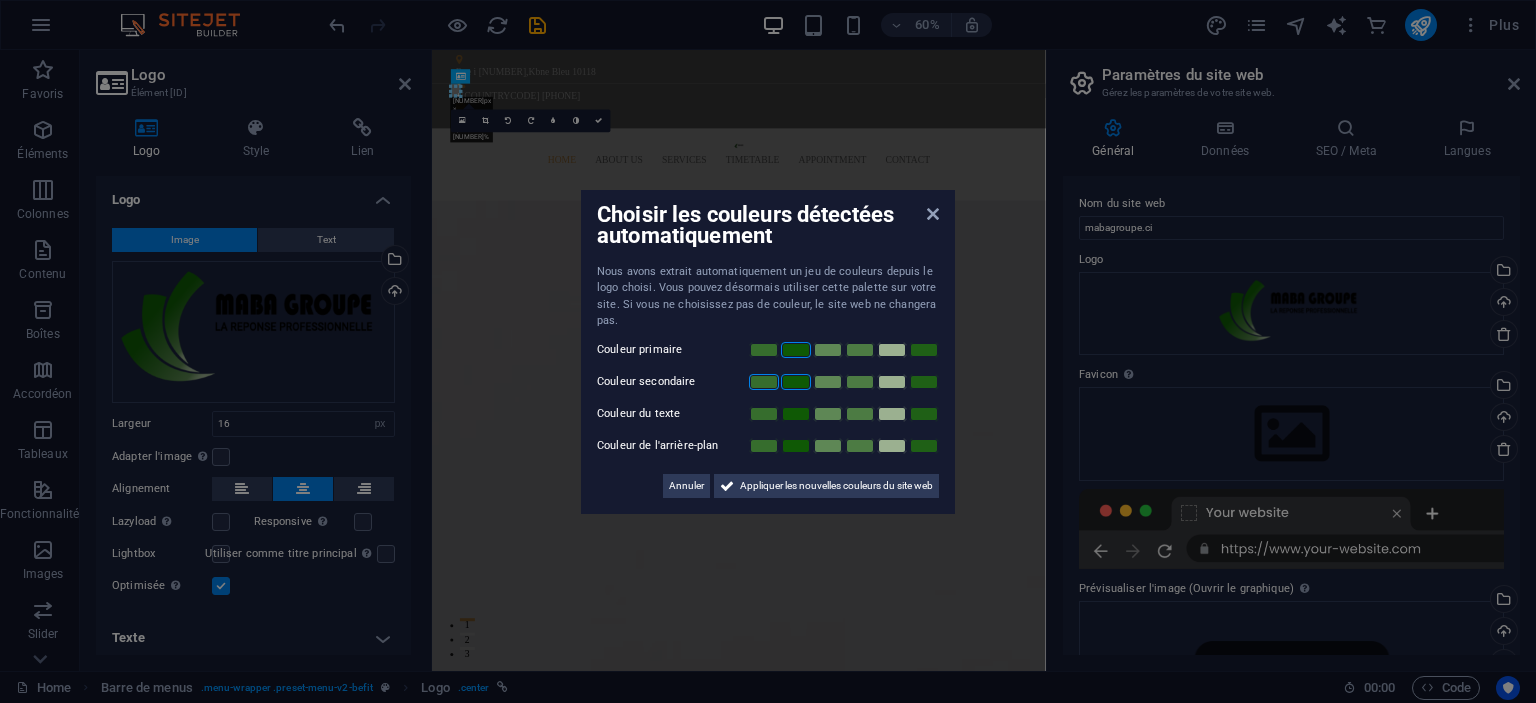 click at bounding box center (764, 382) 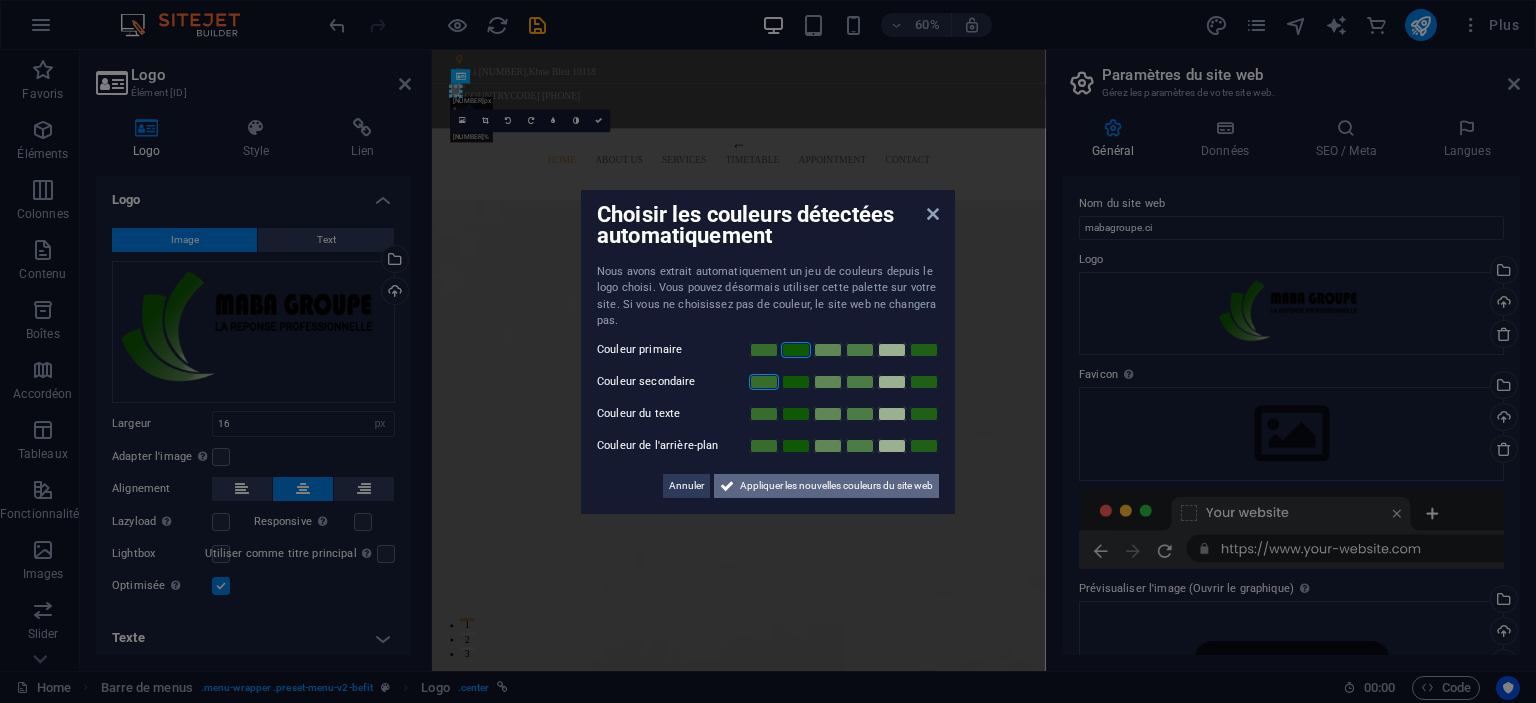 click on "Appliquer les nouvelles couleurs du site web" at bounding box center (836, 486) 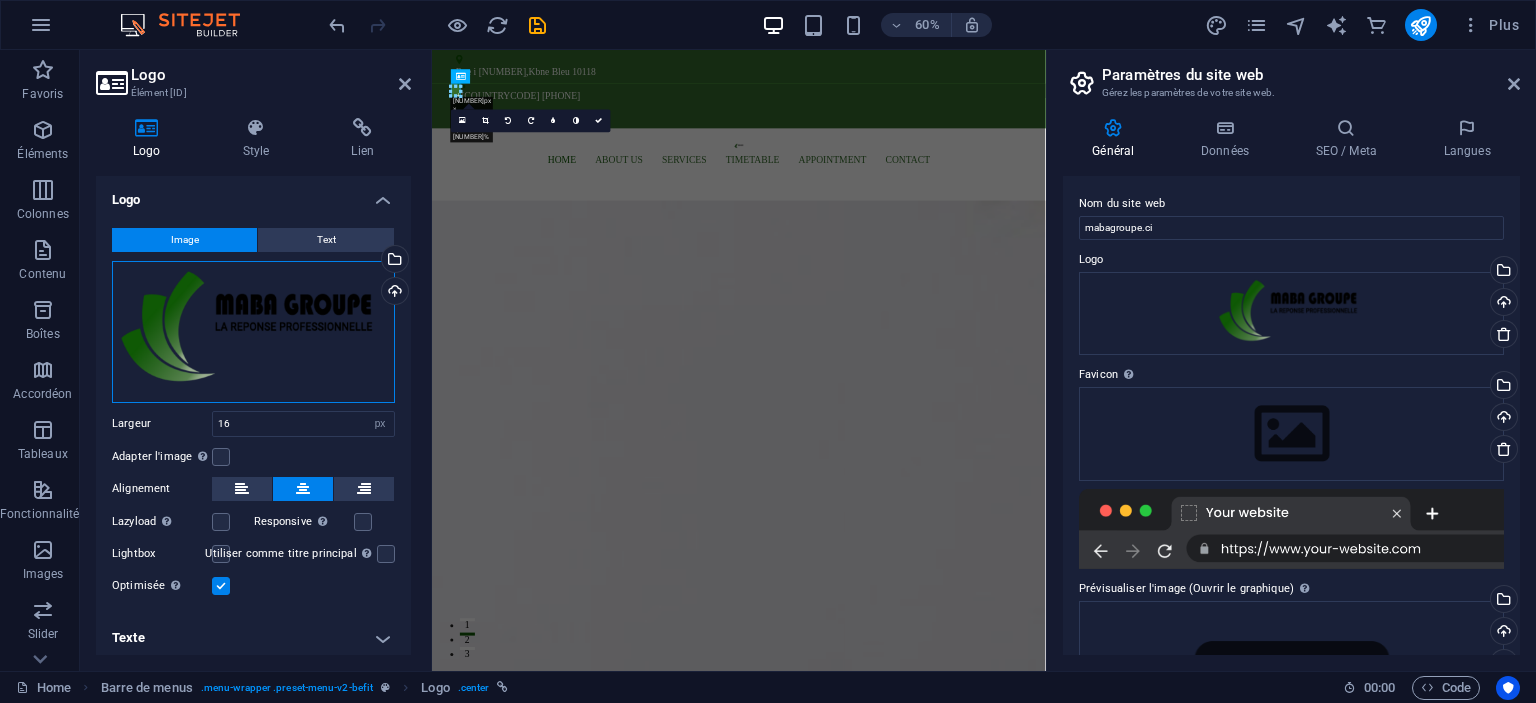 click on "Glissez les fichiers ici, cliquez pour choisir les fichiers ou  sélectionnez les fichiers depuis Fichiers ou depuis notre stock gratuit de photos et de vidéos" at bounding box center (253, 332) 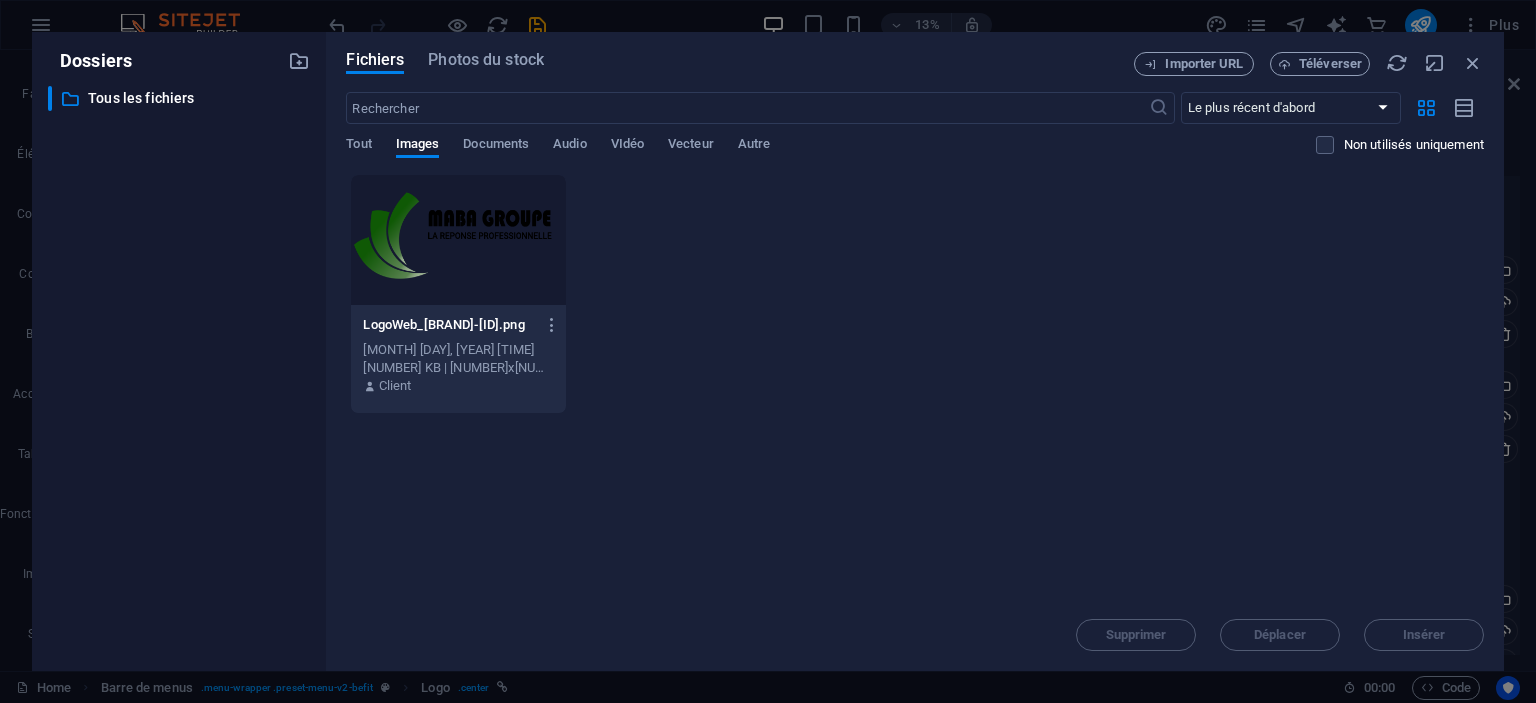 click at bounding box center (458, 240) 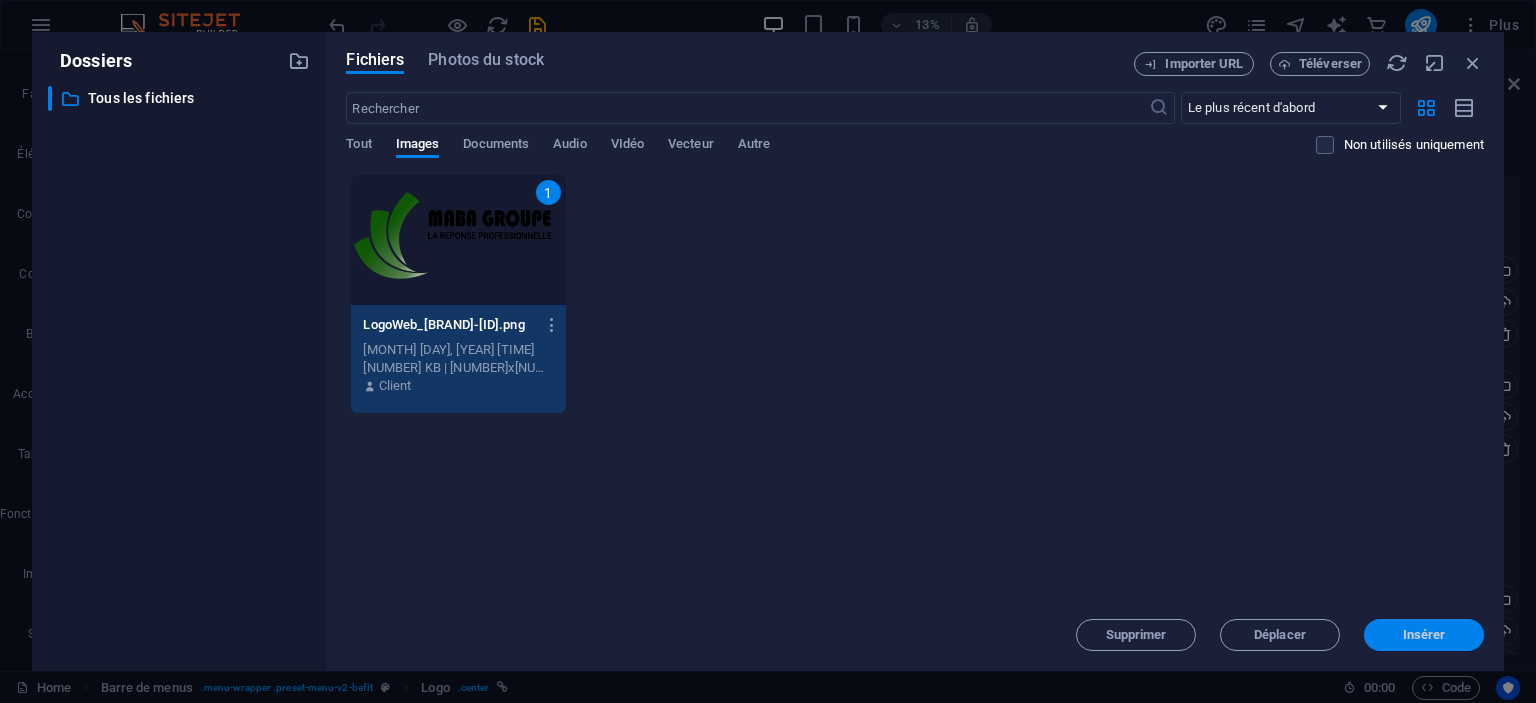 click on "Insérer" at bounding box center [1424, 635] 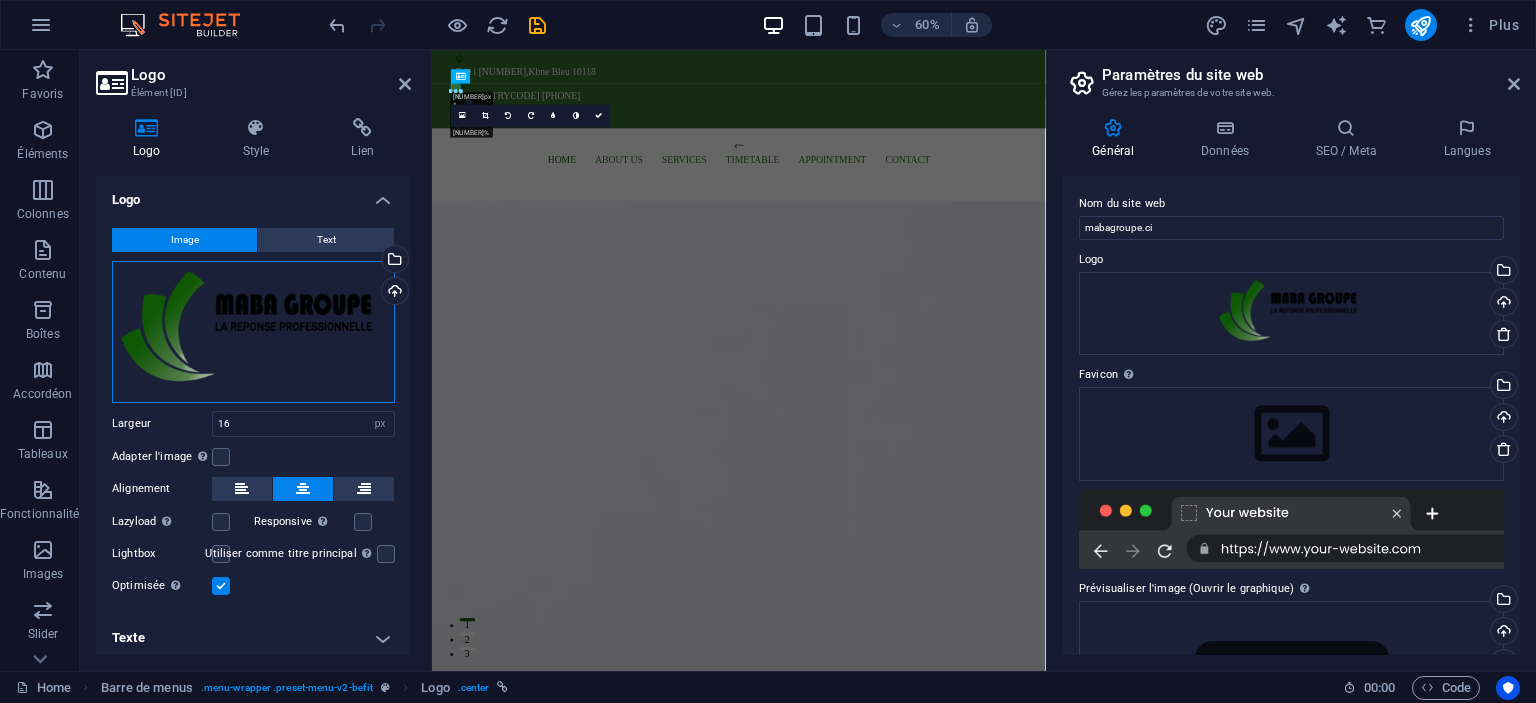 click on "Glissez les fichiers ici, cliquez pour choisir les fichiers ou  sélectionnez les fichiers depuis Fichiers ou depuis notre stock gratuit de photos et de vidéos" at bounding box center (253, 332) 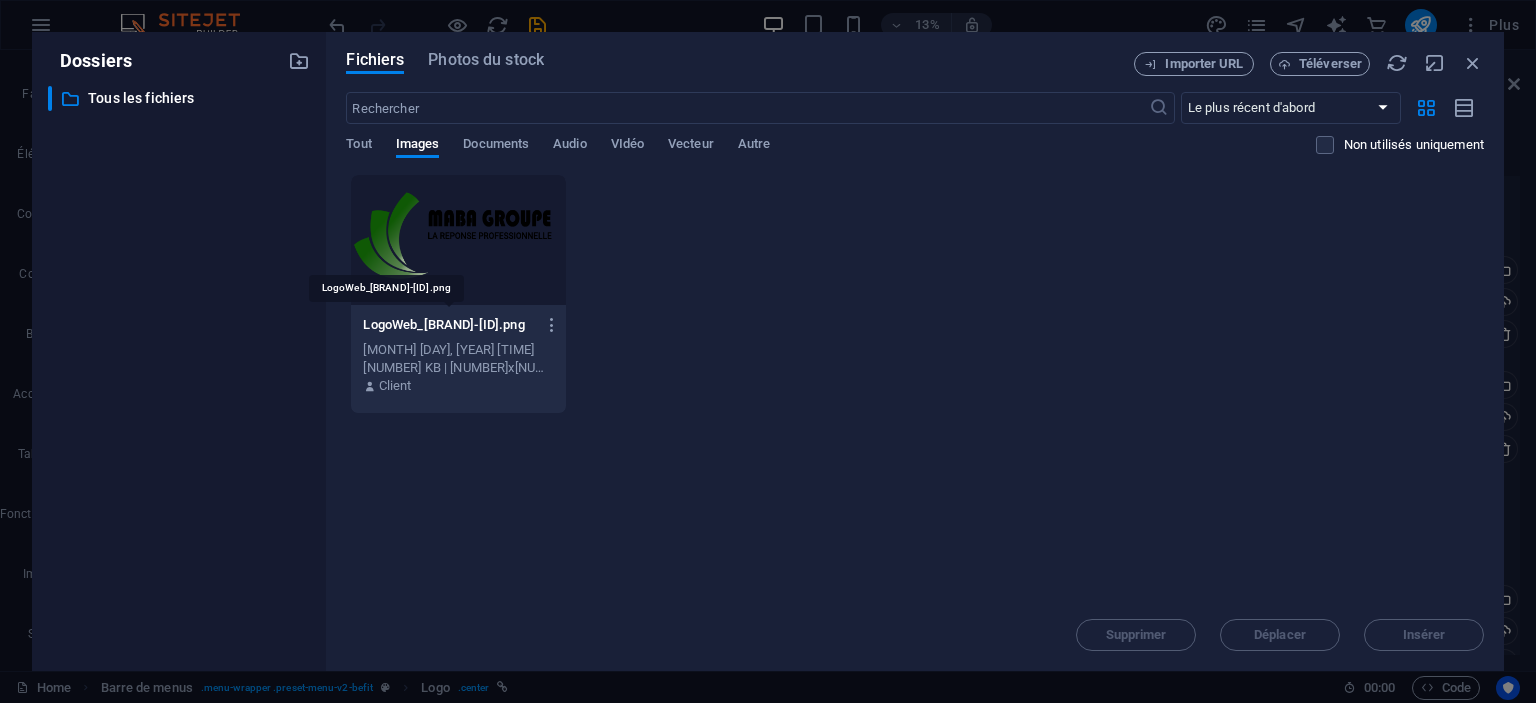click on "LogoWeb_mabagroup-X6EmY0mIyYVtaXUj7_eTmg.png" at bounding box center (449, 325) 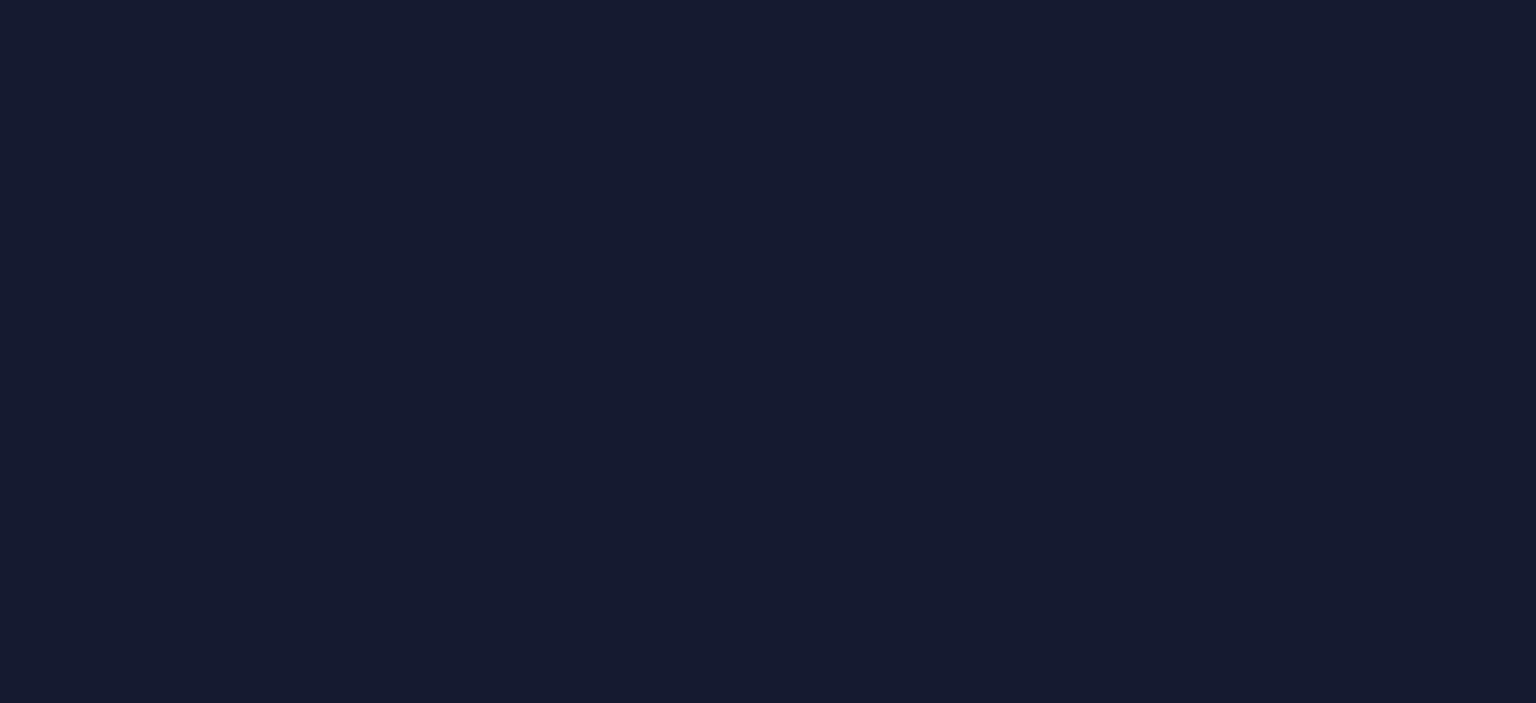 scroll, scrollTop: 0, scrollLeft: 0, axis: both 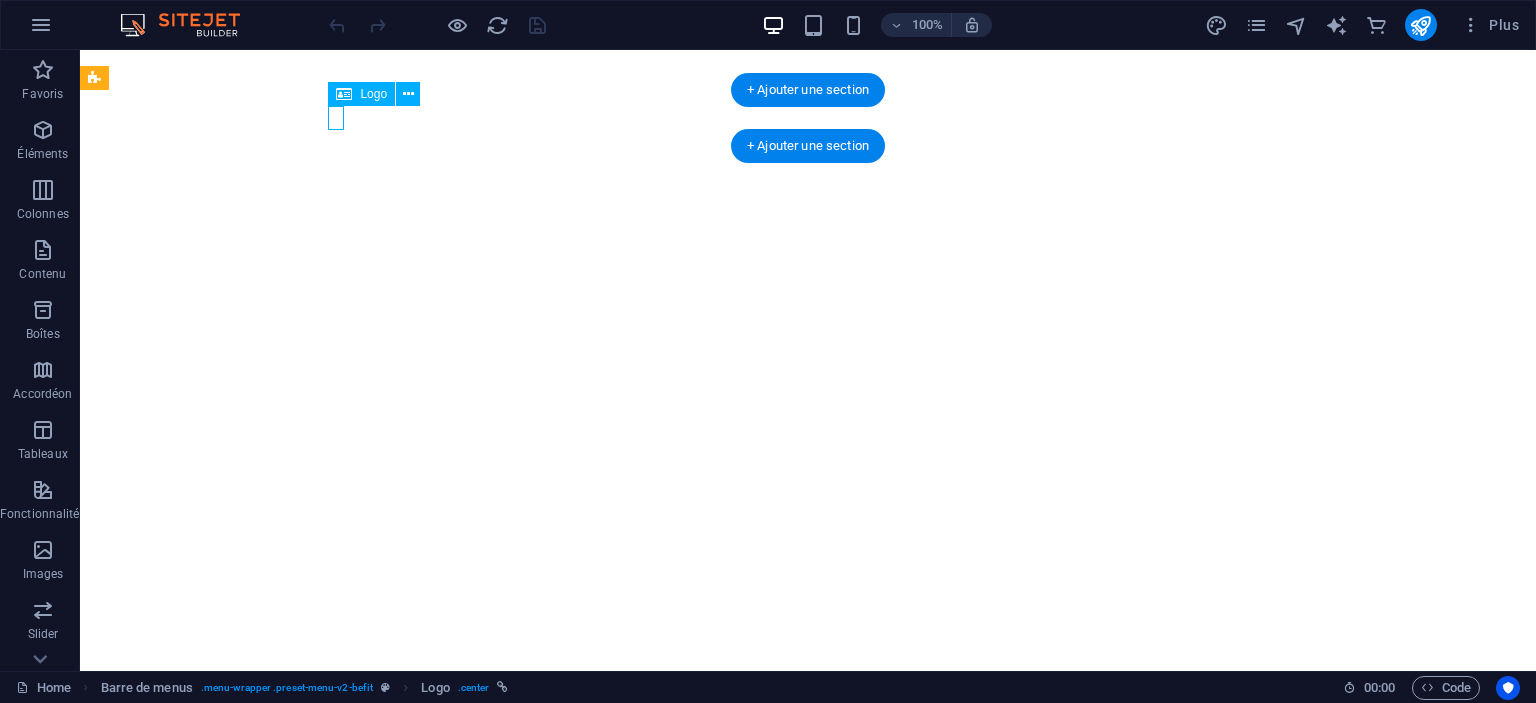 select on "px" 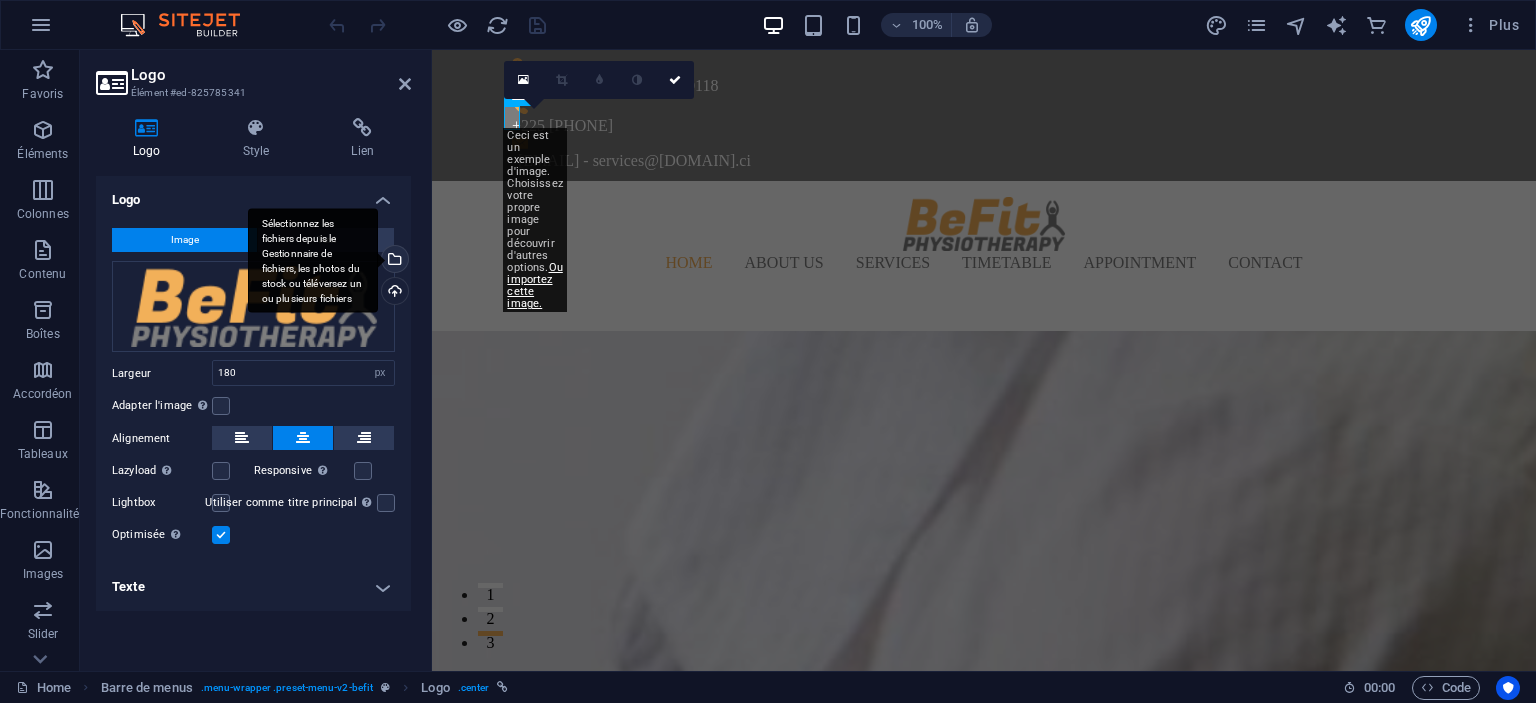 scroll, scrollTop: 0, scrollLeft: 0, axis: both 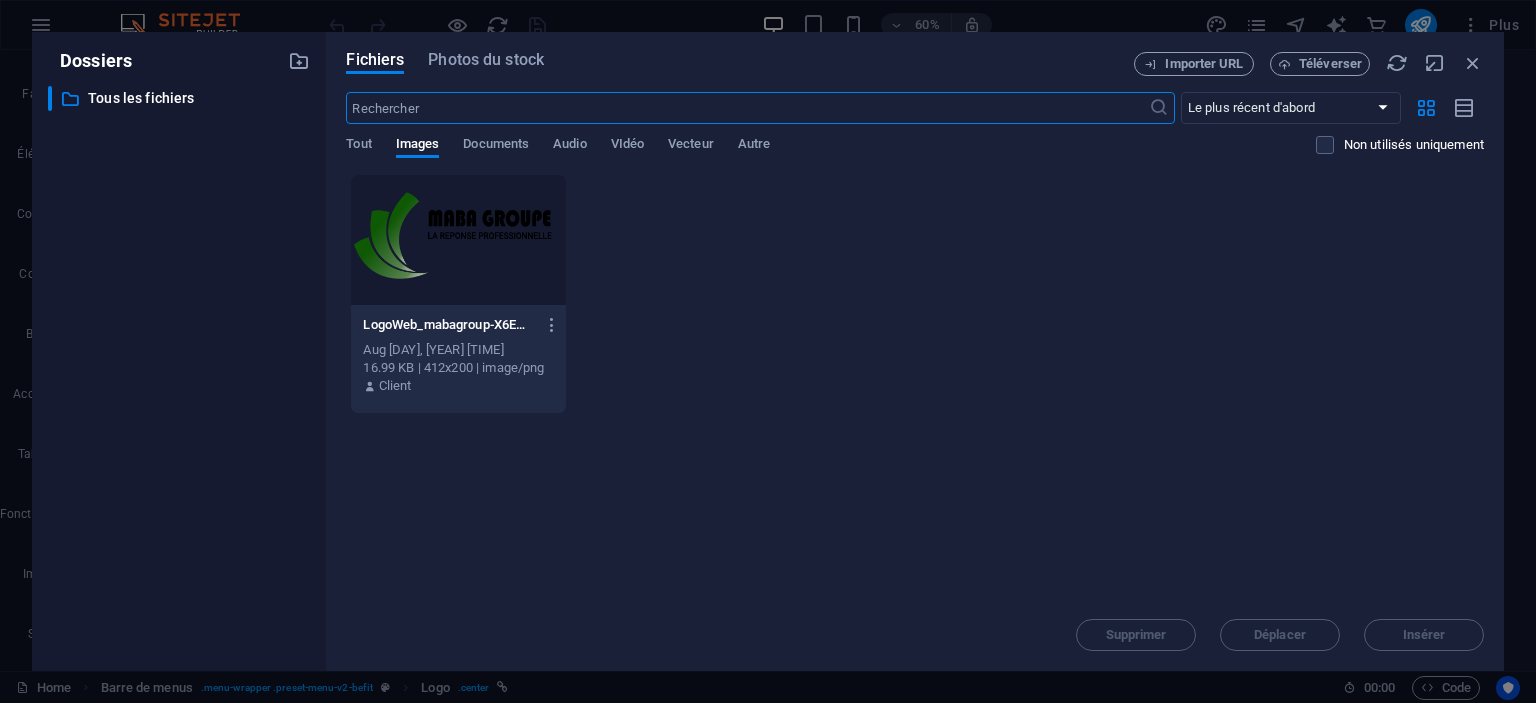 click at bounding box center (458, 240) 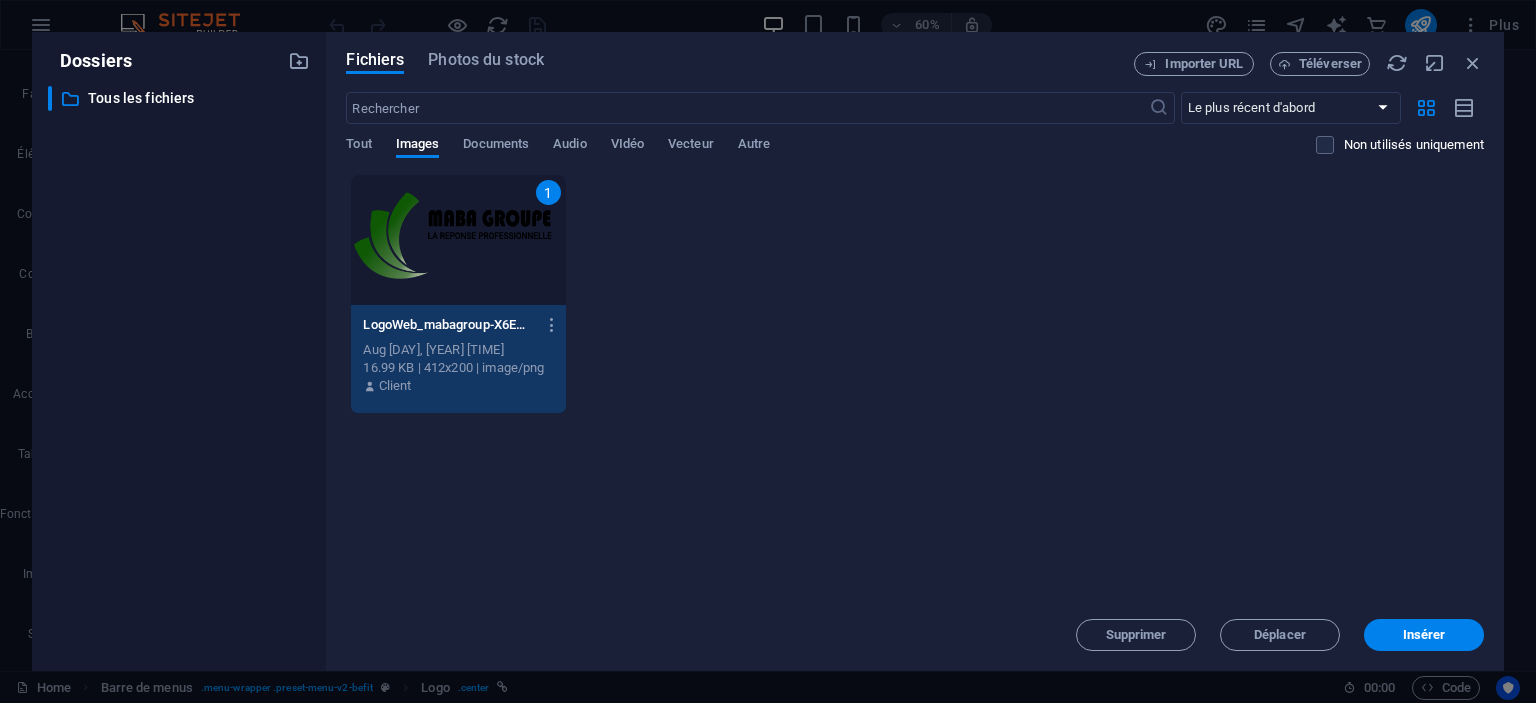 click on "1" at bounding box center (458, 240) 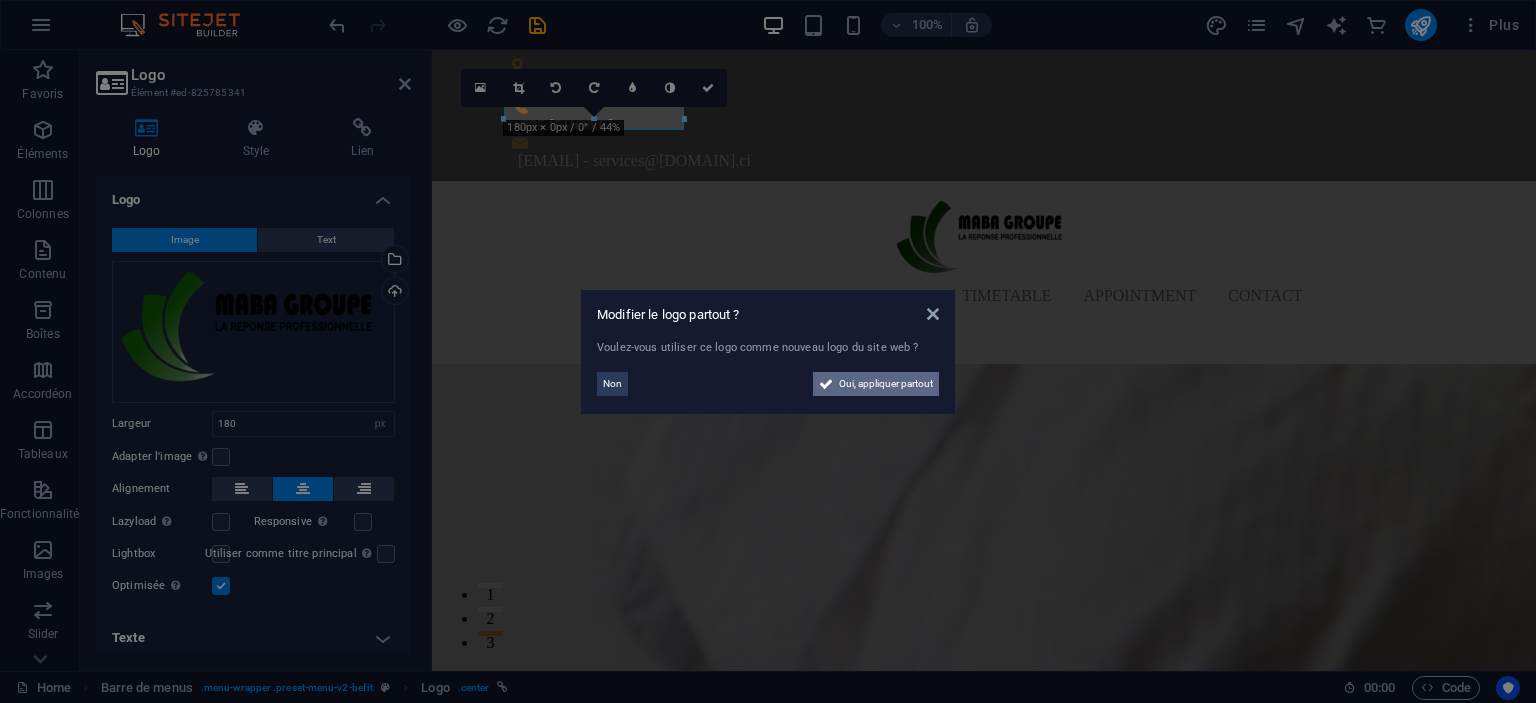 click on "Oui, appliquer partout" at bounding box center [886, 384] 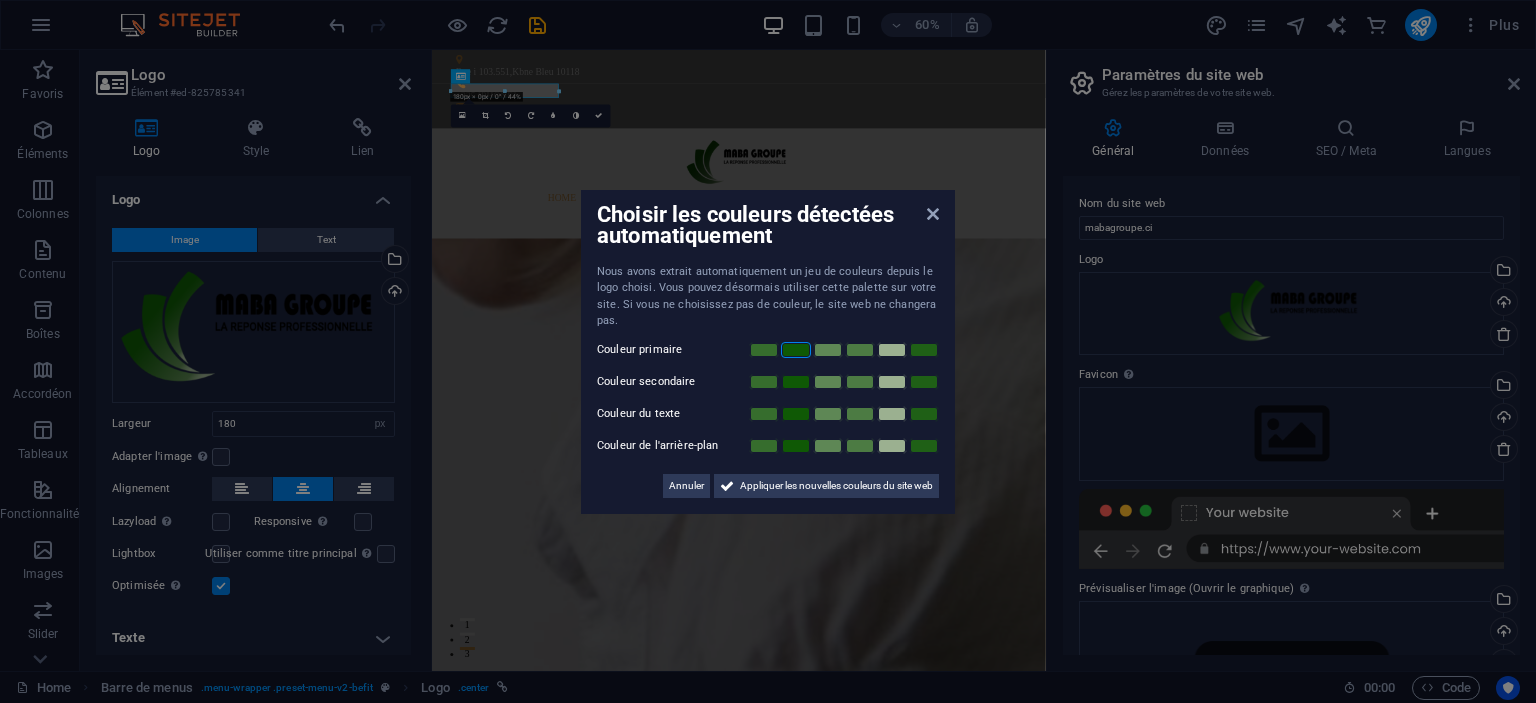 click at bounding box center [796, 350] 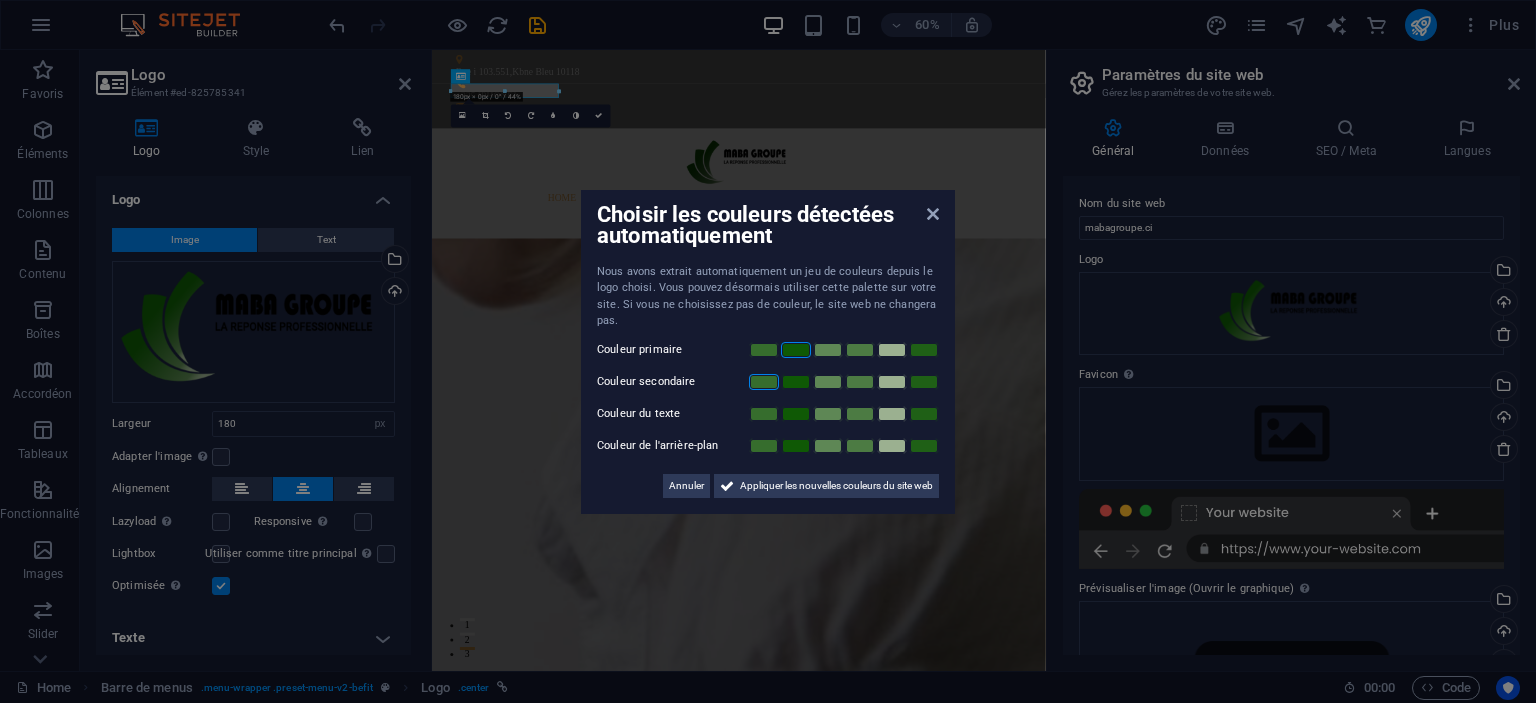 click at bounding box center [764, 382] 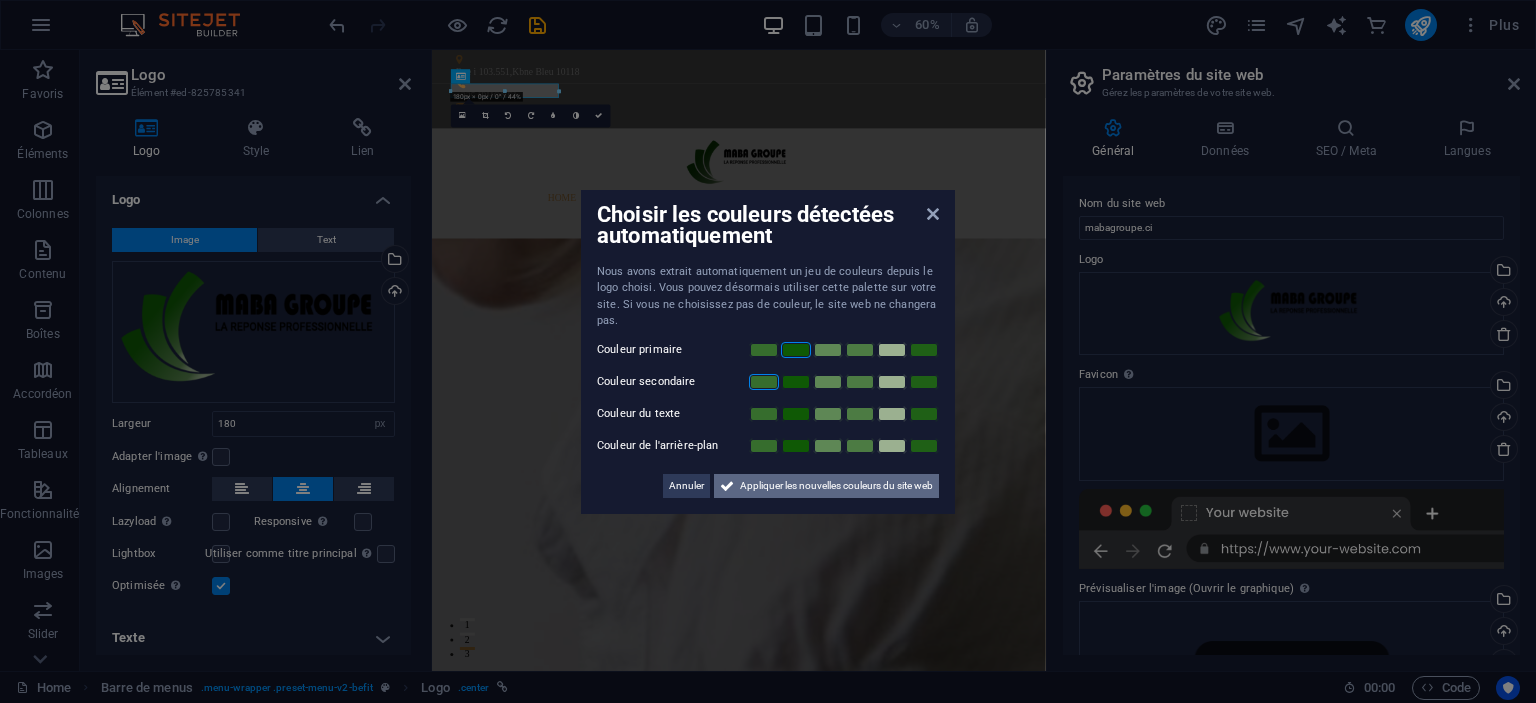 click on "Appliquer les nouvelles couleurs du site web" at bounding box center (836, 486) 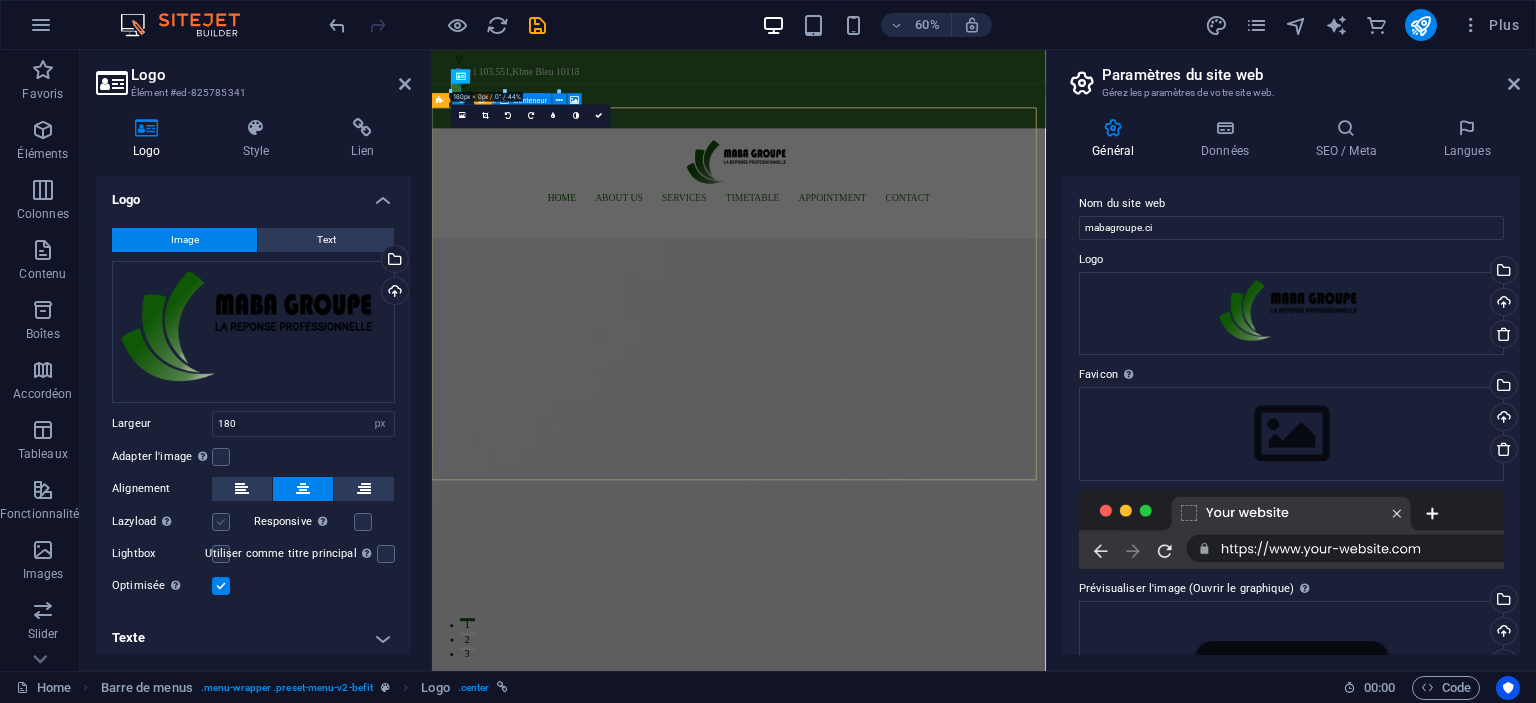 click at bounding box center (221, 522) 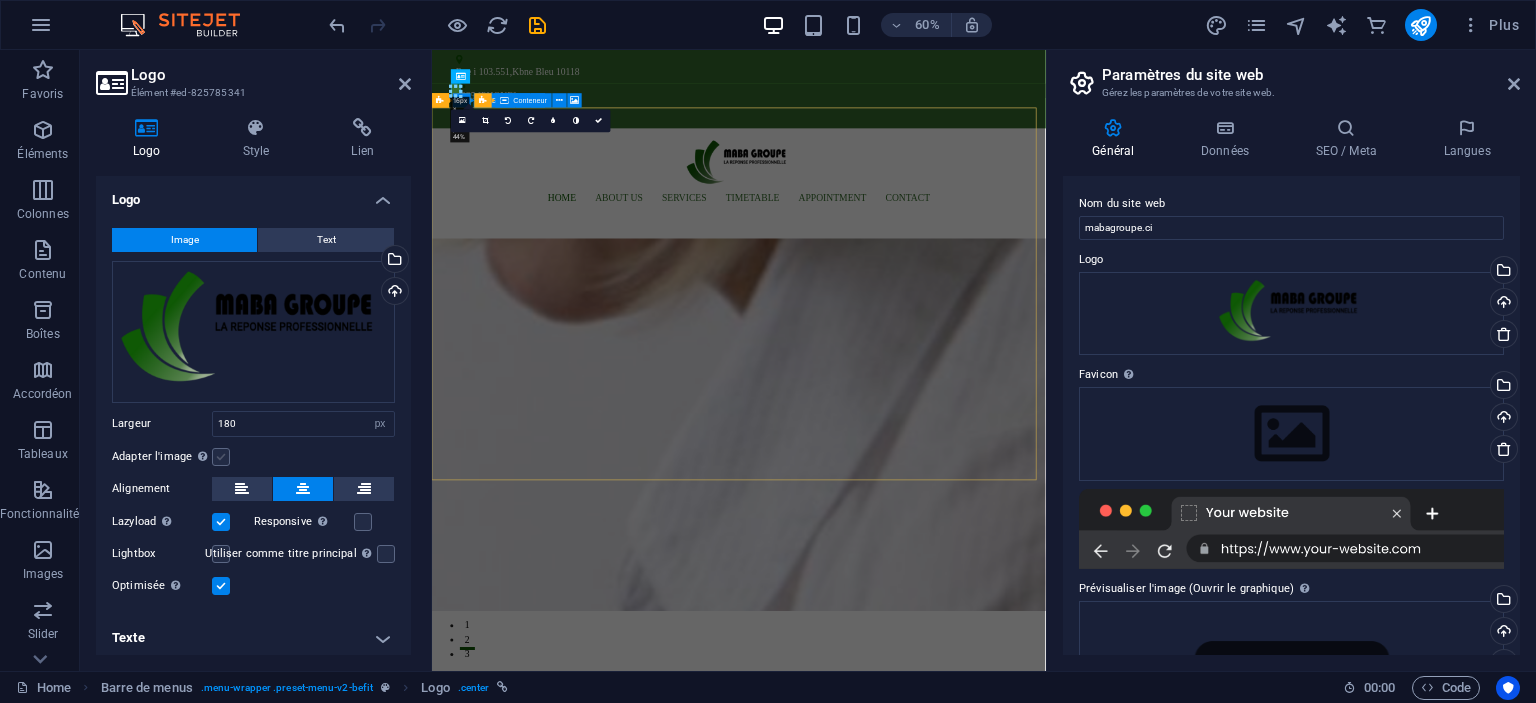 click at bounding box center [221, 457] 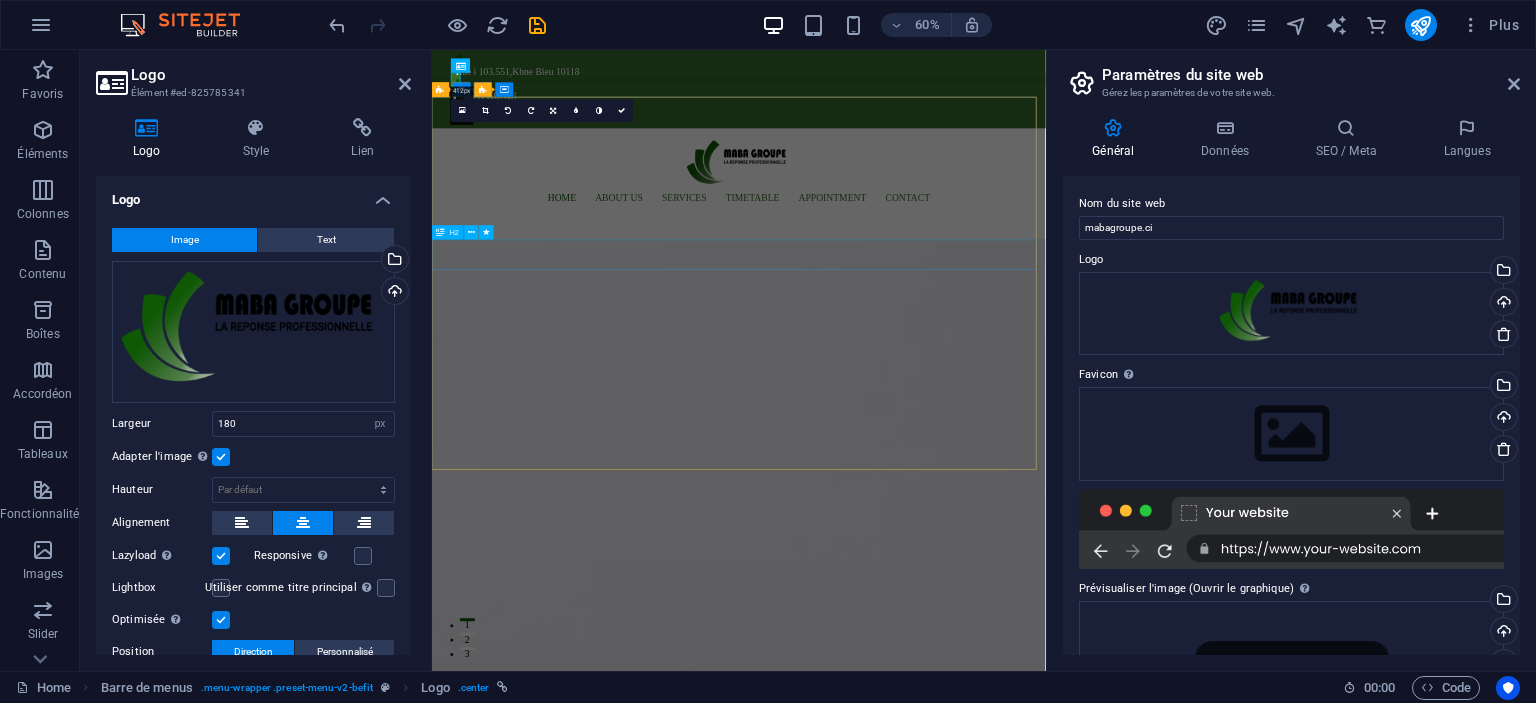 scroll, scrollTop: 200, scrollLeft: 0, axis: vertical 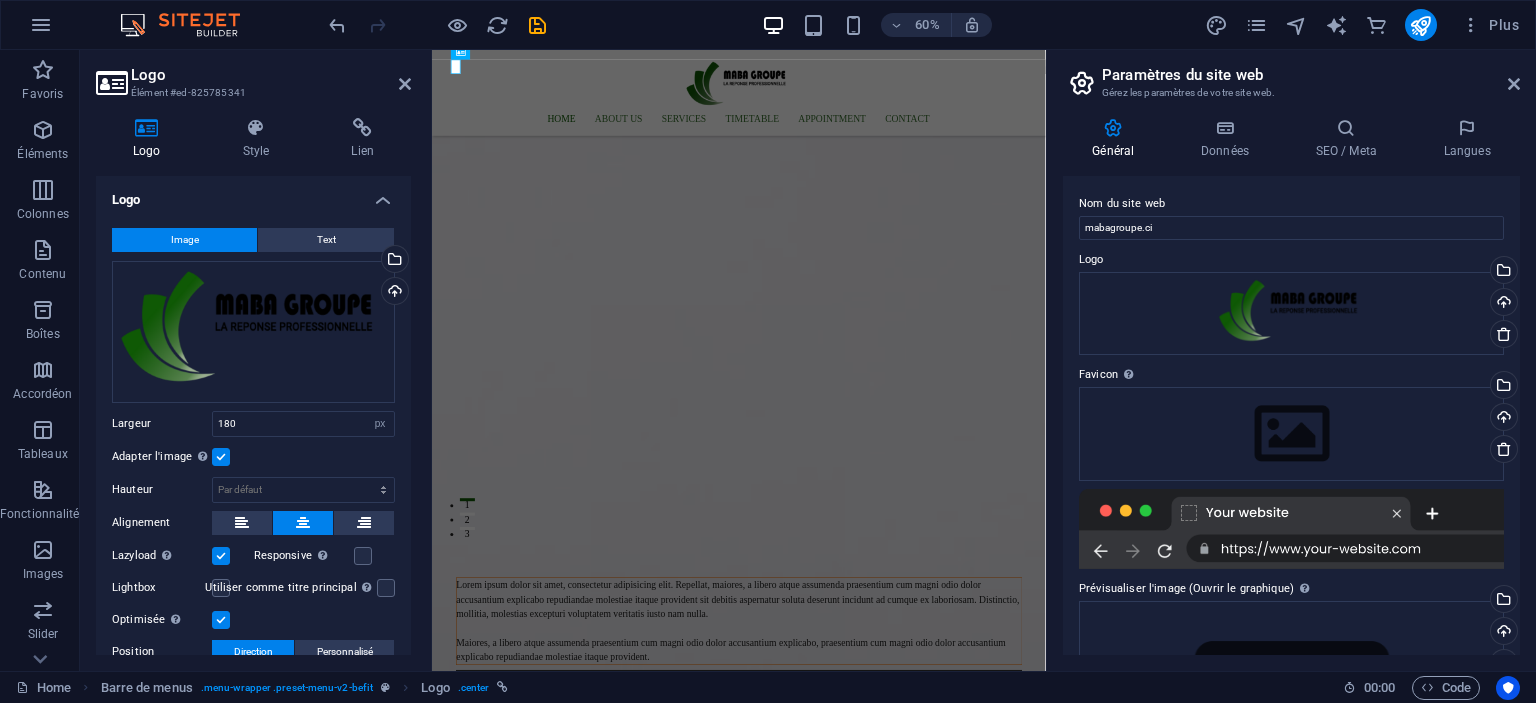 click on "Paramètres du site web" at bounding box center [1311, 75] 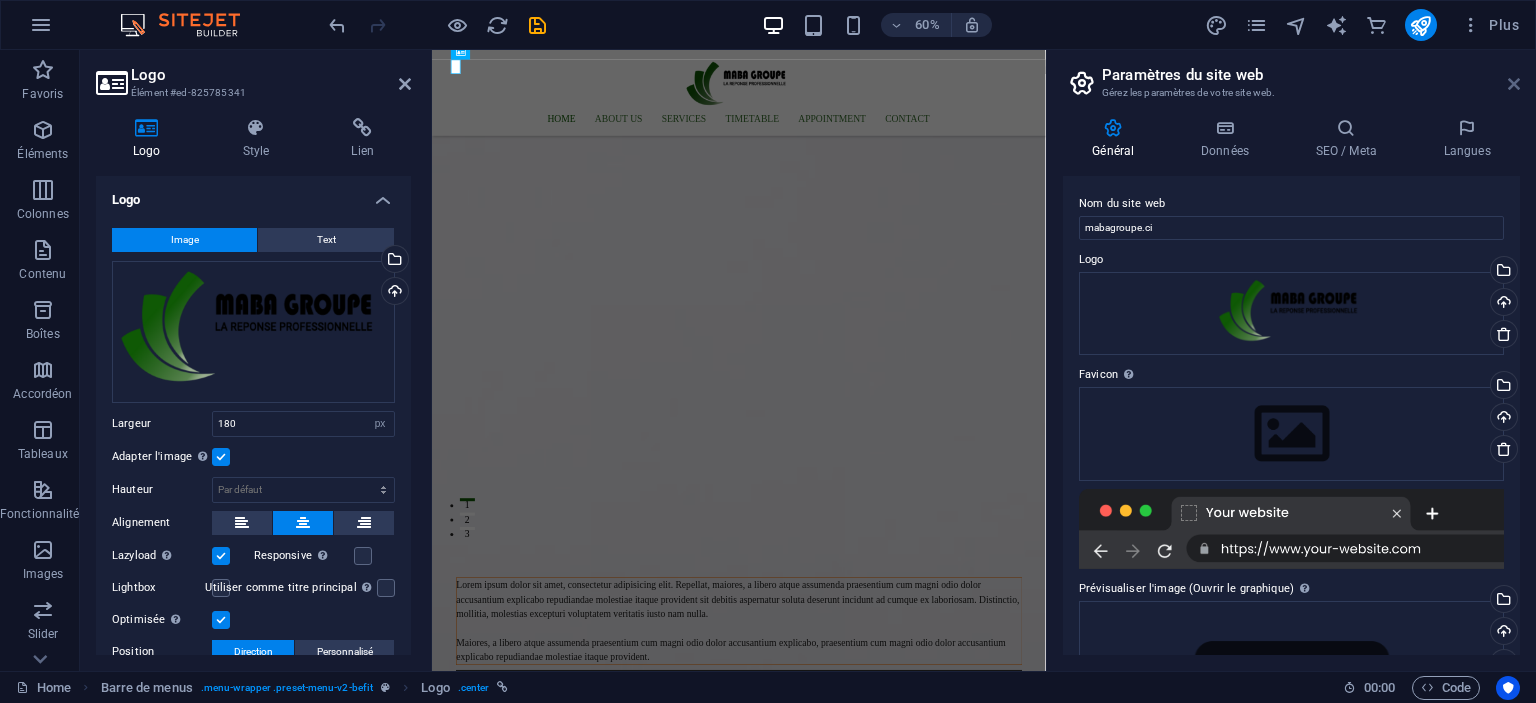 click at bounding box center [1514, 84] 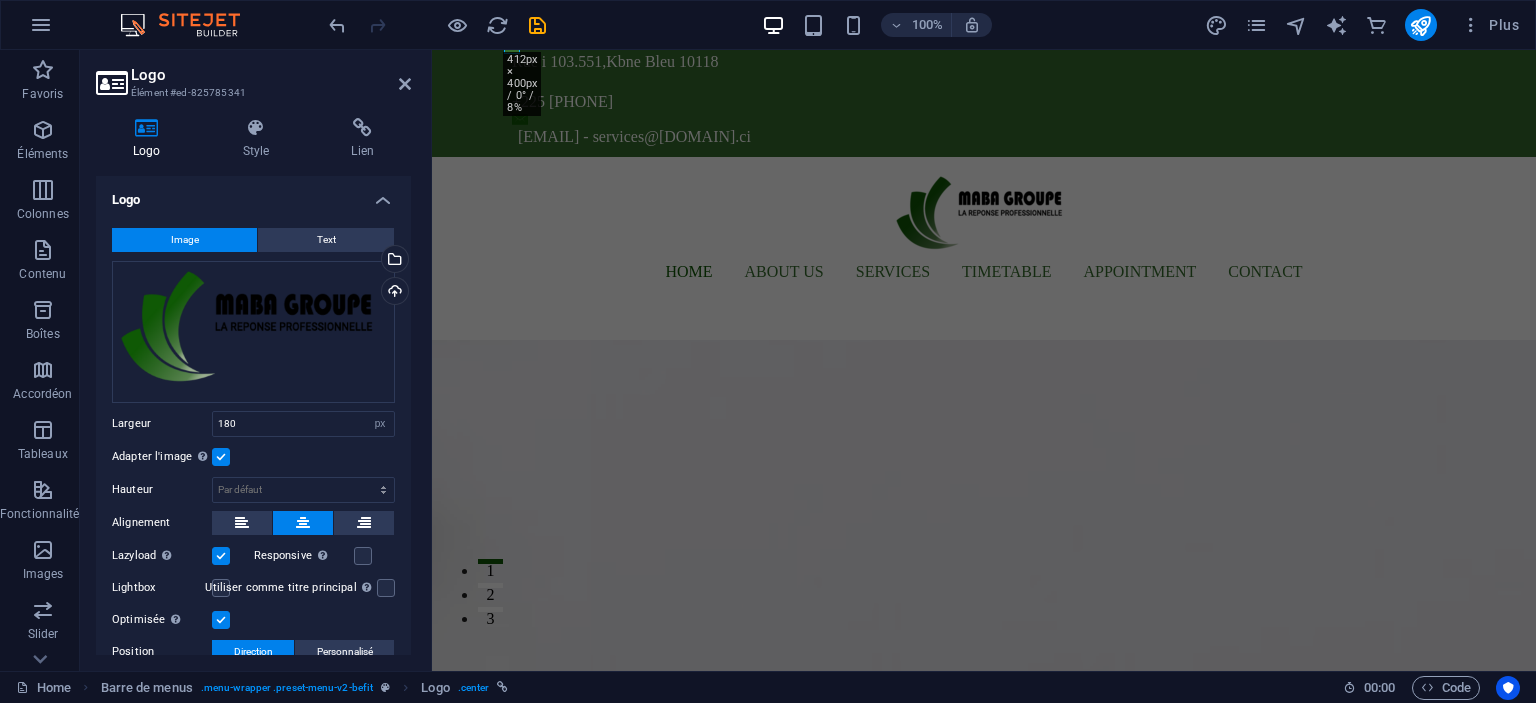 scroll, scrollTop: 0, scrollLeft: 0, axis: both 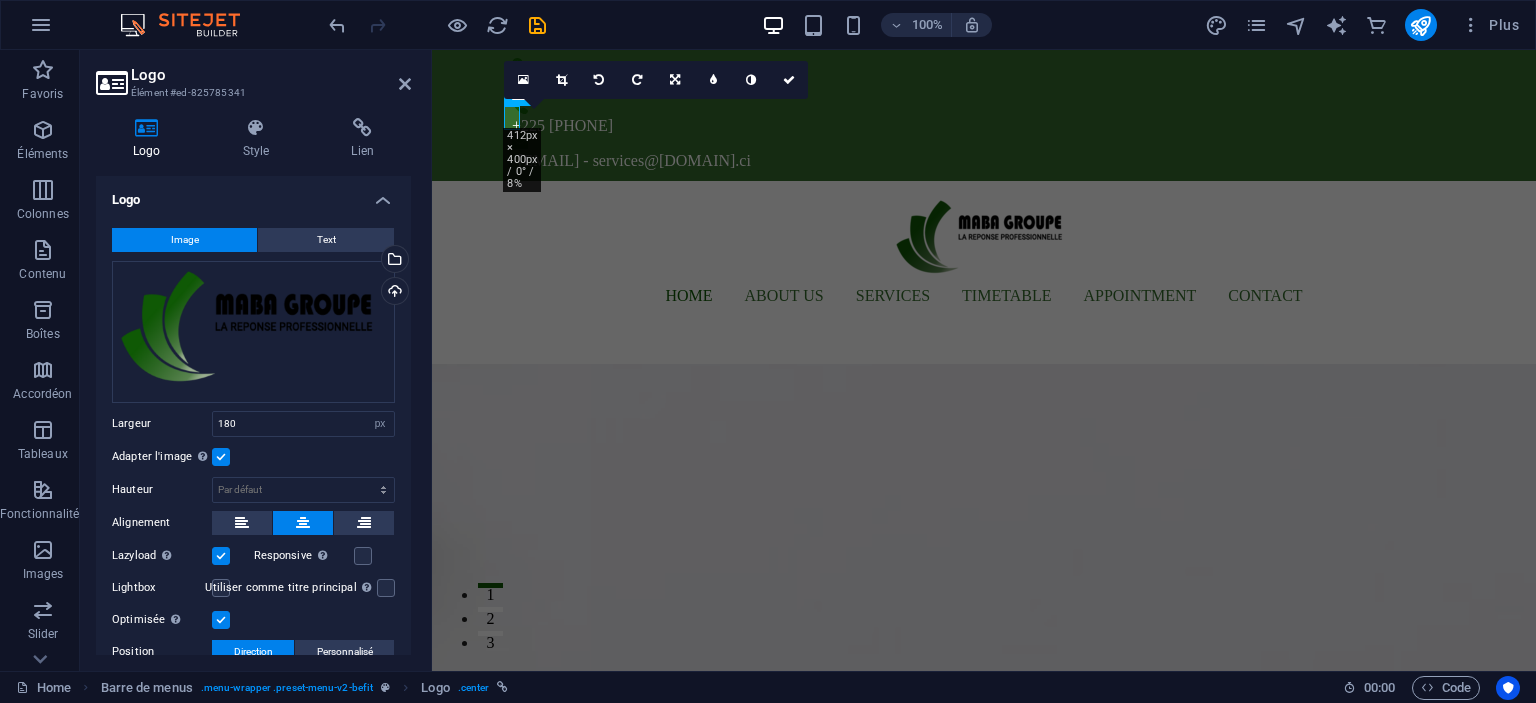 click at bounding box center (-113, 972) 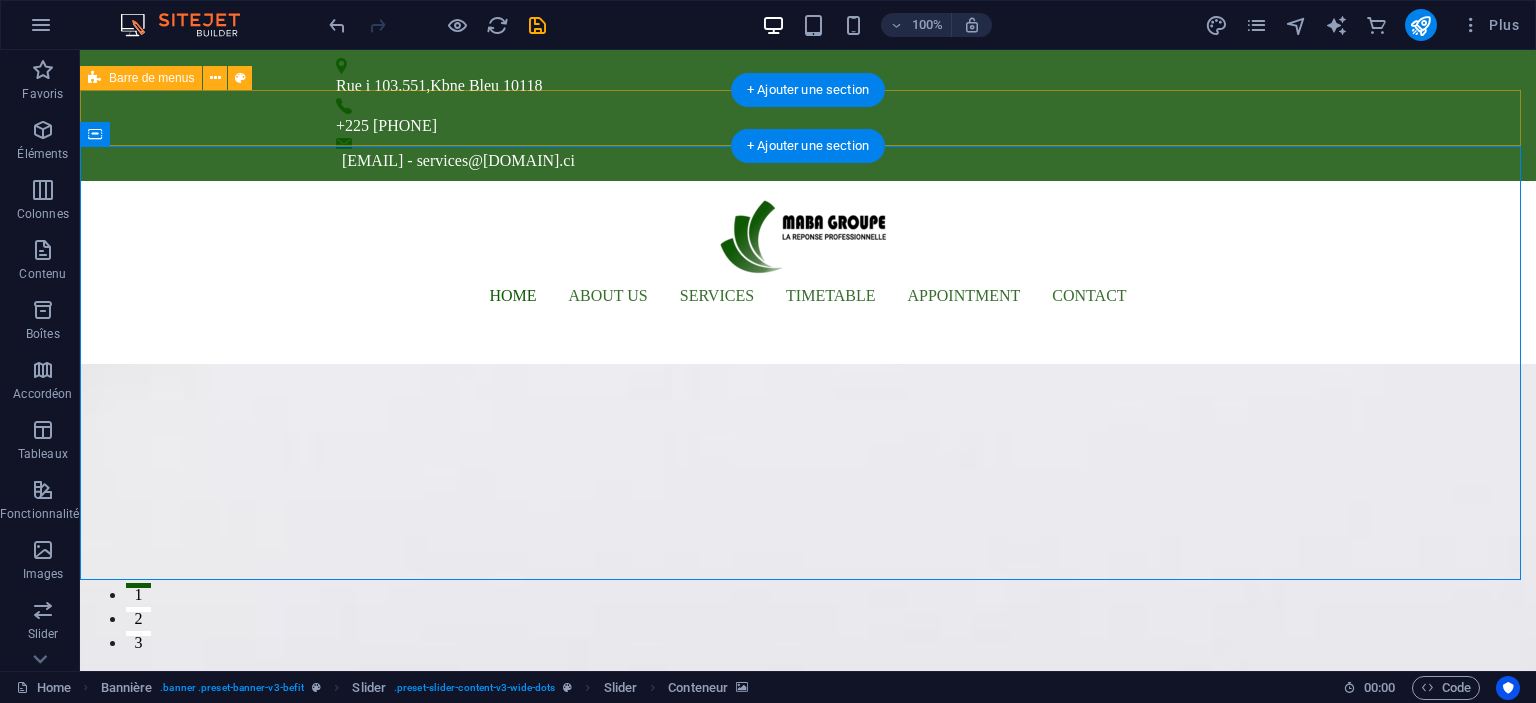 click on "Home About us Services Timetable Appointment Contact" at bounding box center [808, 252] 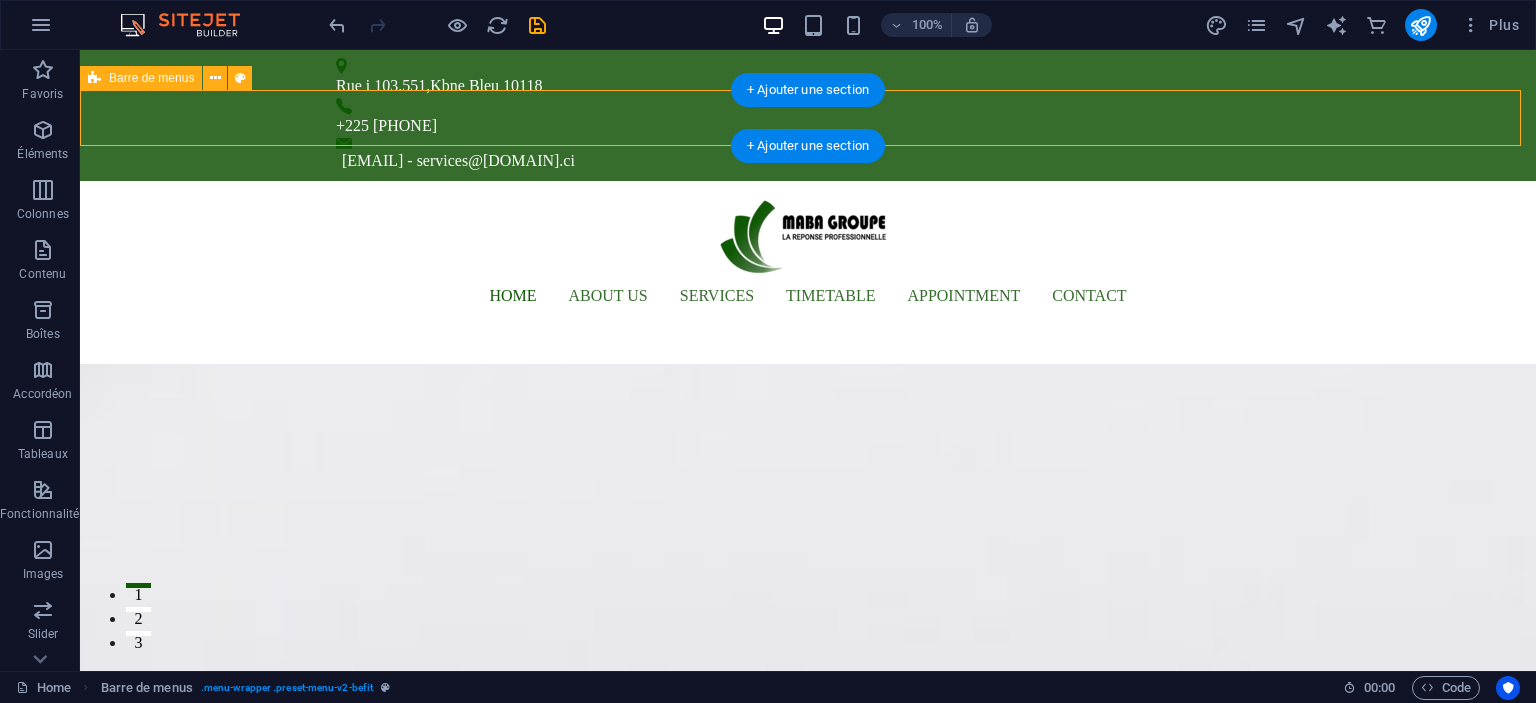click on "Home About us Services Timetable Appointment Contact" at bounding box center (808, 252) 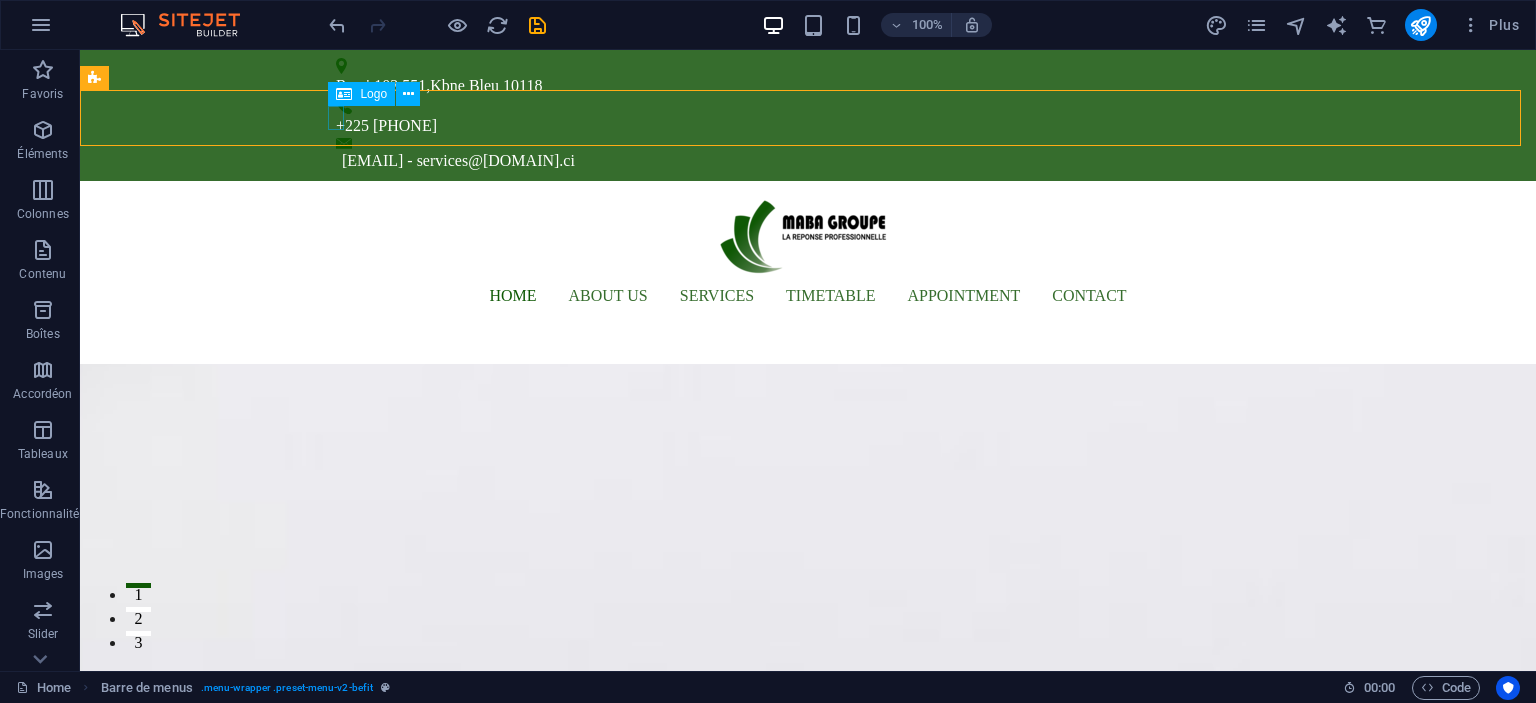 click on "Logo" at bounding box center (361, 94) 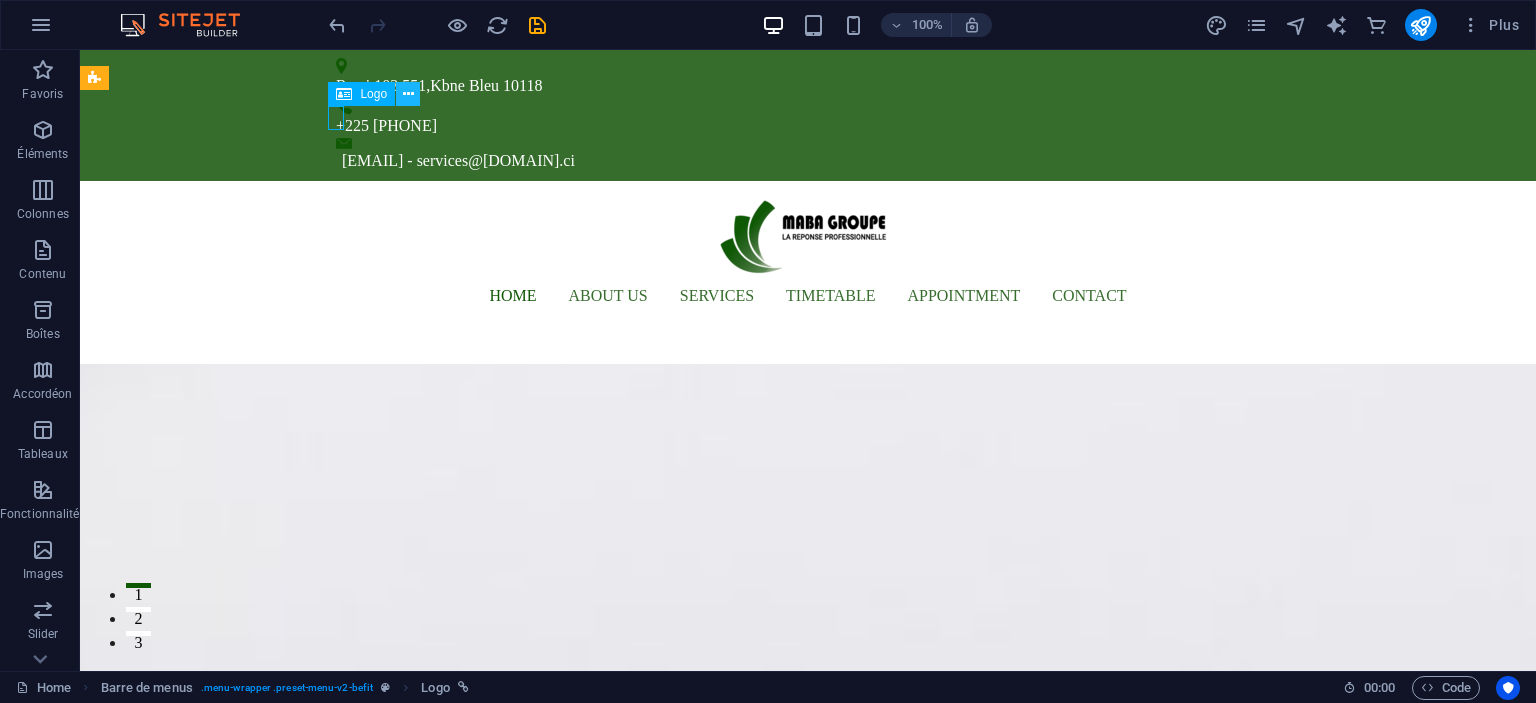 click at bounding box center [408, 94] 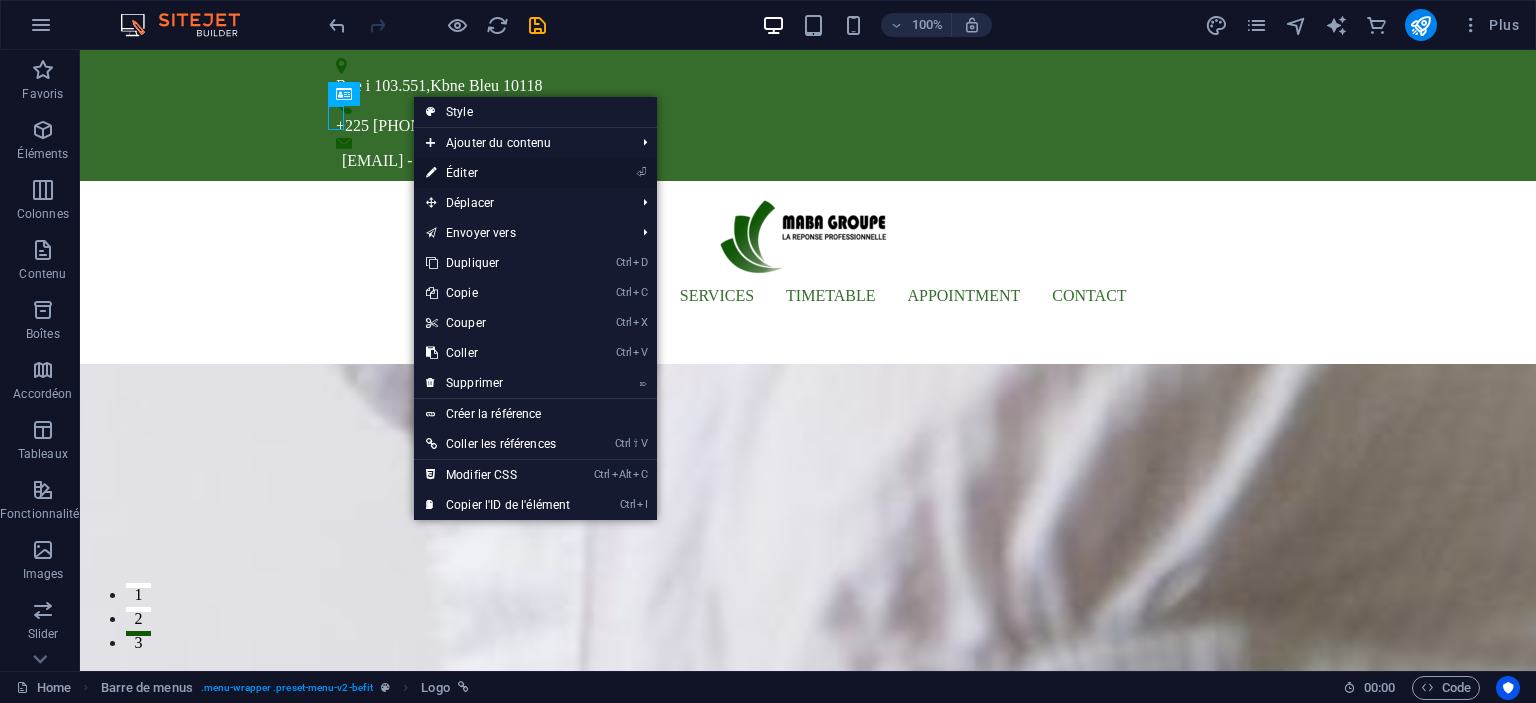 click on "⏎  Éditer" at bounding box center (498, 173) 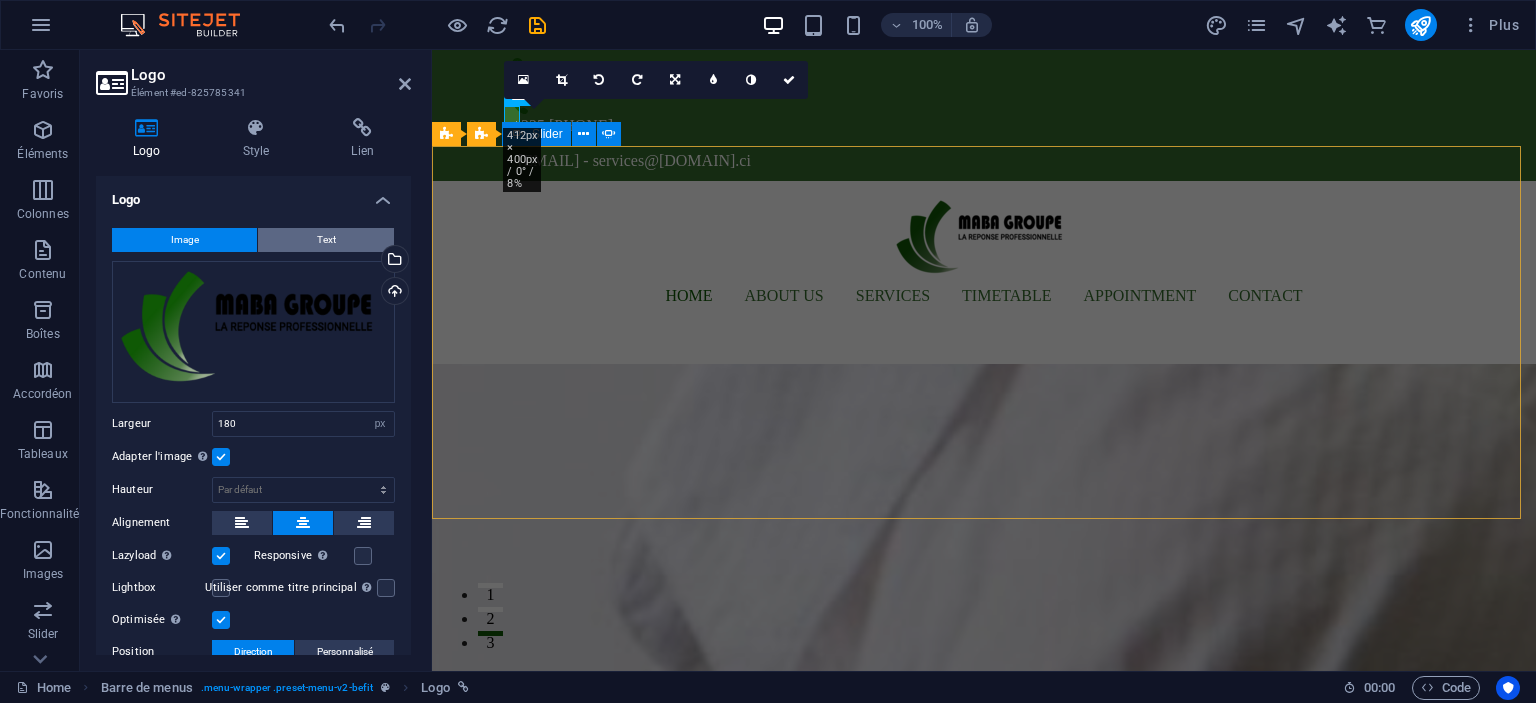 click on "Text" at bounding box center [326, 240] 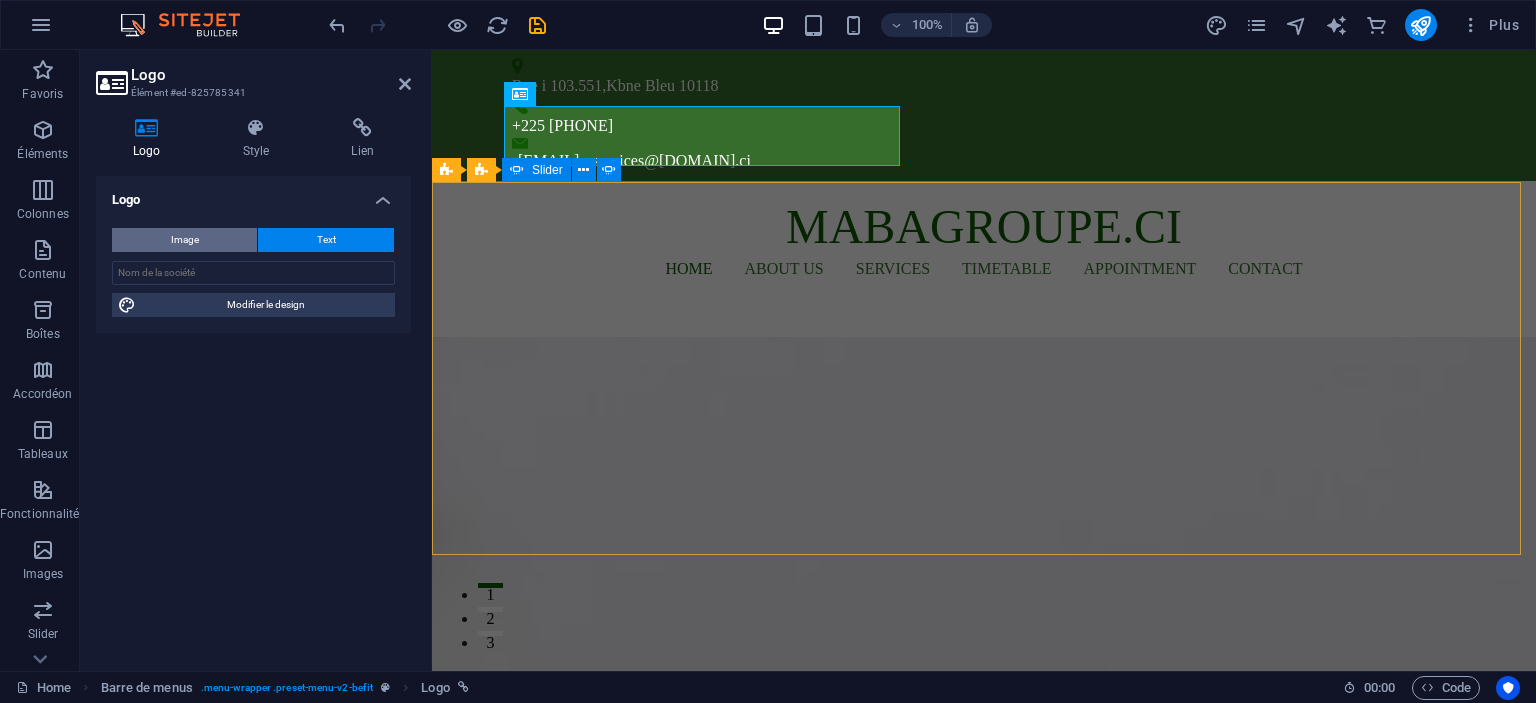 click on "Image" at bounding box center [184, 240] 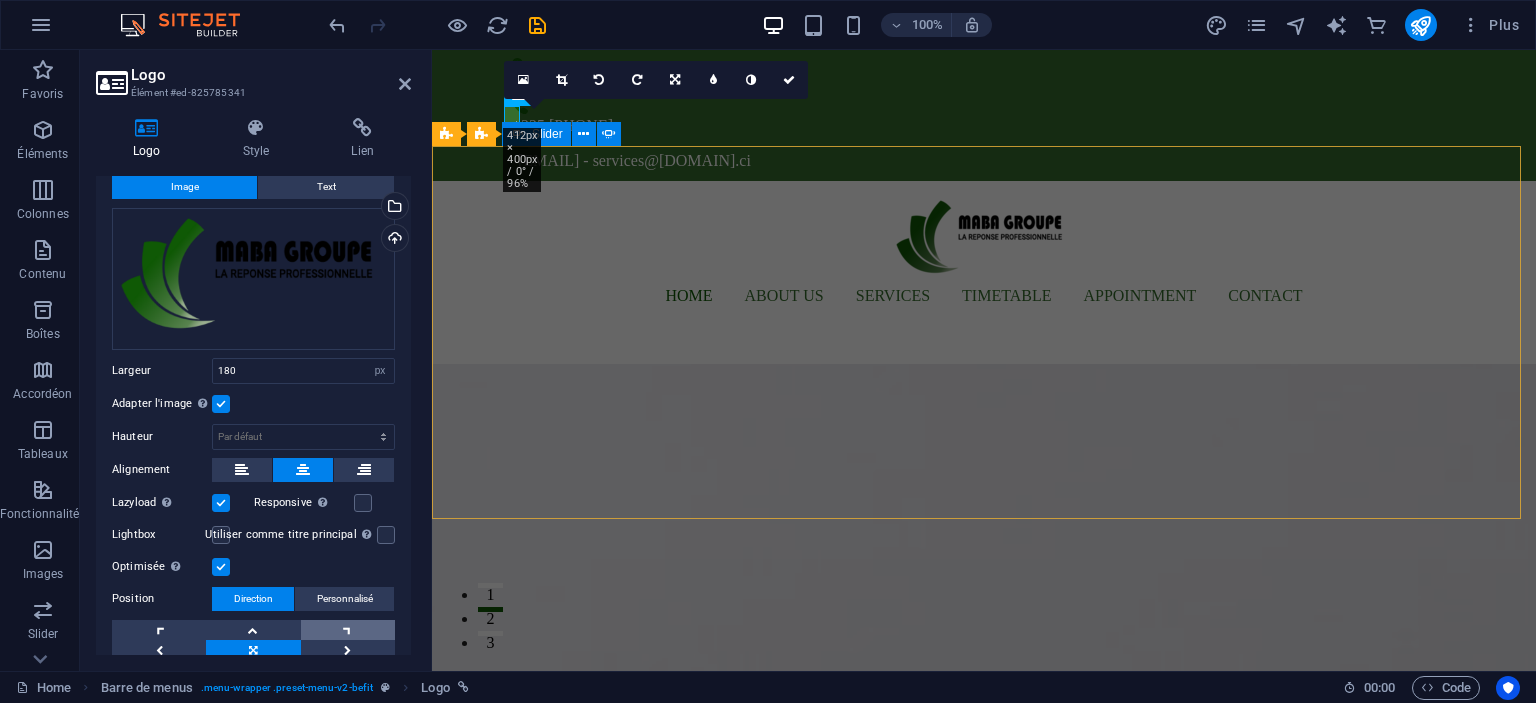 scroll, scrollTop: 78, scrollLeft: 0, axis: vertical 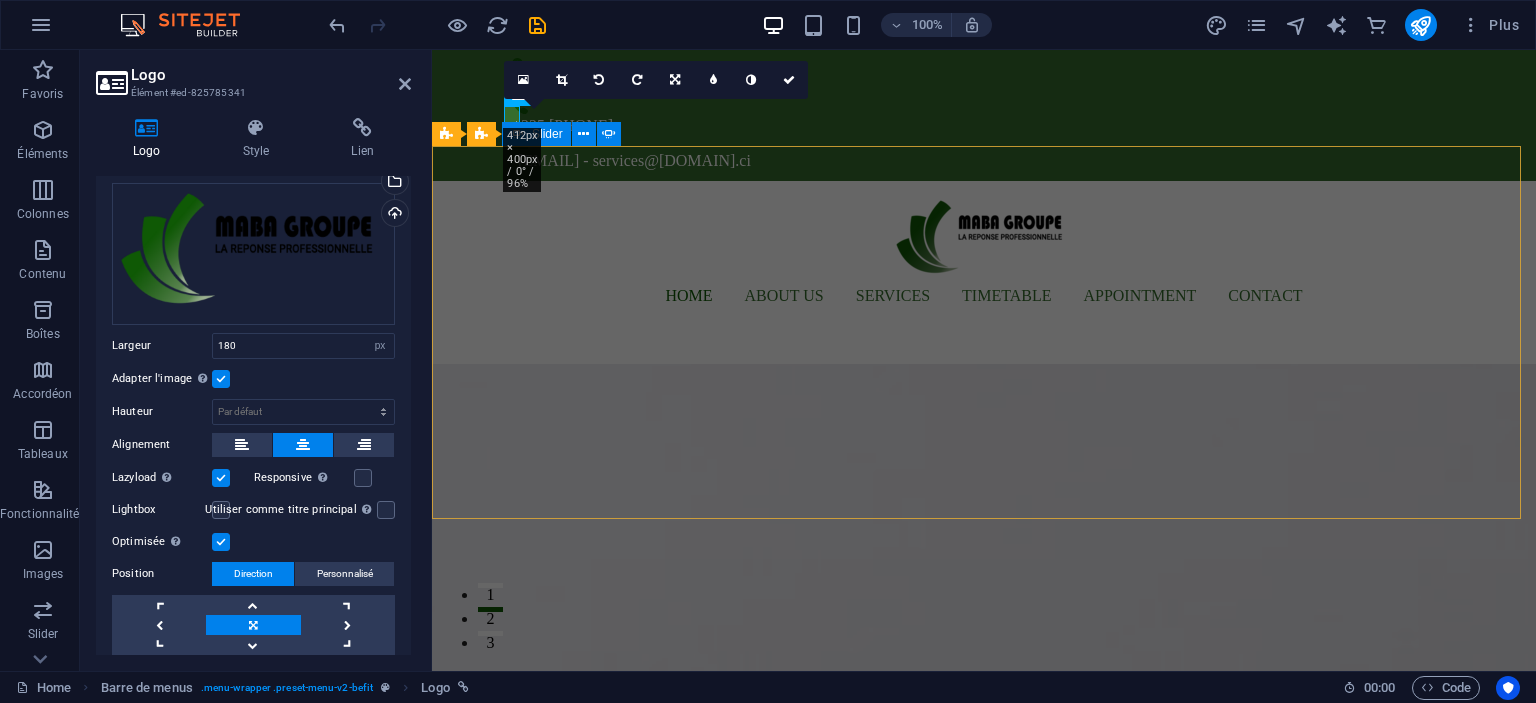 click on "Texte" at bounding box center (253, 695) 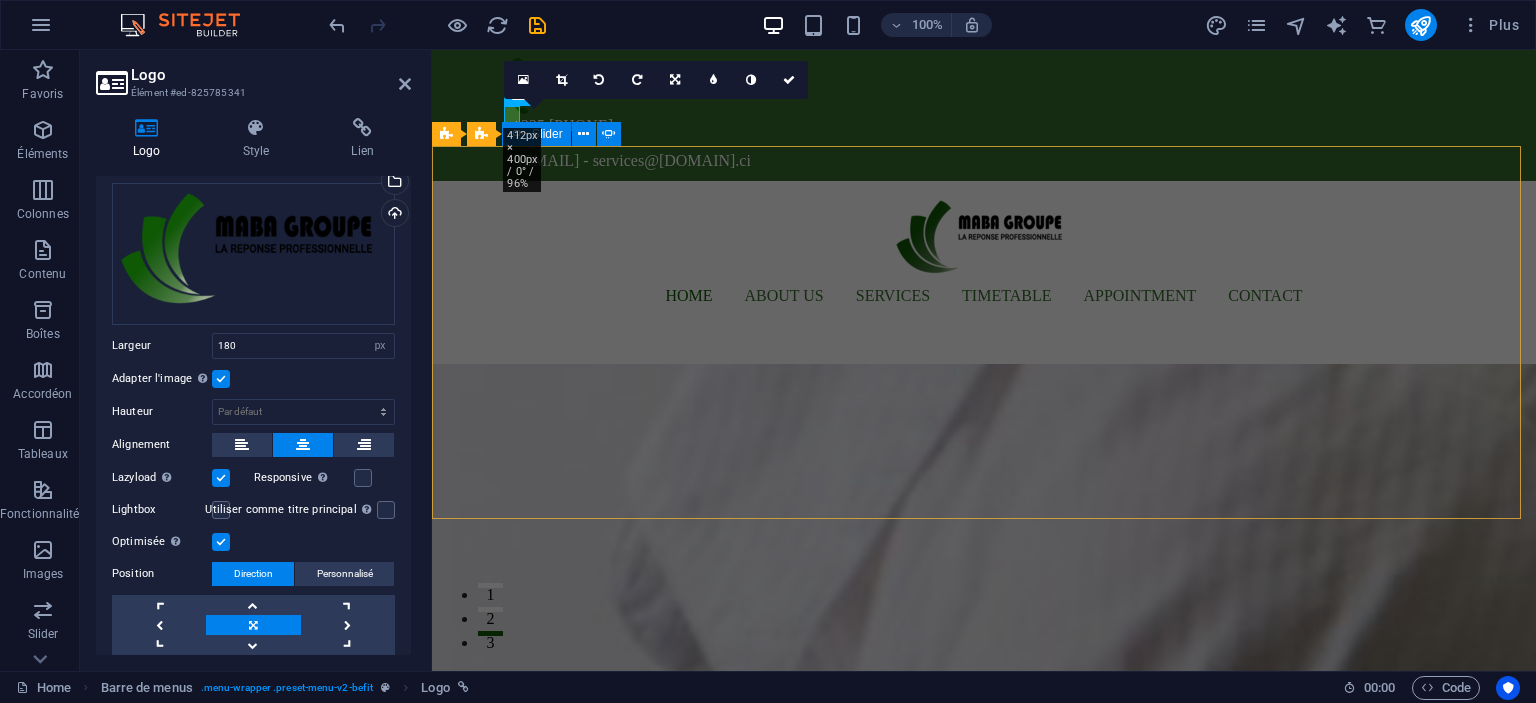 click at bounding box center (253, 625) 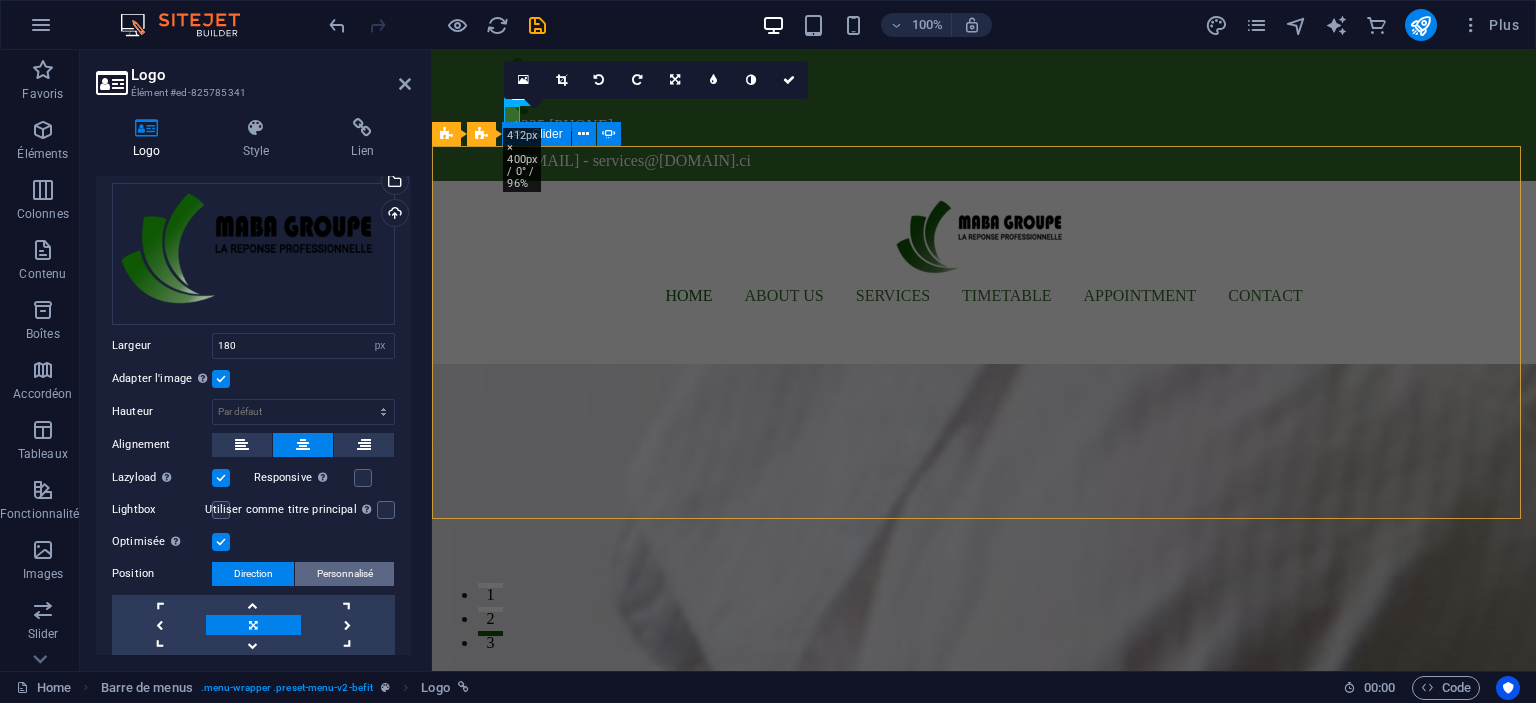 click on "Personnalisé" at bounding box center [345, 574] 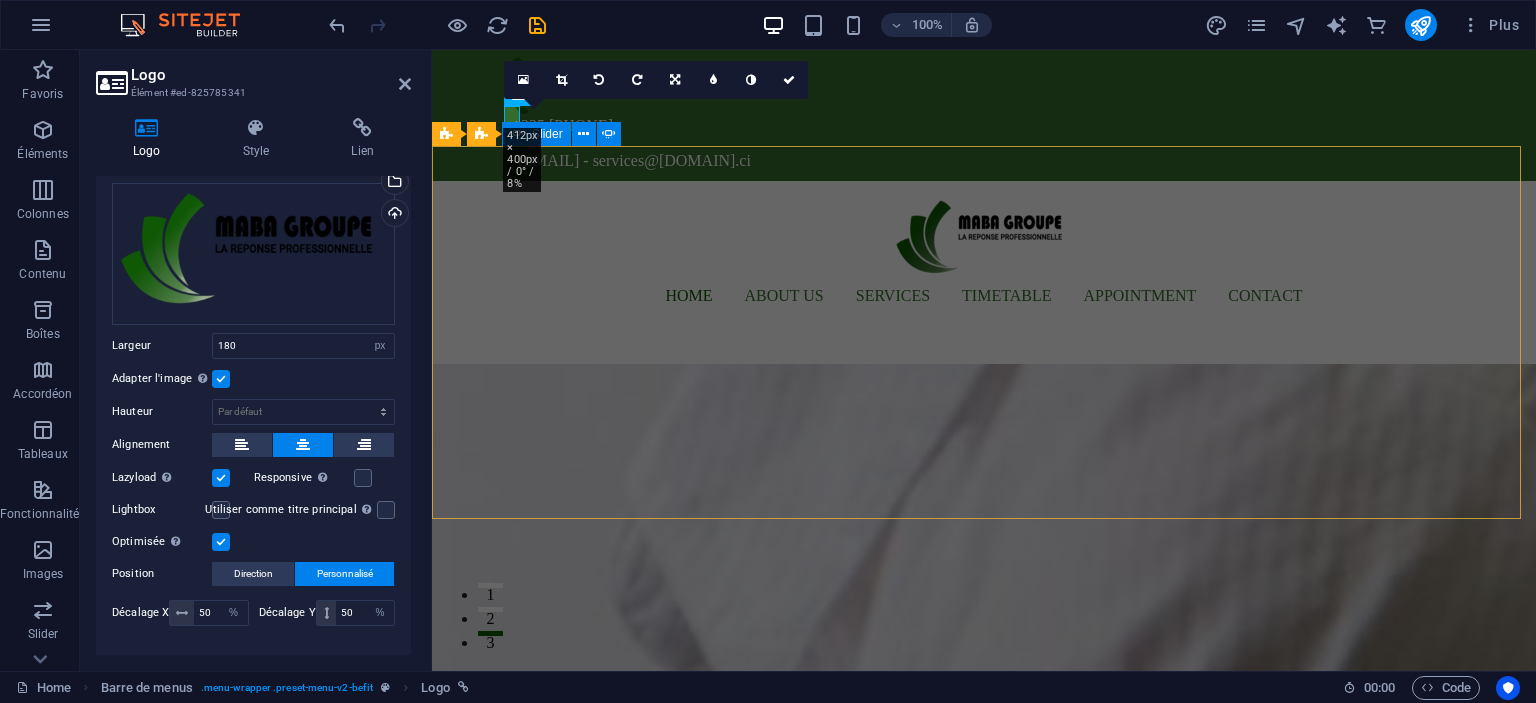 scroll, scrollTop: 53, scrollLeft: 0, axis: vertical 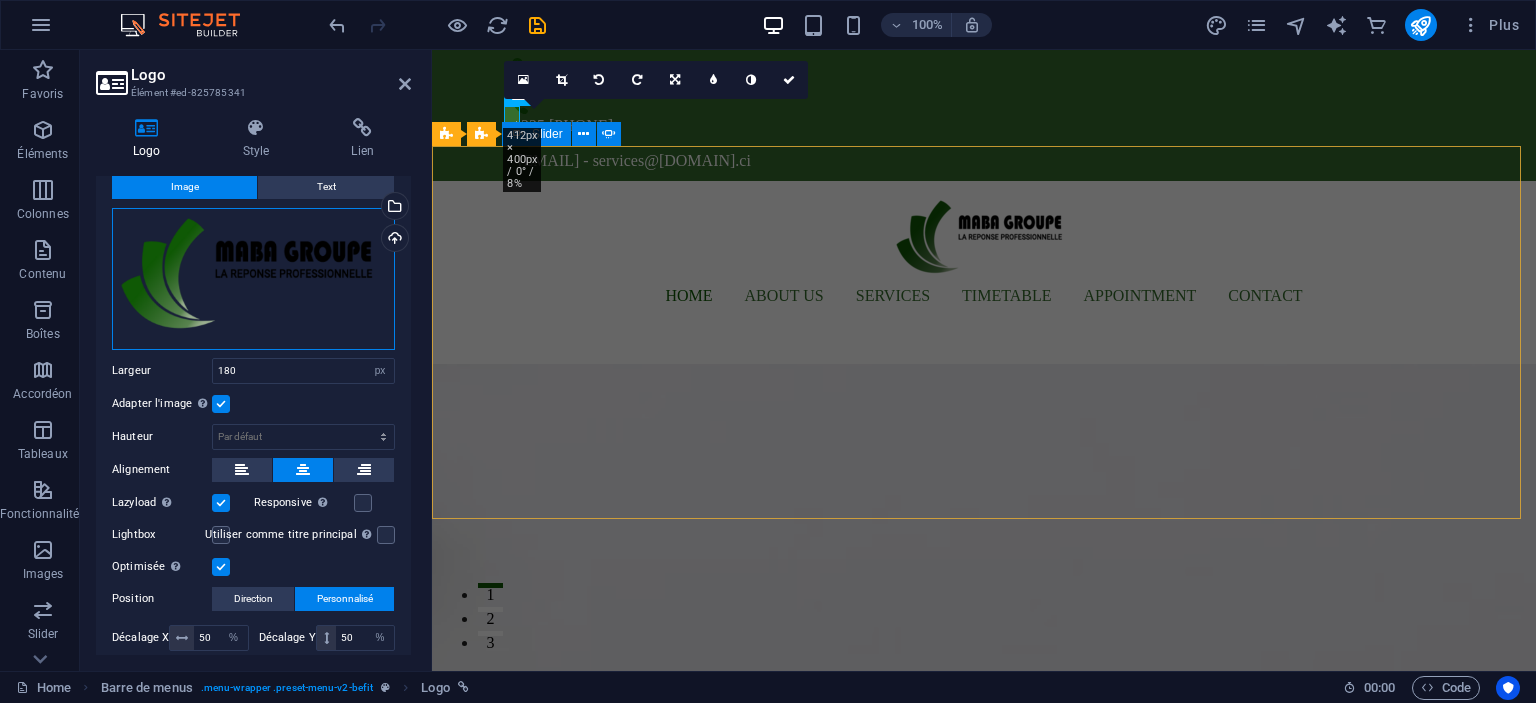 click on "Glissez les fichiers ici, cliquez pour choisir les fichiers ou  sélectionnez les fichiers depuis Fichiers ou depuis notre stock gratuit de photos et de vidéos" at bounding box center [253, 279] 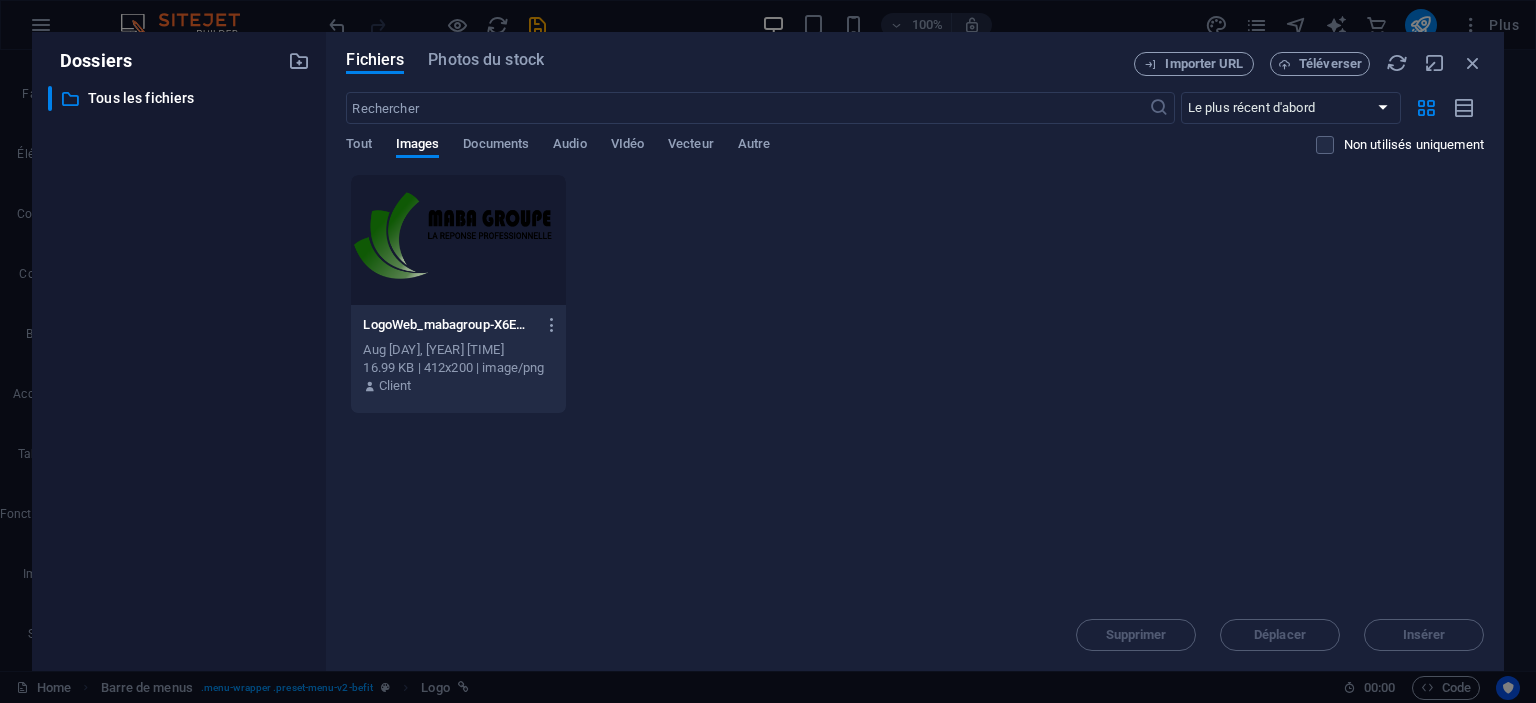 click on "​ Tous les fichiers Tous les fichiers" at bounding box center (179, 370) 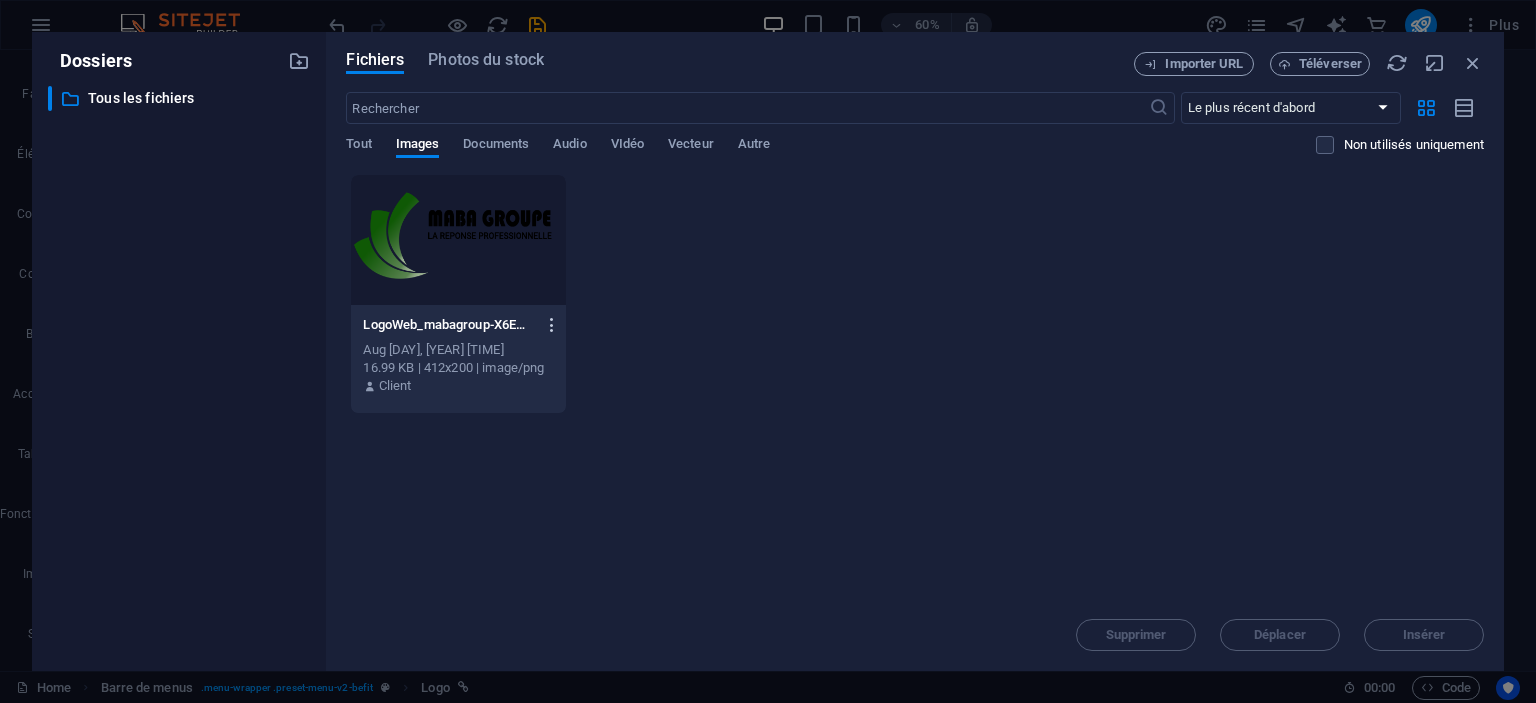 click at bounding box center (552, 325) 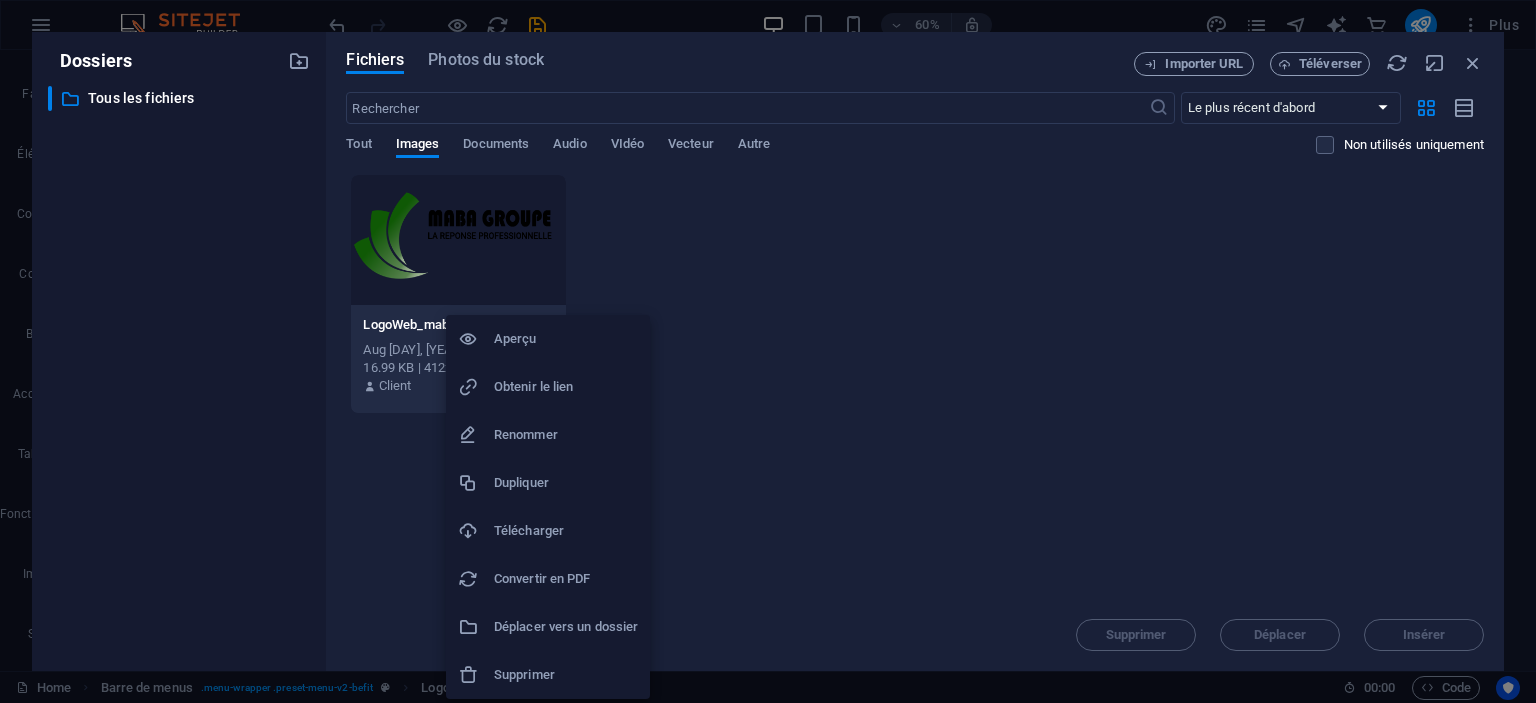 click on "Télécharger" at bounding box center [566, 531] 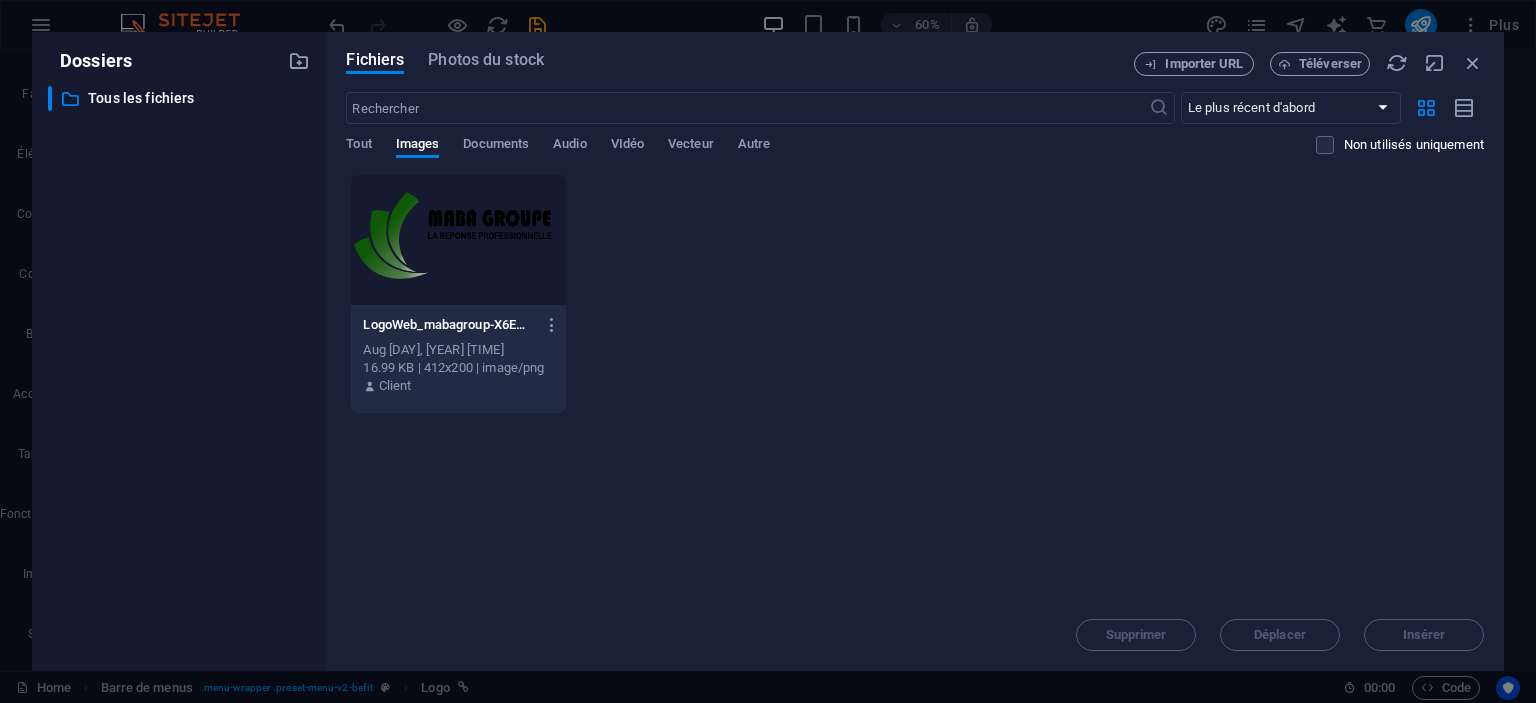 click on "LogoWeb_mabagroup-X6EmY0mIyYVtaXUj7_eTmg.png" at bounding box center (449, 325) 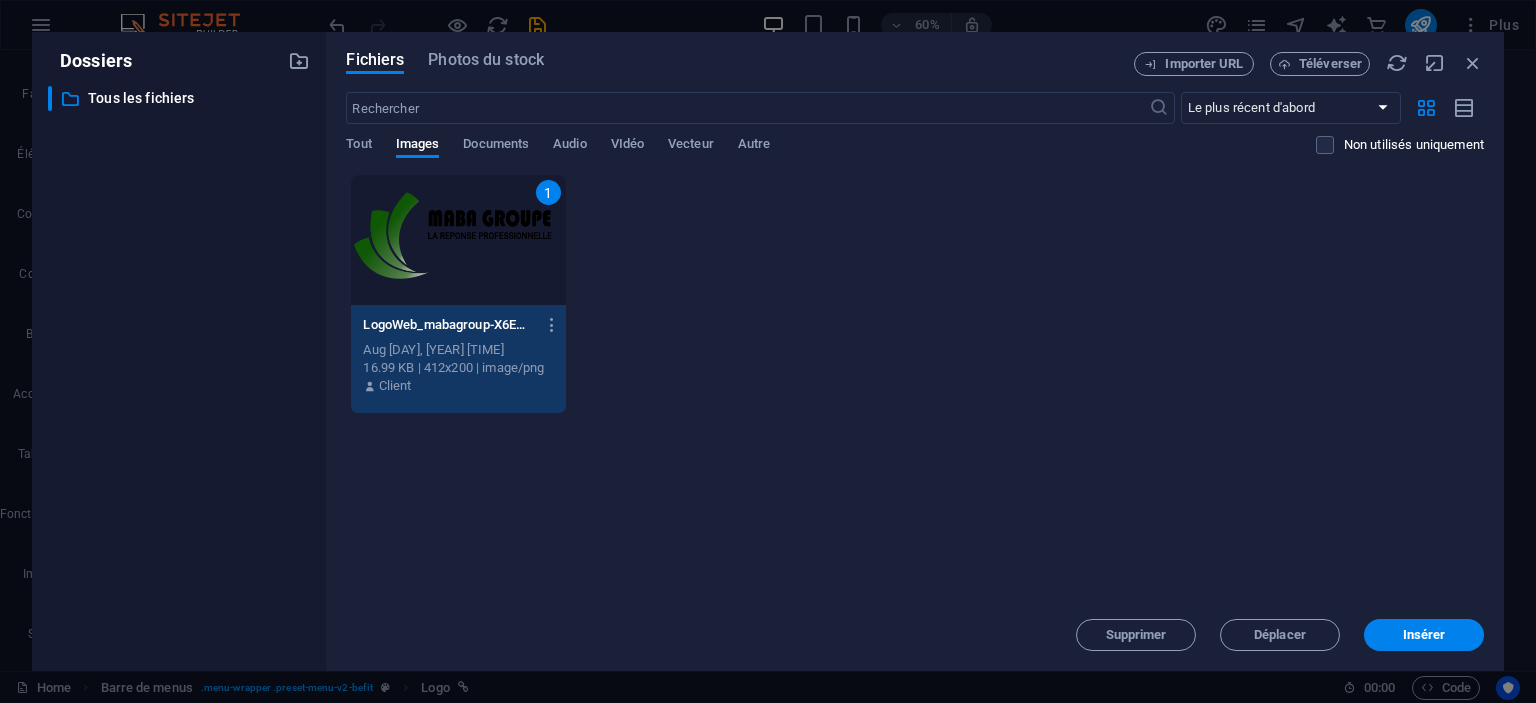 click on "1" at bounding box center [458, 240] 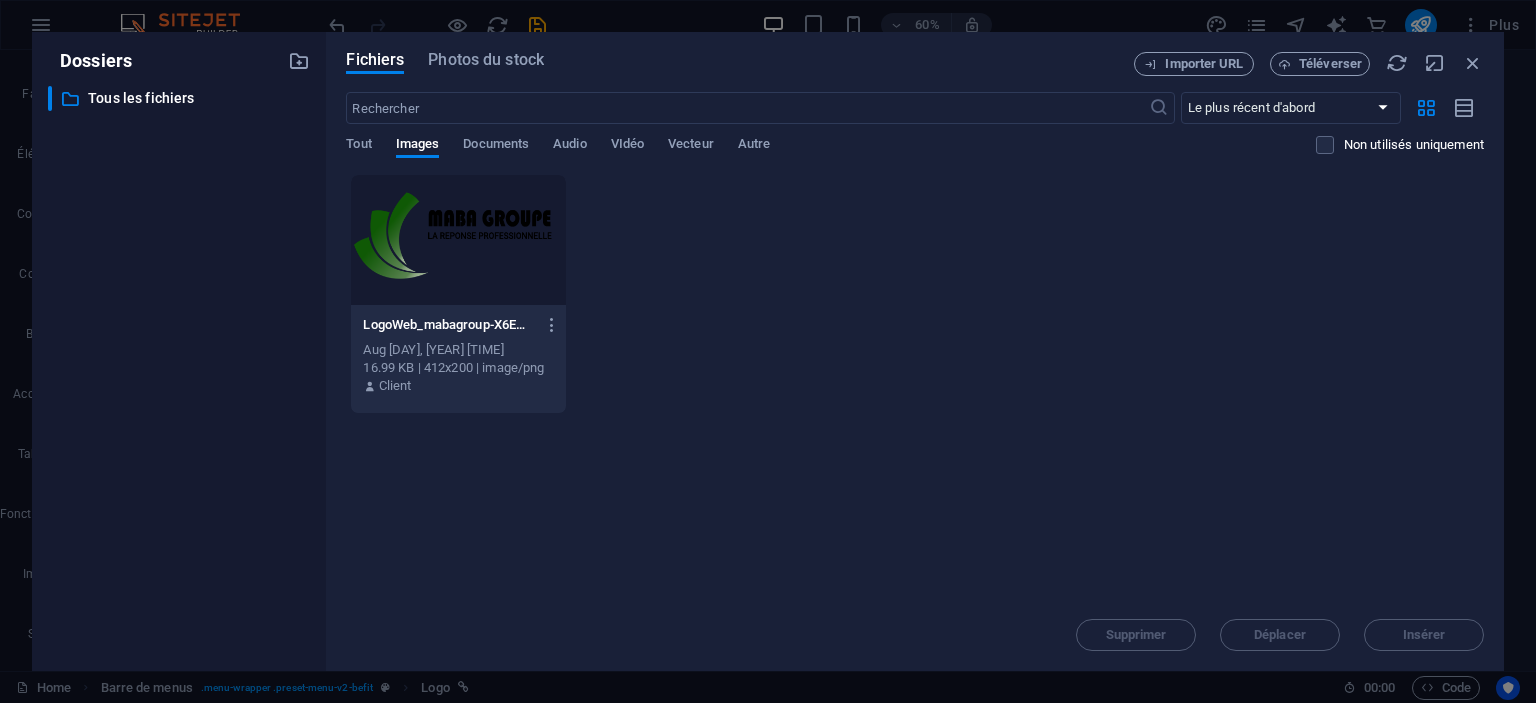 click at bounding box center [458, 240] 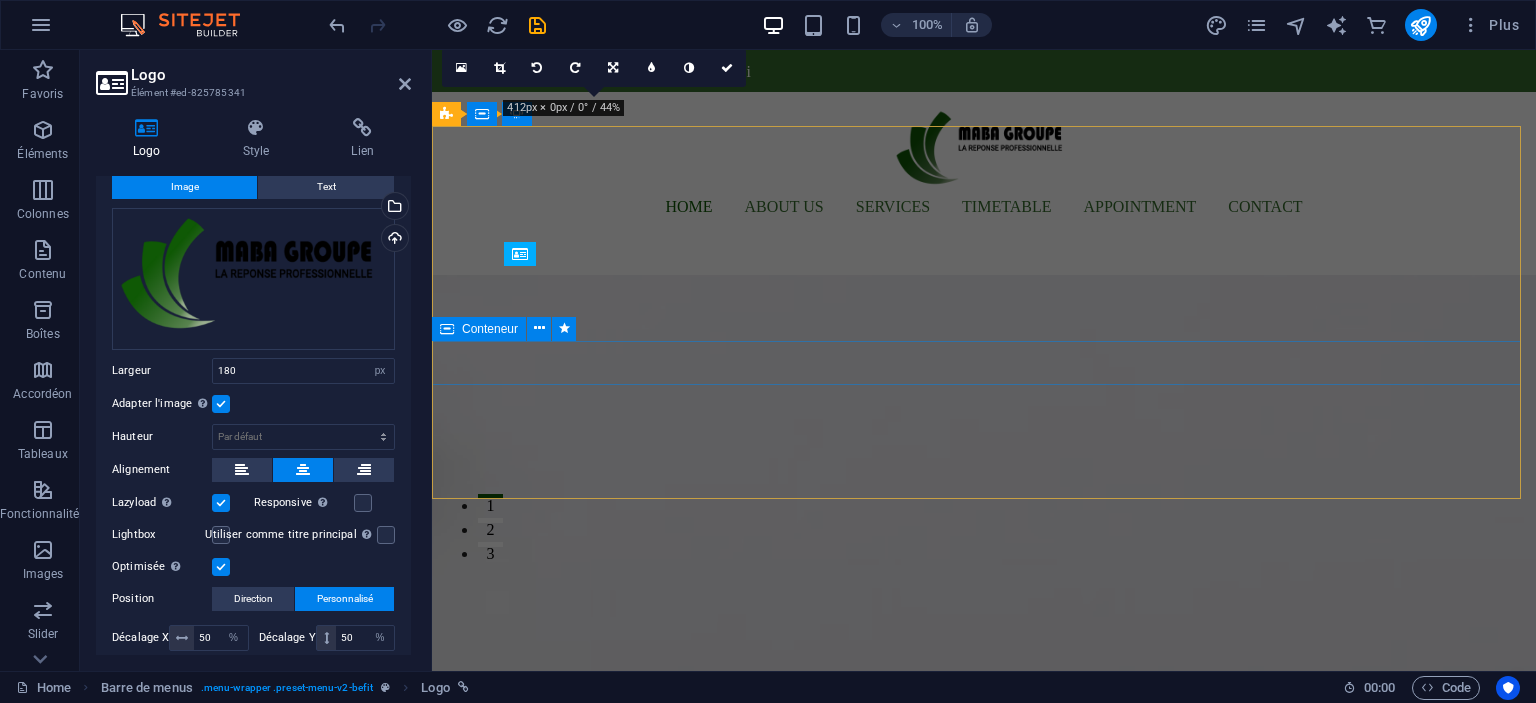 scroll, scrollTop: 0, scrollLeft: 0, axis: both 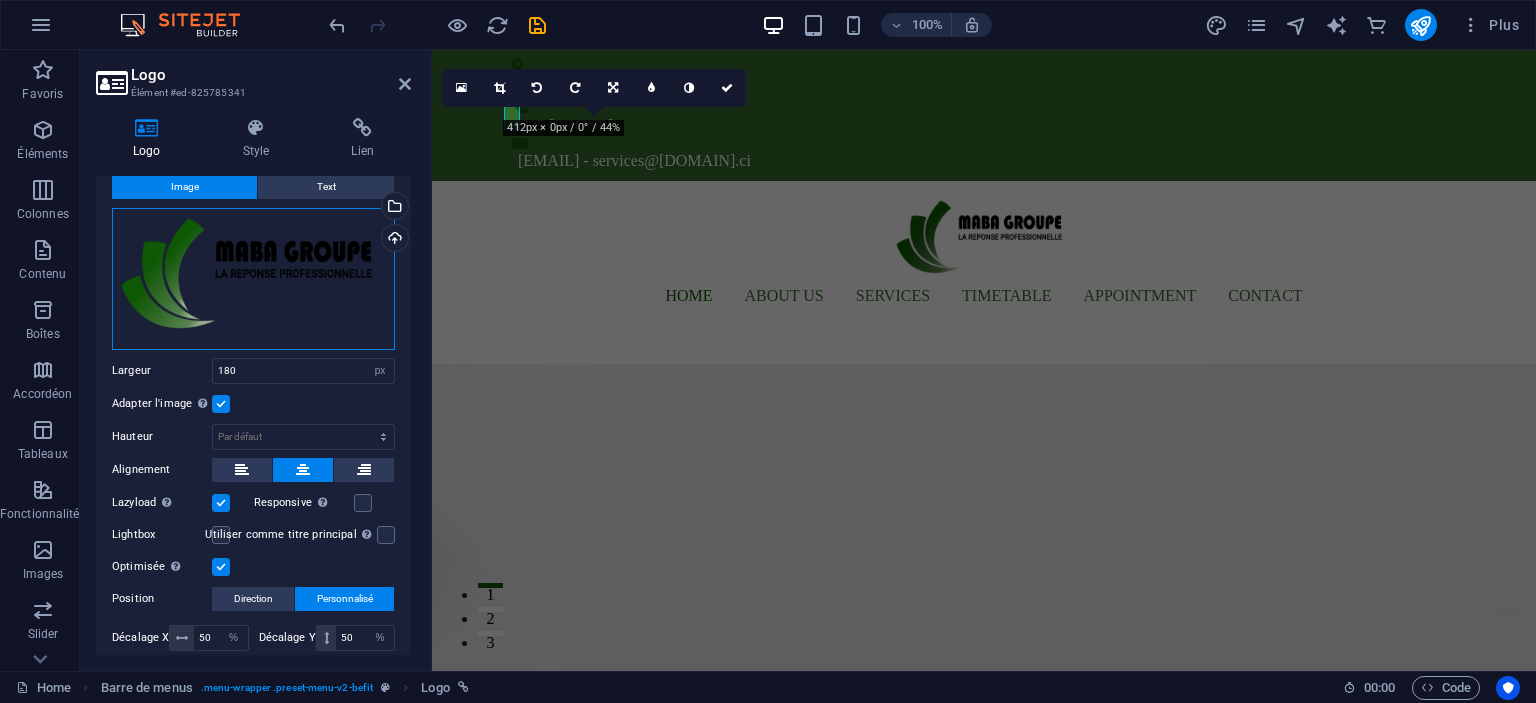 click on "Glissez les fichiers ici, cliquez pour choisir les fichiers ou  sélectionnez les fichiers depuis Fichiers ou depuis notre stock gratuit de photos et de vidéos" at bounding box center (253, 279) 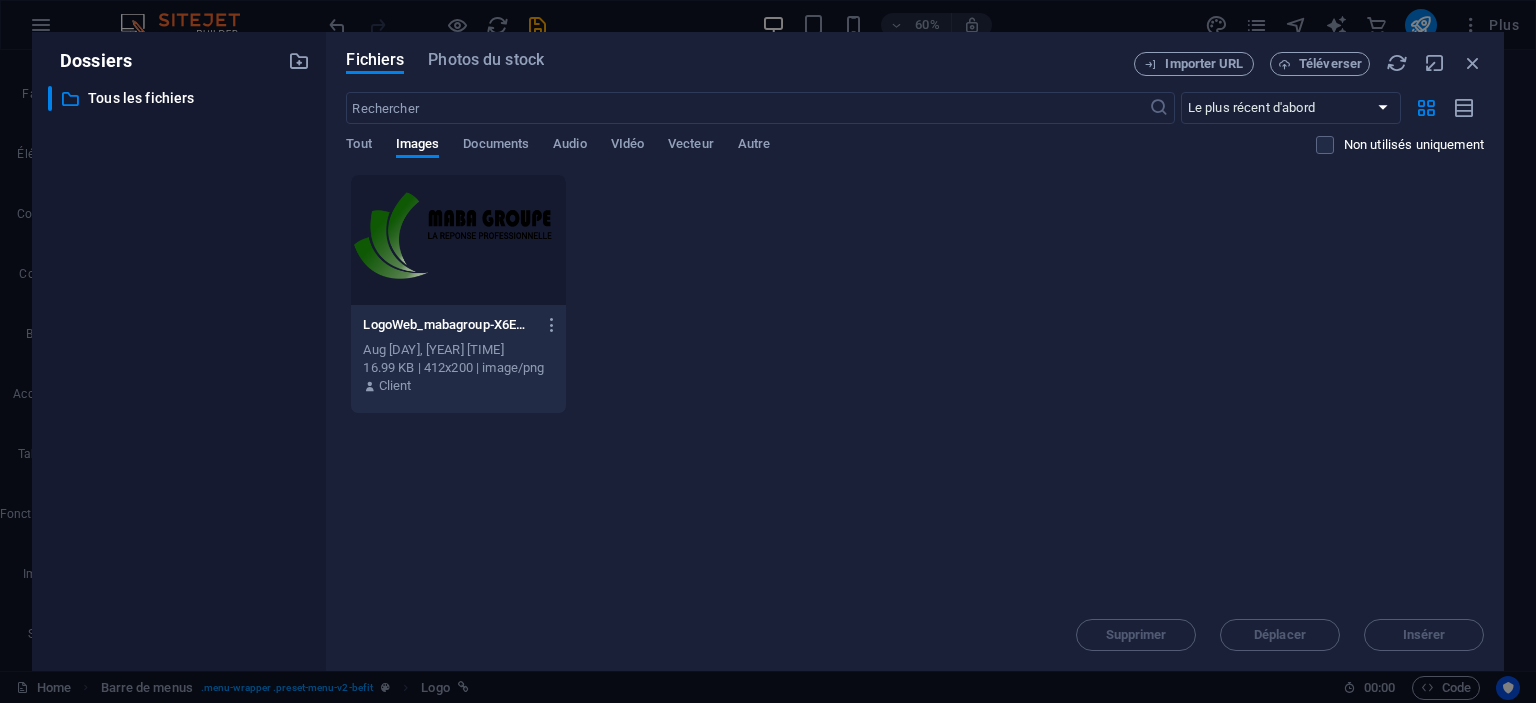 click at bounding box center (458, 240) 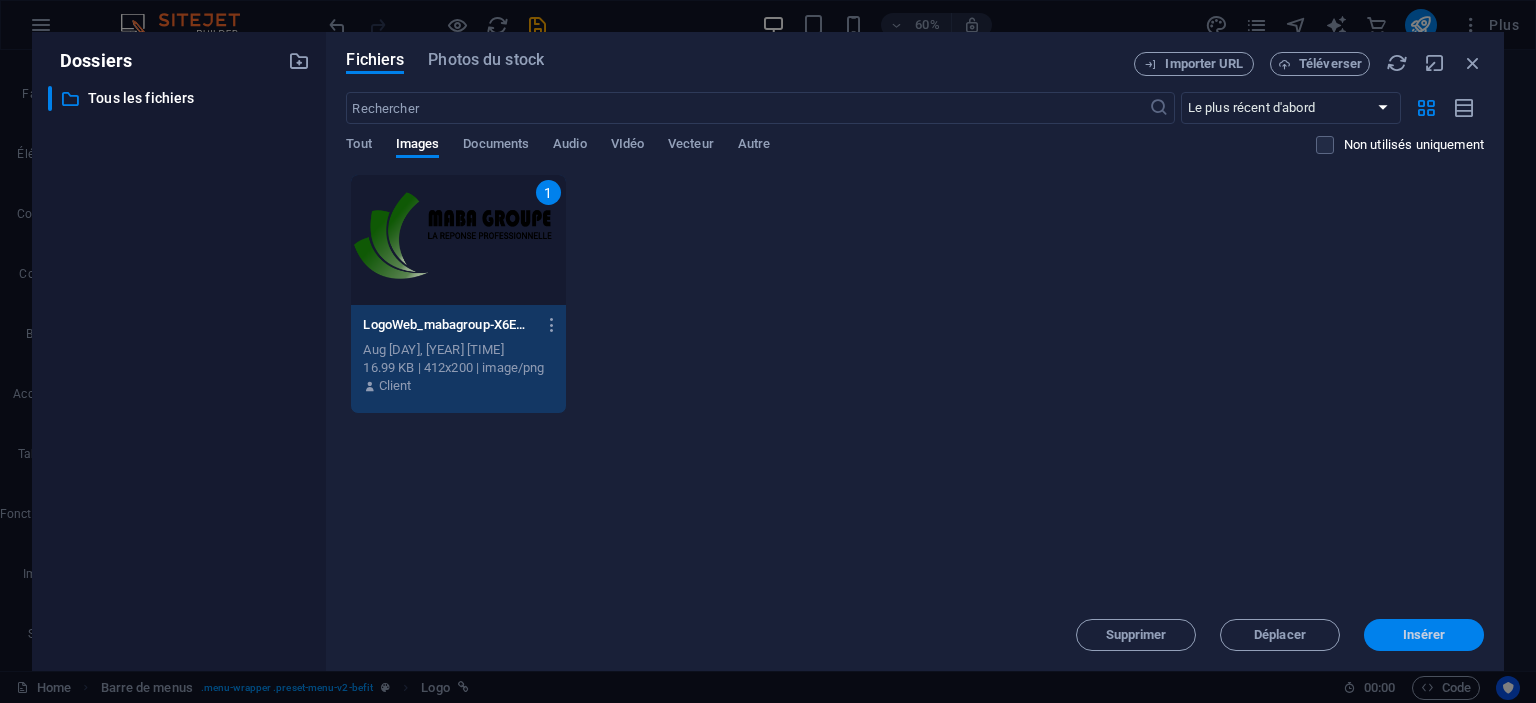 click on "Insérer" at bounding box center (1424, 635) 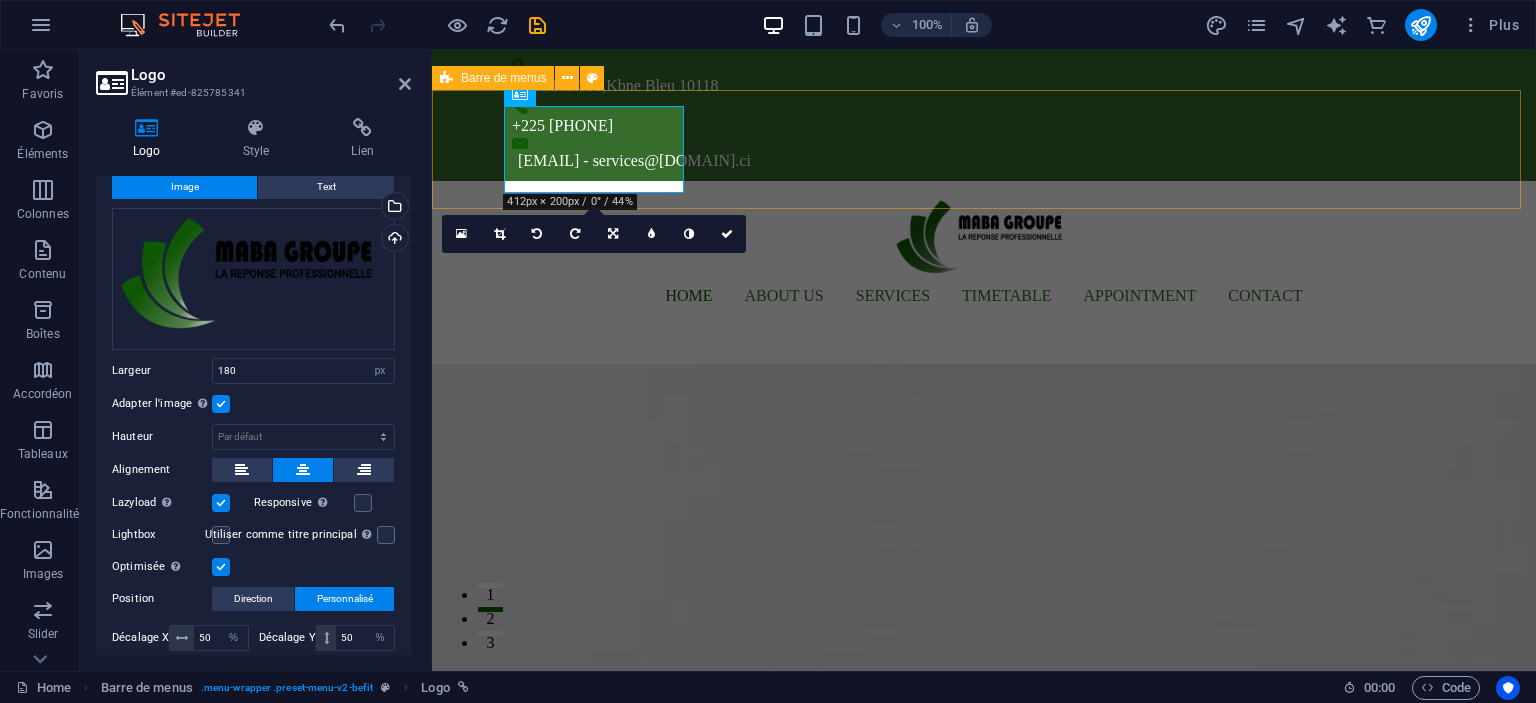 drag, startPoint x: 744, startPoint y: 158, endPoint x: 1099, endPoint y: 158, distance: 355 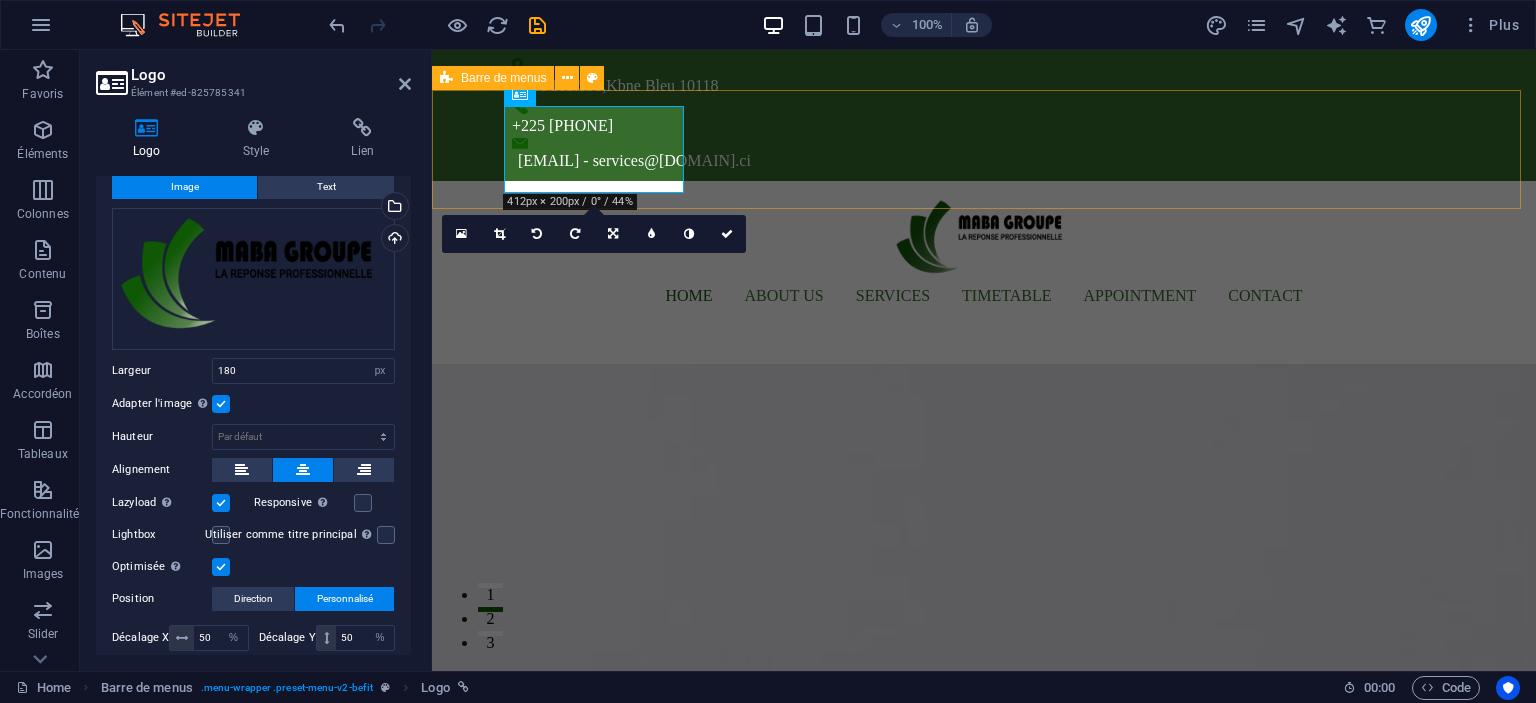 click on "Home About us Services Timetable Appointment Contact" at bounding box center [984, 252] 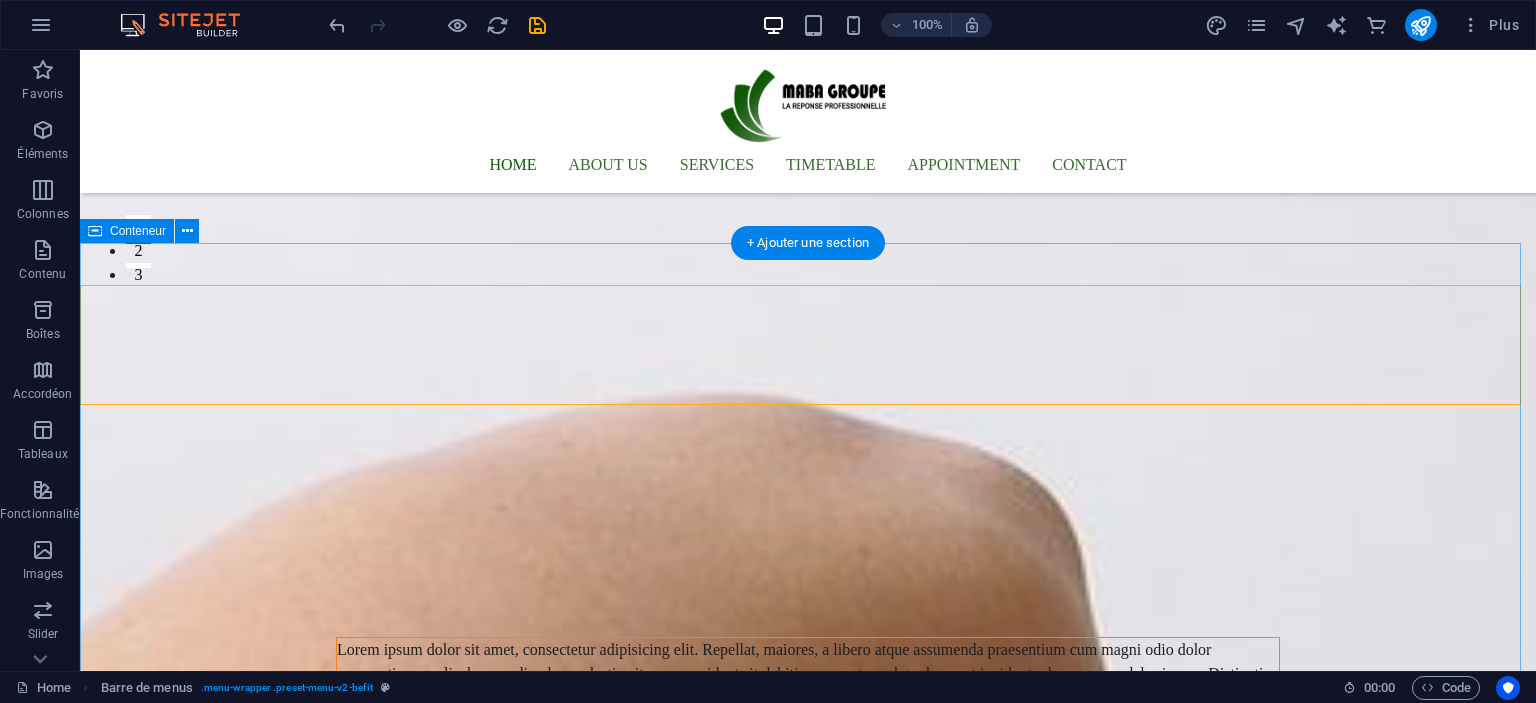 scroll, scrollTop: 100, scrollLeft: 0, axis: vertical 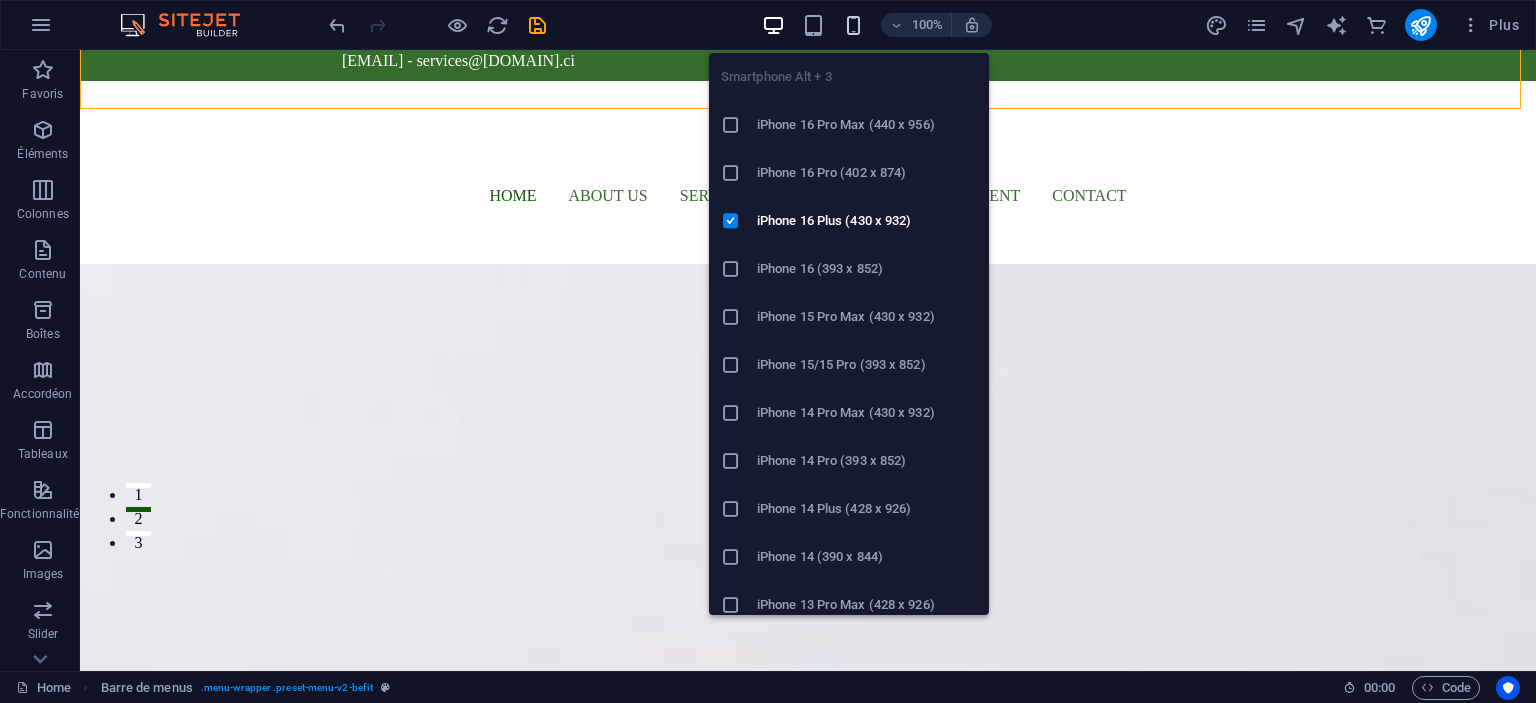 click at bounding box center [853, 25] 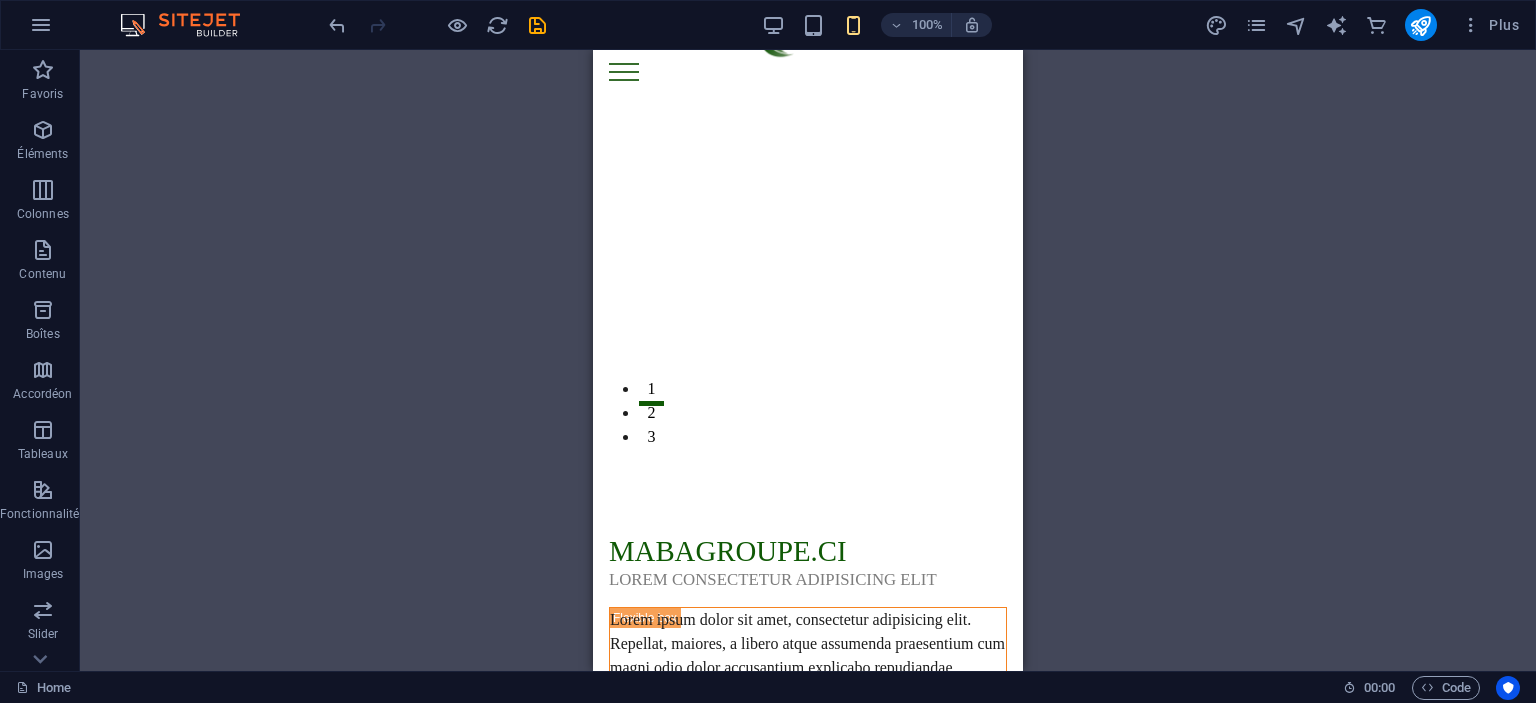 scroll, scrollTop: 0, scrollLeft: 0, axis: both 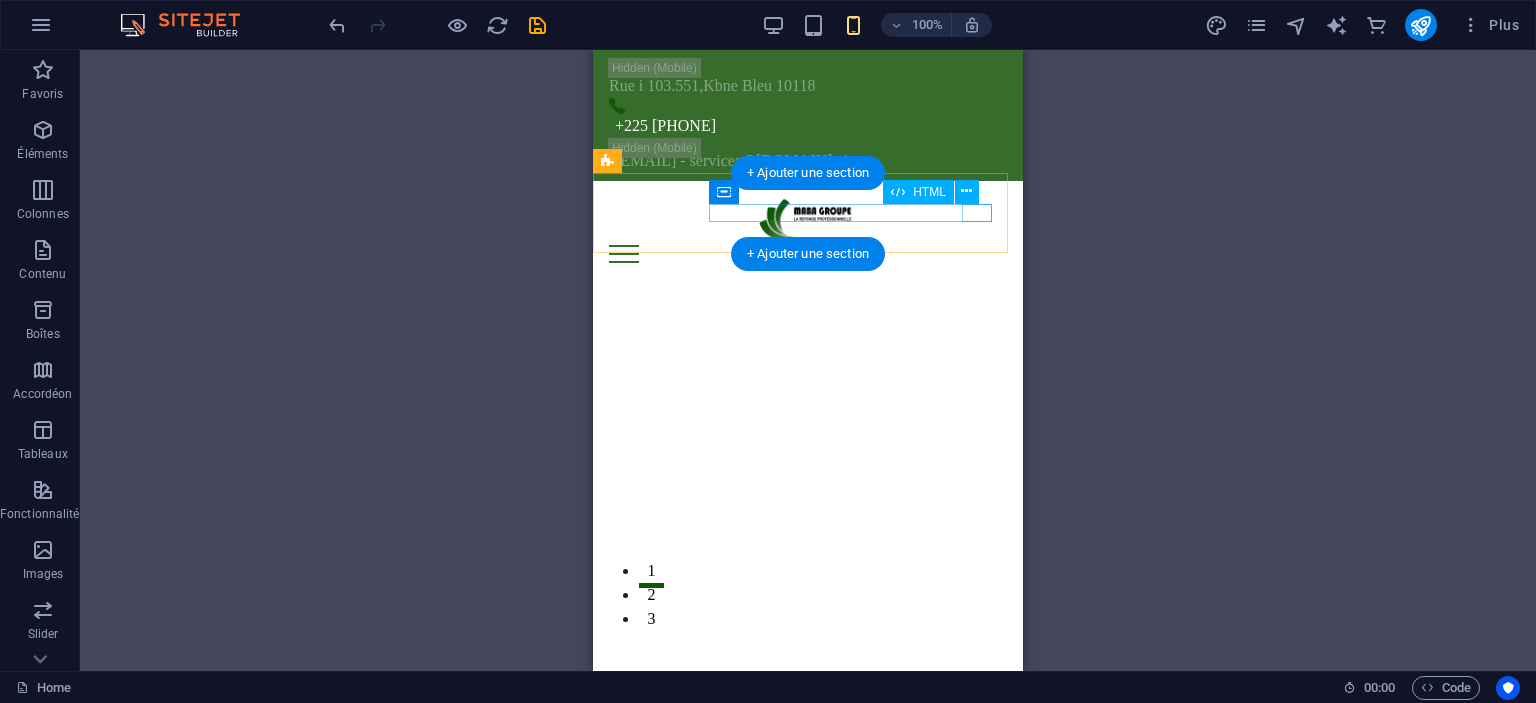 click at bounding box center [808, 254] 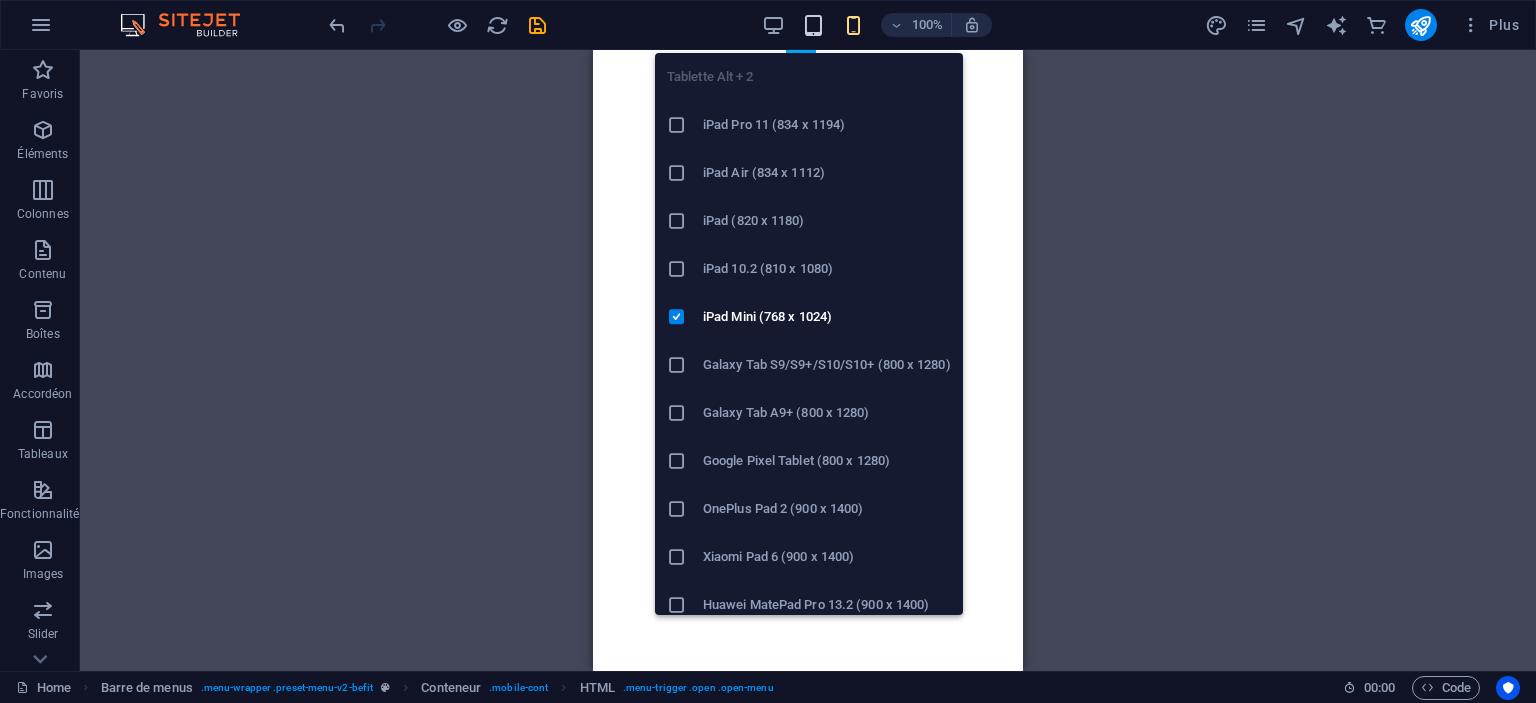 click at bounding box center (813, 25) 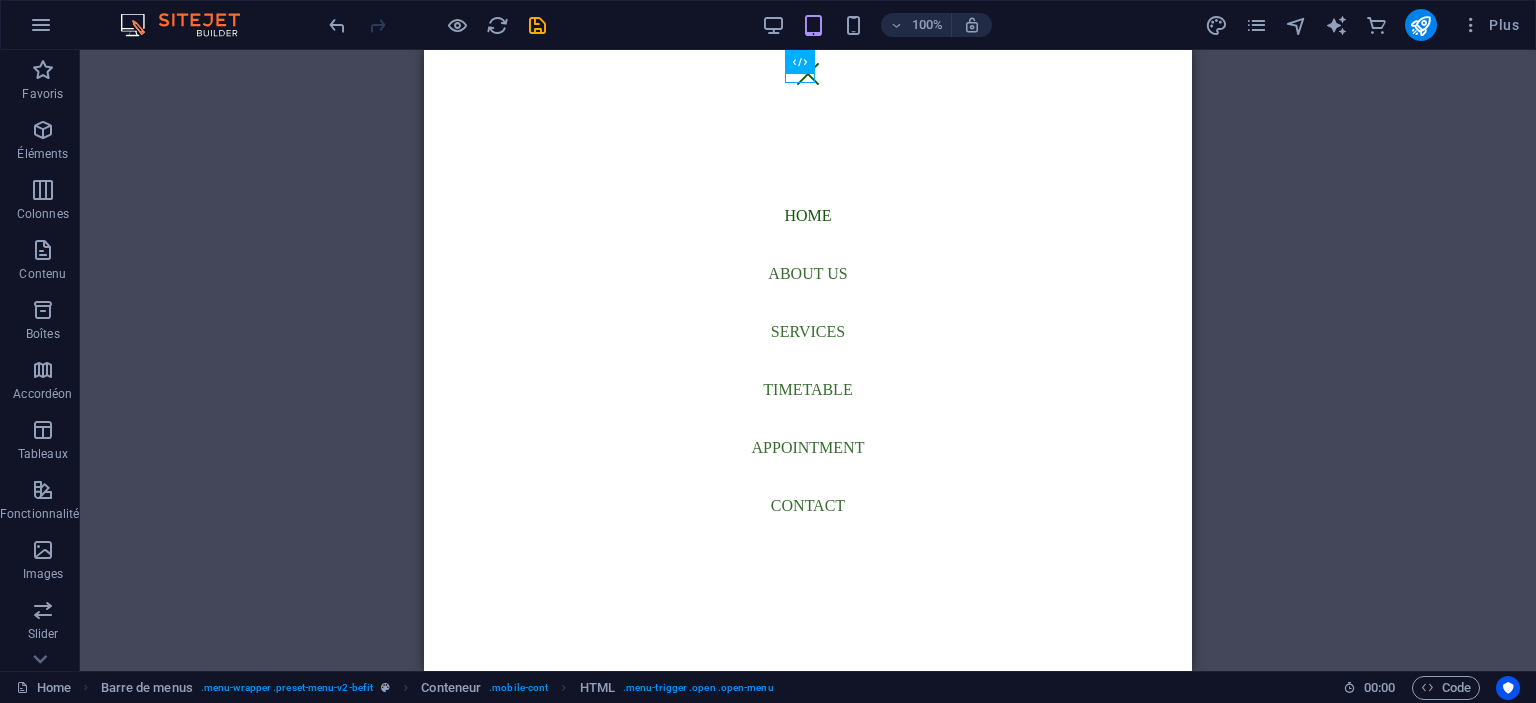 click on "H2   Bannière   Bannière   Slider   Slider   Bannière   Slider   Slider   Bannière   Conteneur   Bouton   Conteneur   H3   Barre de menus   Logo   H2   Slider   Bannière   Conteneur   Conteneur   H1   Espaceur   Bouton   H3   Barre de menus   Menu   Présélection   Texte   Présélection   Présélection   Conteneur   Conteneur   H2   Espaceur   Conteneur   Présélection   Conteneur   Conteneur   H3   Texte   Conteneur   Conteneur   Conteneur   H3   Texte   Conteneur   Conteneur   H3   Texte   Espaceur   Bouton   Présélection   Conteneur   Présélection   Conteneur   H2   Conteneur   H3   Texte   H3   Bouton   Conteneur   Conteneur   Espaceur   H2   Espaceur   Conteneur   HTML   Conteneur   Conteneur   Présélection   H3   H3   Barre d'infos   HTML   Conteneur" at bounding box center (808, 360) 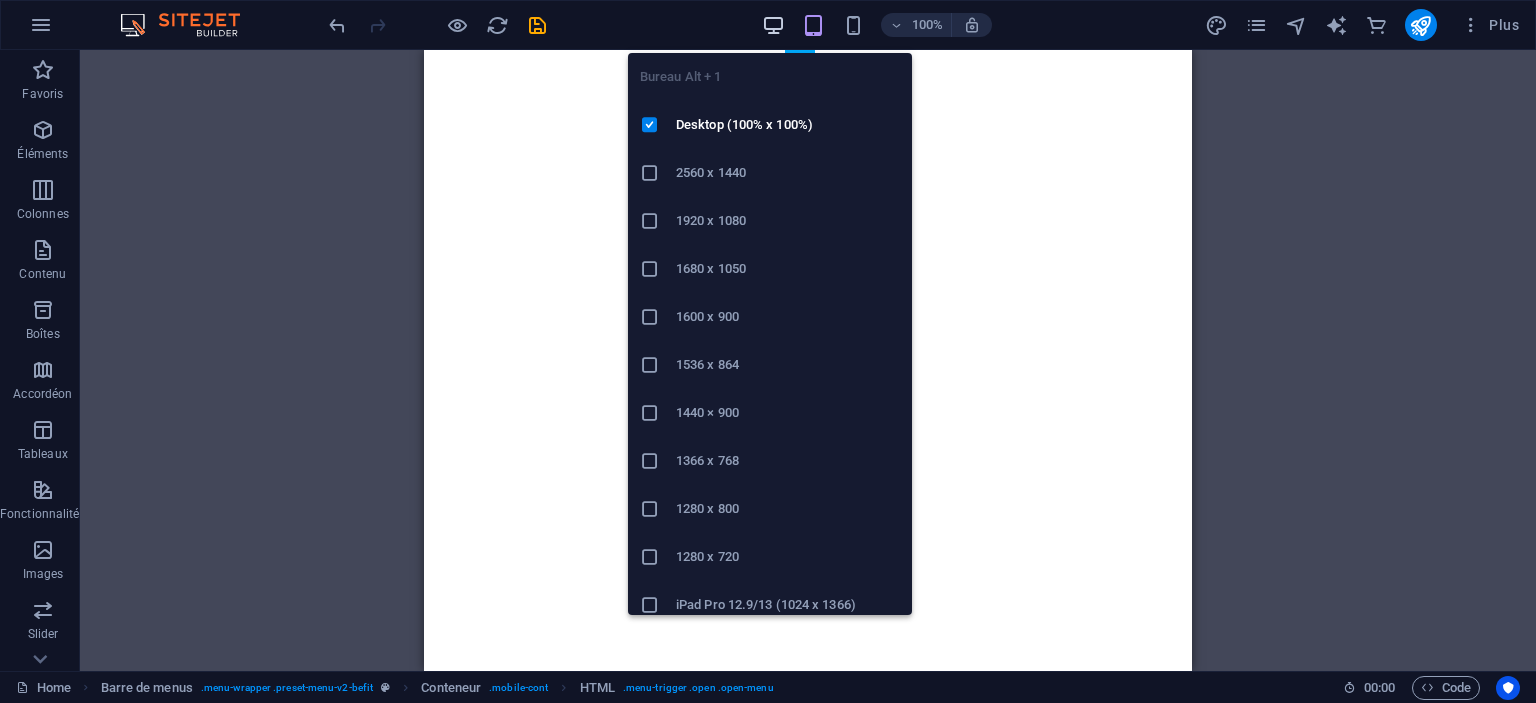 click at bounding box center (773, 25) 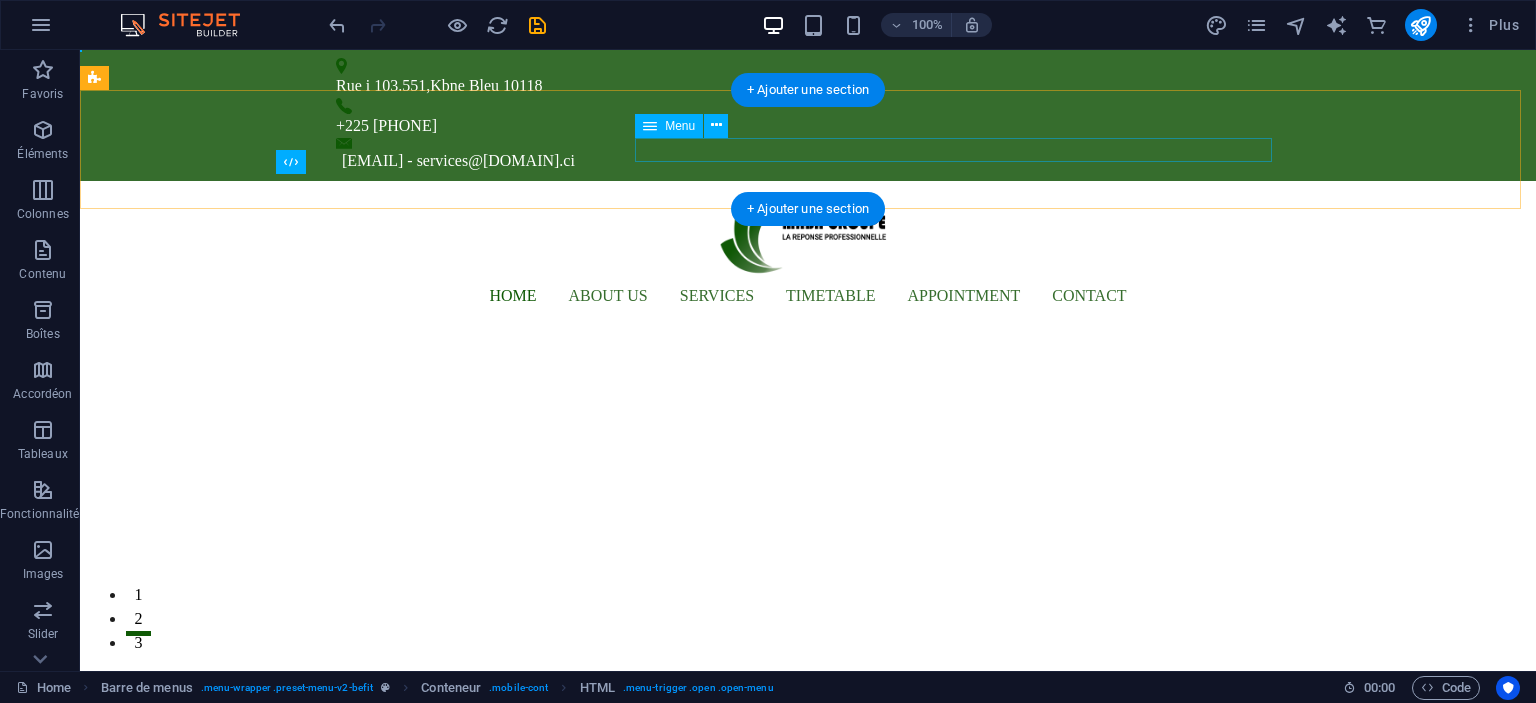 click on "Home About us Services Timetable Appointment Contact" at bounding box center [808, 296] 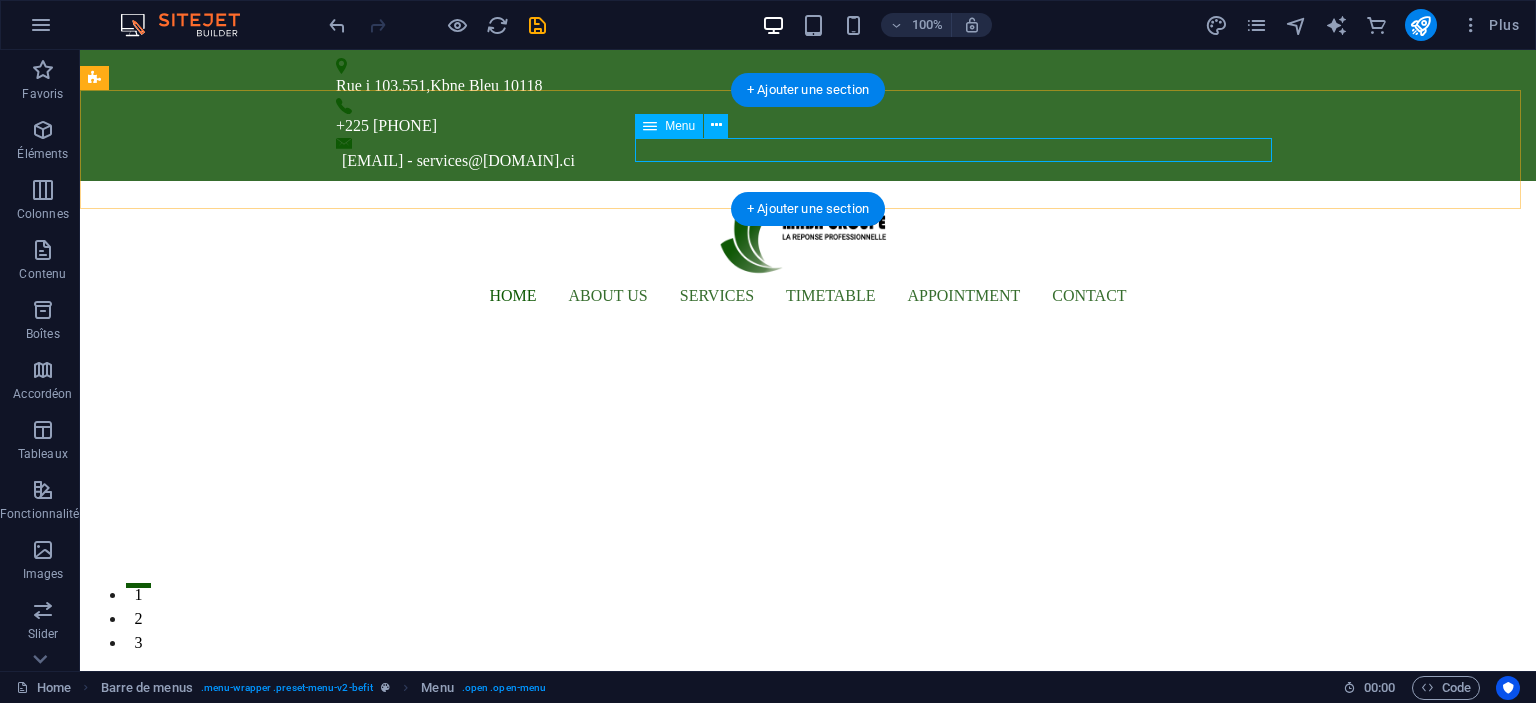 click on "Home About us Services Timetable Appointment Contact" at bounding box center [808, 296] 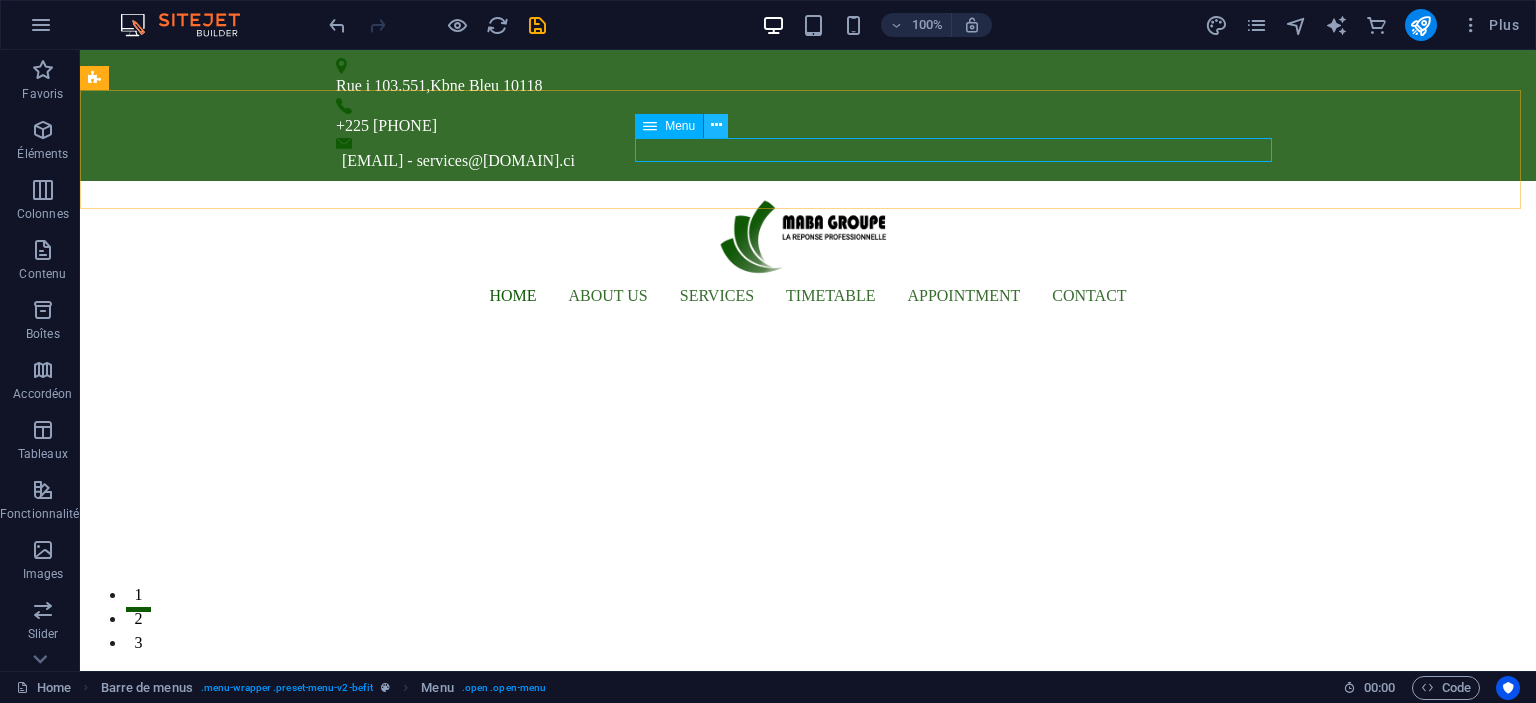 click at bounding box center (716, 125) 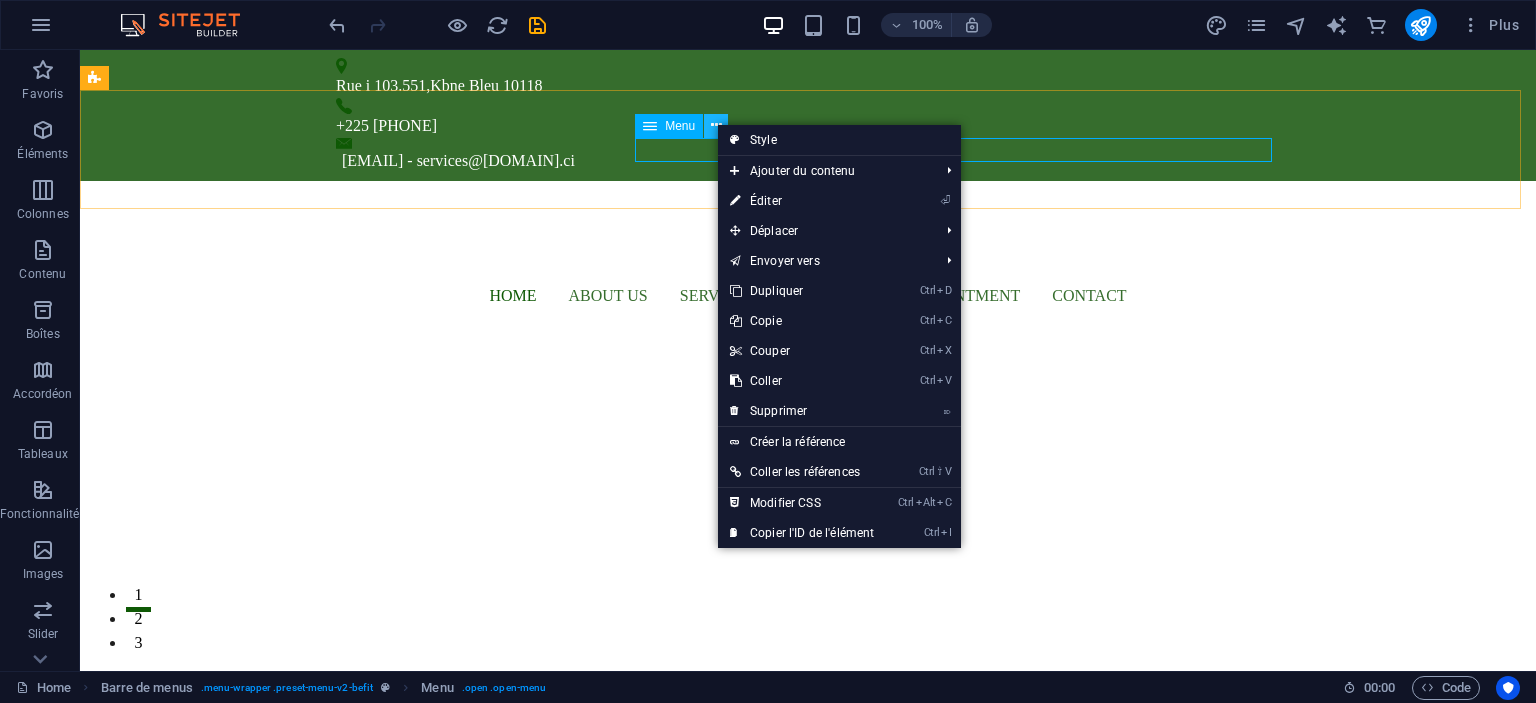 click at bounding box center [716, 125] 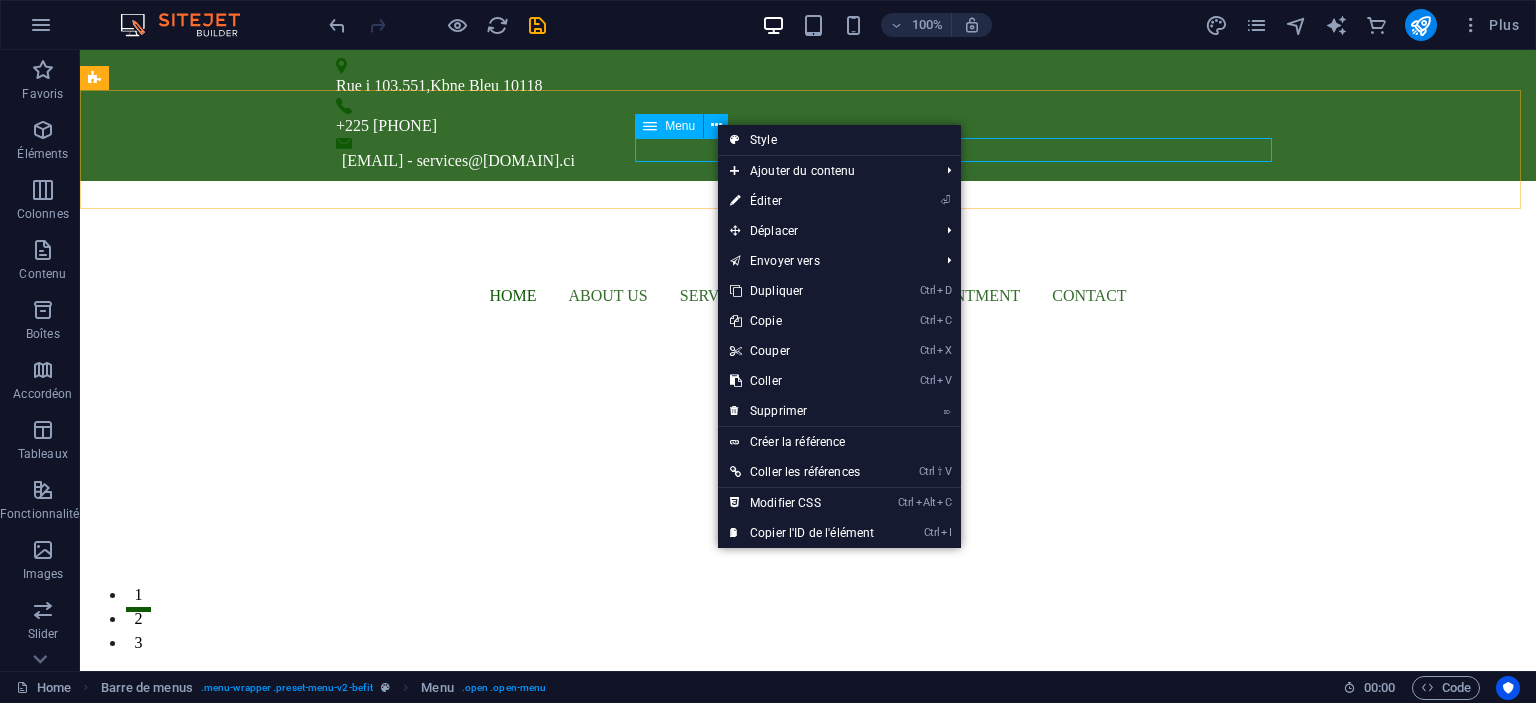 click on "Menu" at bounding box center (680, 126) 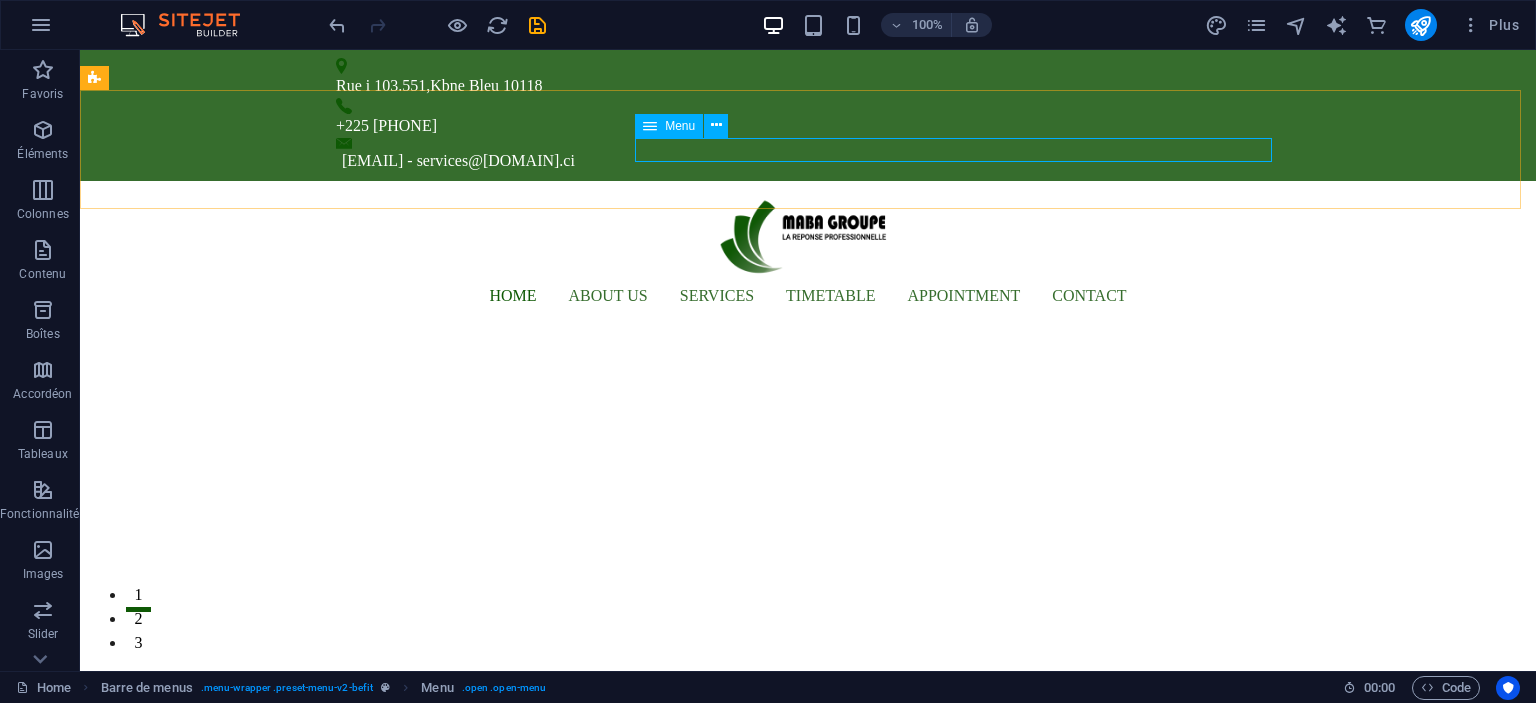 click on "Menu" at bounding box center [669, 126] 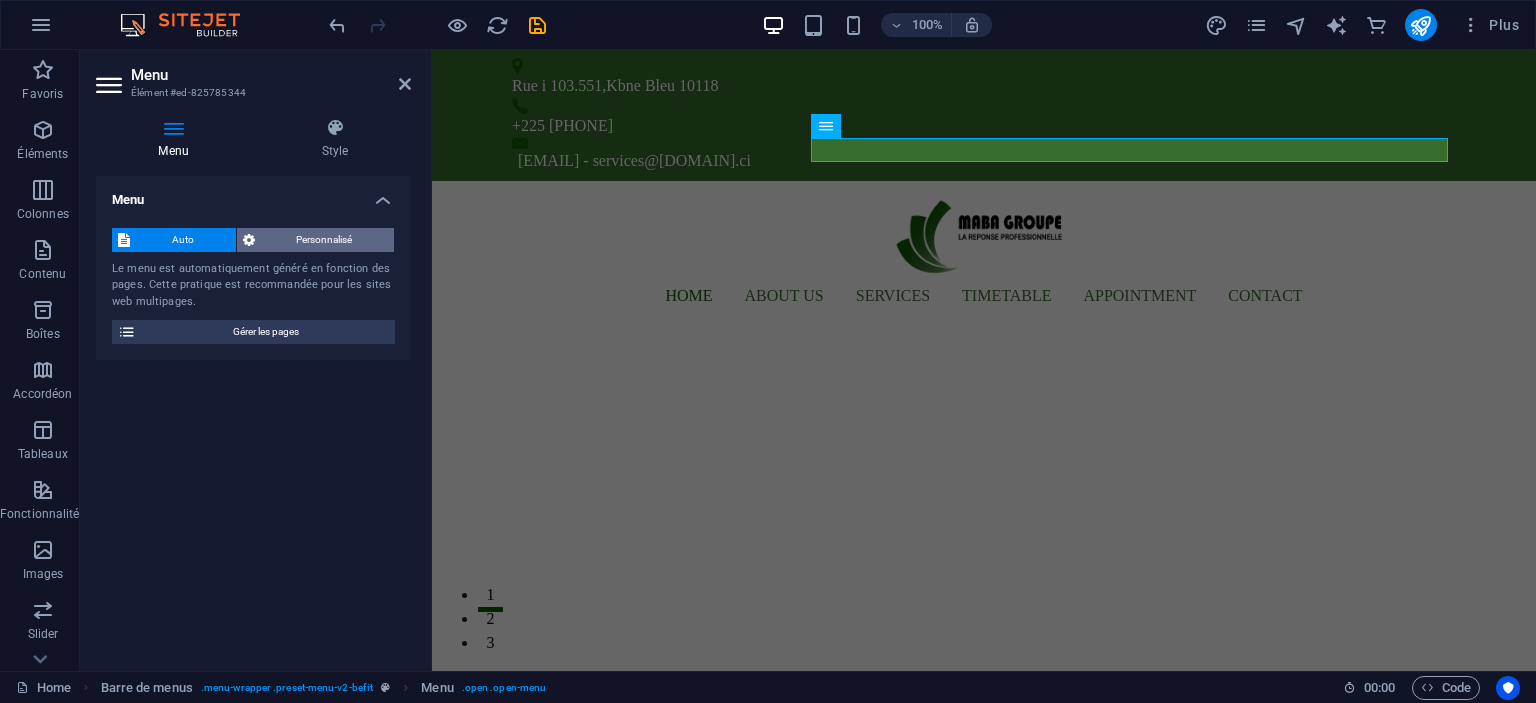 click on "Personnalisé" at bounding box center [325, 240] 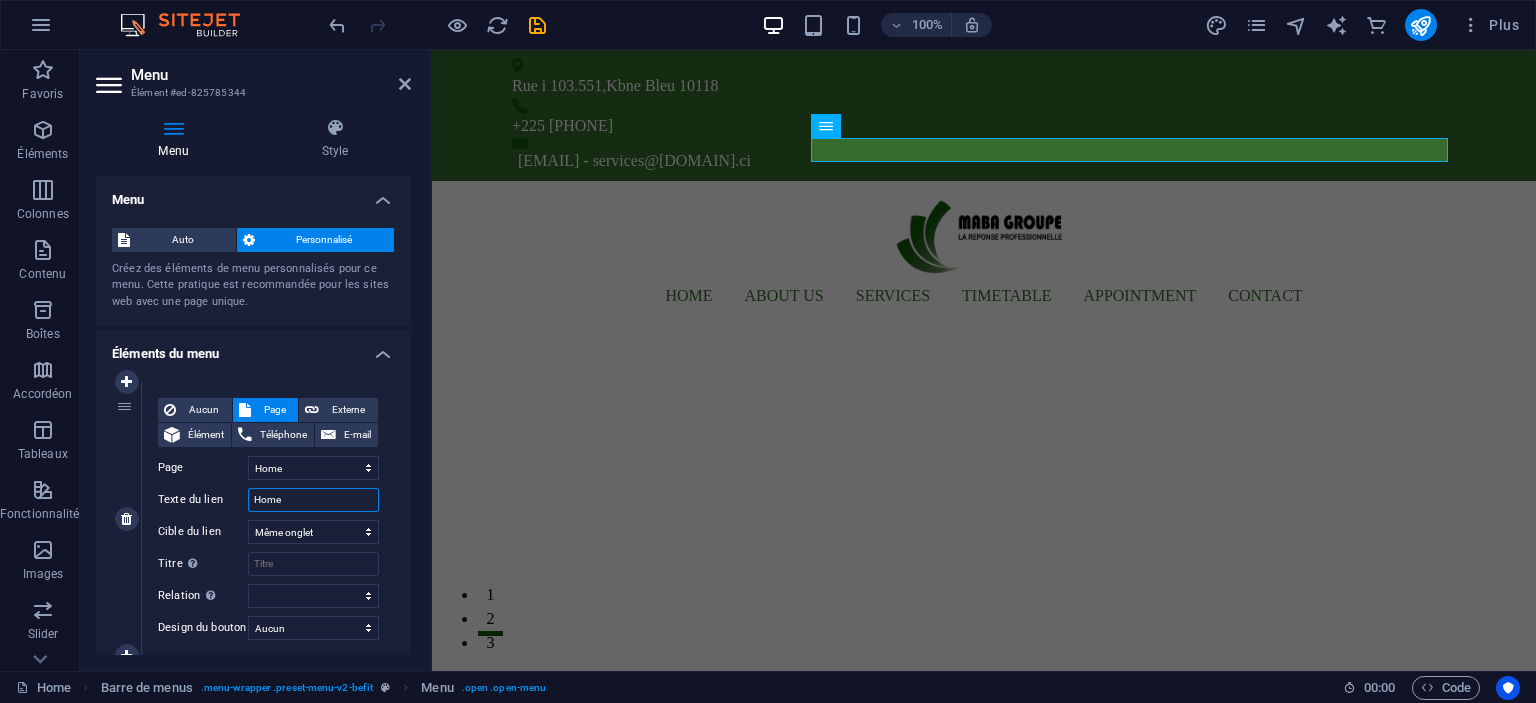 drag, startPoint x: 285, startPoint y: 499, endPoint x: 232, endPoint y: 498, distance: 53.009434 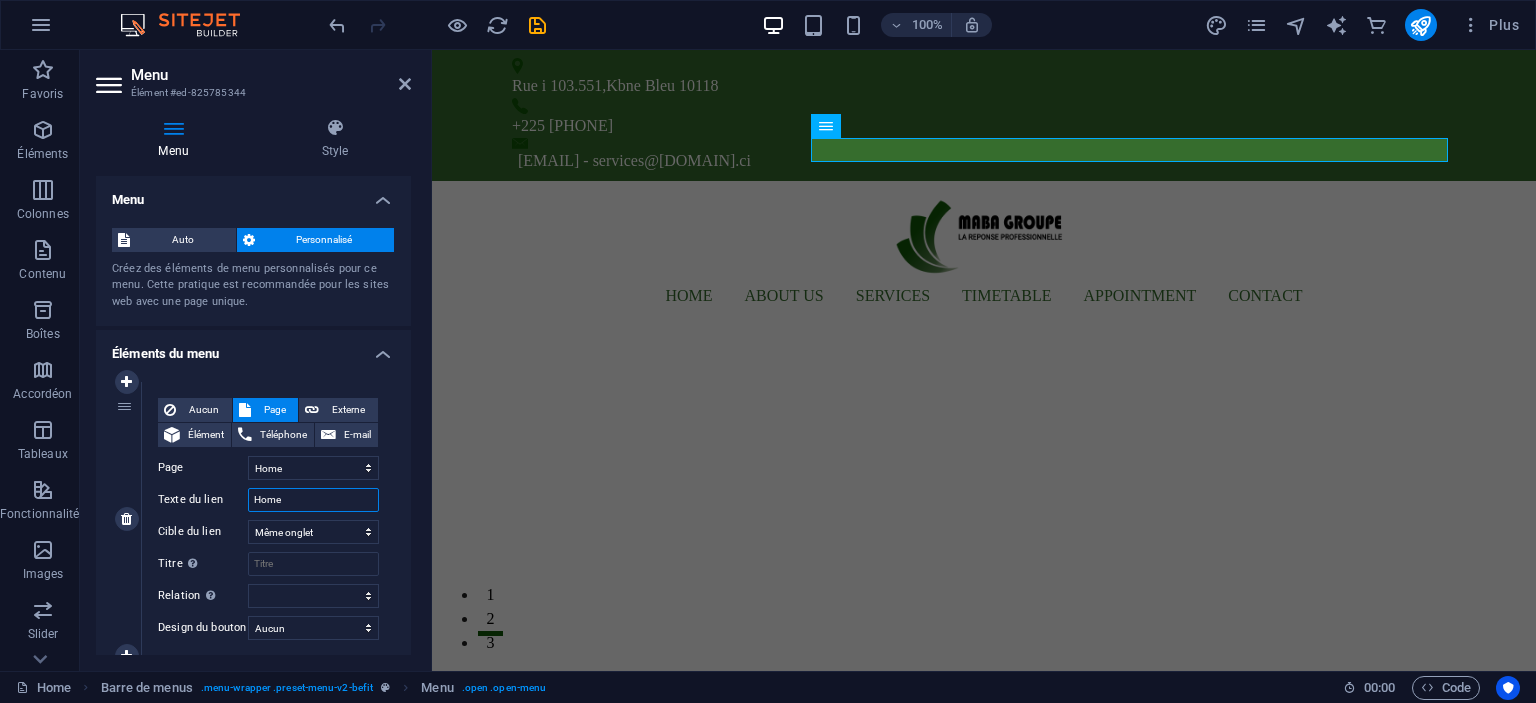 type on "A" 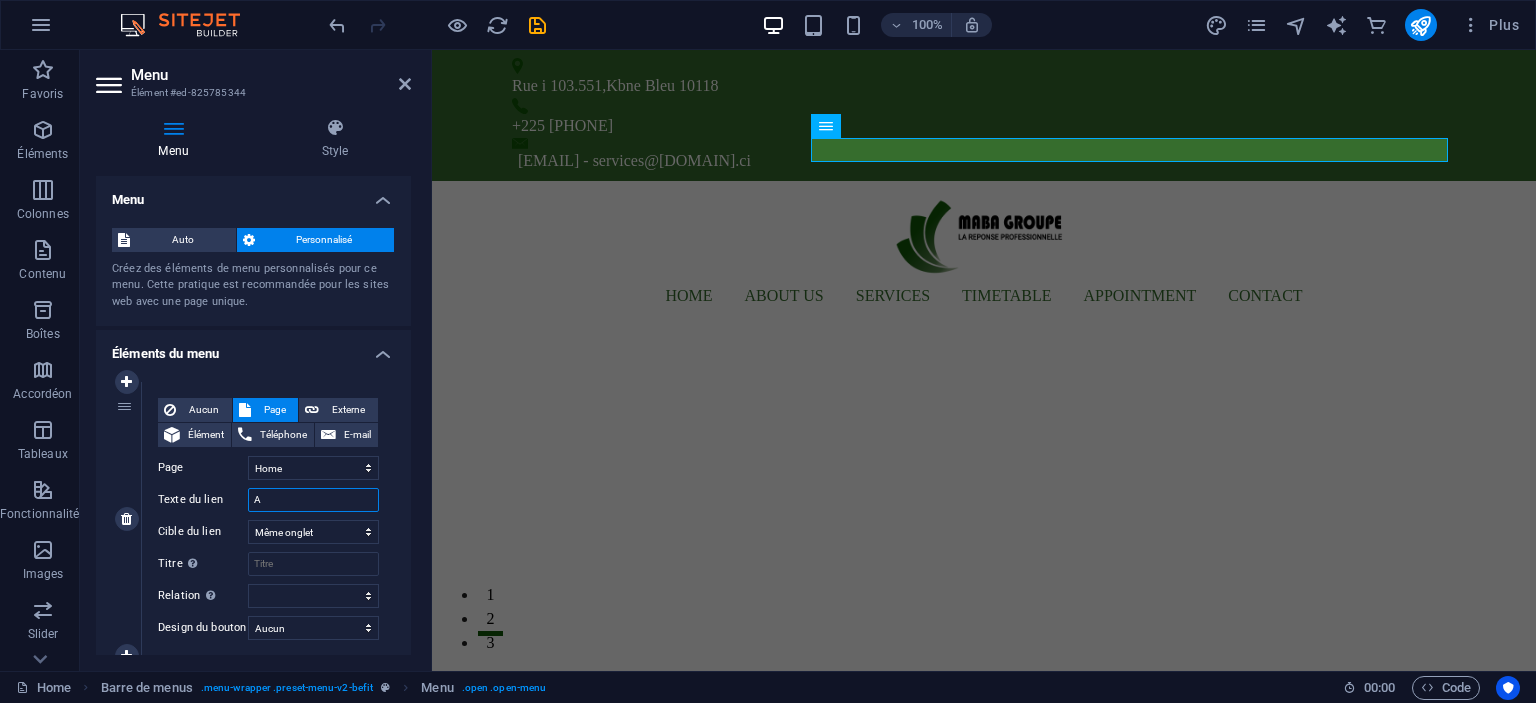 select 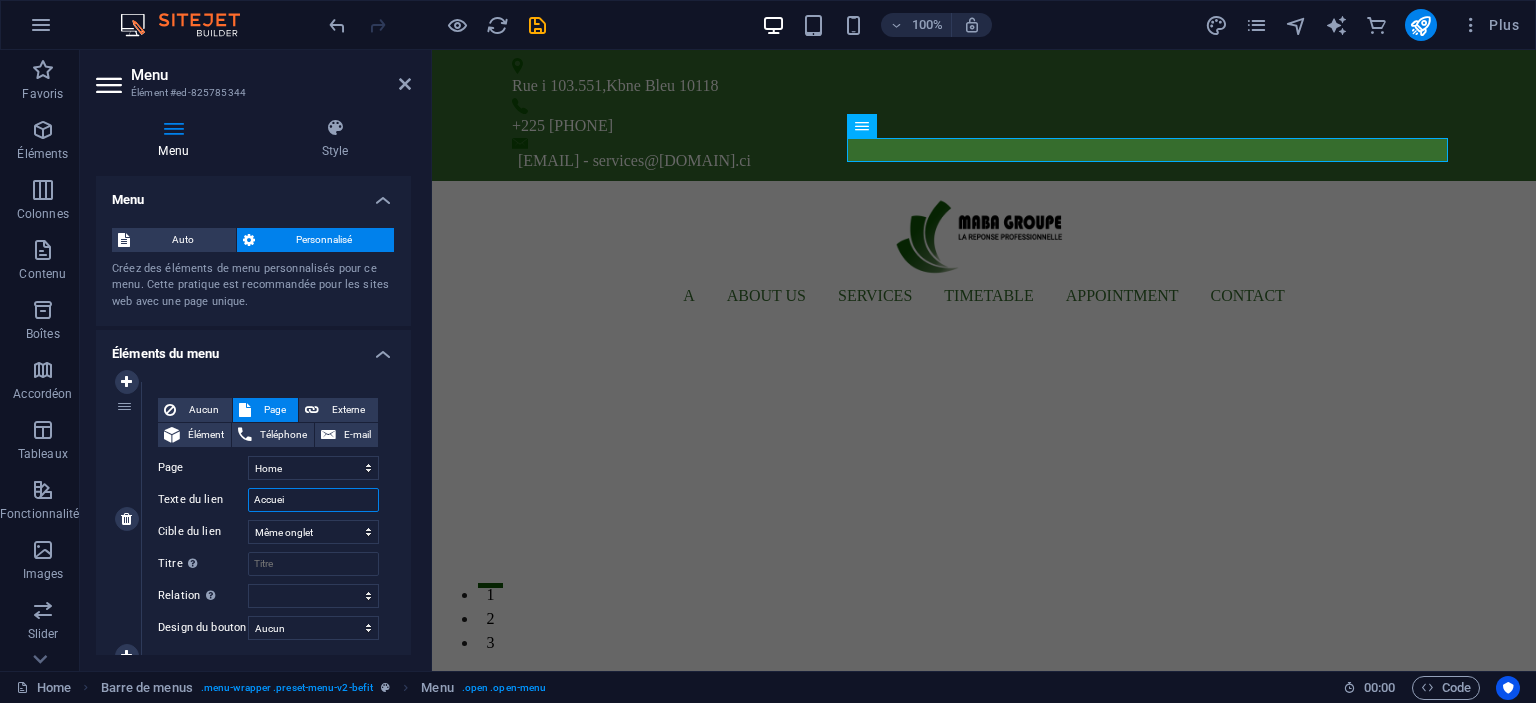 type on "Accueil" 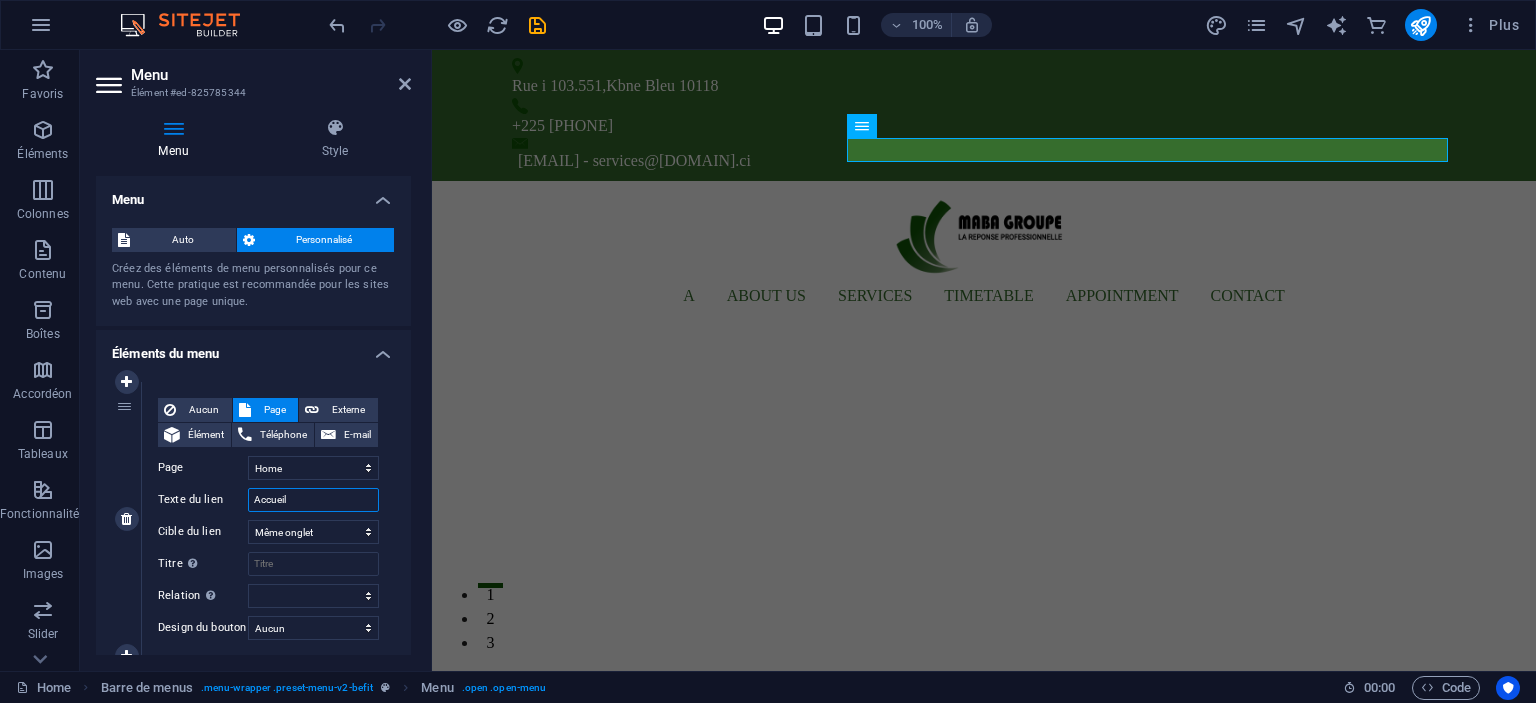 select 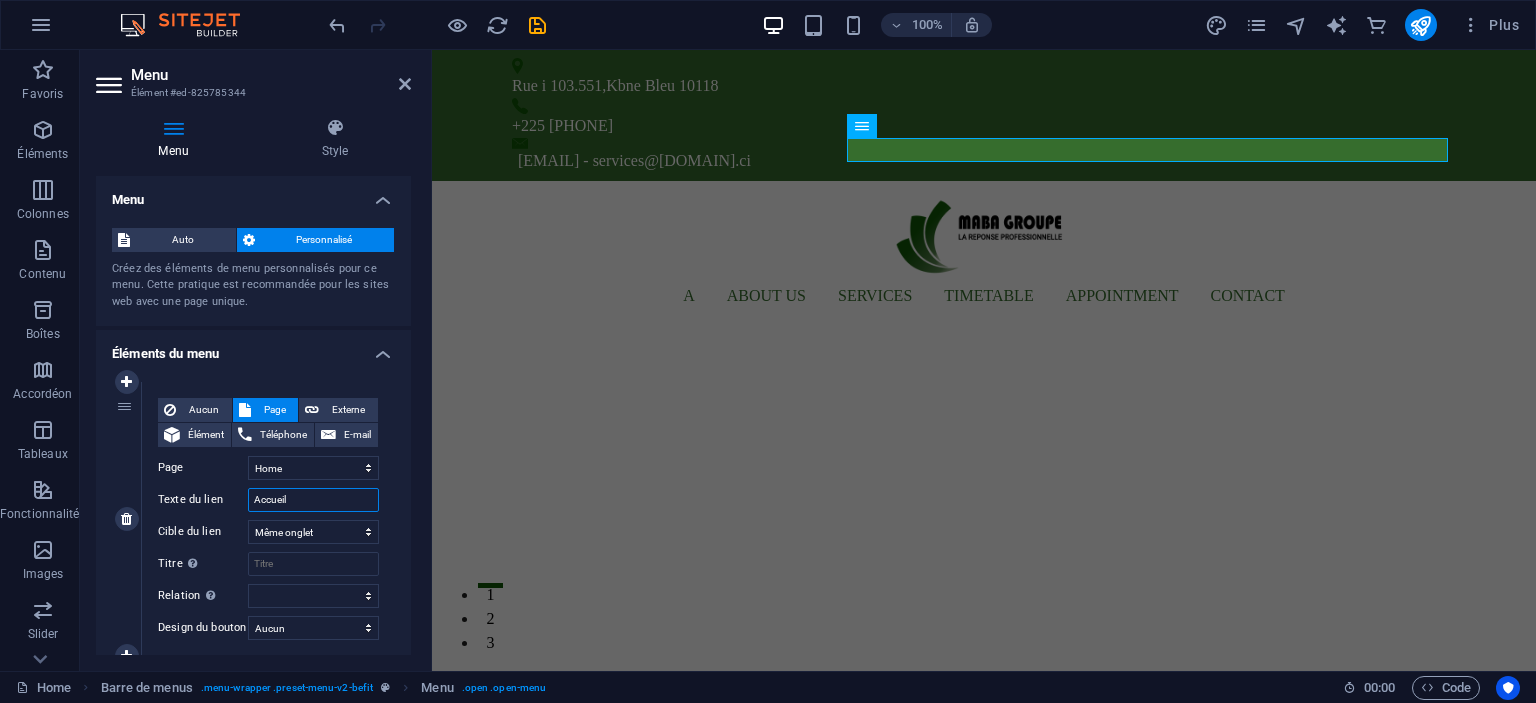 select 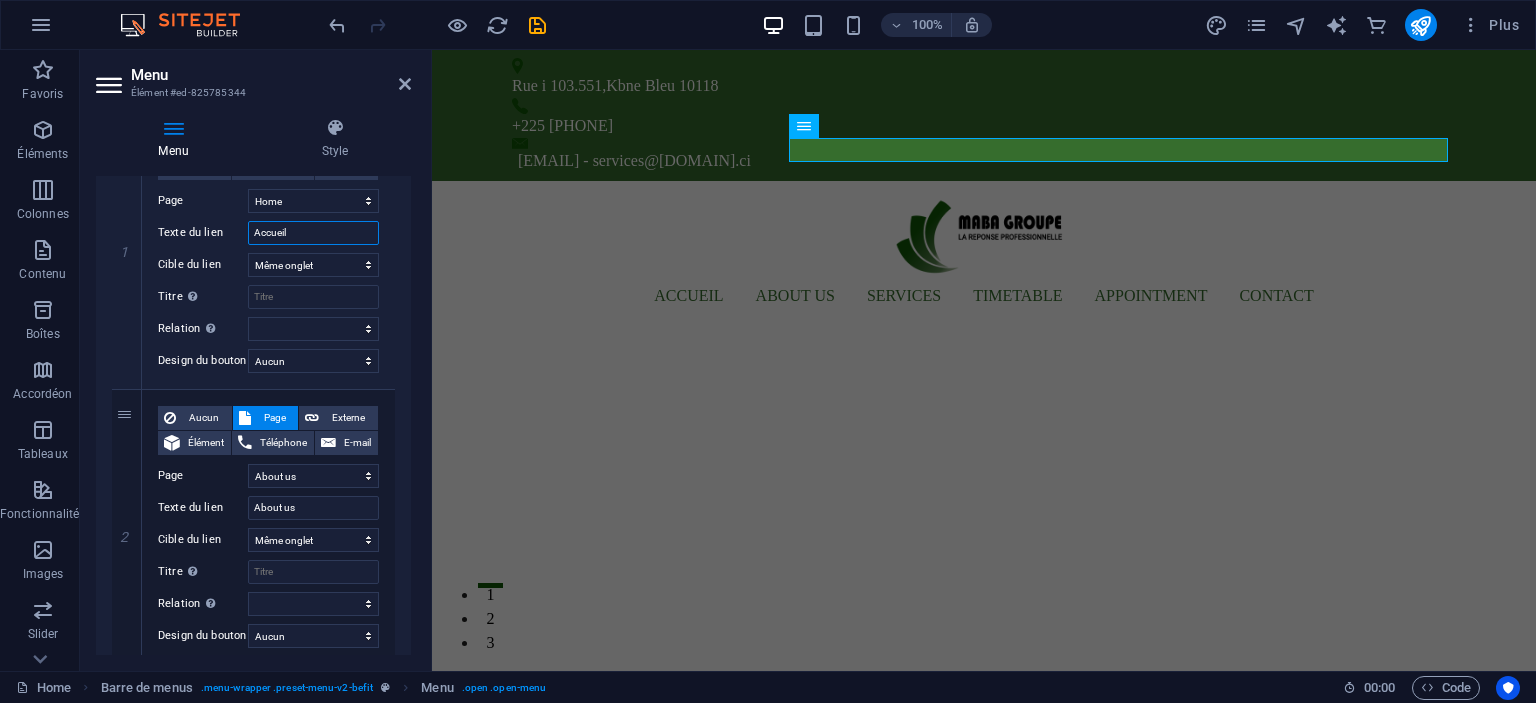 scroll, scrollTop: 285, scrollLeft: 0, axis: vertical 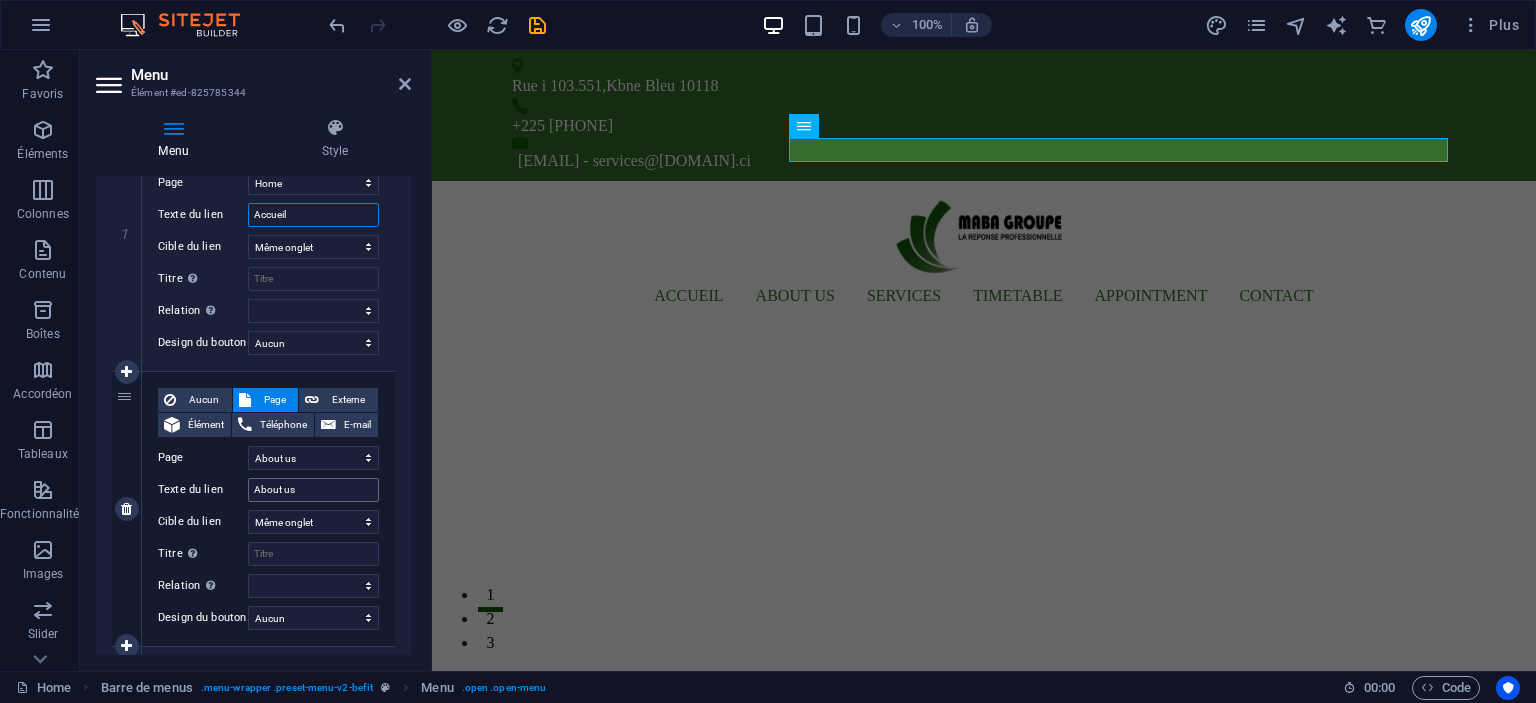type on "Accueil" 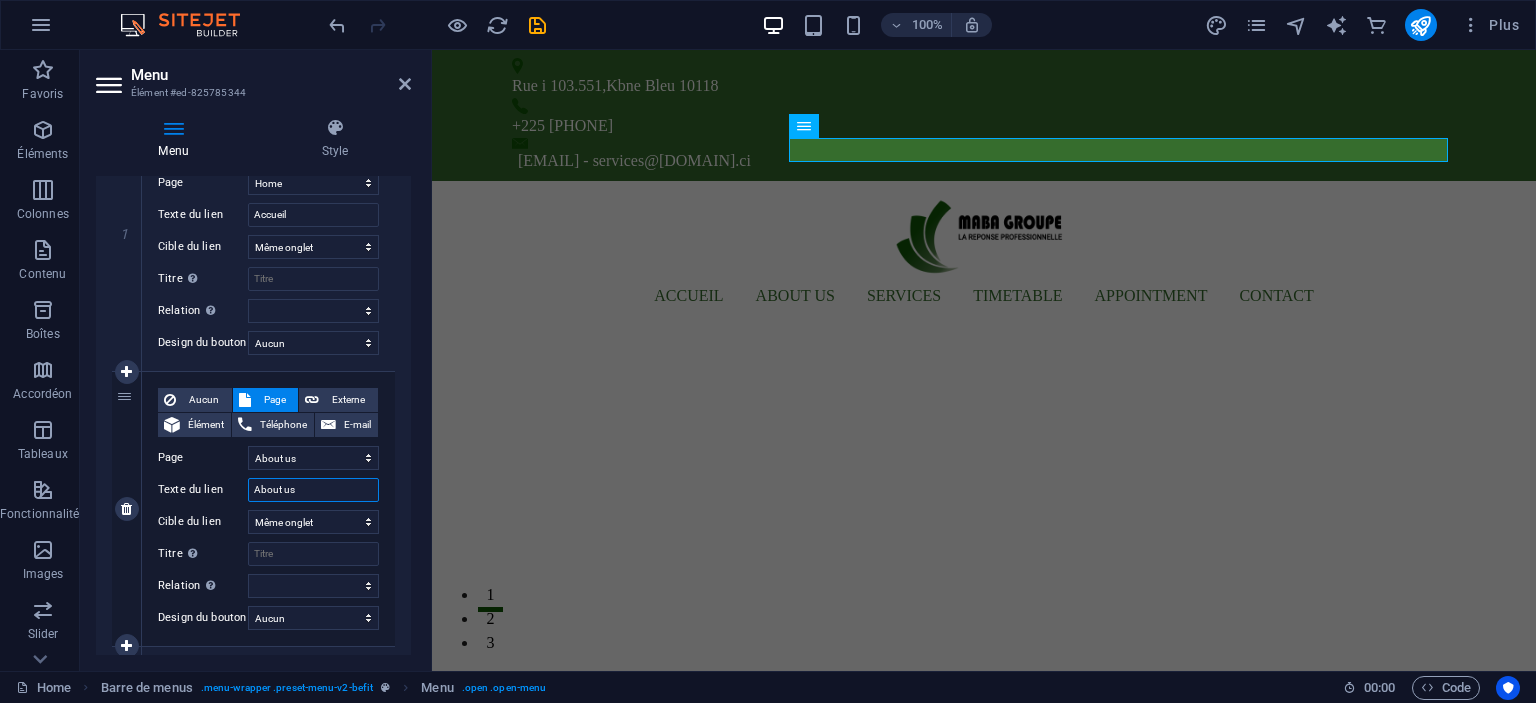 drag, startPoint x: 309, startPoint y: 488, endPoint x: 235, endPoint y: 491, distance: 74.06078 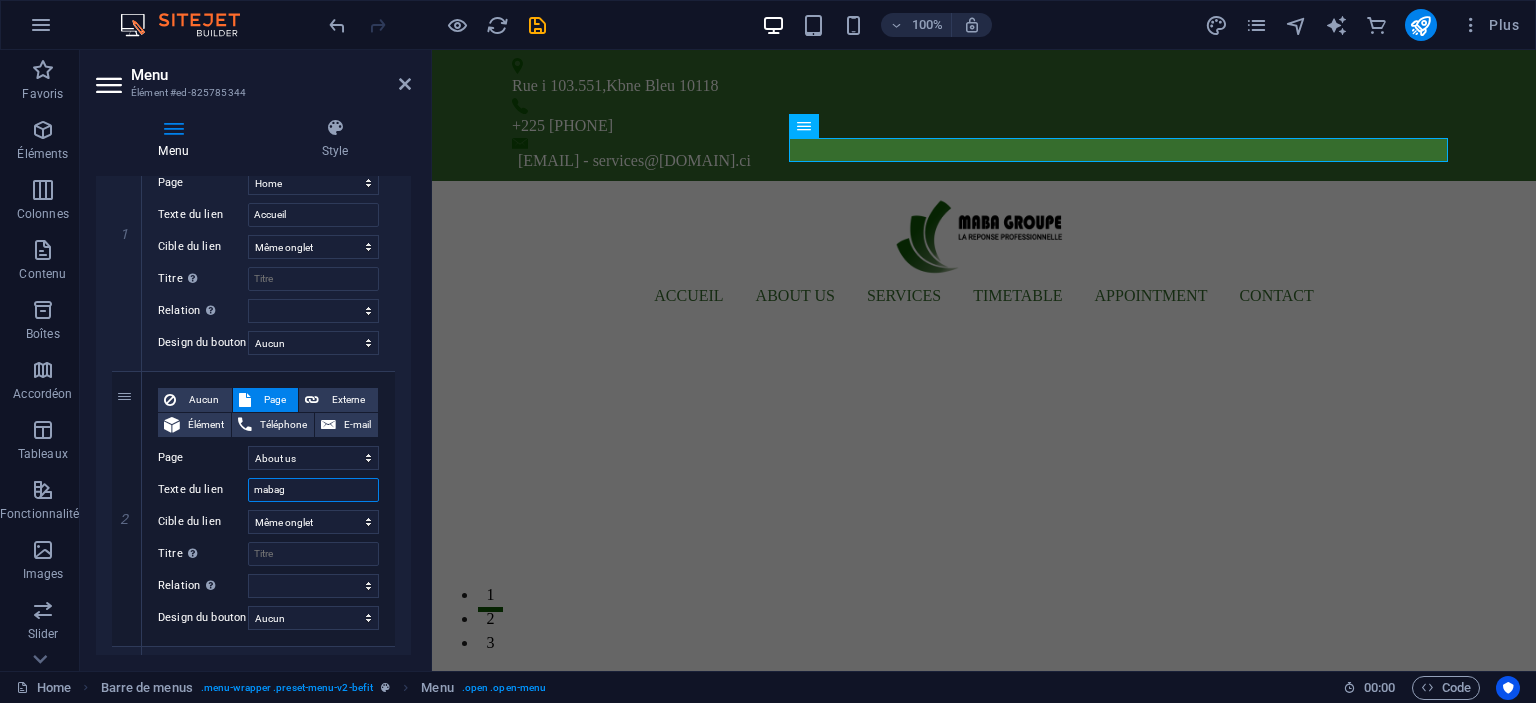 type on "mabagr" 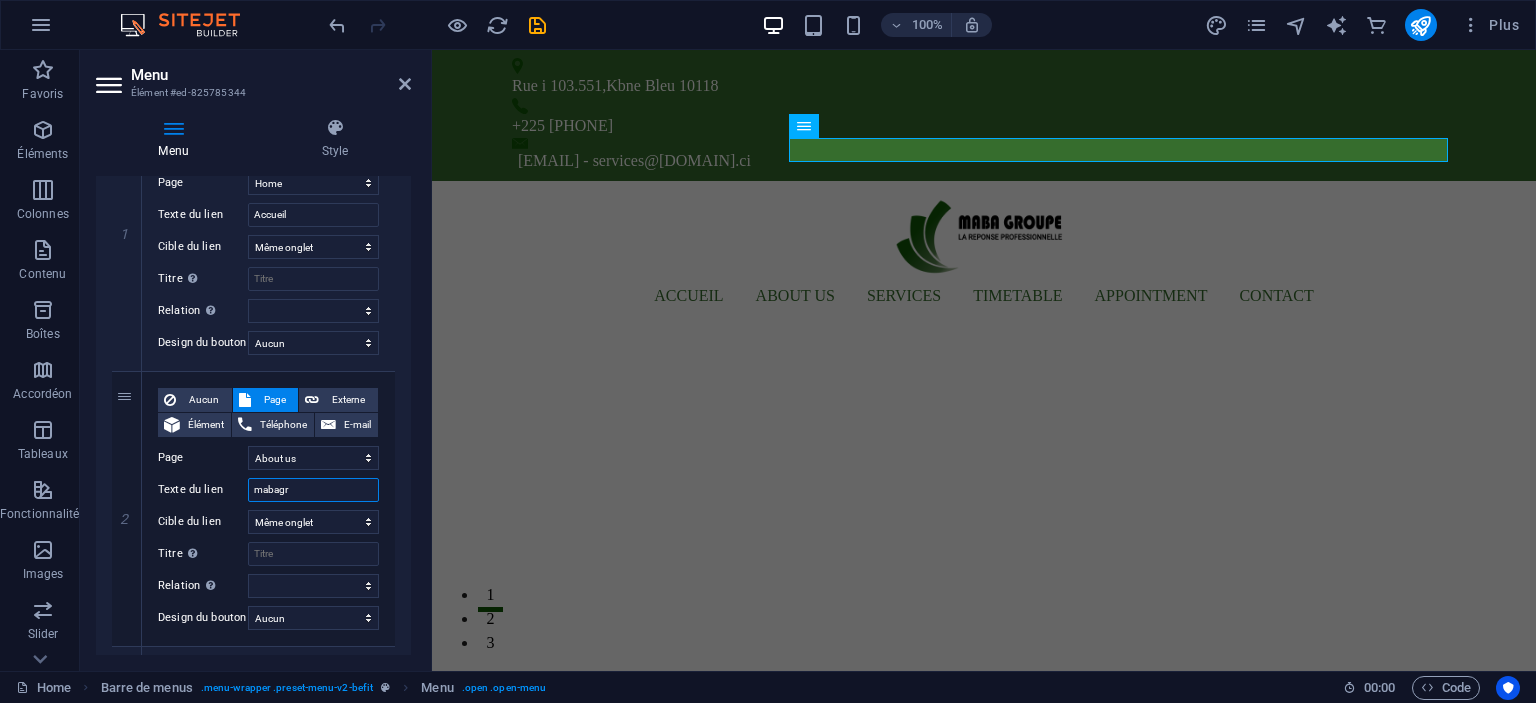 select 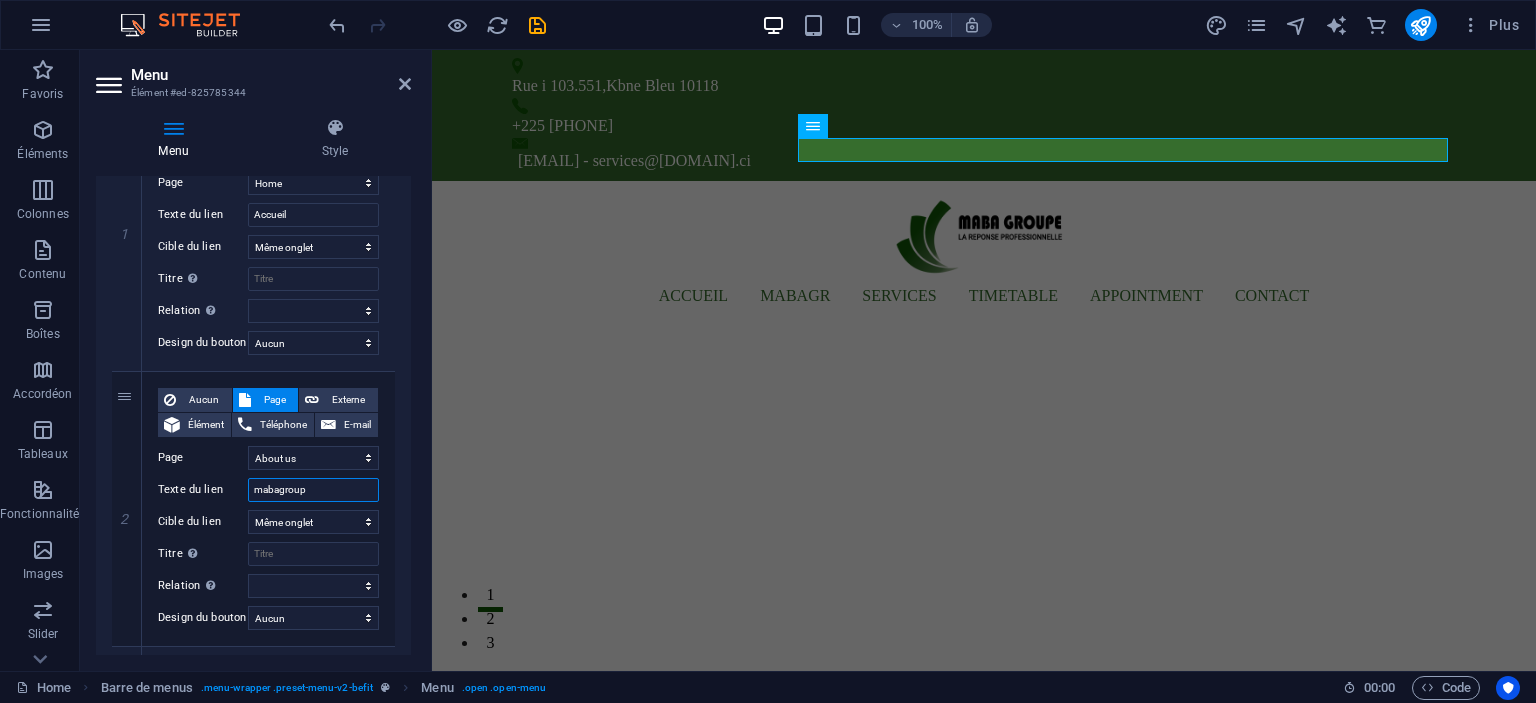 type on "mabagroupe" 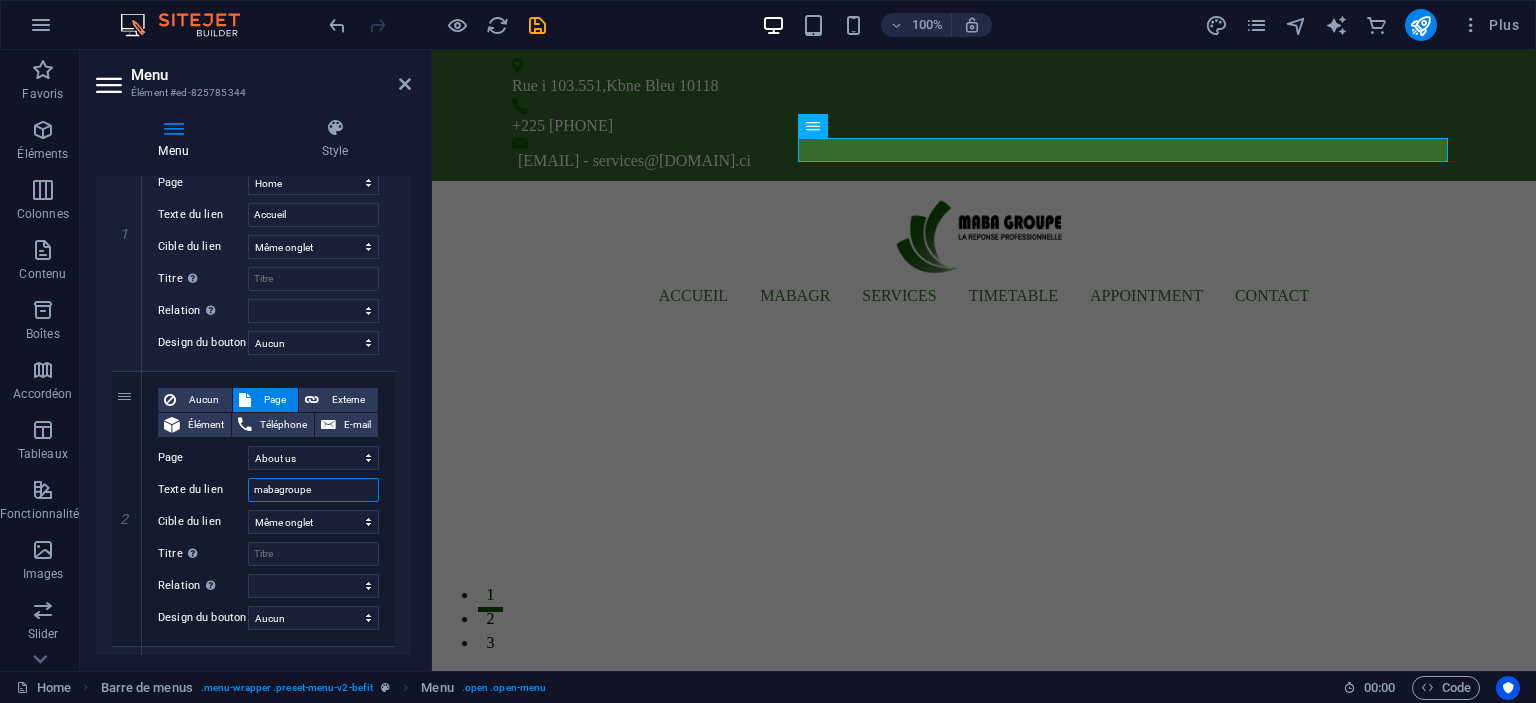 select 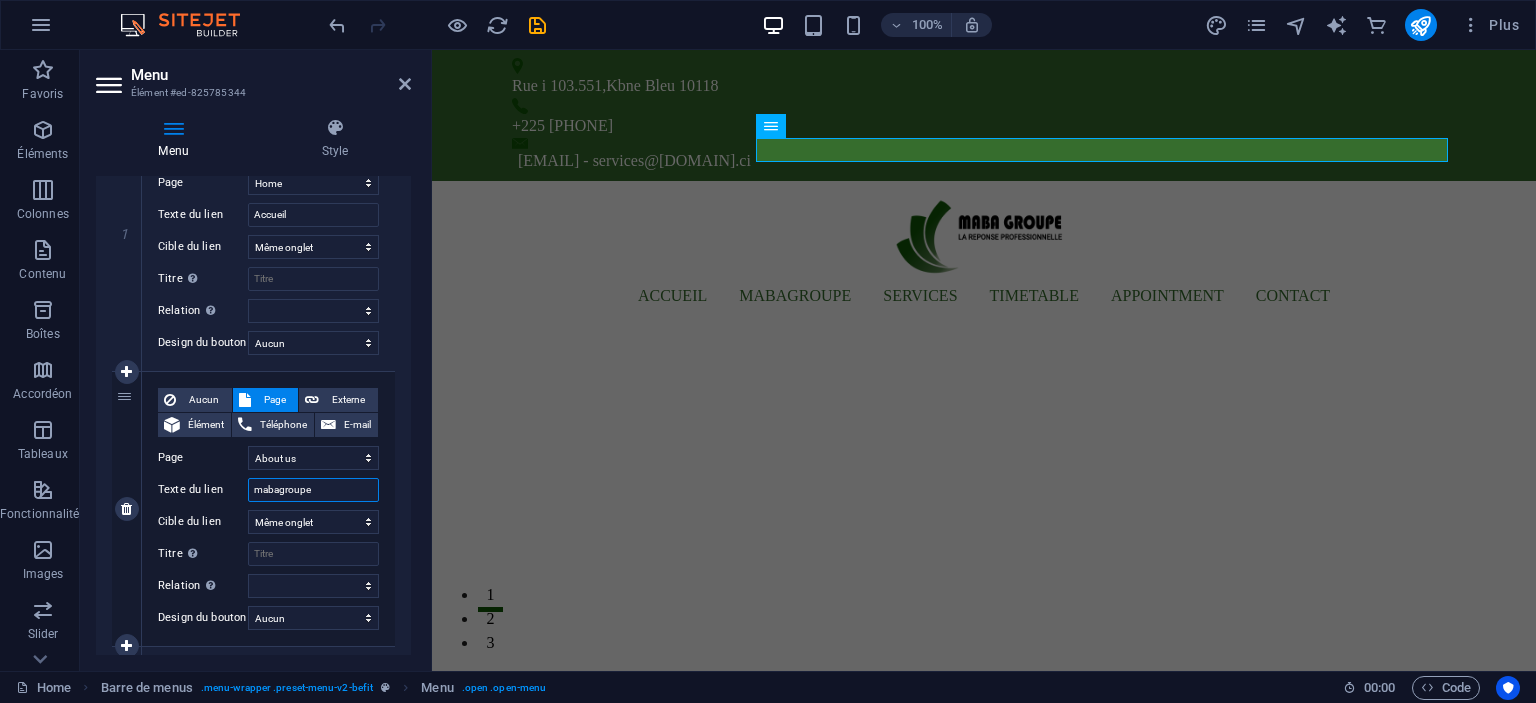 click on "mabagroupe" at bounding box center (313, 490) 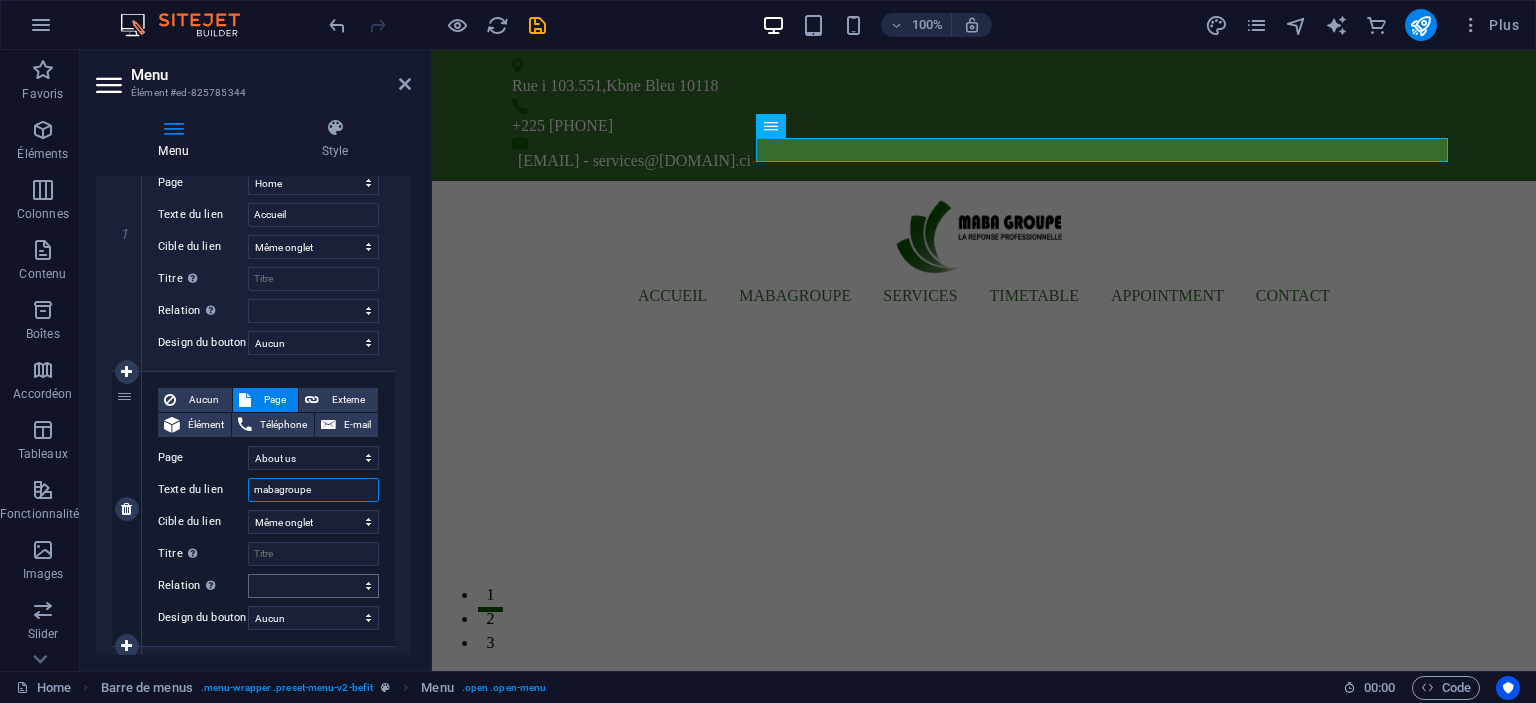 type on "maba groupe" 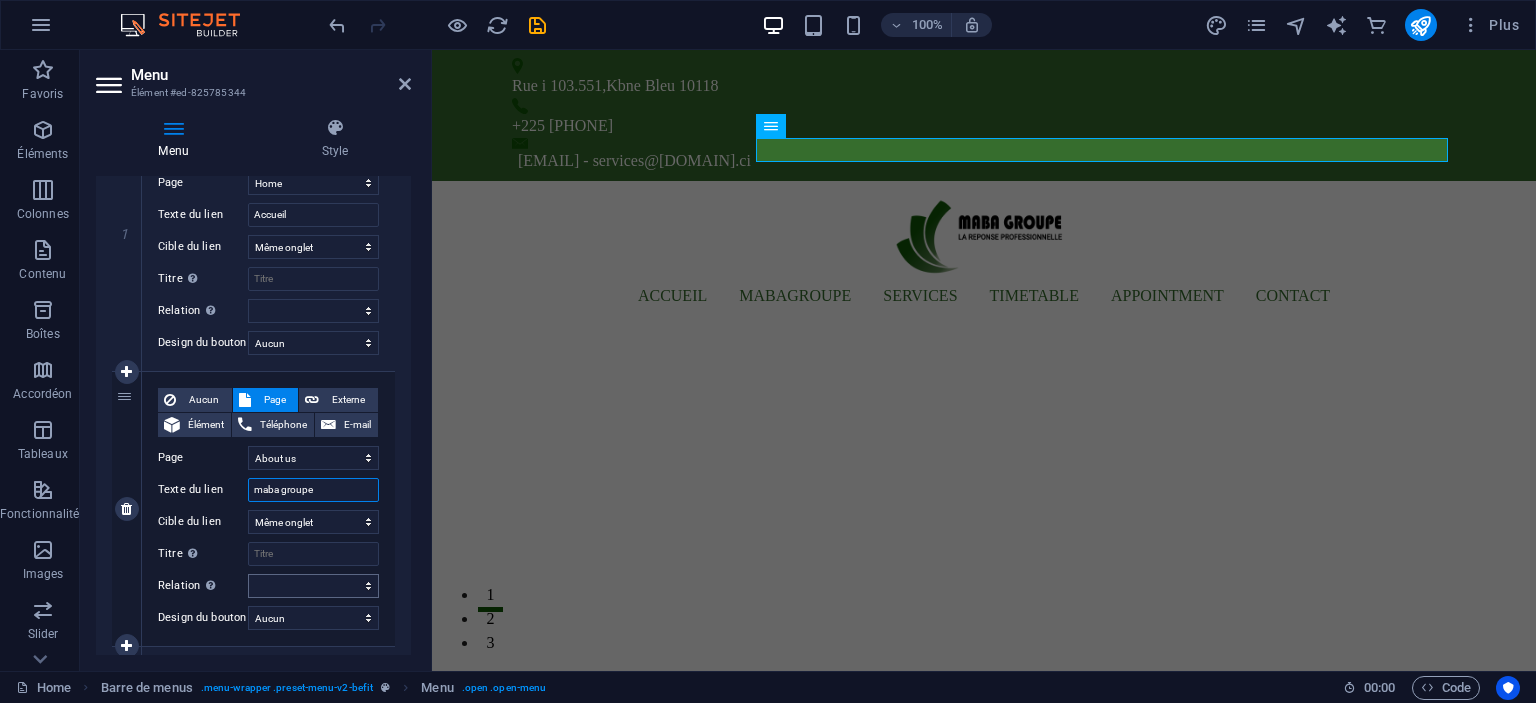 select 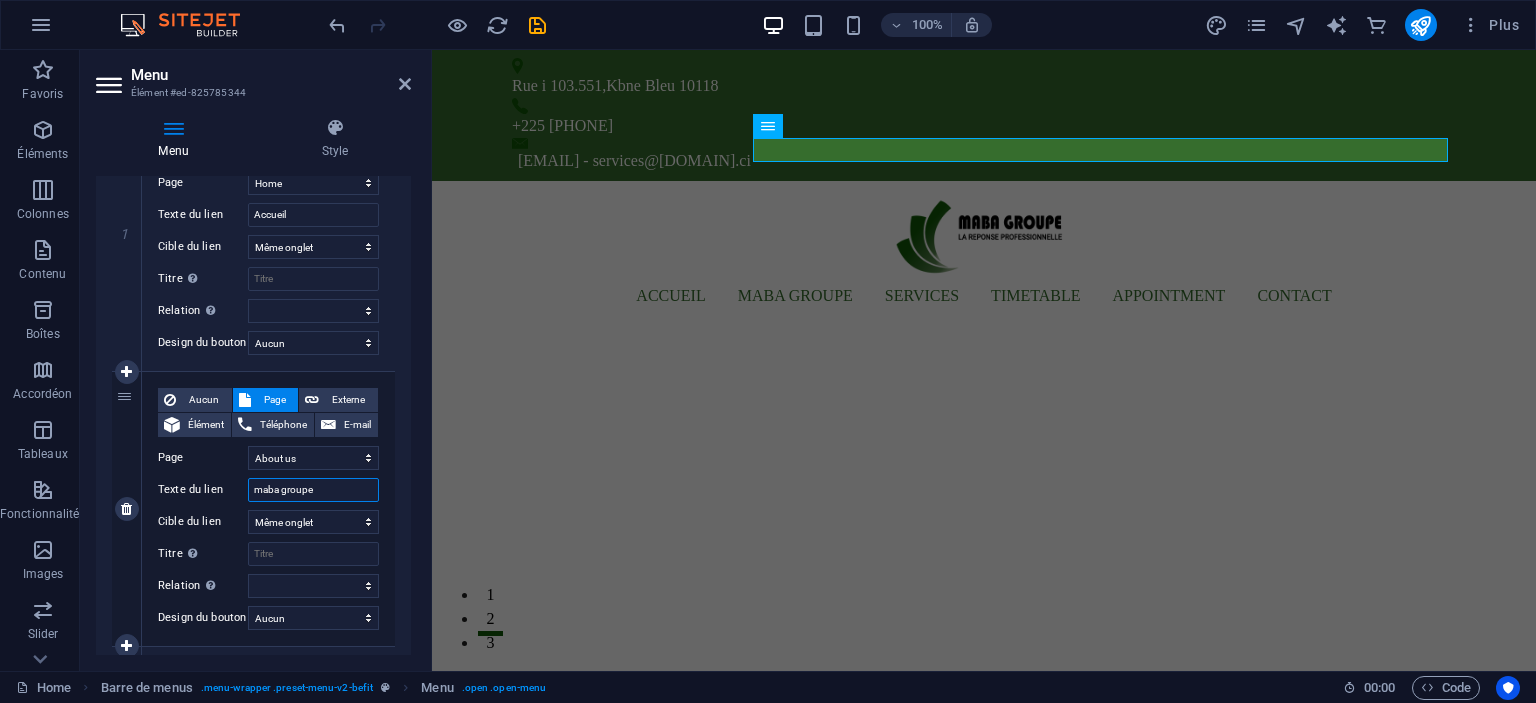 drag, startPoint x: 318, startPoint y: 488, endPoint x: 231, endPoint y: 492, distance: 87.0919 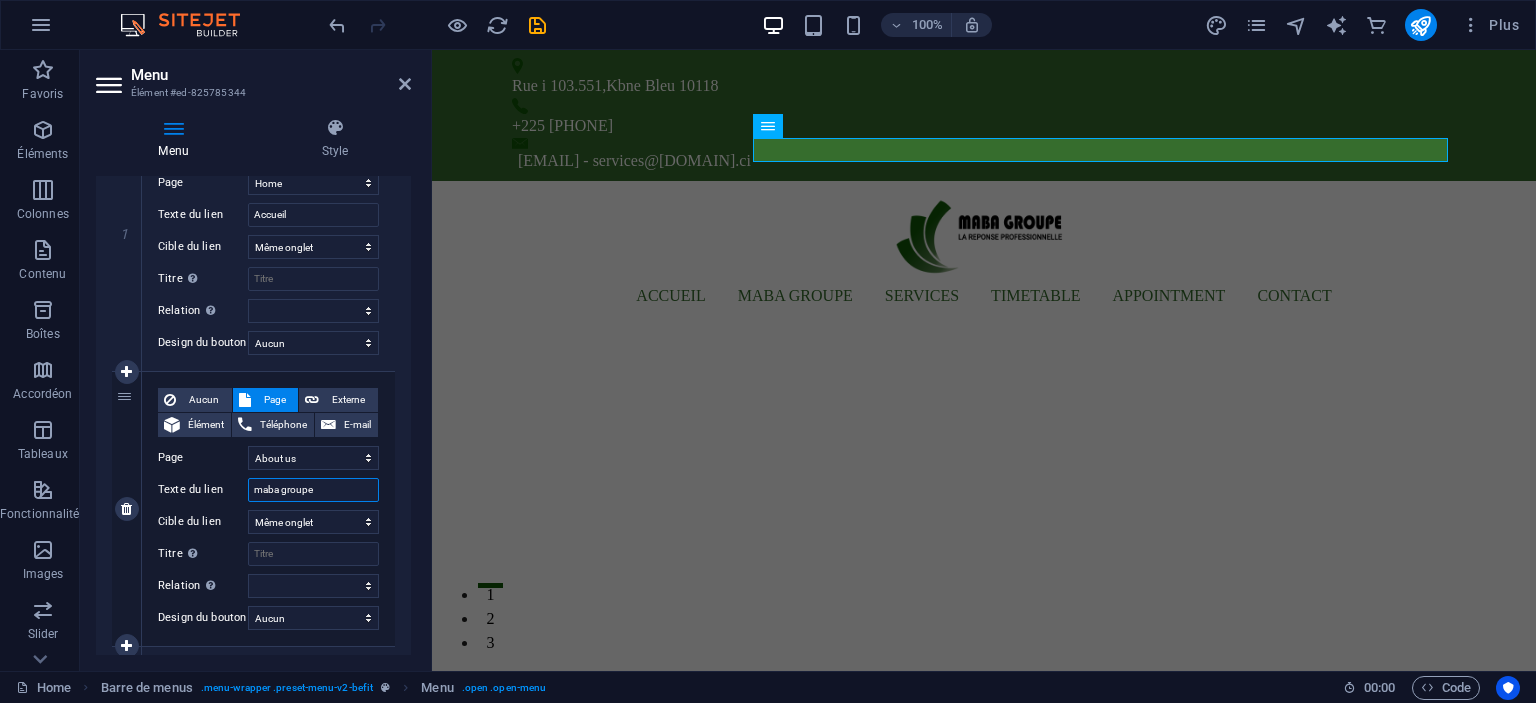 click on "maba groupe" at bounding box center (313, 490) 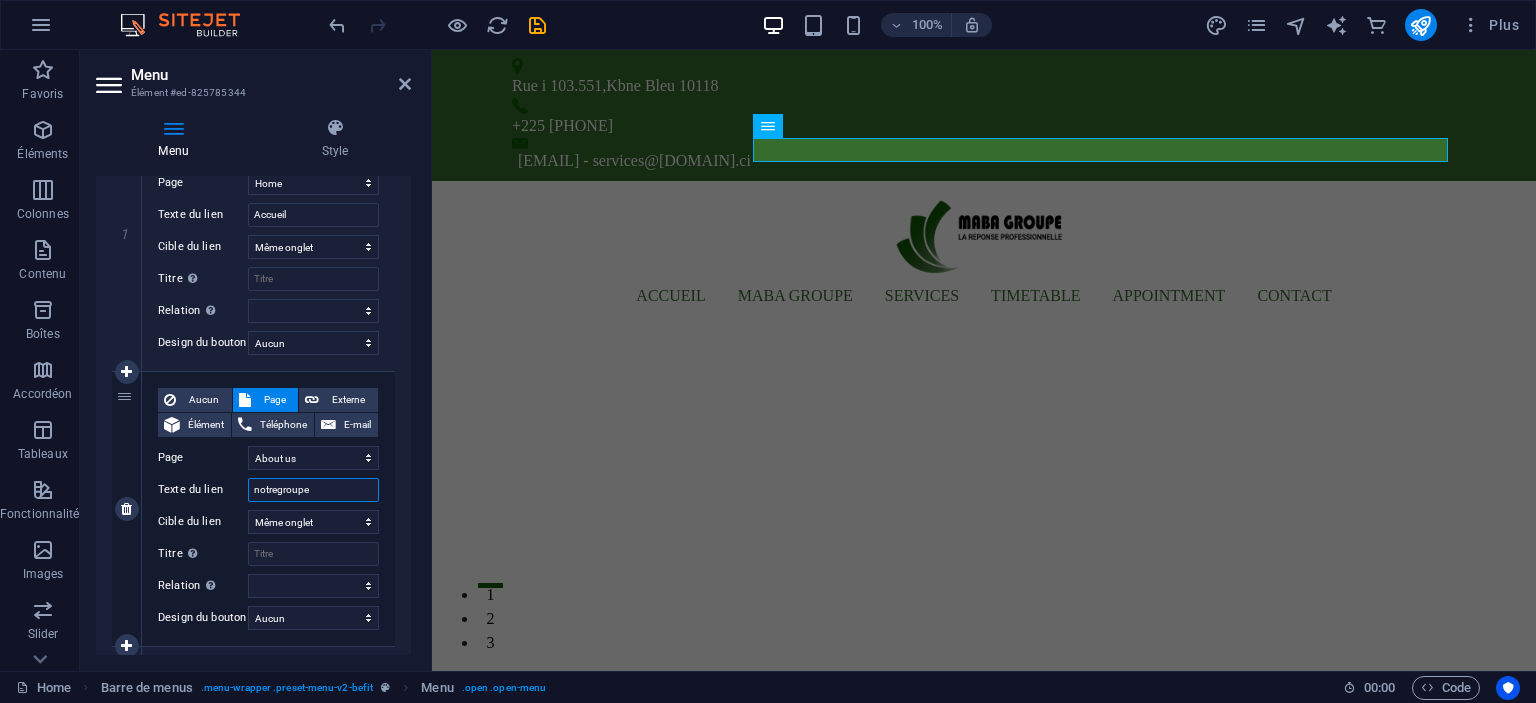 type on "notre groupe" 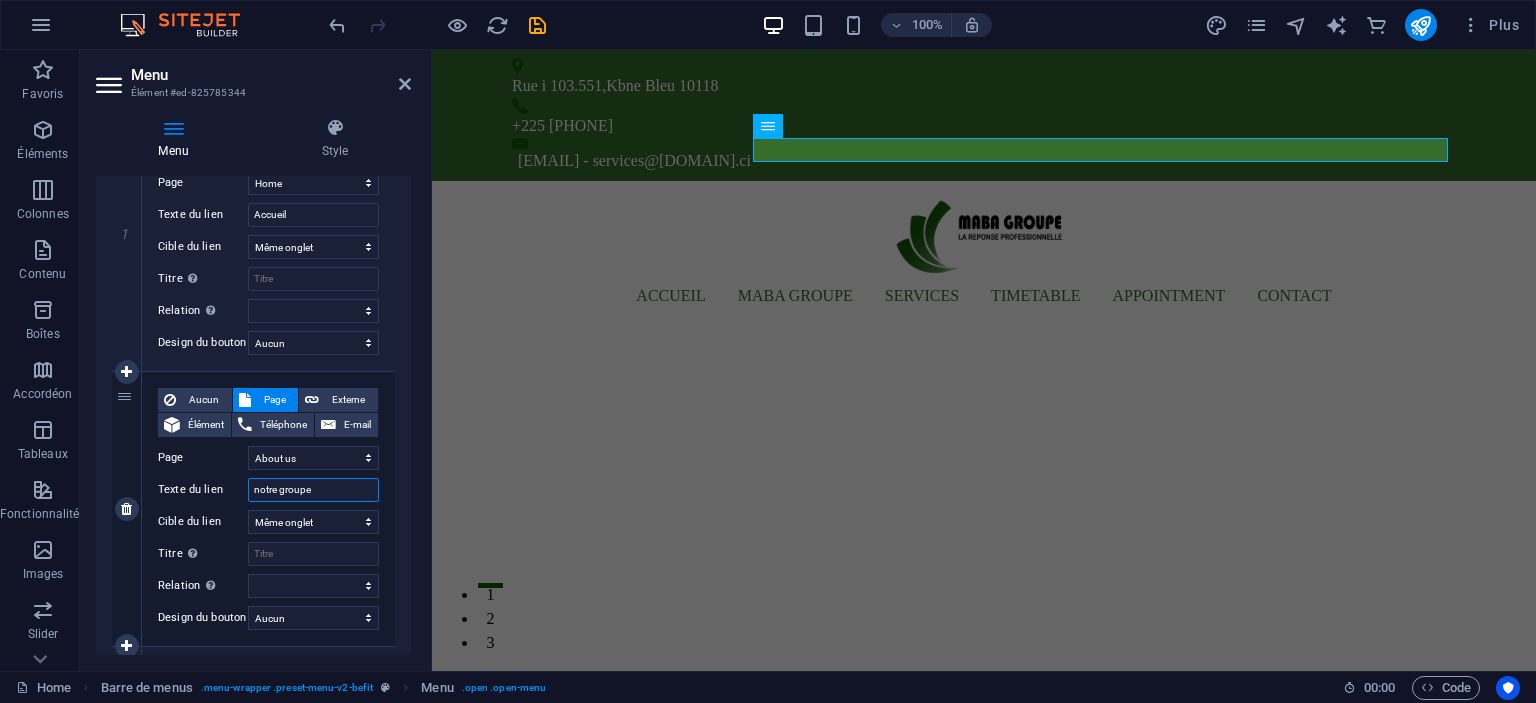 select 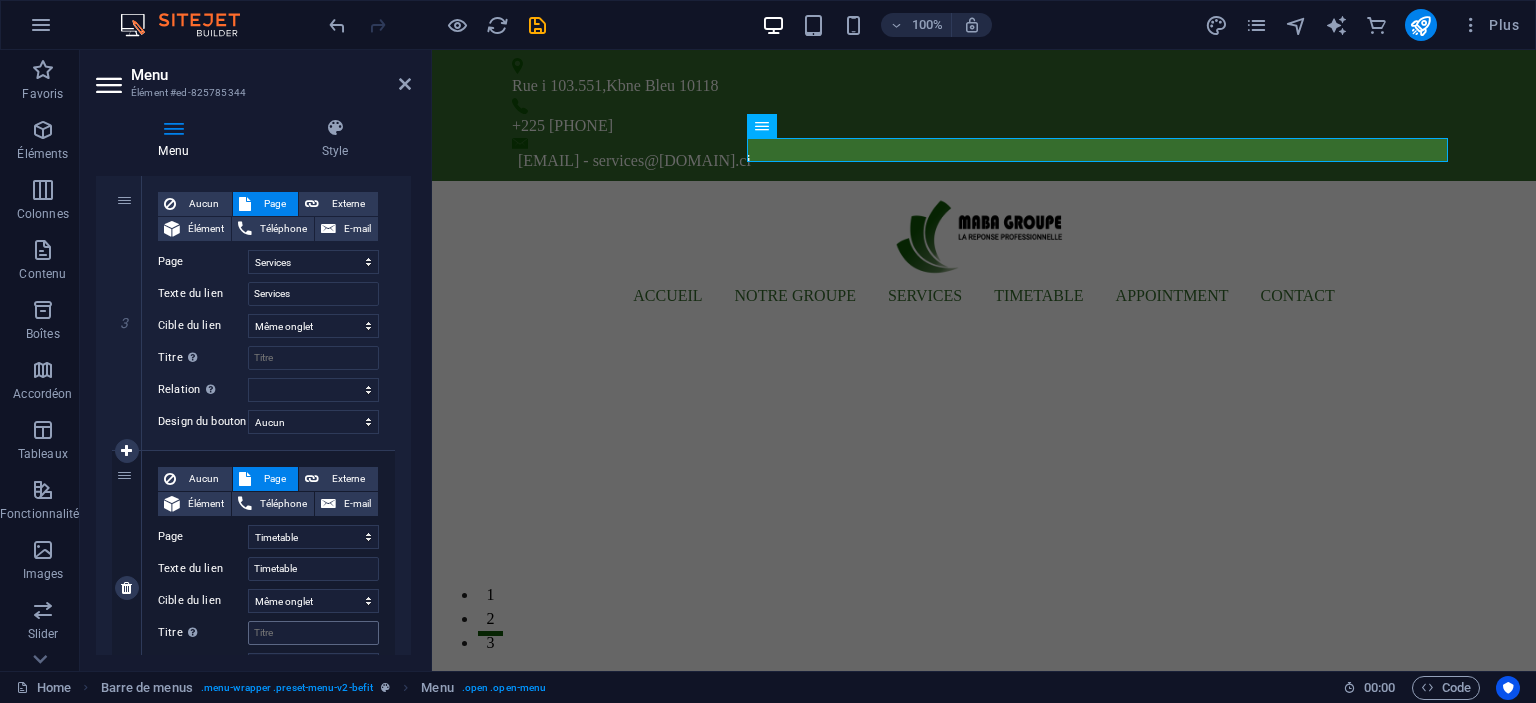 scroll, scrollTop: 785, scrollLeft: 0, axis: vertical 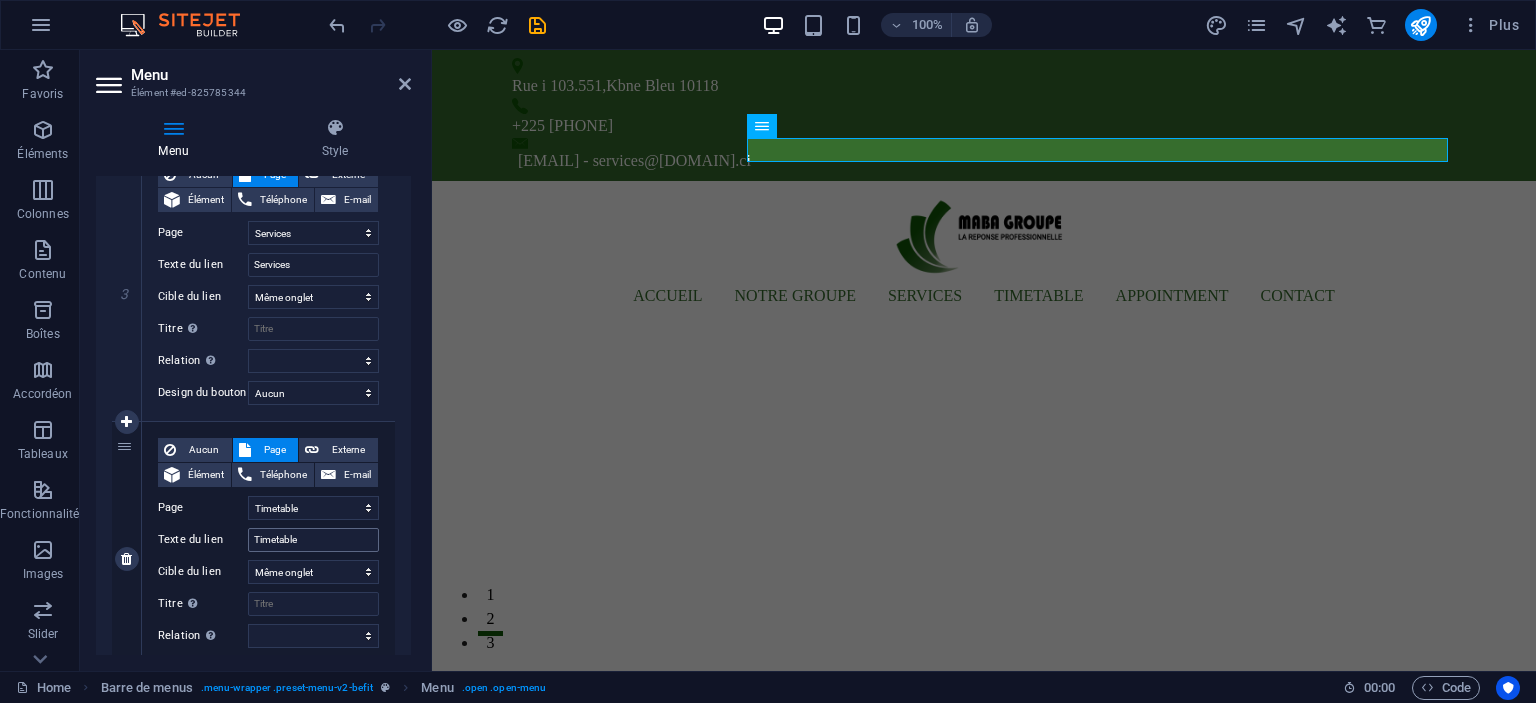 type on "notre groupe" 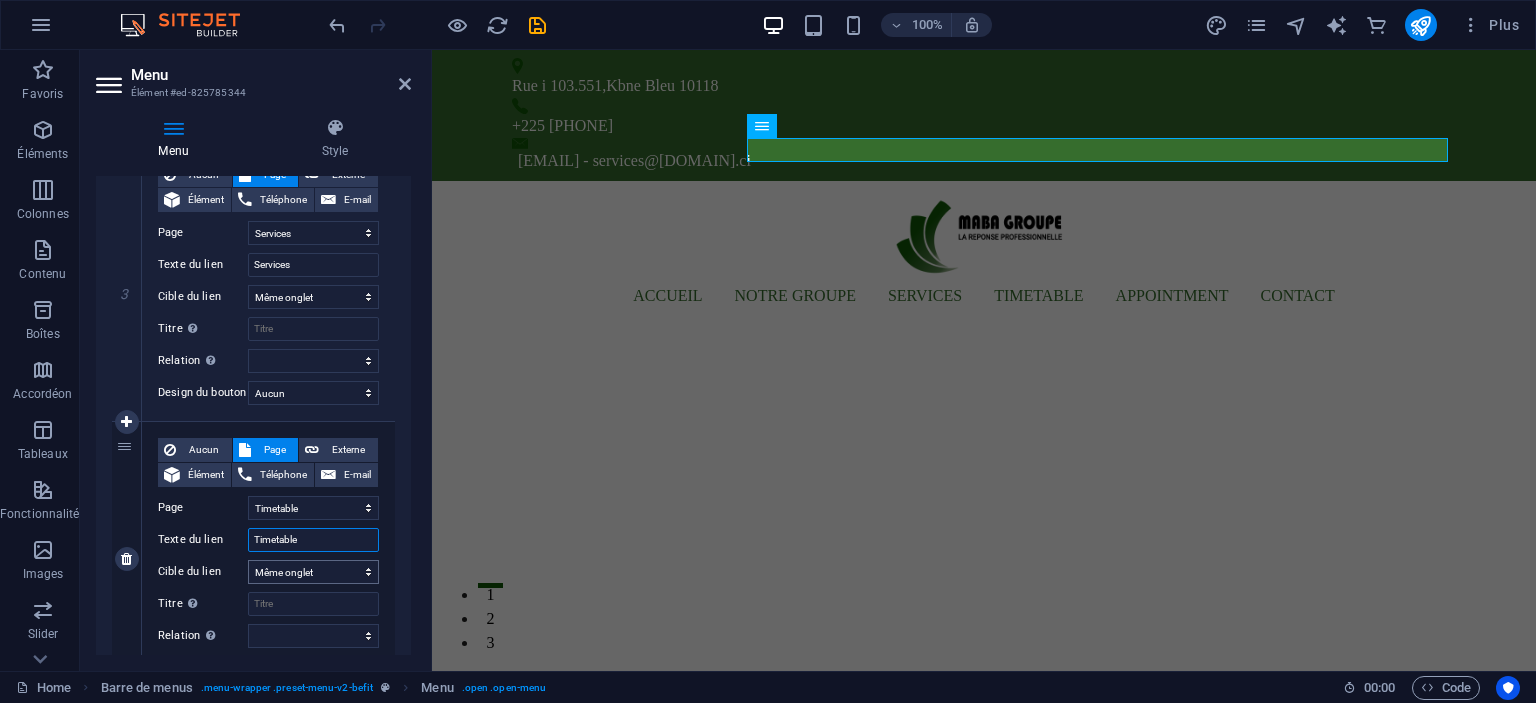 drag, startPoint x: 302, startPoint y: 540, endPoint x: 252, endPoint y: 558, distance: 53.14132 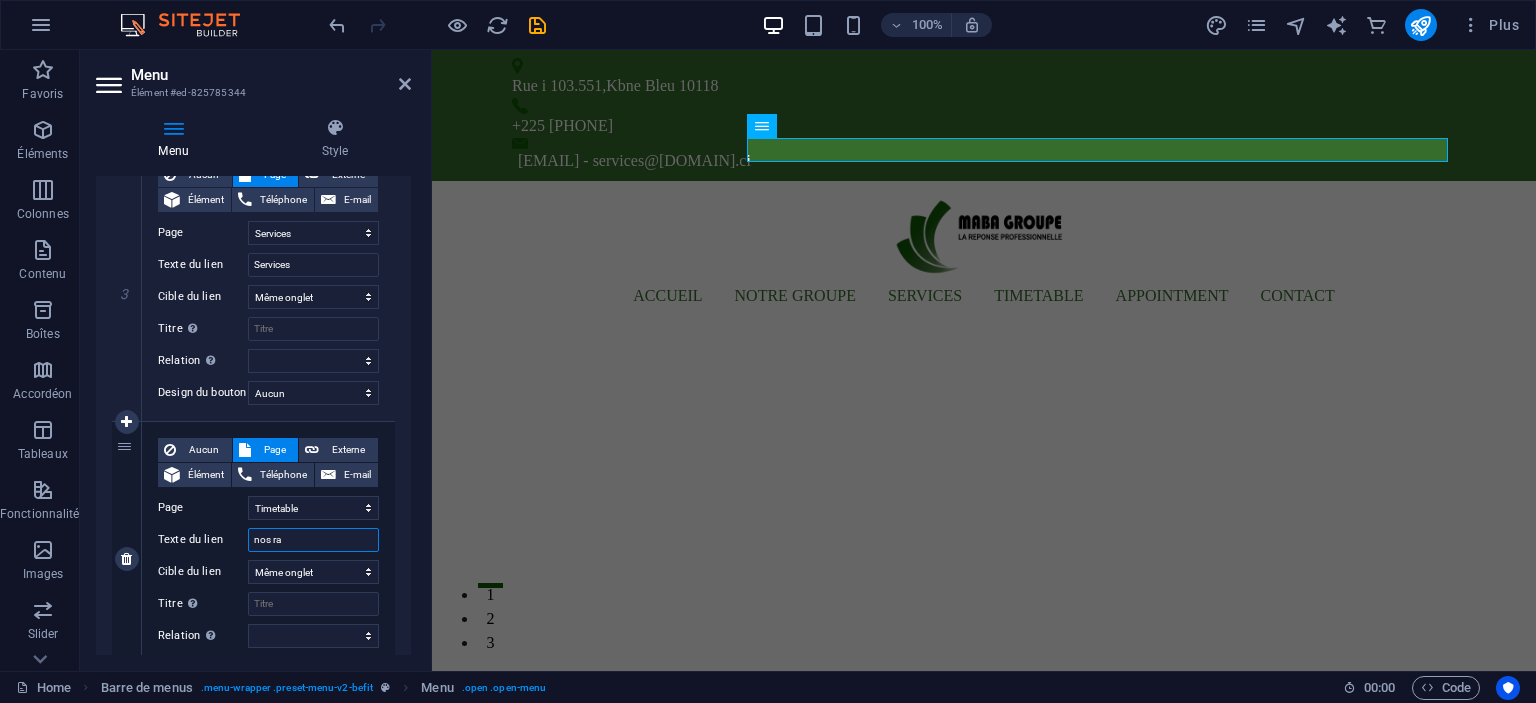 type on "nos ra" 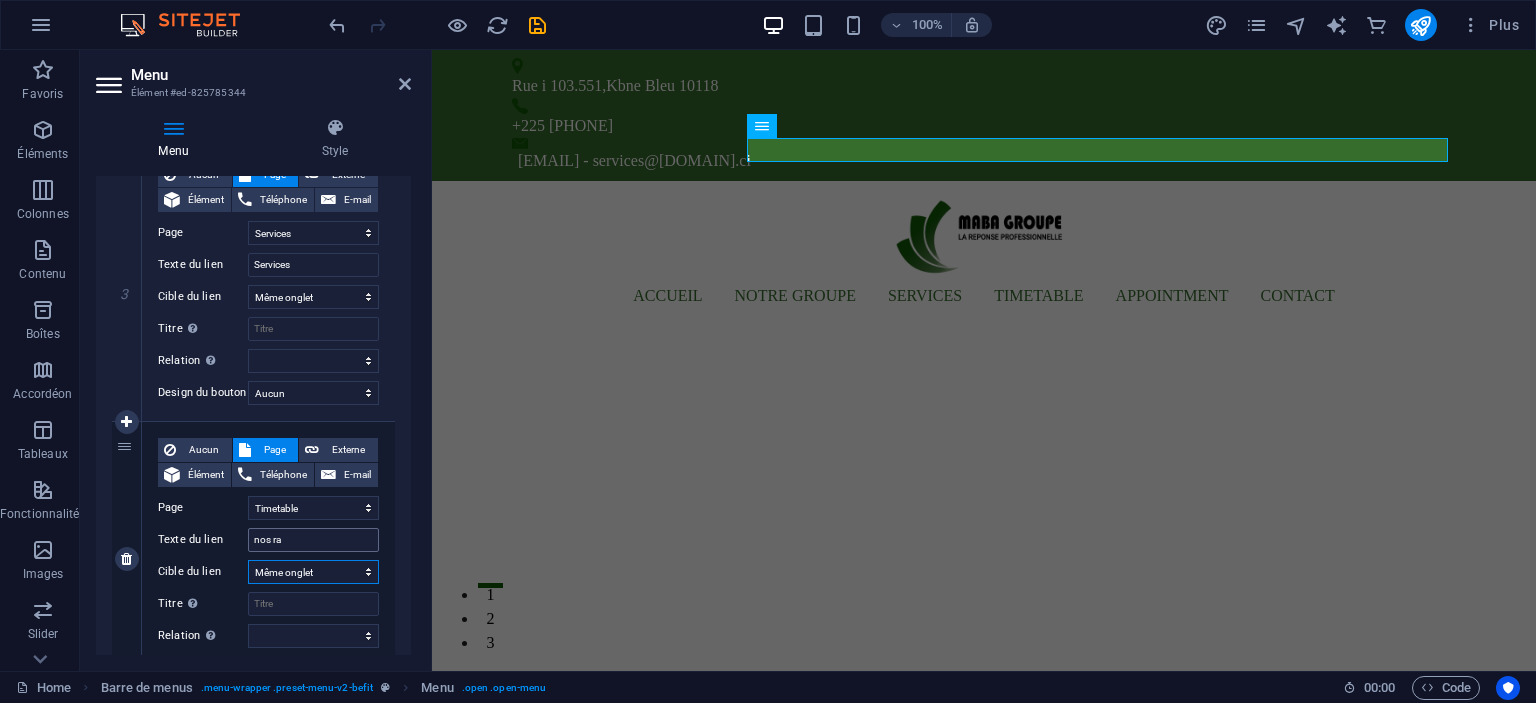 select 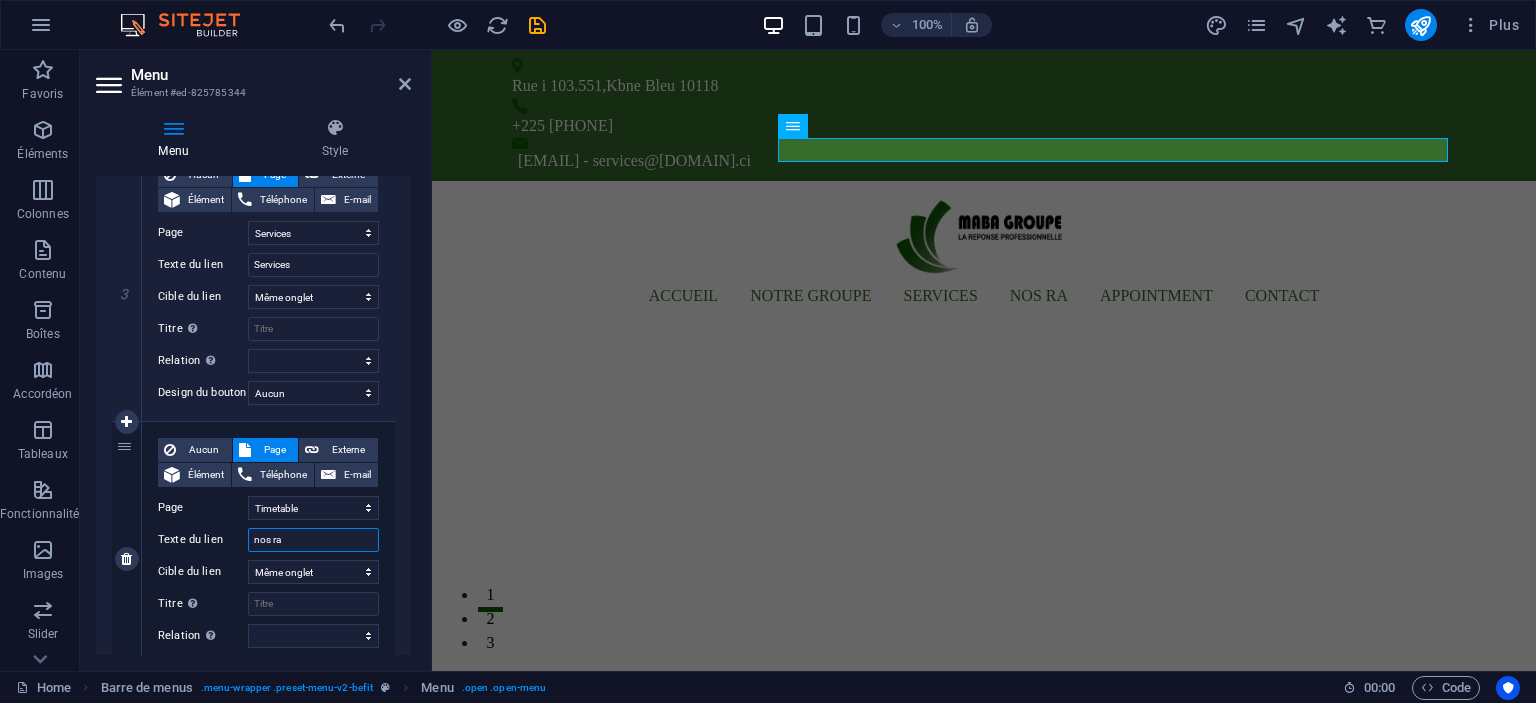 click on "nos ra" at bounding box center [313, 540] 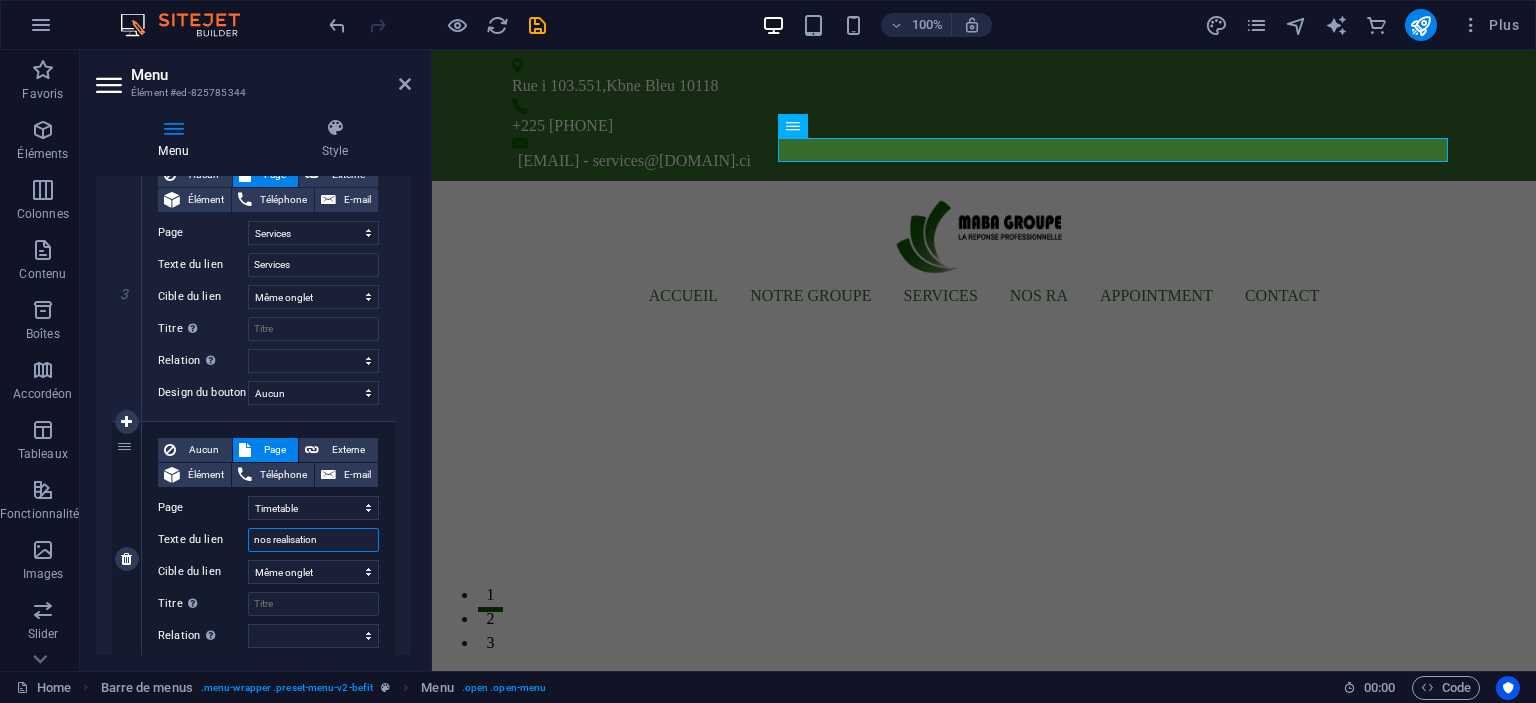 type on "nos realisations" 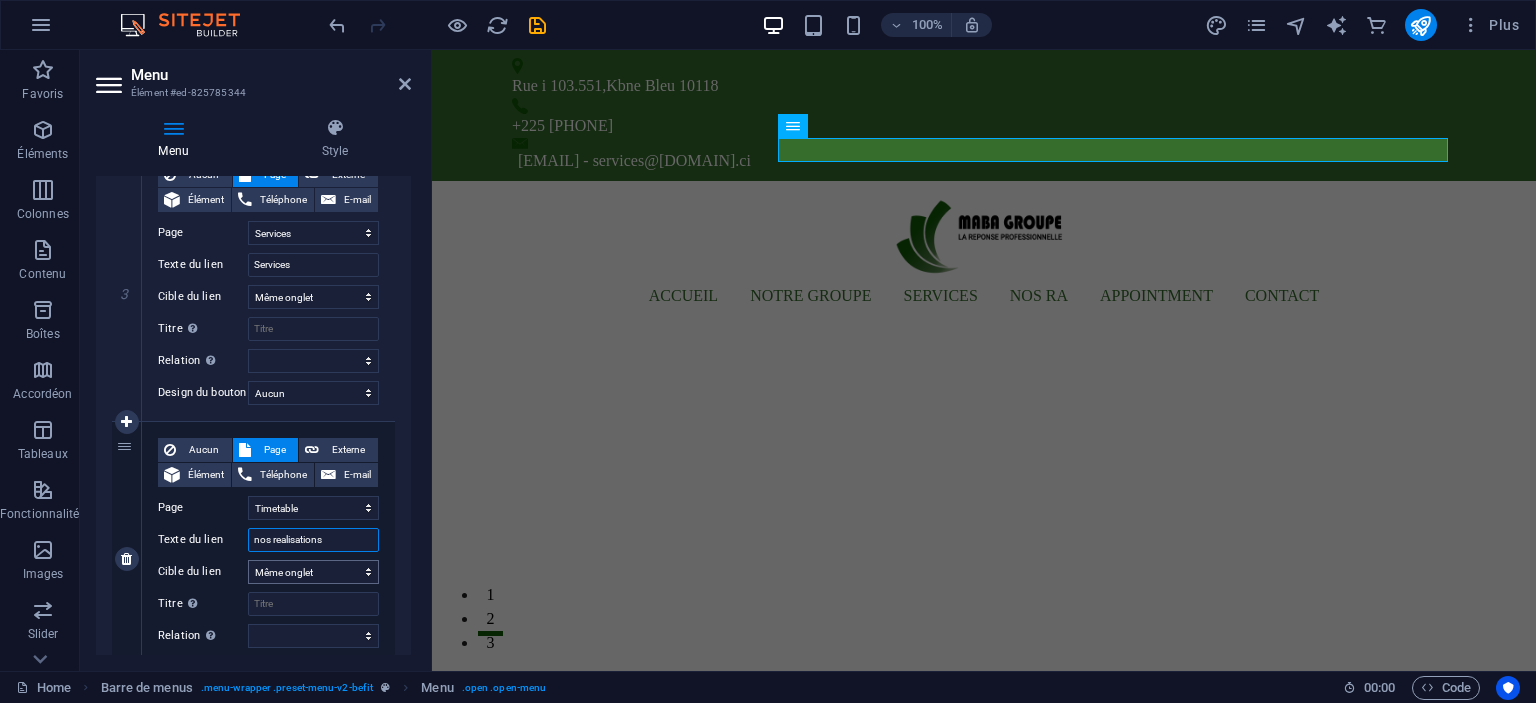 select 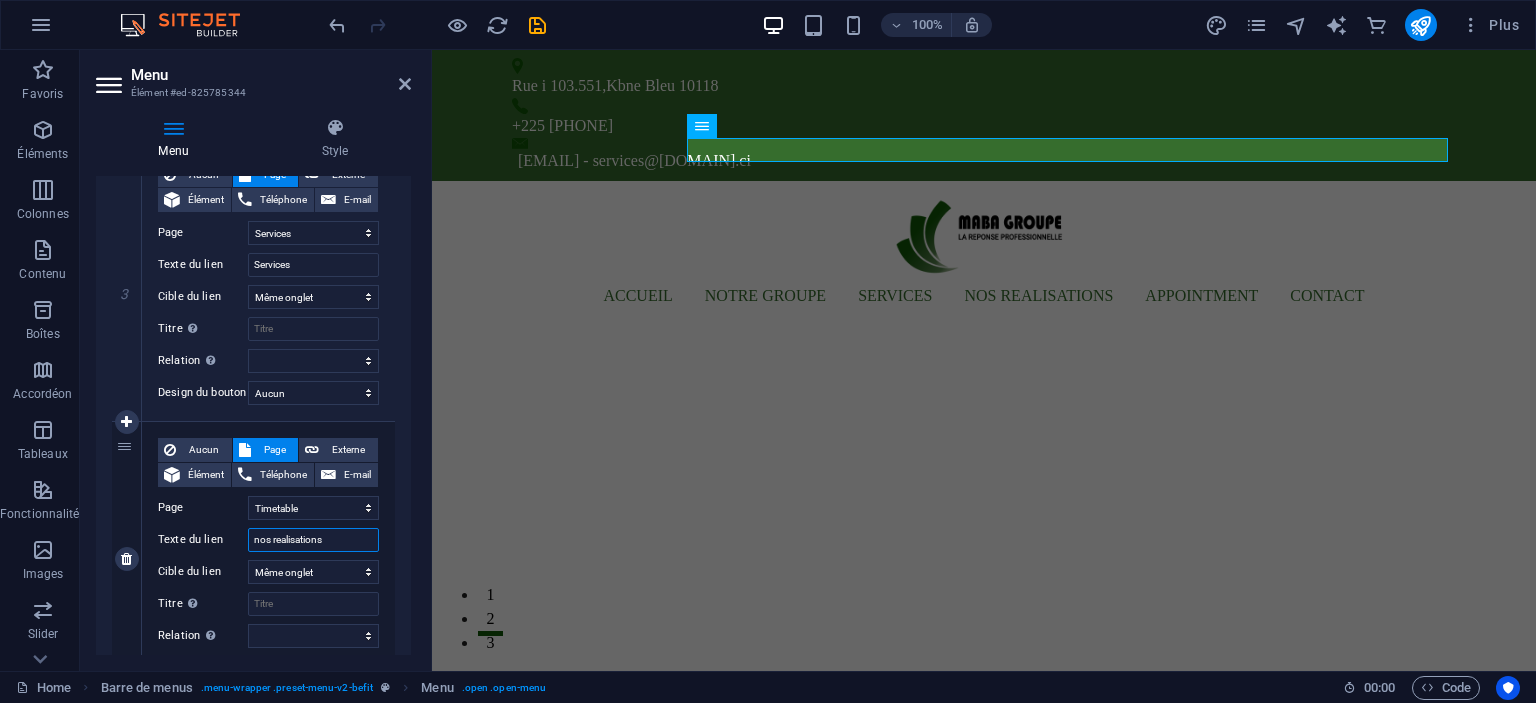 click on "nos realisations" at bounding box center (313, 540) 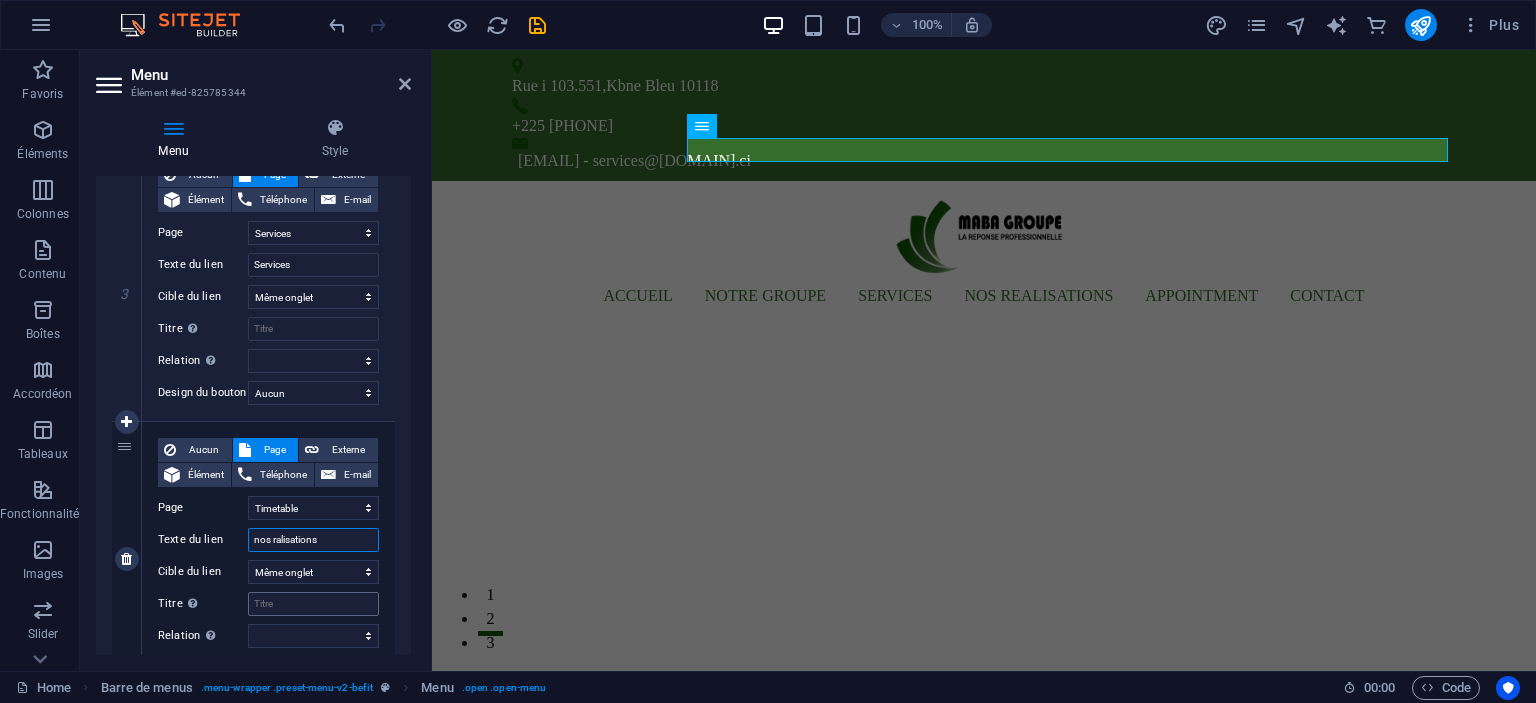 type on "nos réalisations" 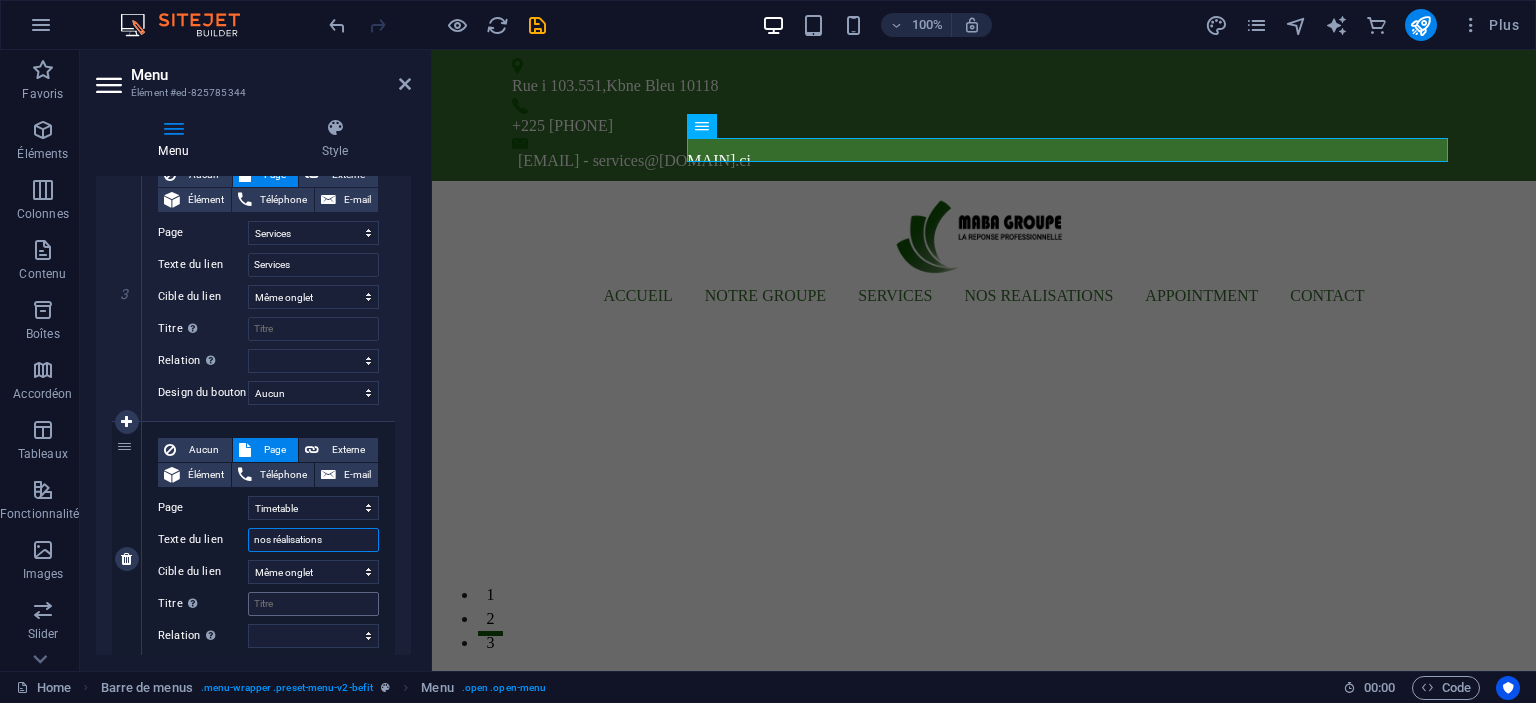 select 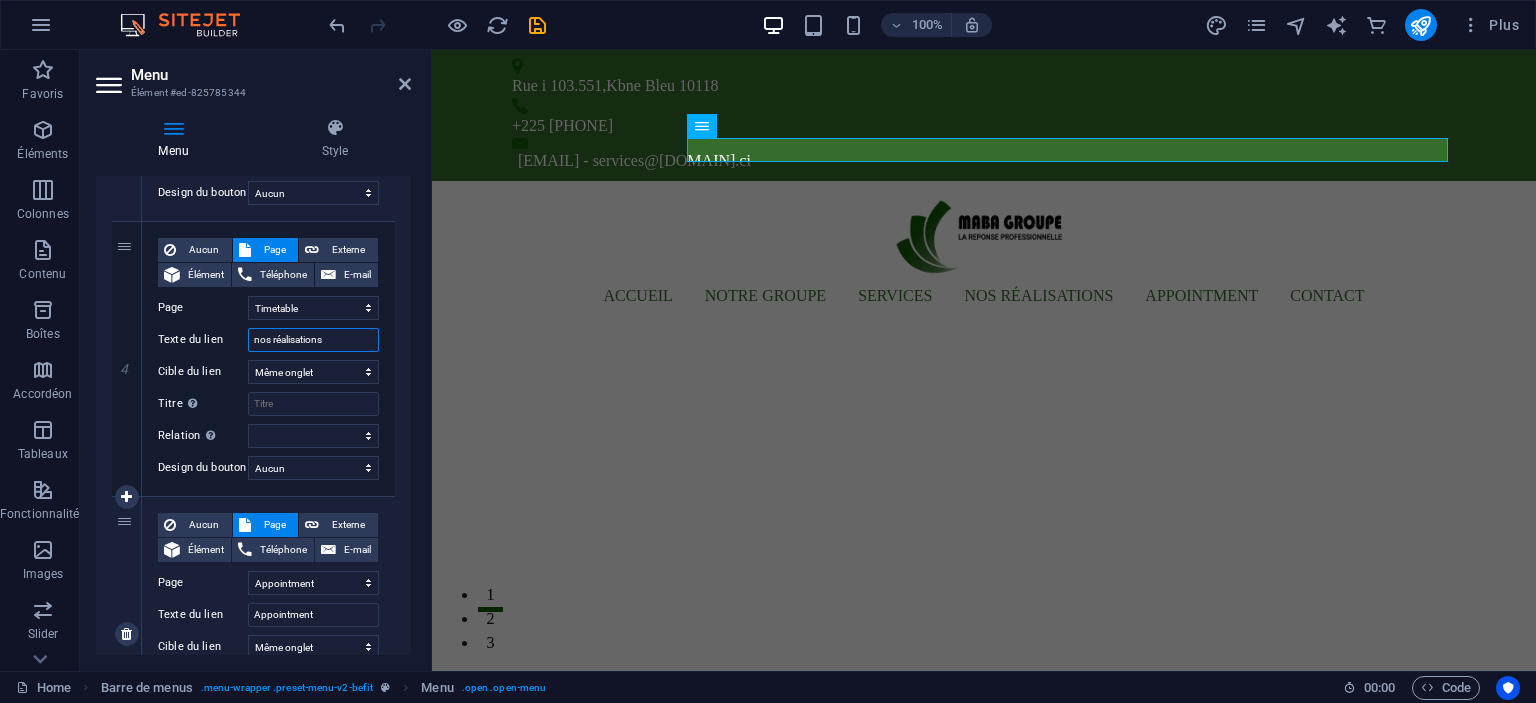 scroll, scrollTop: 1085, scrollLeft: 0, axis: vertical 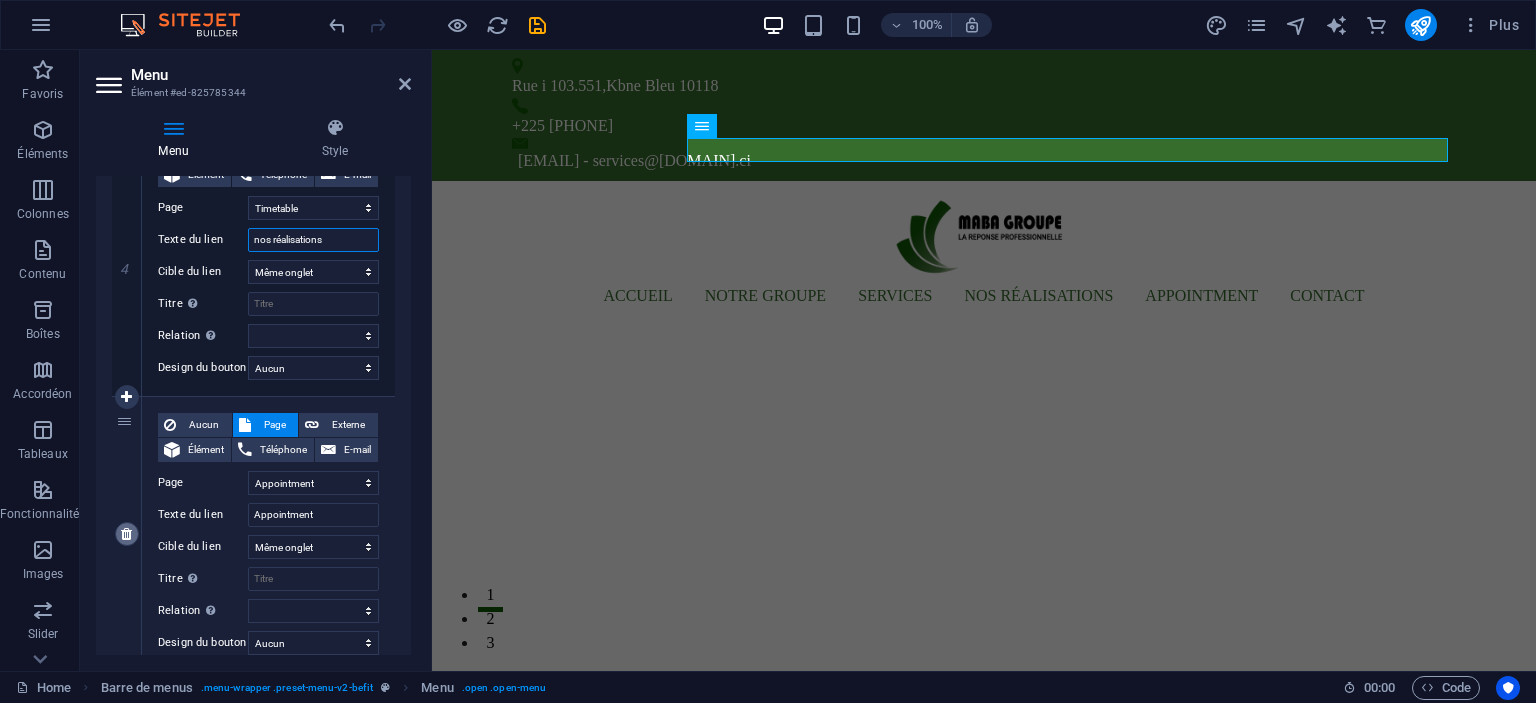 type on "nos réalisations" 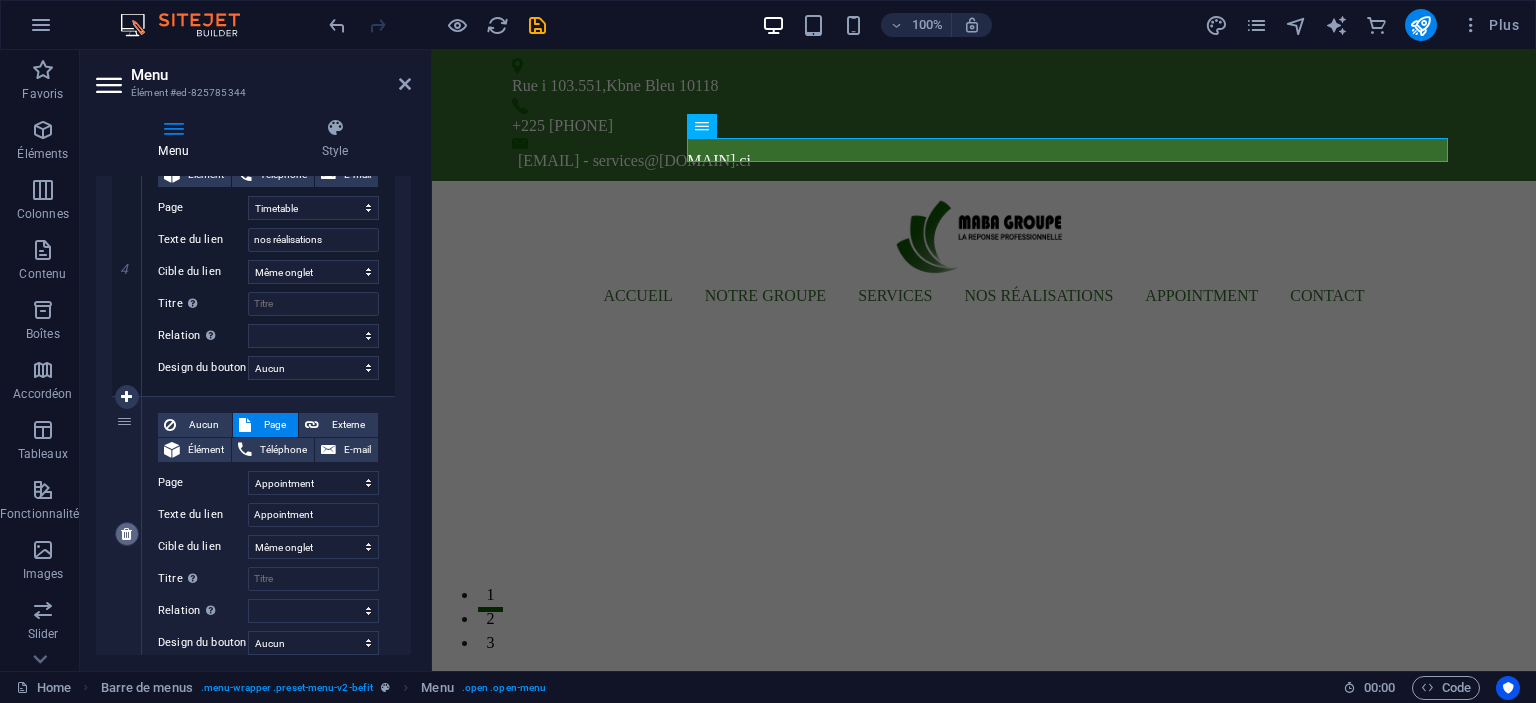 click at bounding box center (126, 534) 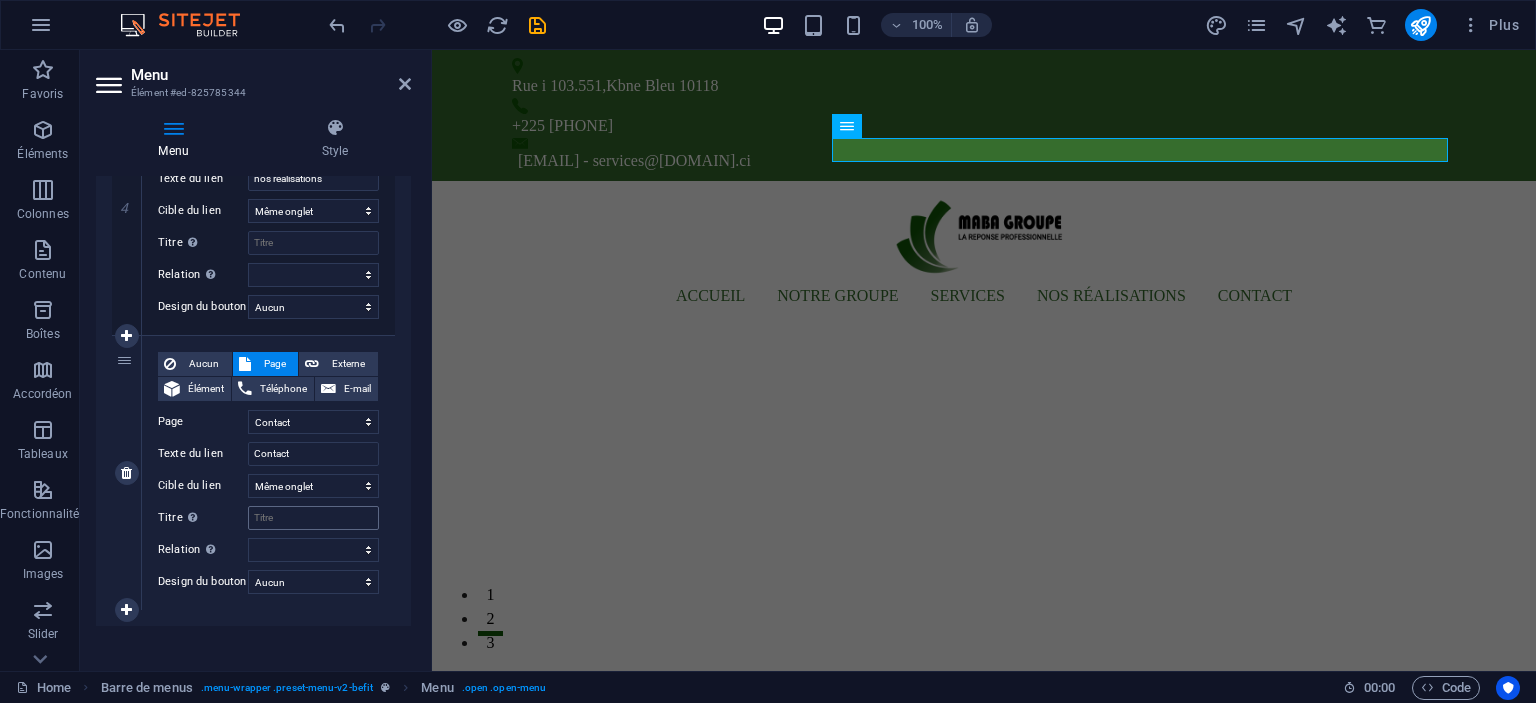 scroll, scrollTop: 1171, scrollLeft: 0, axis: vertical 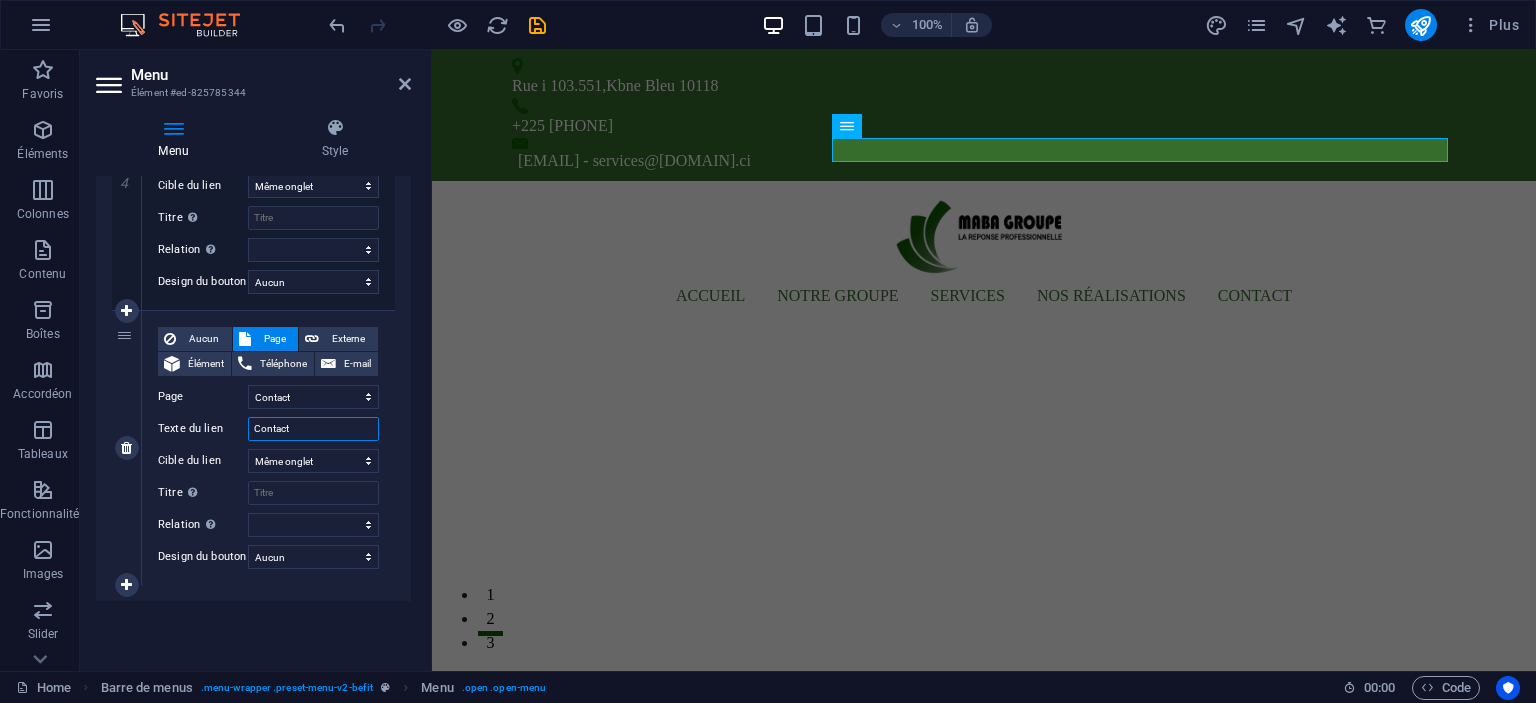 click on "Contact" at bounding box center [313, 429] 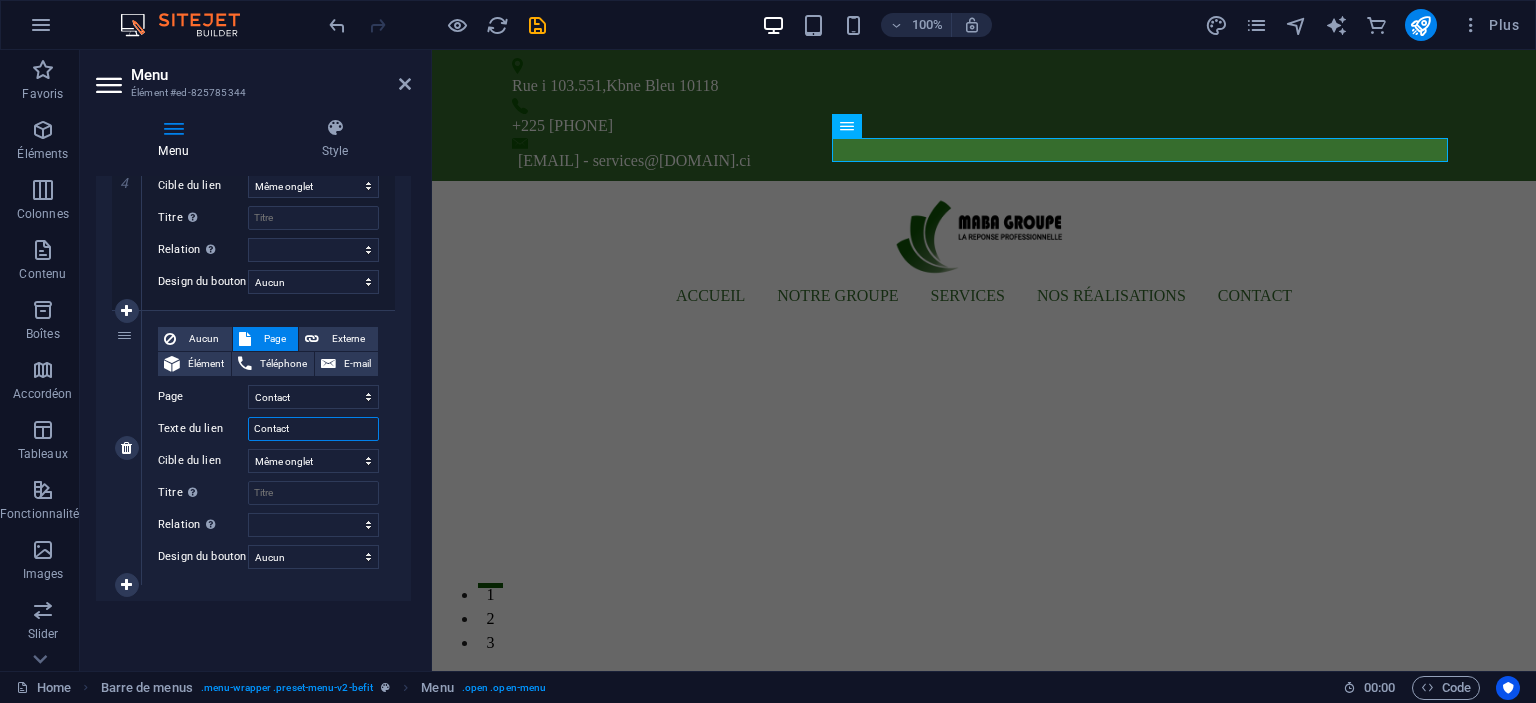 click on "Contact" at bounding box center [313, 429] 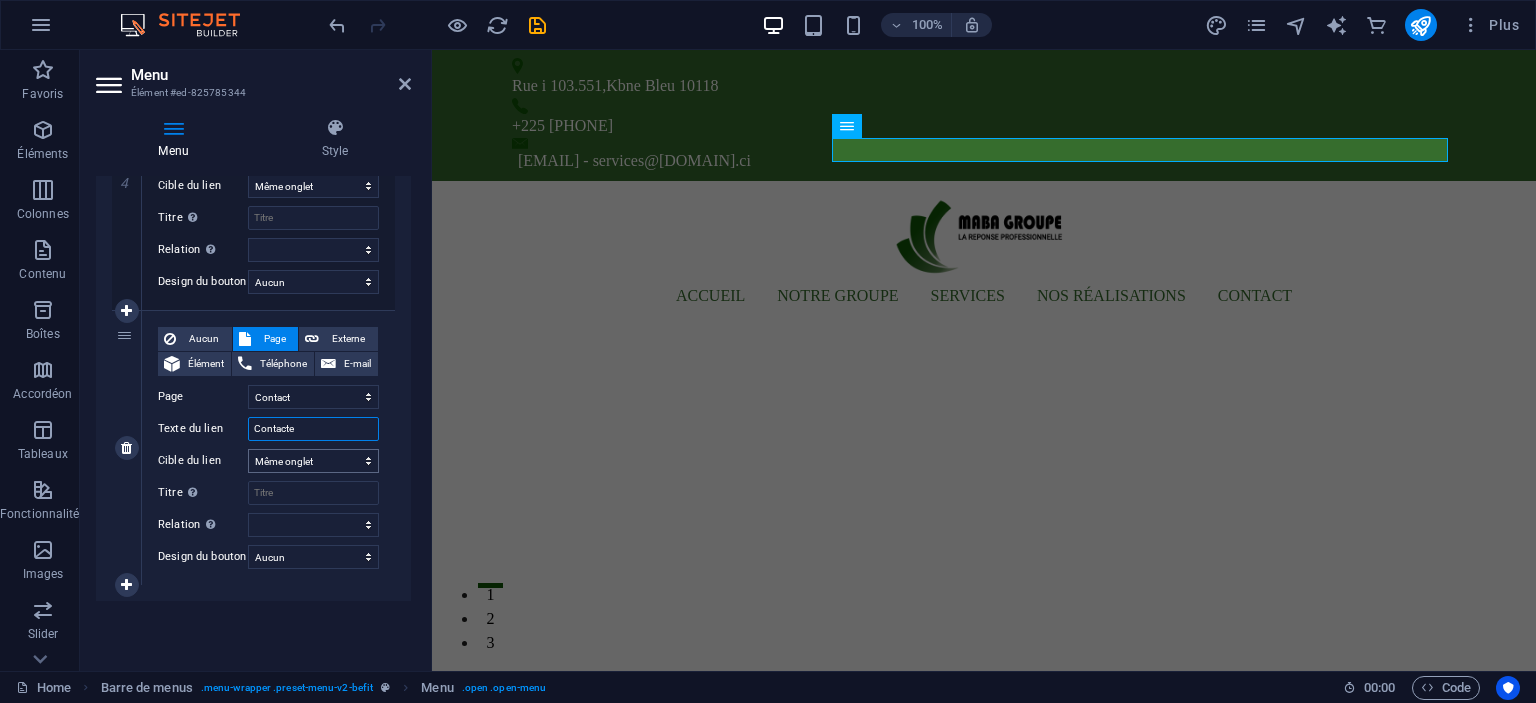 type on "Contacter" 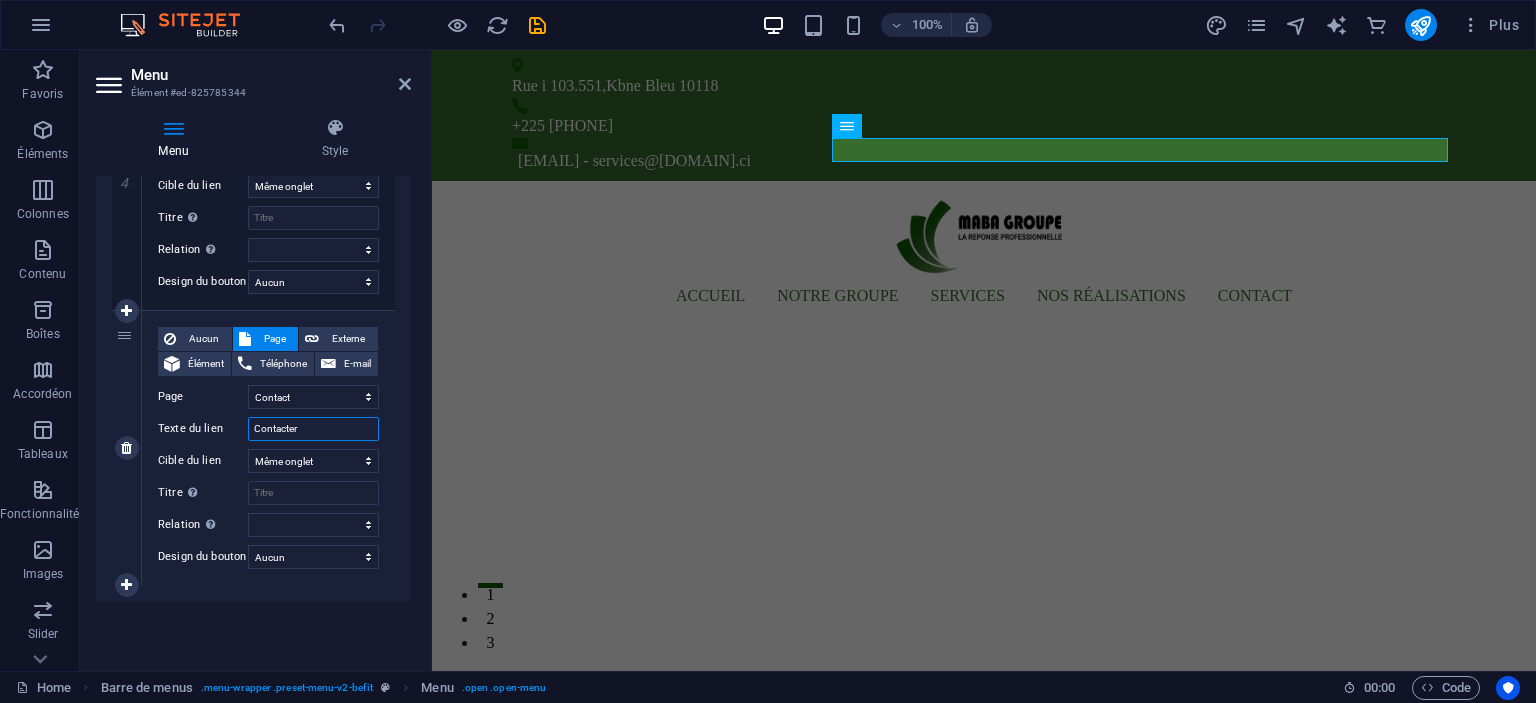 select 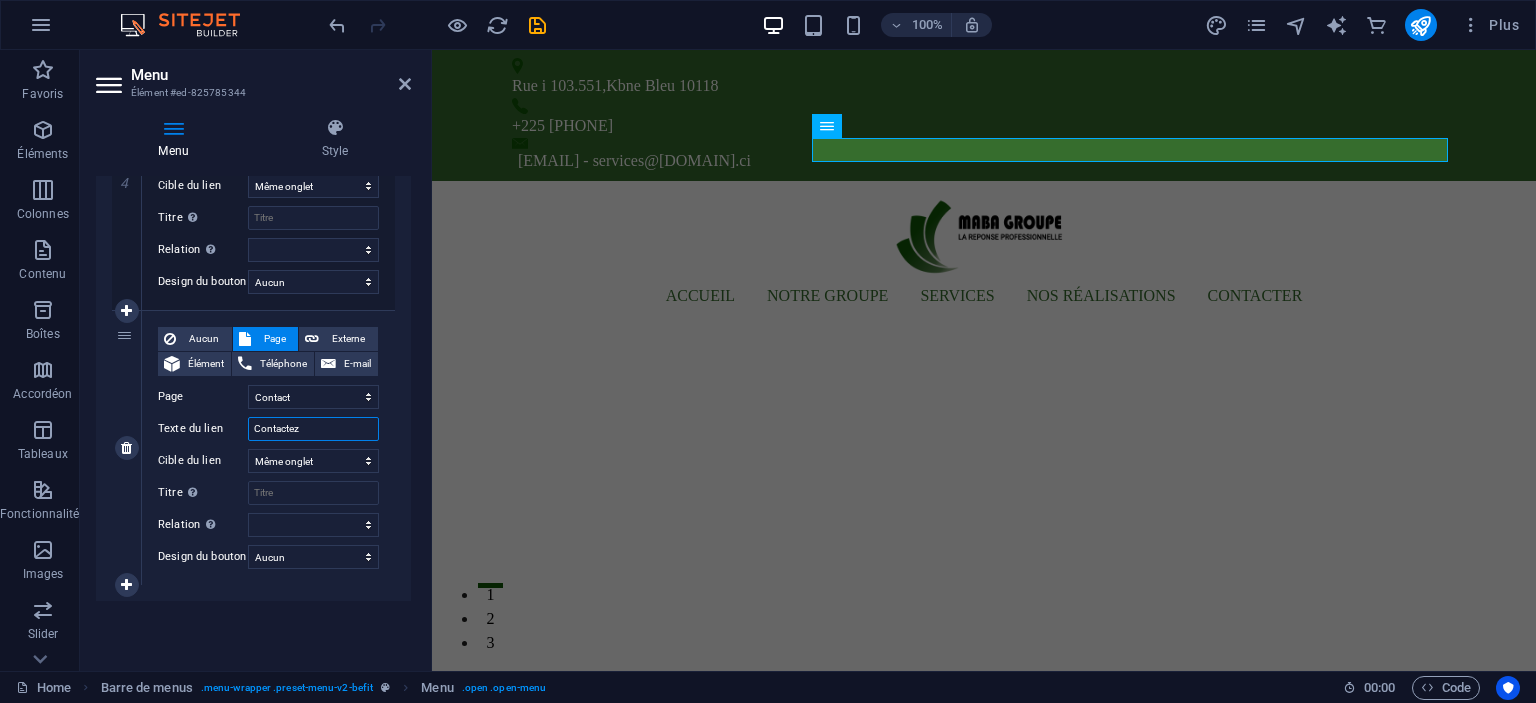 type on "Contactez-" 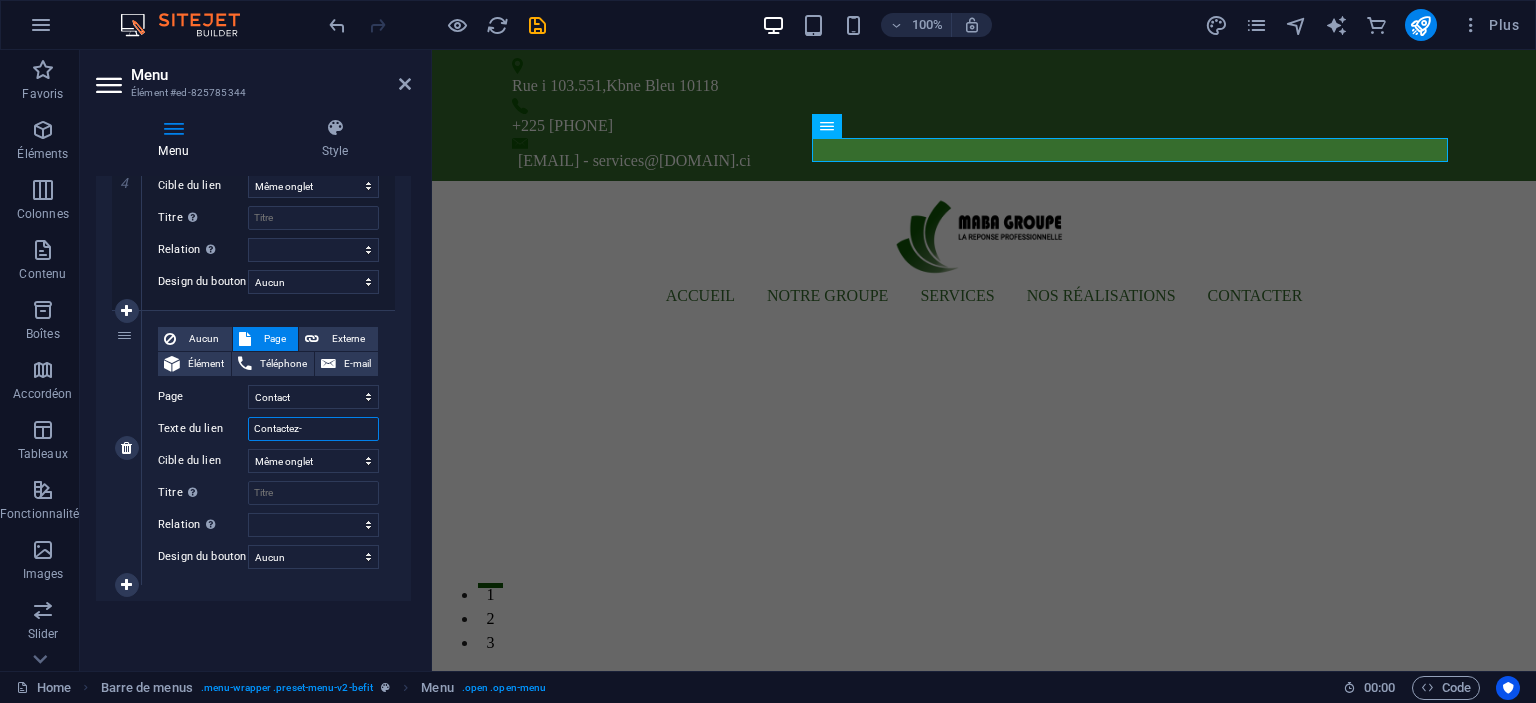 select 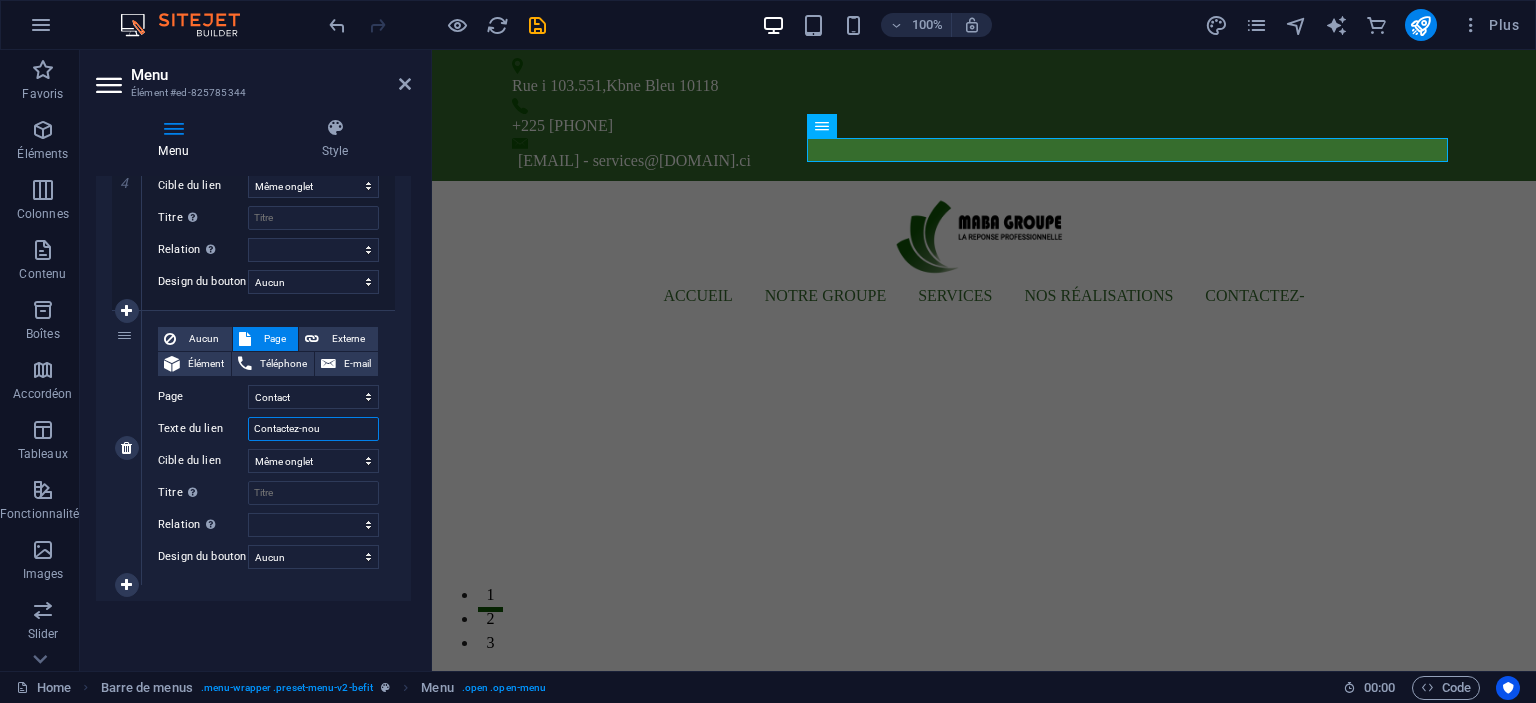type on "Contactez-nous" 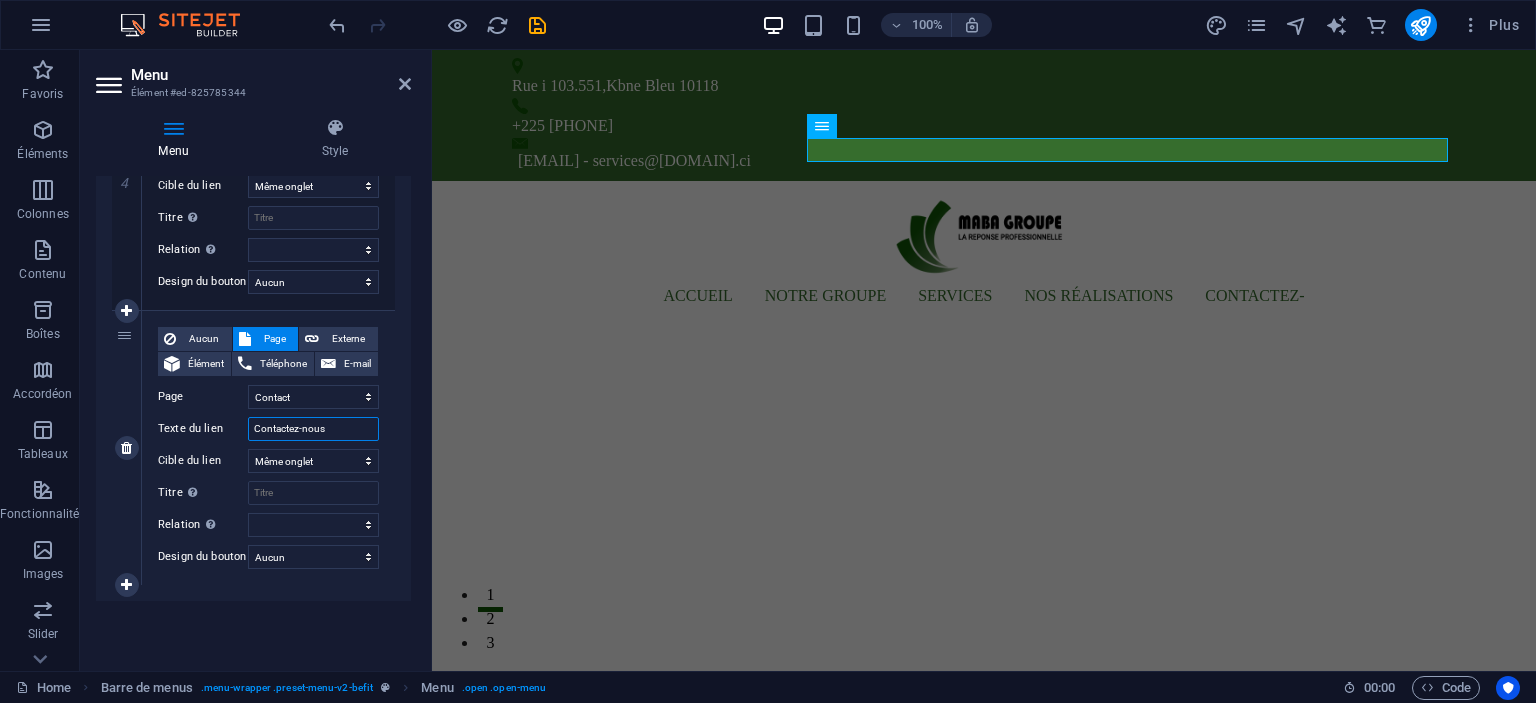 select 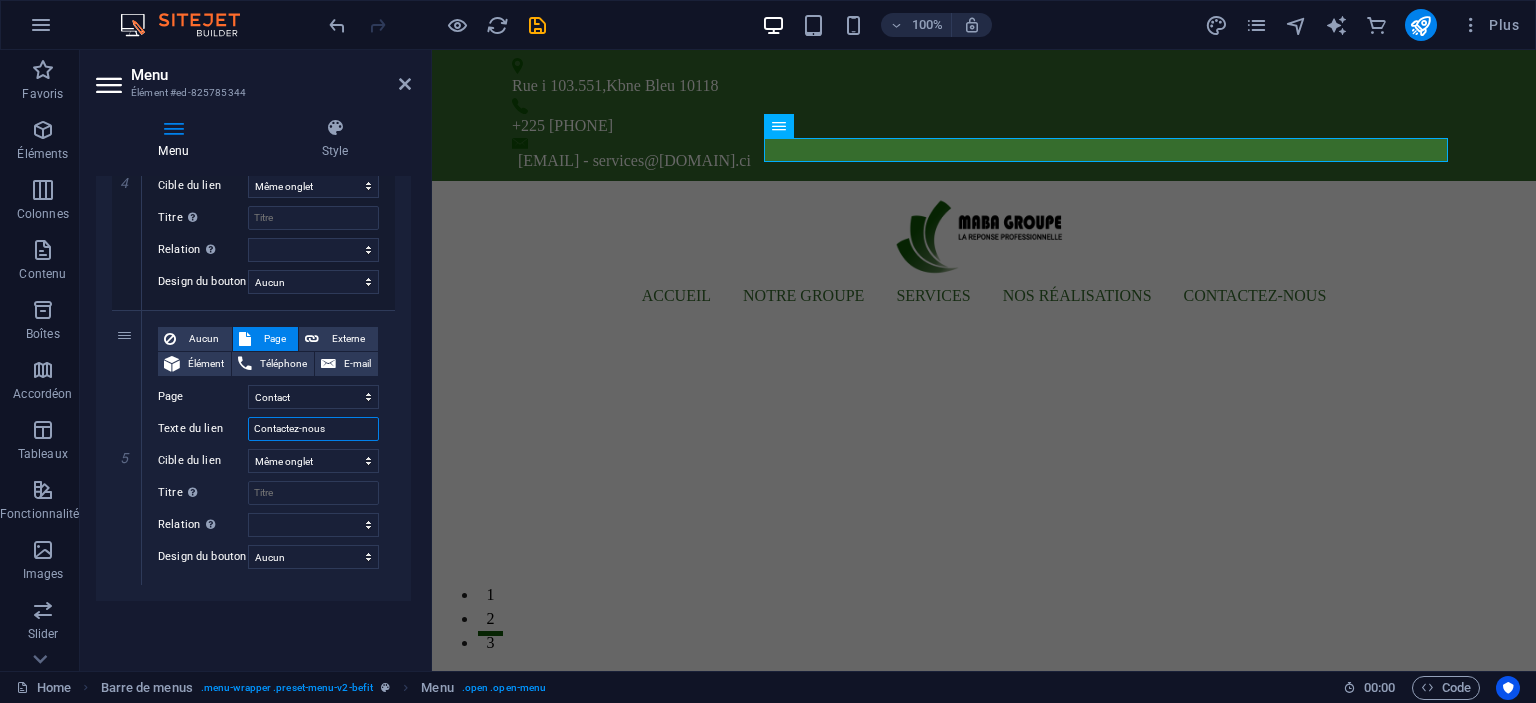 type on "Contactez-nous" 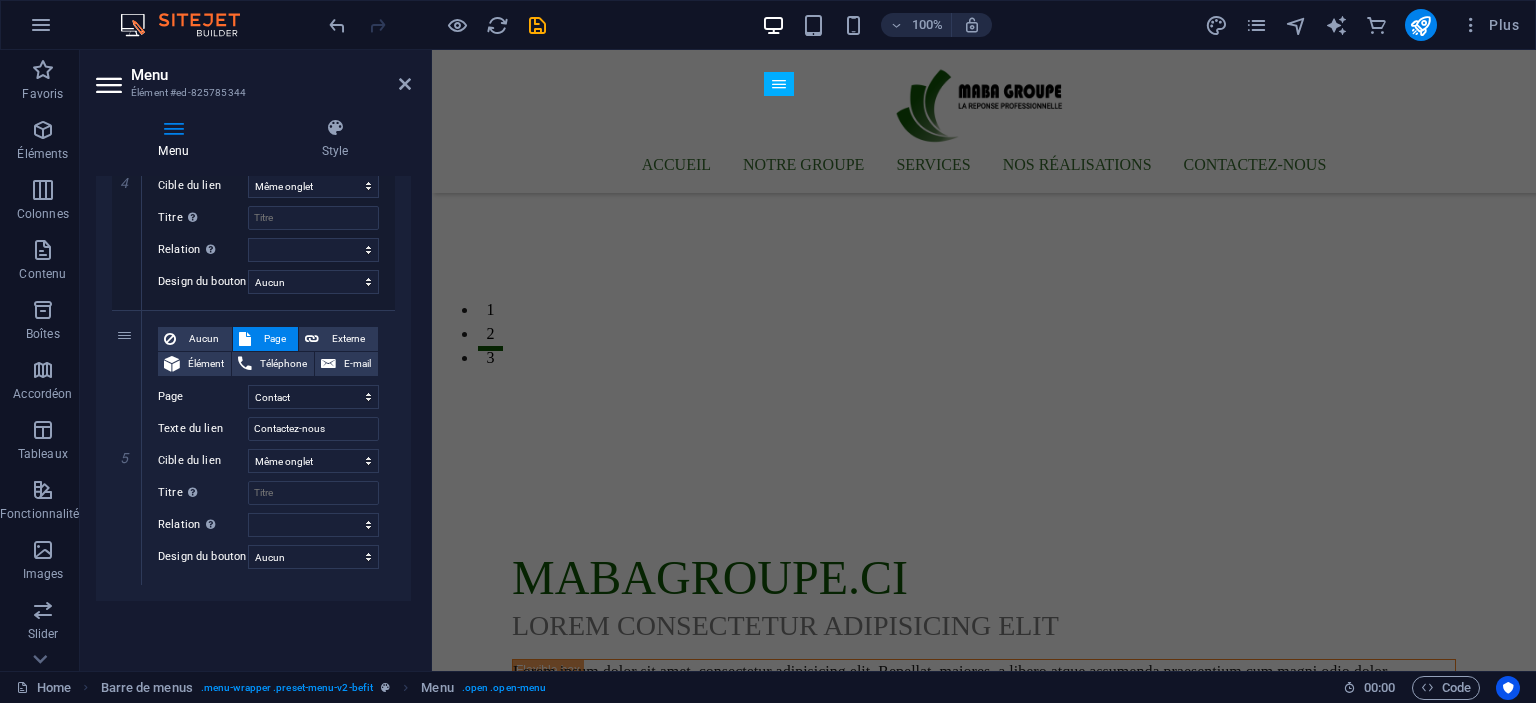 scroll, scrollTop: 400, scrollLeft: 0, axis: vertical 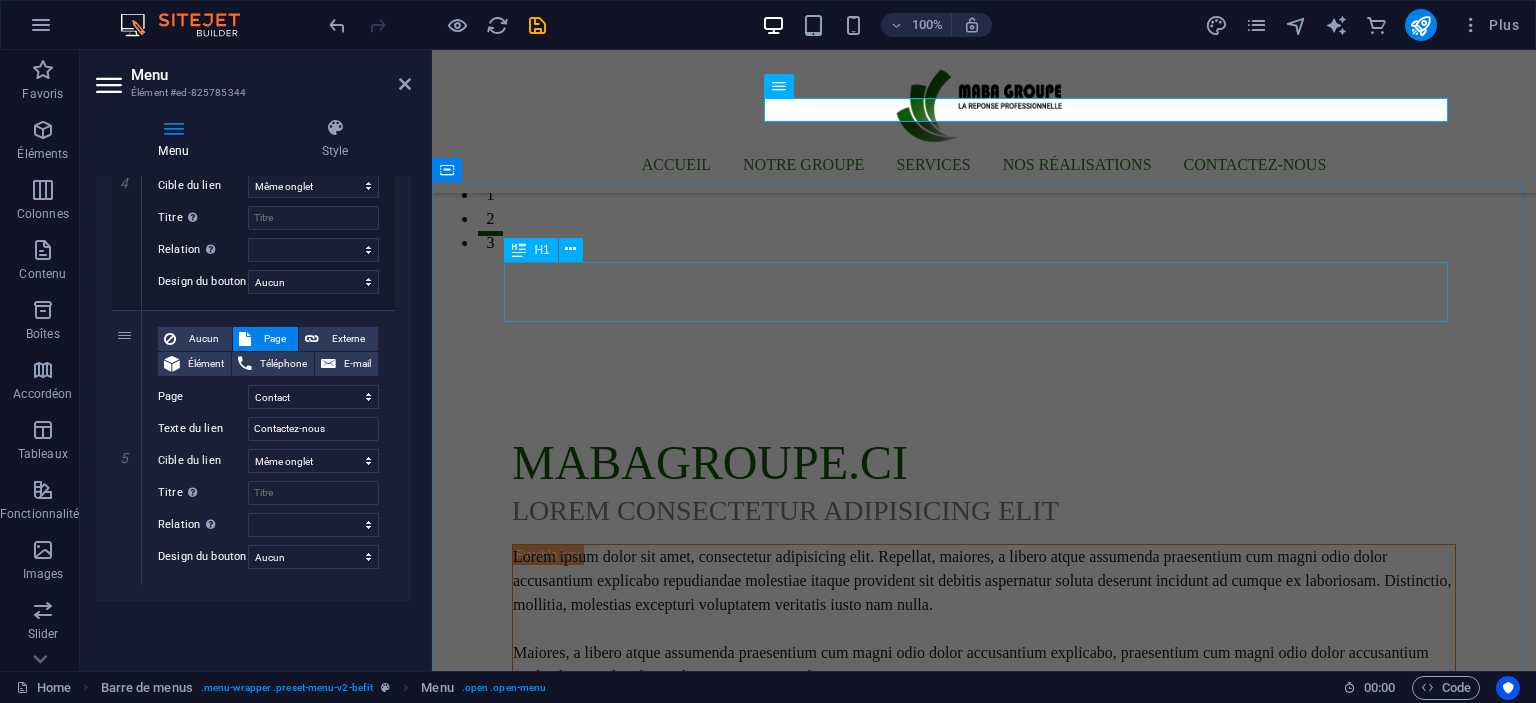 click on "mabagroupe.ci" at bounding box center (984, 463) 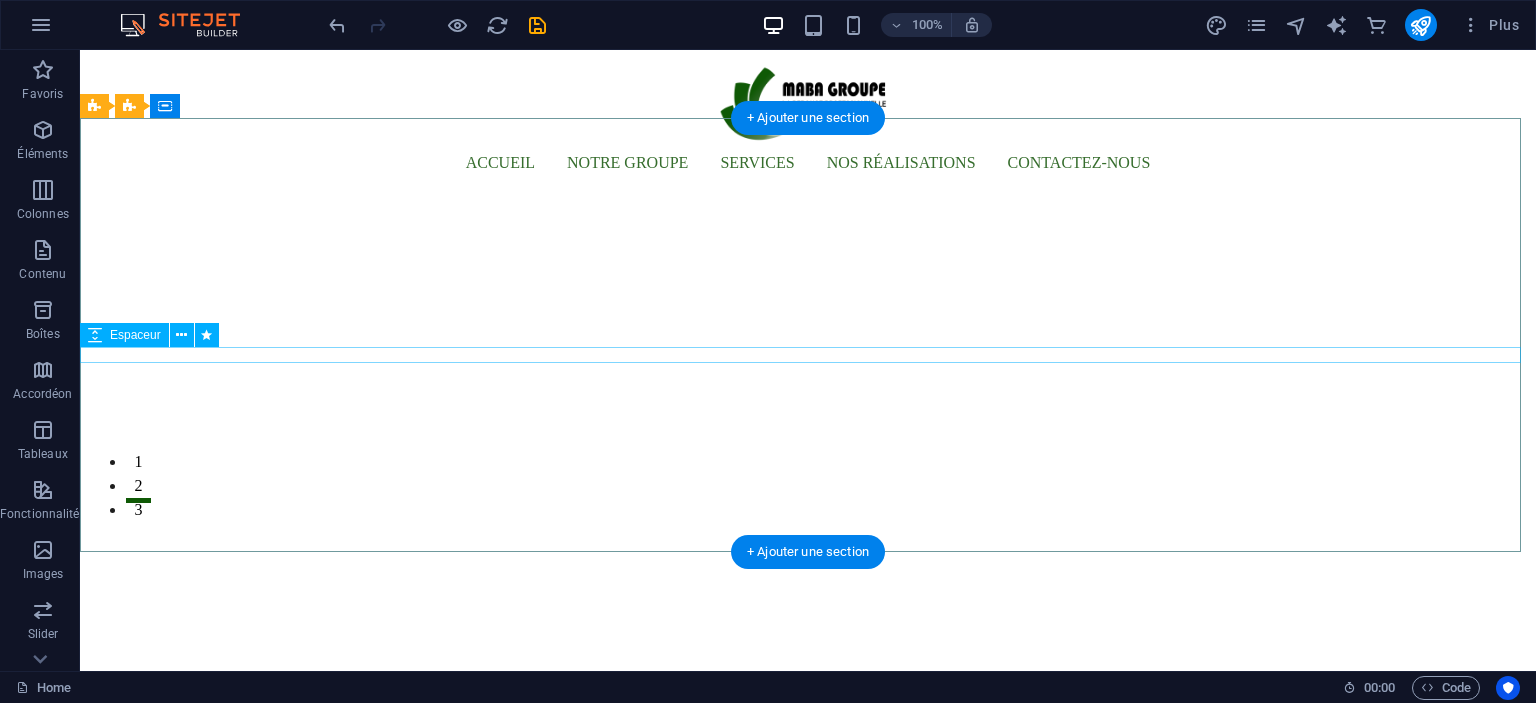 scroll, scrollTop: 0, scrollLeft: 0, axis: both 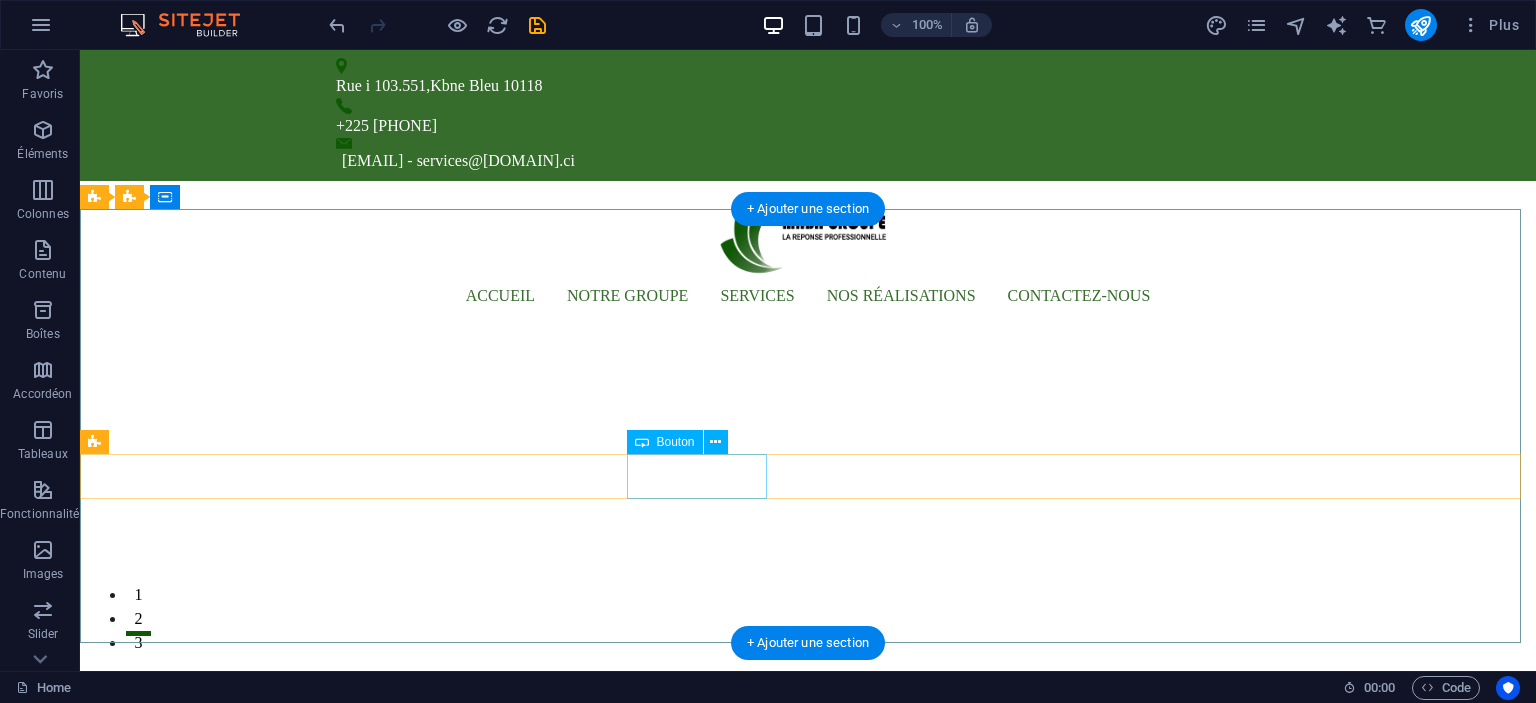 click on "Learn more" at bounding box center (-3523, 3787) 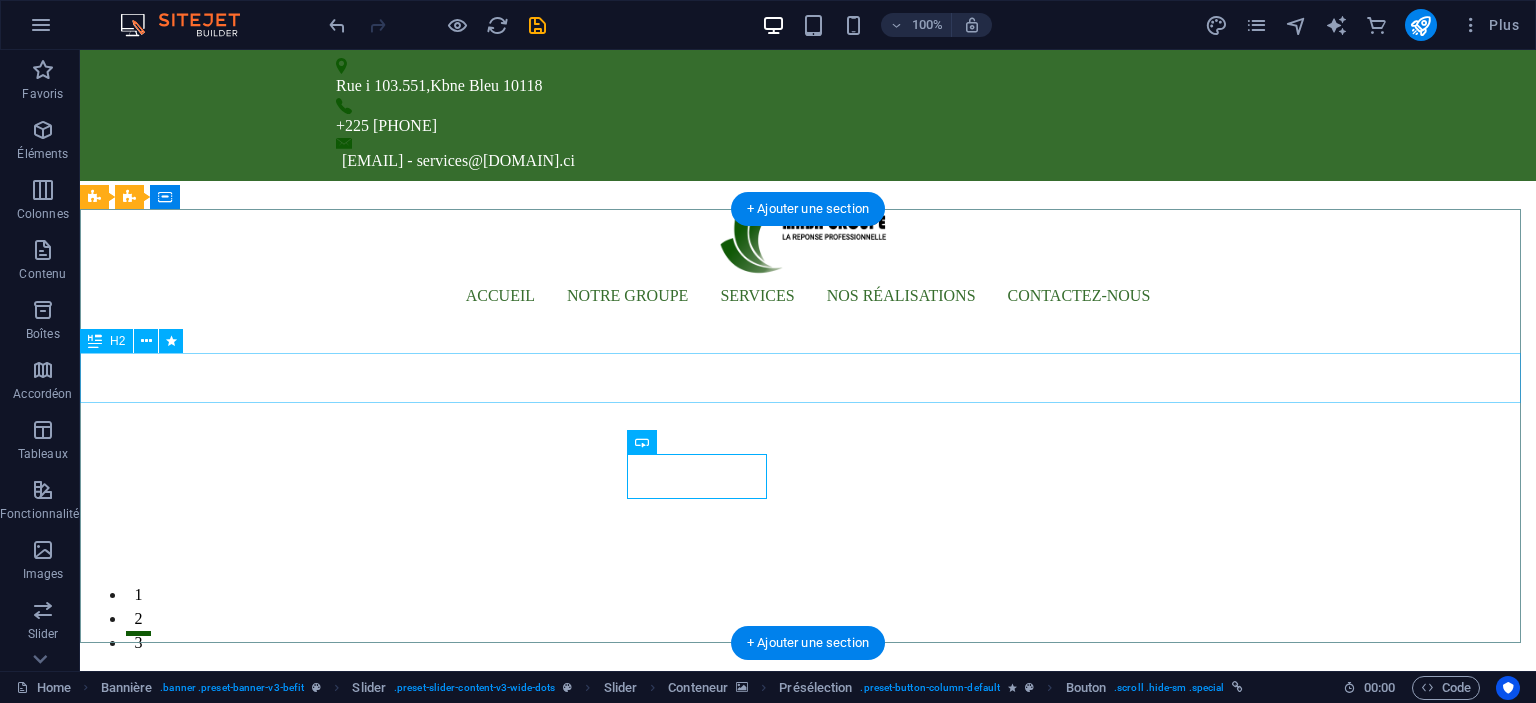 click on "Welcome to  mabagroupe.ci" at bounding box center [-3523, 3688] 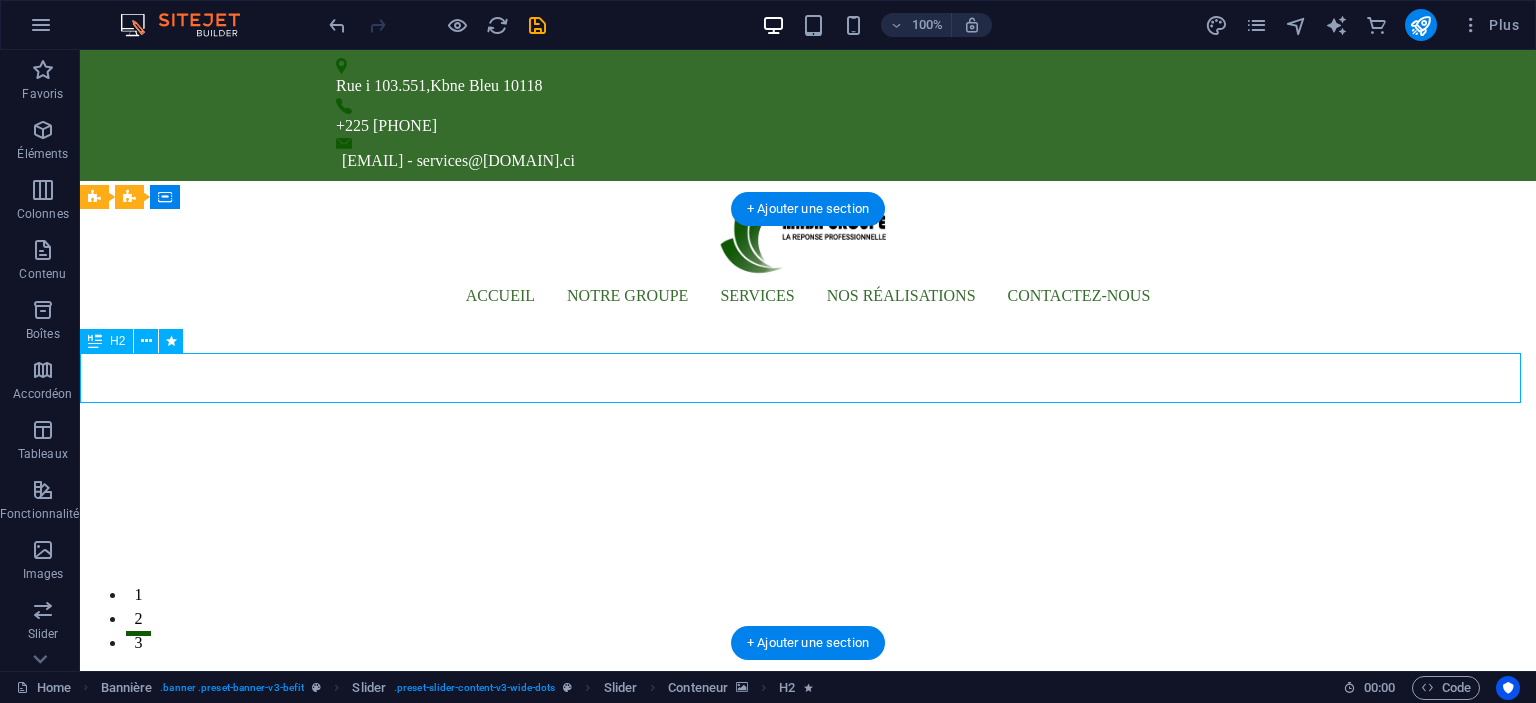 click on "Welcome to  mabagroupe.ci" at bounding box center [-3523, 3688] 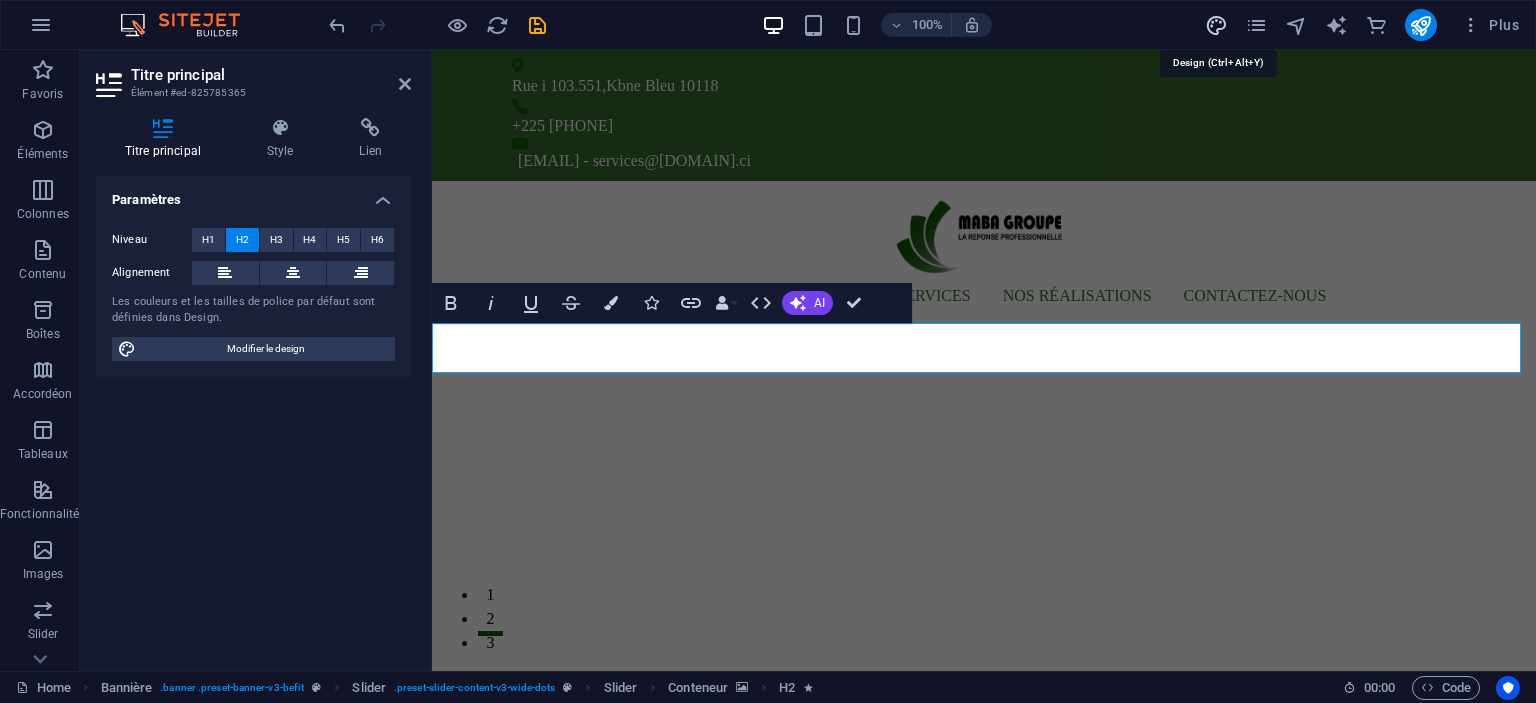 click at bounding box center [1216, 25] 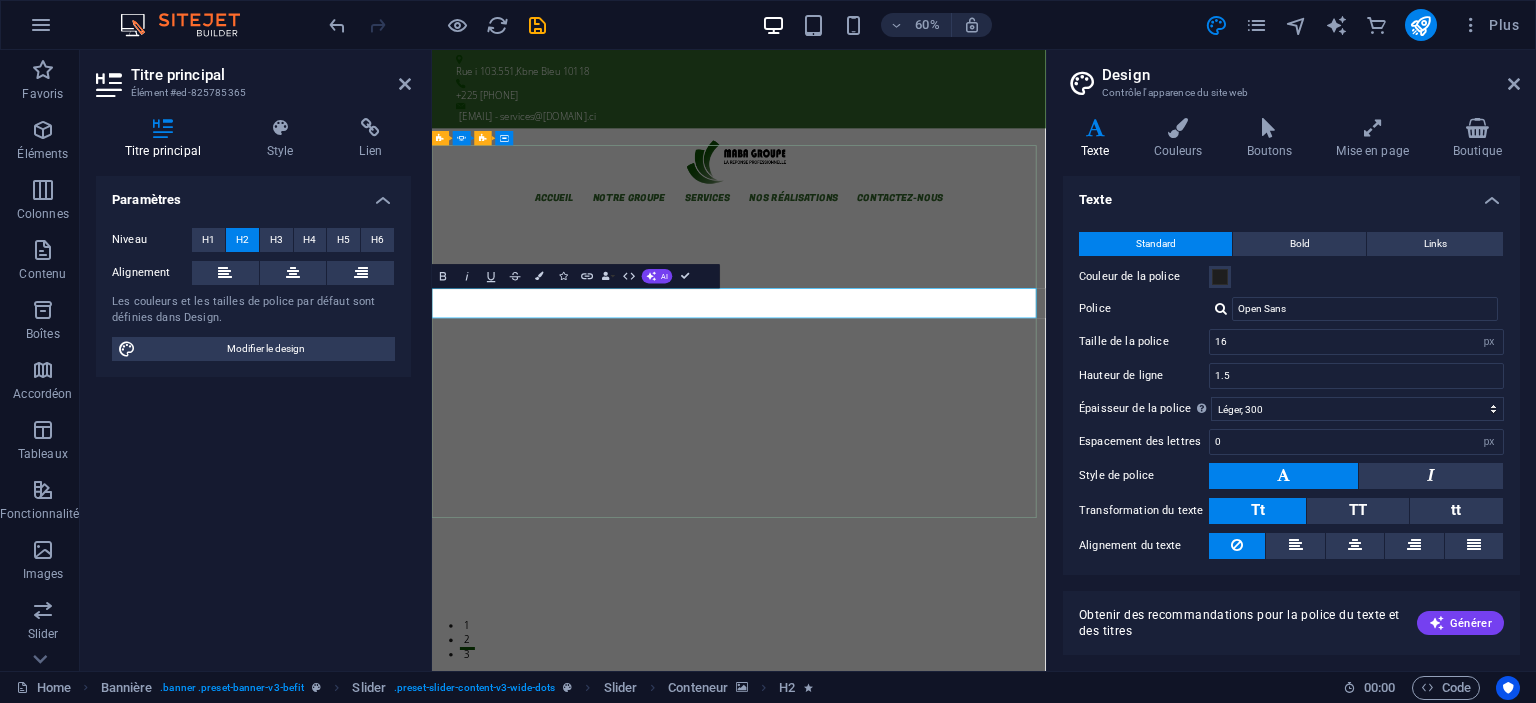 click on "mabagroupe.ci" at bounding box center [-1956, 3384] 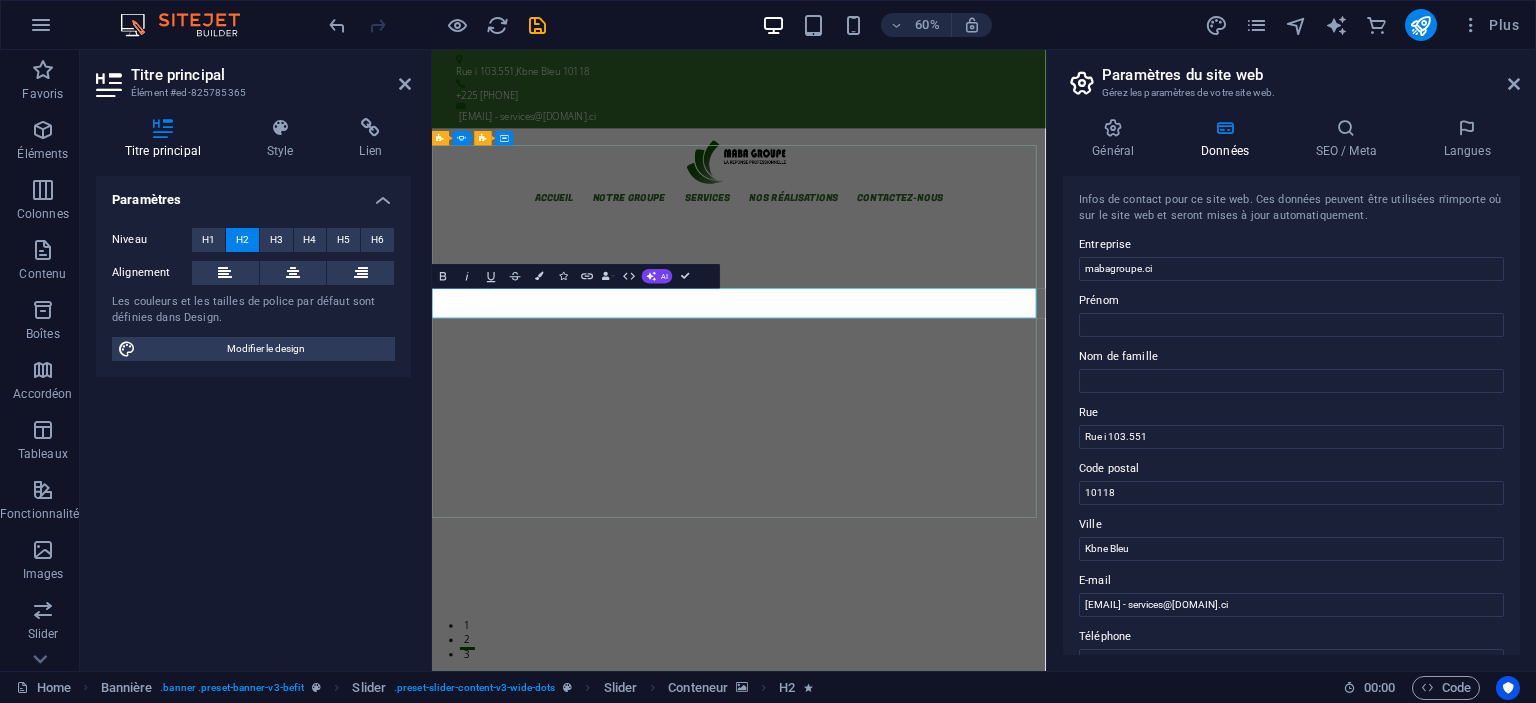 drag, startPoint x: 646, startPoint y: 470, endPoint x: 890, endPoint y: 472, distance: 244.0082 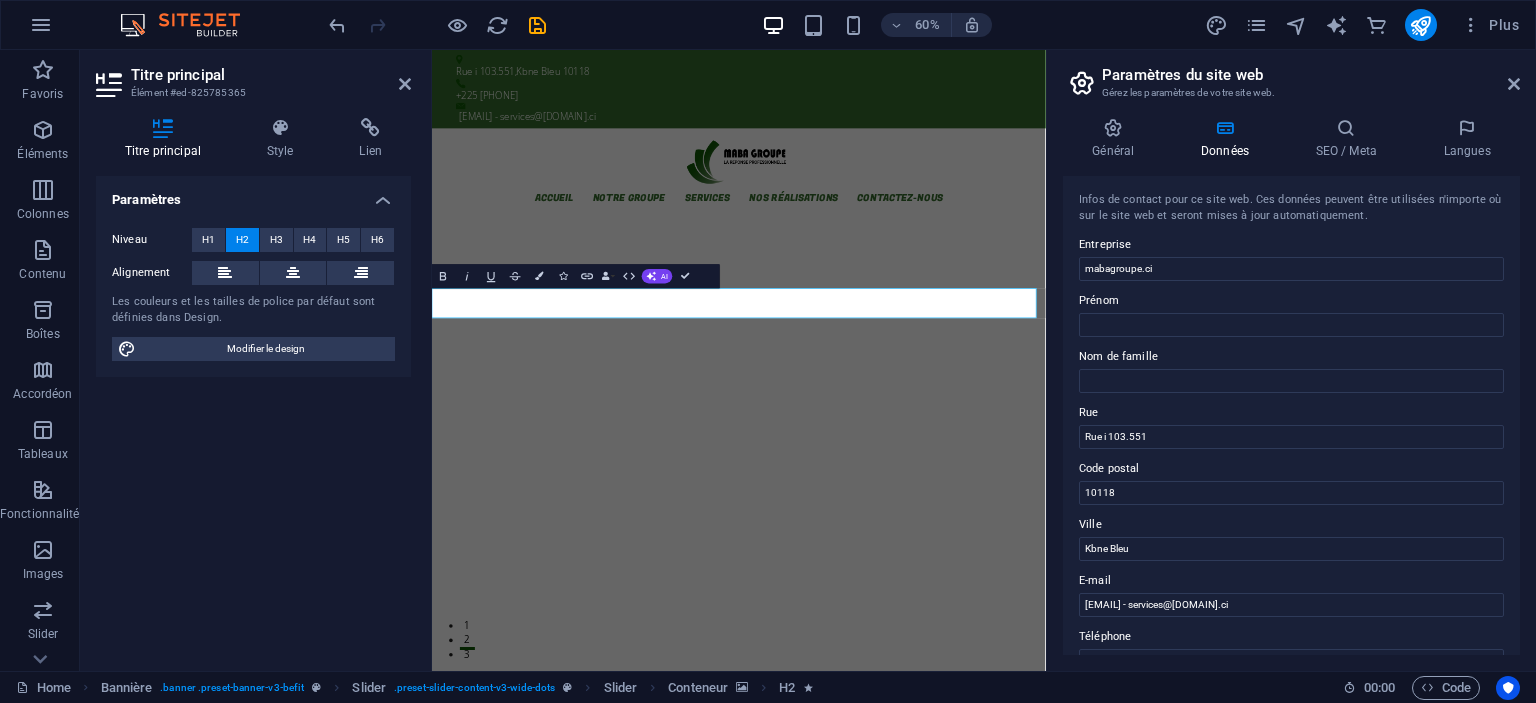 click at bounding box center (-2088, 3509) 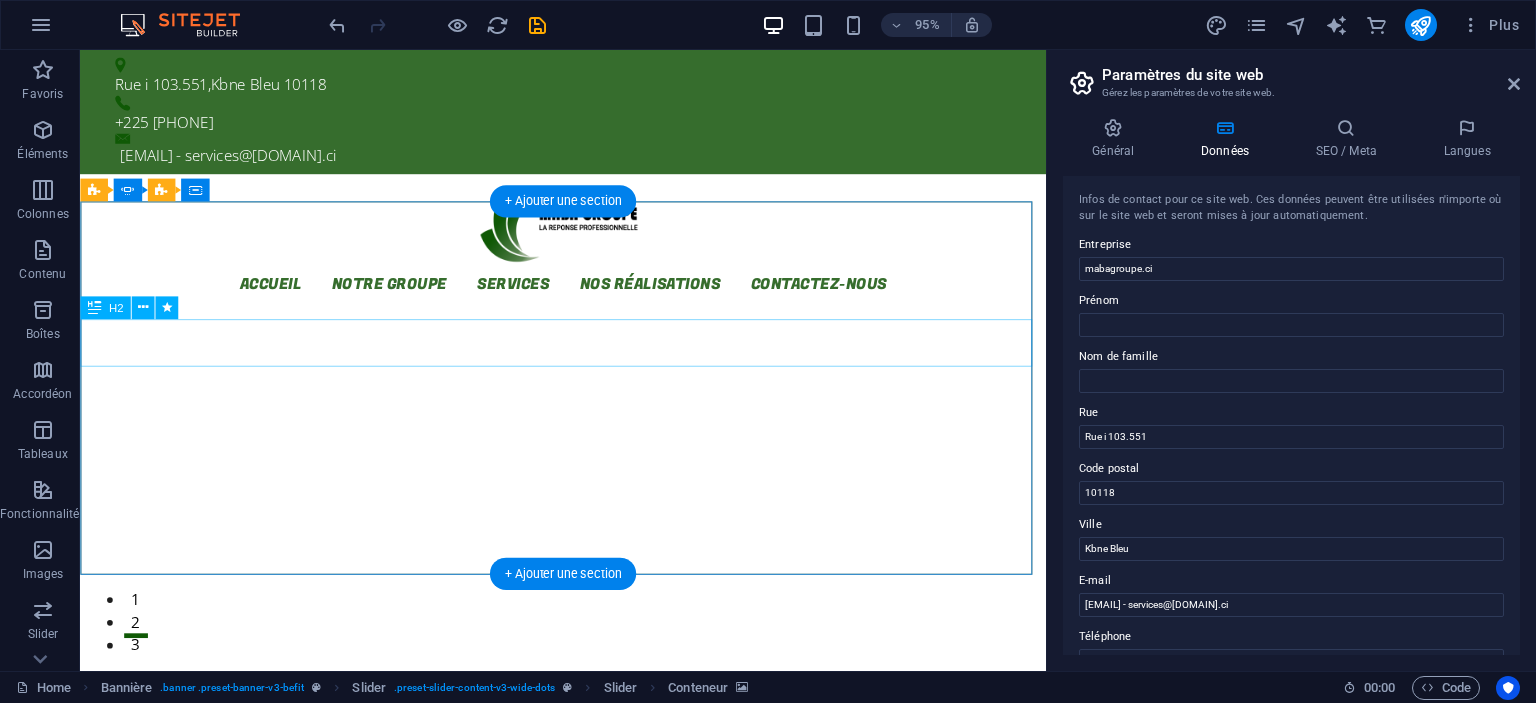 click on "bienvenuechez  mabagroupe" at bounding box center (-2425, 3502) 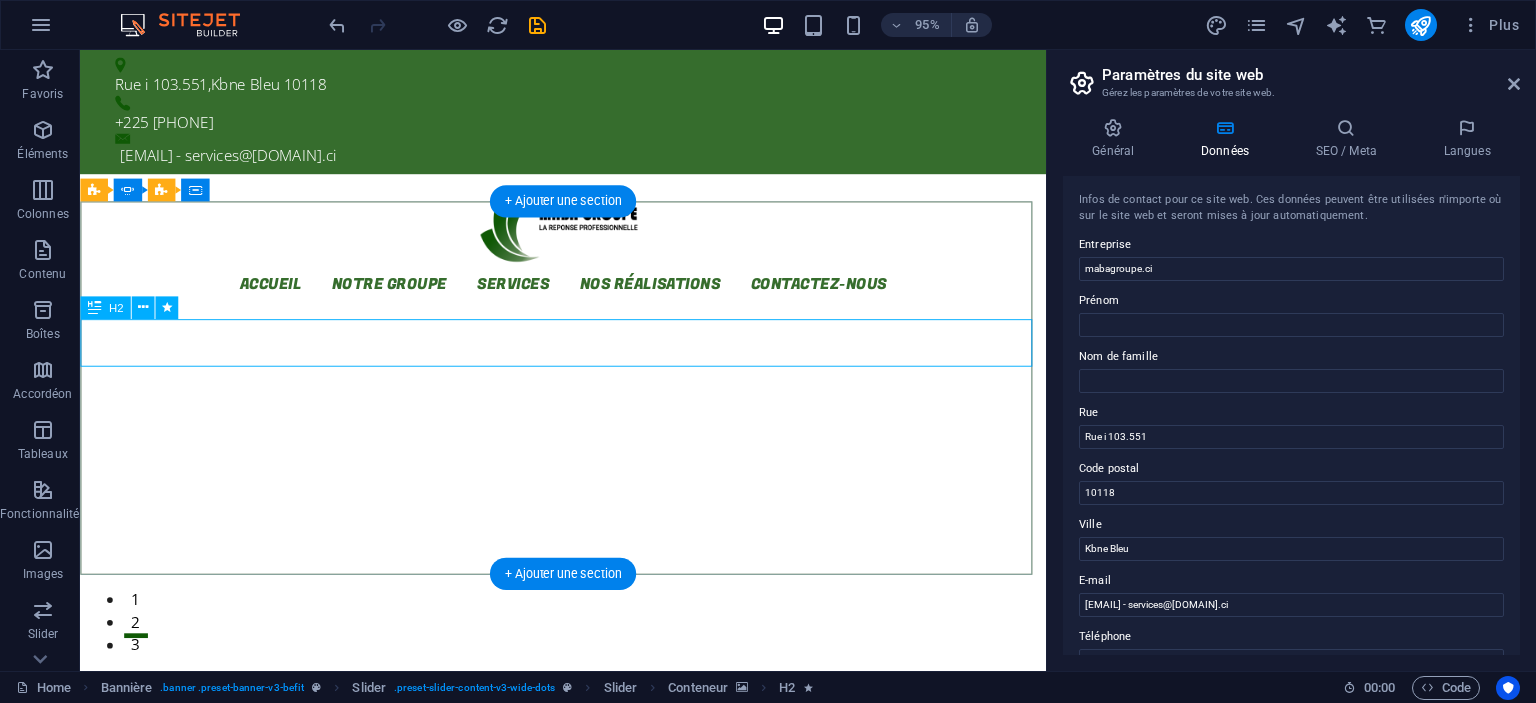 click on "bienvenuechez  mabagroupe" at bounding box center (-2425, 3502) 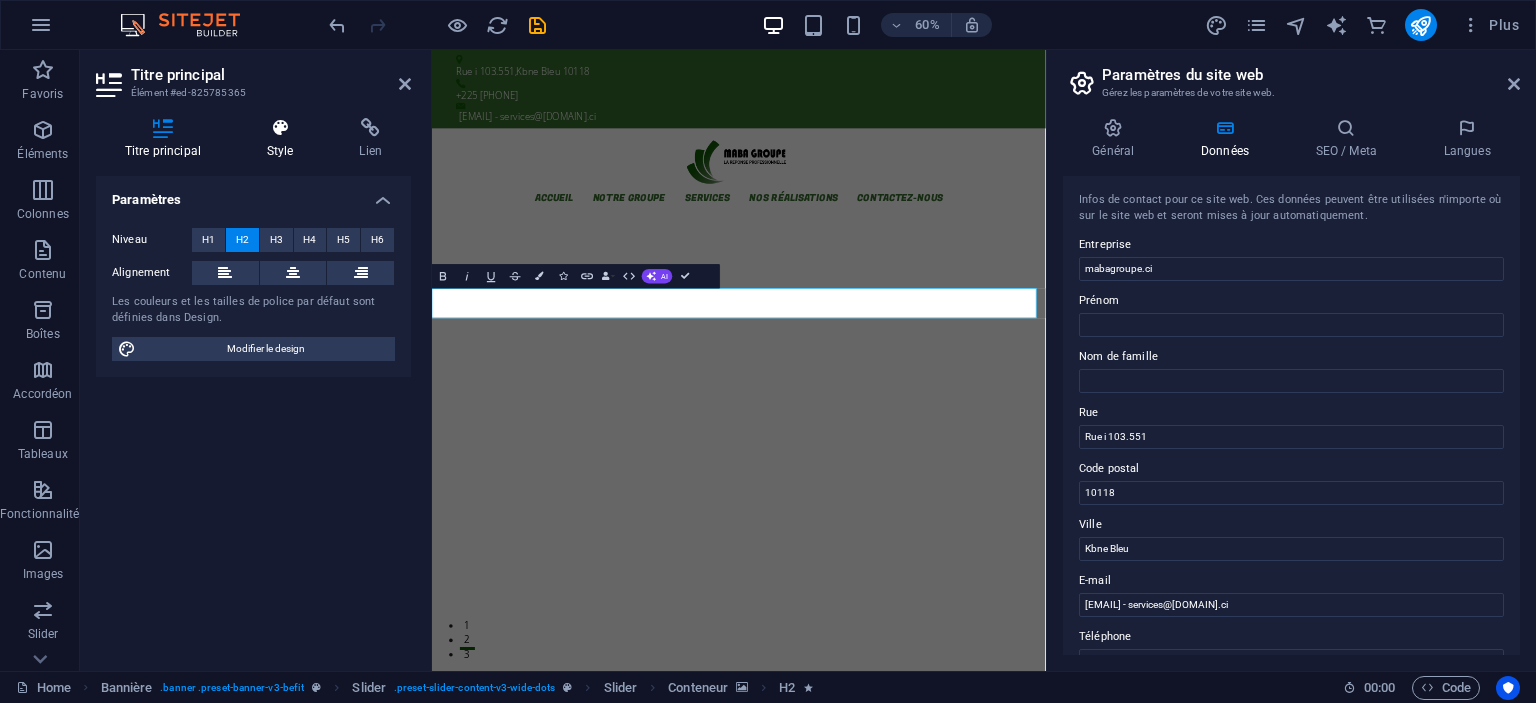 click on "Style" at bounding box center [284, 139] 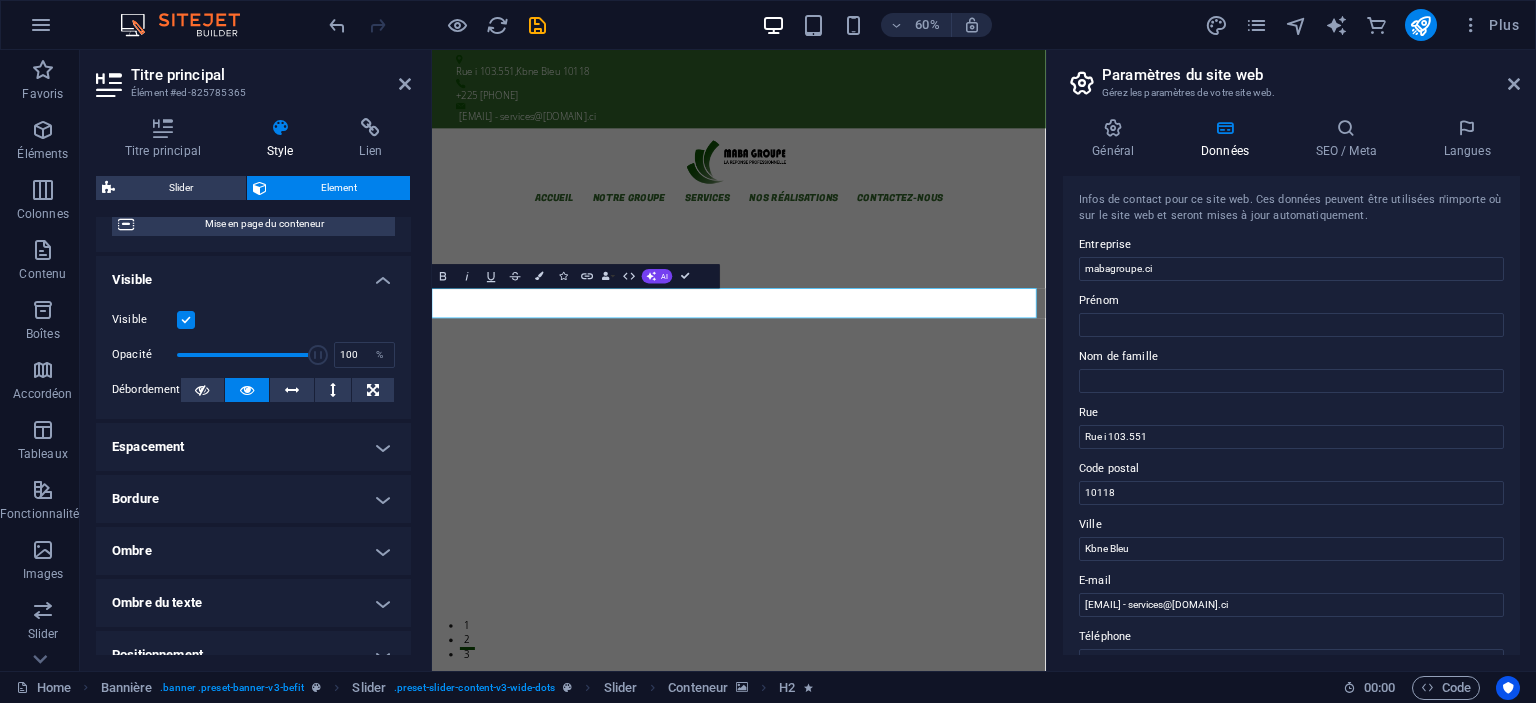 scroll, scrollTop: 0, scrollLeft: 0, axis: both 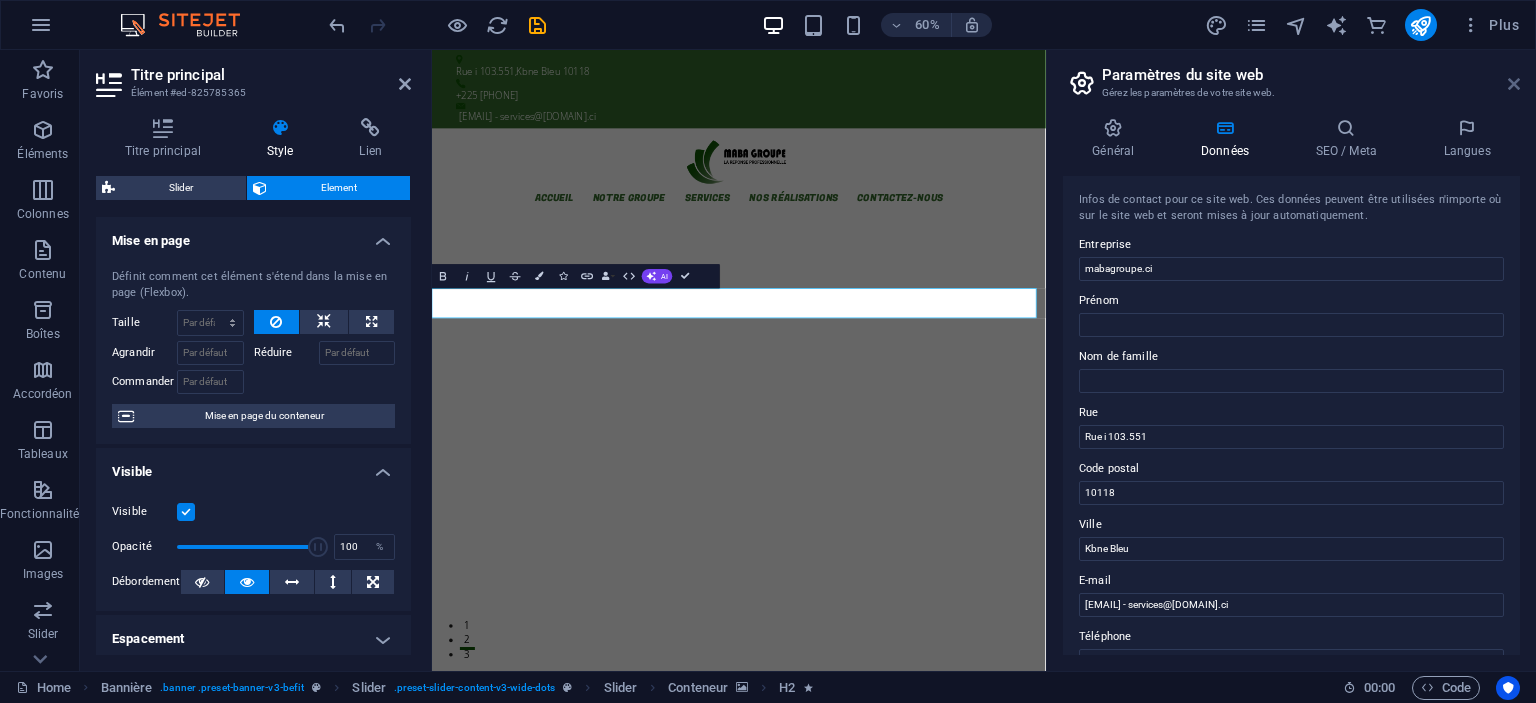 drag, startPoint x: 1512, startPoint y: 79, endPoint x: 820, endPoint y: 31, distance: 693.6627 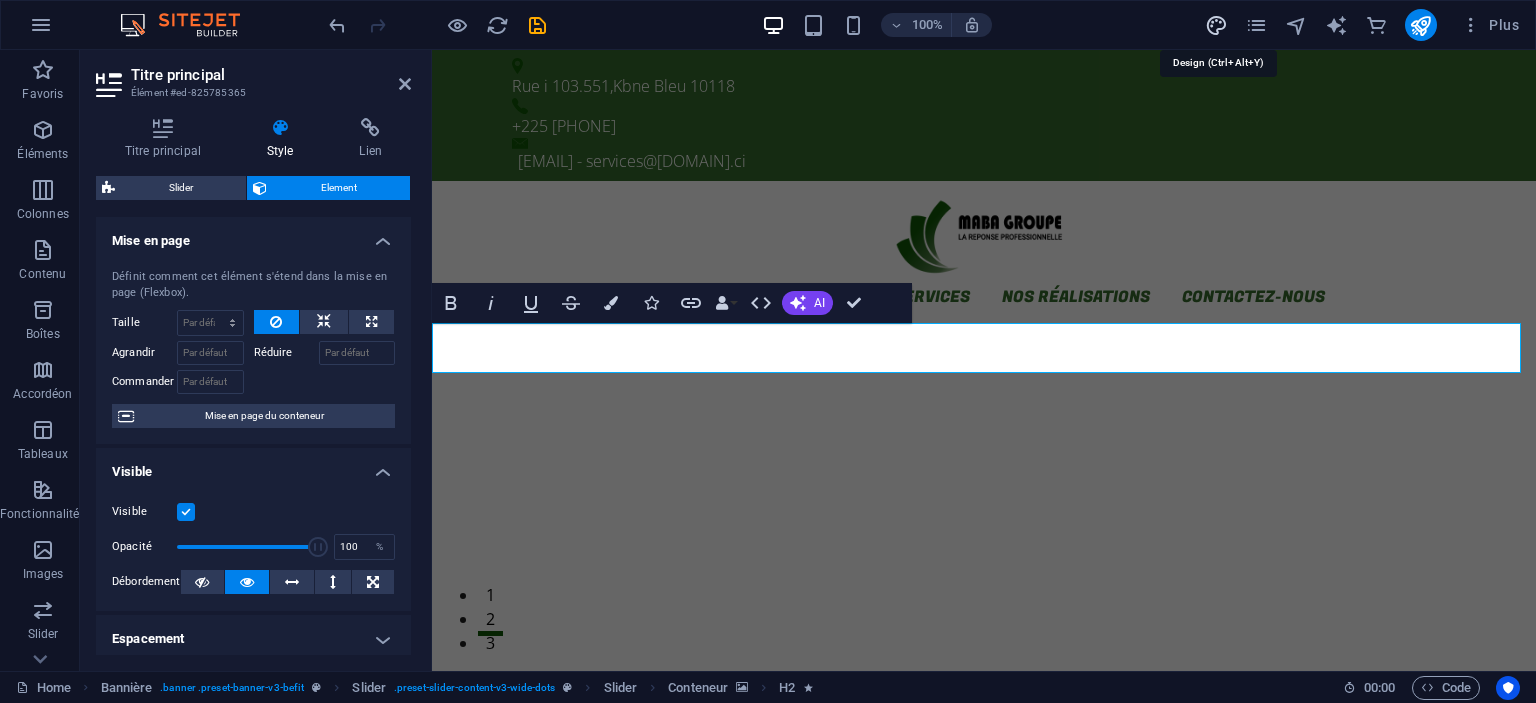 click at bounding box center [1216, 25] 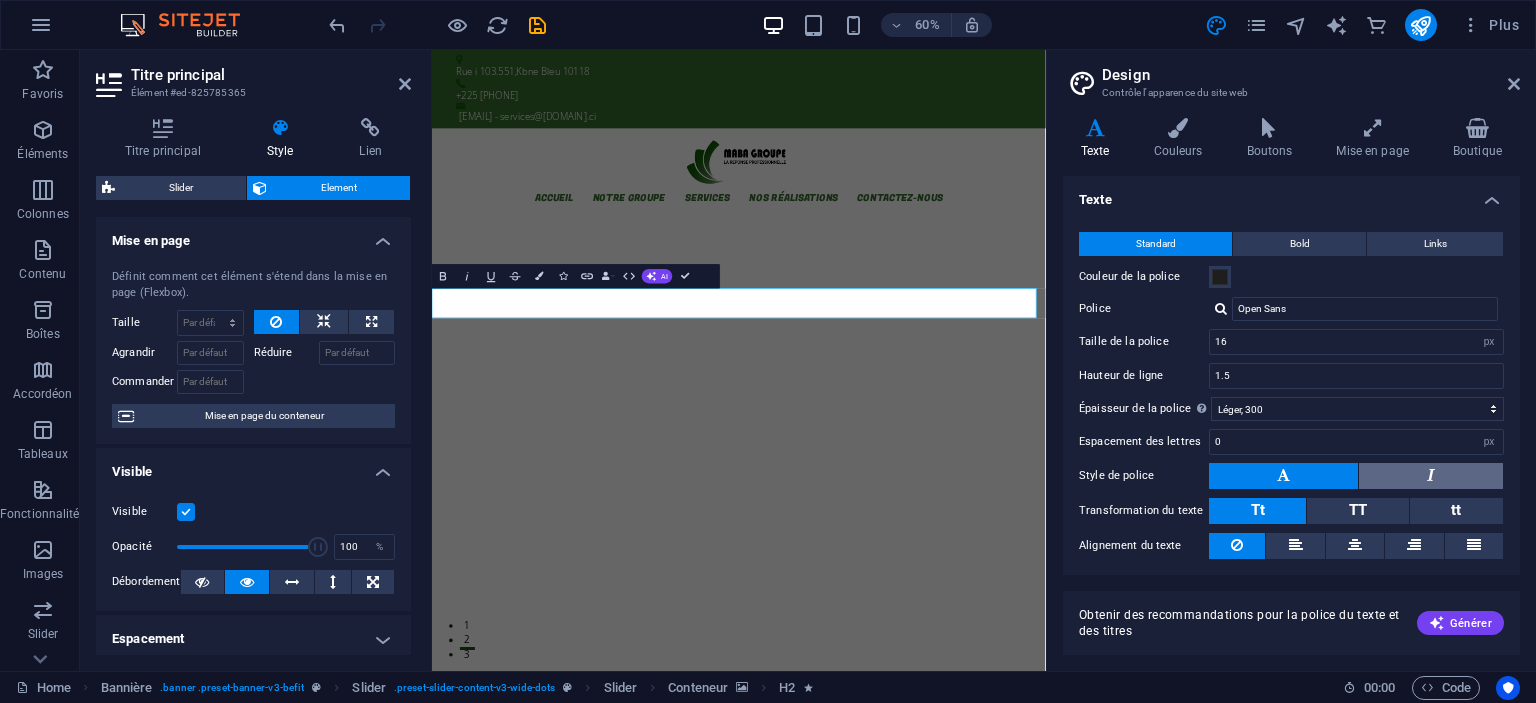 click at bounding box center [1431, 476] 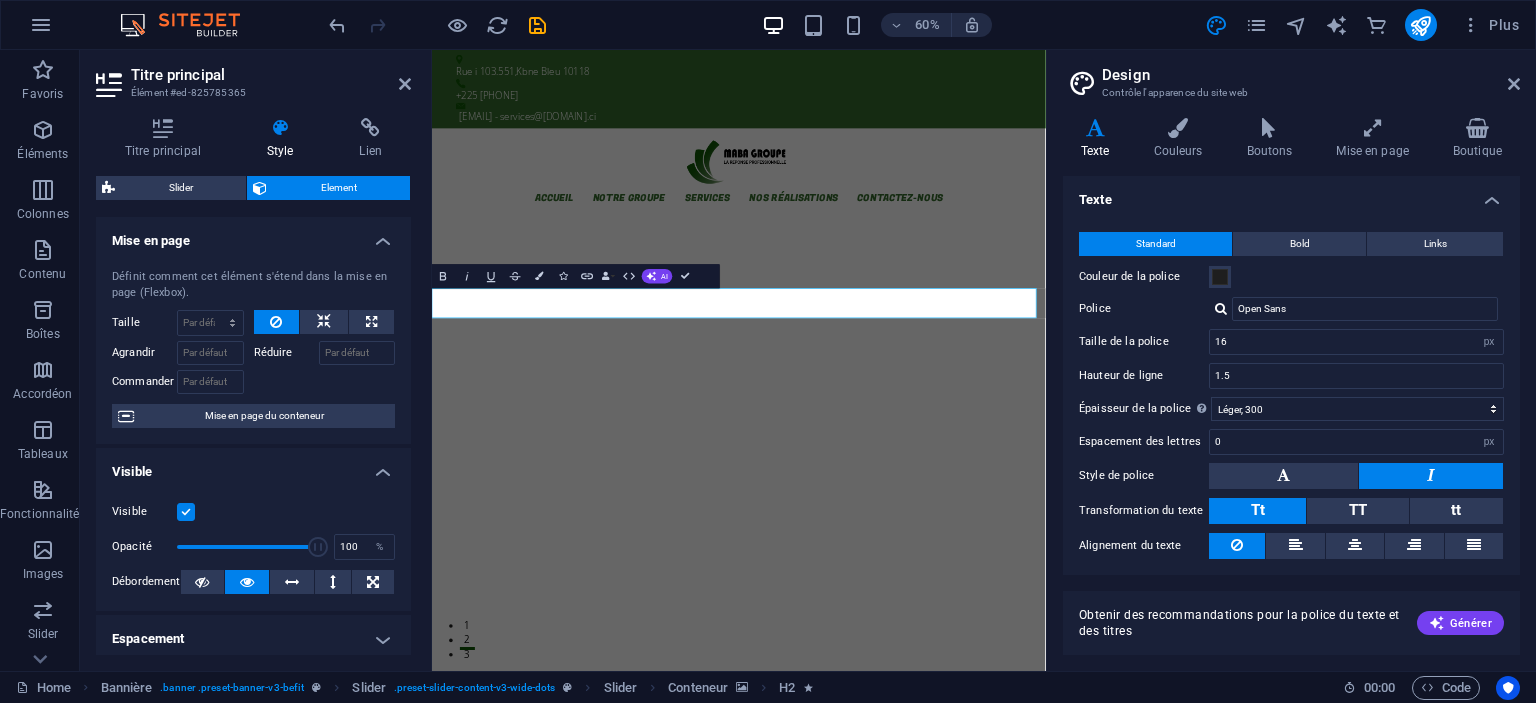 click at bounding box center [1431, 476] 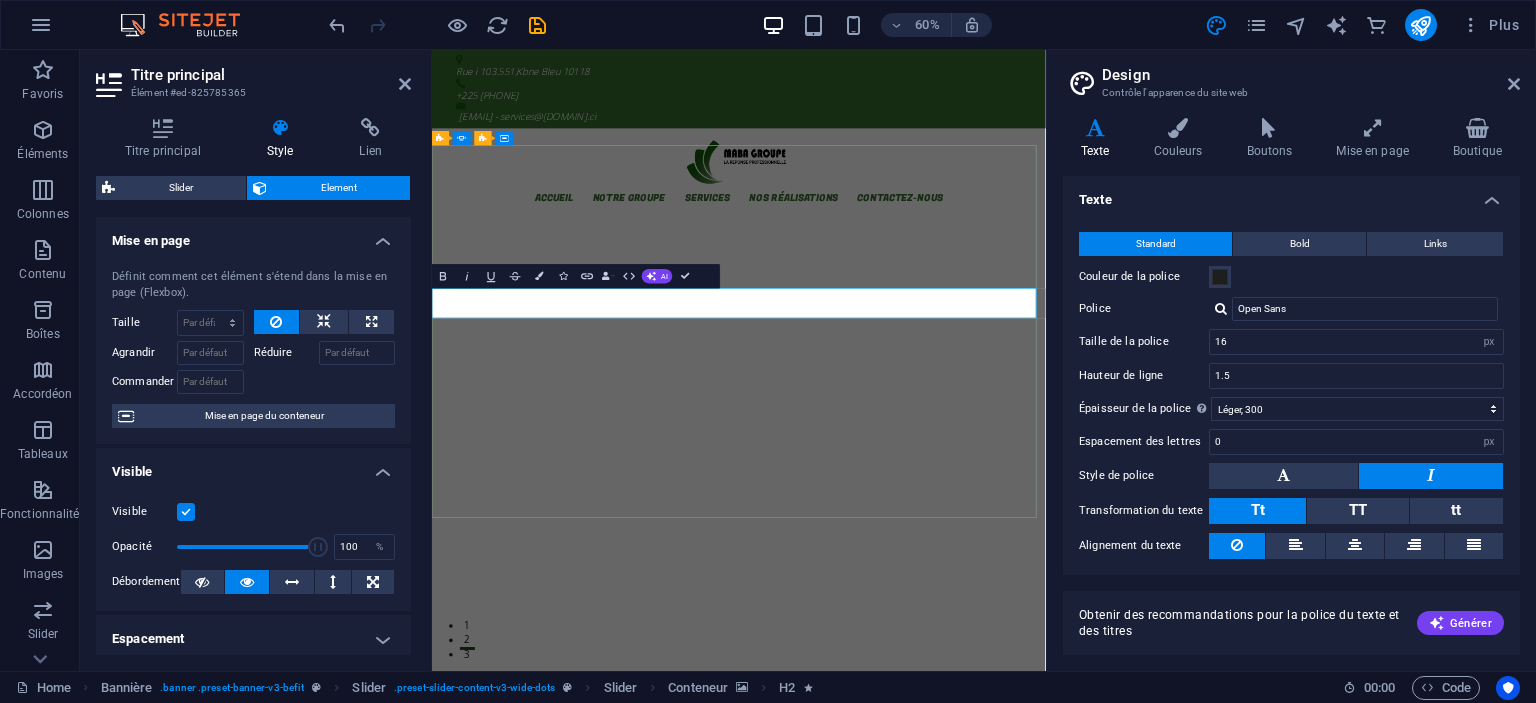click on "bienvenuechez  mabagroupe" at bounding box center (-2088, 4194) 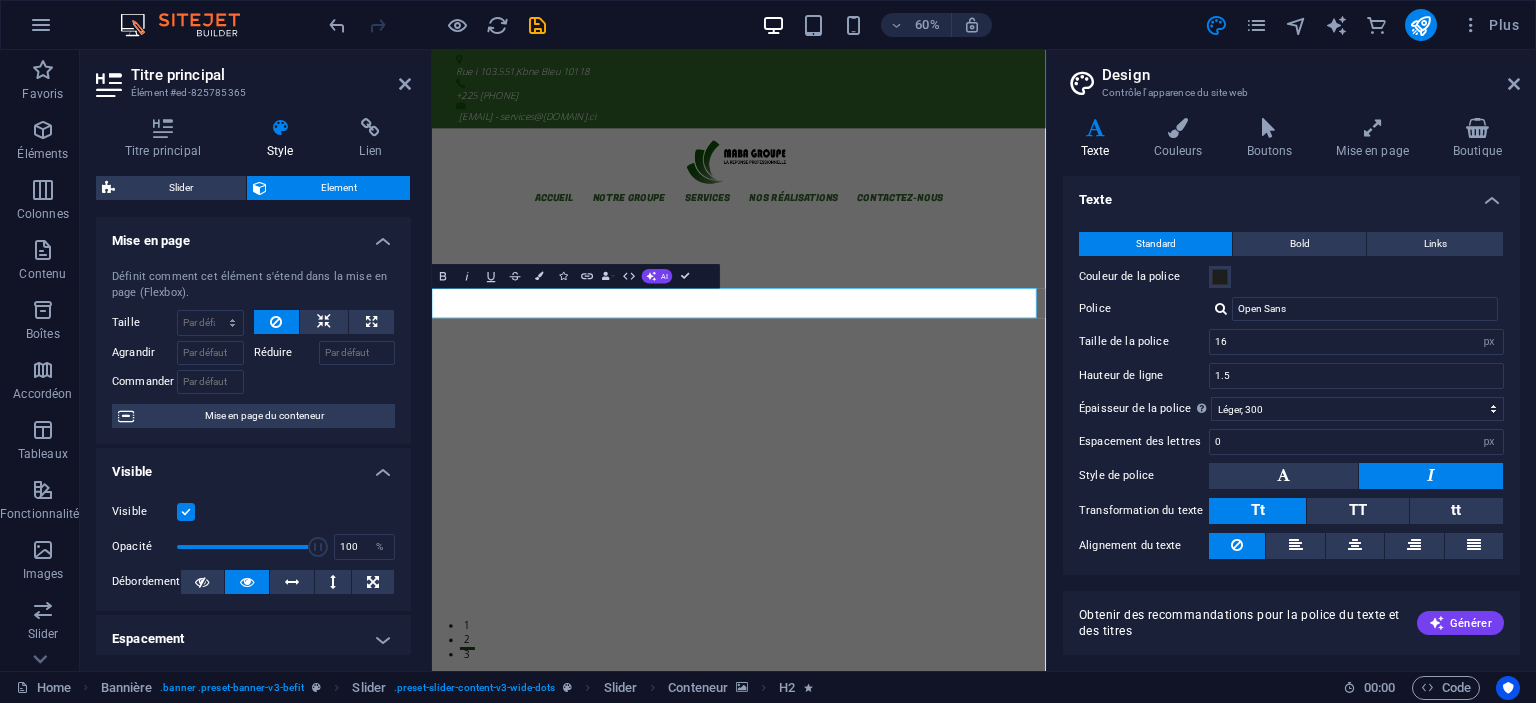 drag, startPoint x: 635, startPoint y: 470, endPoint x: 1242, endPoint y: 444, distance: 607.5566 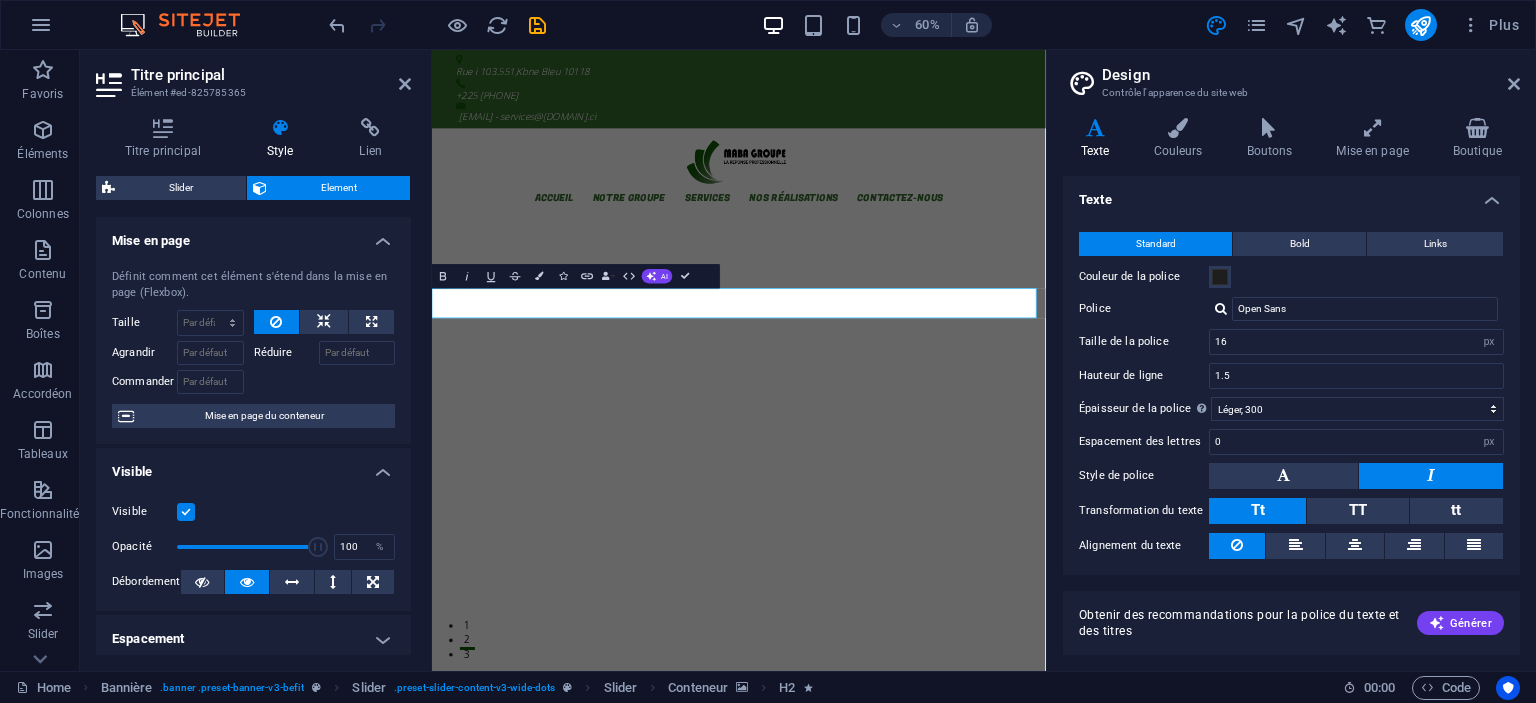 click on "bienvenuechez  mabagroupe Lorem Ipsum is simply dummy text of the printing Learn more Get Appointment" at bounding box center [-2088, 878] 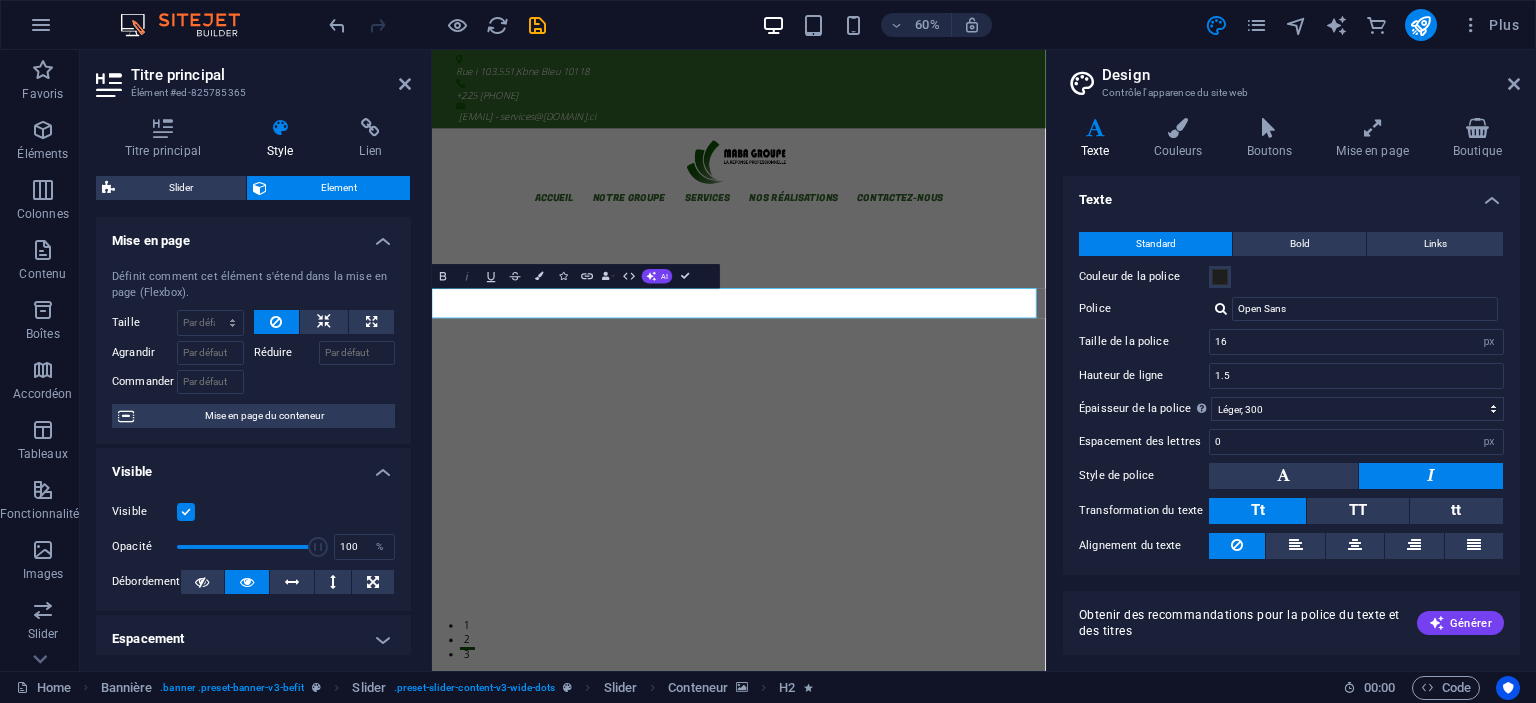 click 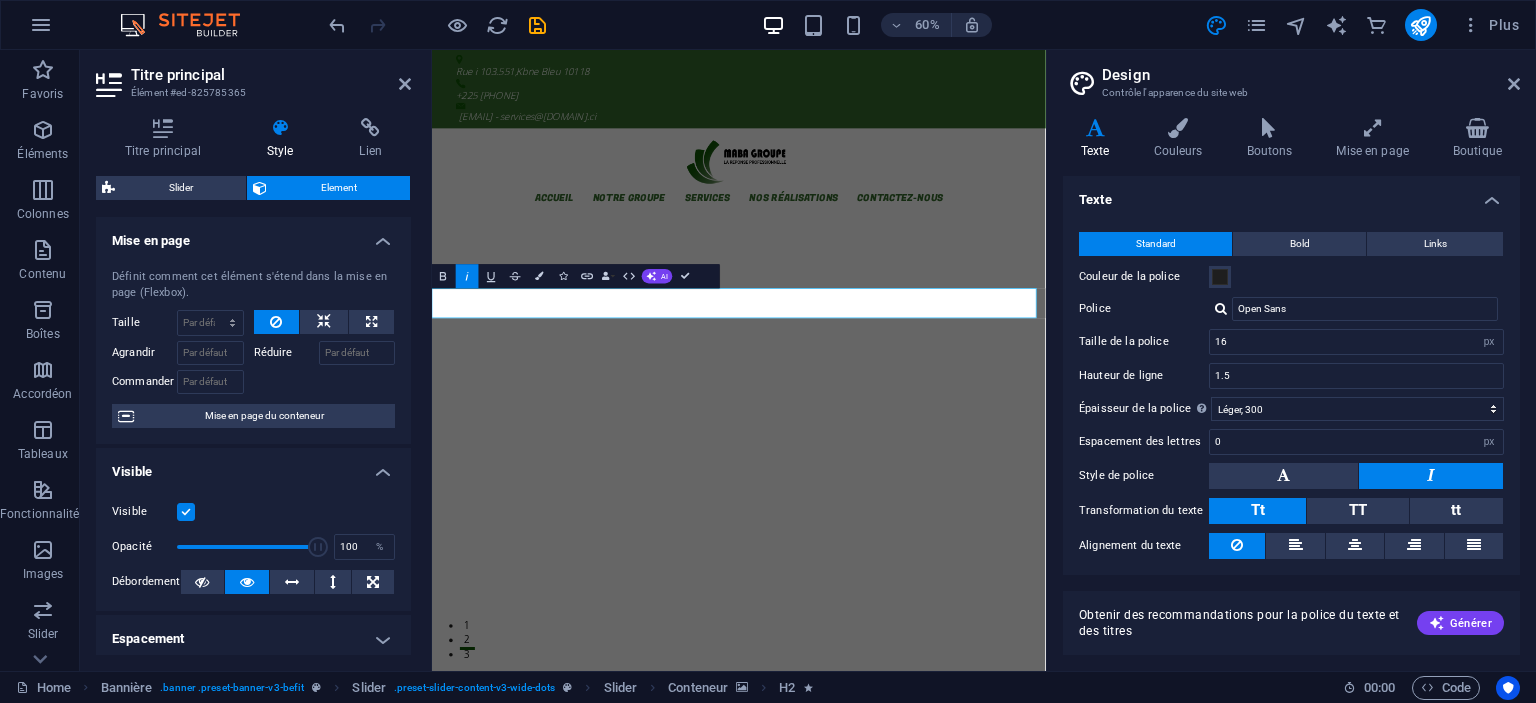 click 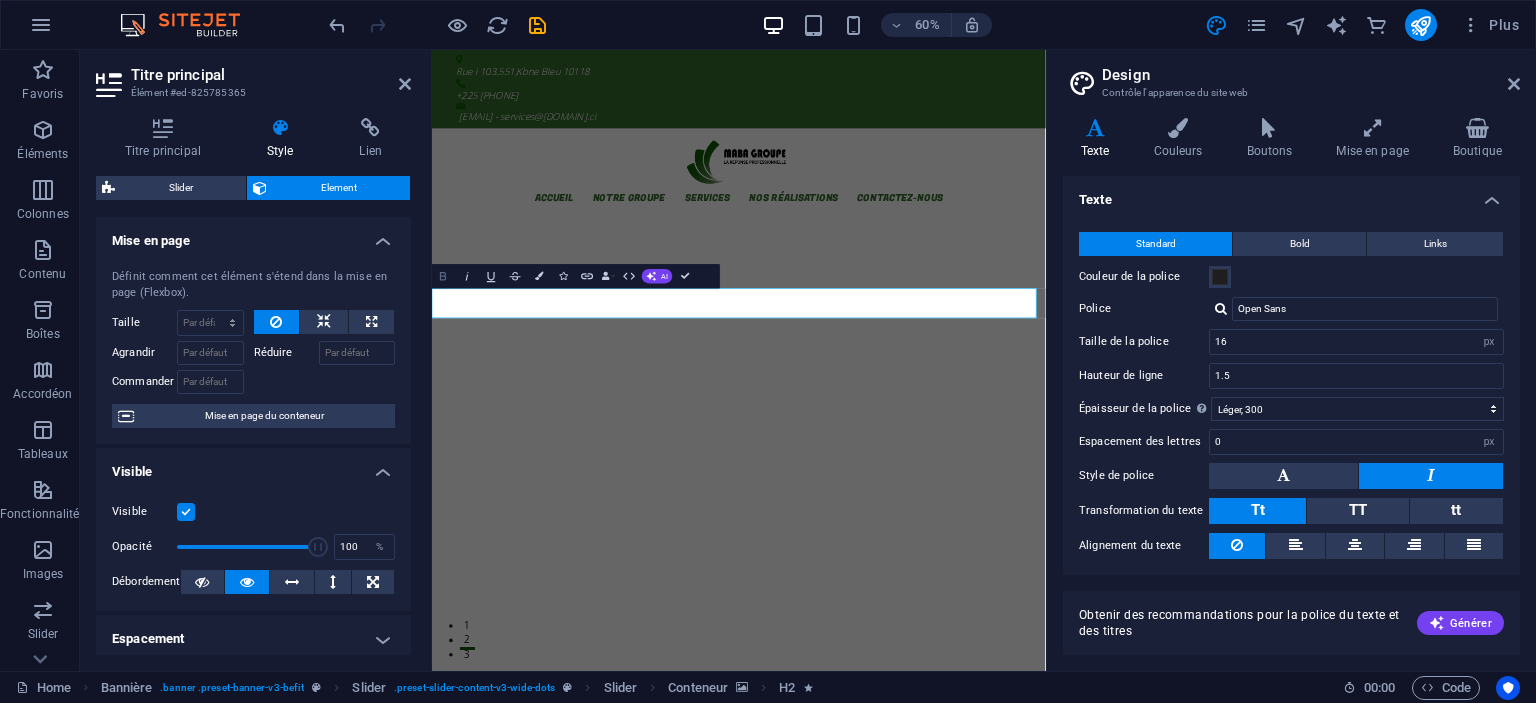click 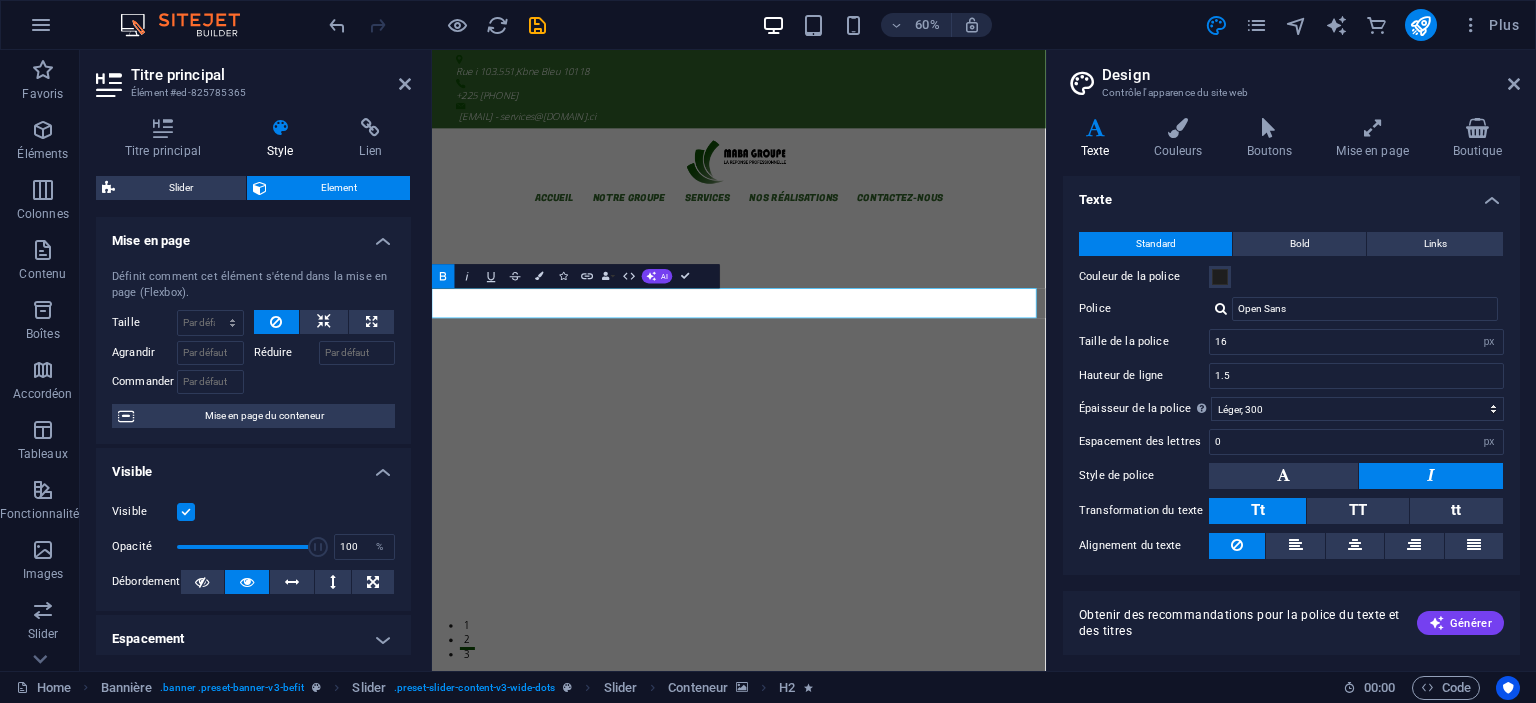 click 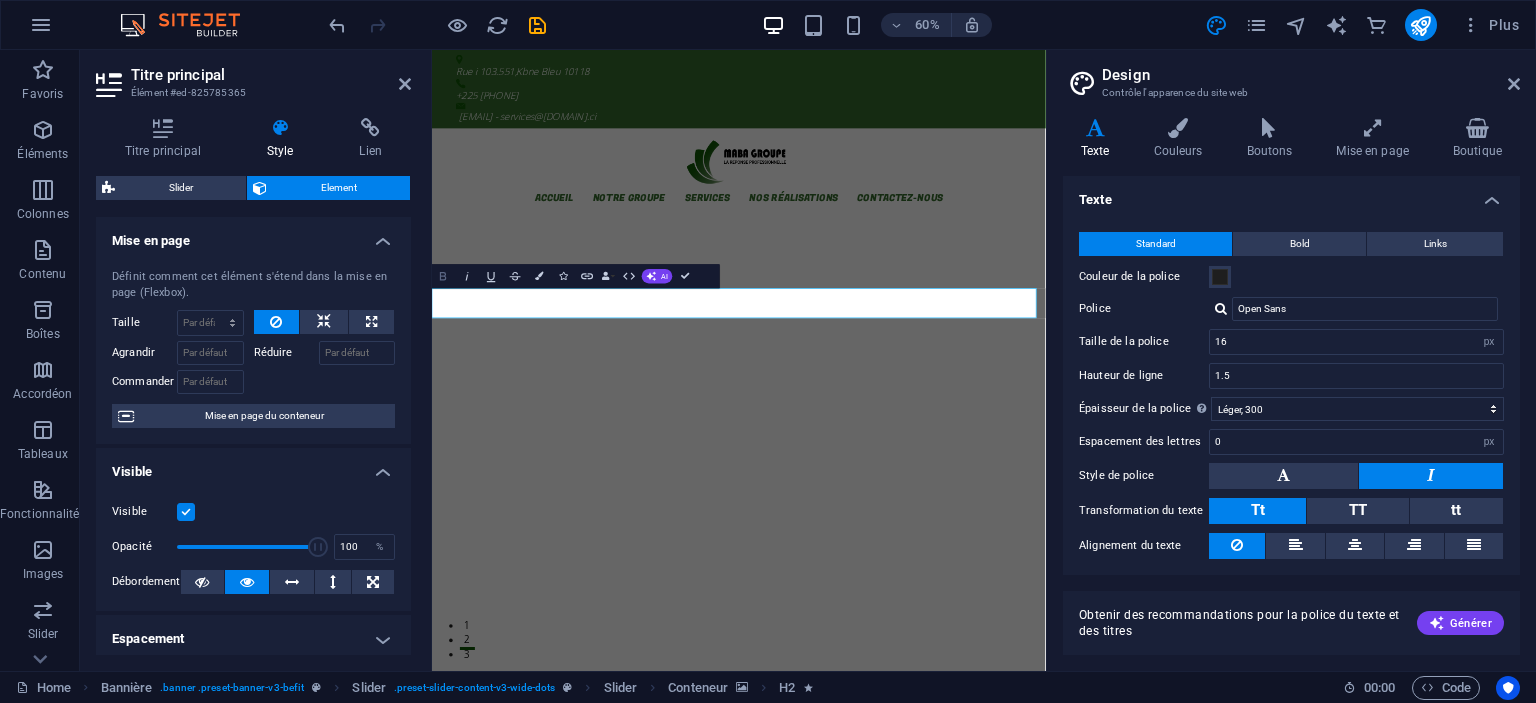 click 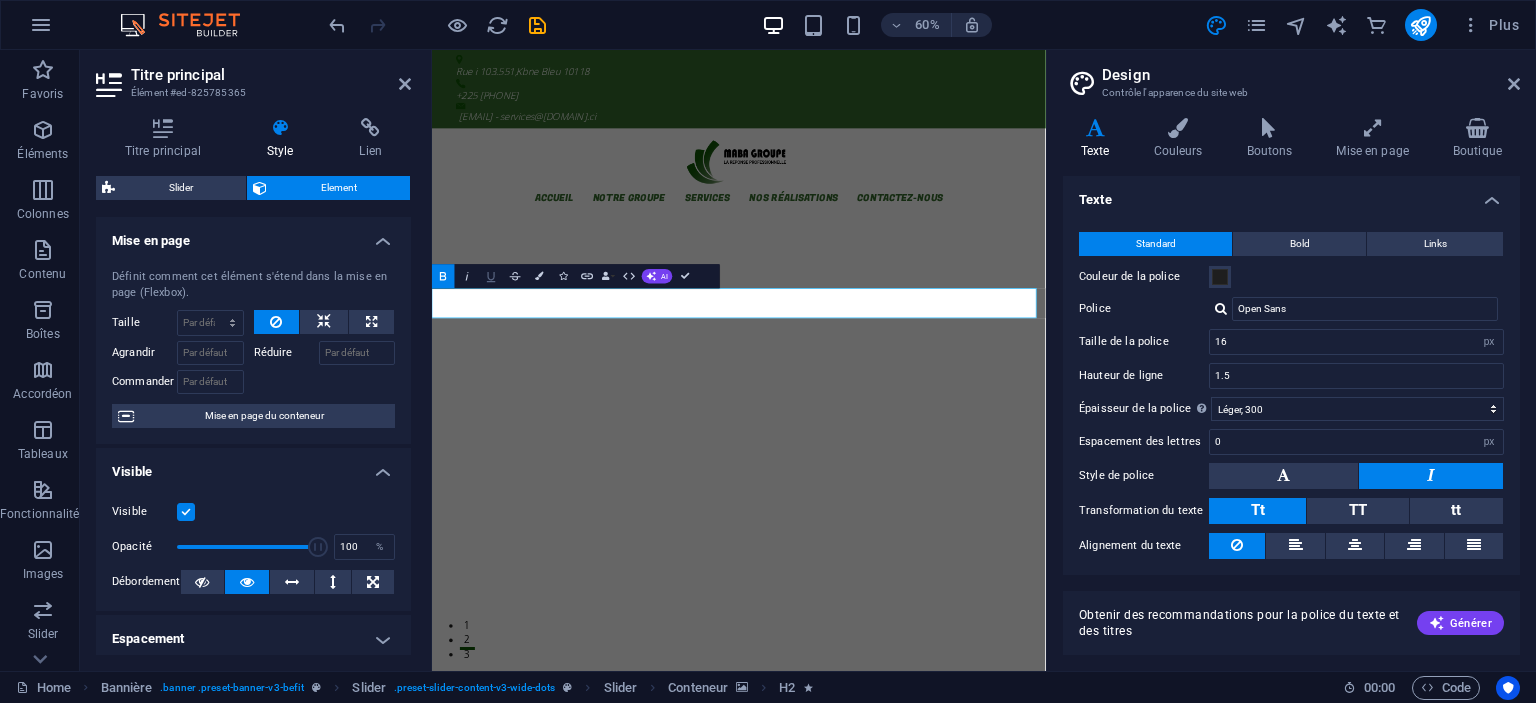 click 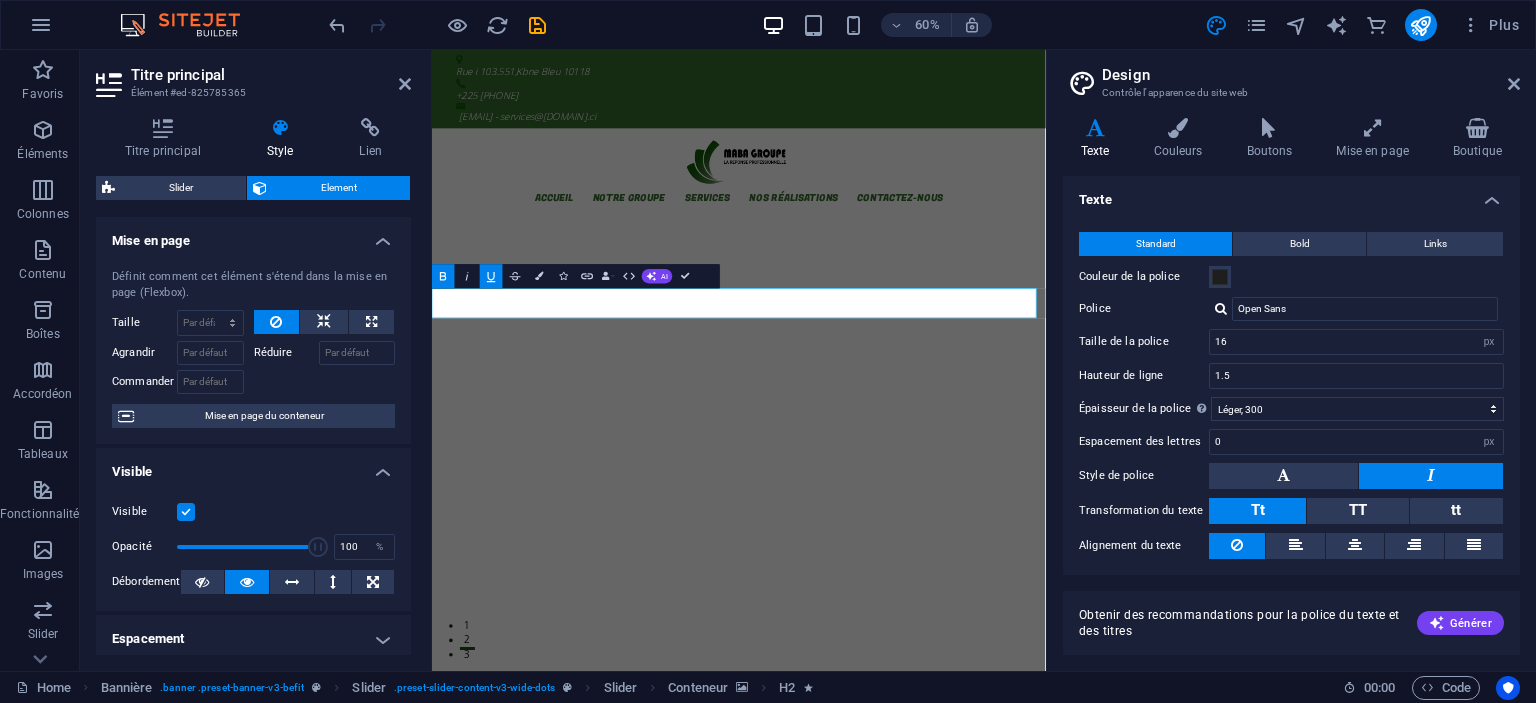 click 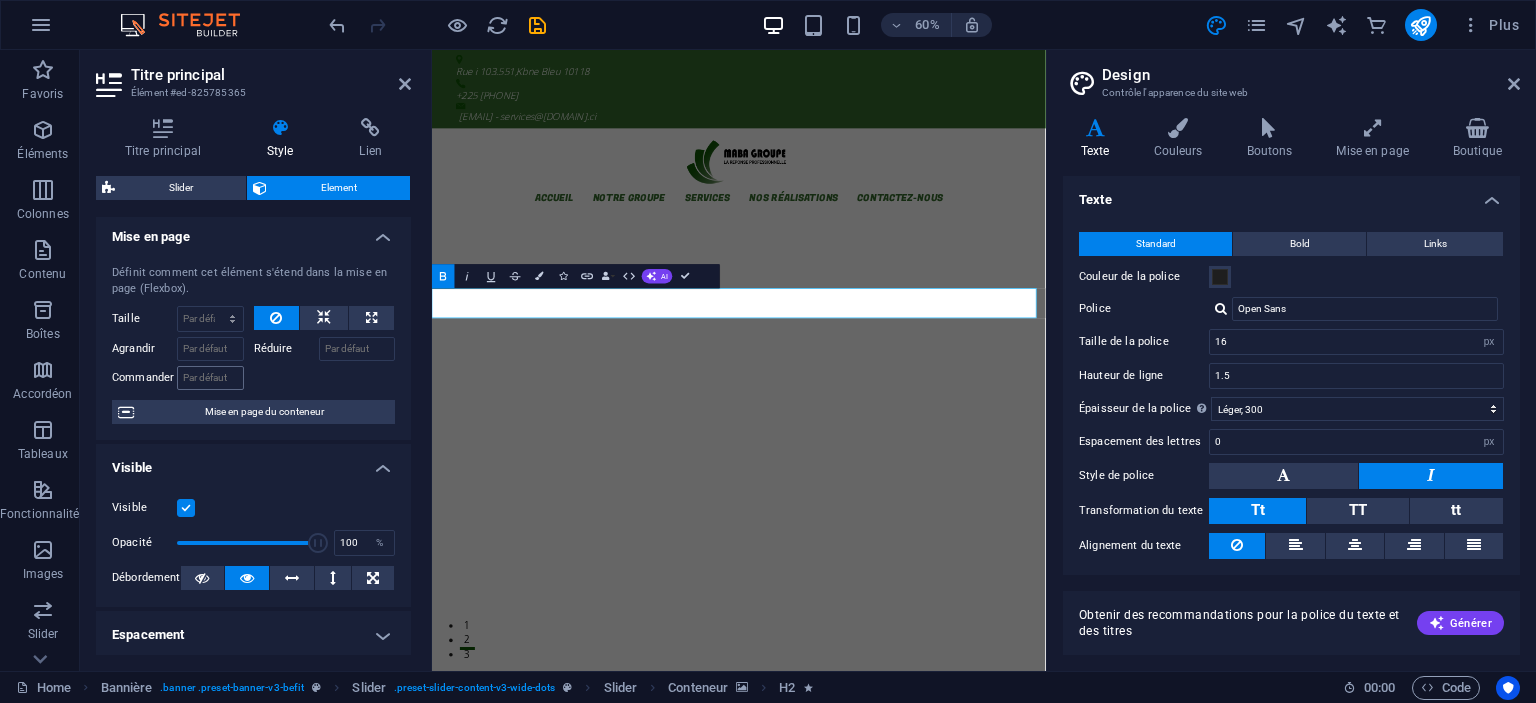 scroll, scrollTop: 0, scrollLeft: 0, axis: both 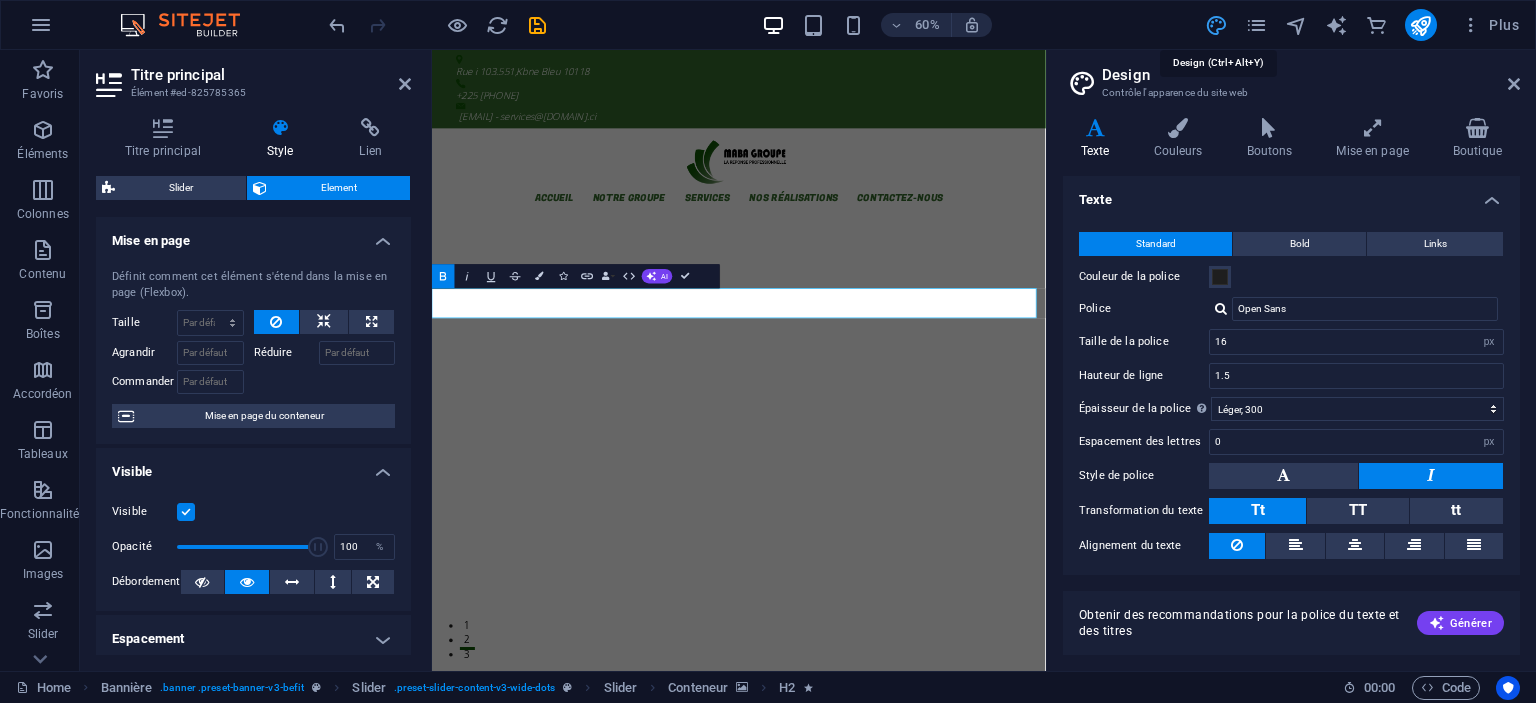click at bounding box center (1216, 25) 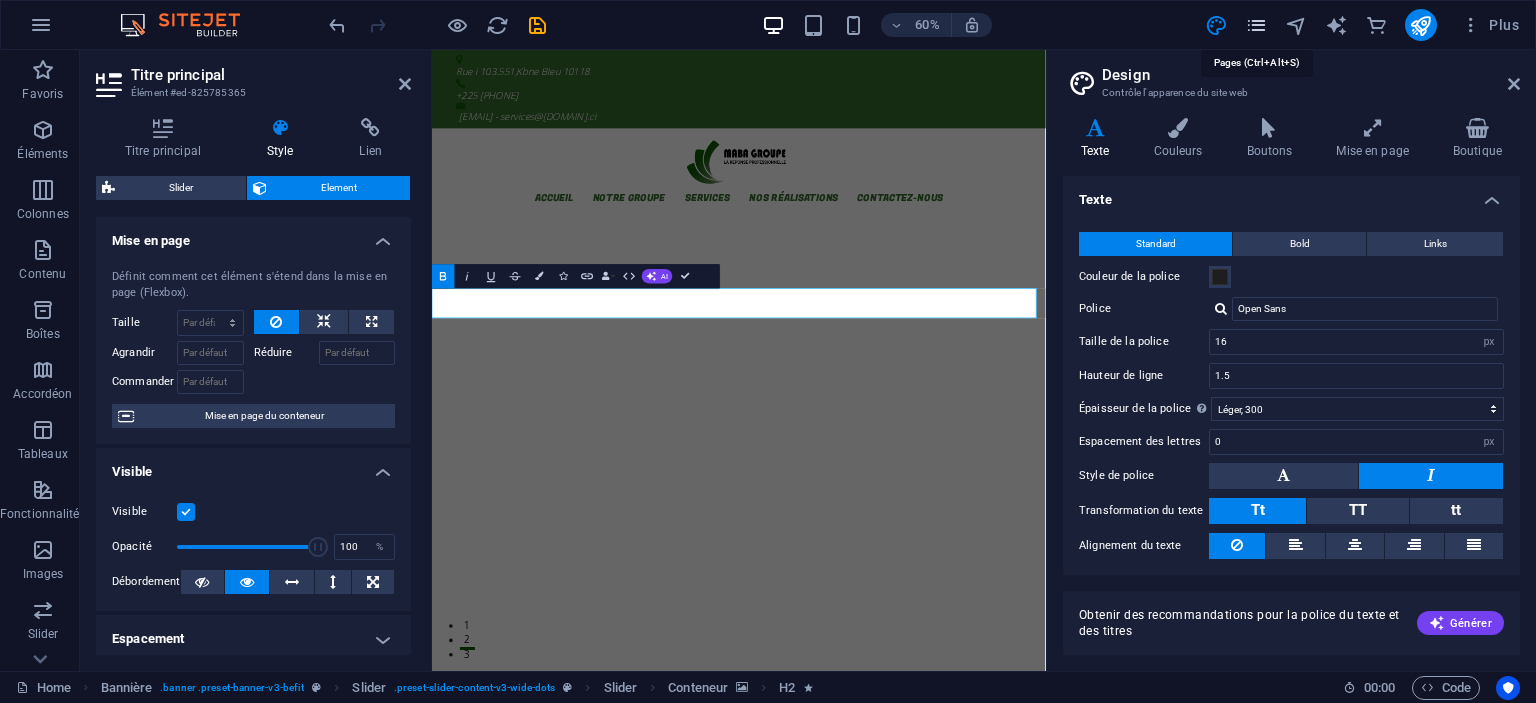 click at bounding box center (1256, 25) 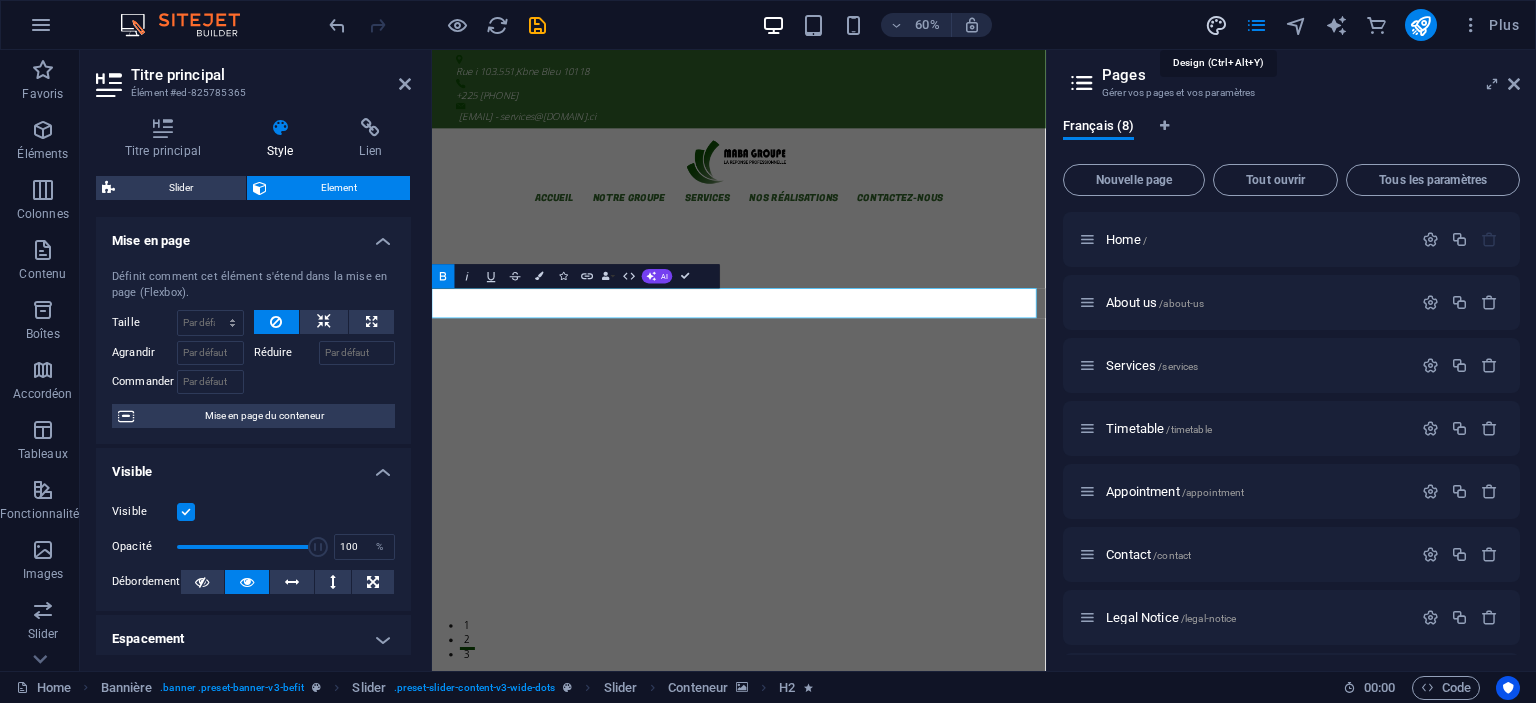 click at bounding box center (1216, 25) 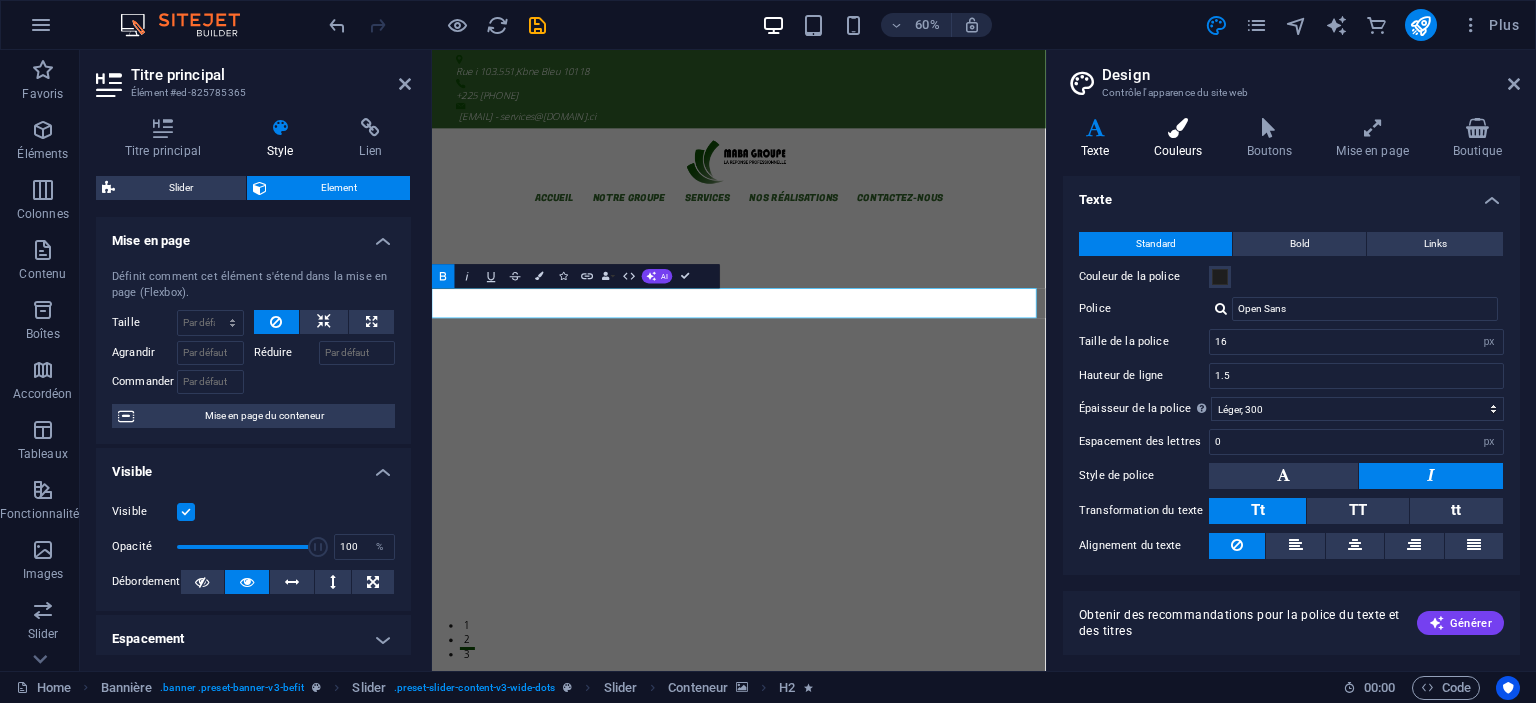 click on "Couleurs" at bounding box center [1182, 139] 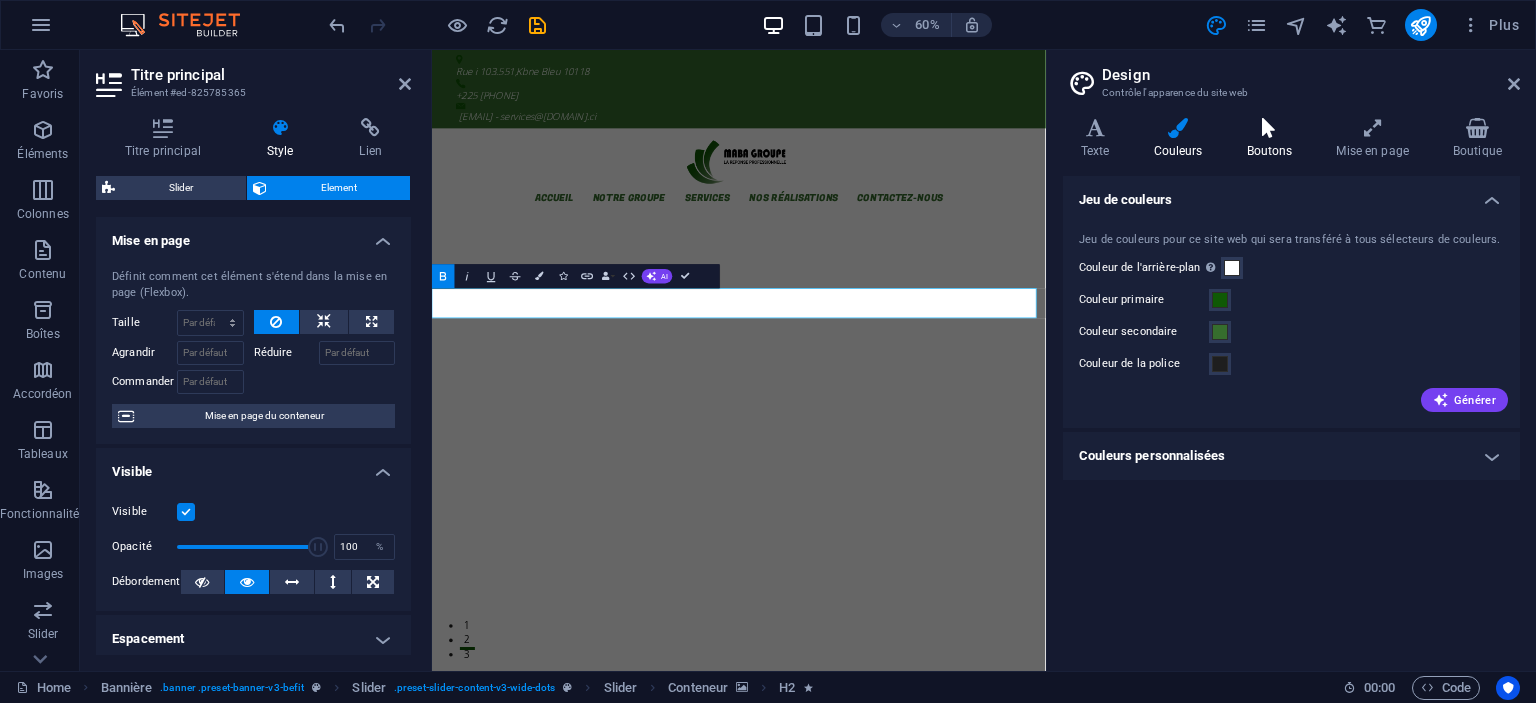 click on "Boutons" at bounding box center [1274, 139] 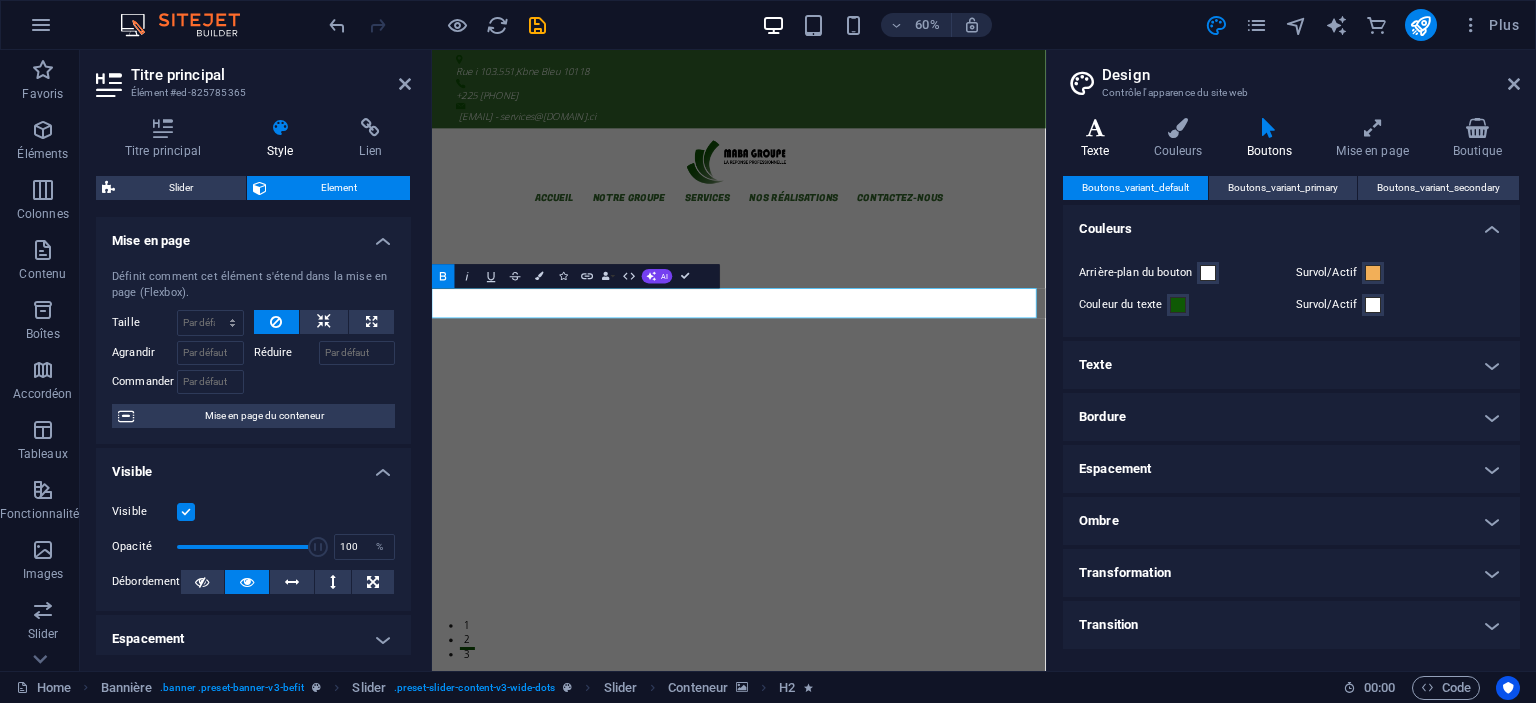 click on "Texte" at bounding box center (1099, 139) 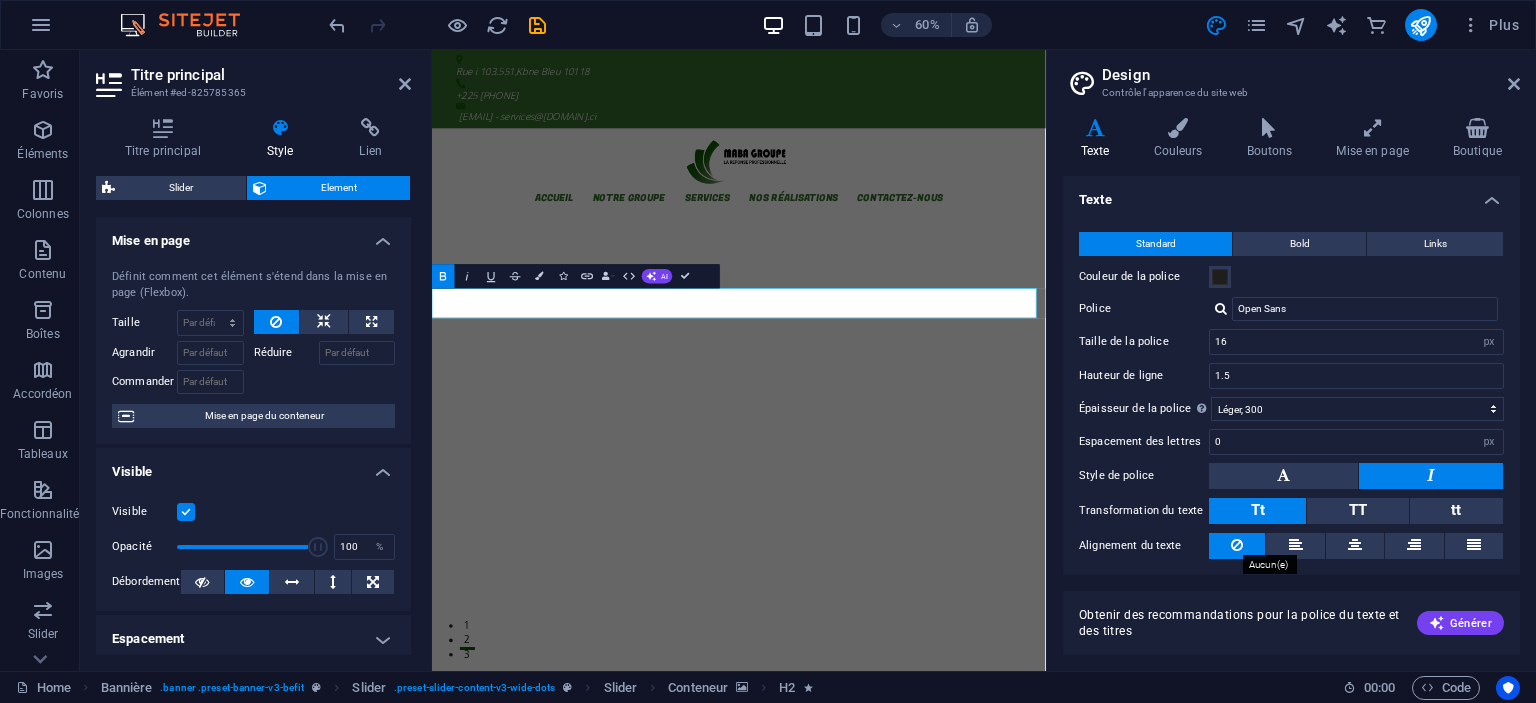 click at bounding box center (1237, 545) 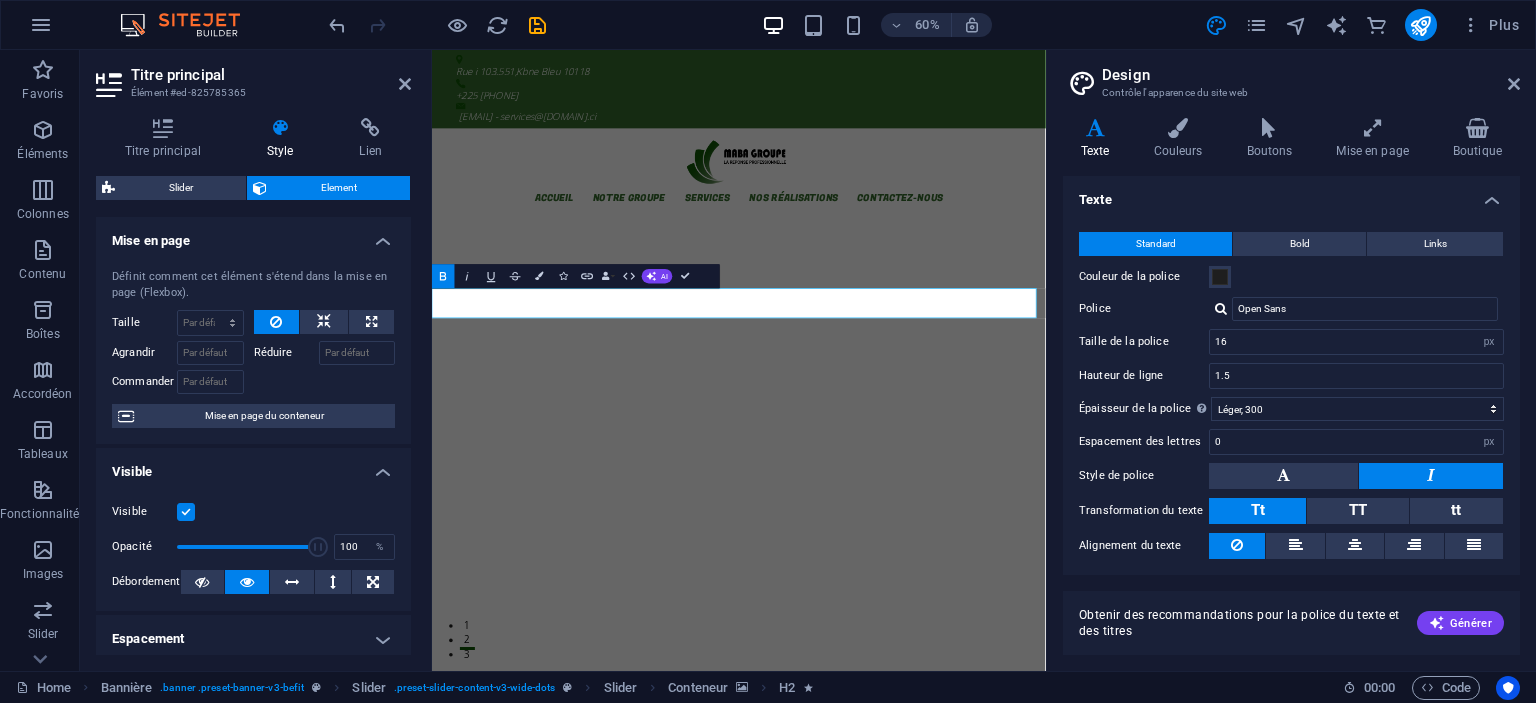 click at bounding box center (1237, 545) 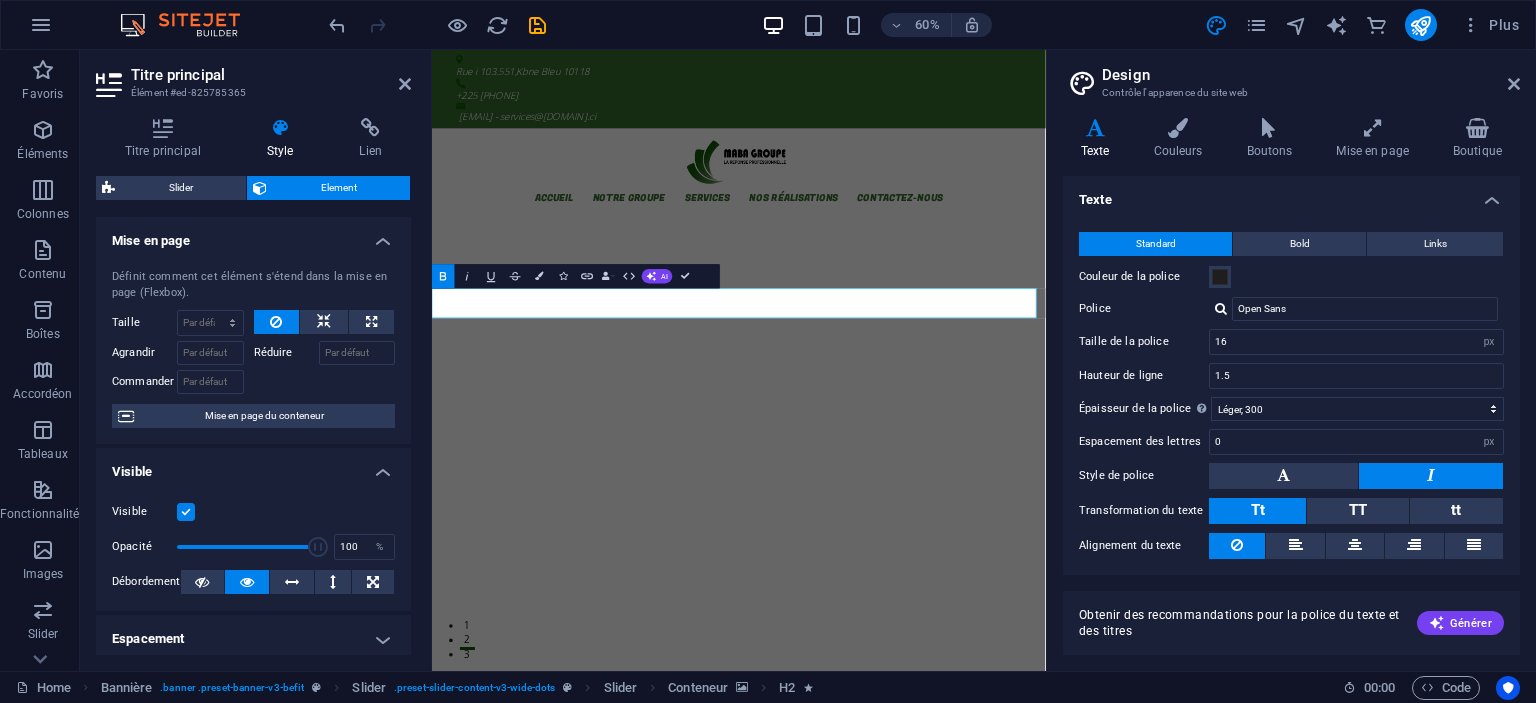click on "Tt" at bounding box center [1257, 511] 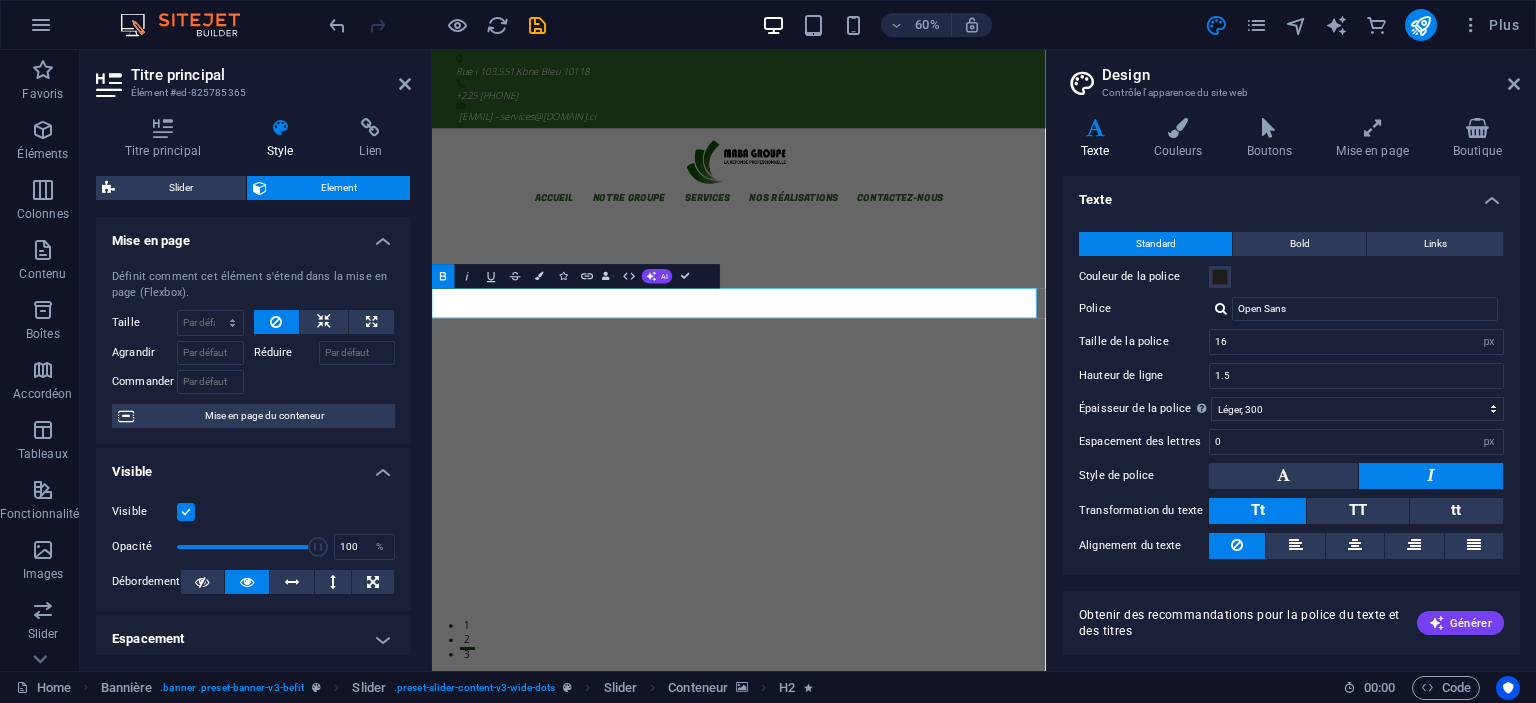 click at bounding box center [1431, 476] 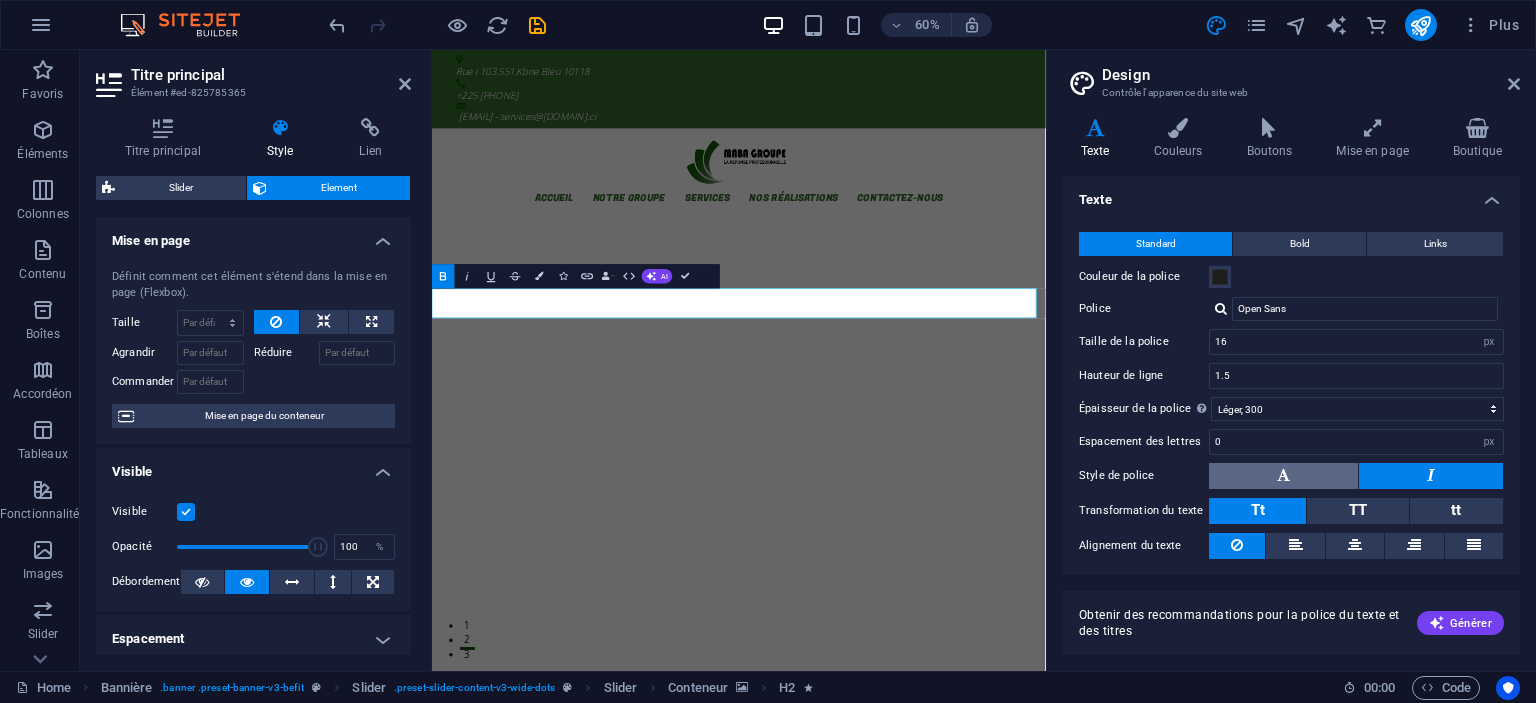 click at bounding box center [1283, 476] 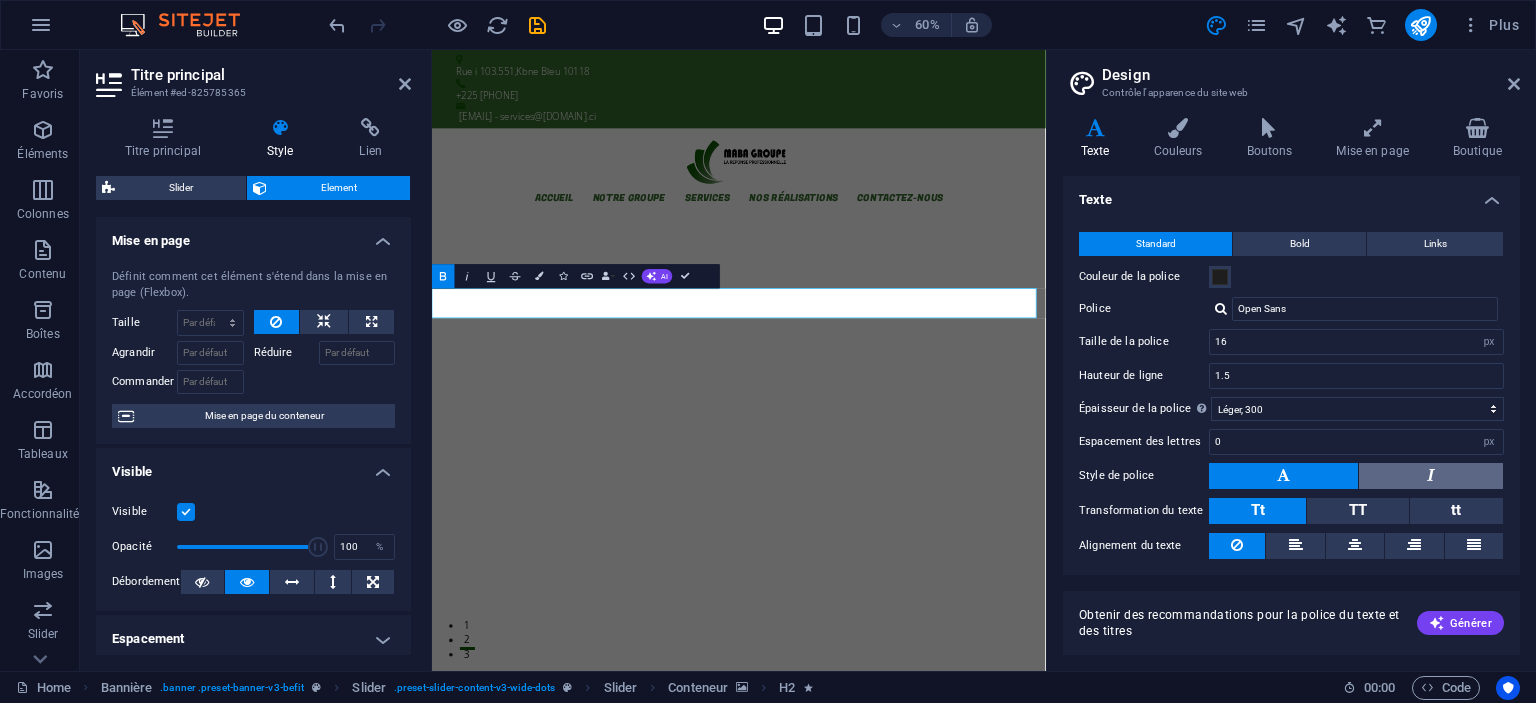 click at bounding box center (1431, 476) 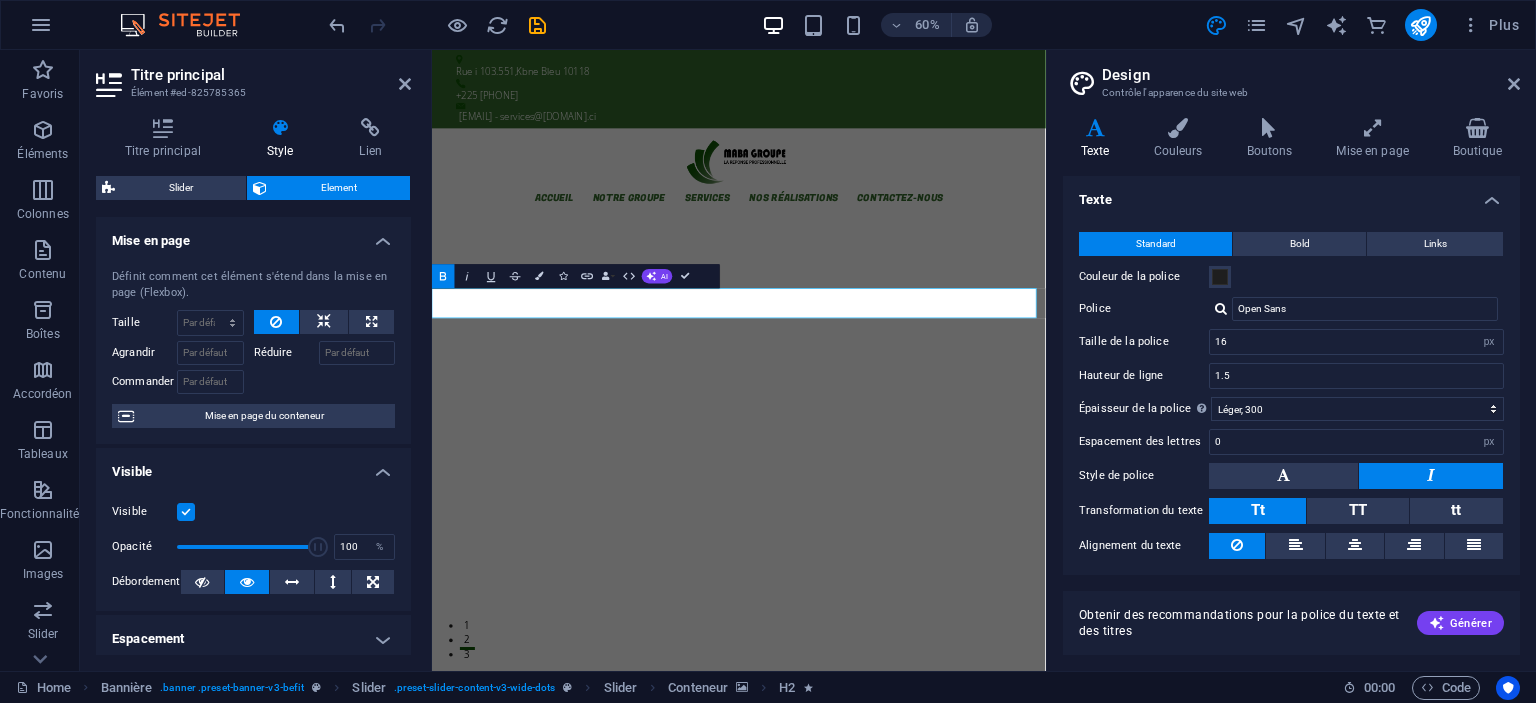 click at bounding box center (1431, 476) 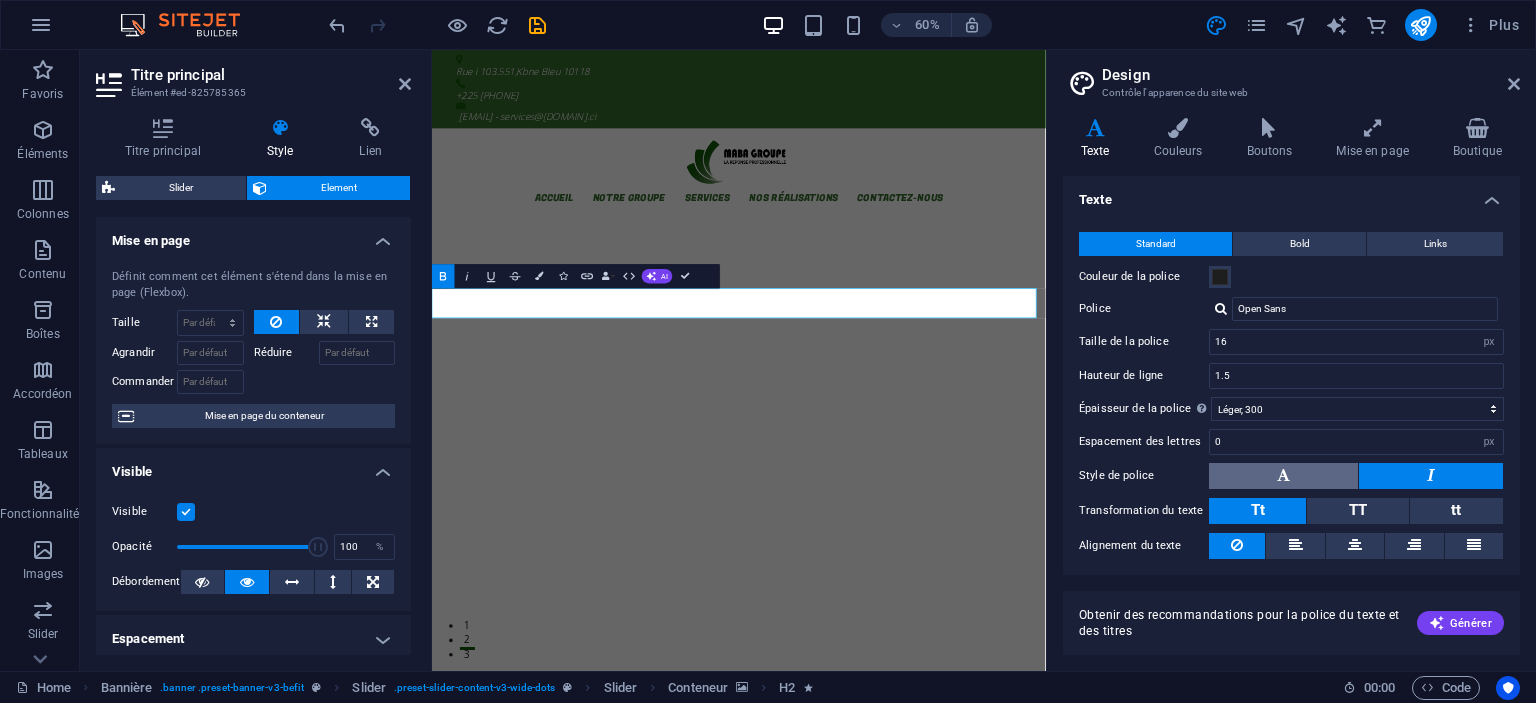 click at bounding box center [1283, 476] 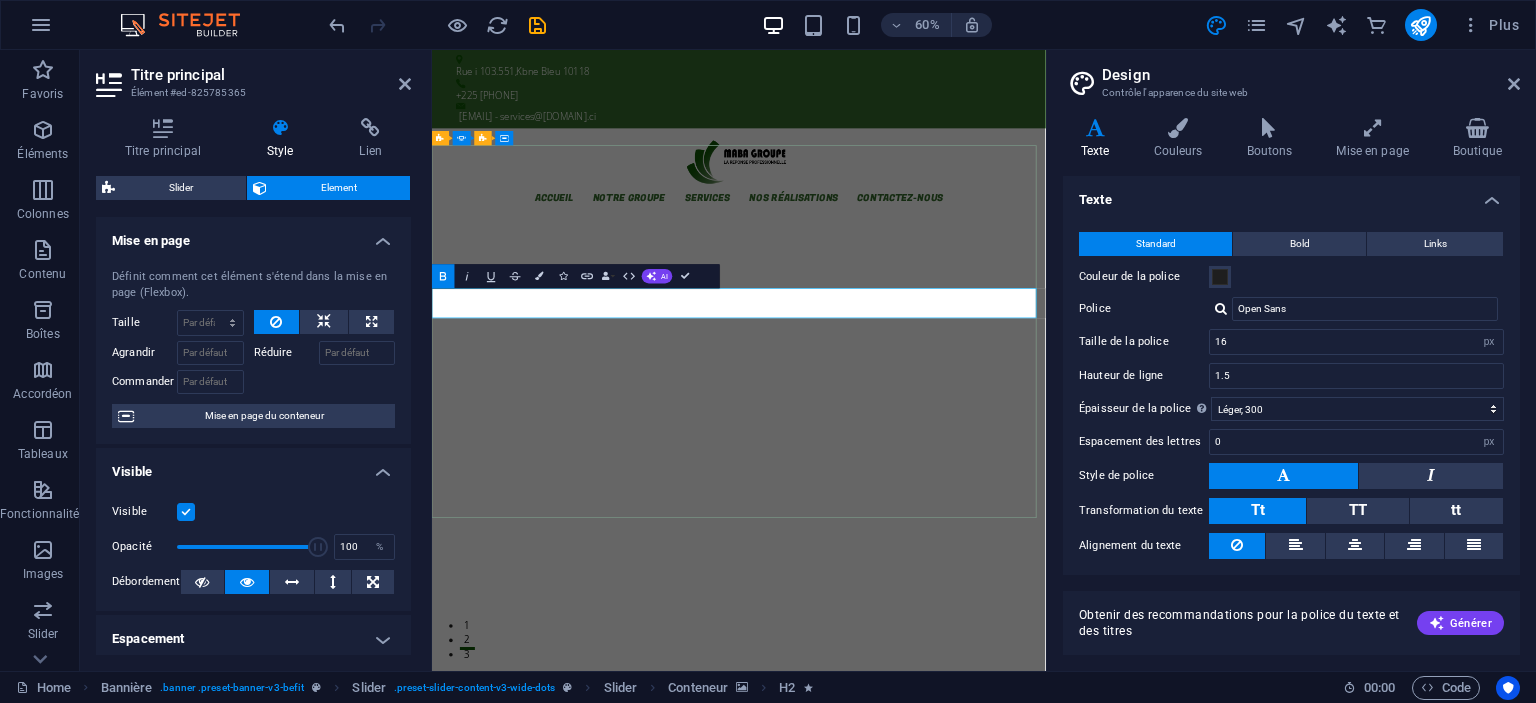 click on "bienvenuechez  mabagroupe" at bounding box center [-2088, 4194] 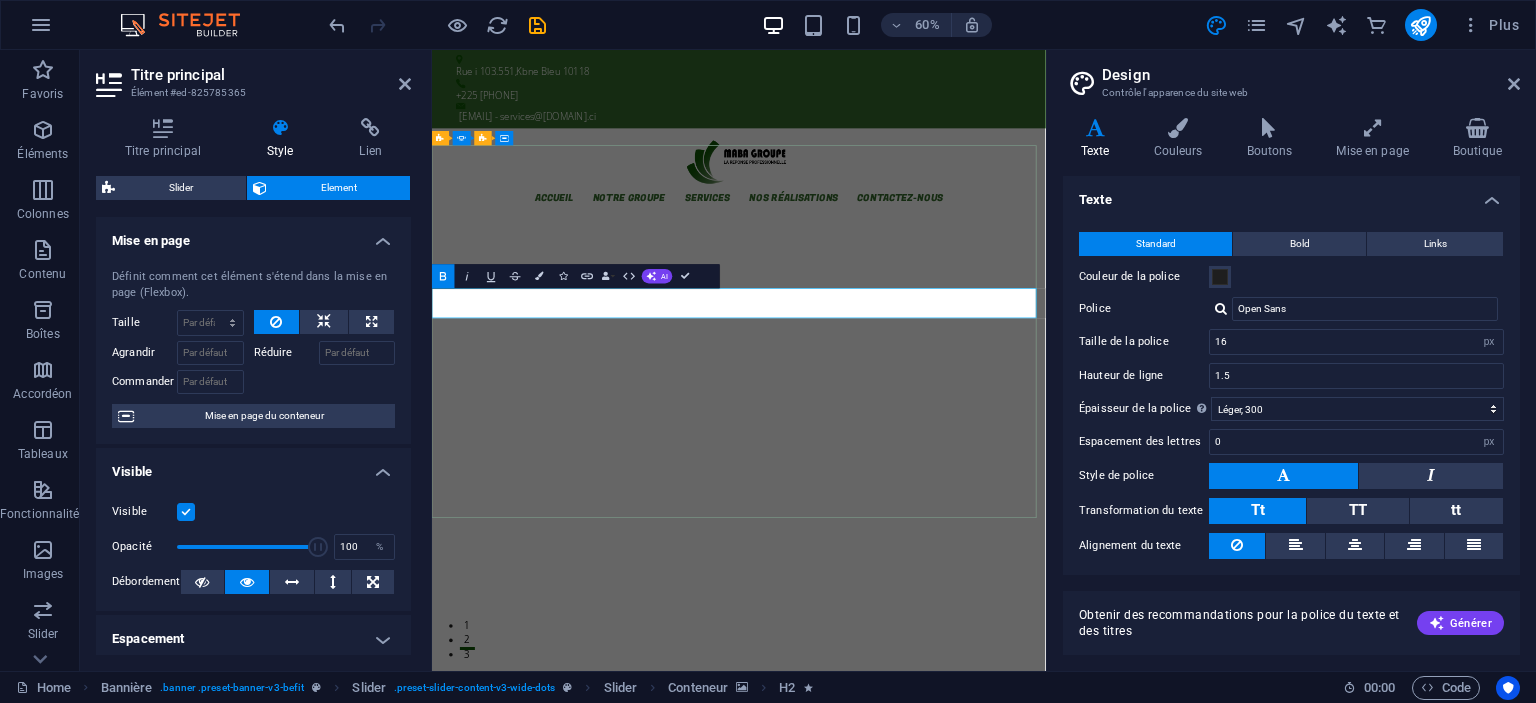 click on "bienvenuechez  mabagroupe" at bounding box center (-2088, 4194) 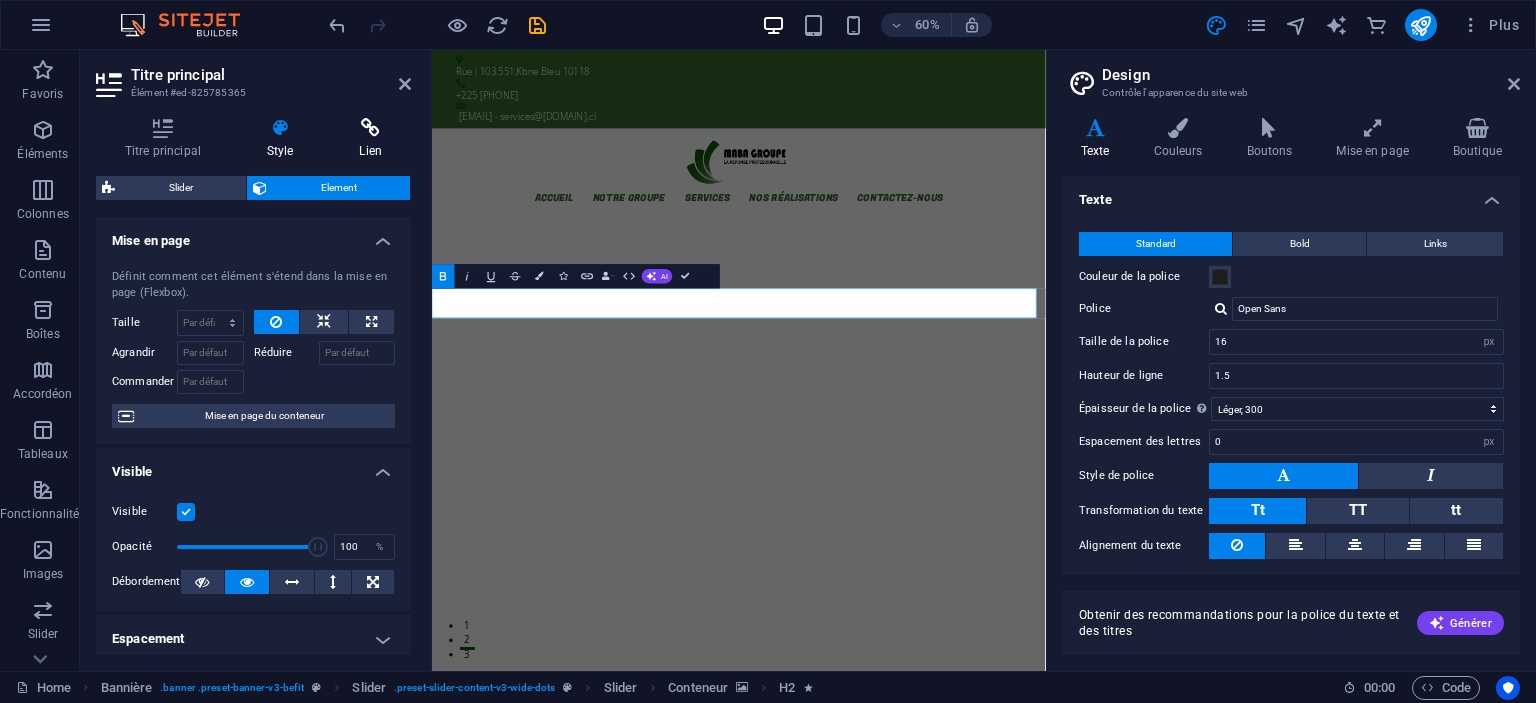 click on "Lien" at bounding box center (371, 139) 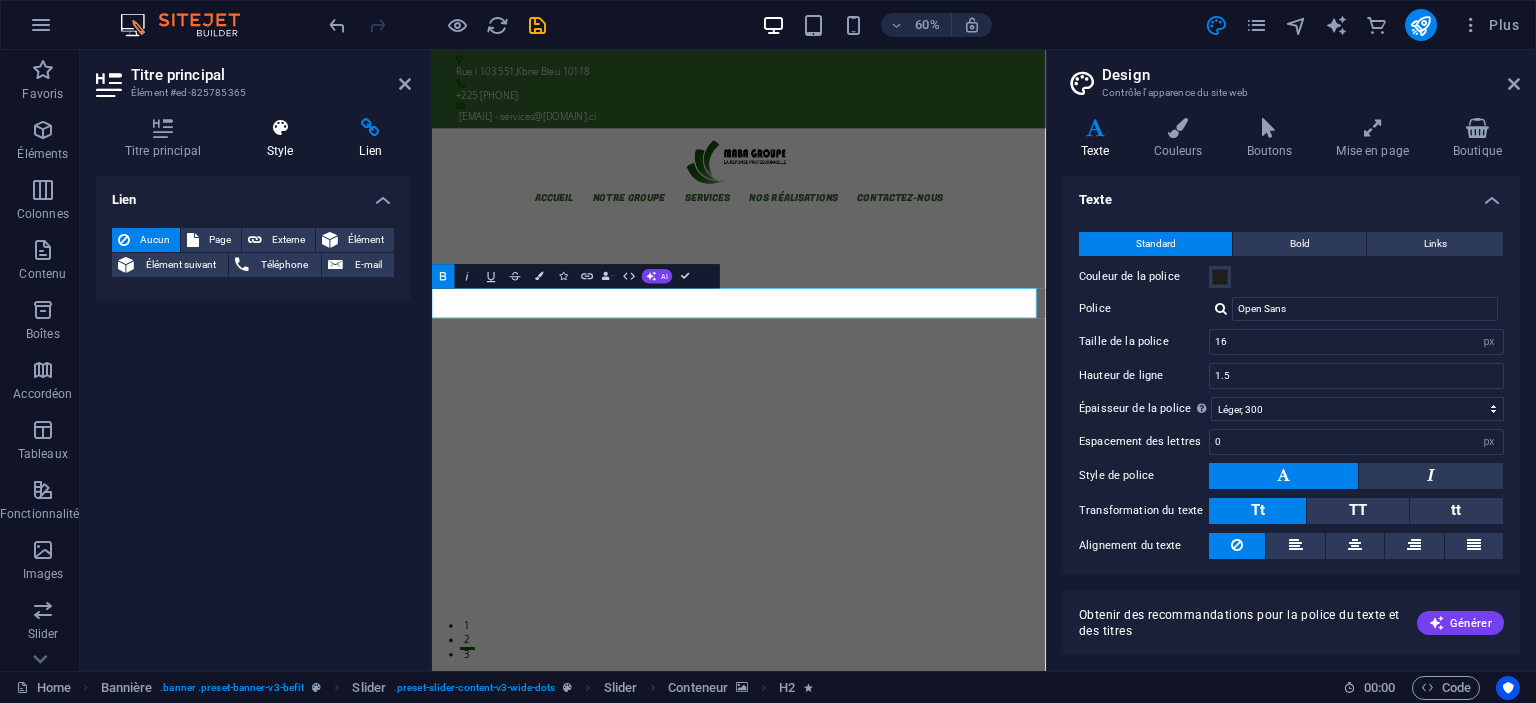 click on "Style" at bounding box center (284, 139) 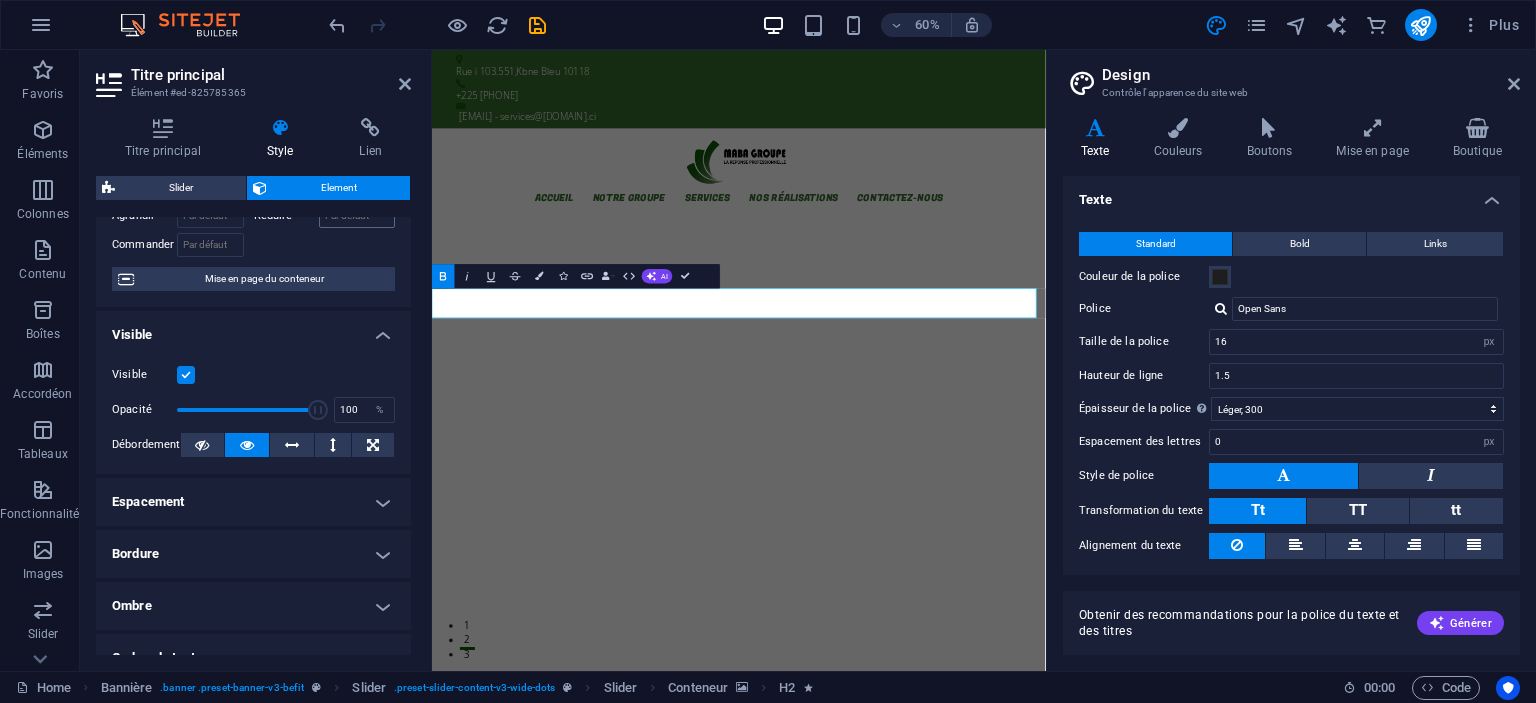 scroll, scrollTop: 23, scrollLeft: 0, axis: vertical 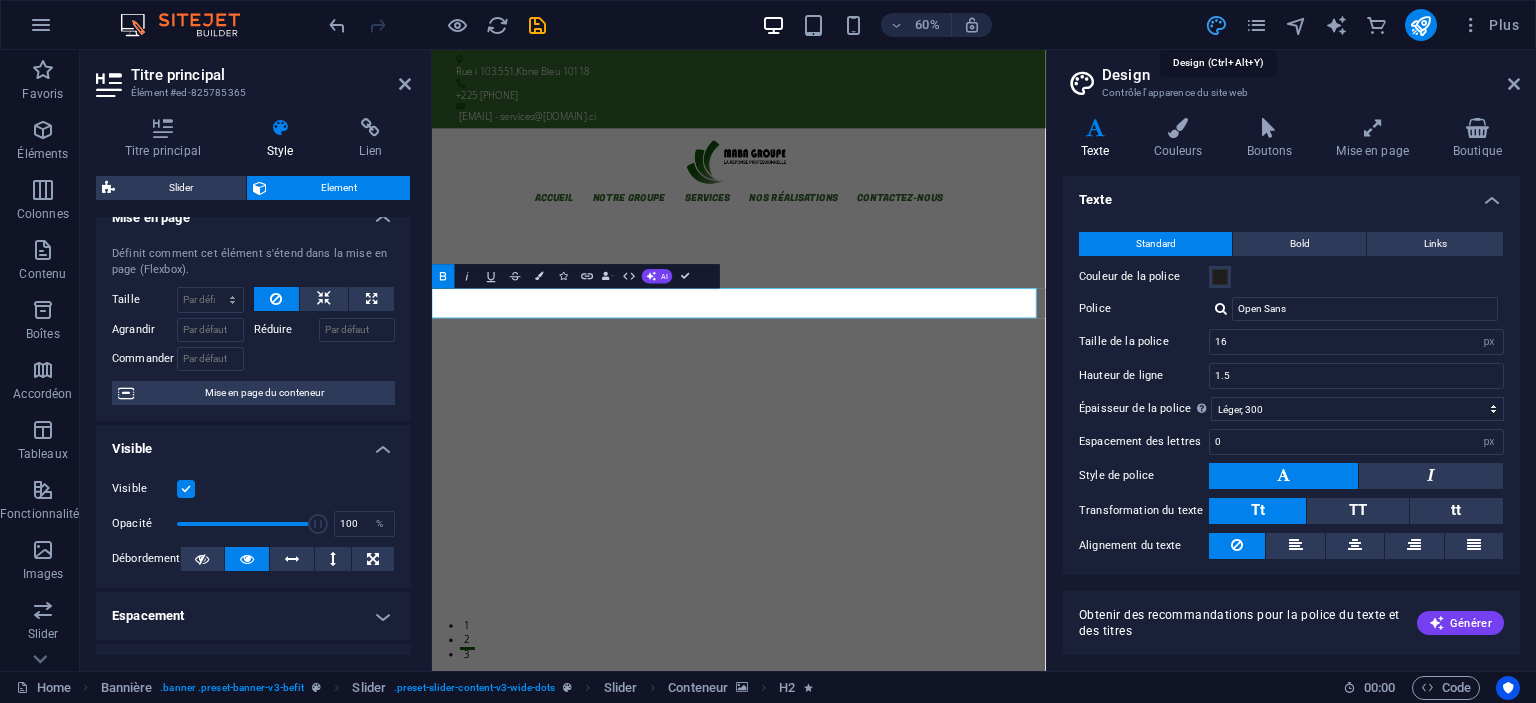 click at bounding box center [1216, 25] 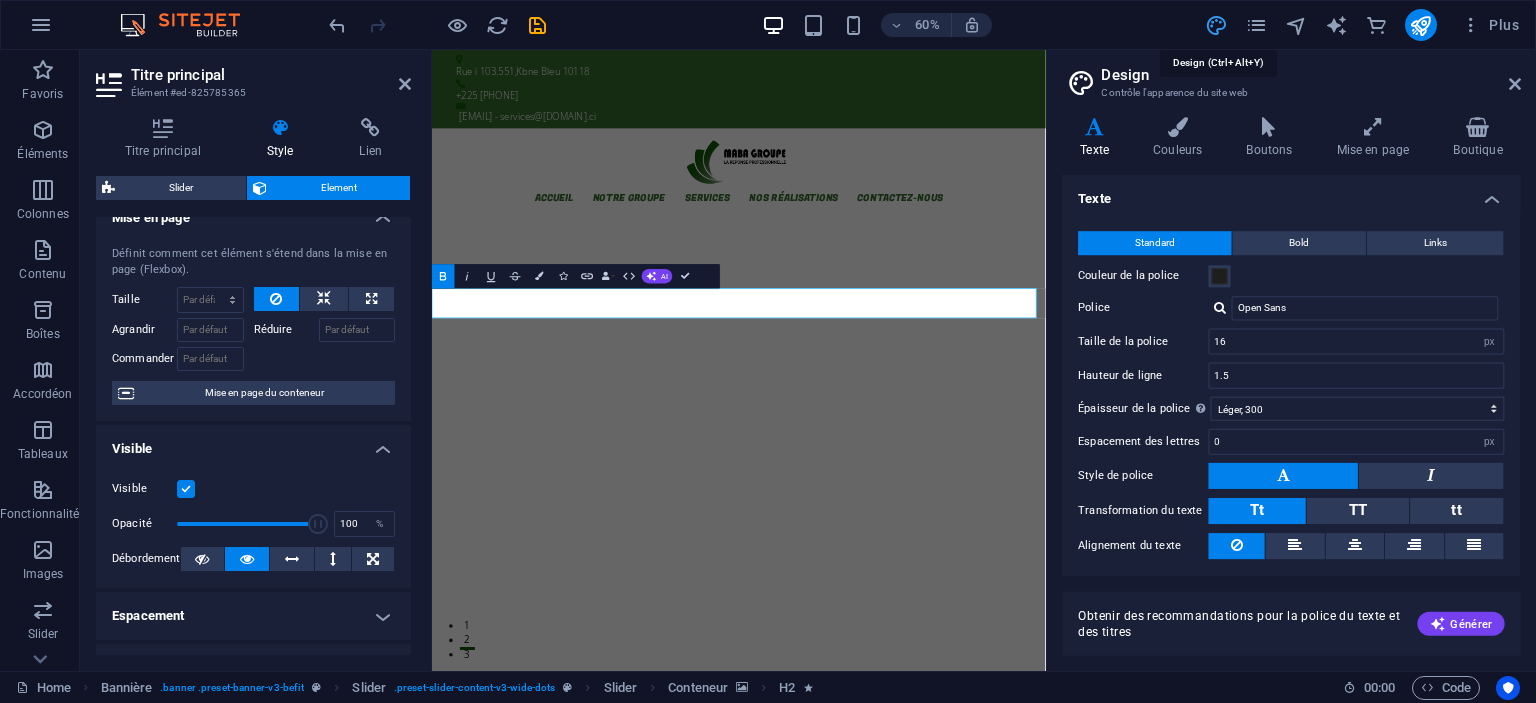 click at bounding box center [1216, 25] 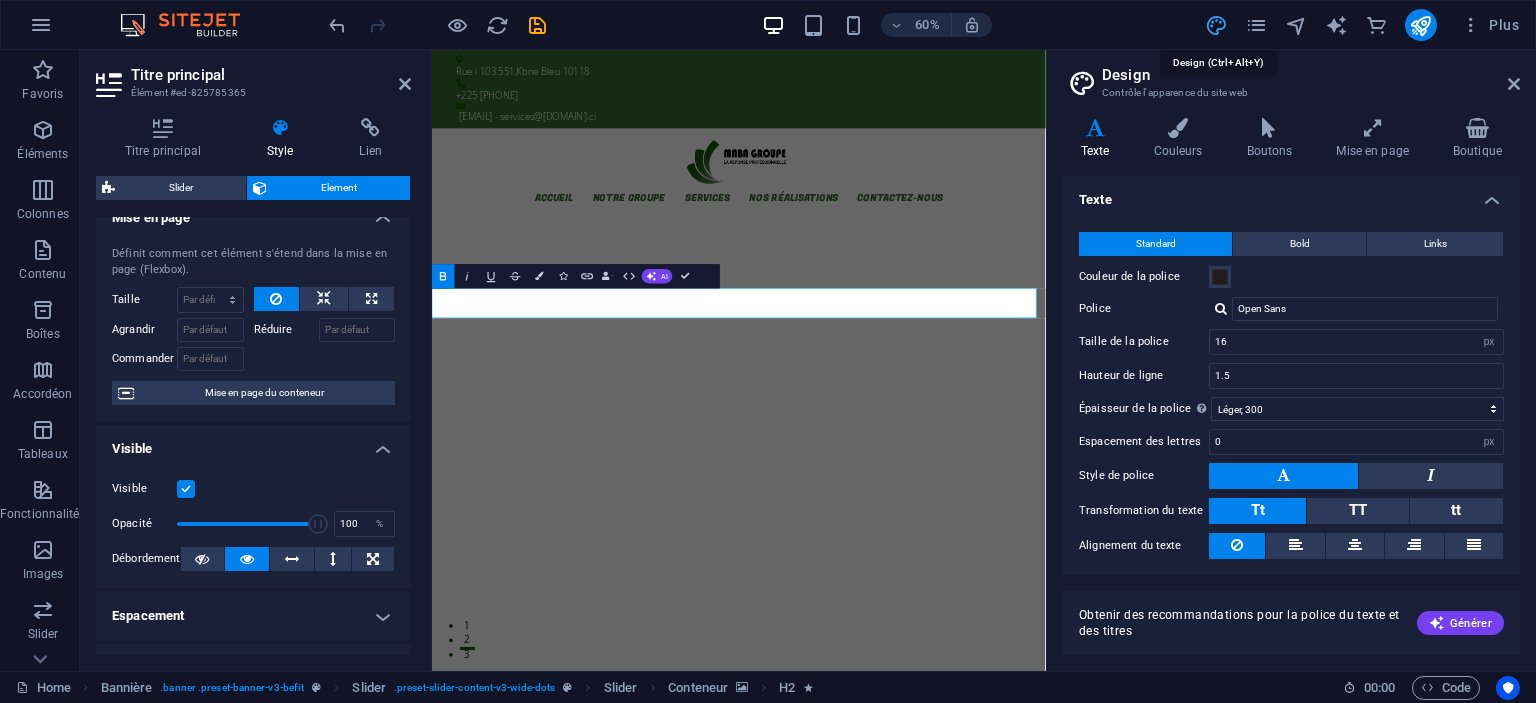 click at bounding box center (1216, 25) 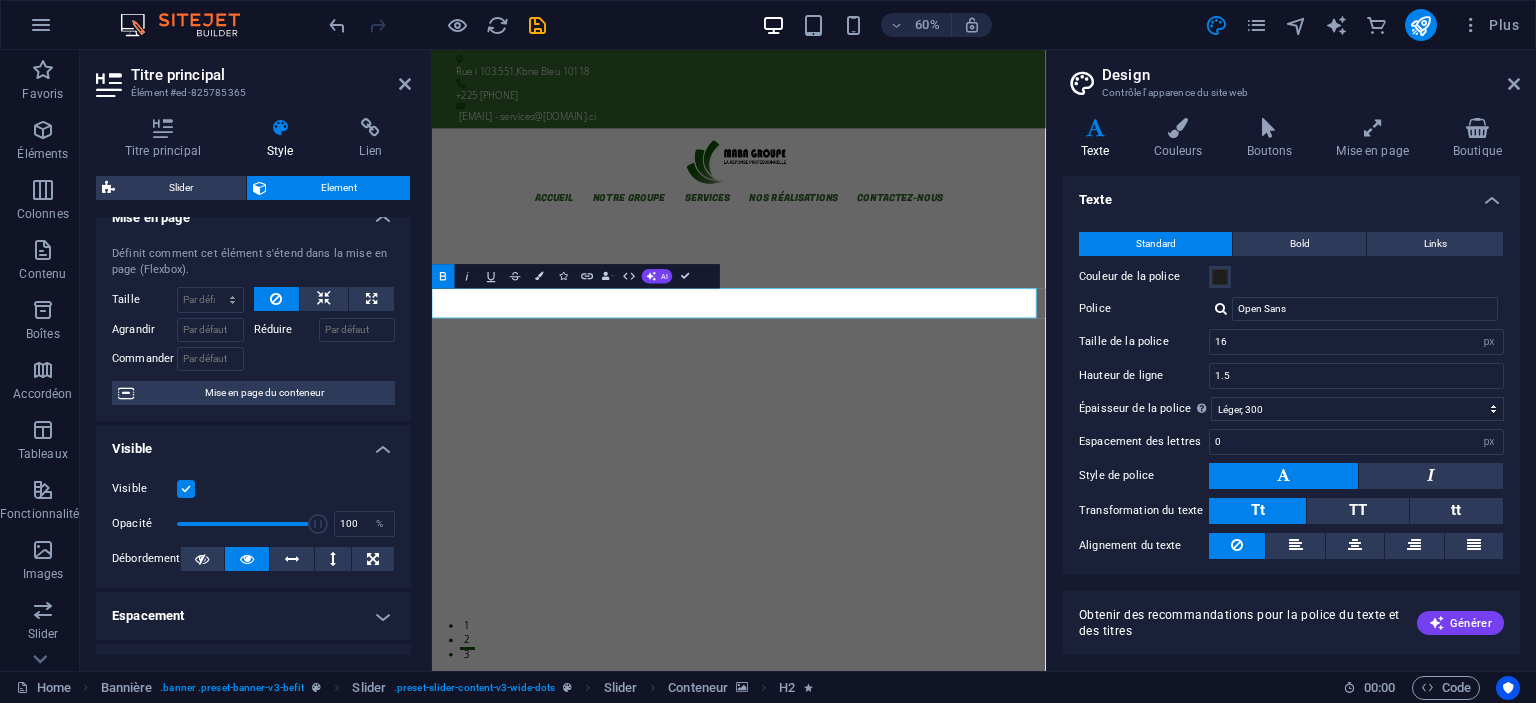 click on "Texte" at bounding box center (1291, 194) 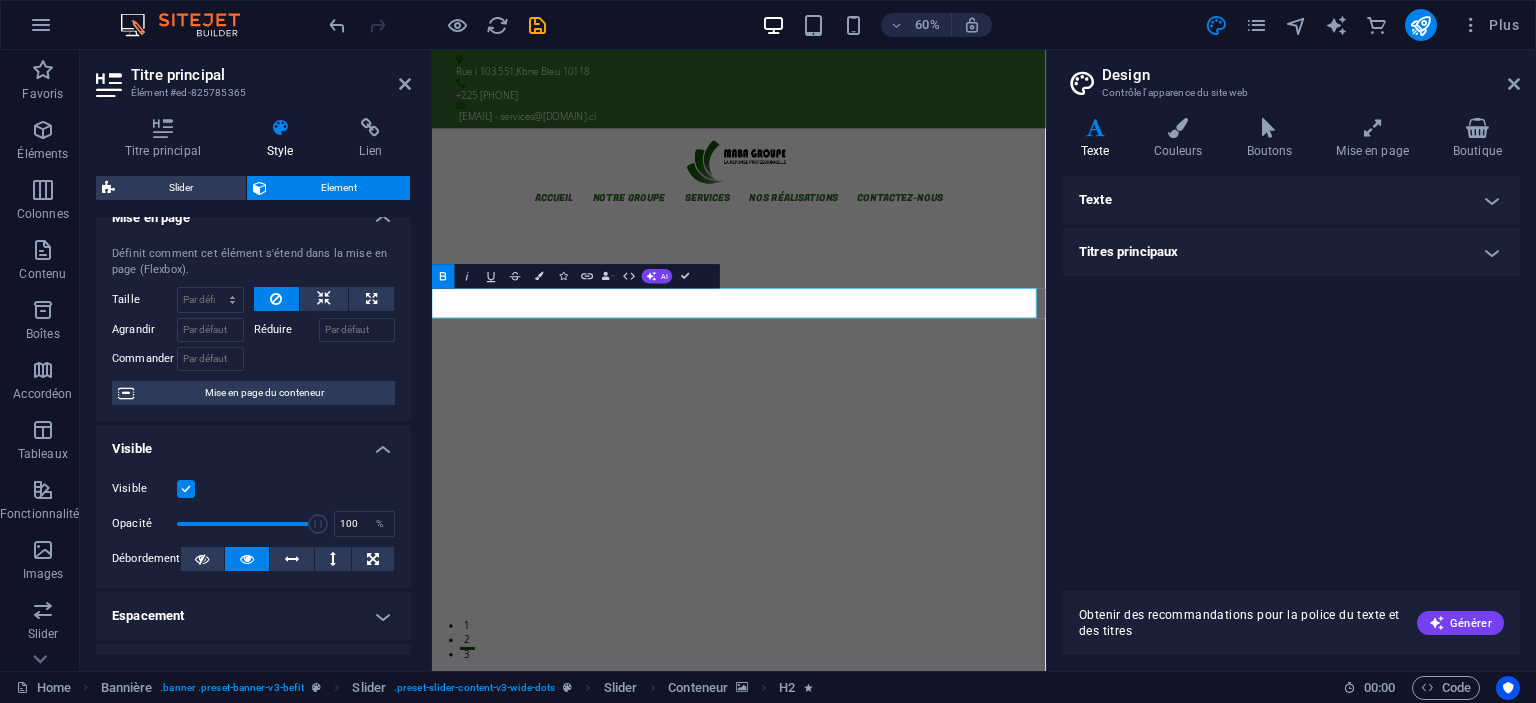 click on "Titres principaux" at bounding box center [1291, 252] 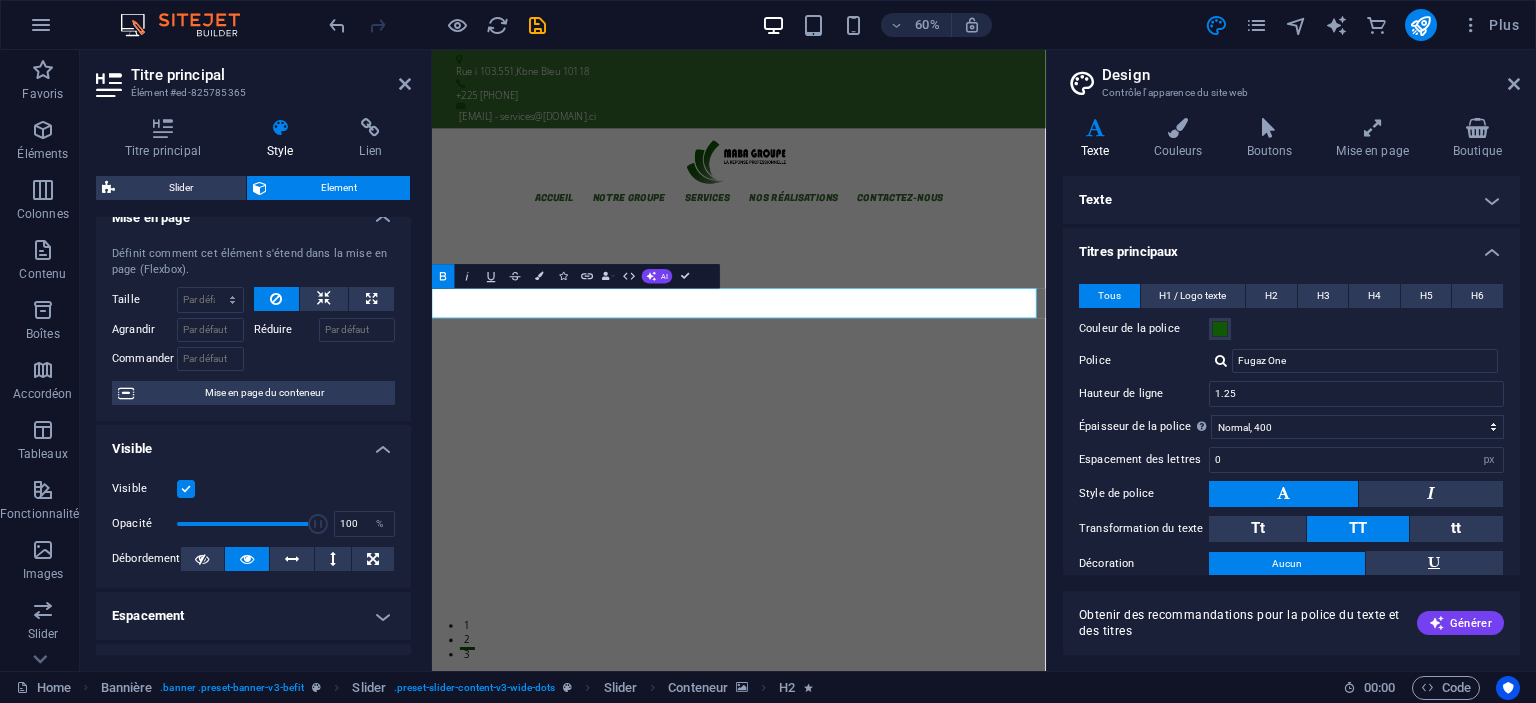 click on "Titres principaux" at bounding box center (1291, 246) 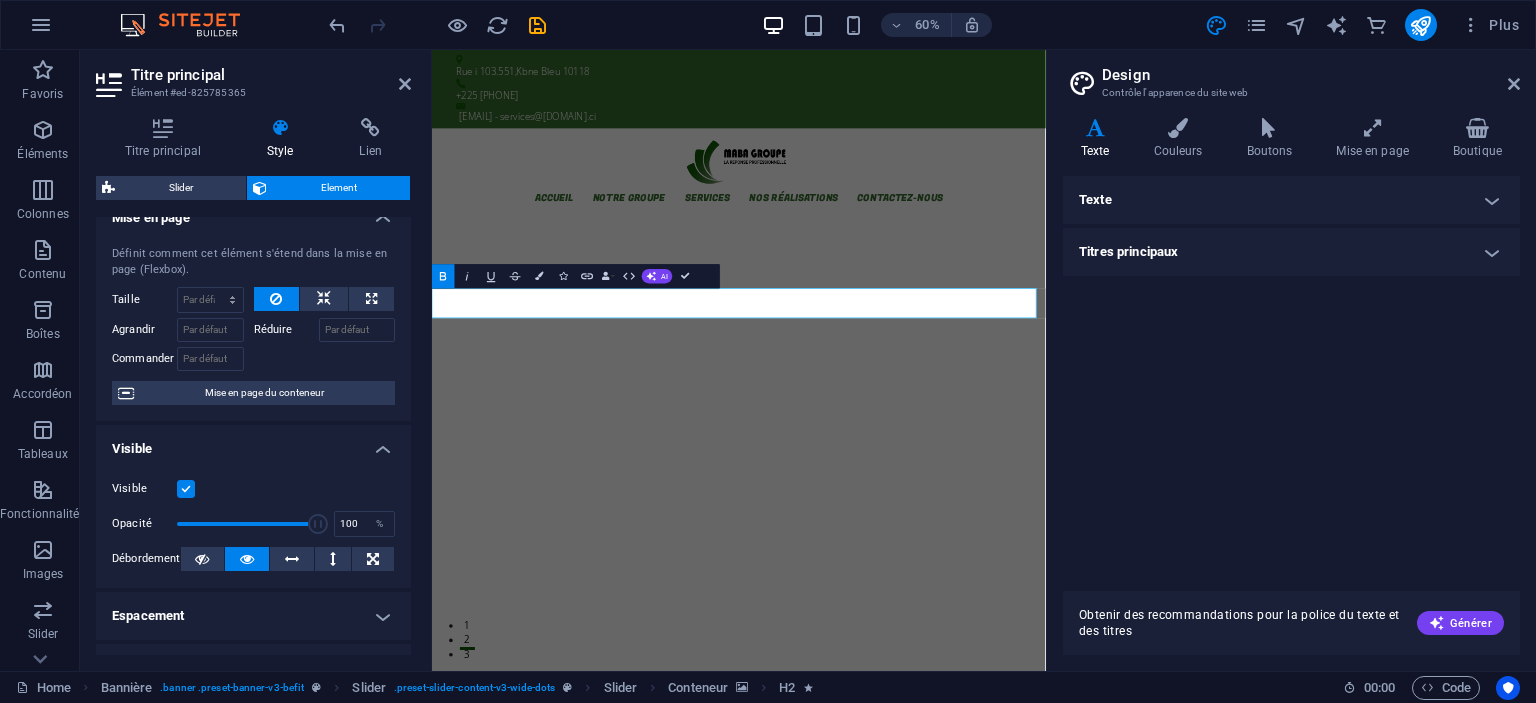 click on "Texte" at bounding box center (1291, 200) 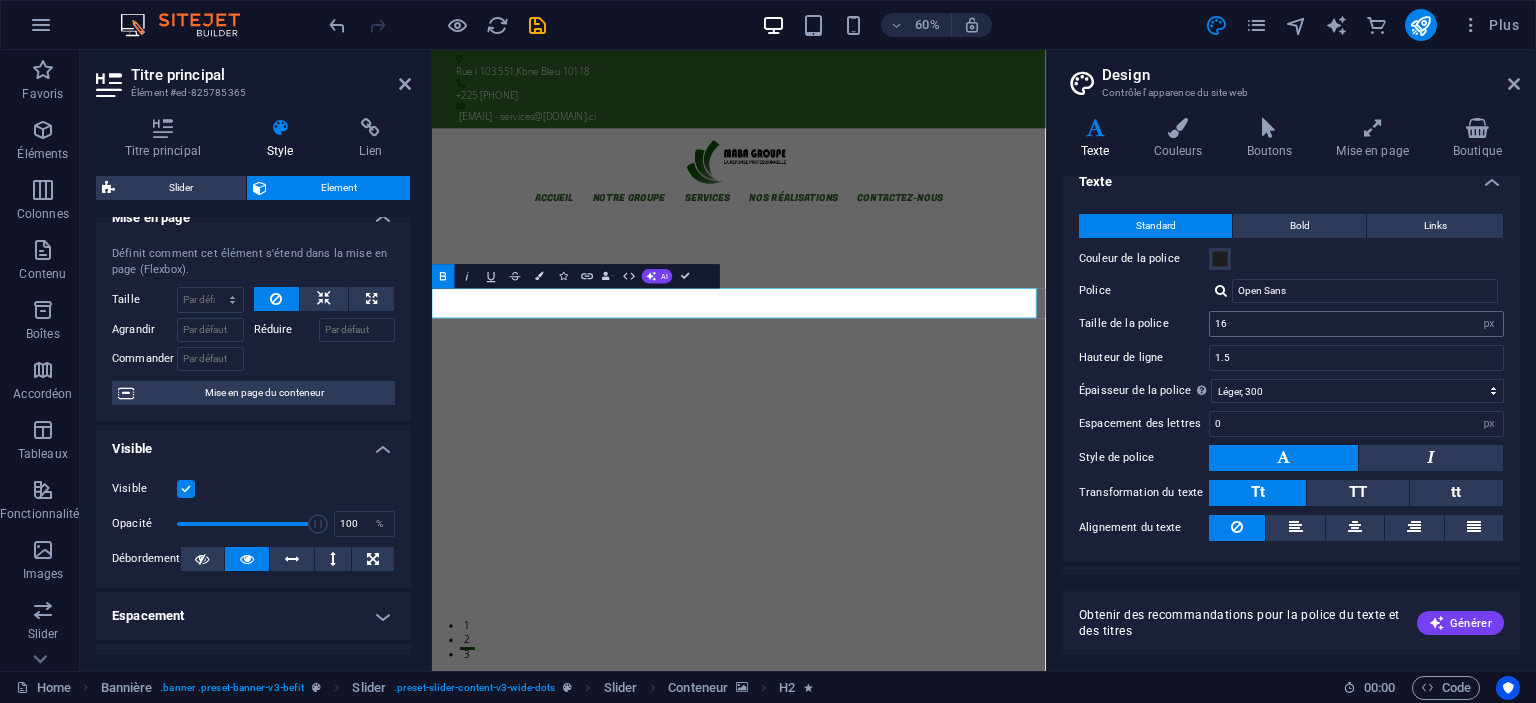 scroll, scrollTop: 0, scrollLeft: 0, axis: both 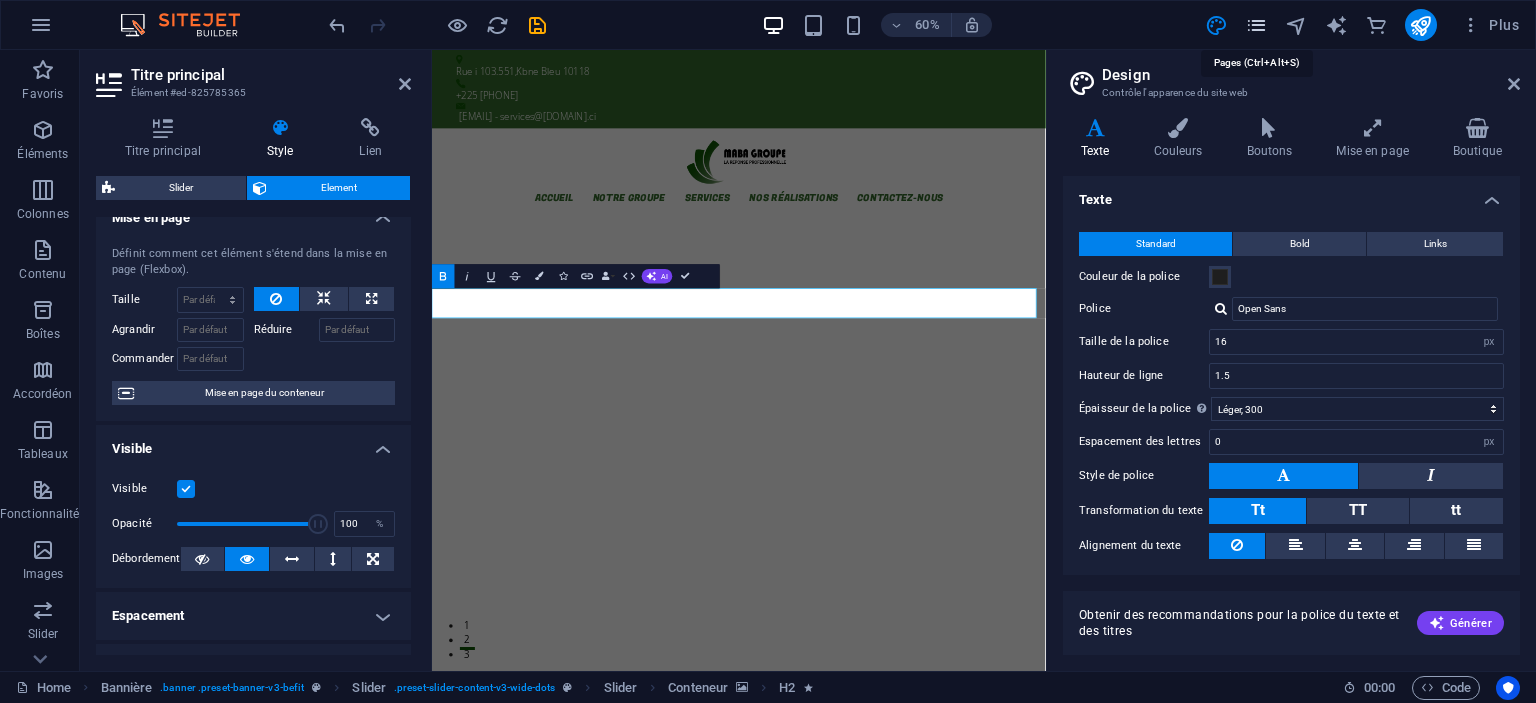 click at bounding box center [1256, 25] 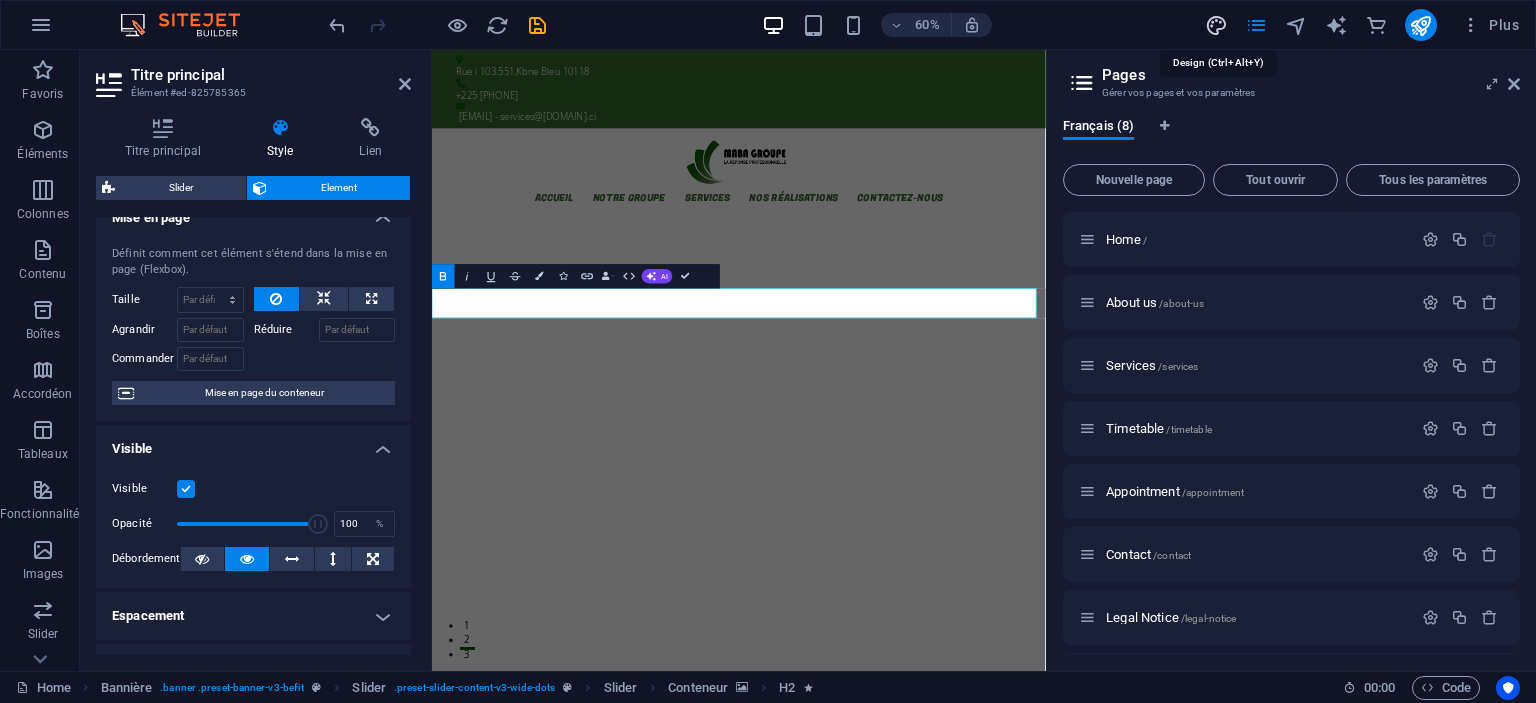 click at bounding box center [1216, 25] 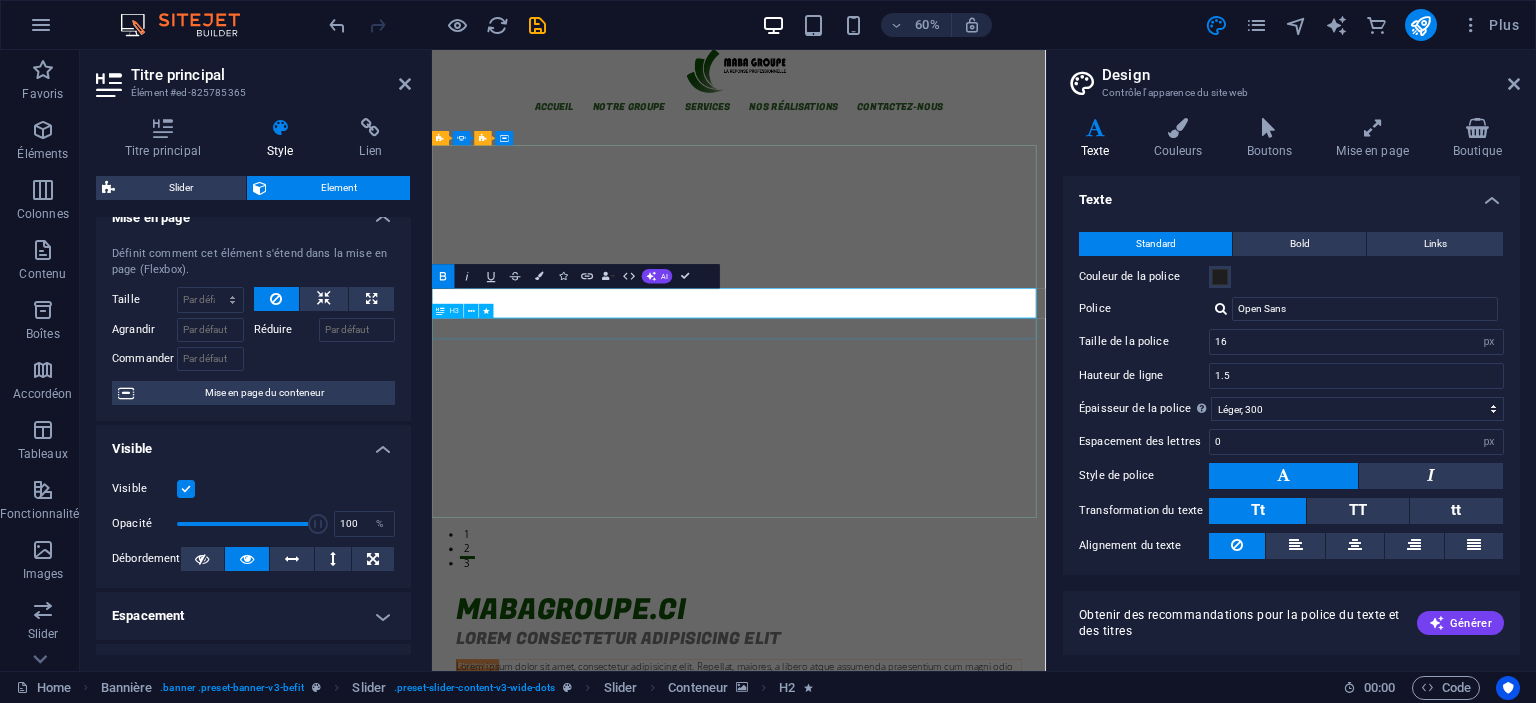 scroll, scrollTop: 0, scrollLeft: 0, axis: both 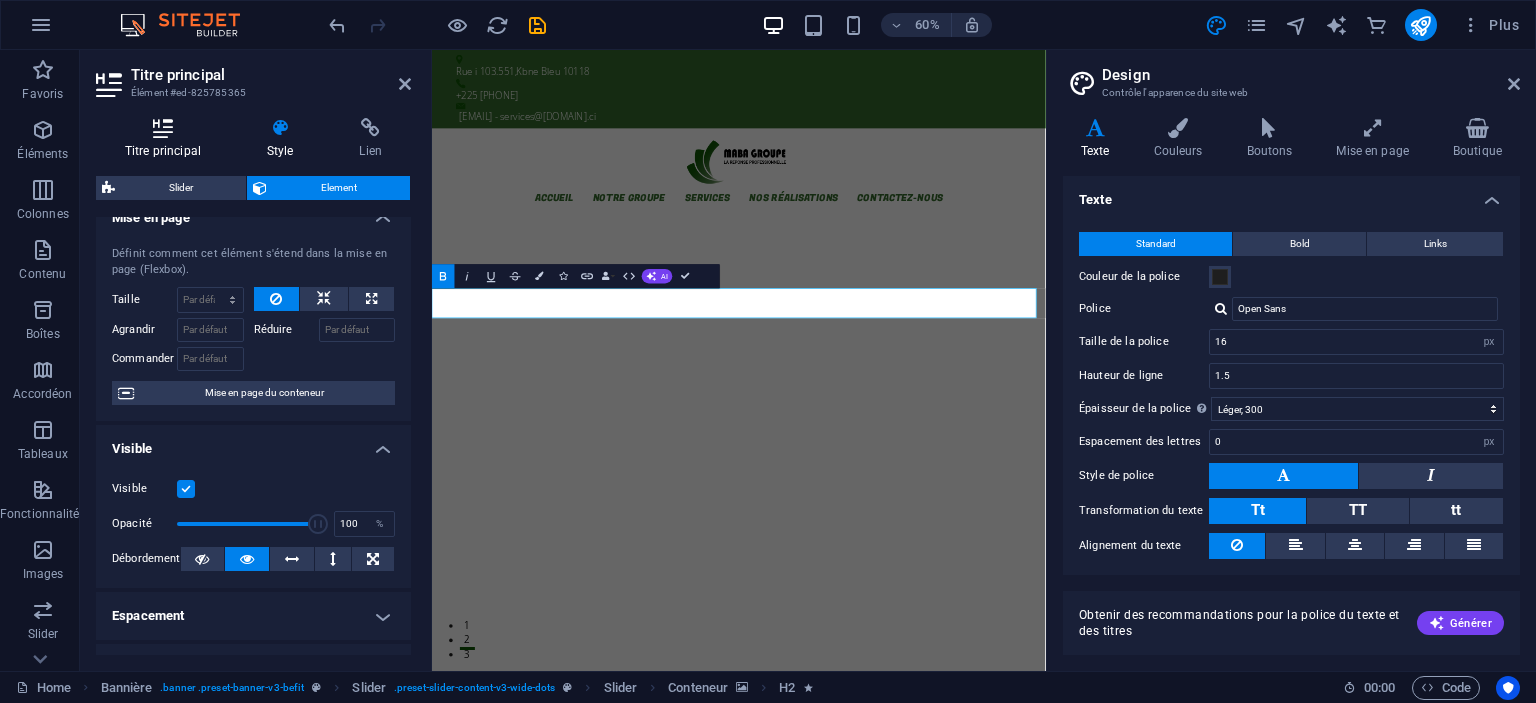 click at bounding box center (163, 128) 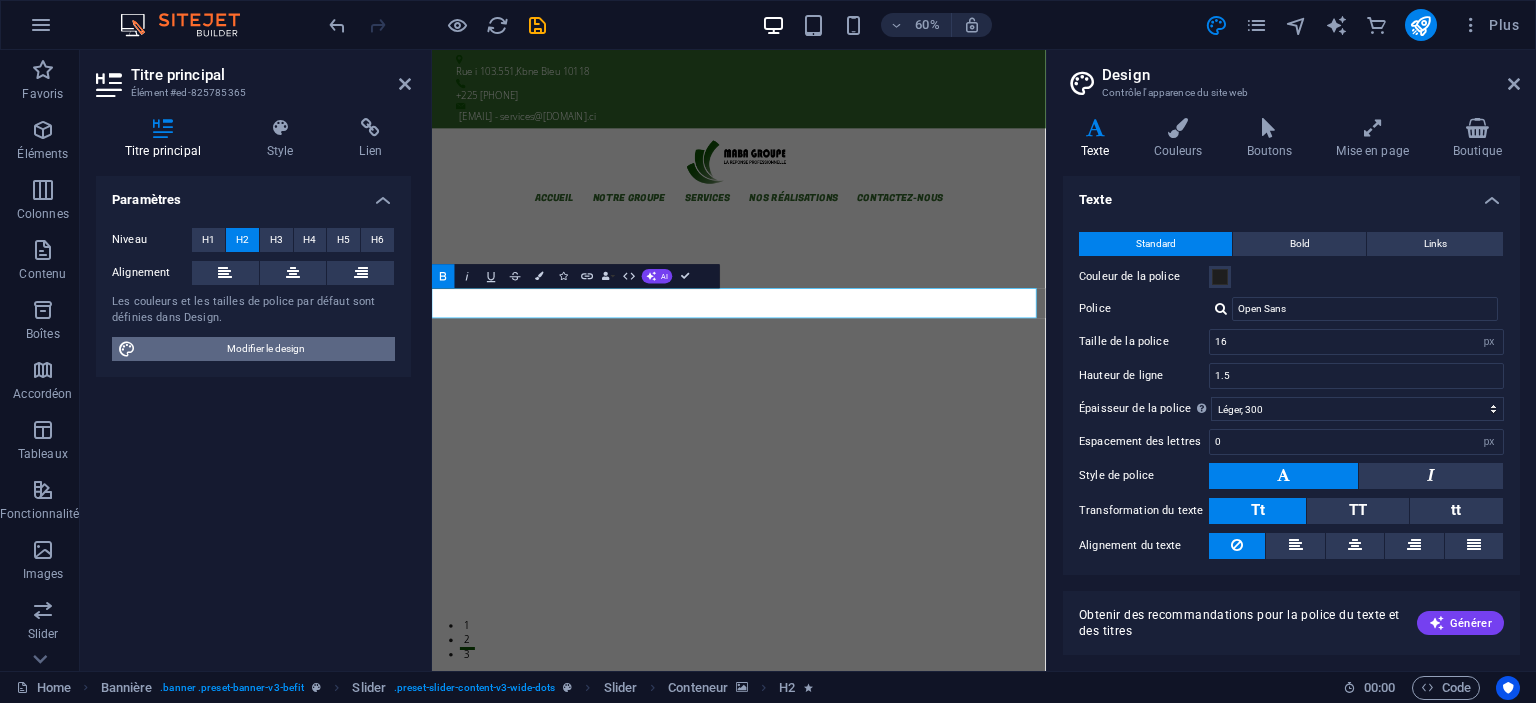 click on "Modifier le design" at bounding box center (265, 349) 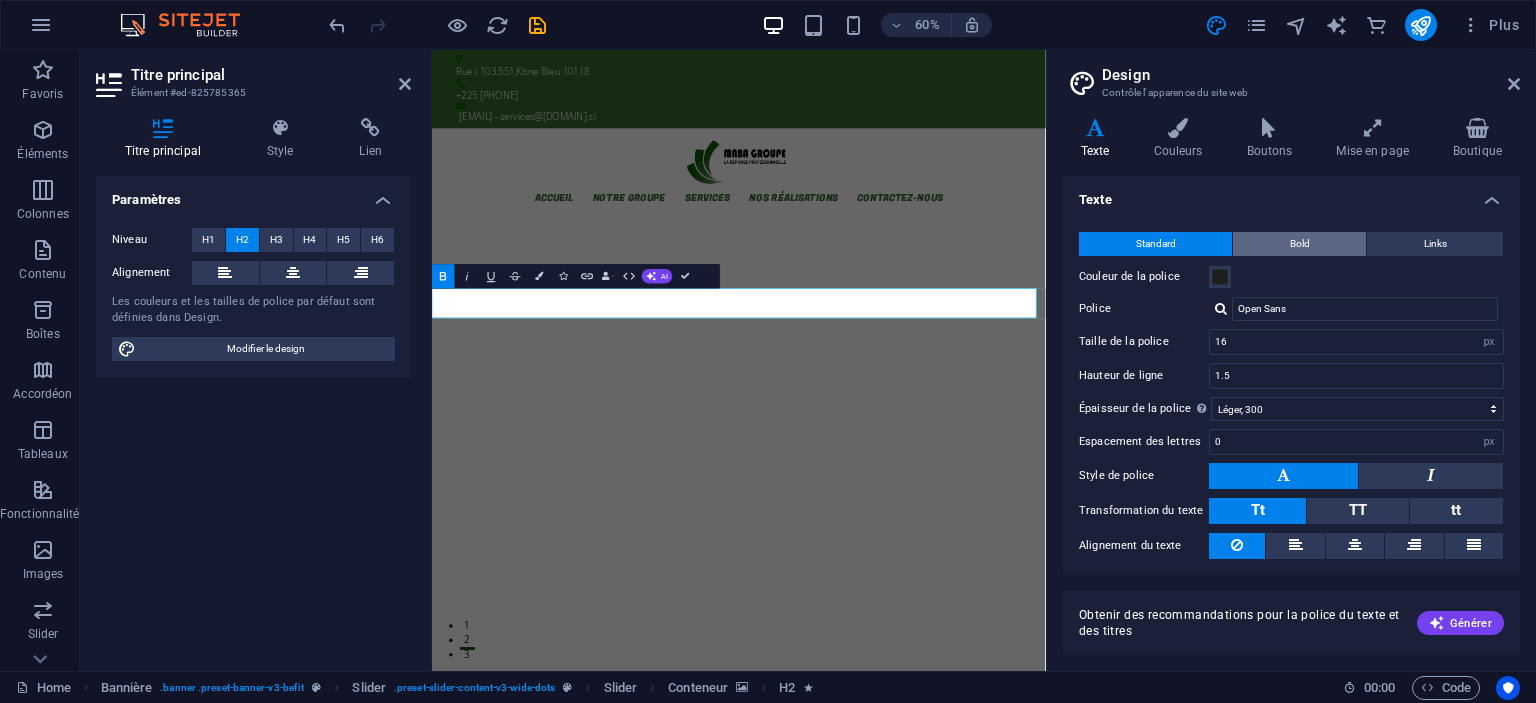 click on "Bold" at bounding box center (1300, 244) 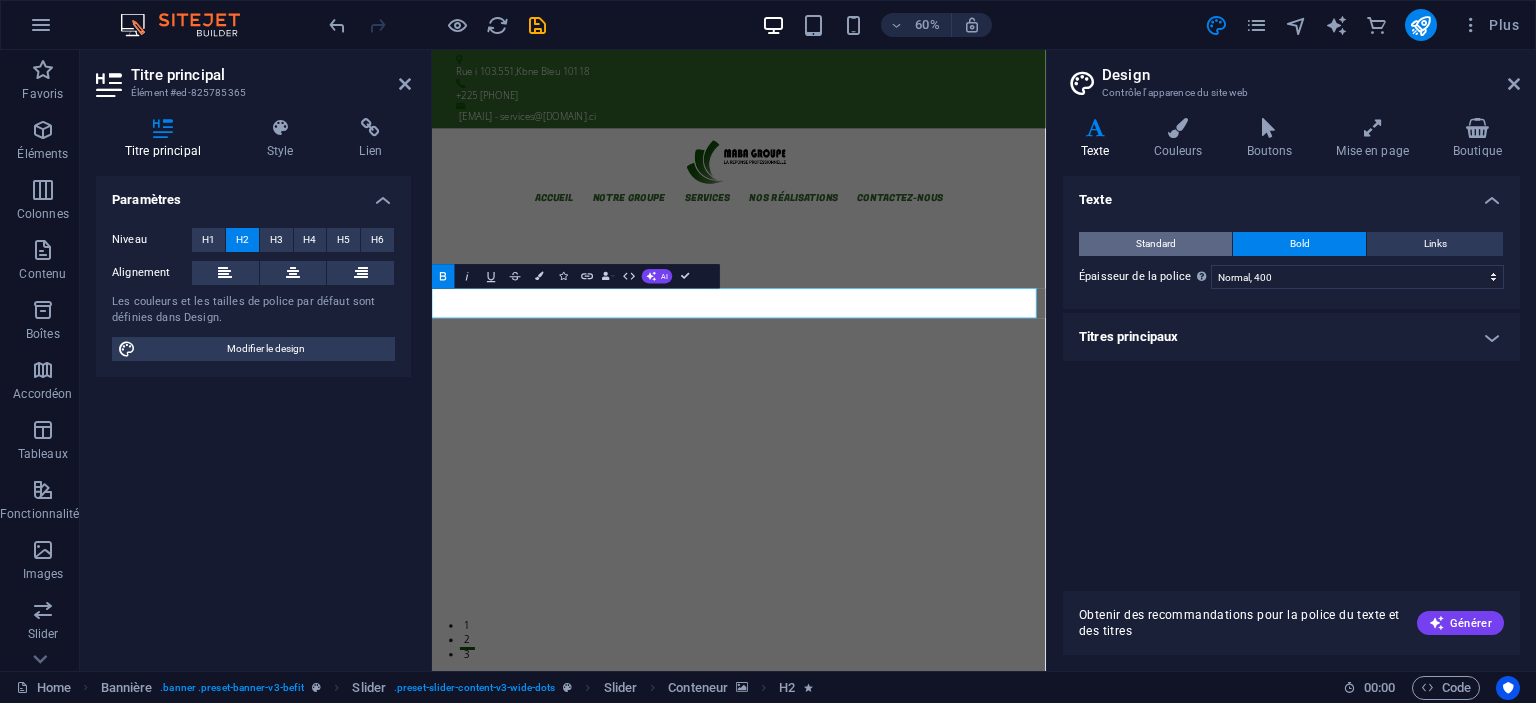 click on "Standard" at bounding box center (1156, 244) 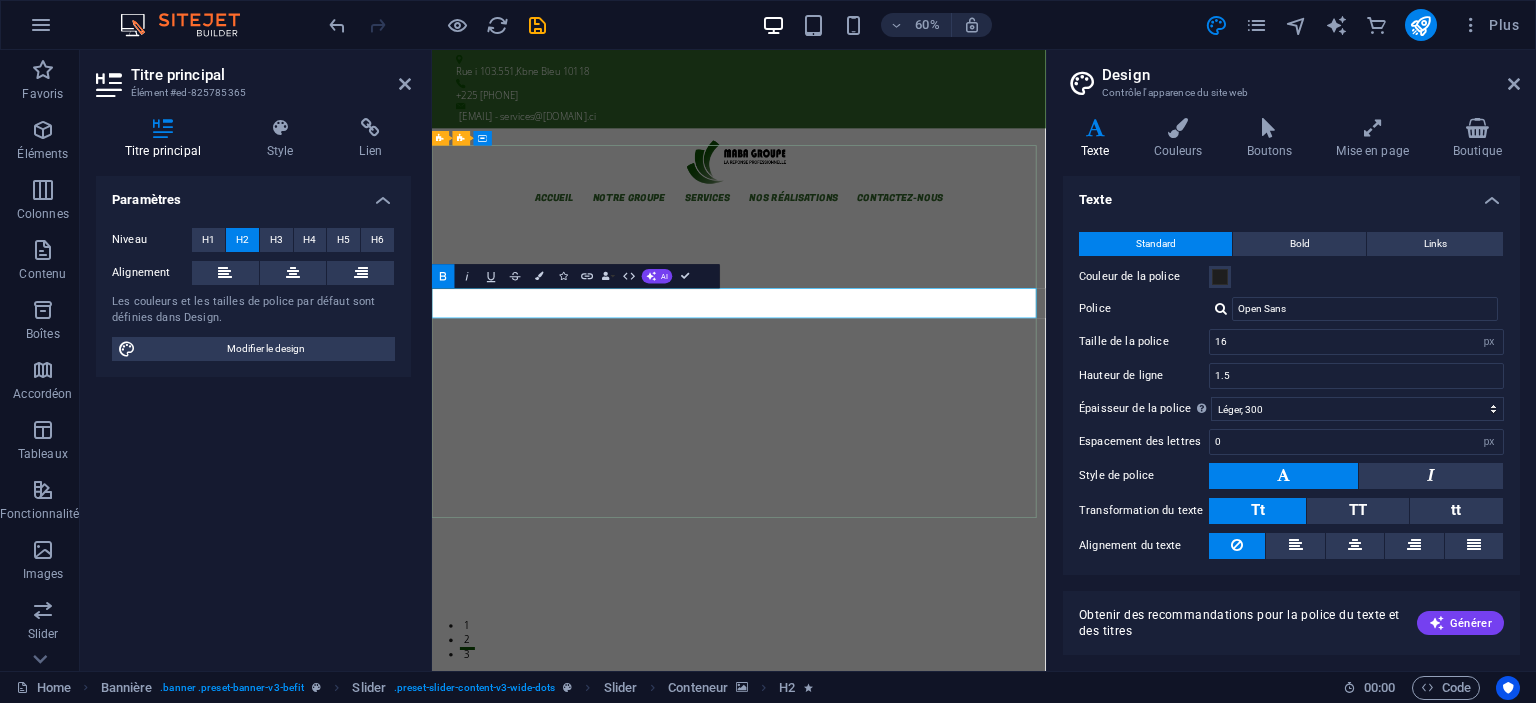 click on "bienvenuechez" at bounding box center (-2223, 4193) 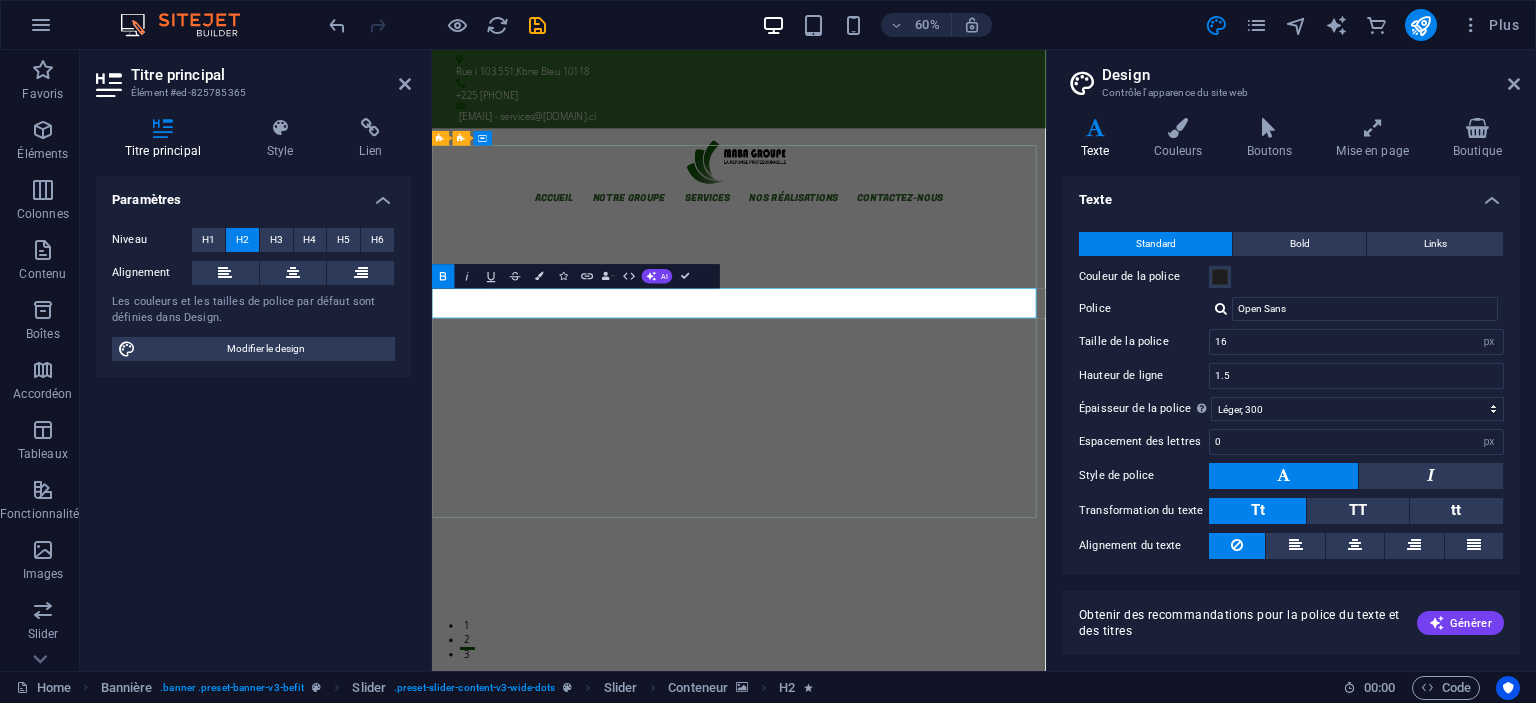 click on "bienvenuechez  mabagroupe" at bounding box center (-2088, 4194) 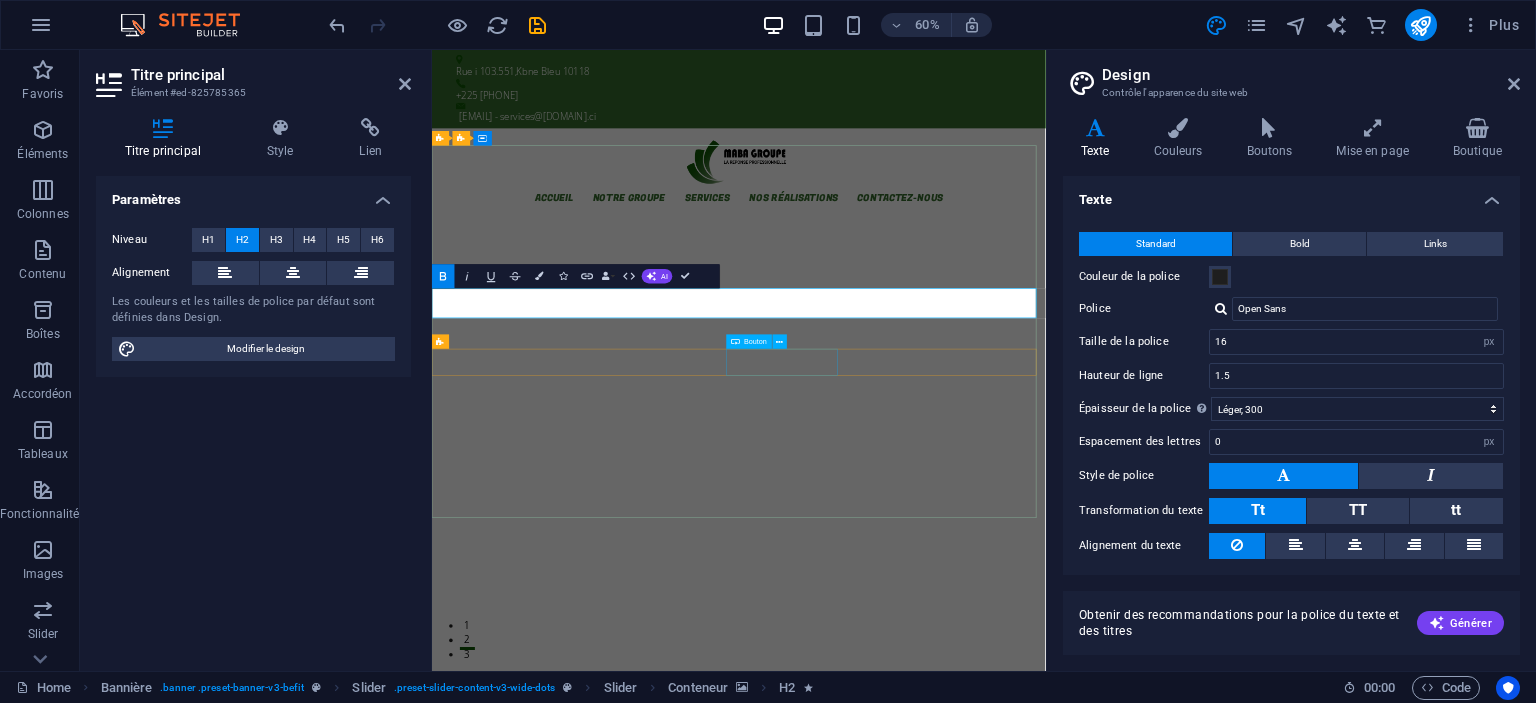 click on "Get Appointment" at bounding box center (-2088, 1268) 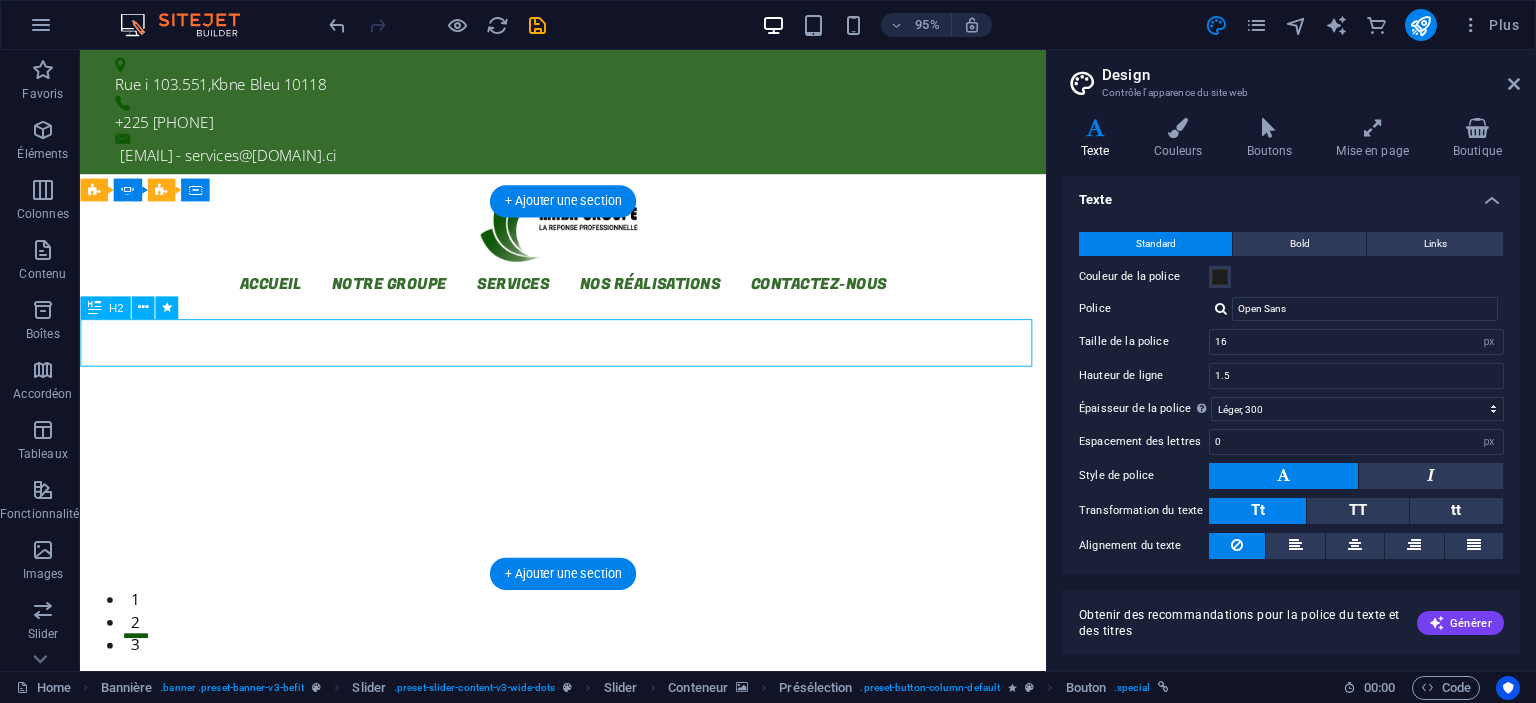 drag, startPoint x: 533, startPoint y: 347, endPoint x: 514, endPoint y: 341, distance: 19.924858 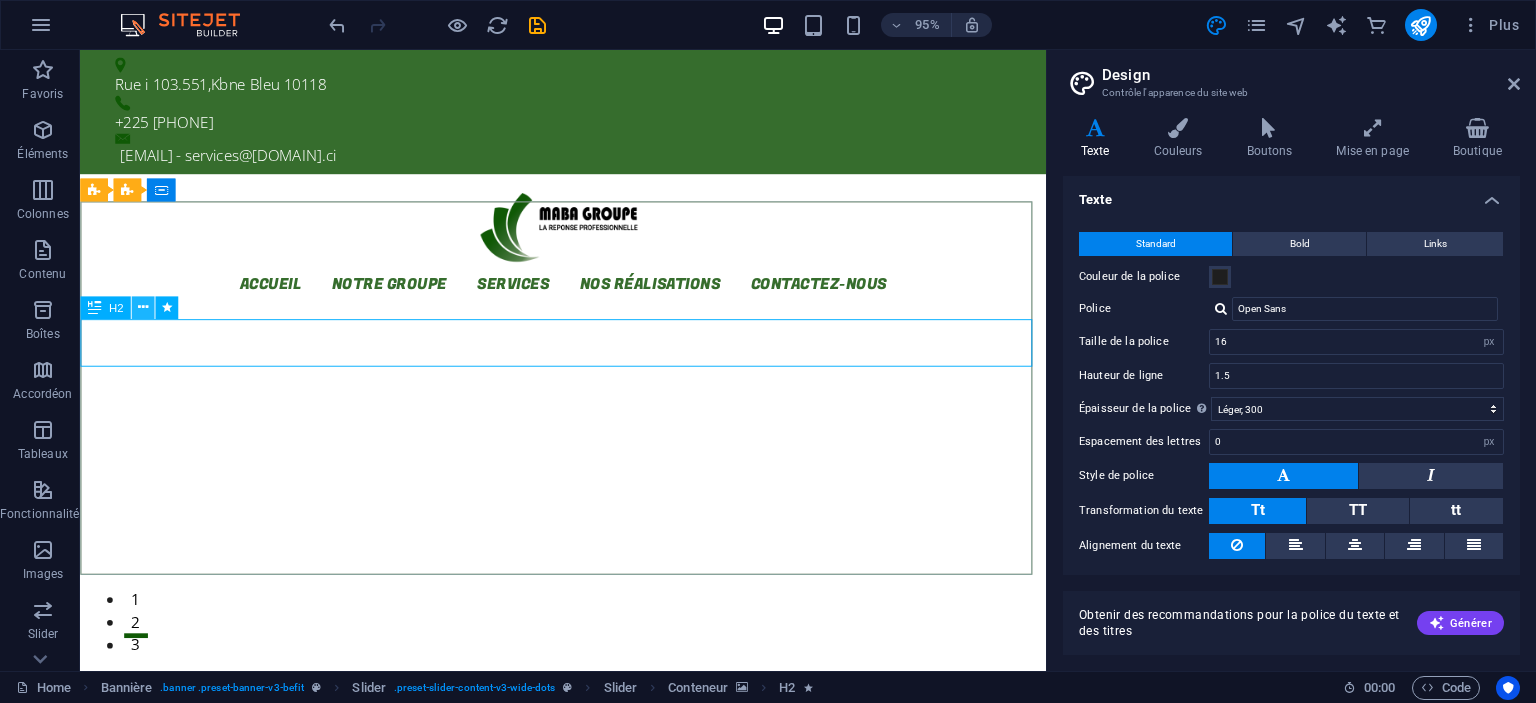 click at bounding box center [143, 307] 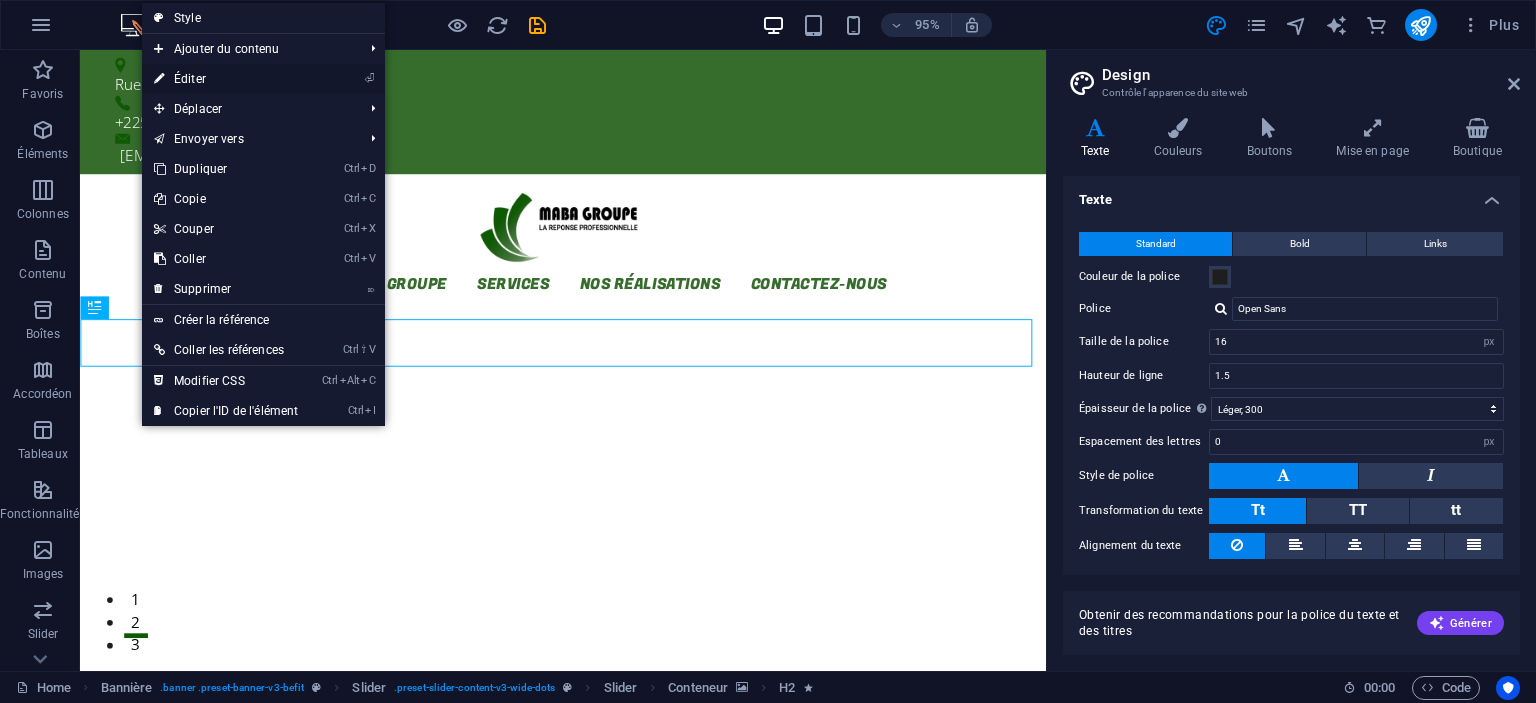 click on "⏎  Éditer" at bounding box center [226, 79] 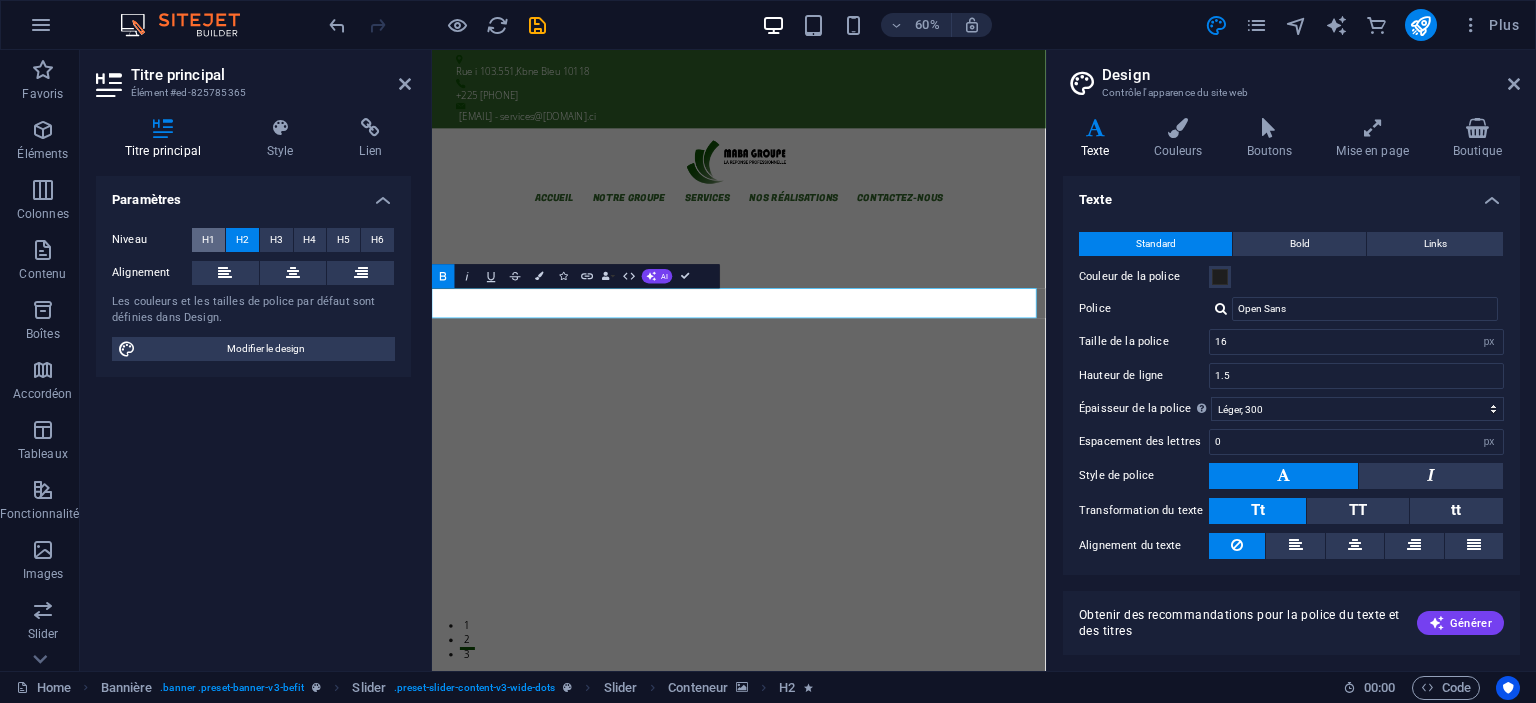 click on "H1" at bounding box center (208, 240) 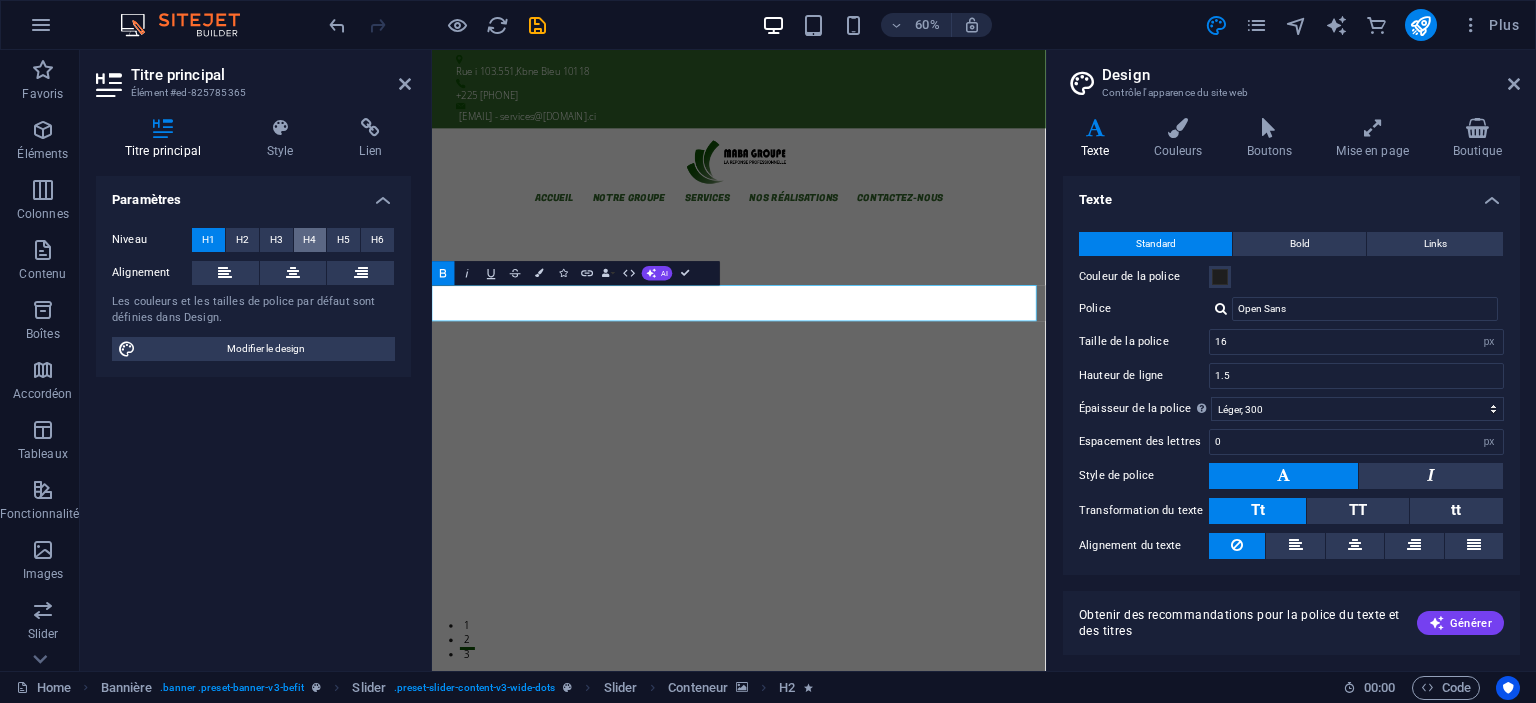 click on "H4" at bounding box center [309, 240] 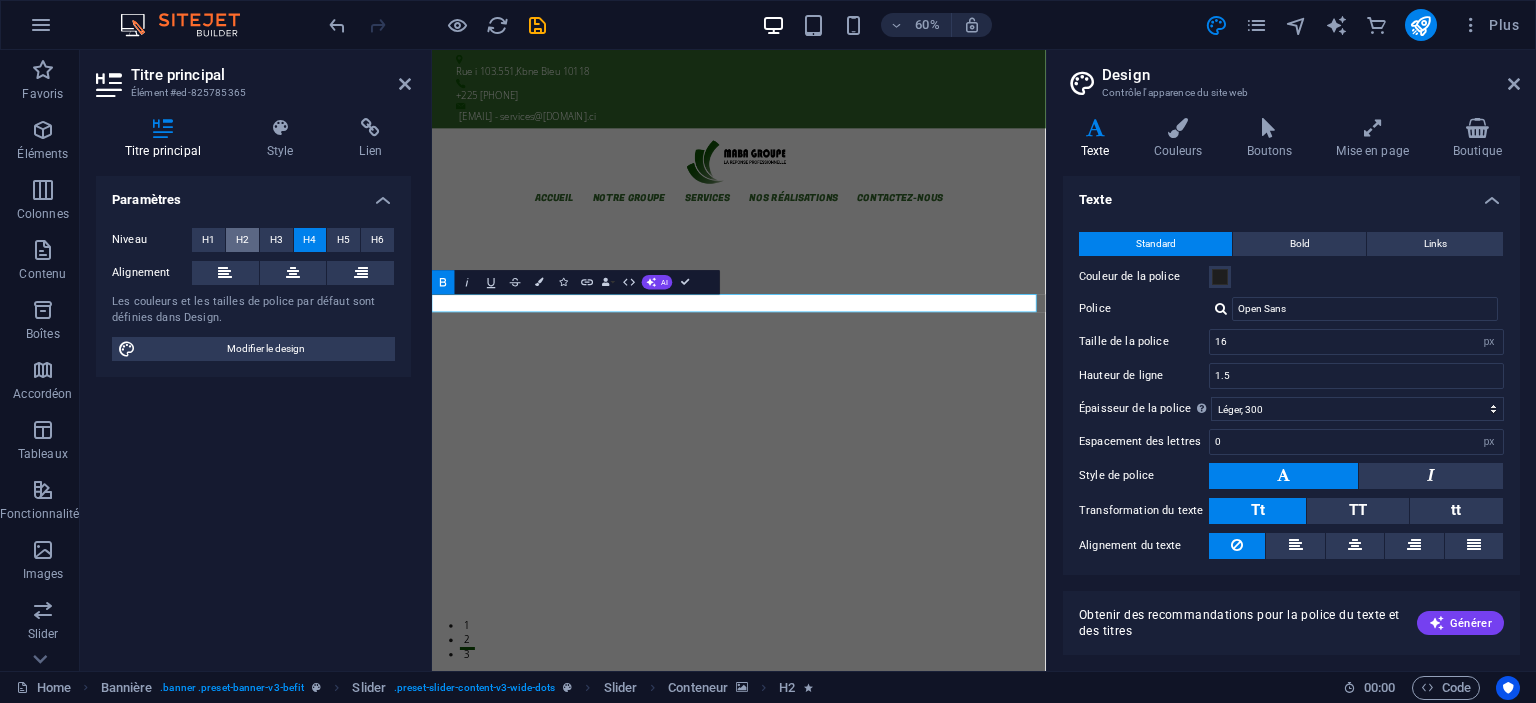 click on "H2" at bounding box center (242, 240) 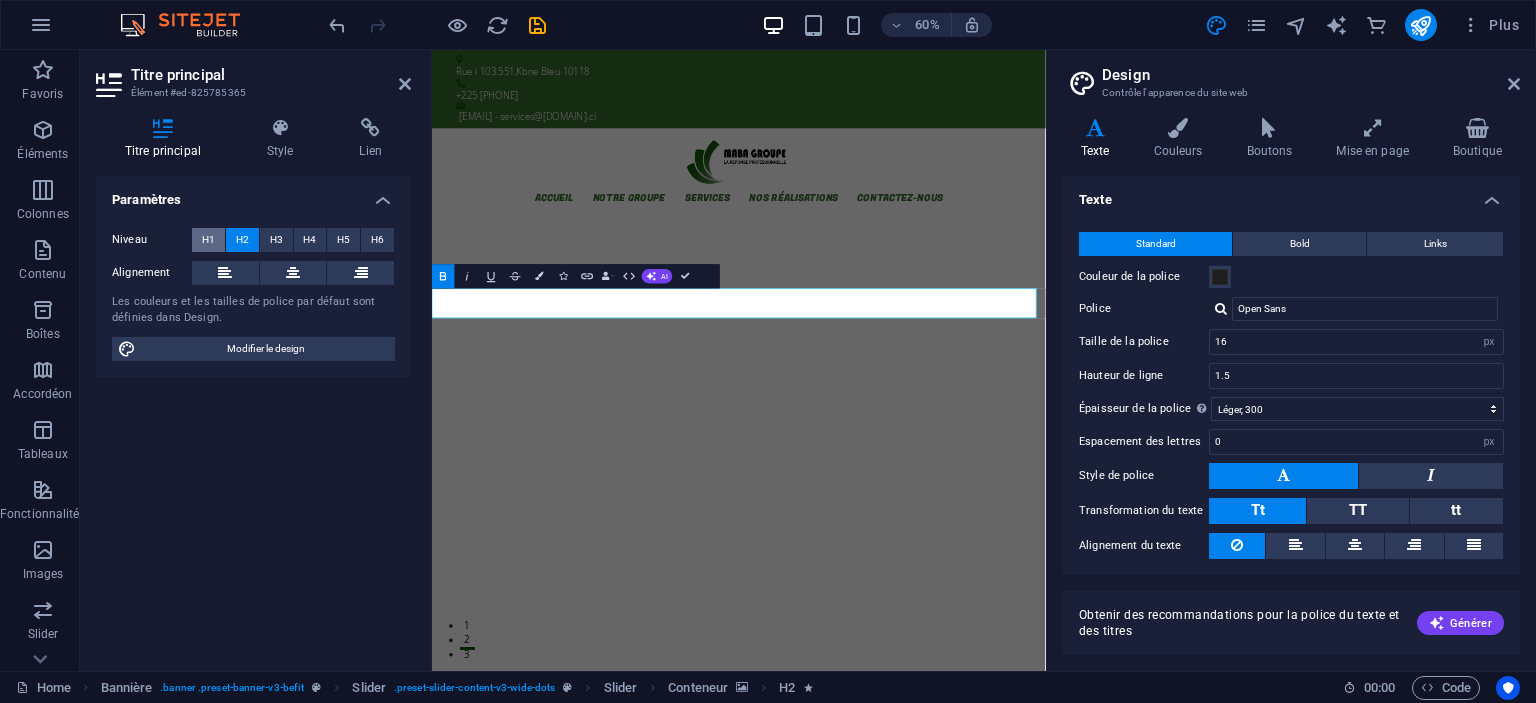 click on "H1" at bounding box center [208, 240] 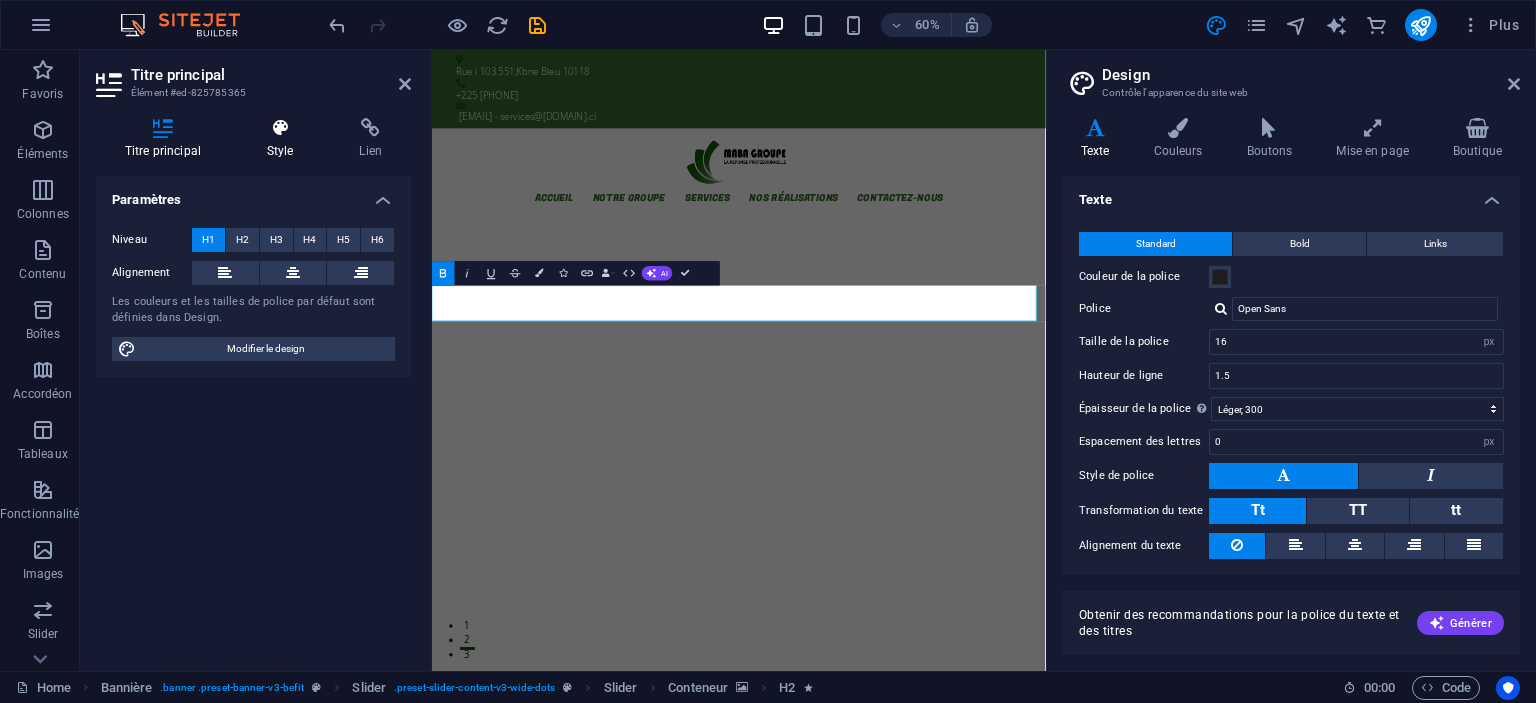 click on "Style" at bounding box center [284, 139] 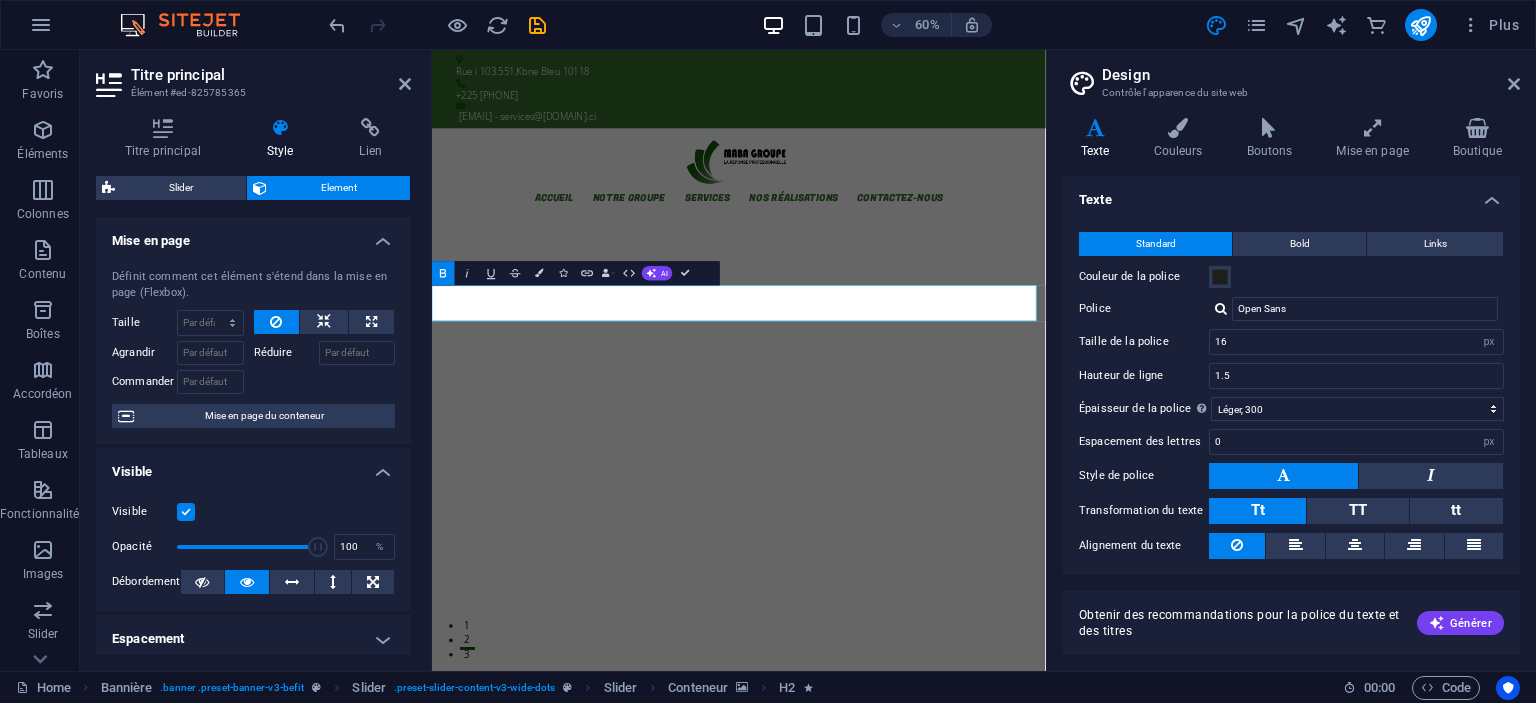 click on "Mise en page du conteneur" at bounding box center (264, 416) 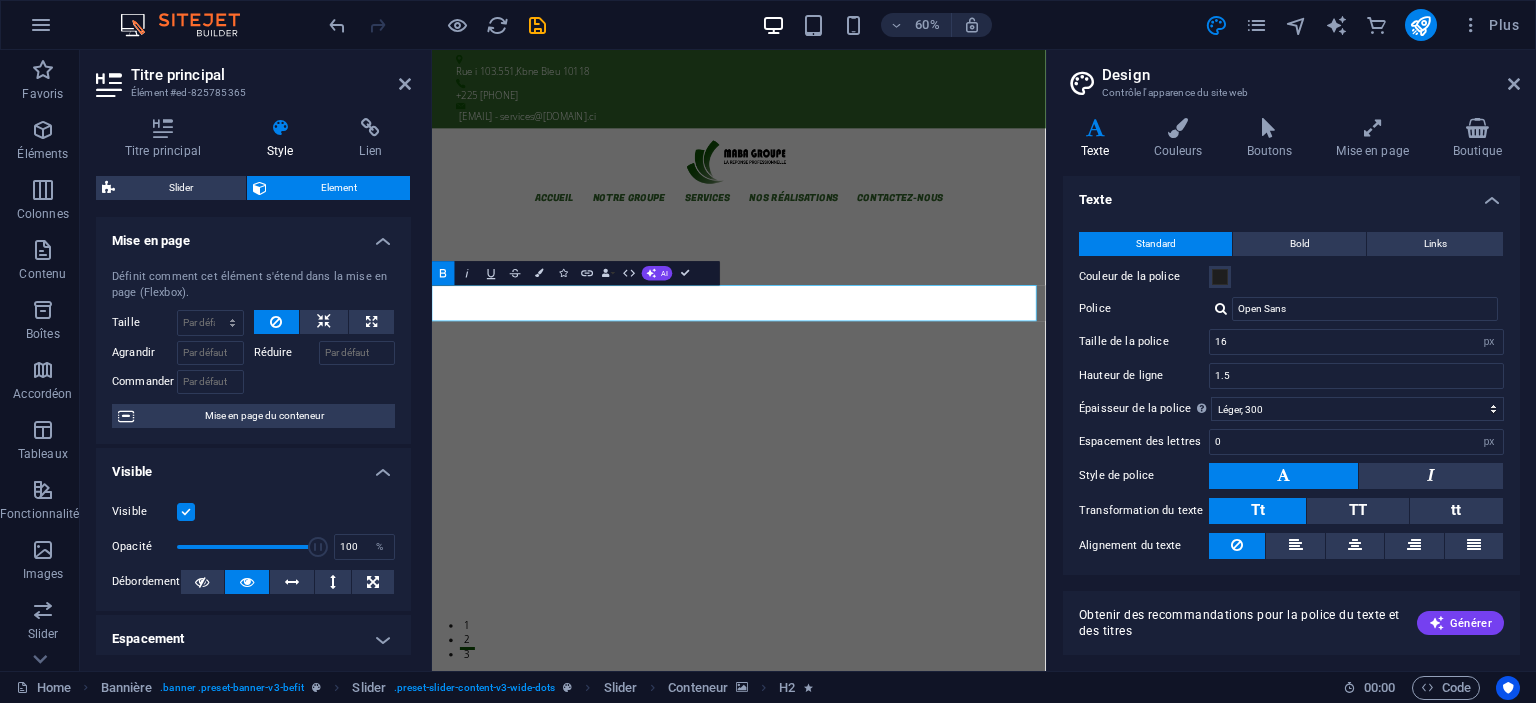 select on "vh" 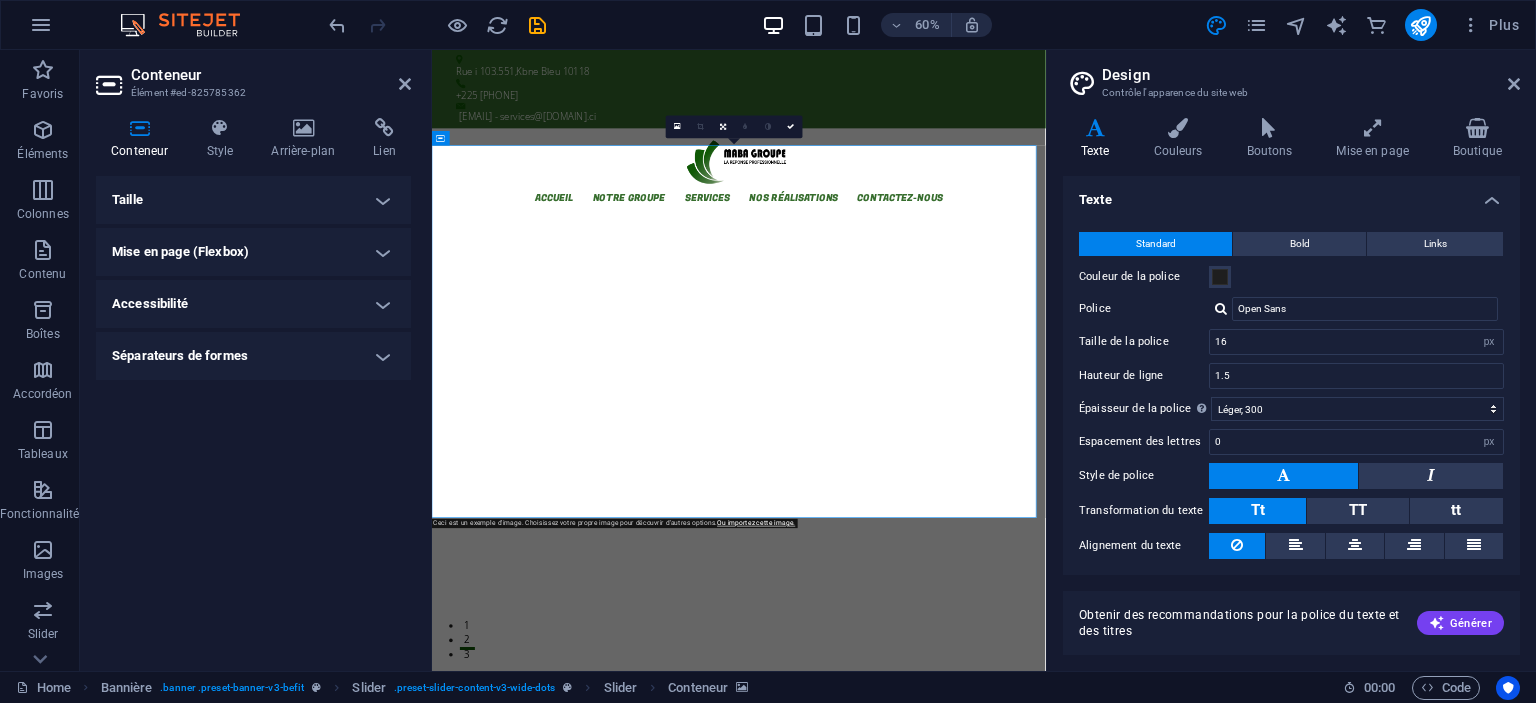 click on "Taille" at bounding box center [253, 200] 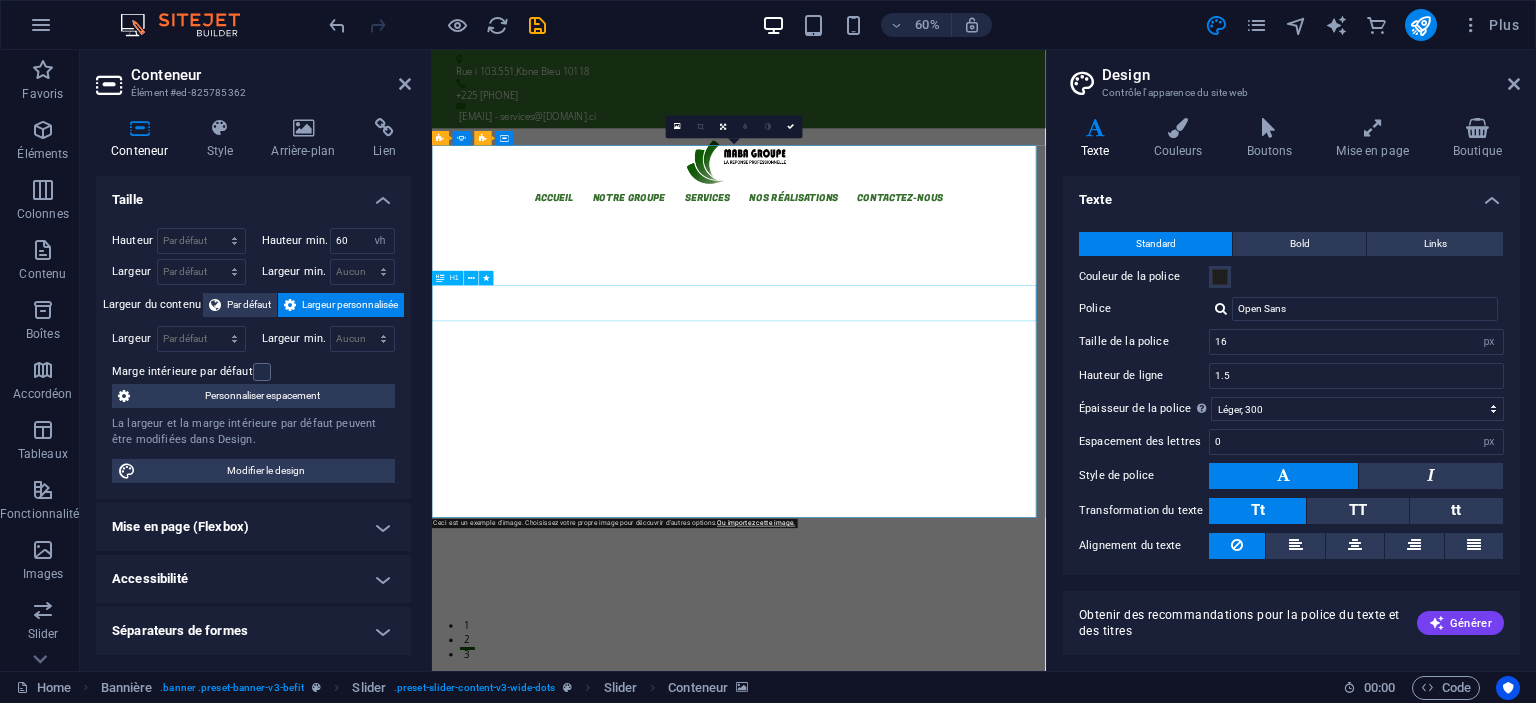 click on "bienvenuechez  mabagroupe" at bounding box center (-2088, 4209) 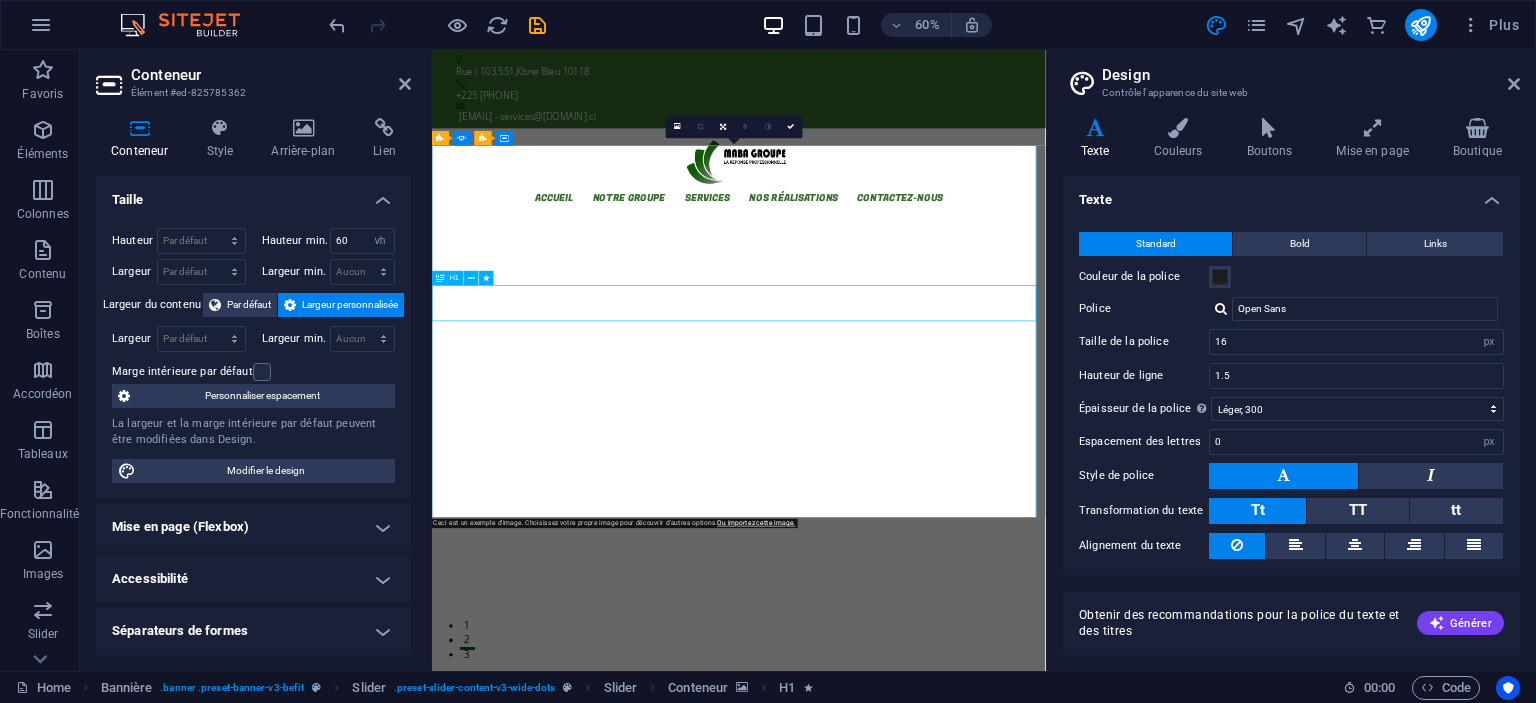 click on "bienvenuechez  mabagroupe" at bounding box center [-2088, 4209] 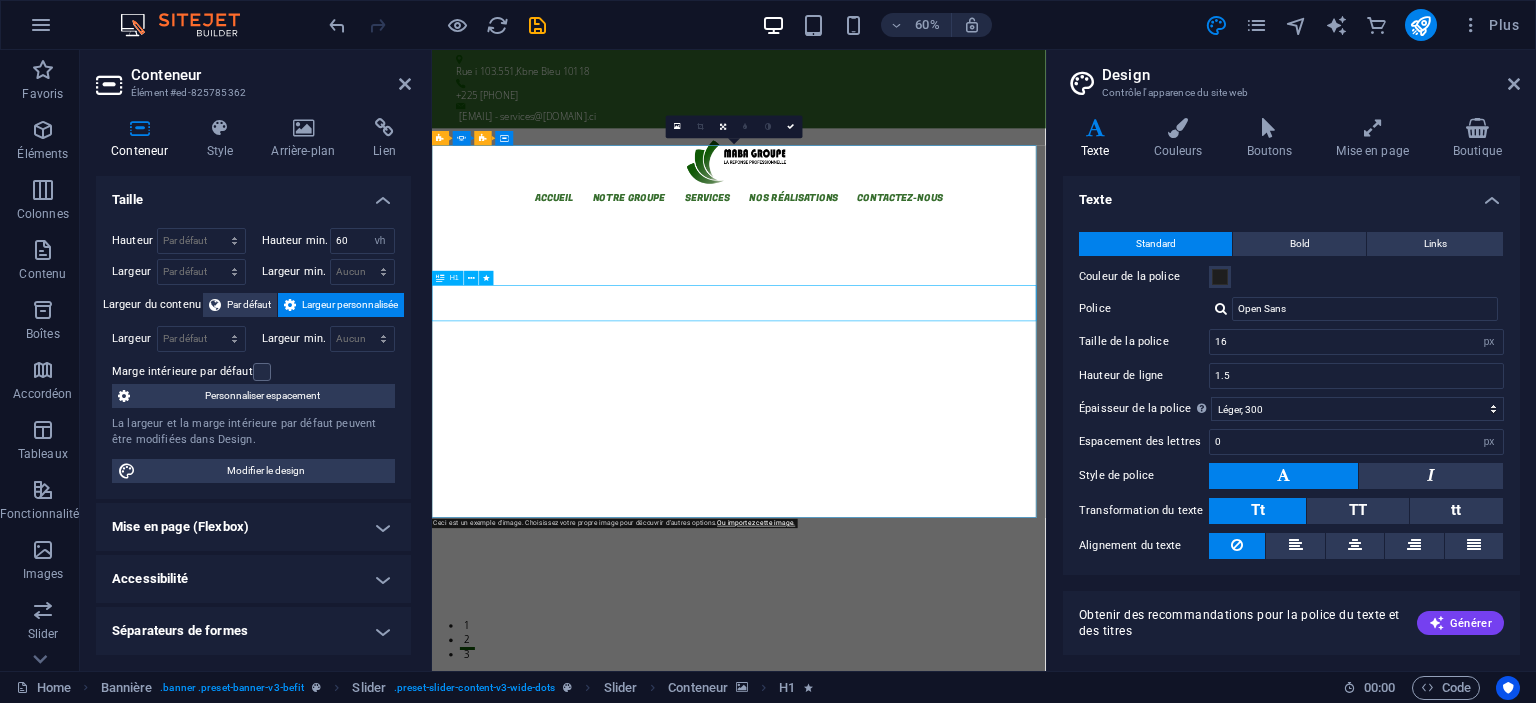 click on "bienvenuechez  mabagroupe" at bounding box center [-2088, 4209] 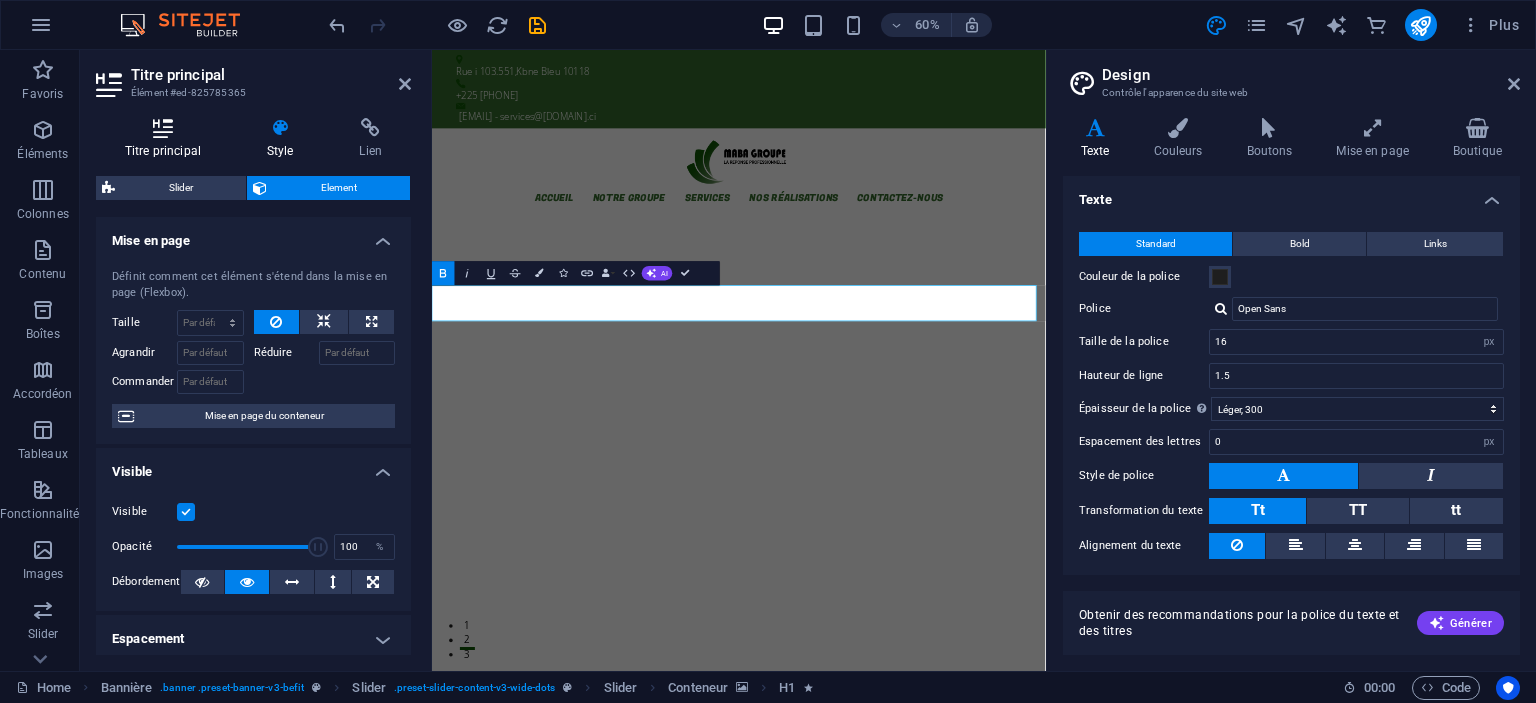 click at bounding box center [163, 128] 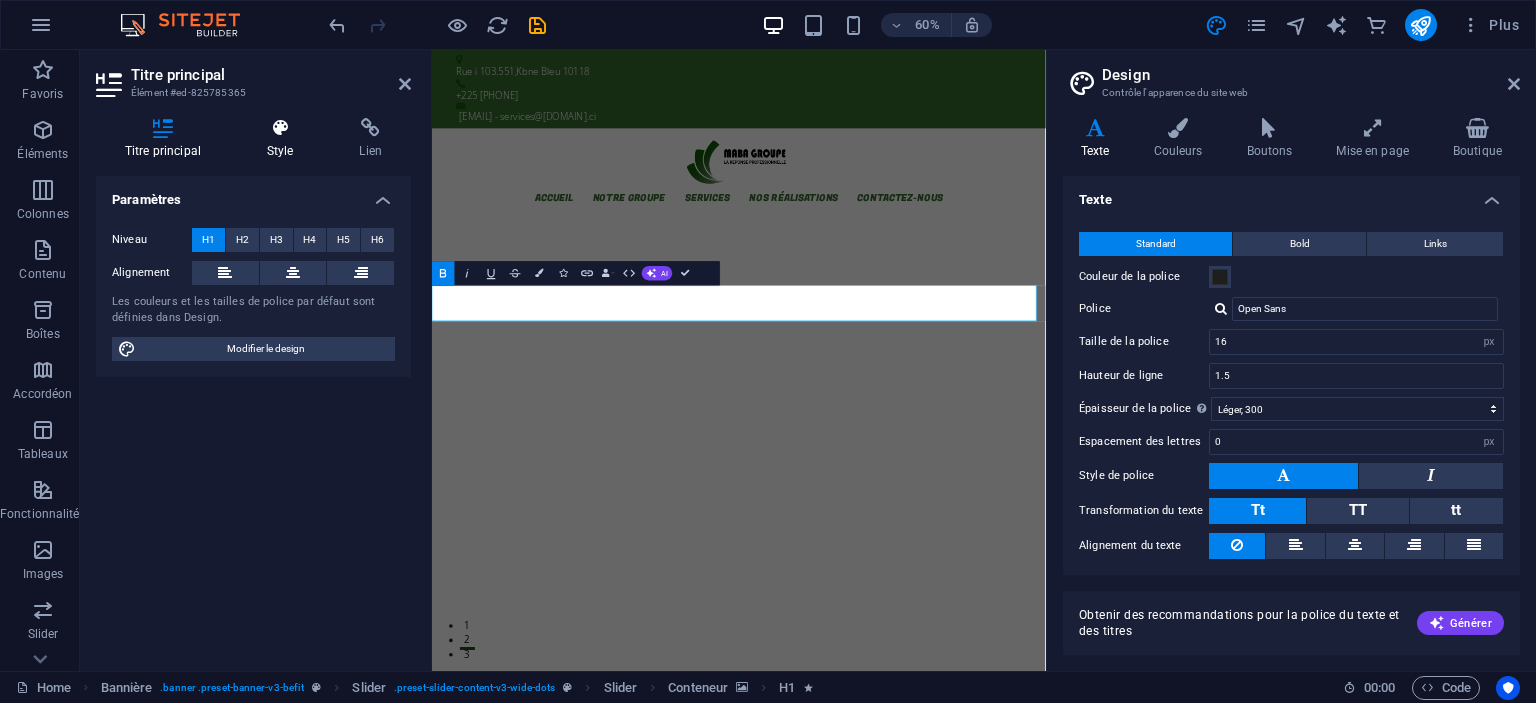 click on "Style" at bounding box center [284, 139] 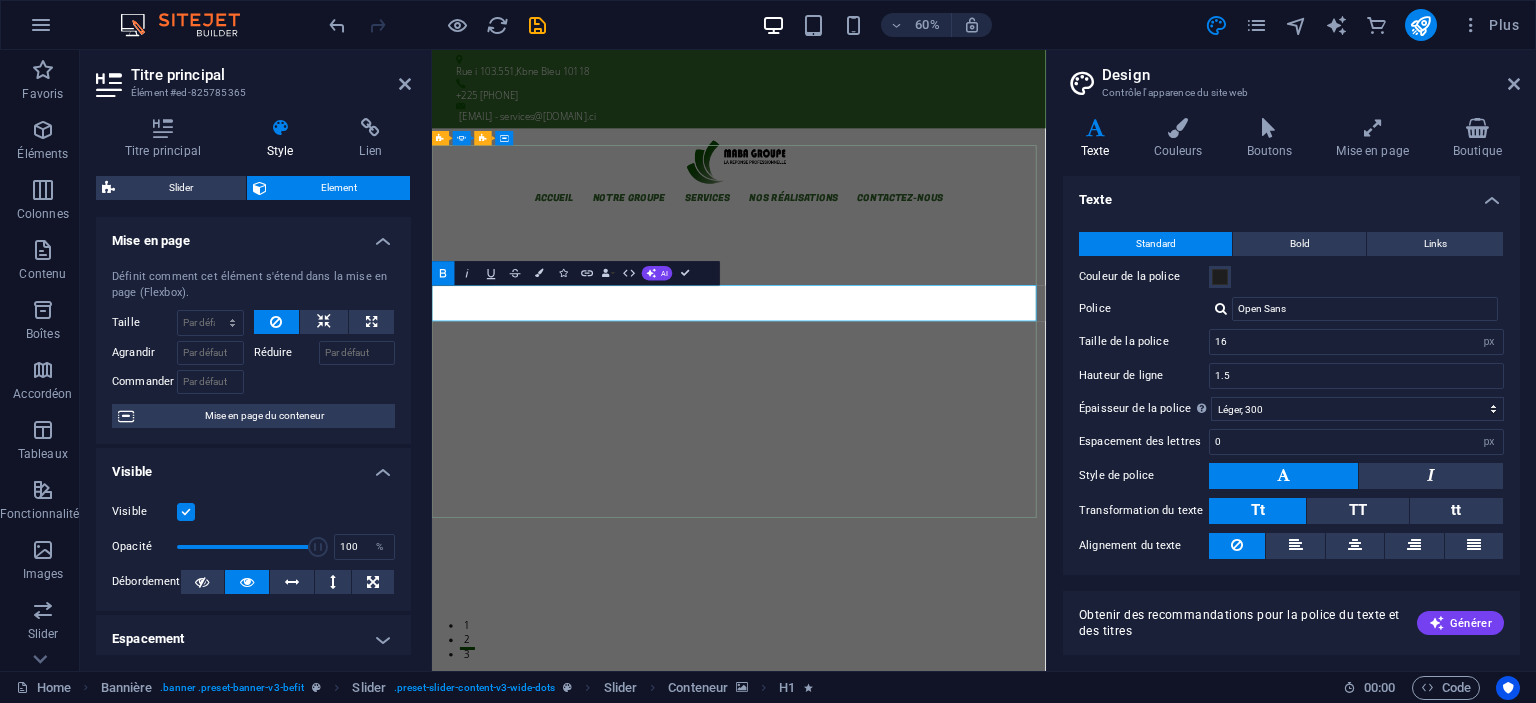 click on "mabagroupe" at bounding box center [-1893, 4209] 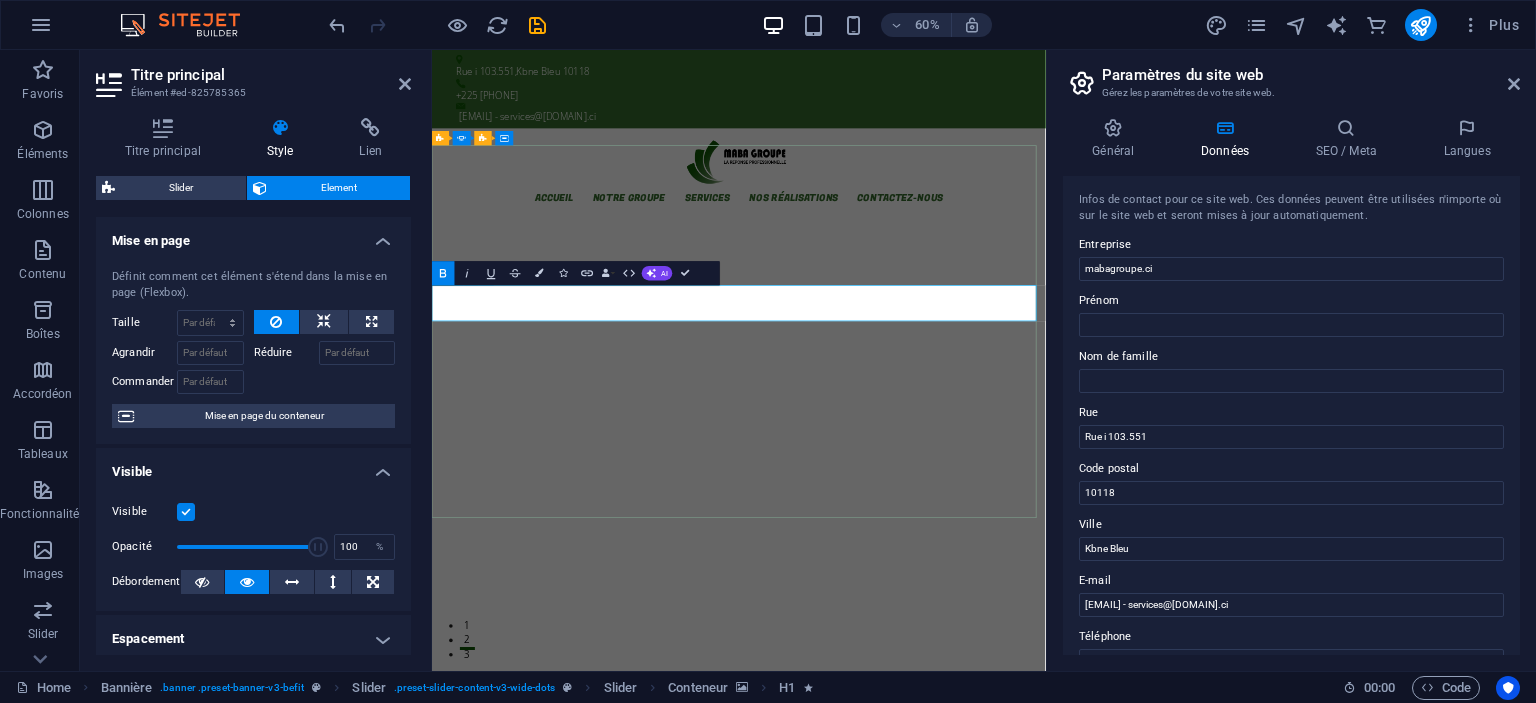 click on "mabagroupe" at bounding box center [-1893, 4209] 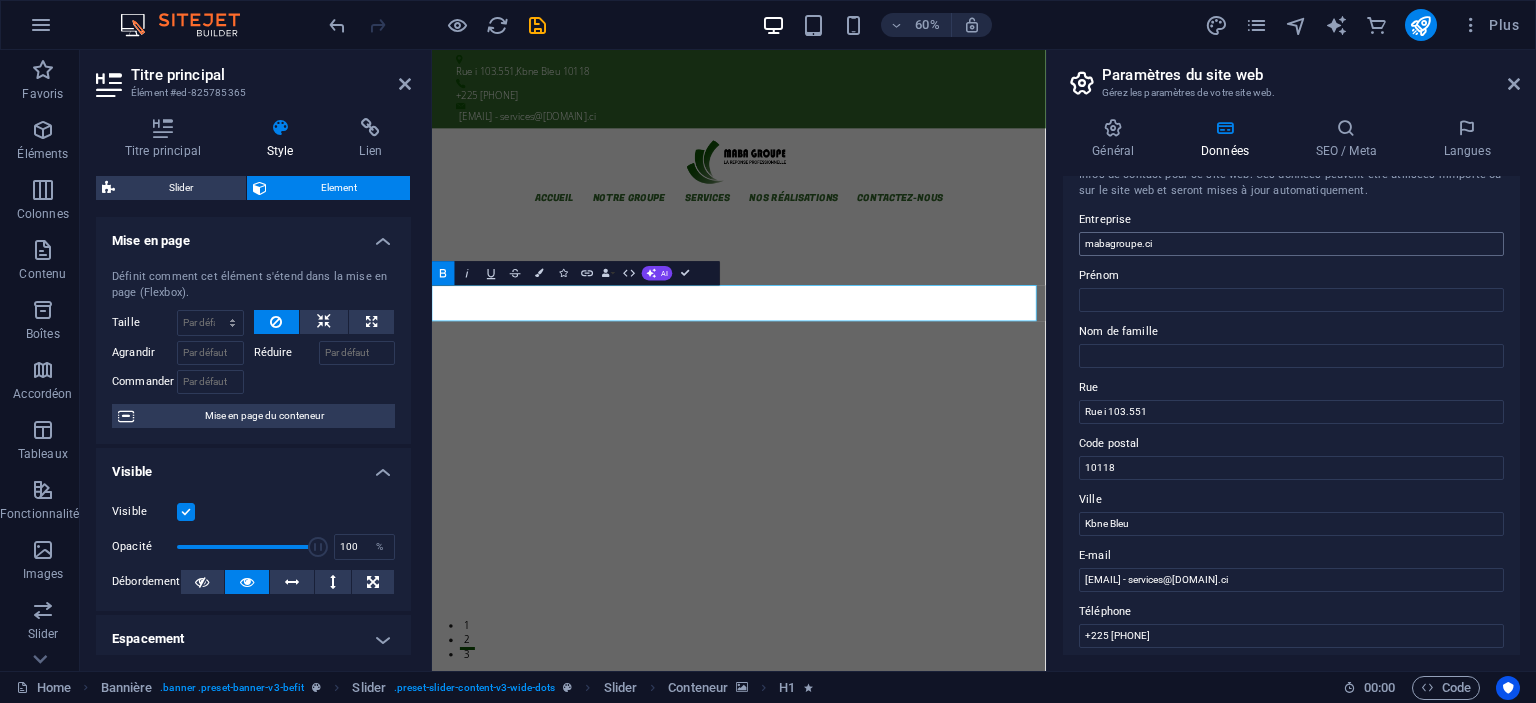 scroll, scrollTop: 0, scrollLeft: 0, axis: both 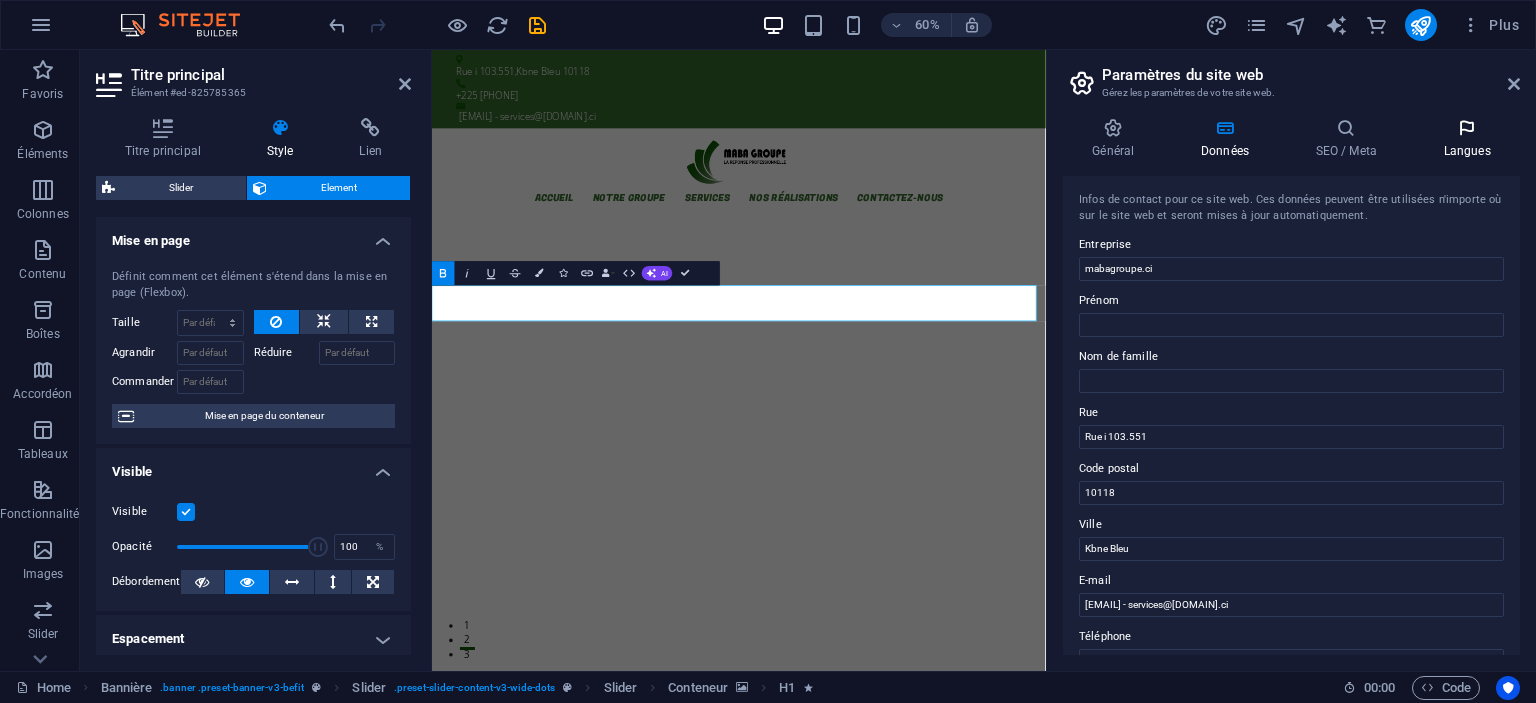 click on "Langues" at bounding box center (1467, 139) 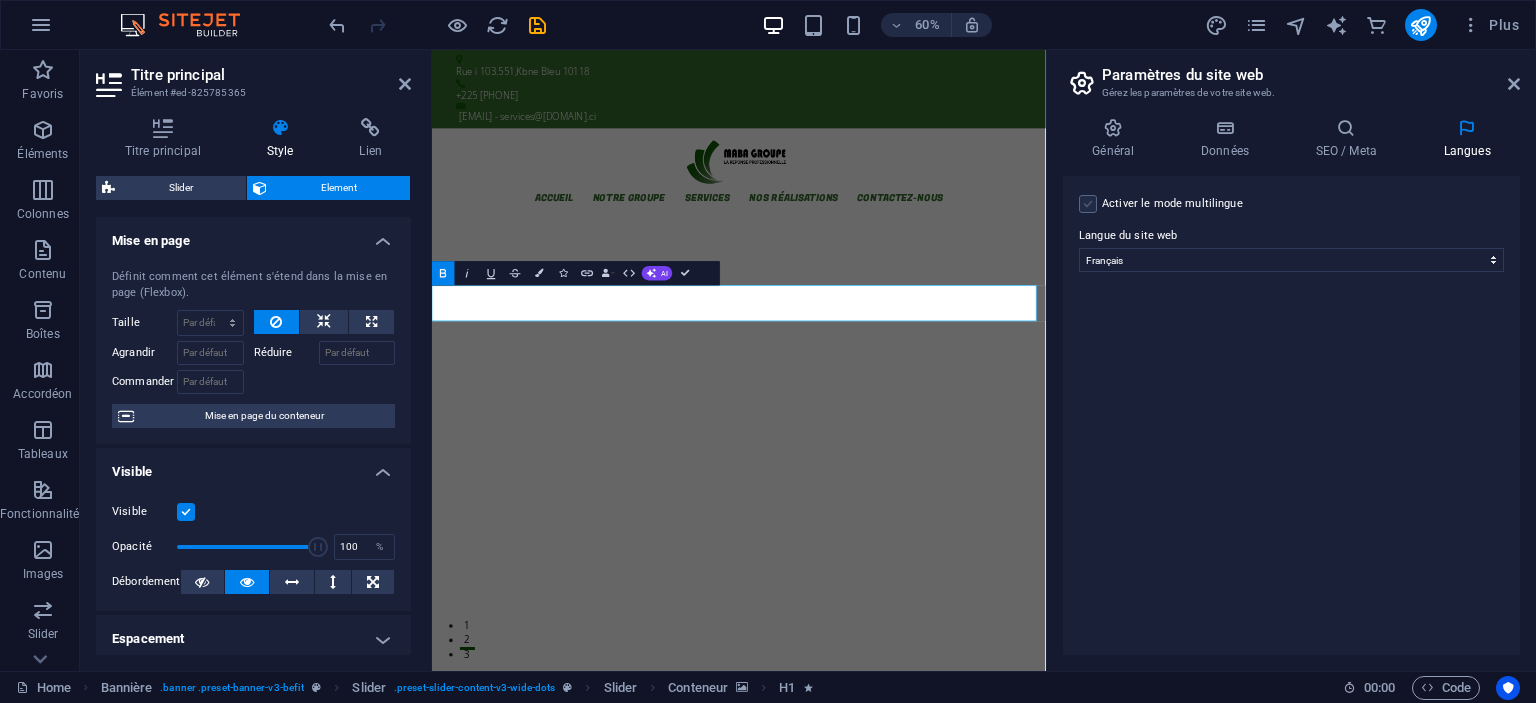 click at bounding box center (1088, 204) 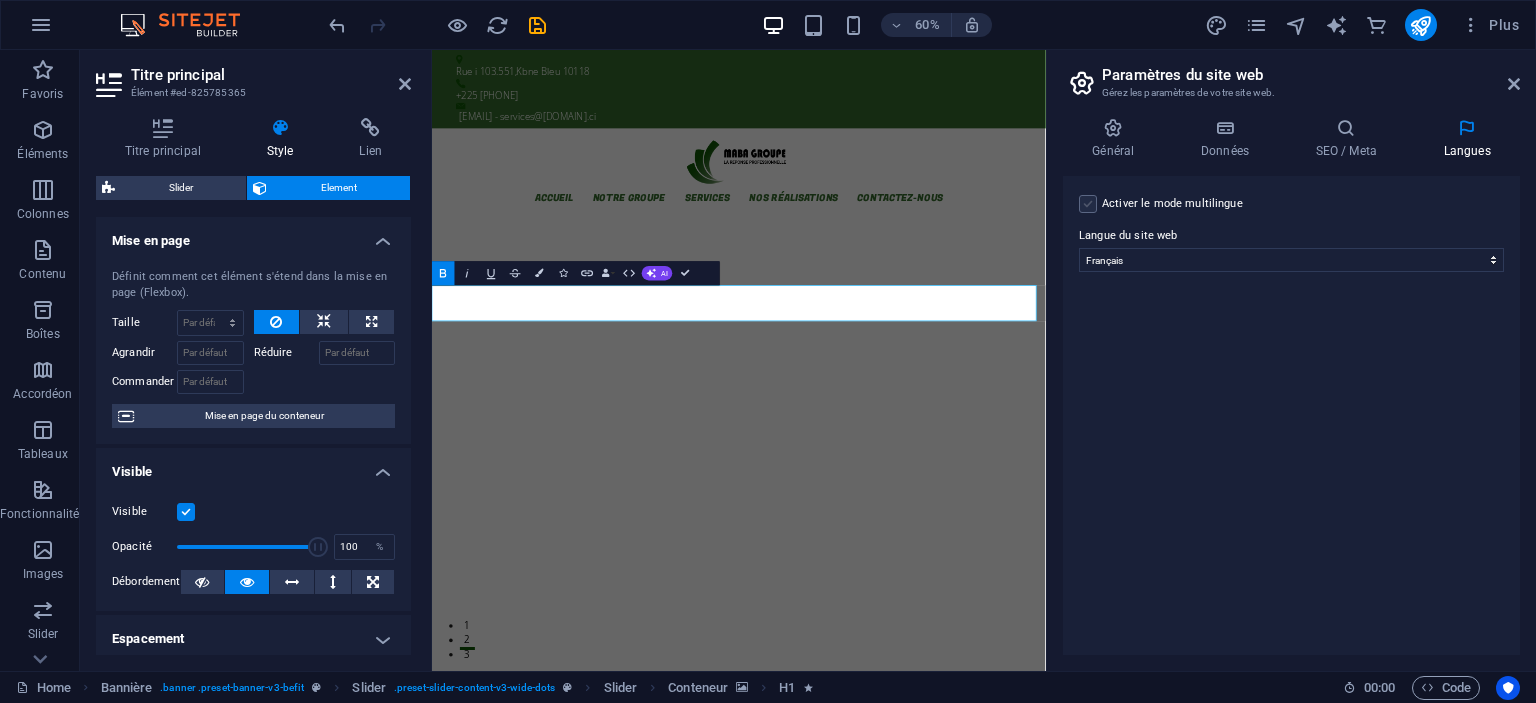 click on "Activer le mode multilingue Pour désactiver plusieurs langues, supprimez-les jusqu'à ce qu'une seule langue reste active." at bounding box center [0, 0] 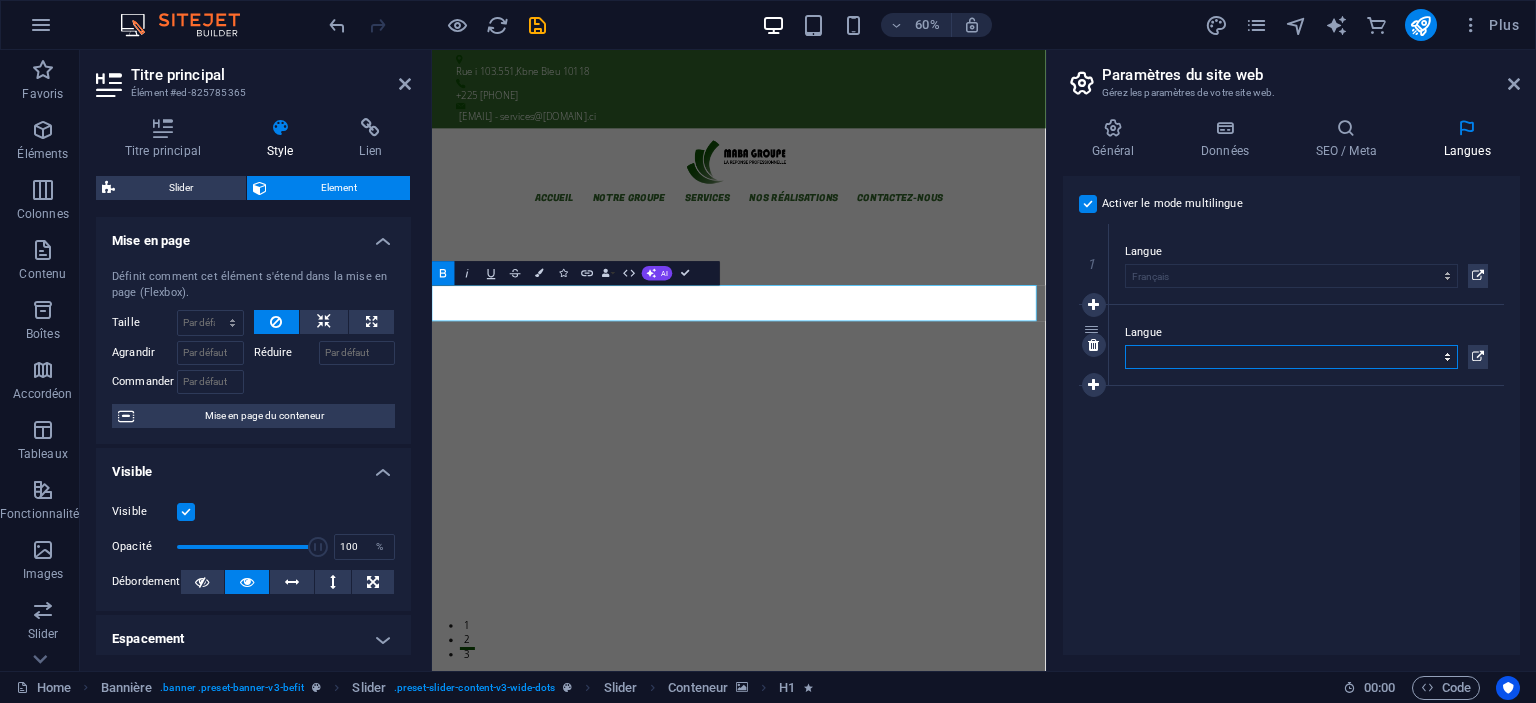 click on "Abkhazian Afar Afrikaans Akan Albanais Allemand Amharic Anglais Arabe Aragonese Armenian Assamese Avaric Avestan Aymara Azerbaijani Bambara Bashkir Basque Belarusian Bengali Bihari languages Bislama Bokmål Bosnian Breton Bulgare Burmese Catalan Central Khmer Chamorro Chechen Chinois Church Slavic Chuvash Coréen Cornish Corsican Cree Croate Danois Dzongkha Espagnol Esperanto Estonian Ewe Faroese Farsi (persan) Fijian Finnois Français Fulah Gaelic Galician Ganda Georgian Grec Greenlandic Guaraní Gujarati Haitian Creole Hausa Hébreu Herero Hindi Hiri Motu Hongrois Icelandic Ido Igbo Indonésien Interlingua Interlingue Inuktitut Inupiaq Irish Italien Japonais Javanese Kannada Kanouri Kashmiri Kazakh Kikuyu Kinyarwanda Komi Kongo Kurdish Kwanyama Kyrgyz Lao Latin Letton Limburgish Lingala Lituanien Luba-Katanga Luxembourgish Macédonien Malagasy Malay Malayalam Maldivian Maltais Manx Maori Marathi Marshallese Mongolian Nauru Navajo Ndonga Néerlandais Nepali North Ndebele Northern Sami Norvégien Nuosu Nyanja" at bounding box center (1291, 357) 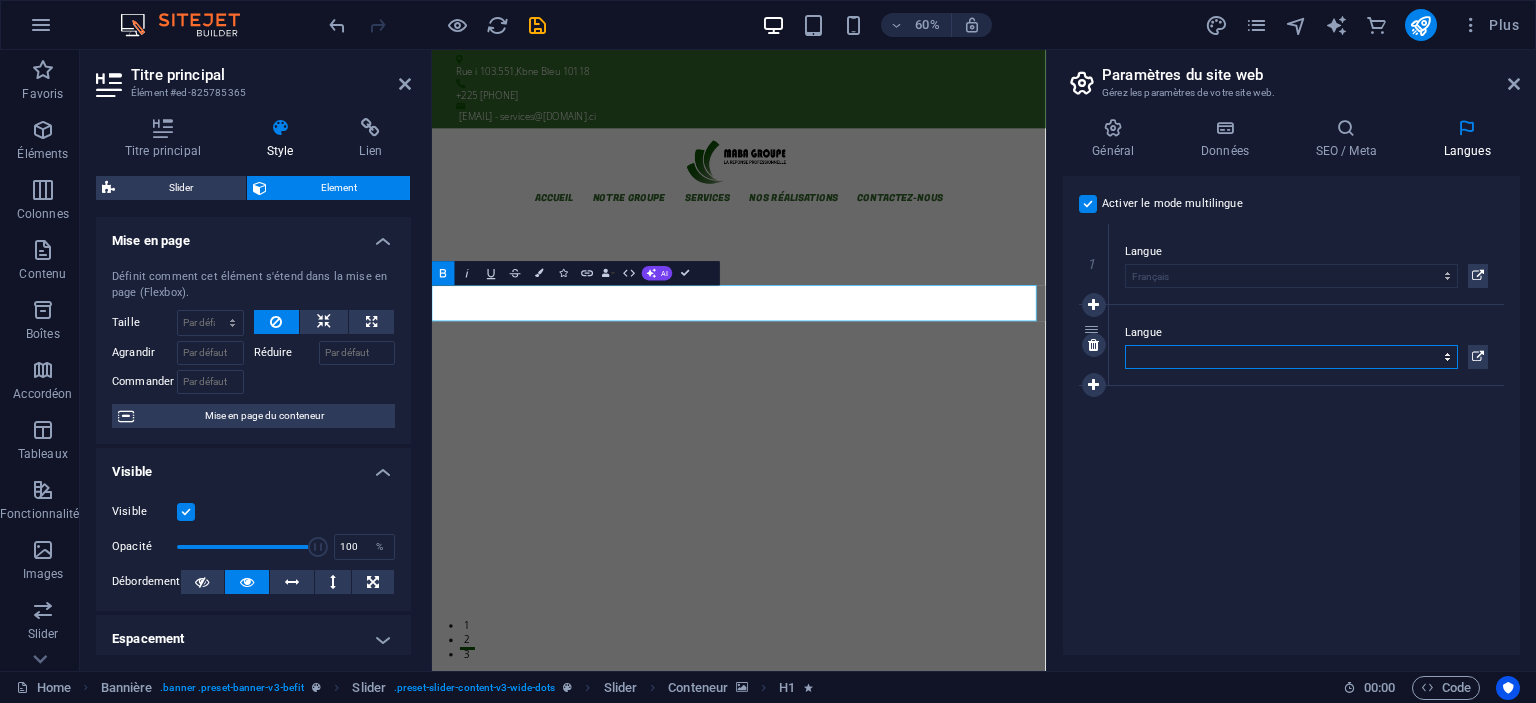 select on "7" 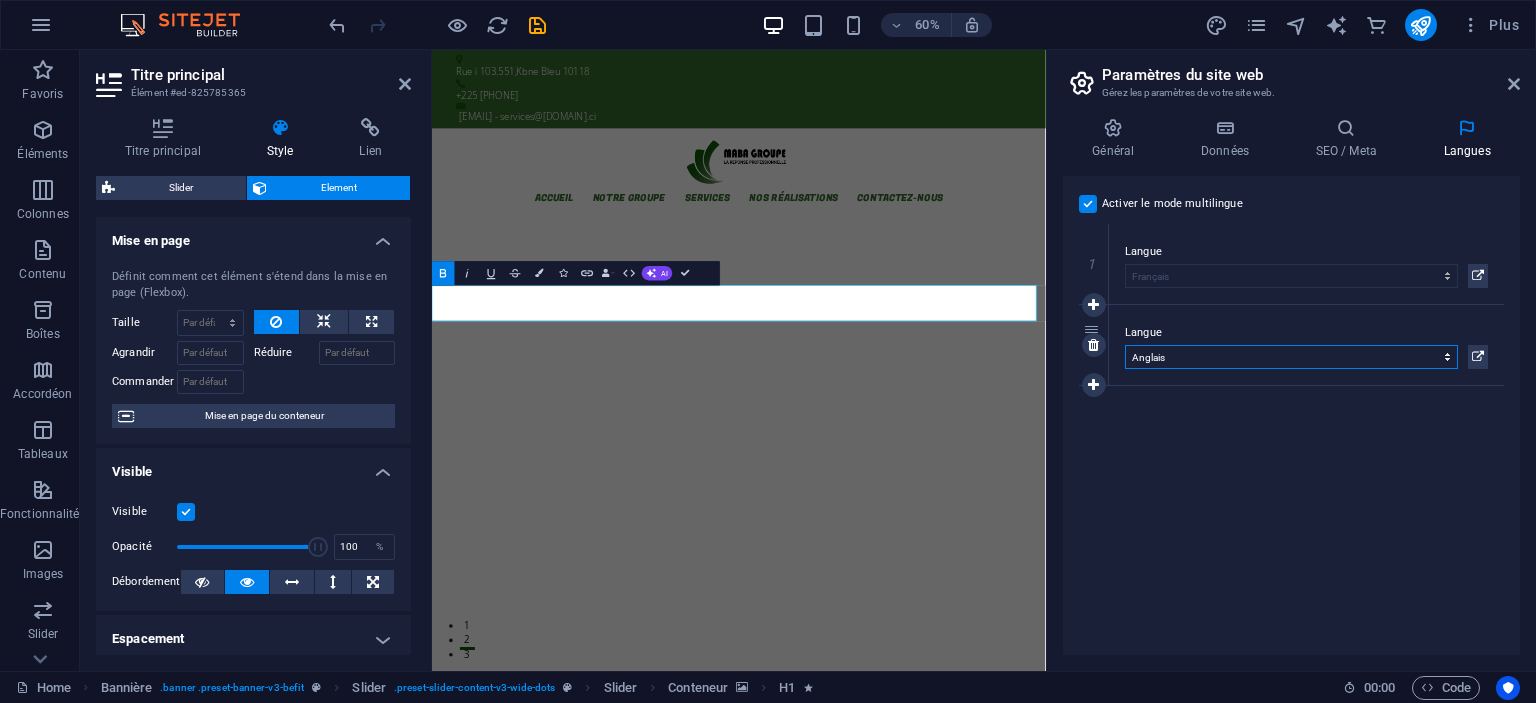 click on "Abkhazian Afar Afrikaans Akan Albanais Allemand Amharic Anglais Arabe Aragonese Armenian Assamese Avaric Avestan Aymara Azerbaijani Bambara Bashkir Basque Belarusian Bengali Bihari languages Bislama Bokmål Bosnian Breton Bulgare Burmese Catalan Central Khmer Chamorro Chechen Chinois Church Slavic Chuvash Coréen Cornish Corsican Cree Croate Danois Dzongkha Espagnol Esperanto Estonian Ewe Faroese Farsi (persan) Fijian Finnois Français Fulah Gaelic Galician Ganda Georgian Grec Greenlandic Guaraní Gujarati Haitian Creole Hausa Hébreu Herero Hindi Hiri Motu Hongrois Icelandic Ido Igbo Indonésien Interlingua Interlingue Inuktitut Inupiaq Irish Italien Japonais Javanese Kannada Kanouri Kashmiri Kazakh Kikuyu Kinyarwanda Komi Kongo Kurdish Kwanyama Kyrgyz Lao Latin Letton Limburgish Lingala Lituanien Luba-Katanga Luxembourgish Macédonien Malagasy Malay Malayalam Maldivian Maltais Manx Maori Marathi Marshallese Mongolian Nauru Navajo Ndonga Néerlandais Nepali North Ndebele Northern Sami Norvégien Nuosu Nyanja" at bounding box center [1291, 357] 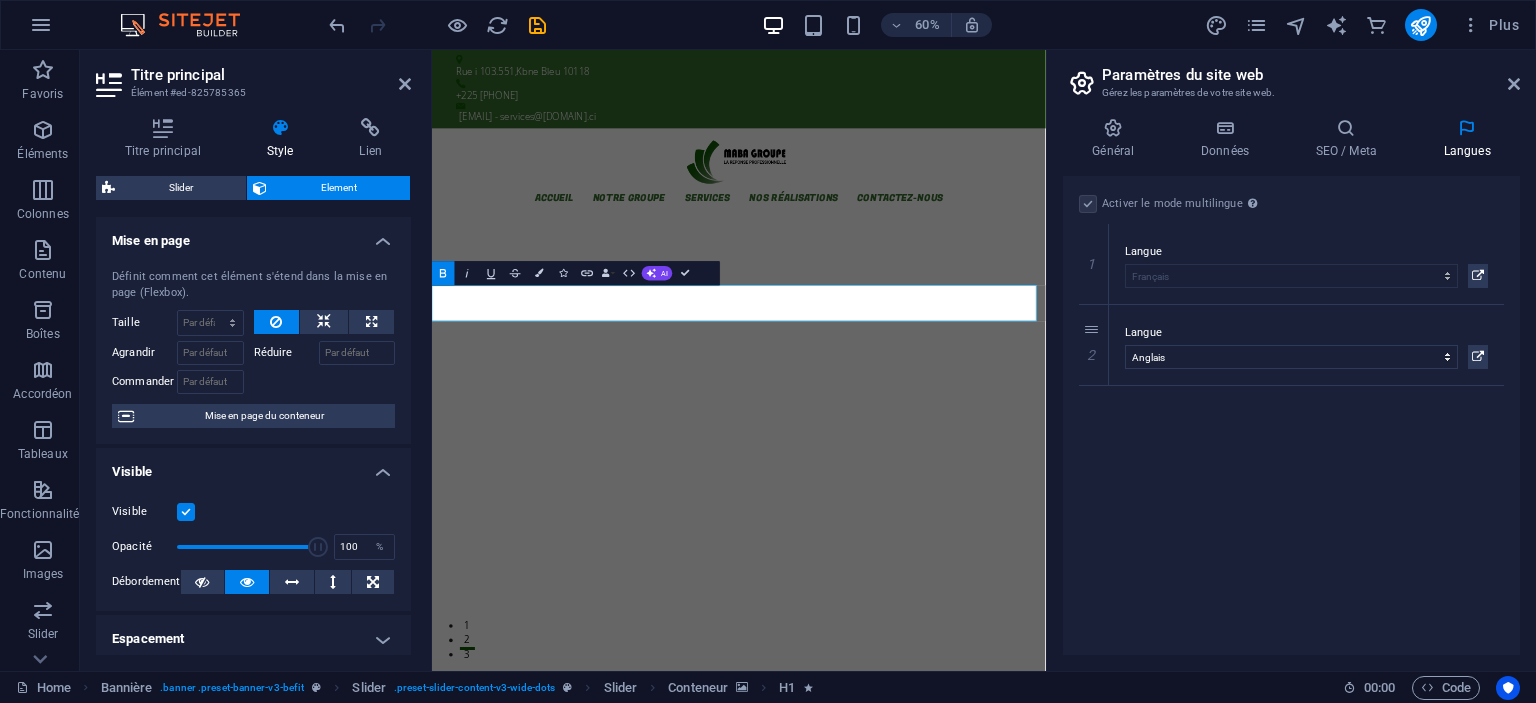 click on "Activer le mode multilingue Pour désactiver plusieurs langues, supprimez-les jusqu'à ce qu'une seule langue reste active. Langue du site web Abkhazian Afar Afrikaans Akan Albanais Allemand Amharic Anglais Arabe Aragonese Armenian Assamese Avaric Avestan Aymara Azerbaijani Bambara Bashkir Basque Belarusian Bengali Bihari languages Bislama Bokmål Bosnian Breton Bulgare Burmese Catalan Central Khmer Chamorro Chechen Chinois Church Slavic Chuvash Coréen Cornish Corsican Cree Croate Danois Dzongkha Espagnol Esperanto Estonian Ewe Faroese Farsi (persan) Fijian Finnois Français Fulah Gaelic Galician Ganda Georgian Grec Greenlandic Guaraní Gujarati Haitian Creole Hausa Hébreu Herero Hindi Hiri Motu Hongrois Icelandic Ido Igbo Indonésien Interlingua Interlingue Inuktitut Inupiaq Irish Italien Japonais Javanese Kannada Kanouri Kashmiri Kazakh Kikuyu Kinyarwanda Komi Kongo Kurdish Kwanyama Kyrgyz Lao Latin Letton Limburgish Lingala Lituanien Luba-Katanga Luxembourgish Macédonien Malagasy Malay Malayalam Maltais" at bounding box center [1291, 415] 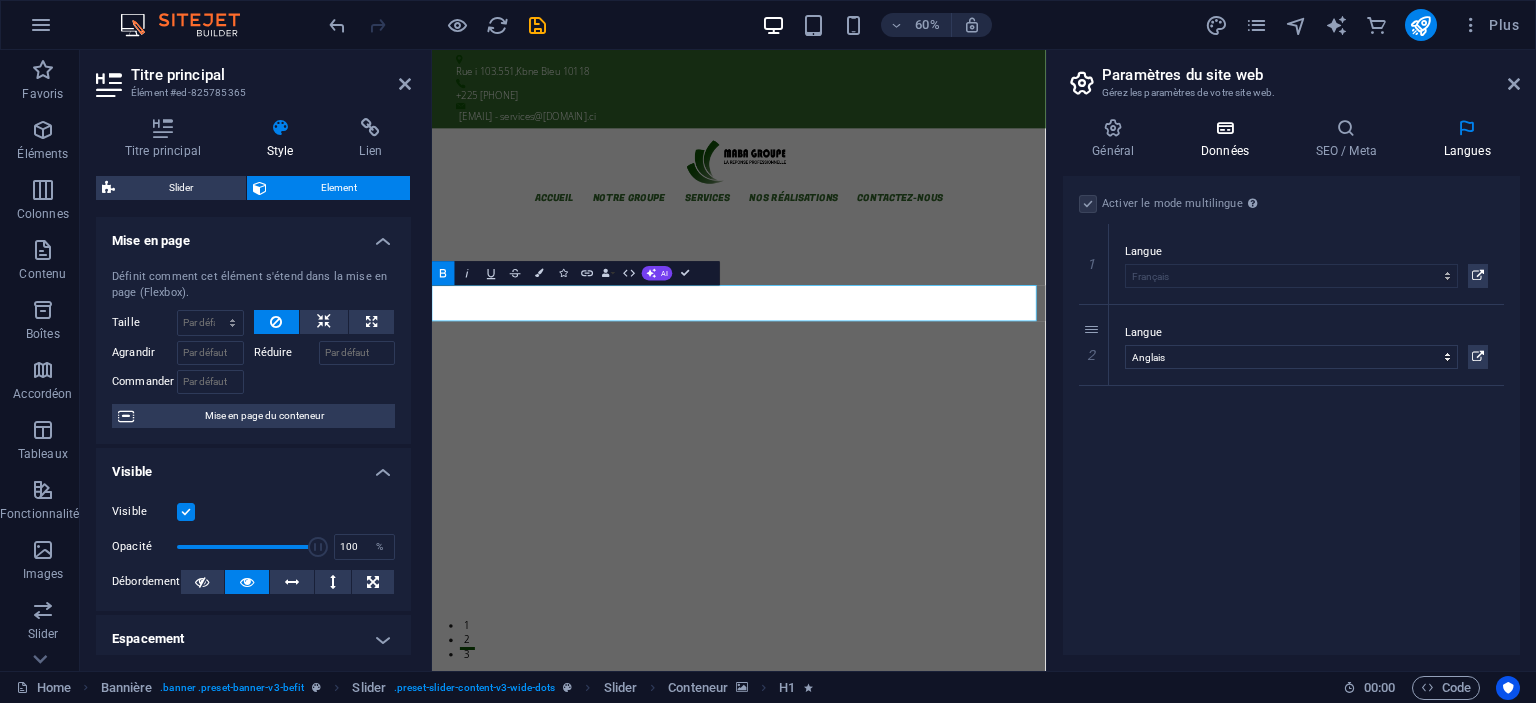 click on "Données" at bounding box center [1229, 139] 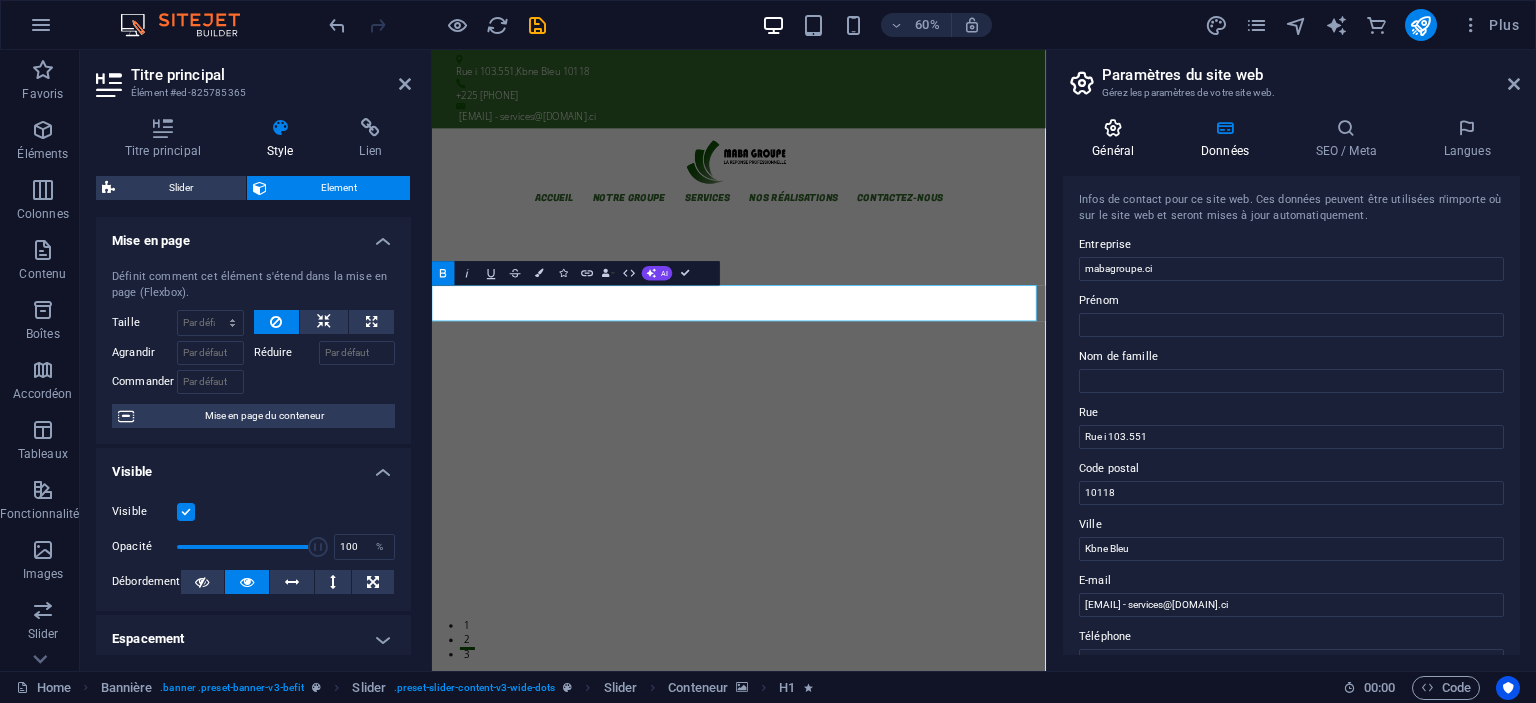 click on "Général" at bounding box center (1117, 139) 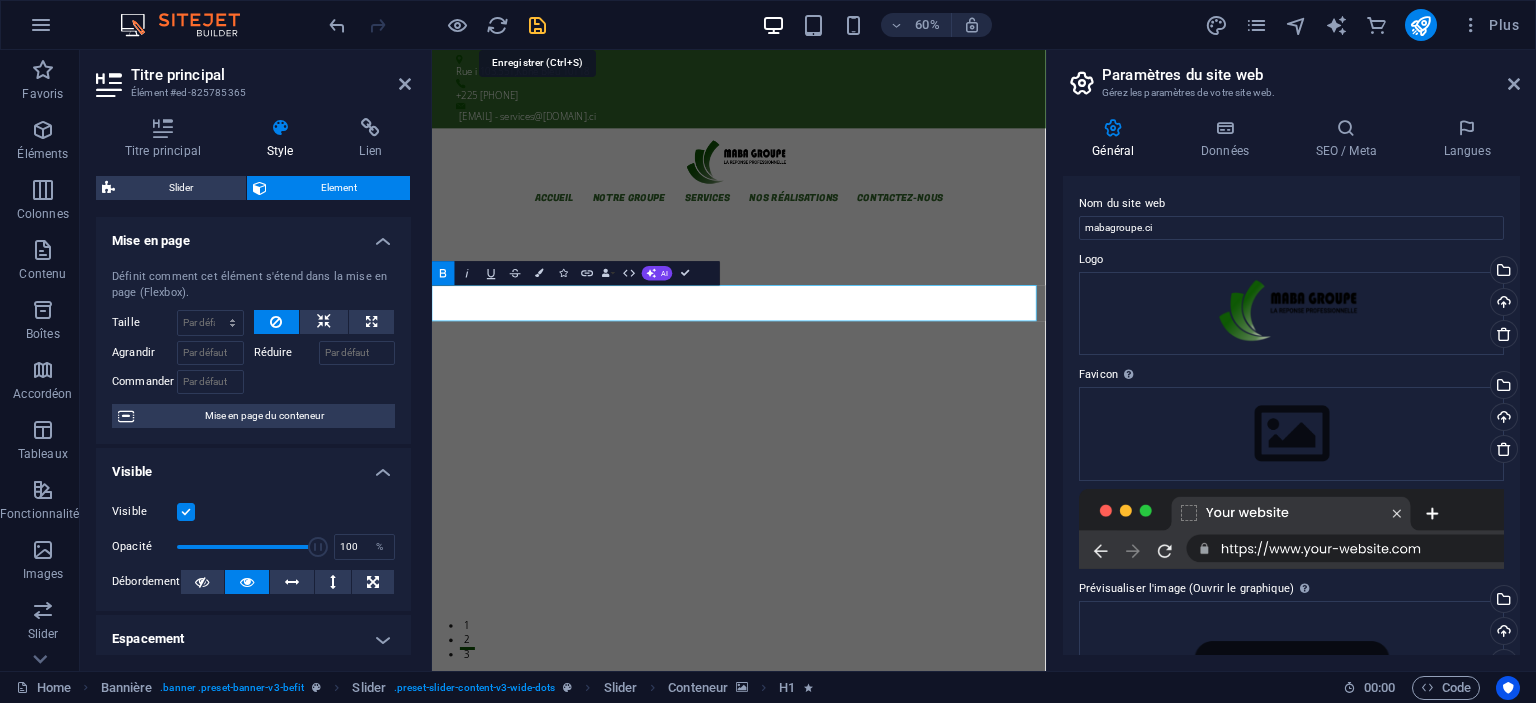 click at bounding box center [537, 25] 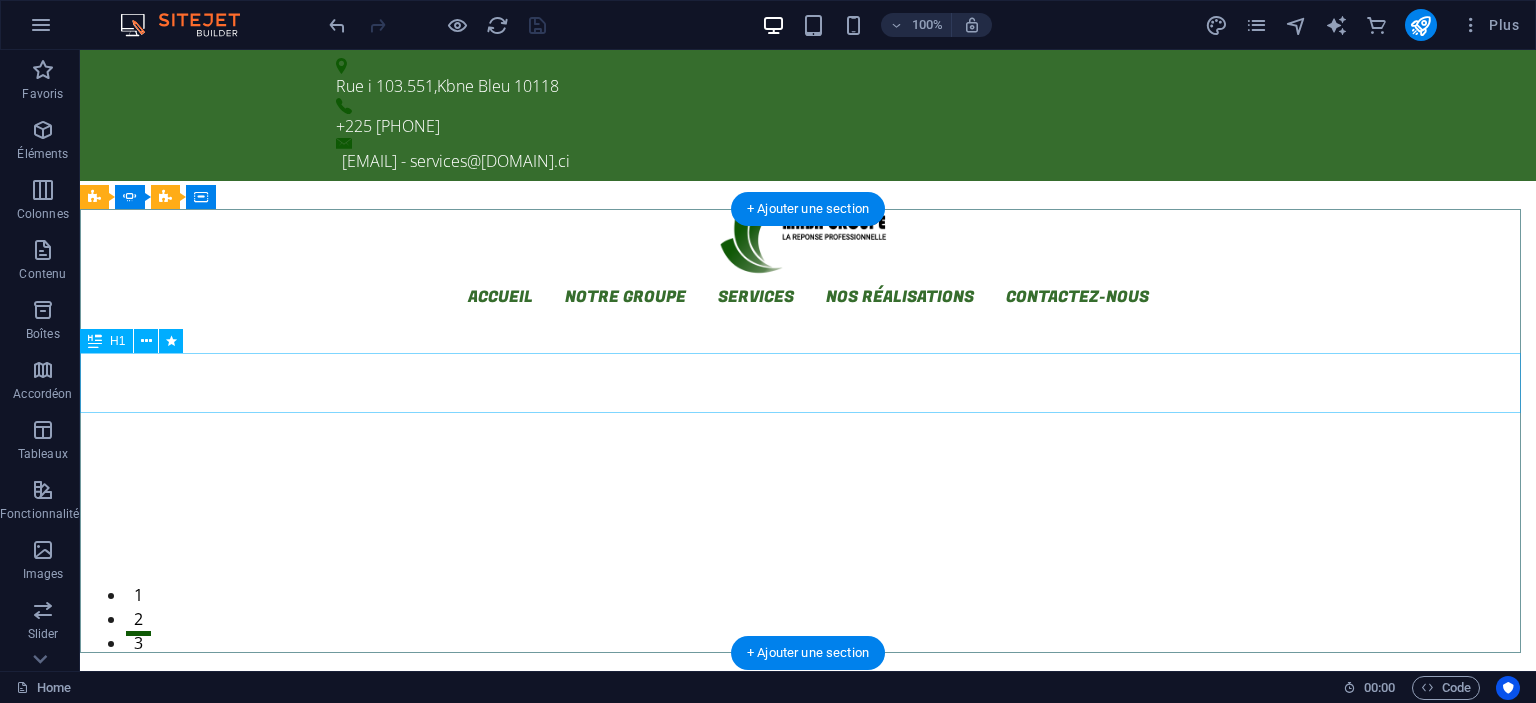 click on "bienvenuechez  mabagroupe.ci" at bounding box center [-3523, 3768] 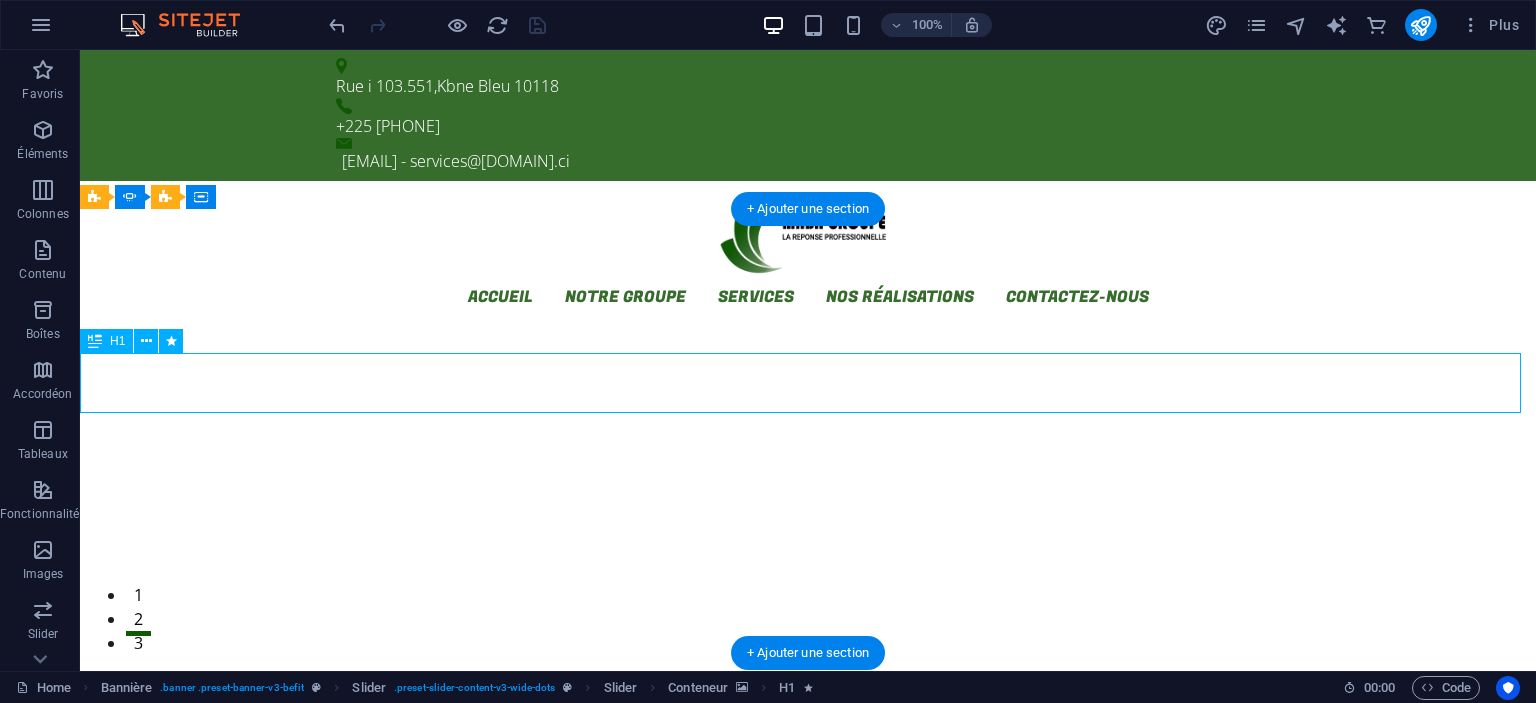 click on "bienvenuechez  mabagroupe.ci" at bounding box center [-3523, 3768] 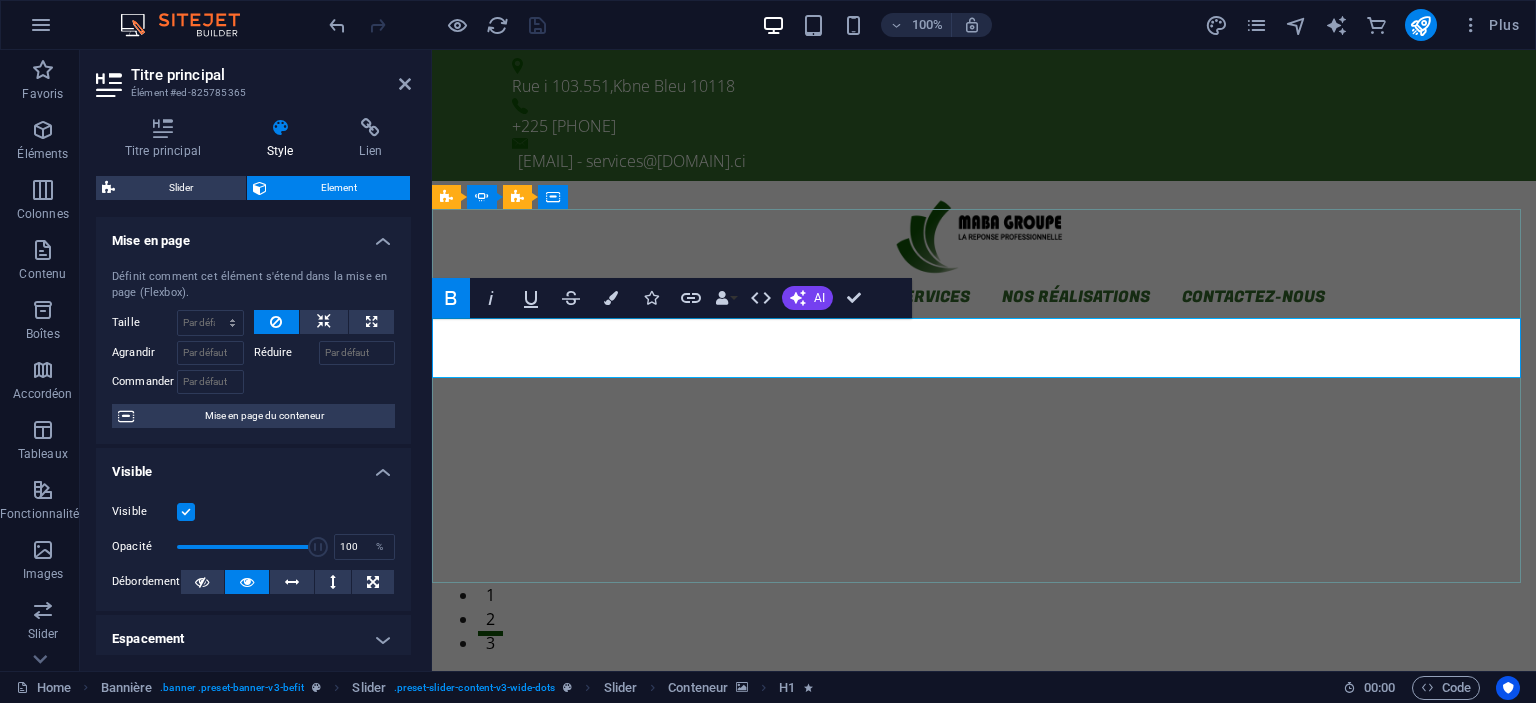 click on "bienvenuechez" at bounding box center (-2482, 3521) 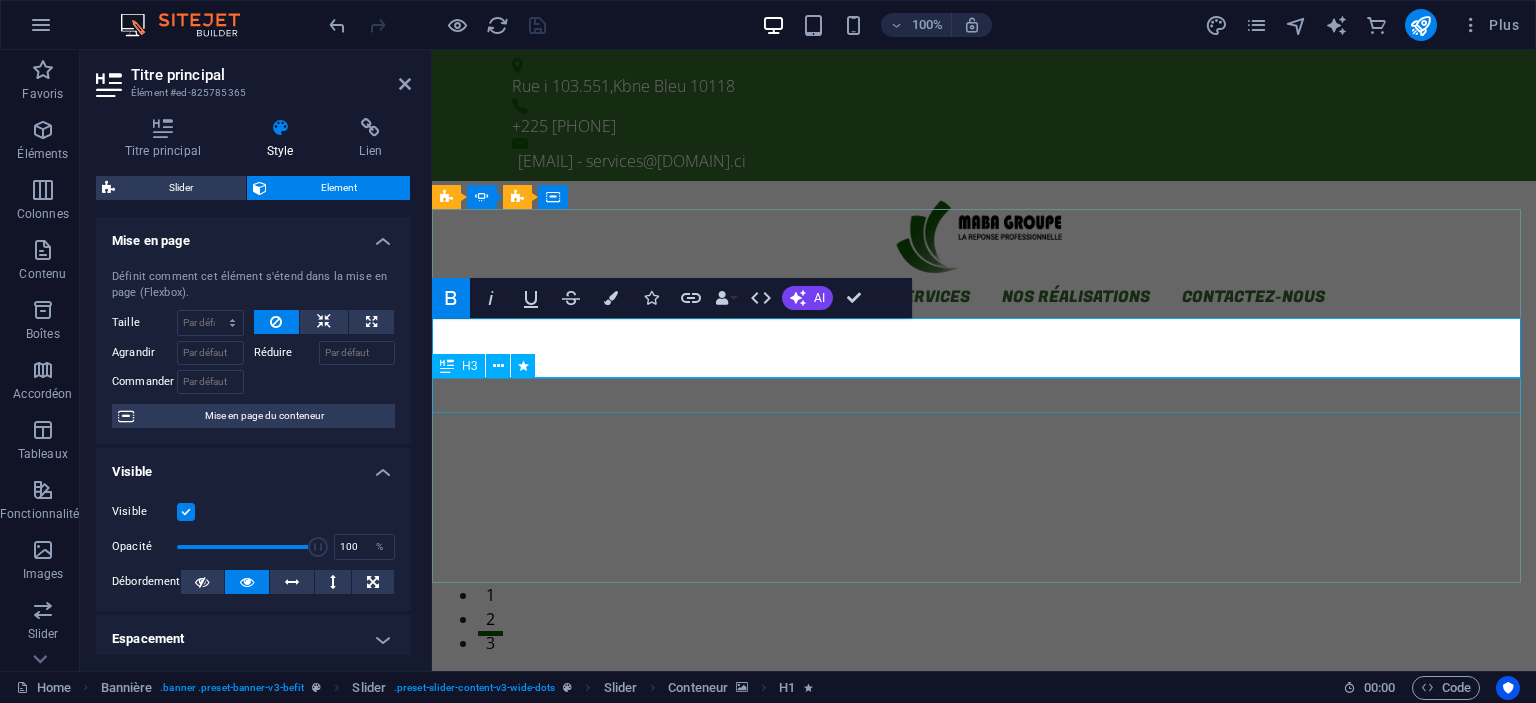 type 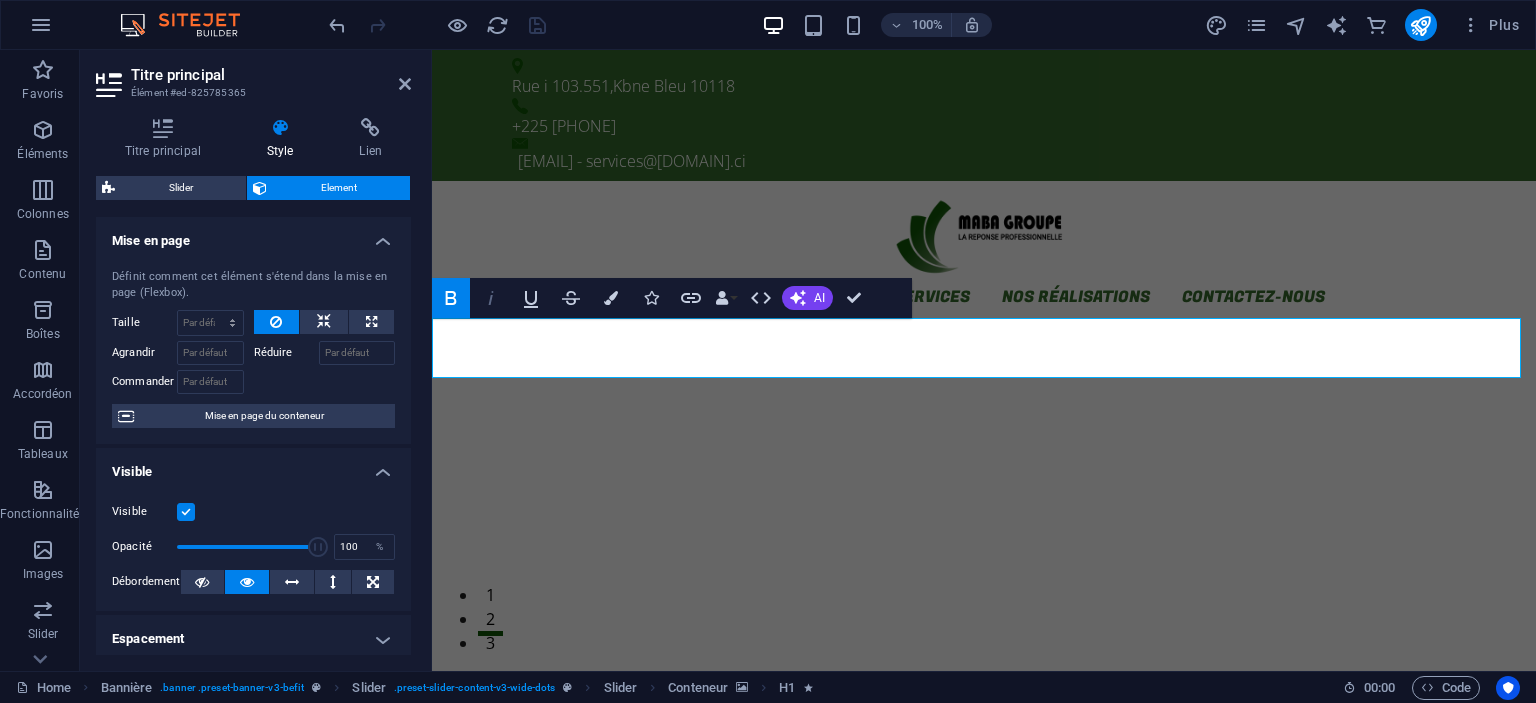 click 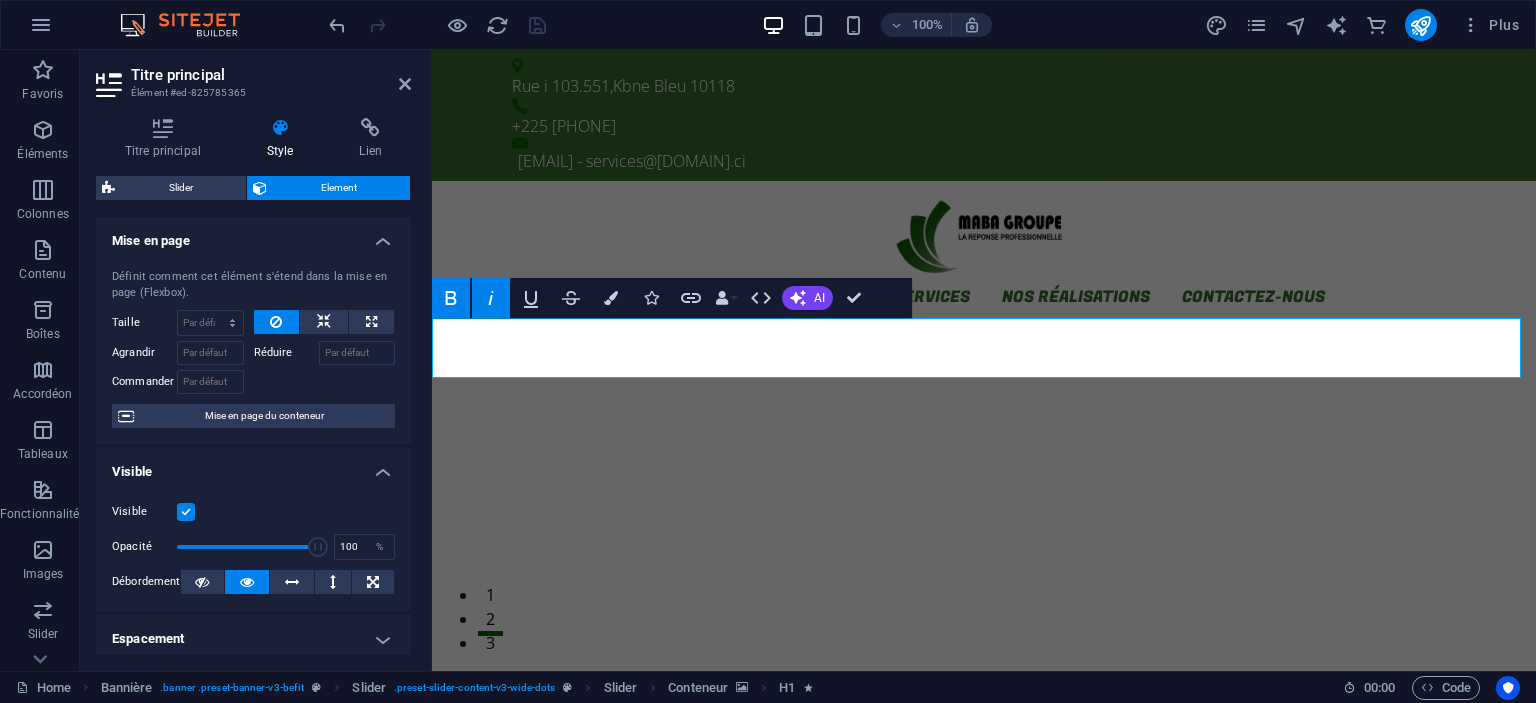 click 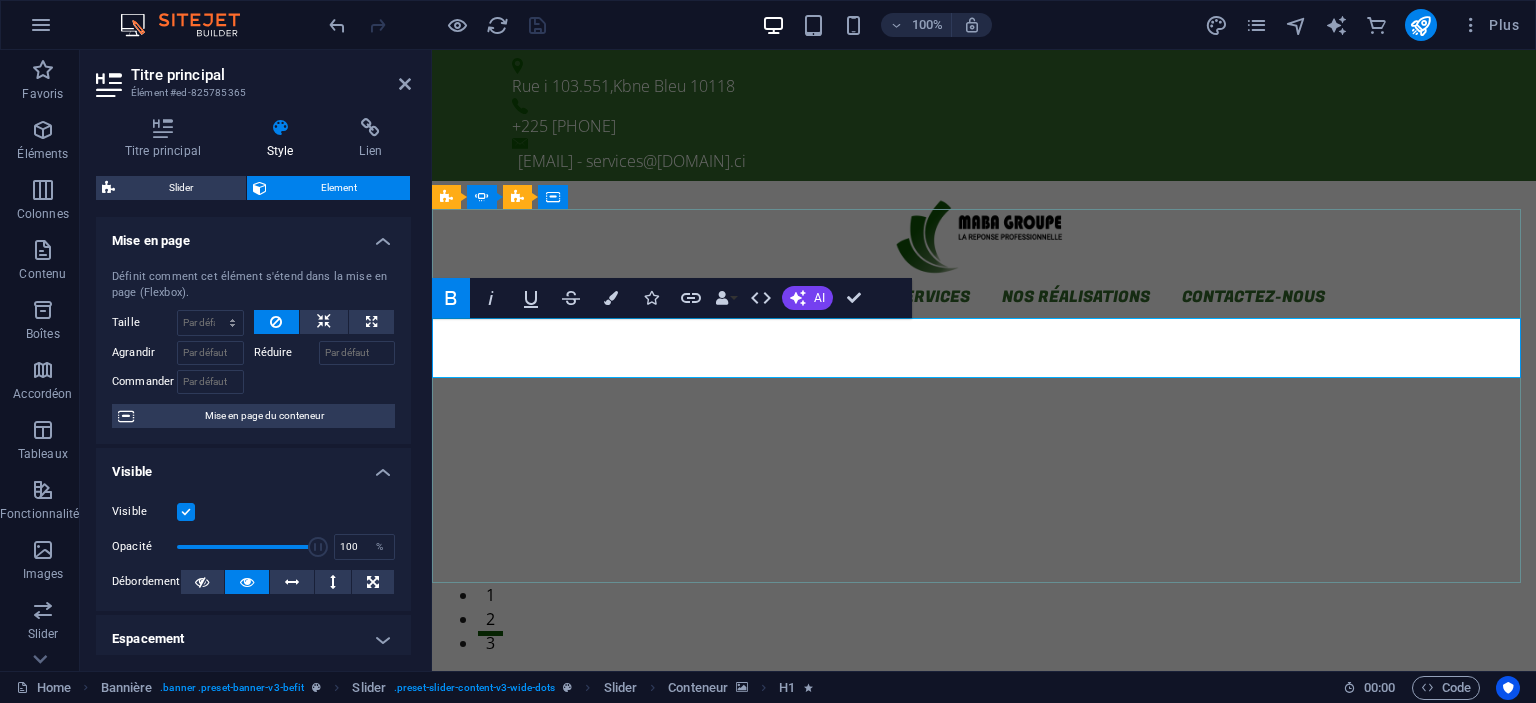 drag, startPoint x: 584, startPoint y: 345, endPoint x: 1401, endPoint y: 340, distance: 817.0153 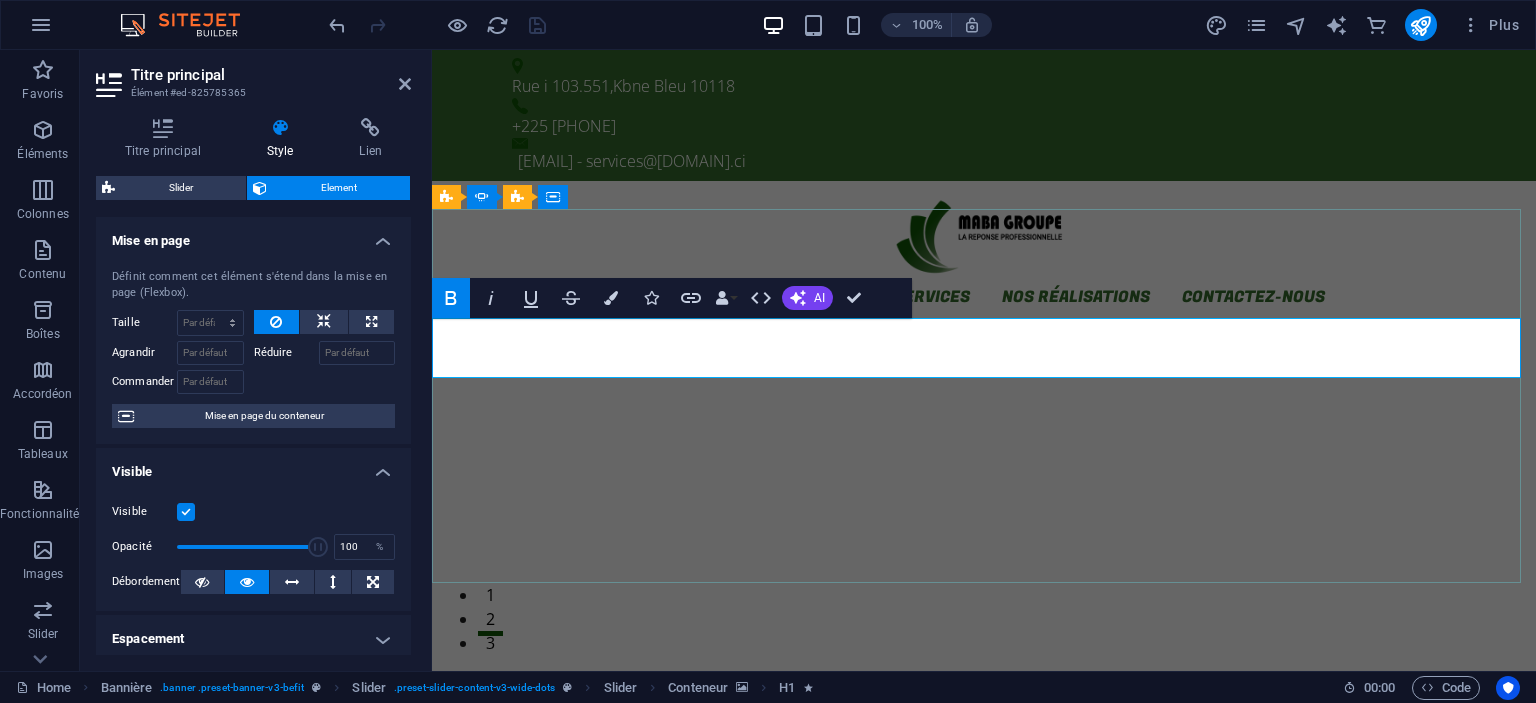click on "bienvenue ​chez  mabagroupe.ci" at bounding box center [-2291, 3522] 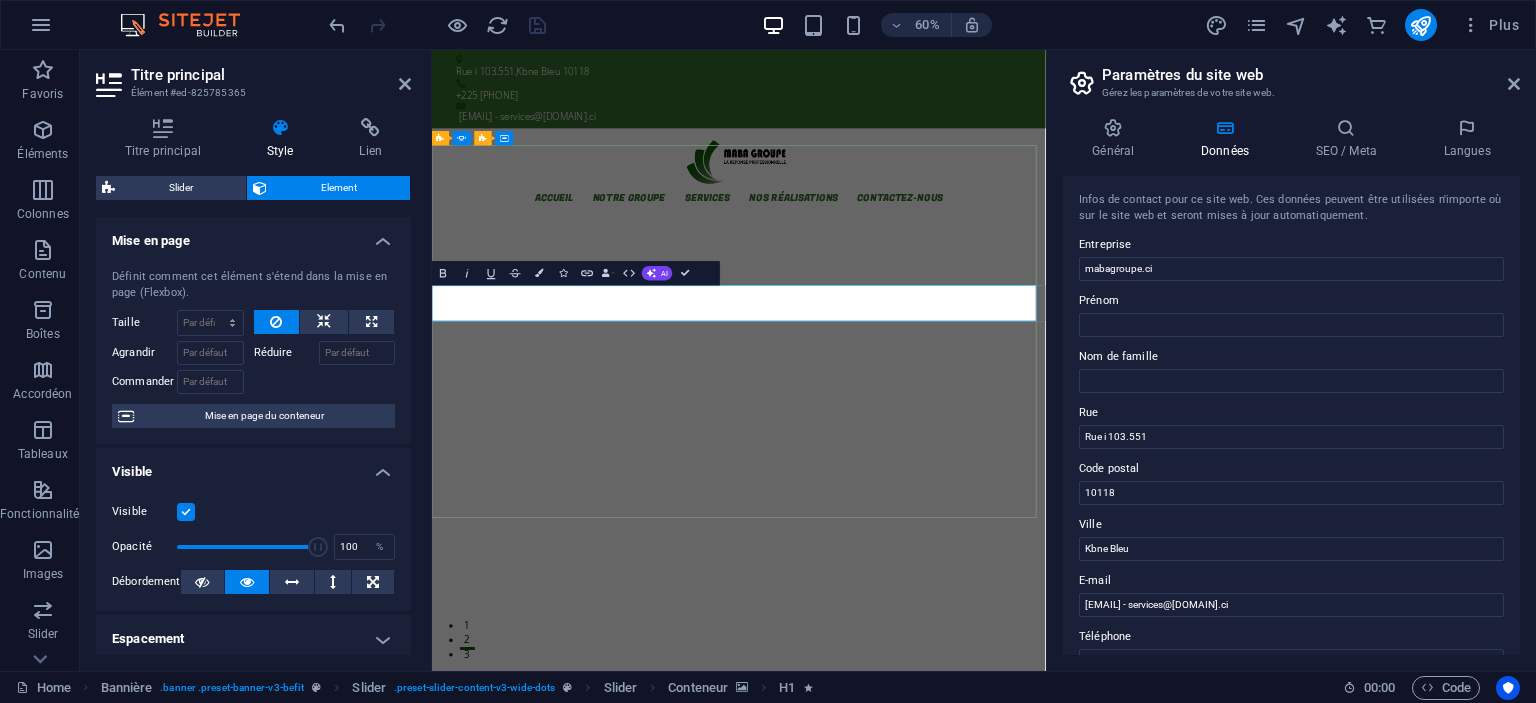 click on "bienvenue ​chez  mabagroupe.ci" at bounding box center (-2088, 3466) 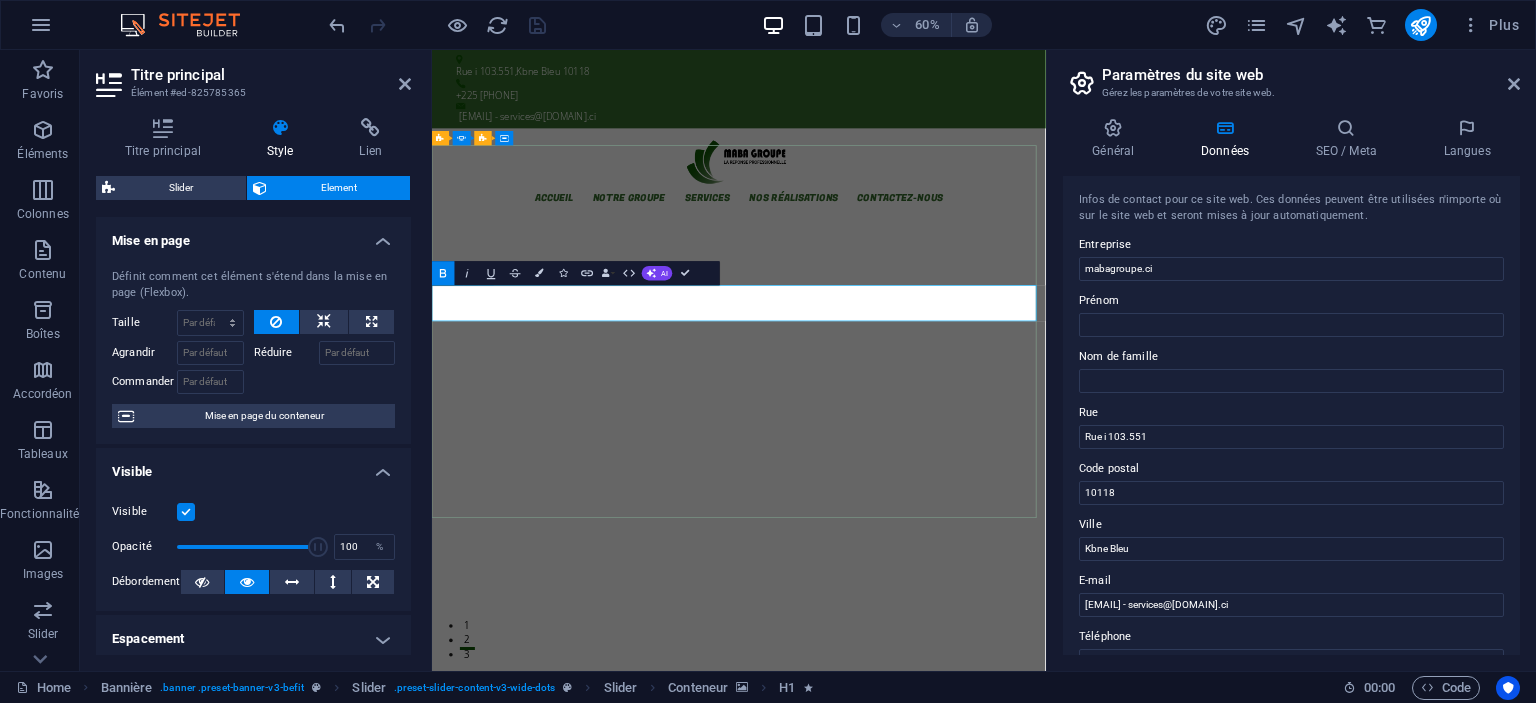 click on "mabagroupe.ci" at bounding box center [-1887, 3466] 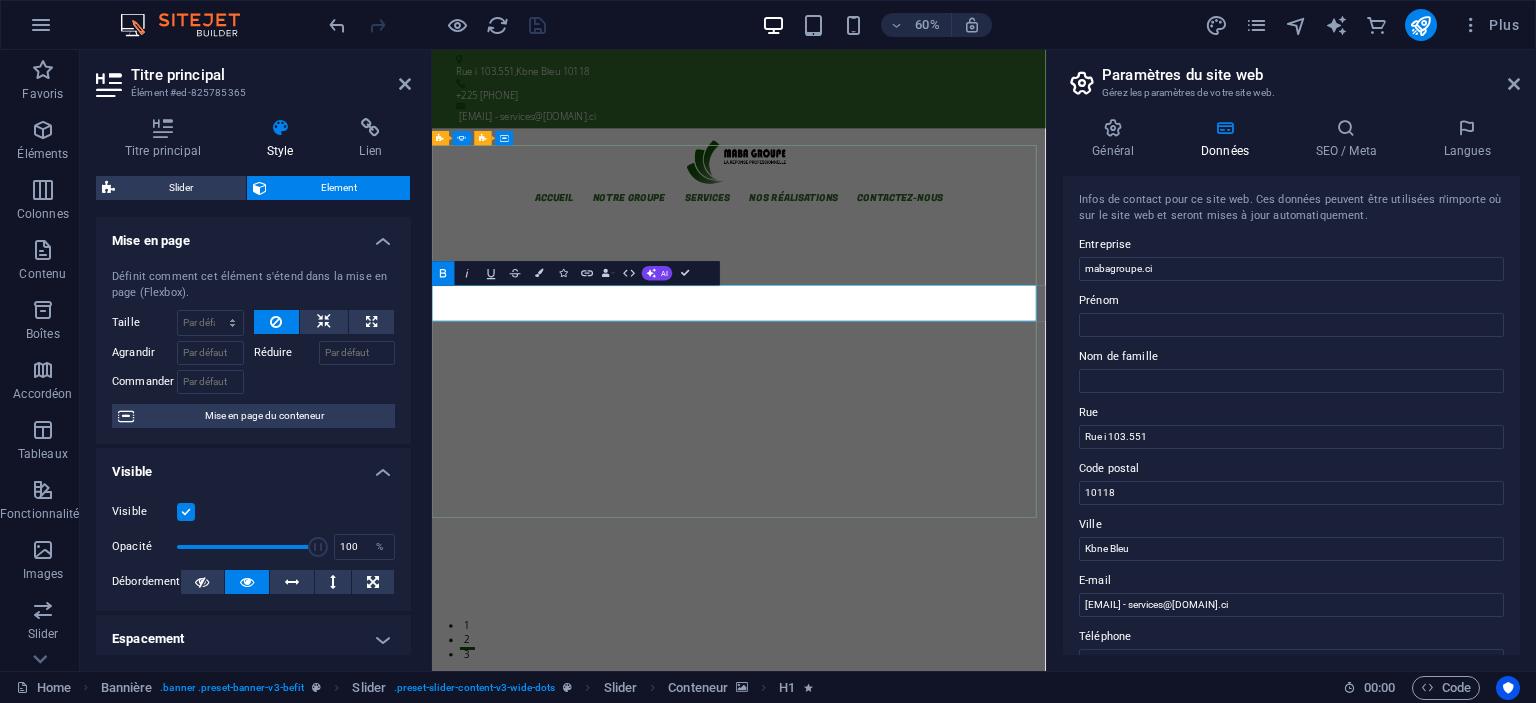 drag, startPoint x: 1278, startPoint y: 476, endPoint x: 1349, endPoint y: 474, distance: 71.02816 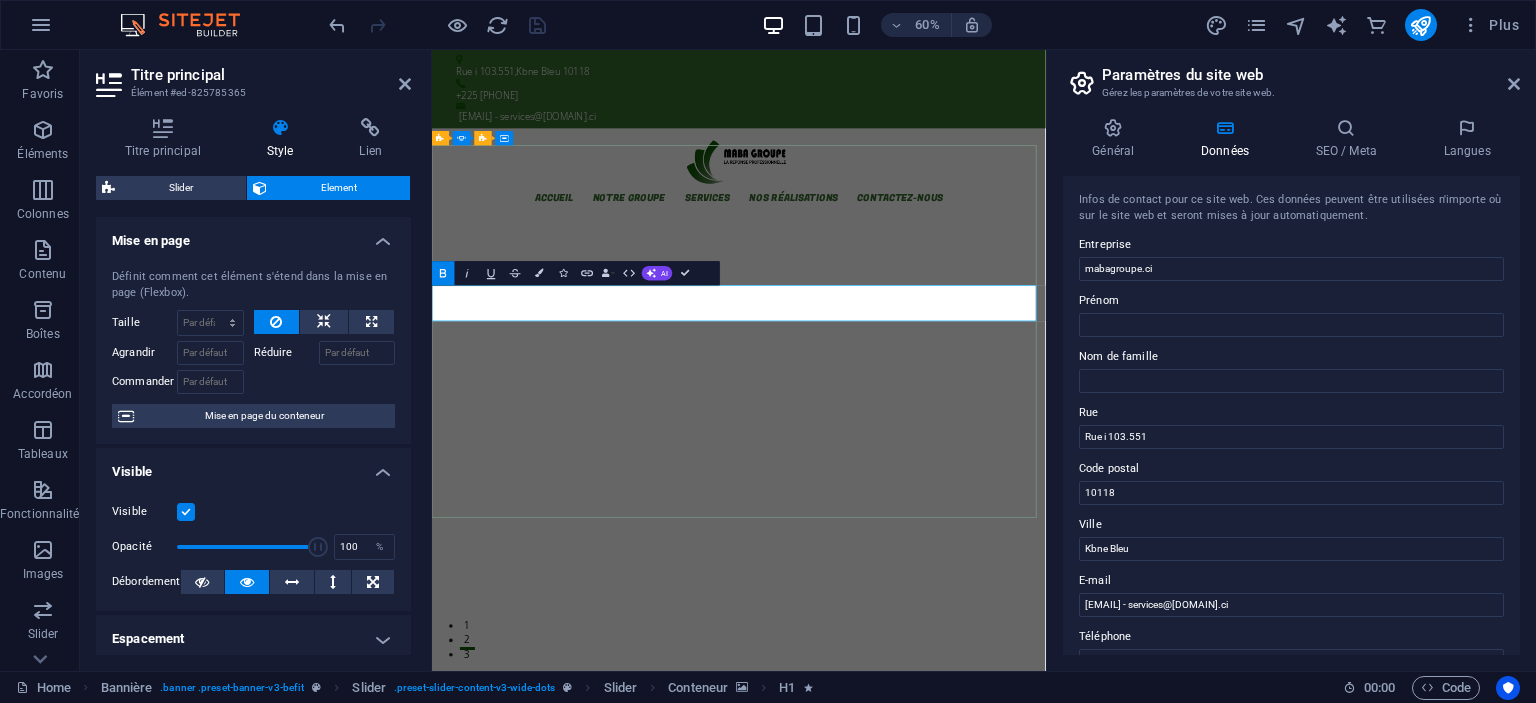 click on "bienvenue ​chez  mabagroupe.ci" at bounding box center (-2088, 3466) 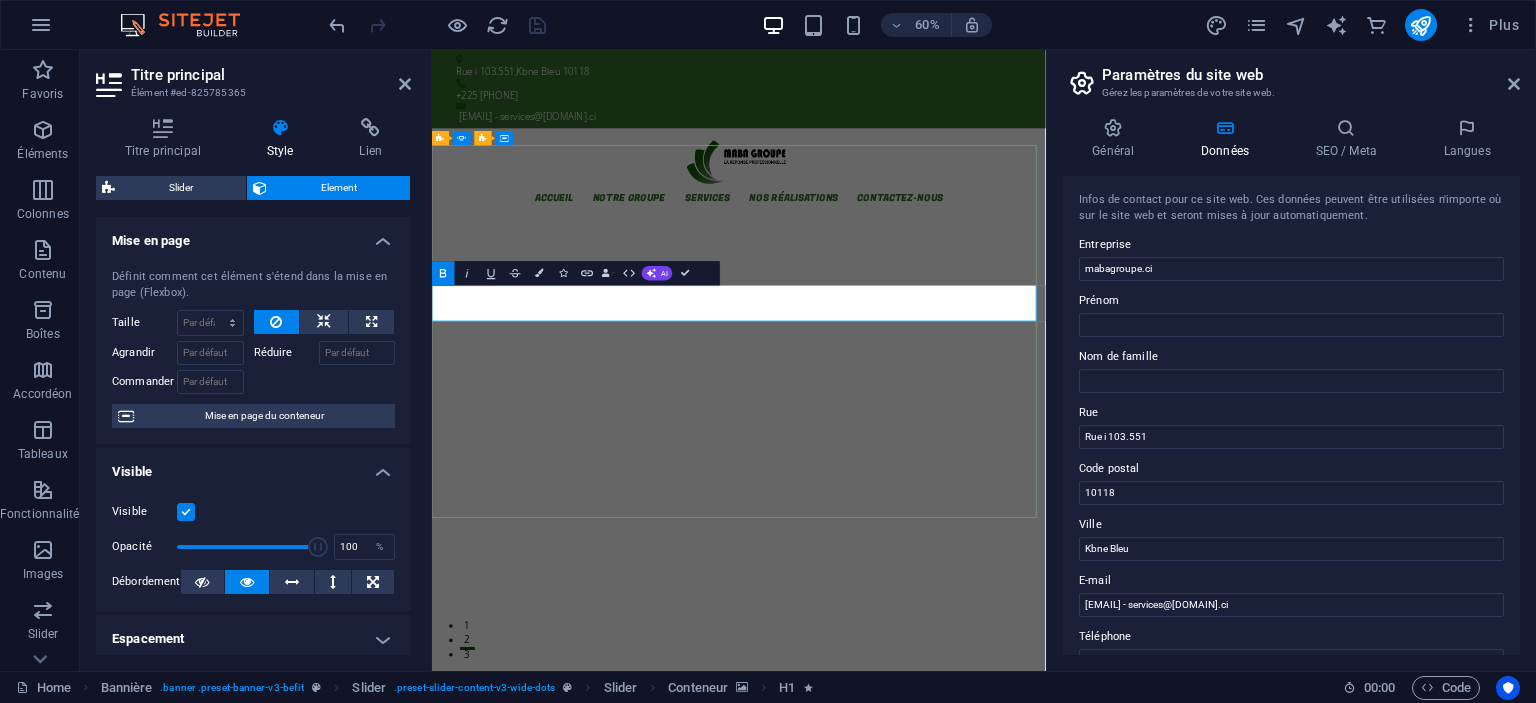 click on "mabagroupe.ci" at bounding box center (-1887, 3466) 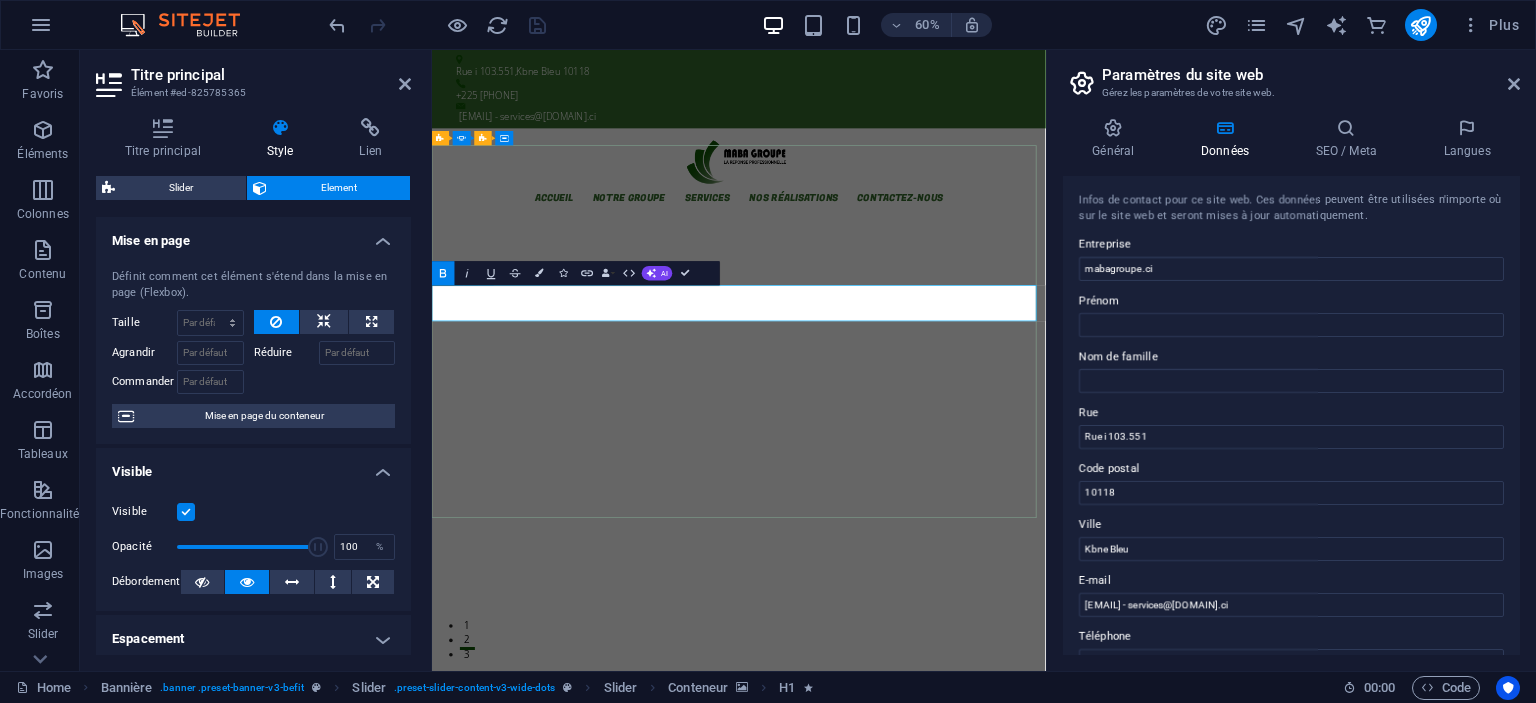 click on "mabagroupe.ci" at bounding box center [-1887, 3466] 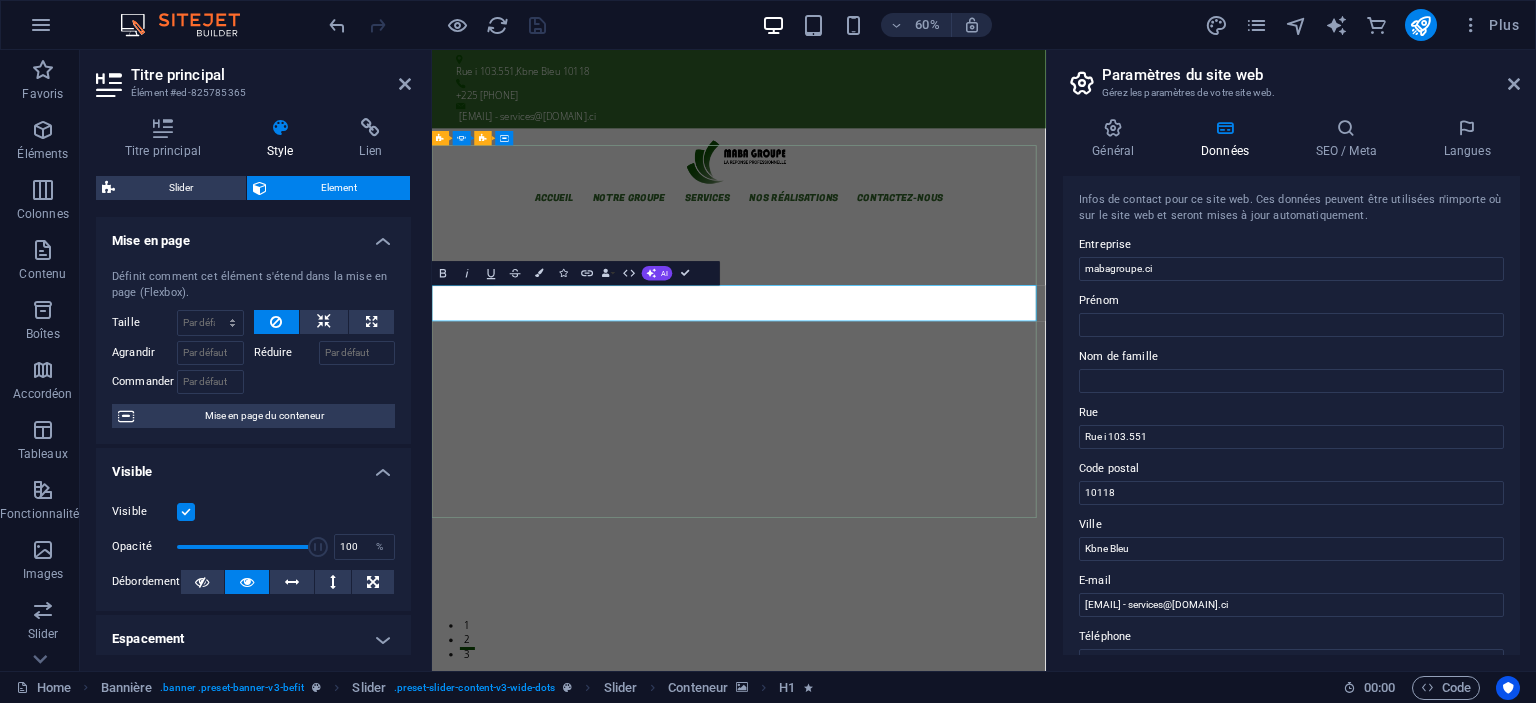 click on "mabagroupe.ci" at bounding box center [-1887, 3466] 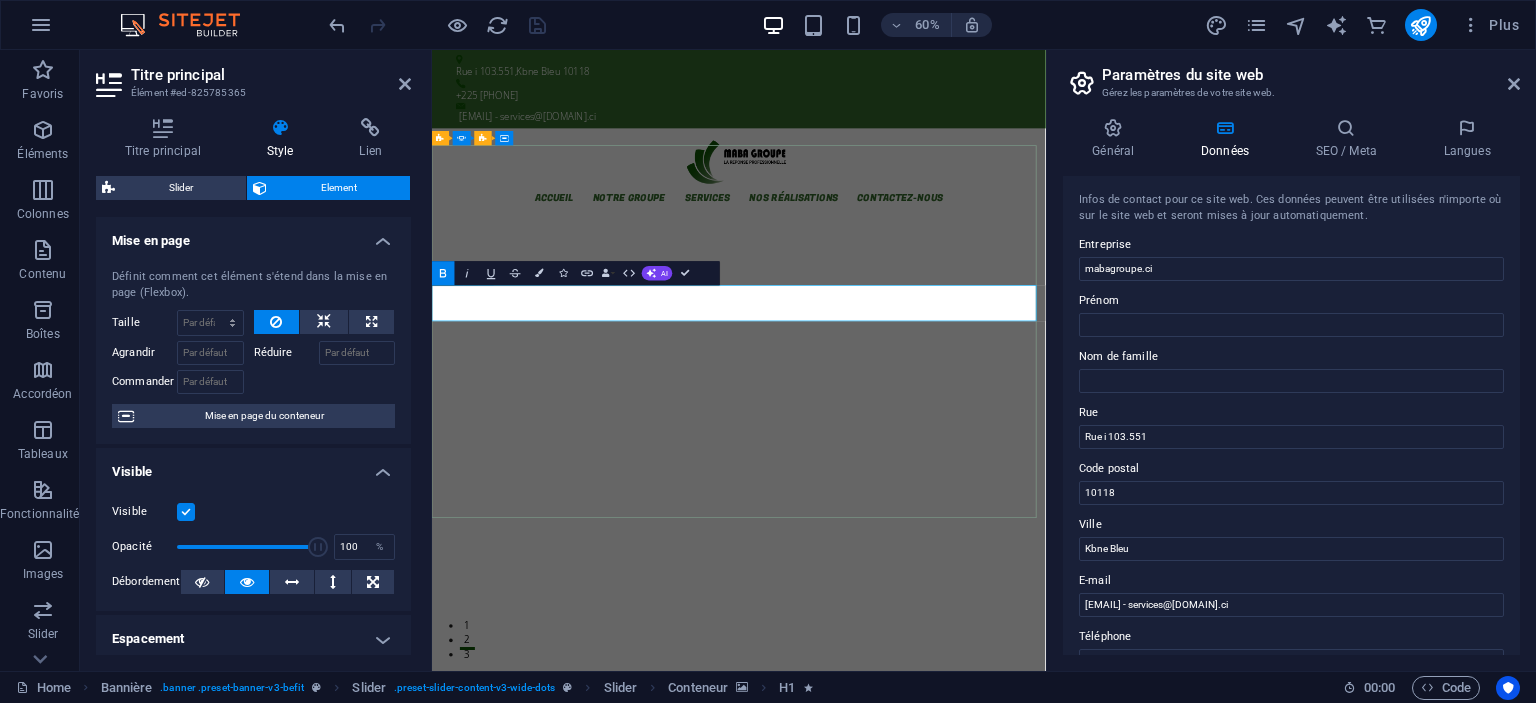 click on "bienvenue ​chez" at bounding box center [-2088, 4209] 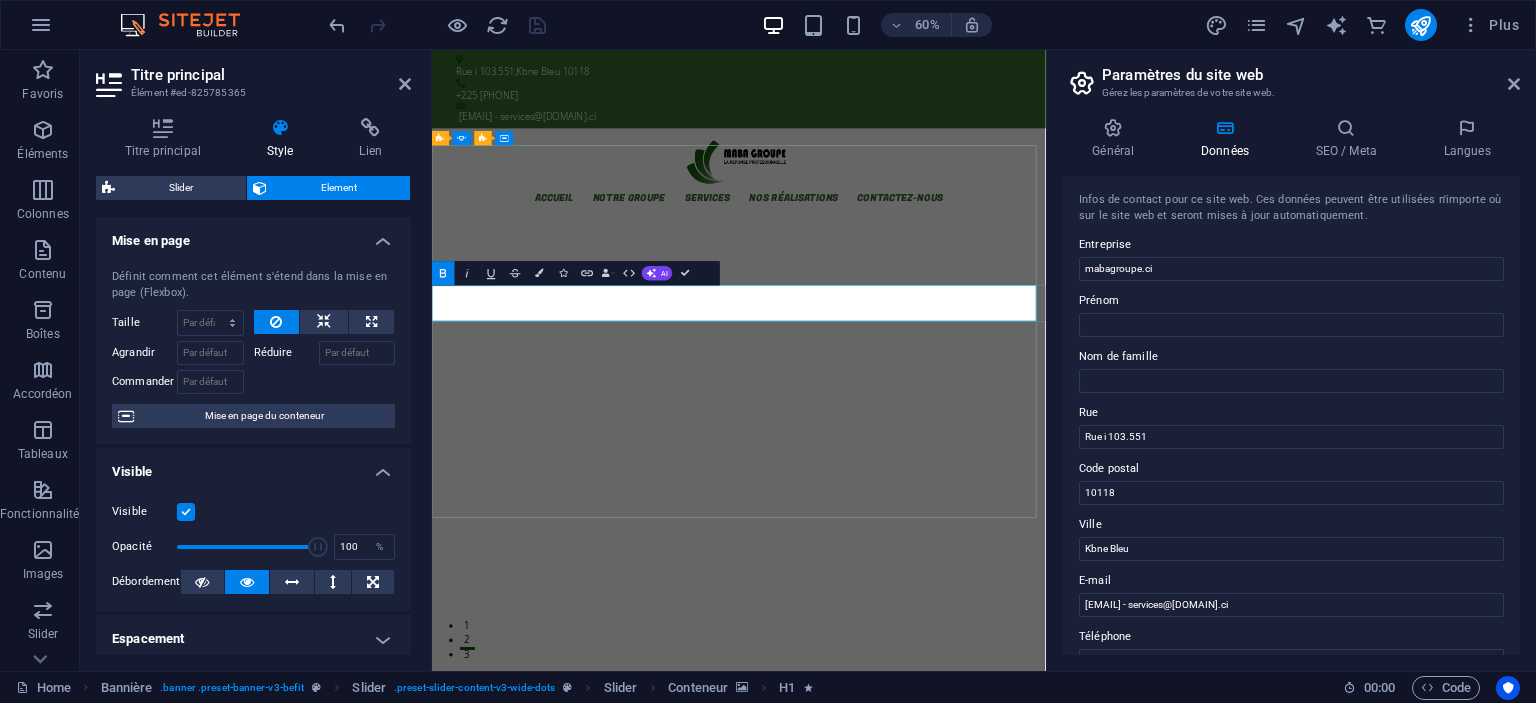 click on "bienvenue ​chez" at bounding box center (-2088, 4209) 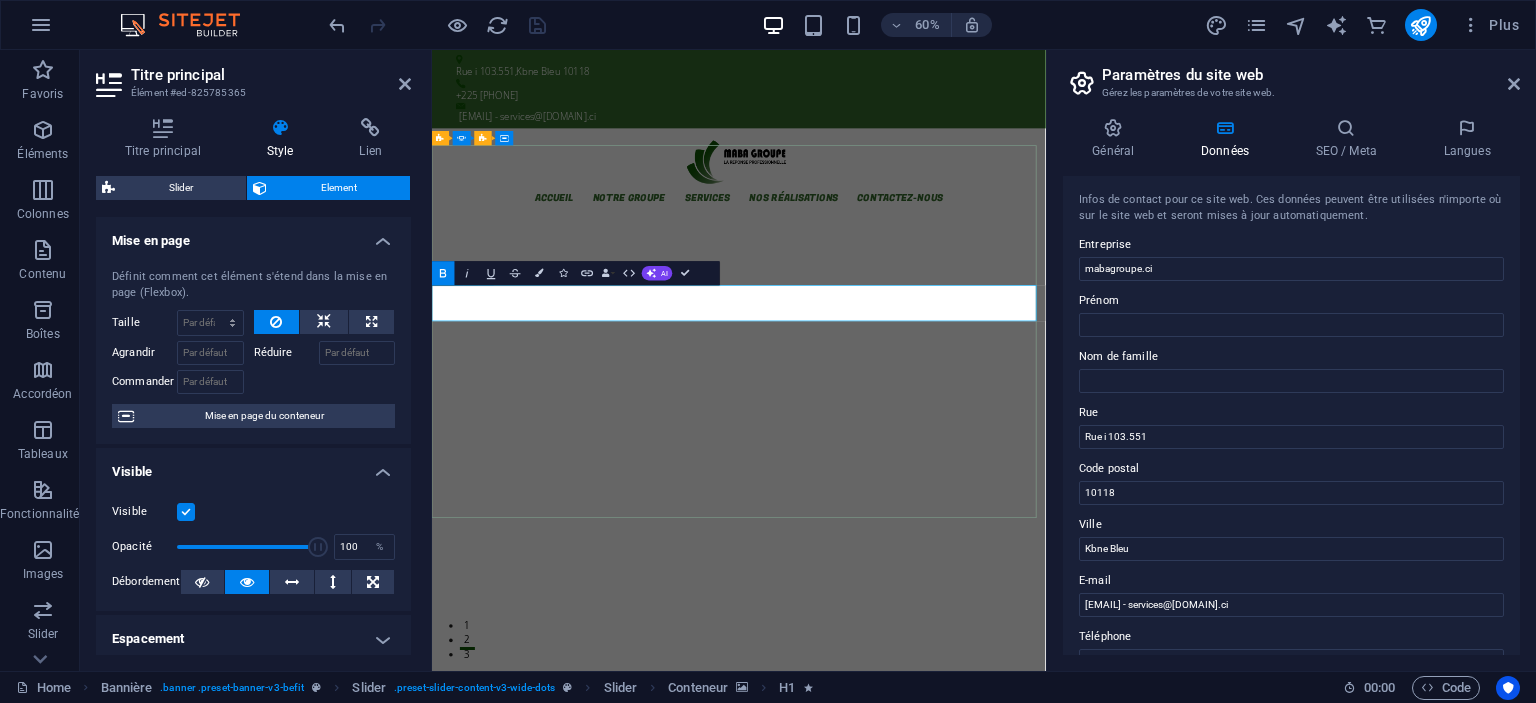 click on "bienvenue ​chez" at bounding box center [-2088, 4209] 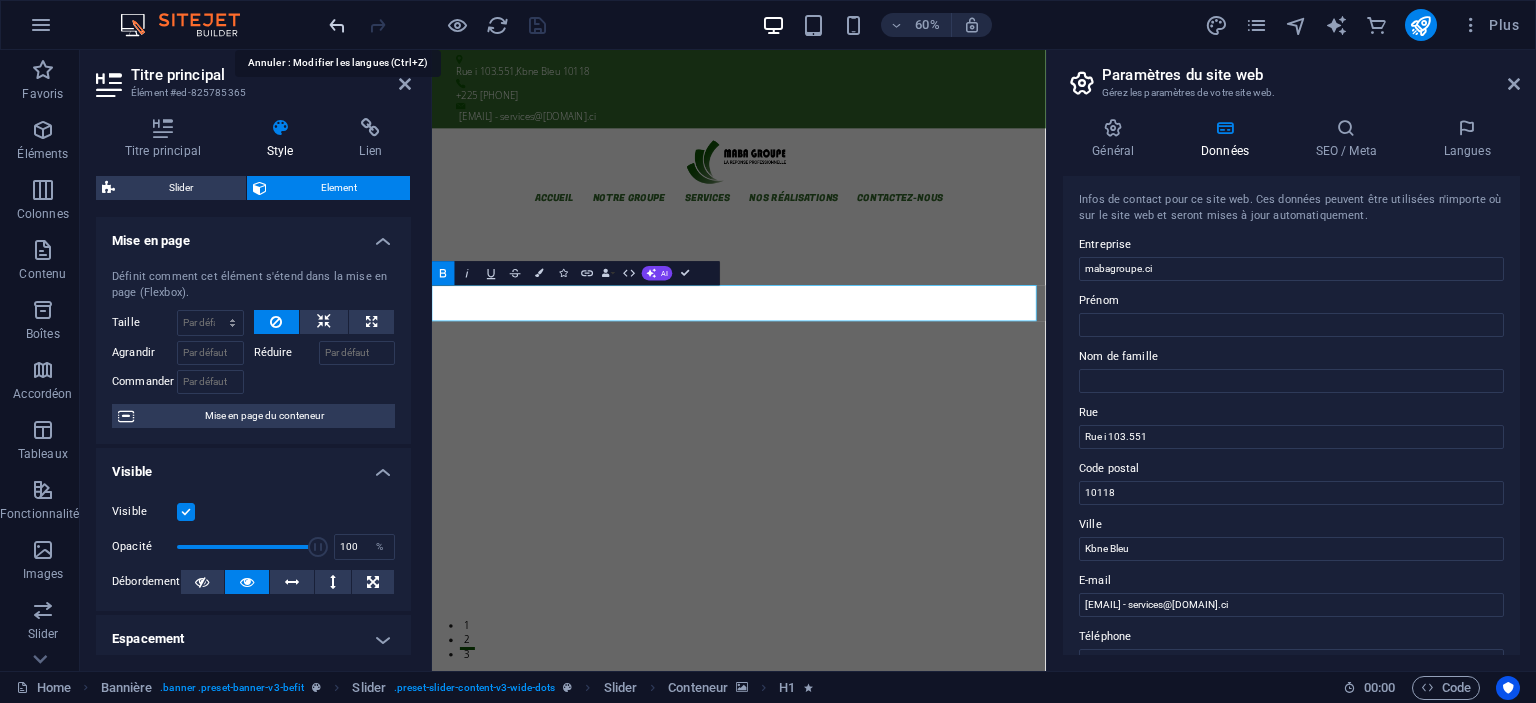 click at bounding box center [337, 25] 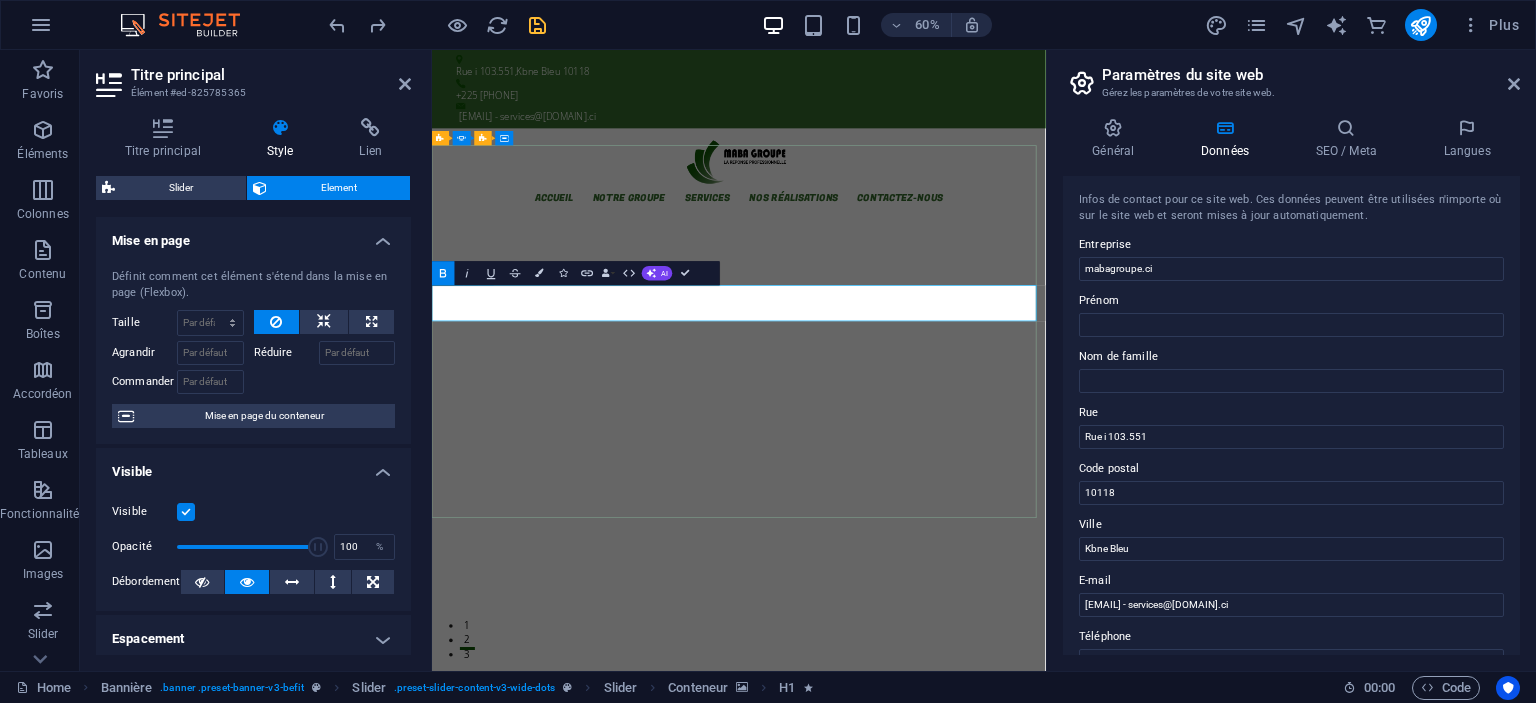 click on "mabagroupe" at bounding box center [-1893, 4209] 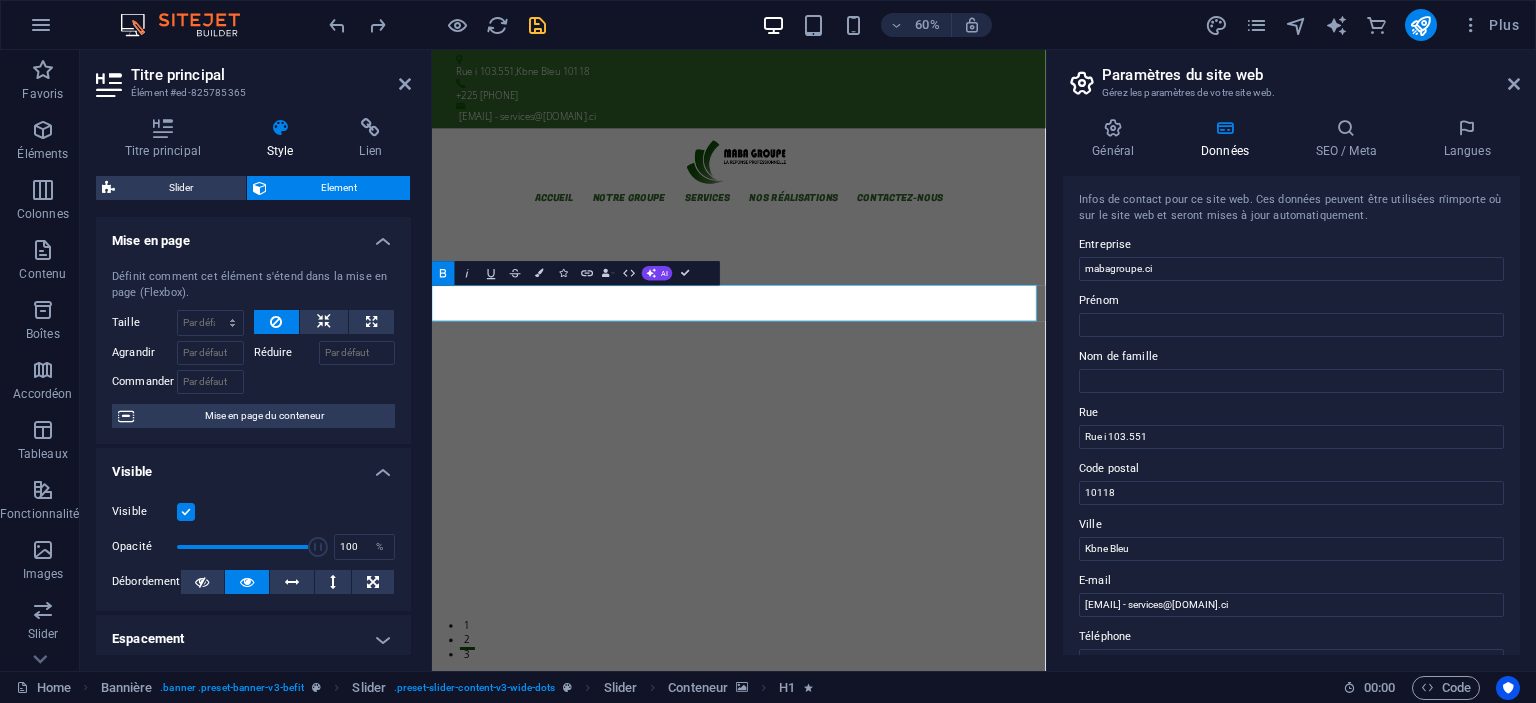 click on "Style" at bounding box center [284, 139] 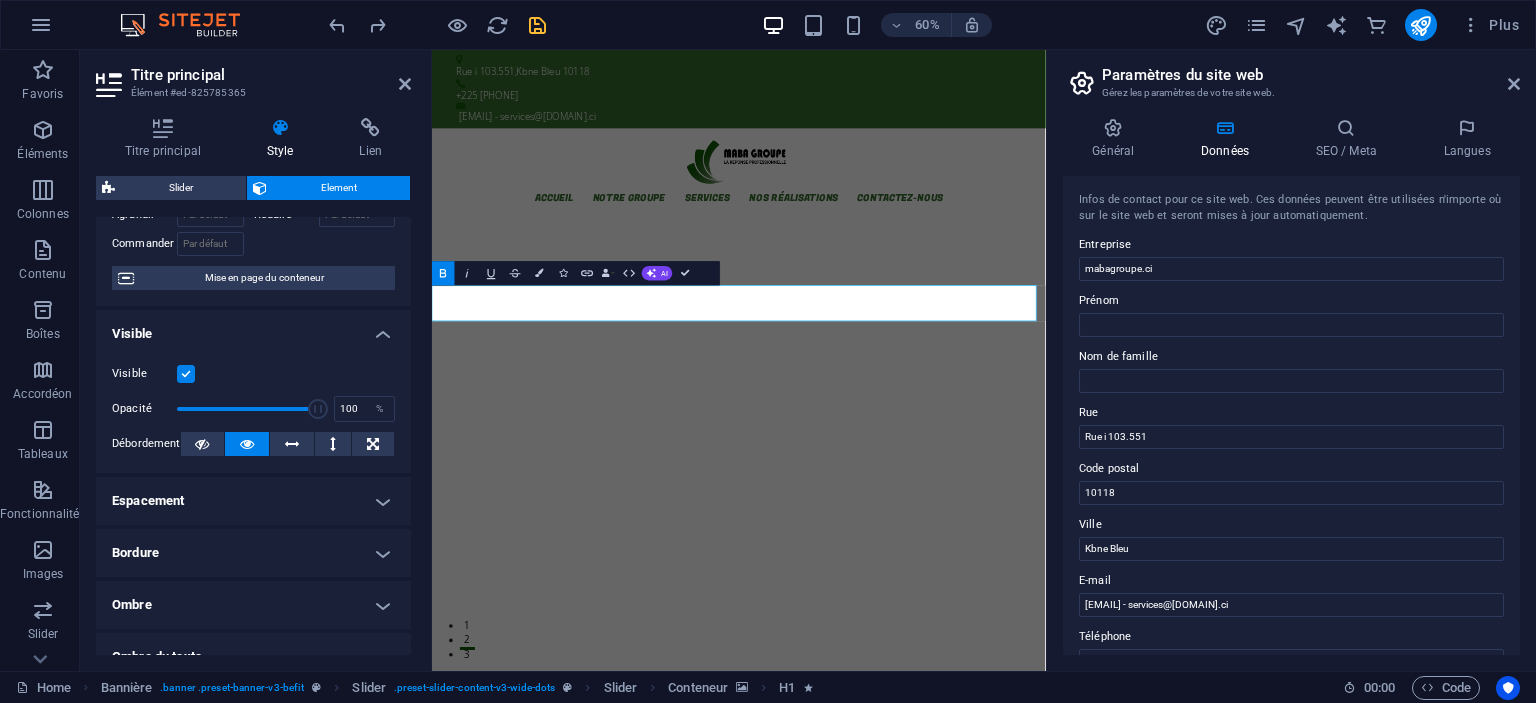 scroll, scrollTop: 0, scrollLeft: 0, axis: both 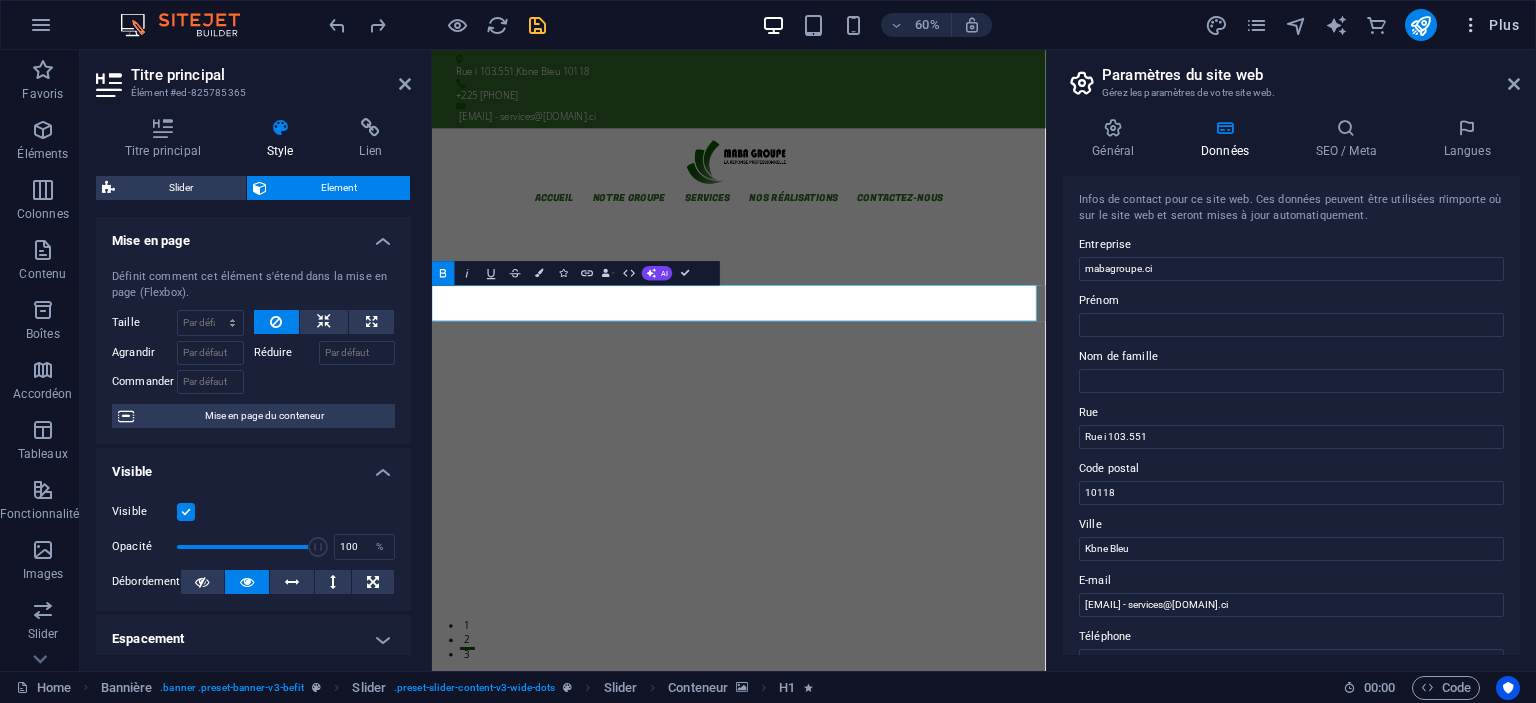 click at bounding box center (1471, 25) 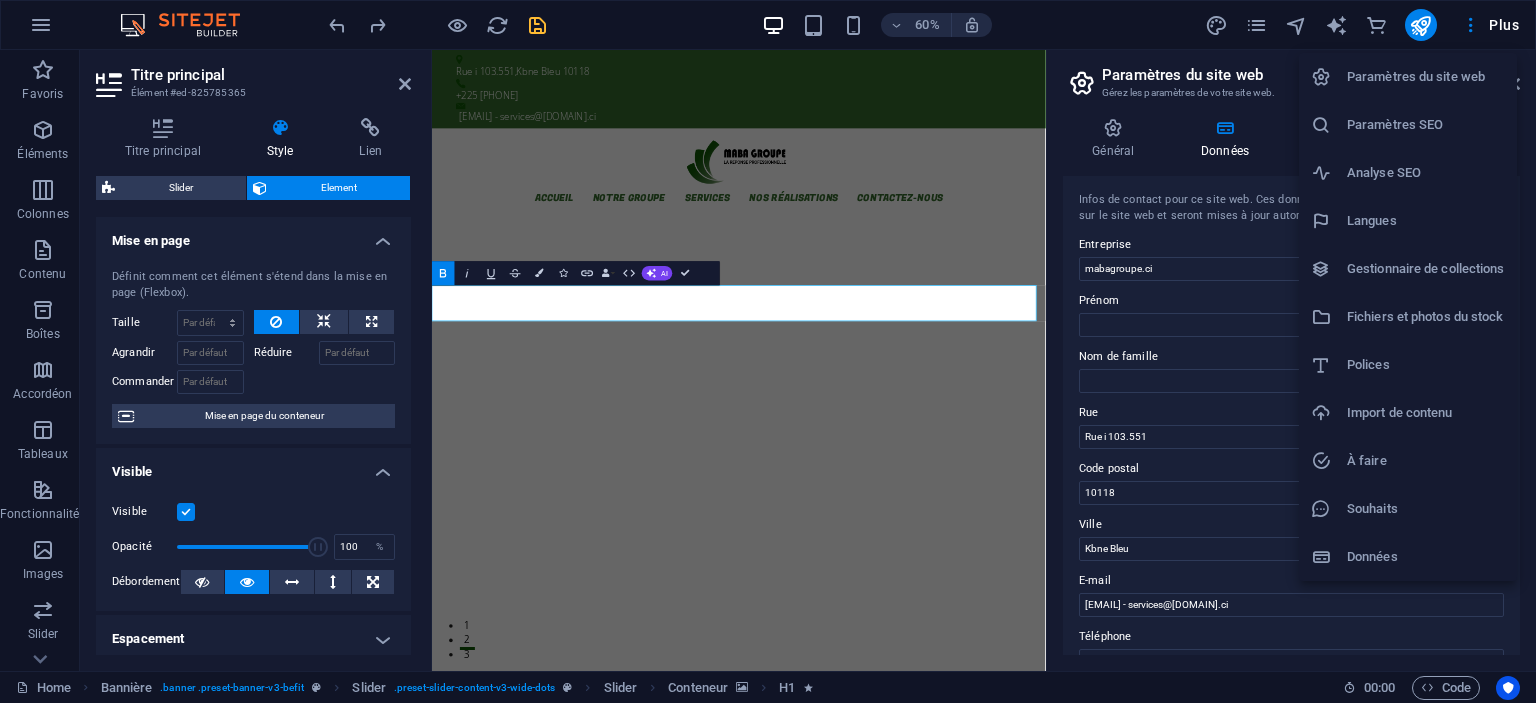 click on "Polices" at bounding box center (1426, 365) 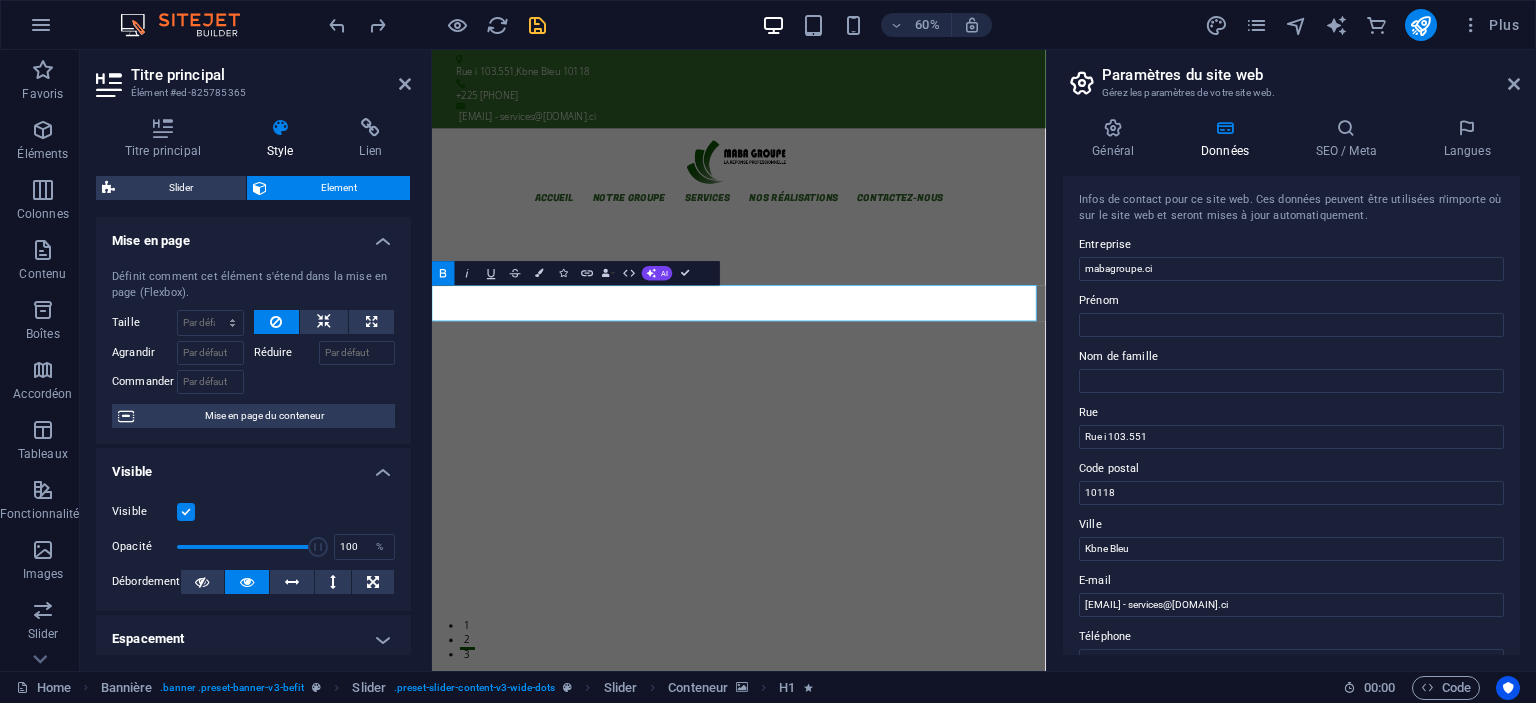 select on "popularity" 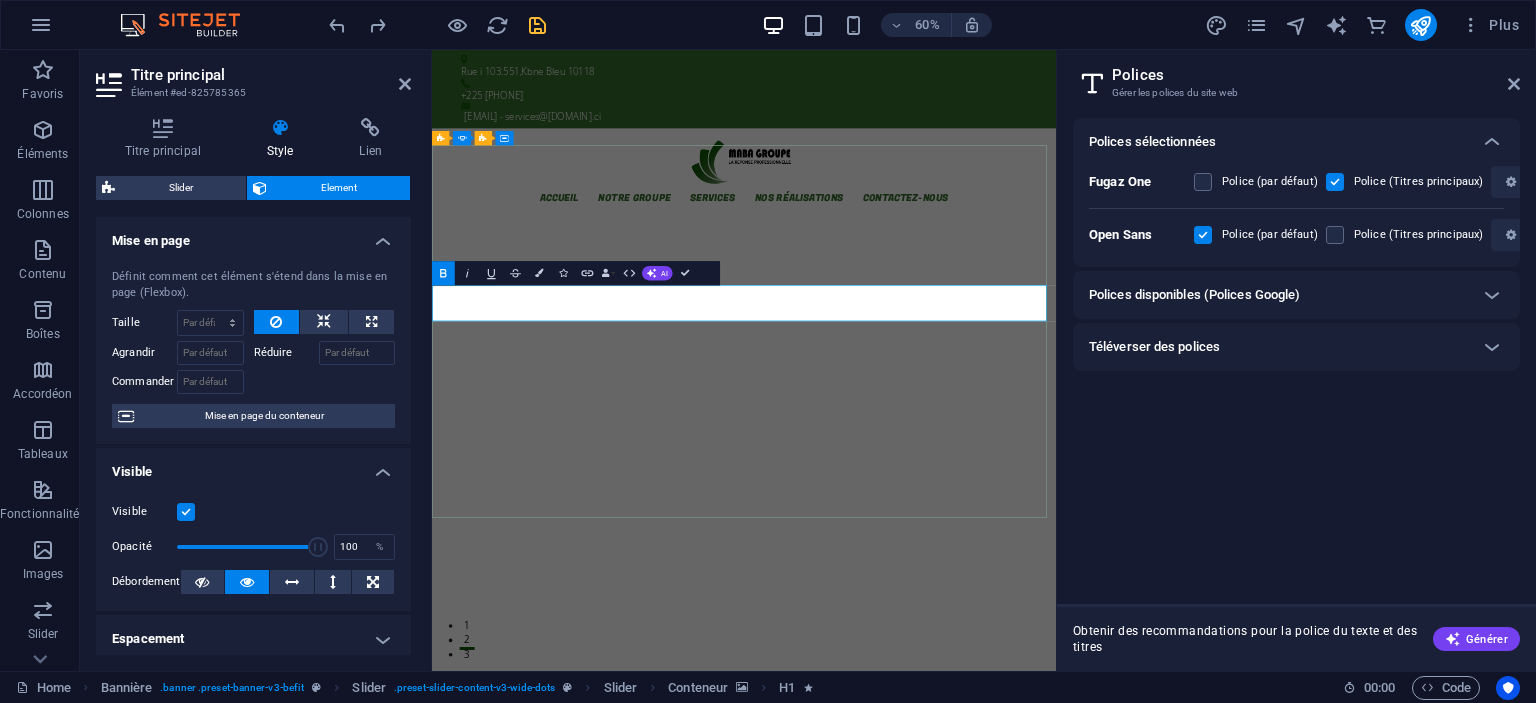 click on "bienvenuechez  mabagroupe" at bounding box center [-2131, 4221] 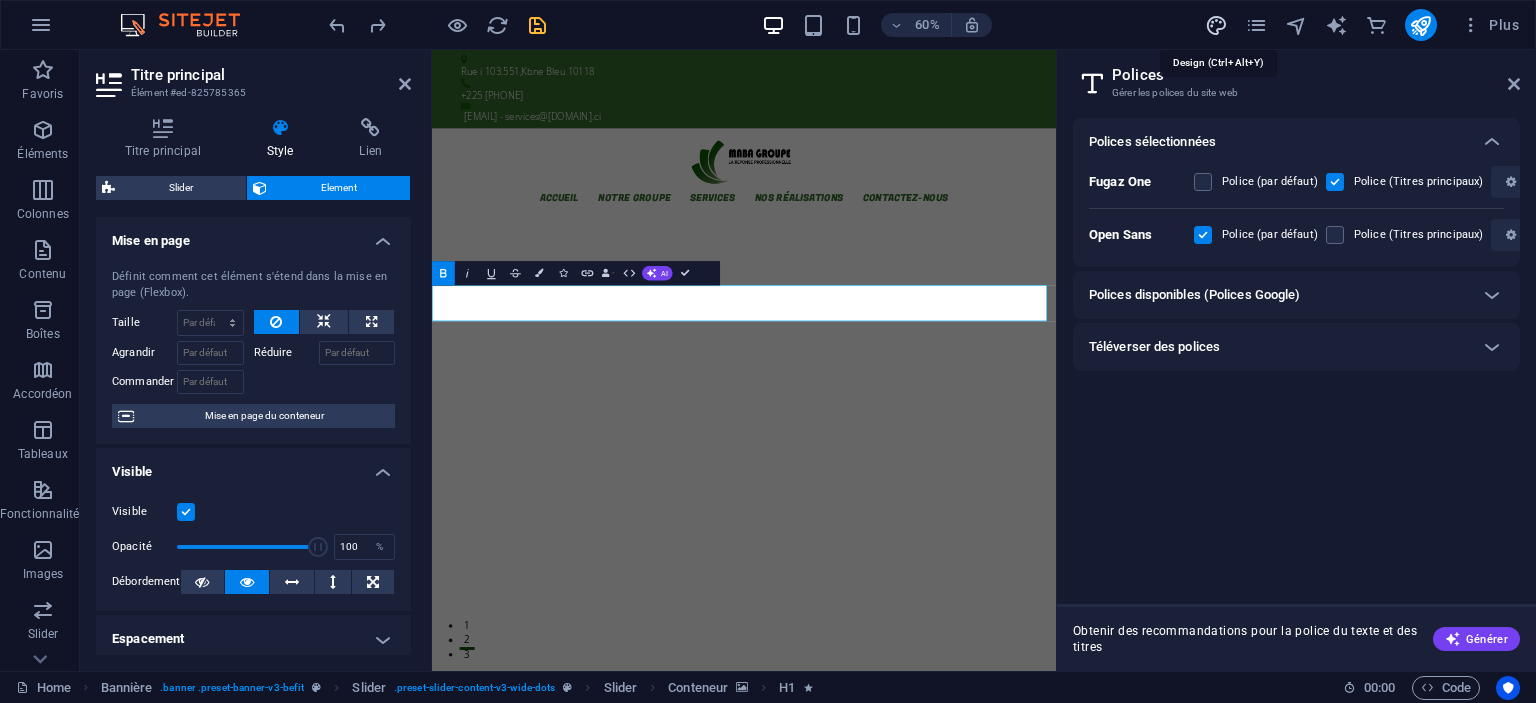 click at bounding box center [1216, 25] 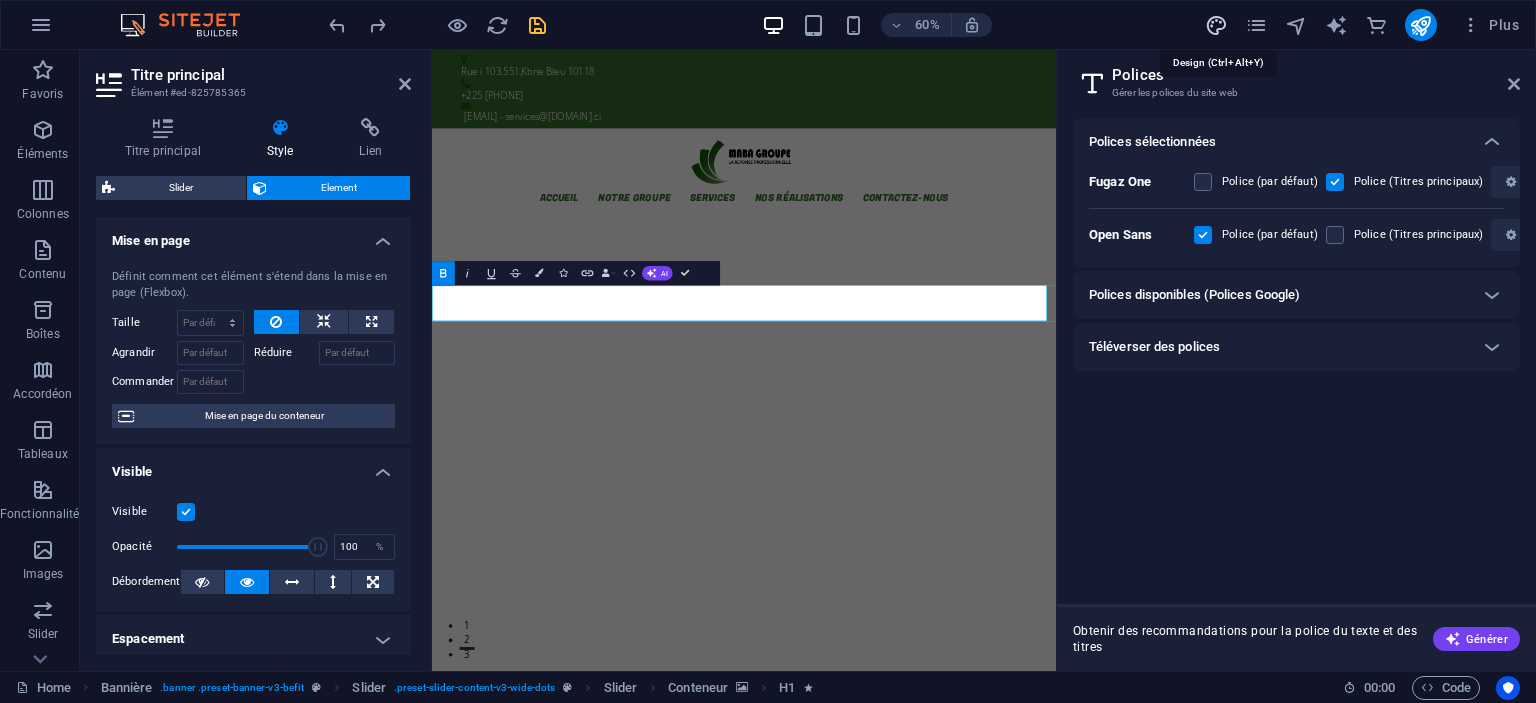 select on "px" 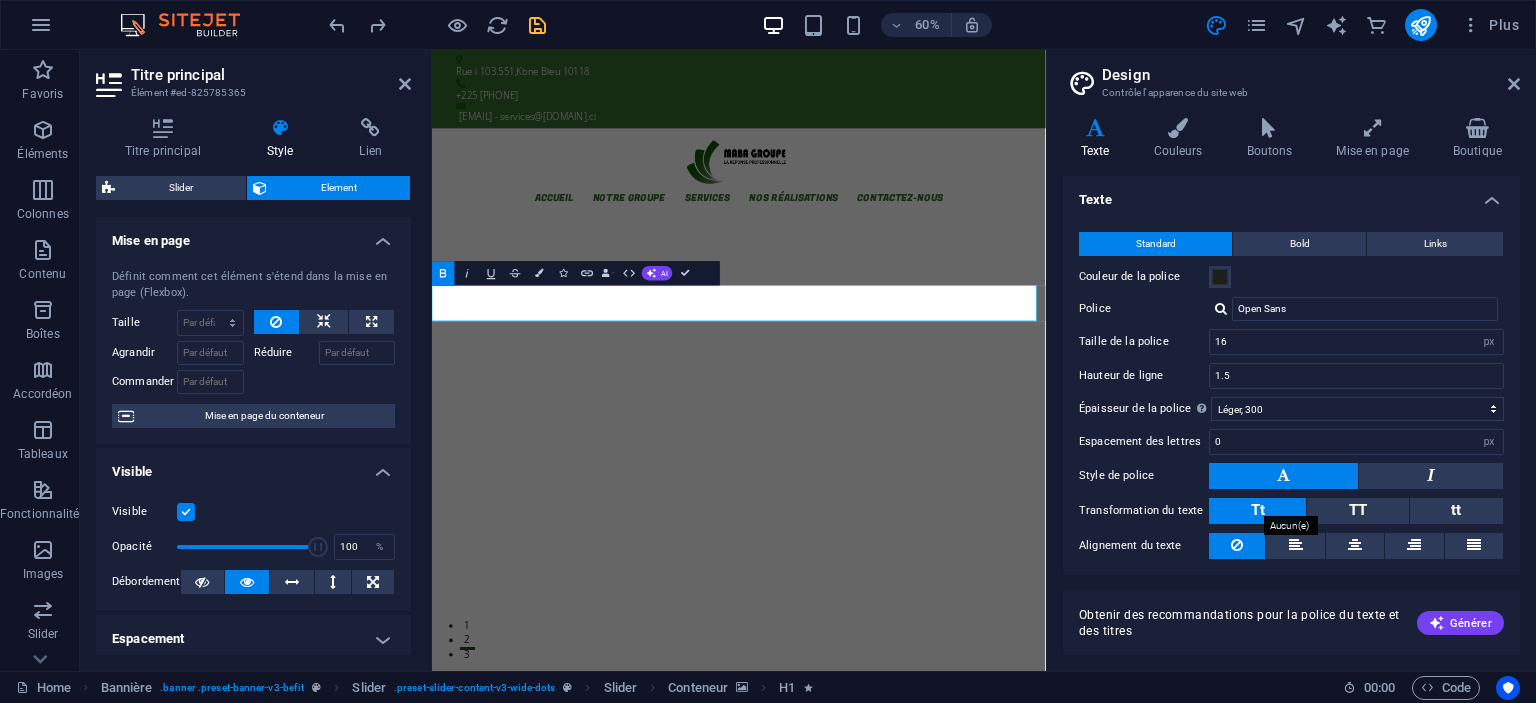 click on "Tt" at bounding box center [1258, 510] 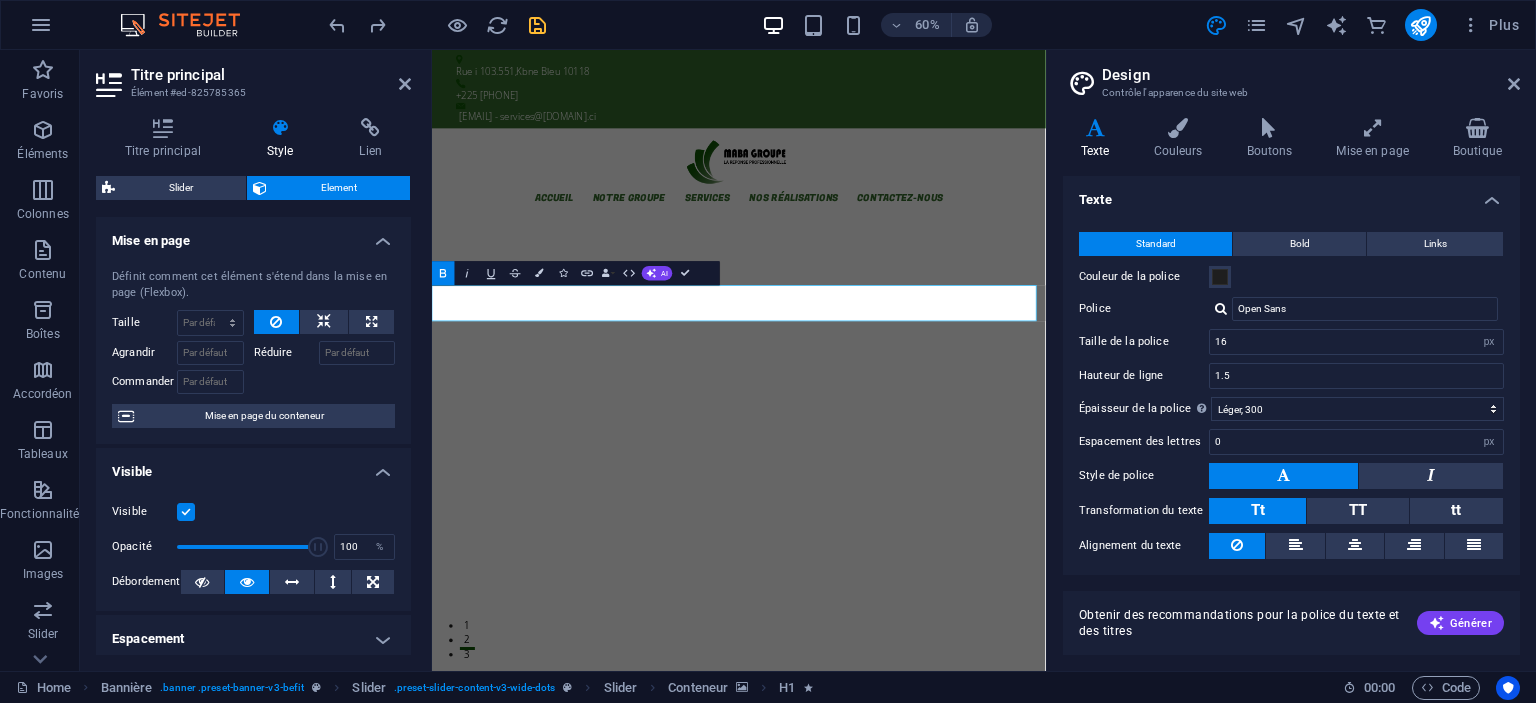 click on "Tt" at bounding box center [1258, 510] 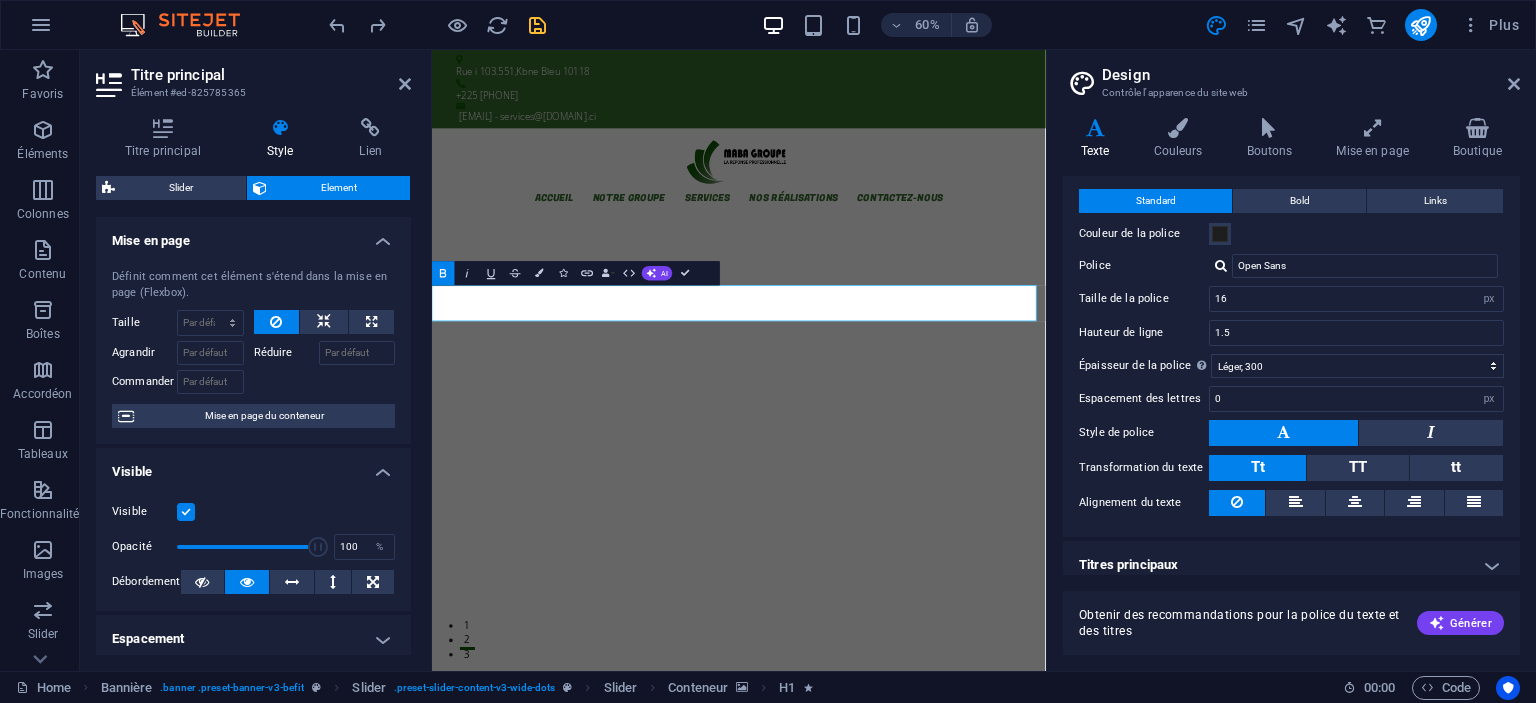 scroll, scrollTop: 53, scrollLeft: 0, axis: vertical 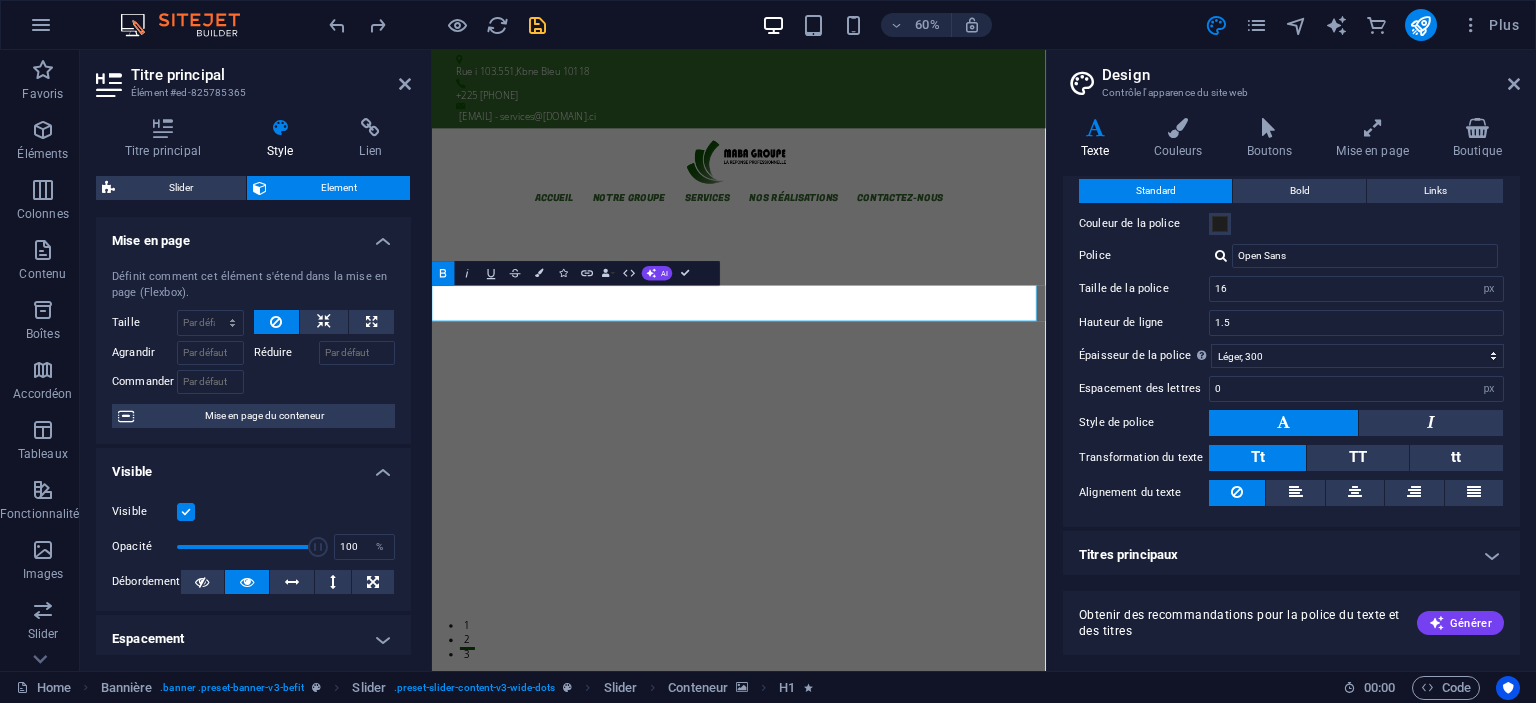 click on "Titres principaux" at bounding box center [1291, 555] 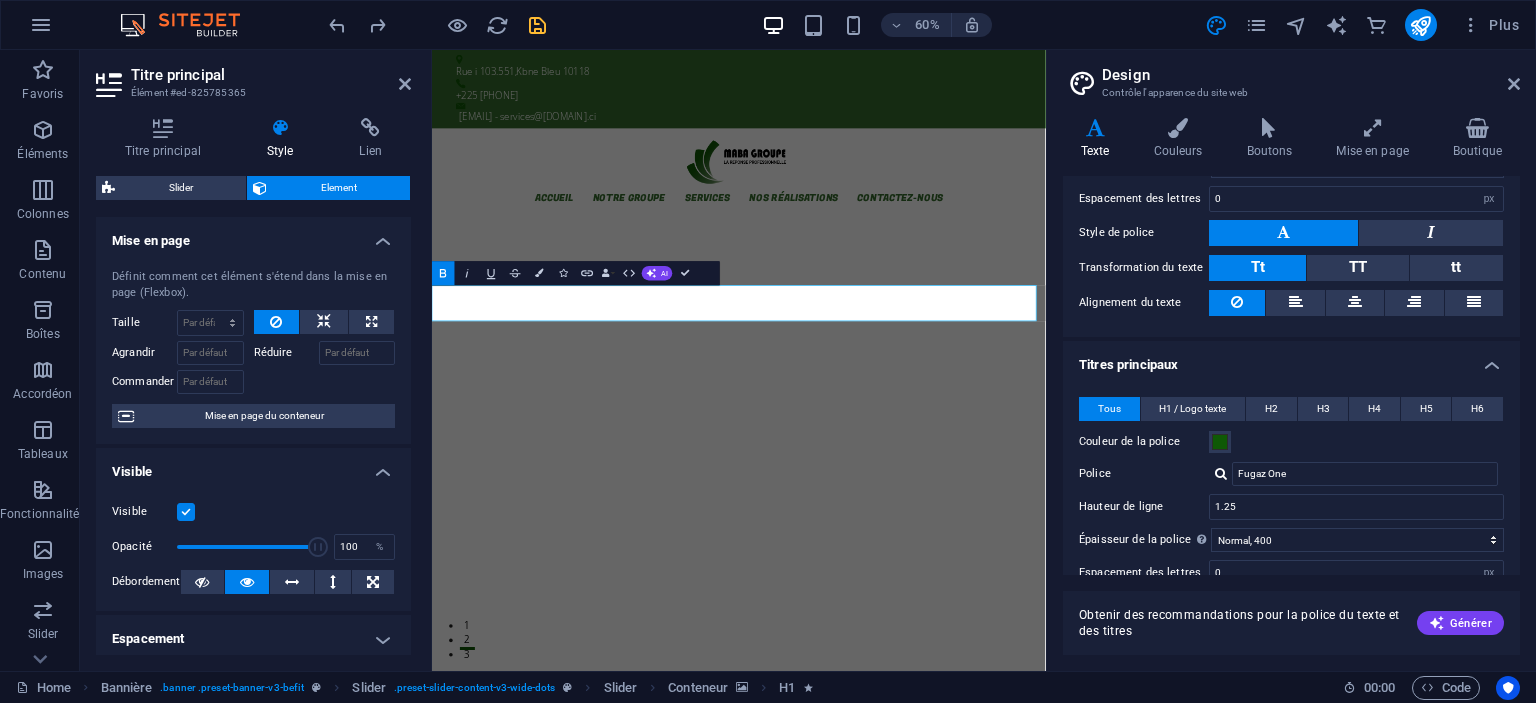 scroll, scrollTop: 242, scrollLeft: 0, axis: vertical 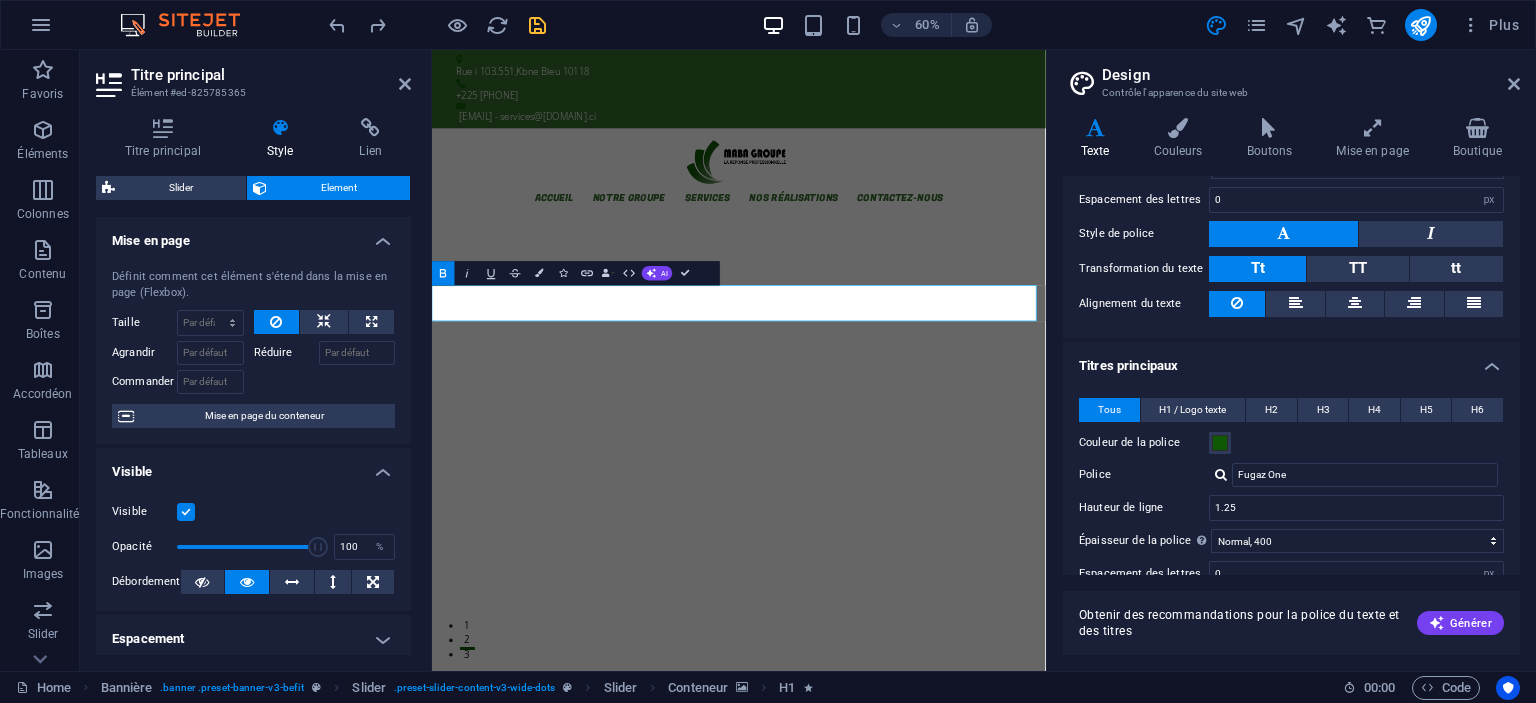 click on "Titres principaux" at bounding box center (1291, 360) 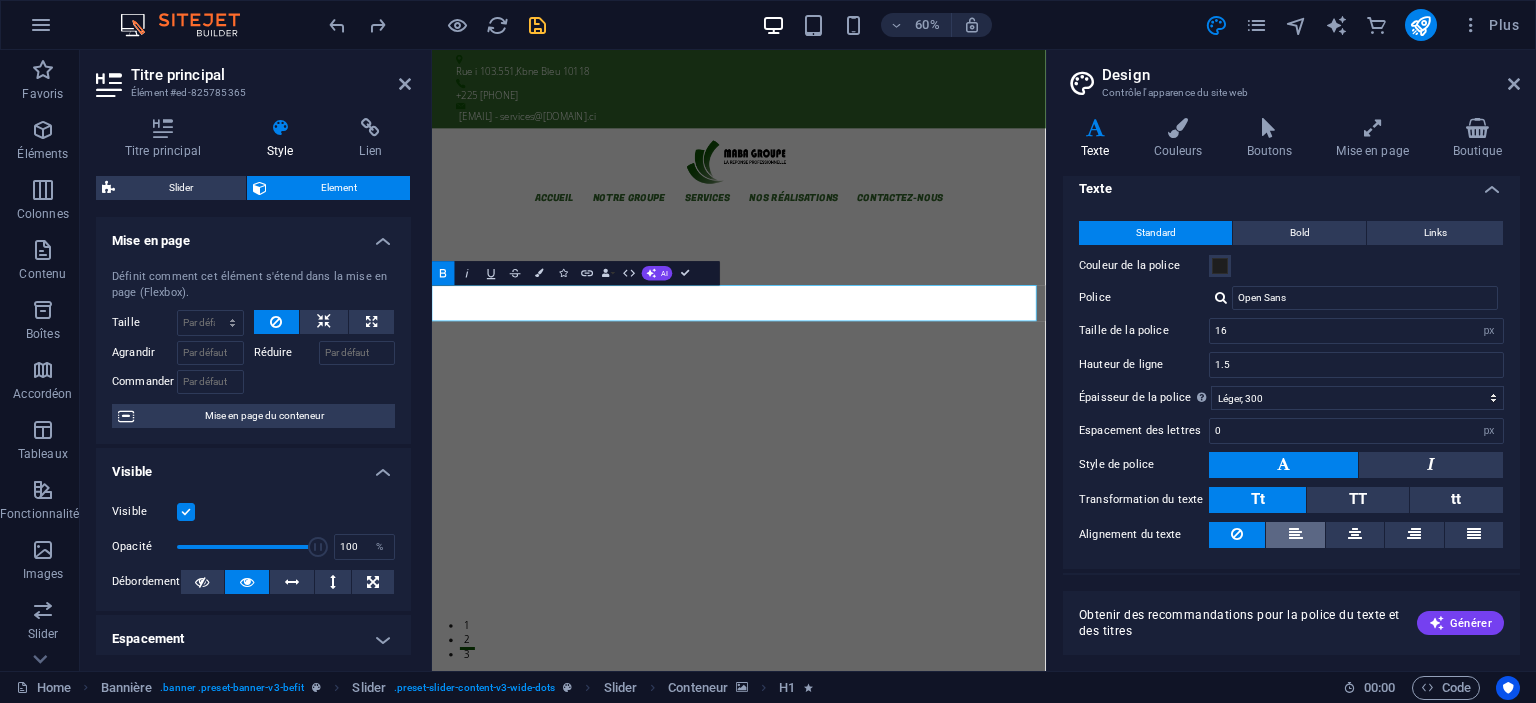 scroll, scrollTop: 0, scrollLeft: 0, axis: both 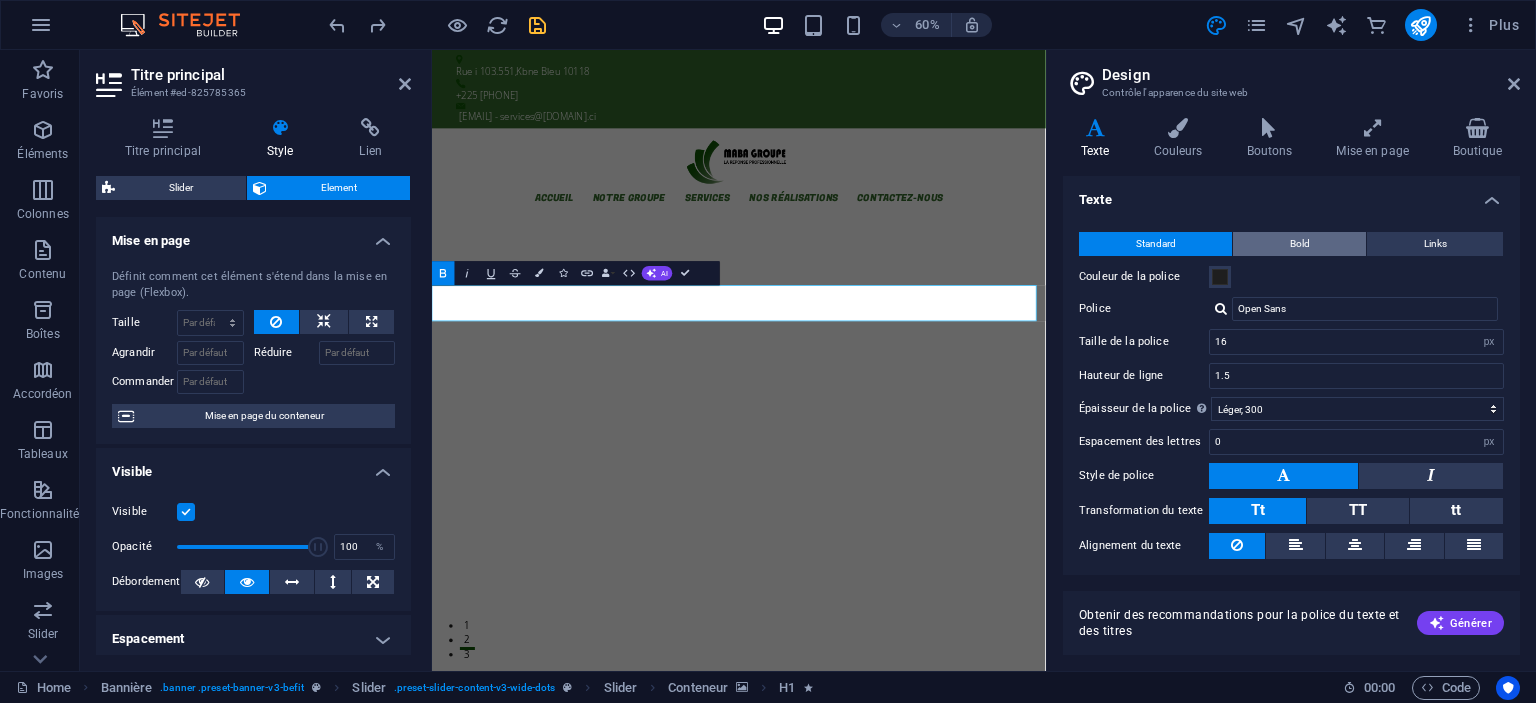 click on "Bold" at bounding box center [1299, 244] 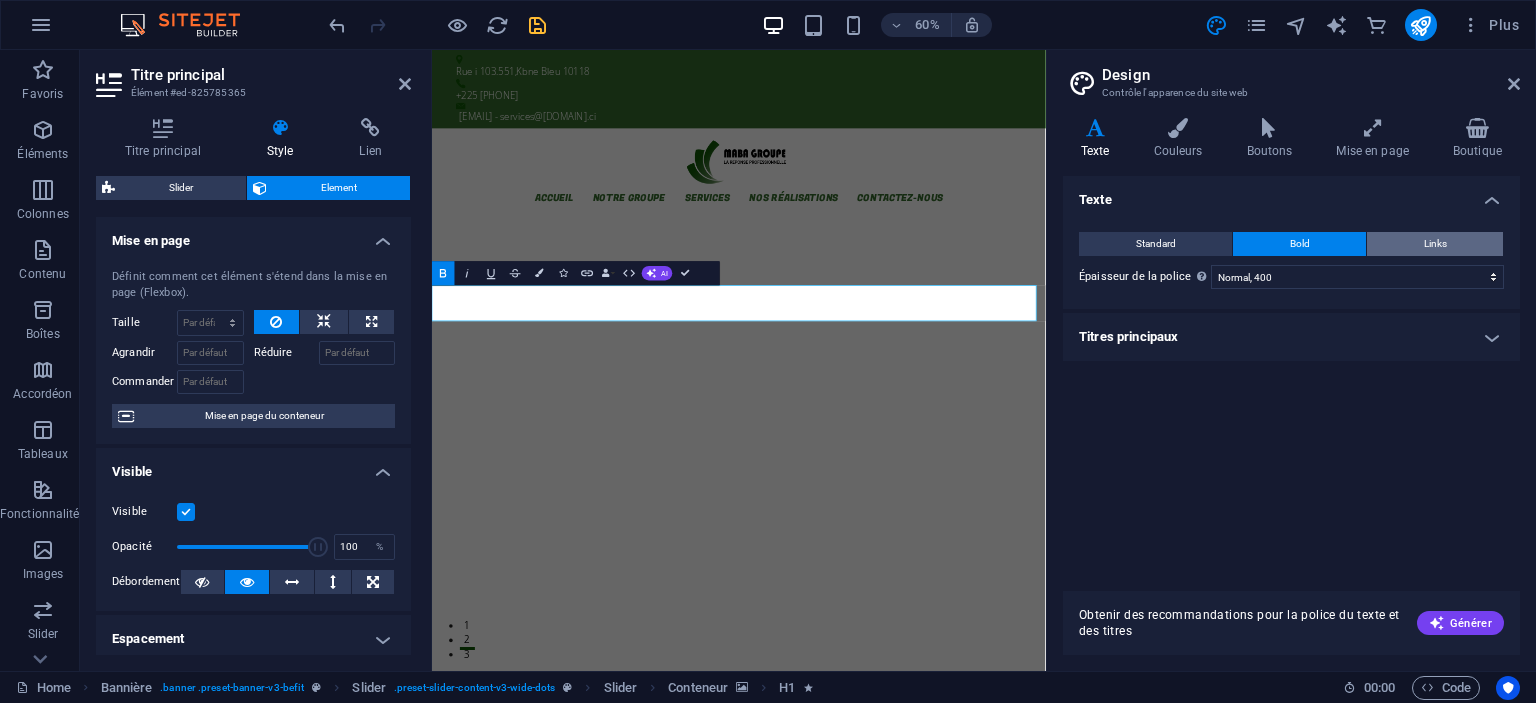 click on "Links" at bounding box center [1435, 244] 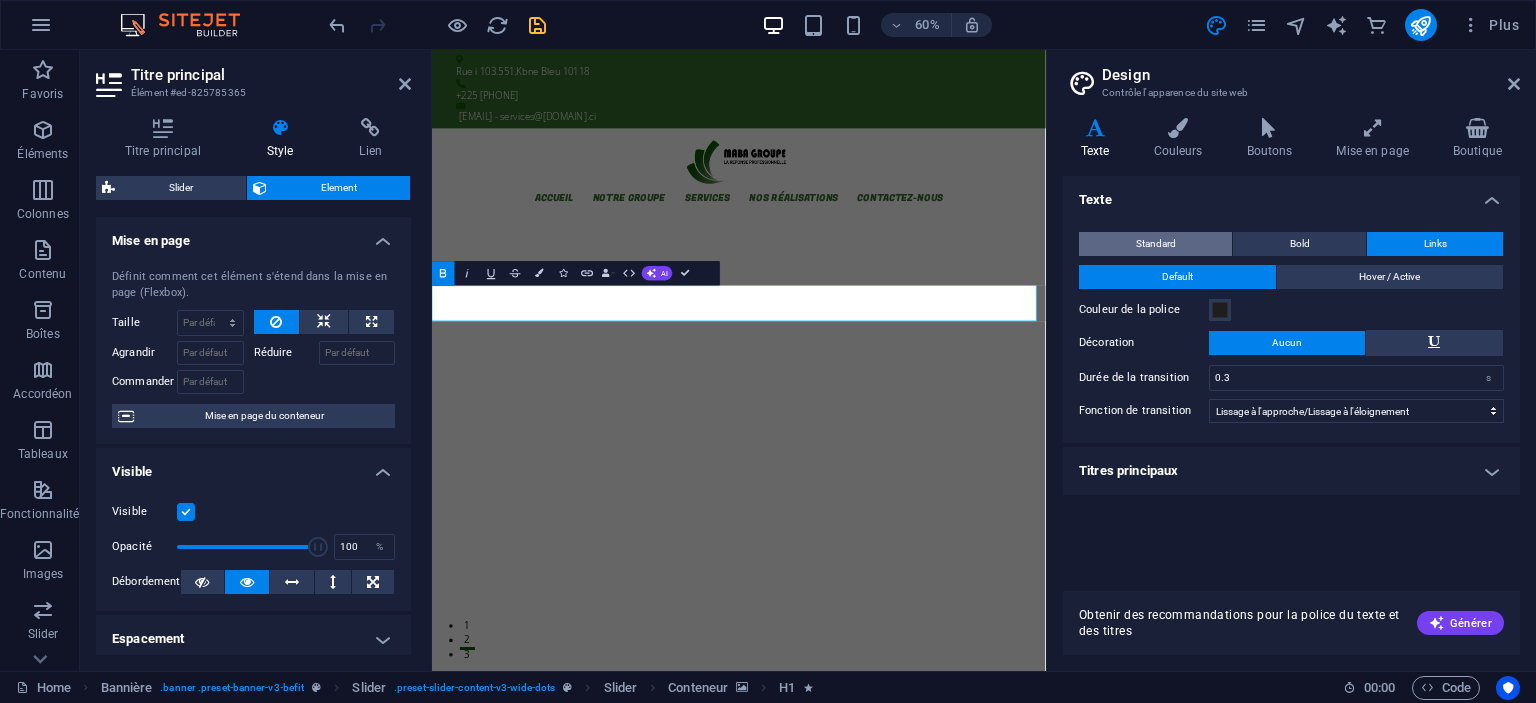 click on "Standard" at bounding box center (1156, 244) 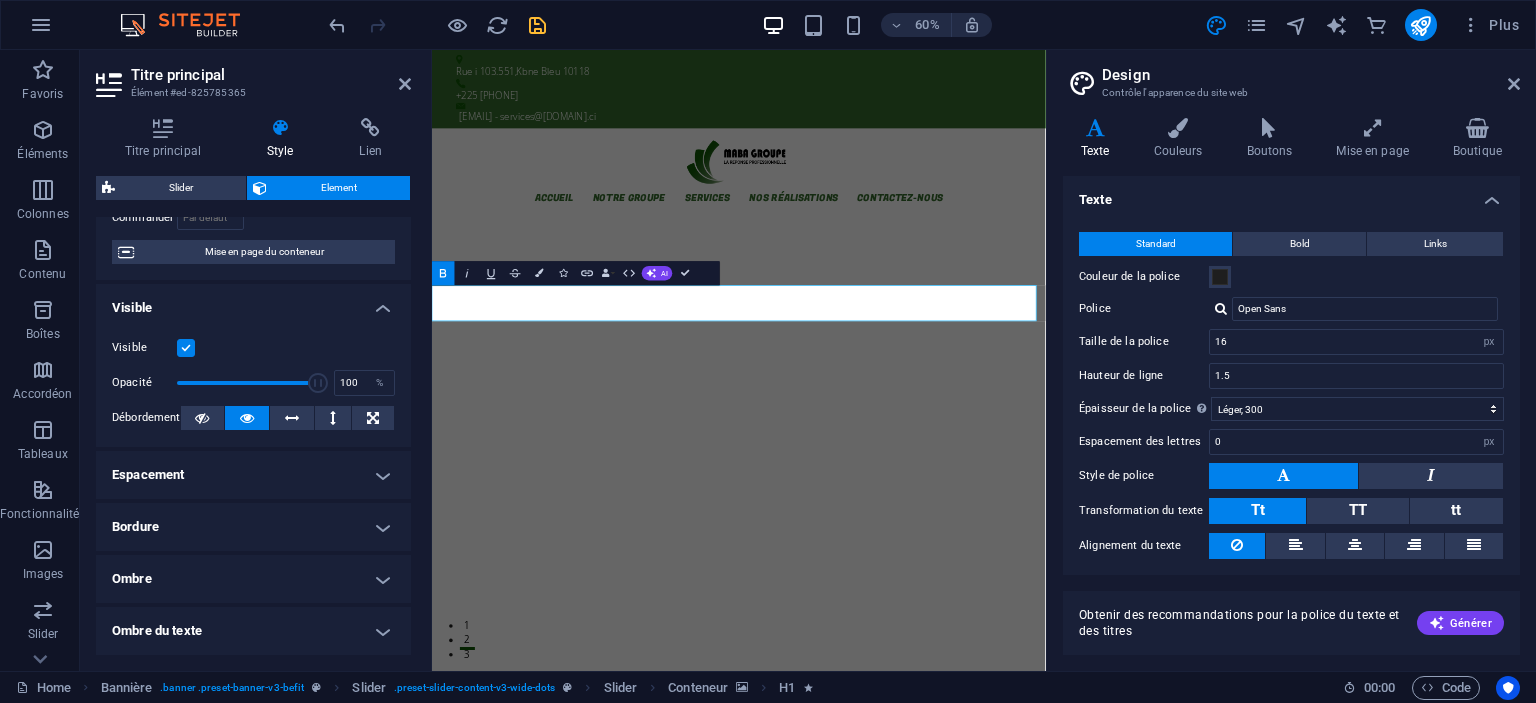 scroll, scrollTop: 300, scrollLeft: 0, axis: vertical 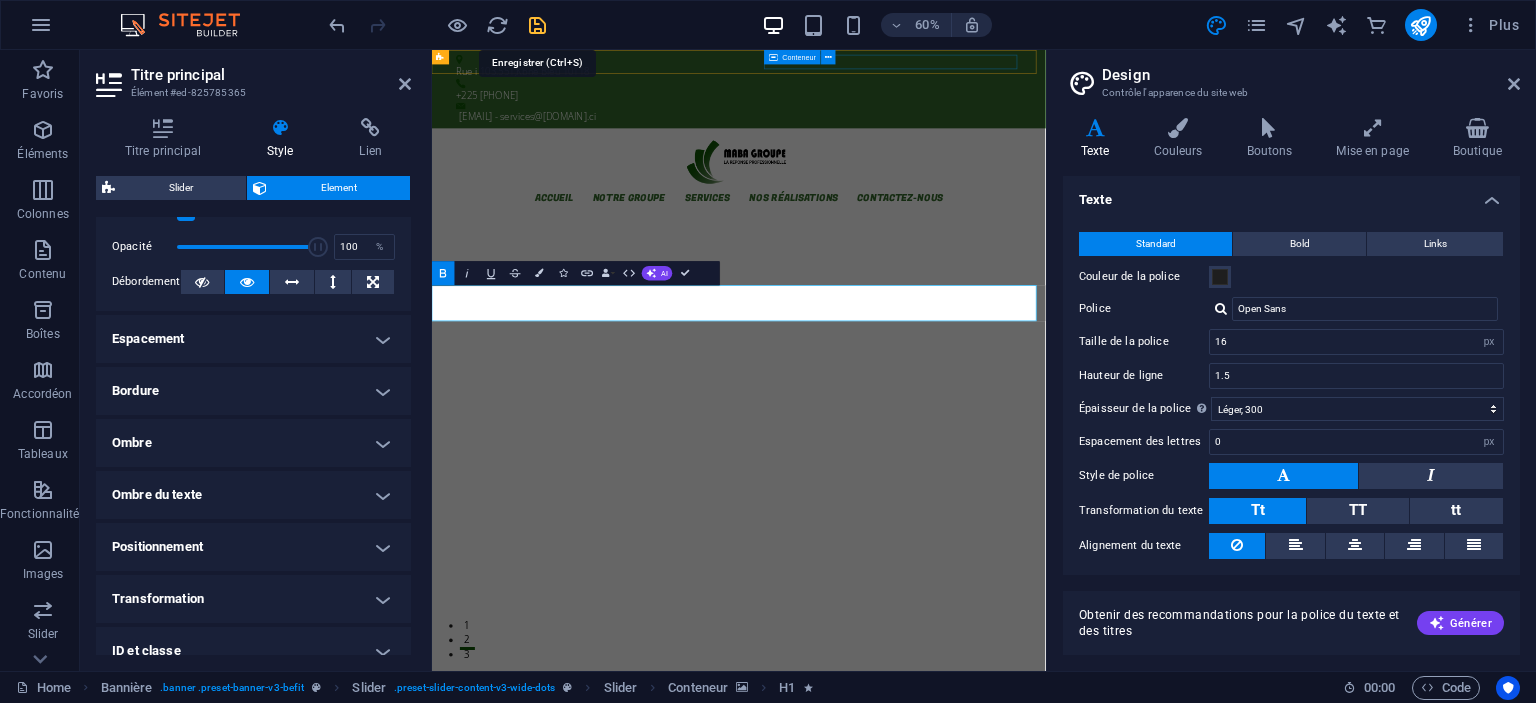 click at bounding box center [537, 25] 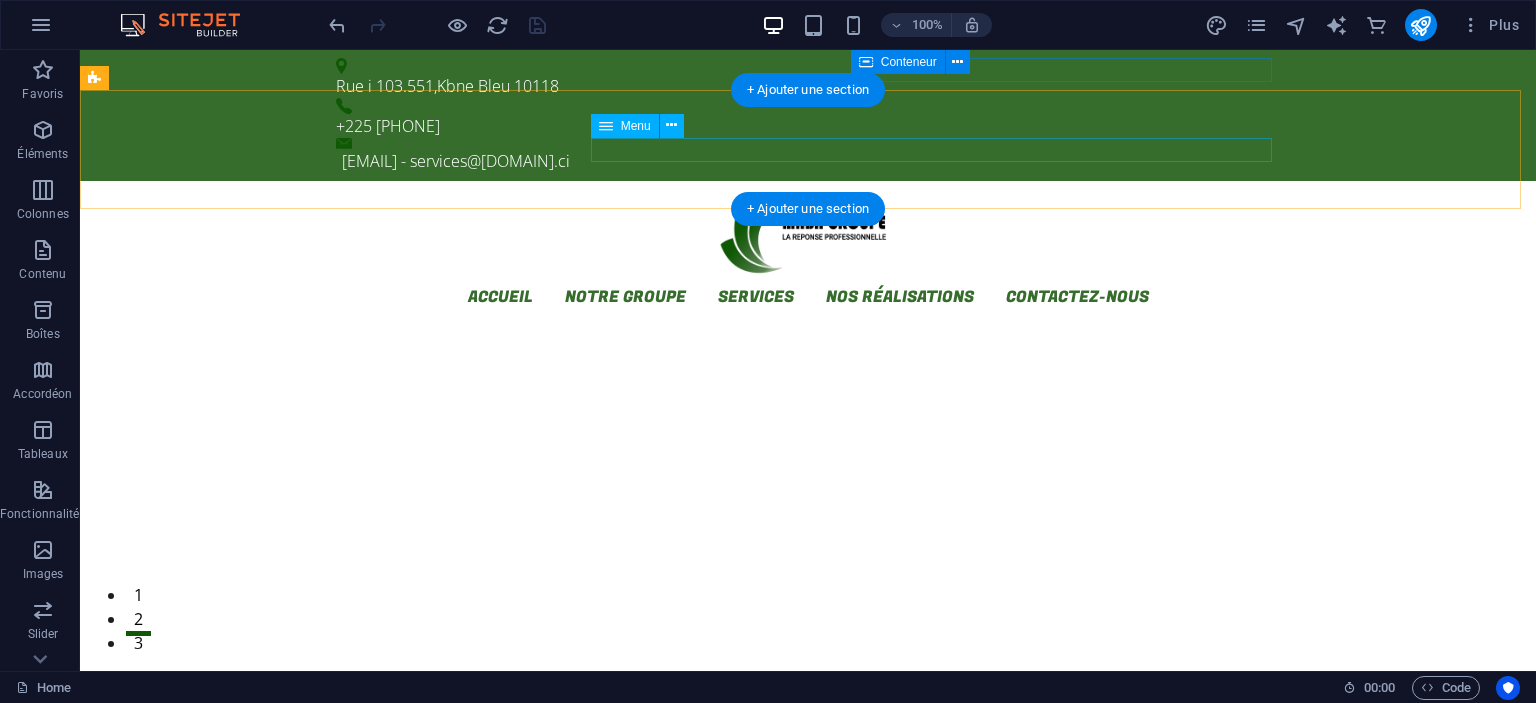 click on "Accueil notre groupe Services nos réalisations Contactez-nous" at bounding box center (808, 296) 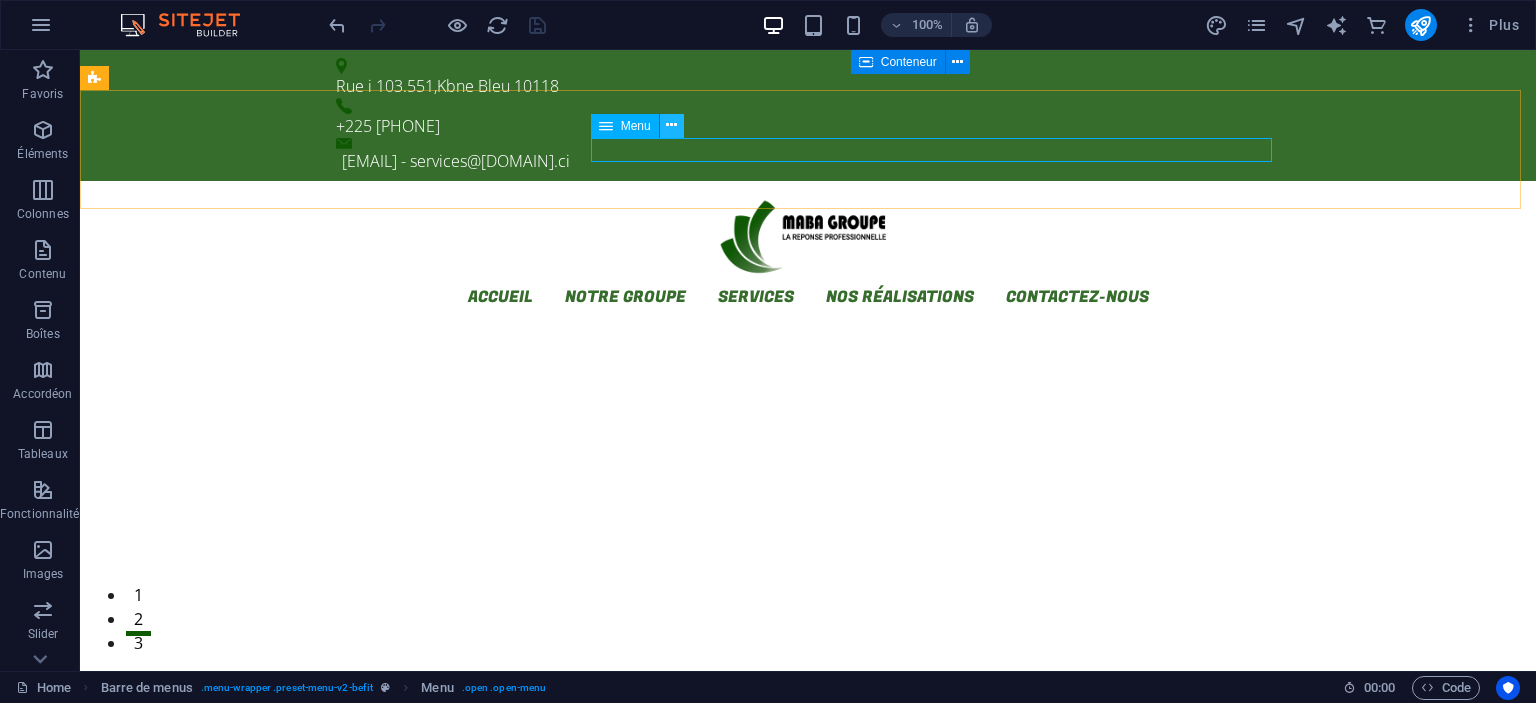 click at bounding box center (671, 125) 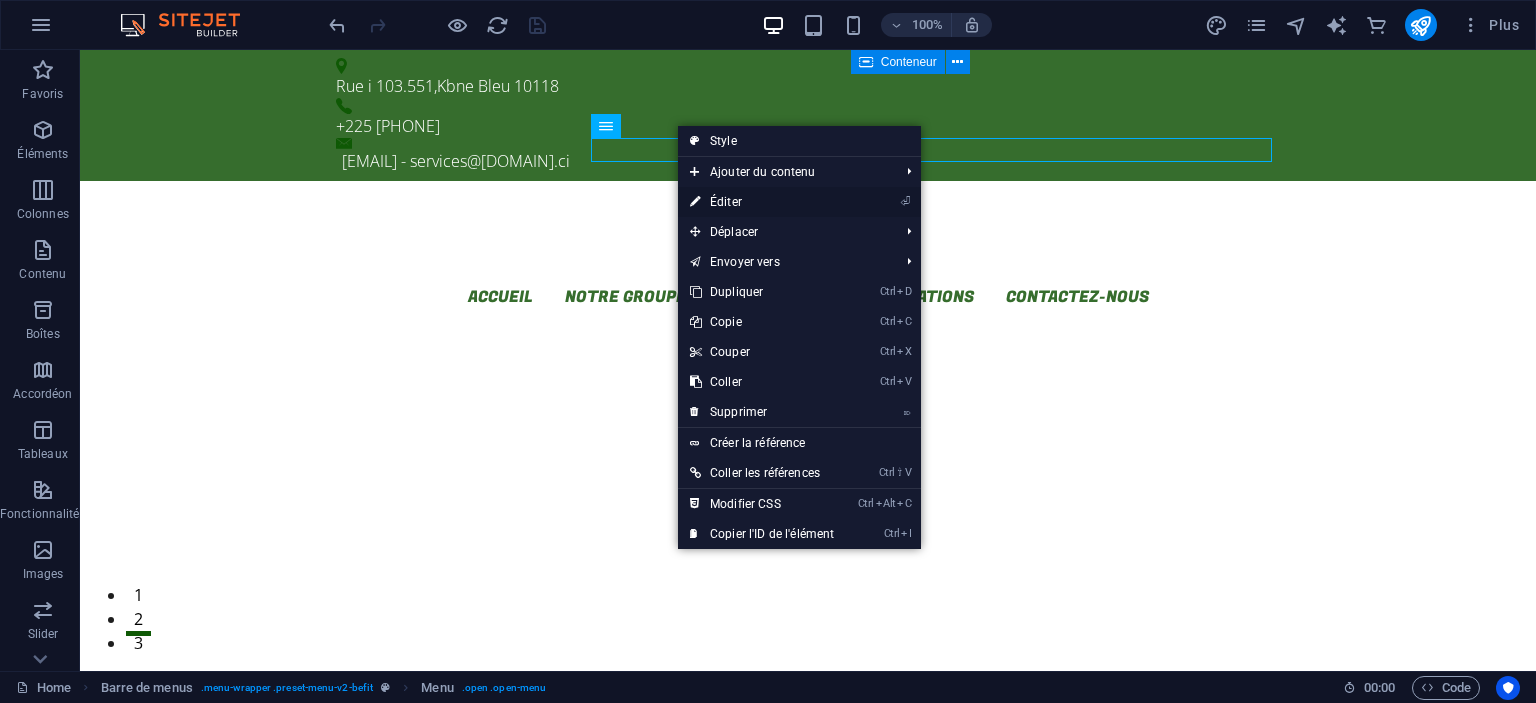 click on "⏎  Éditer" at bounding box center (762, 202) 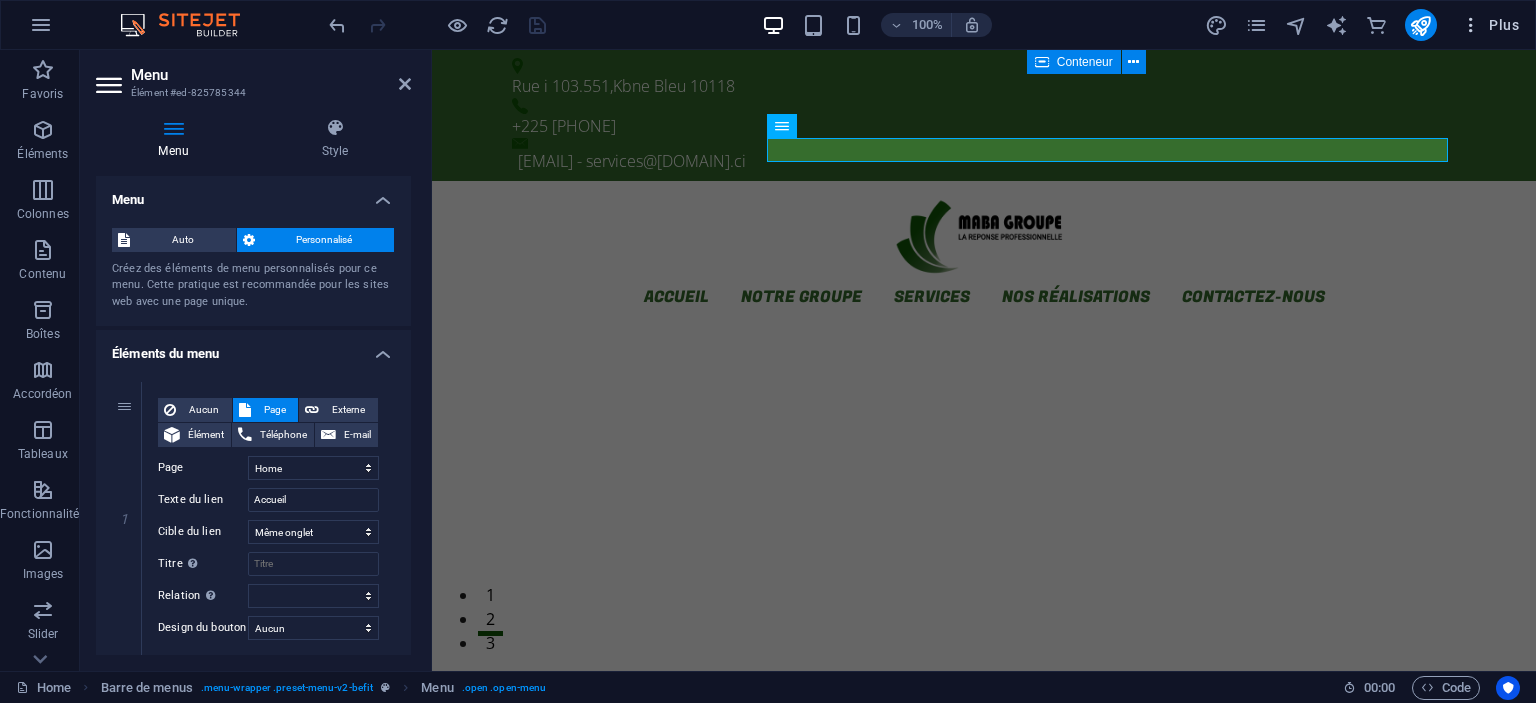click at bounding box center (1471, 25) 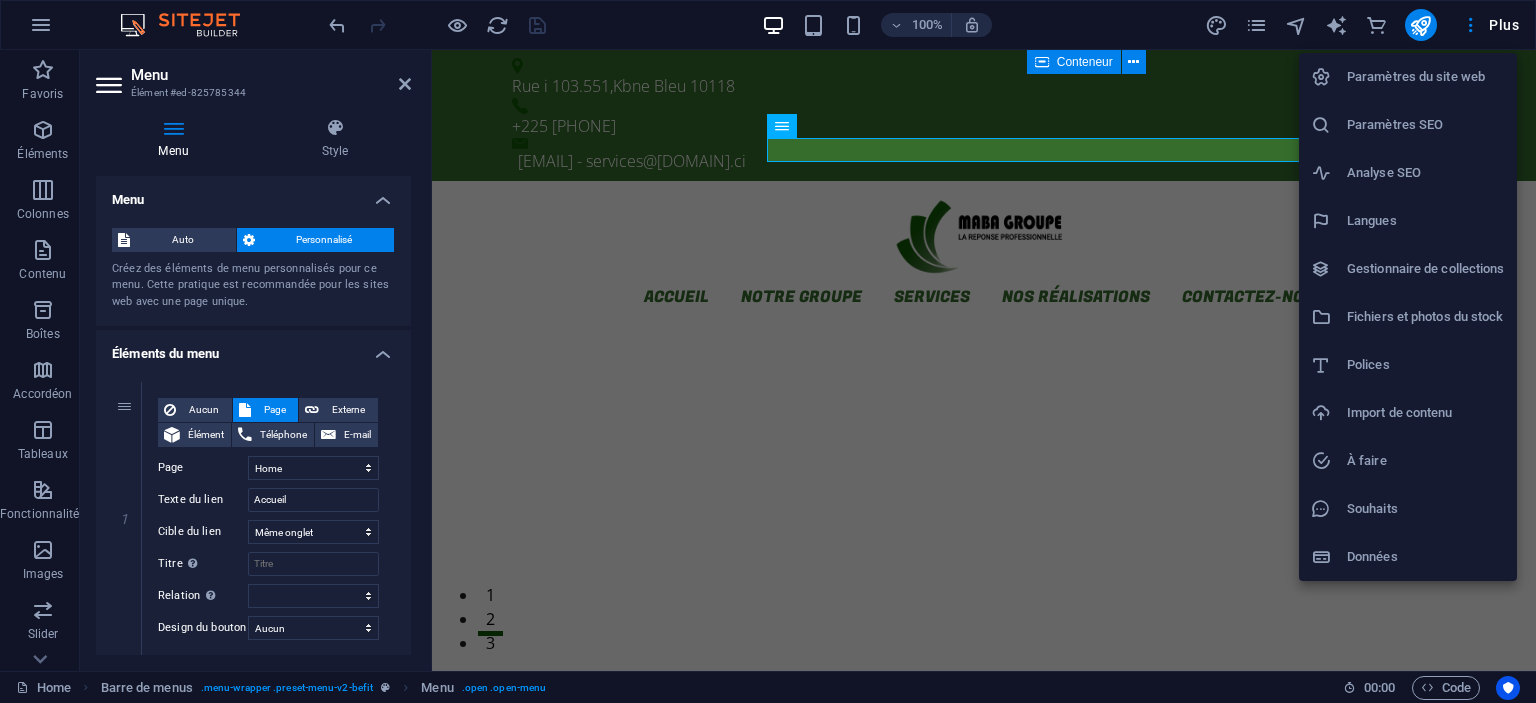 click on "Polices" at bounding box center (1426, 365) 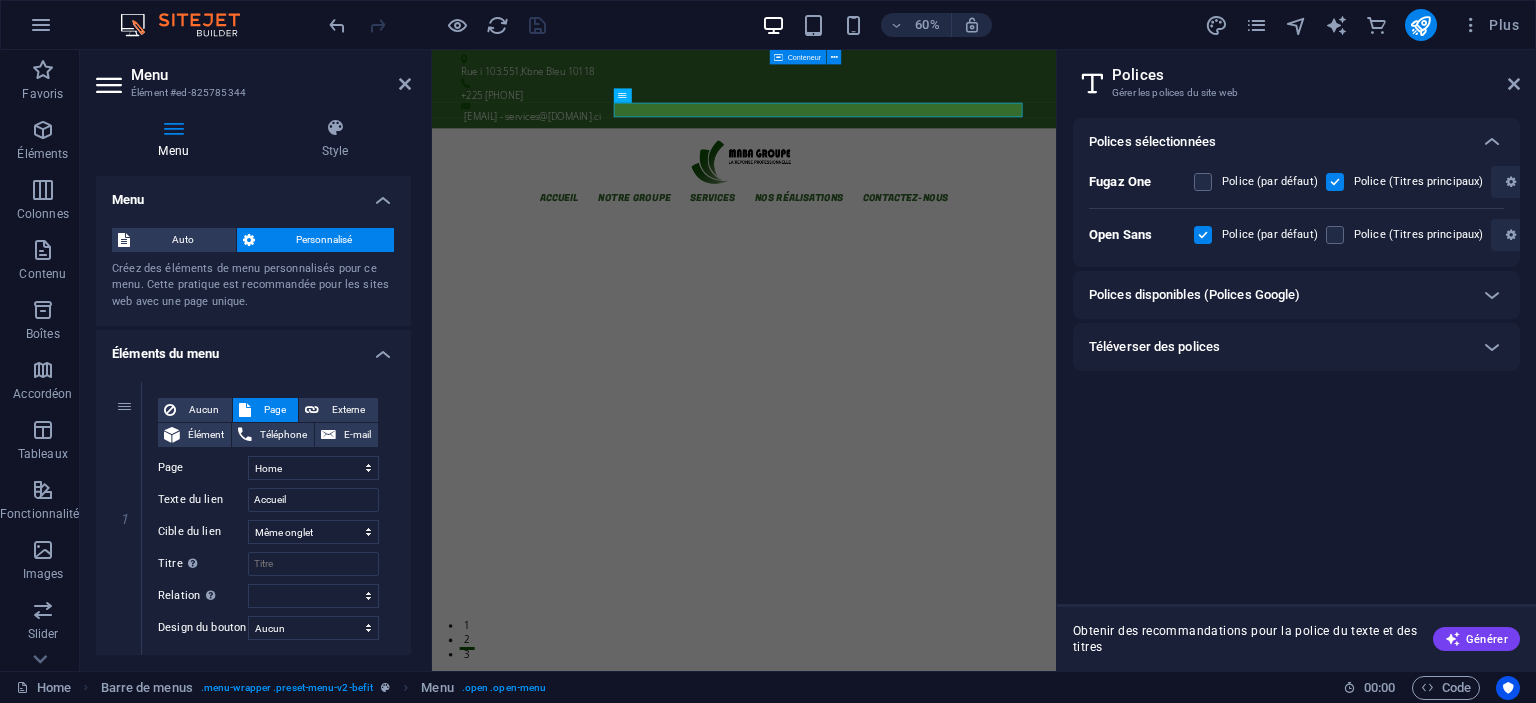 click at bounding box center (1203, 235) 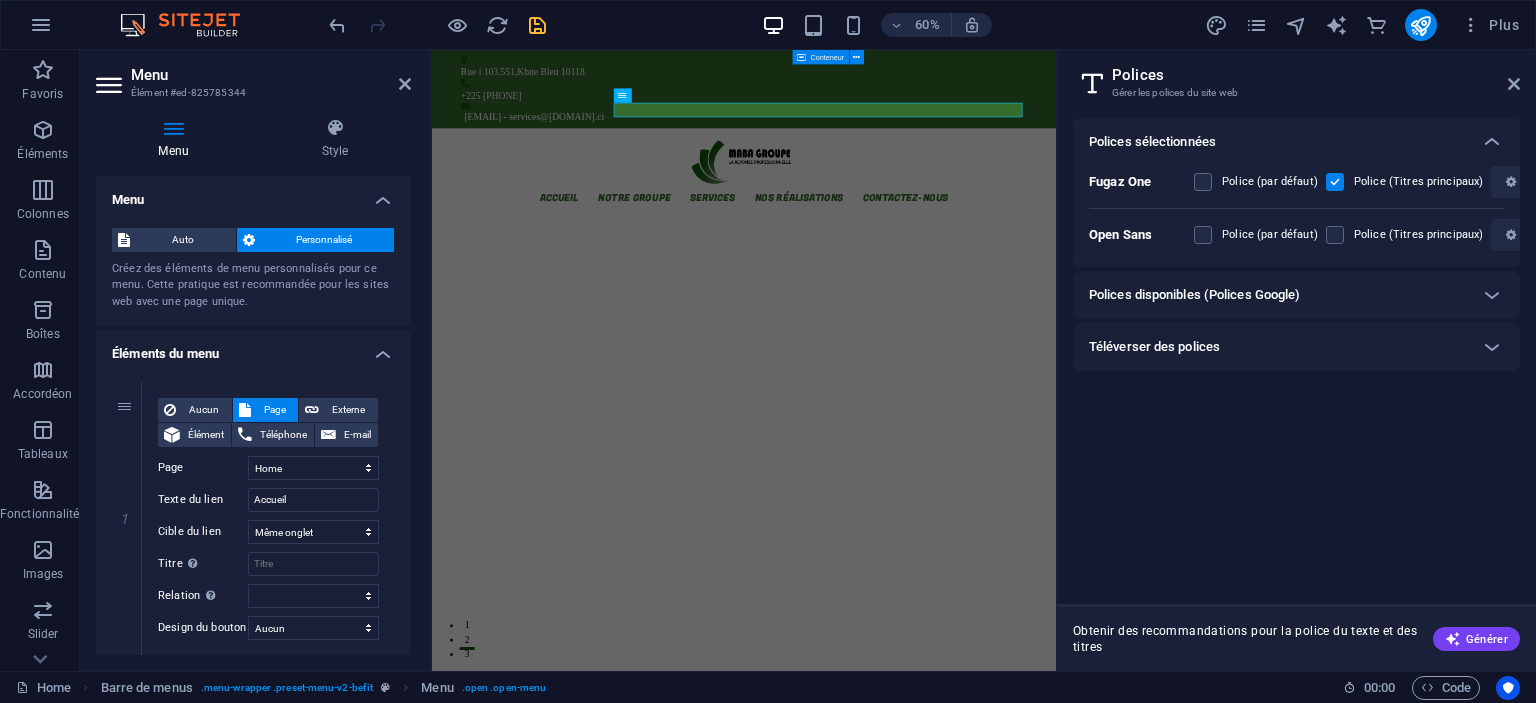 click on "Police (par défaut)" at bounding box center (1256, 235) 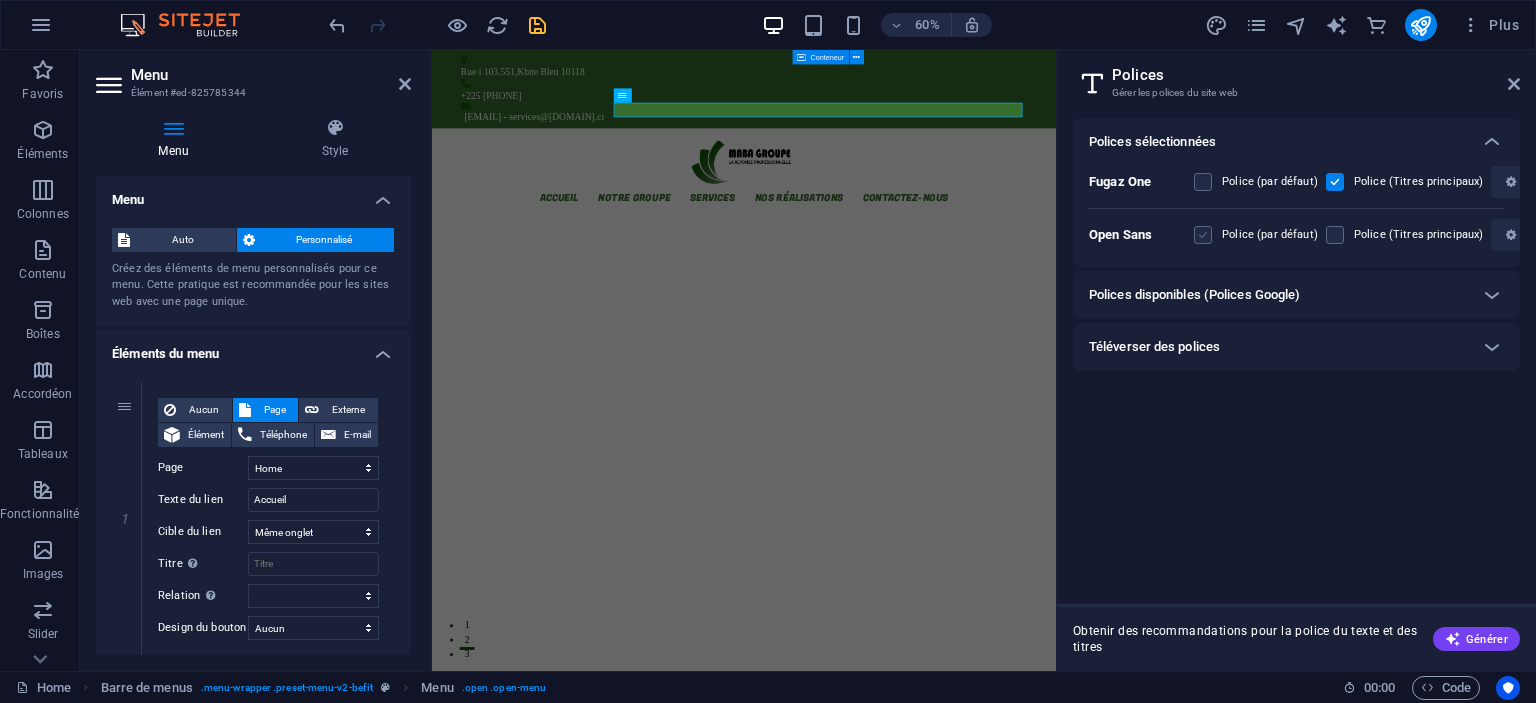 click at bounding box center [1203, 235] 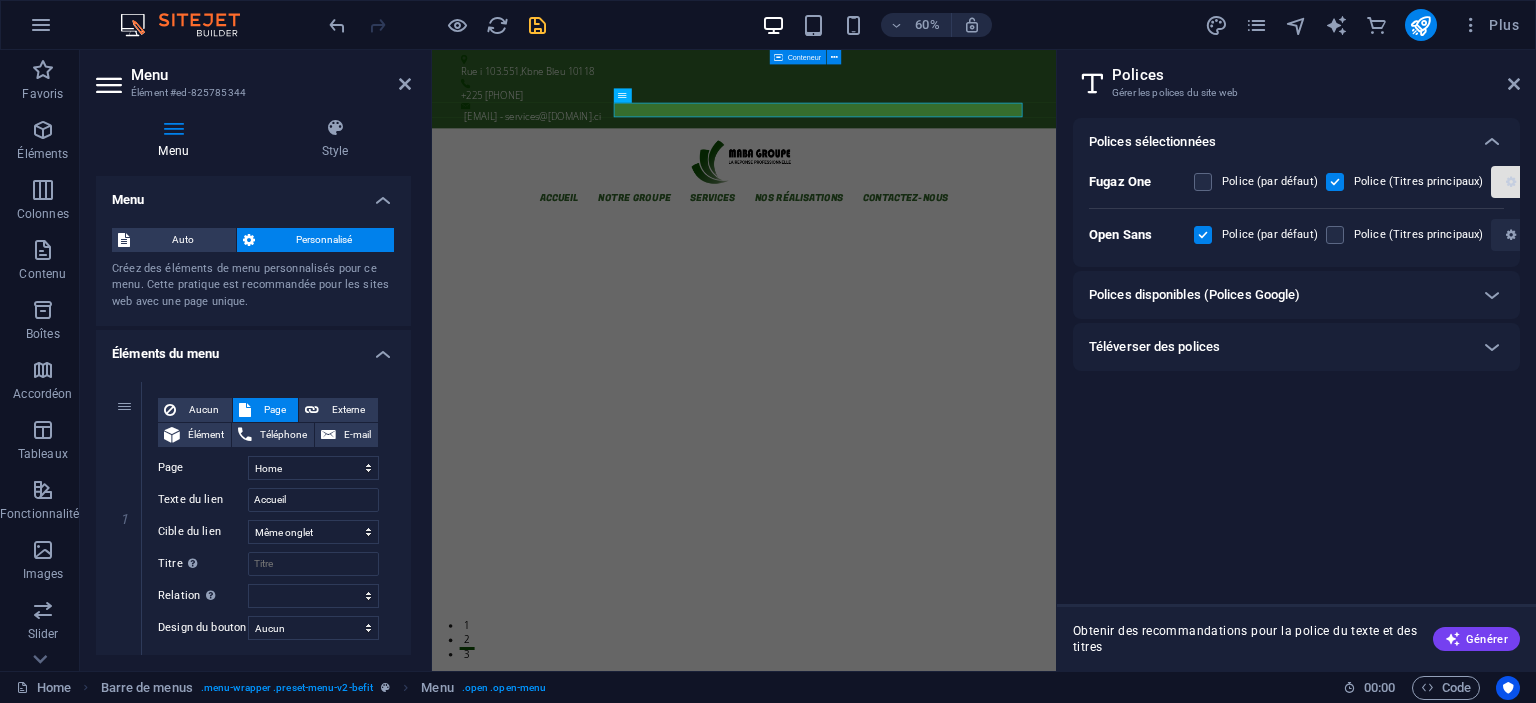 click at bounding box center [1511, 182] 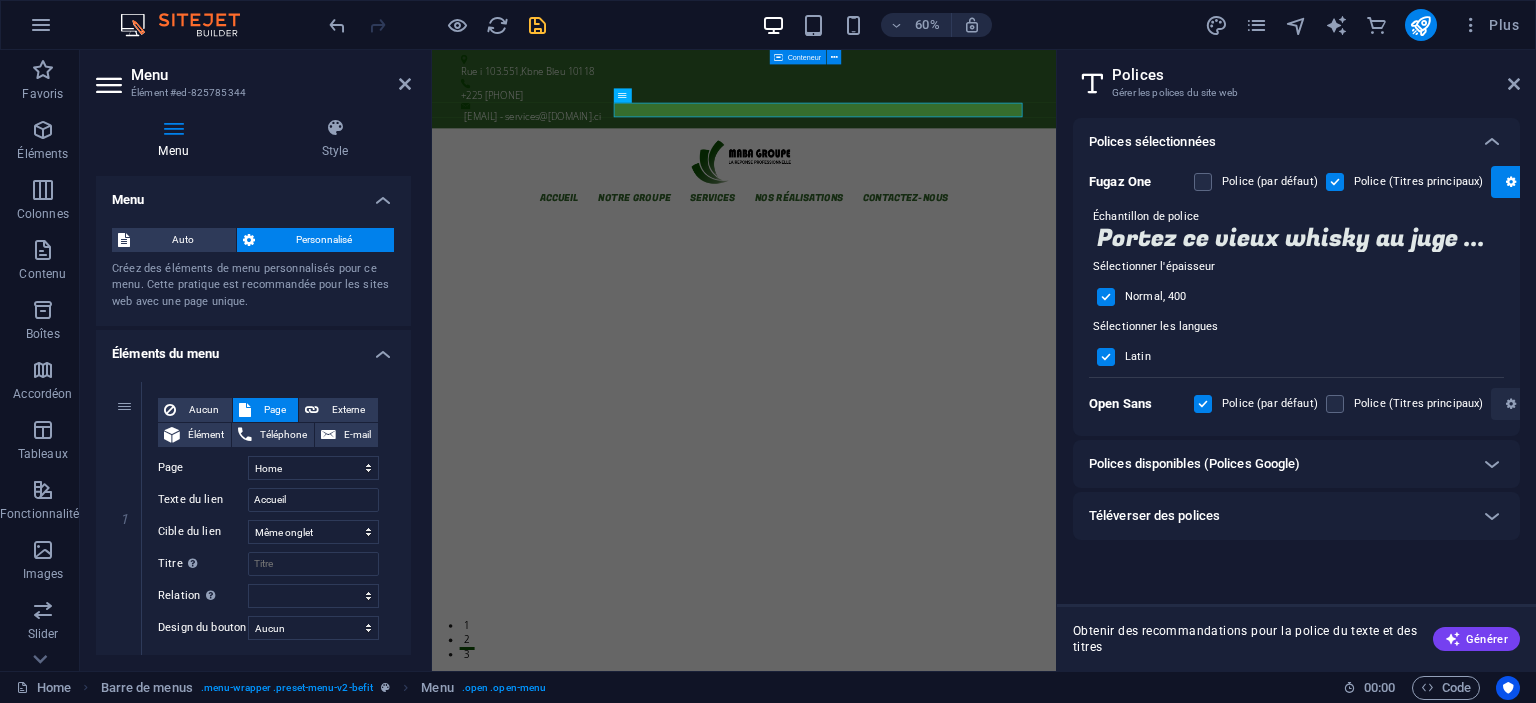 click at bounding box center (1106, 297) 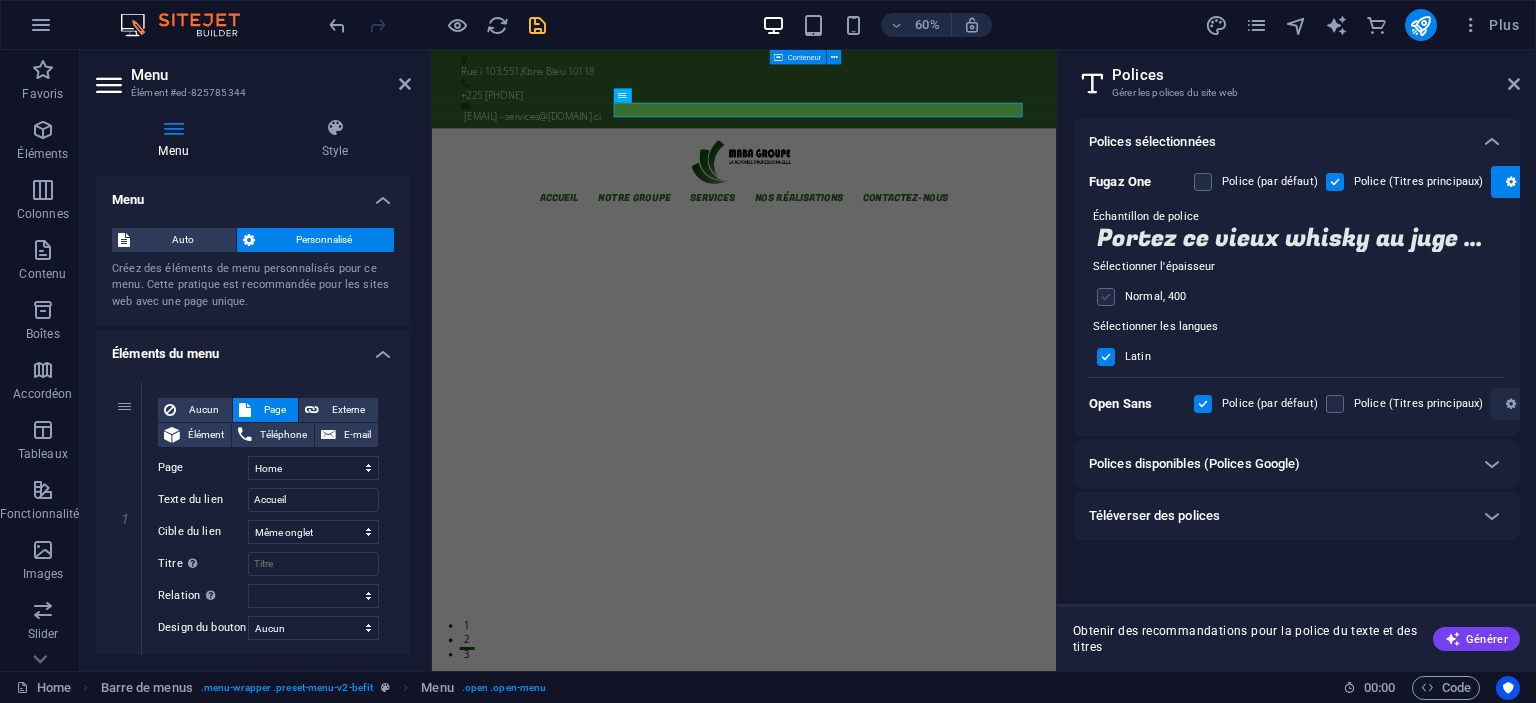 click at bounding box center [1106, 297] 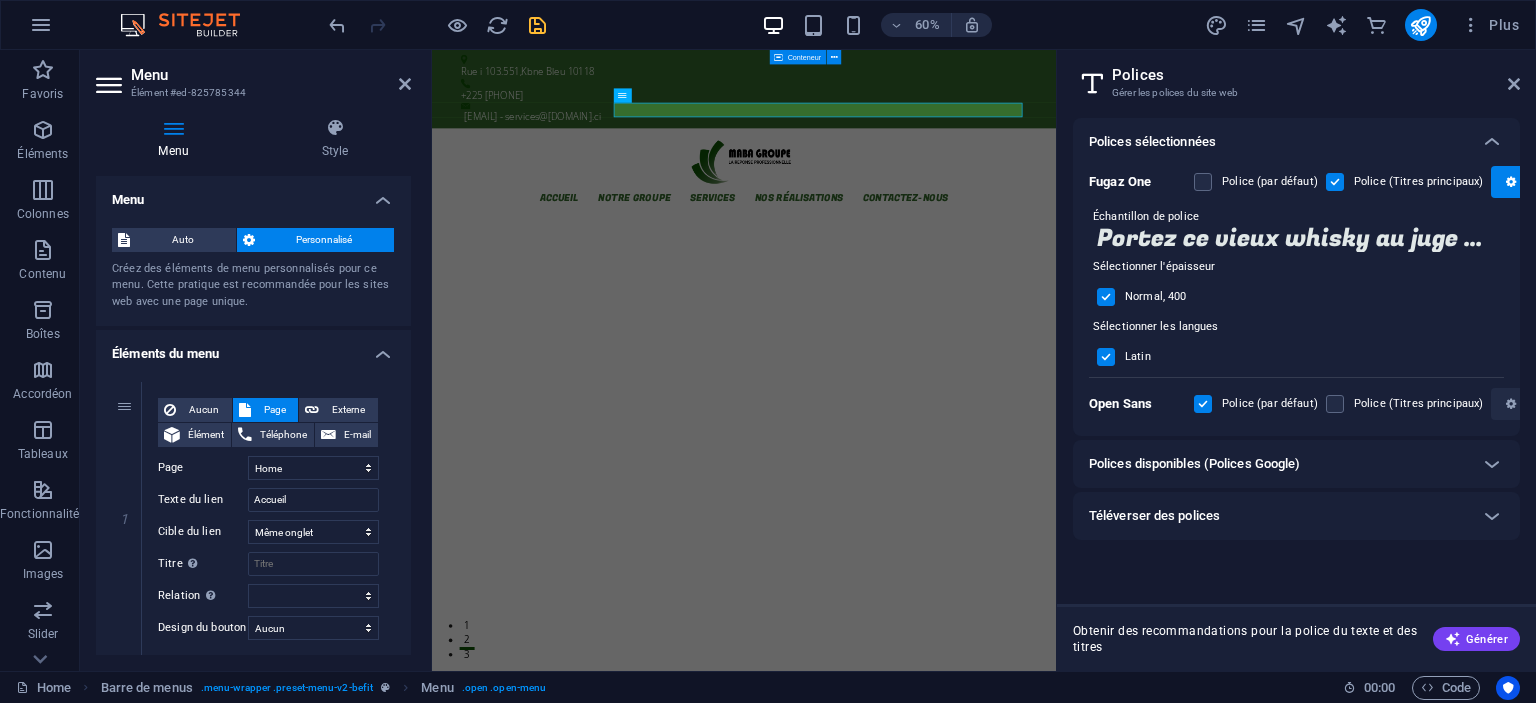 click at bounding box center (1106, 357) 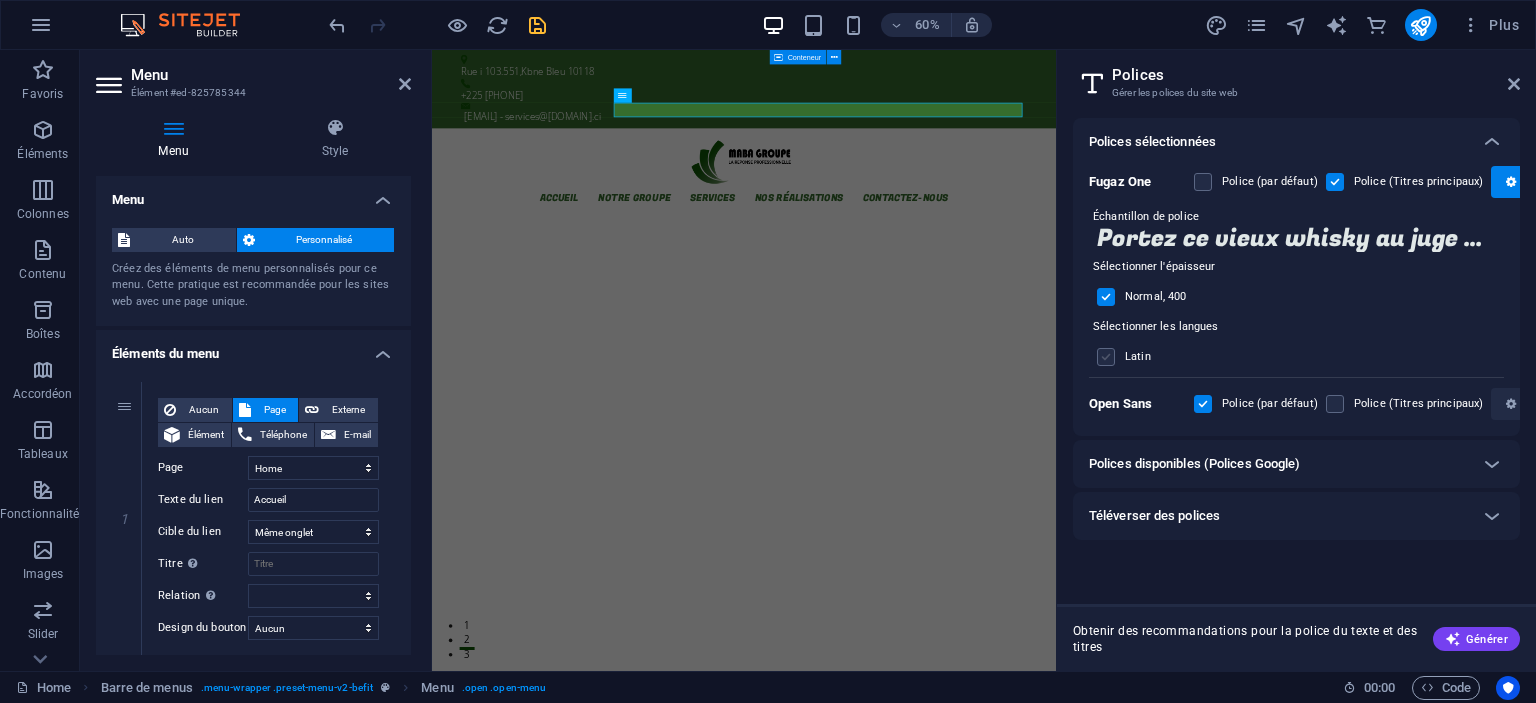 click at bounding box center [1106, 357] 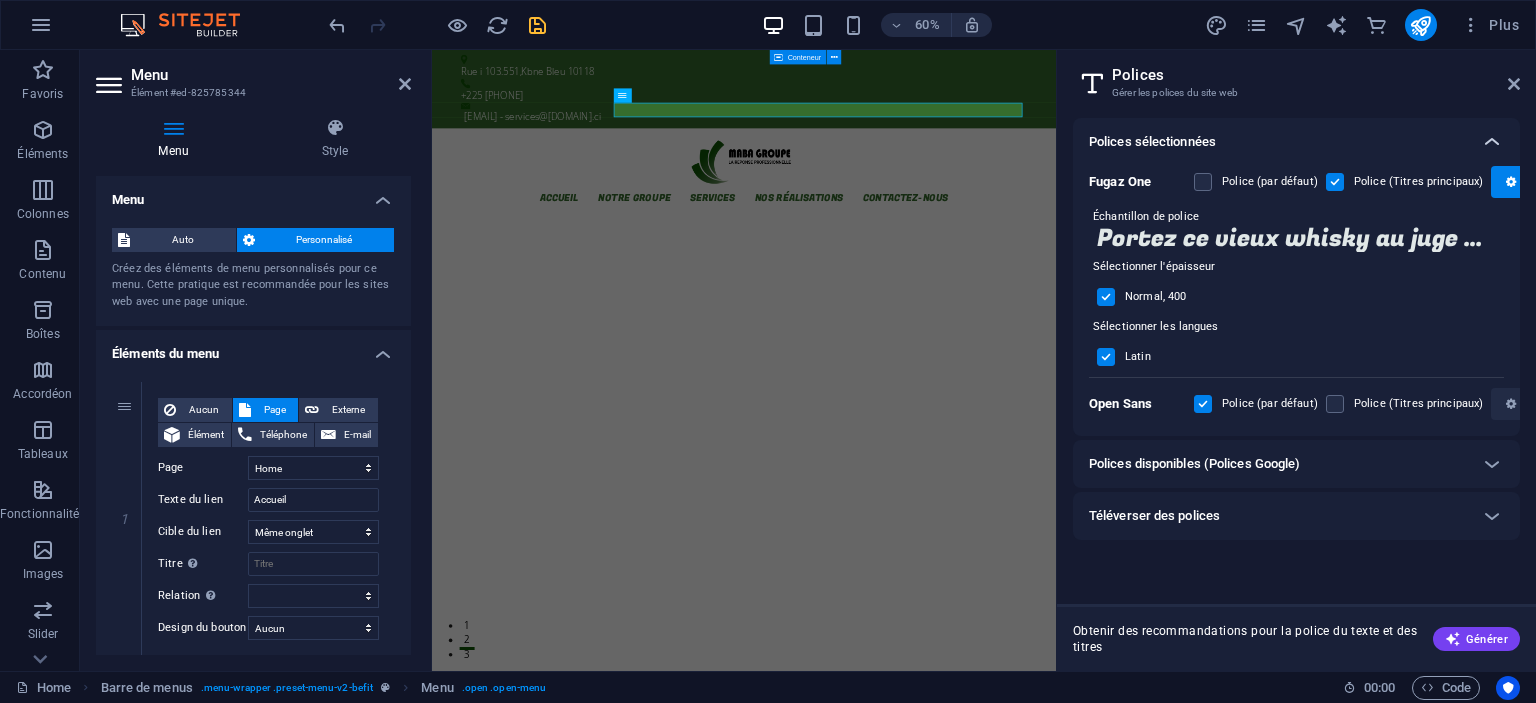 click at bounding box center (1492, 142) 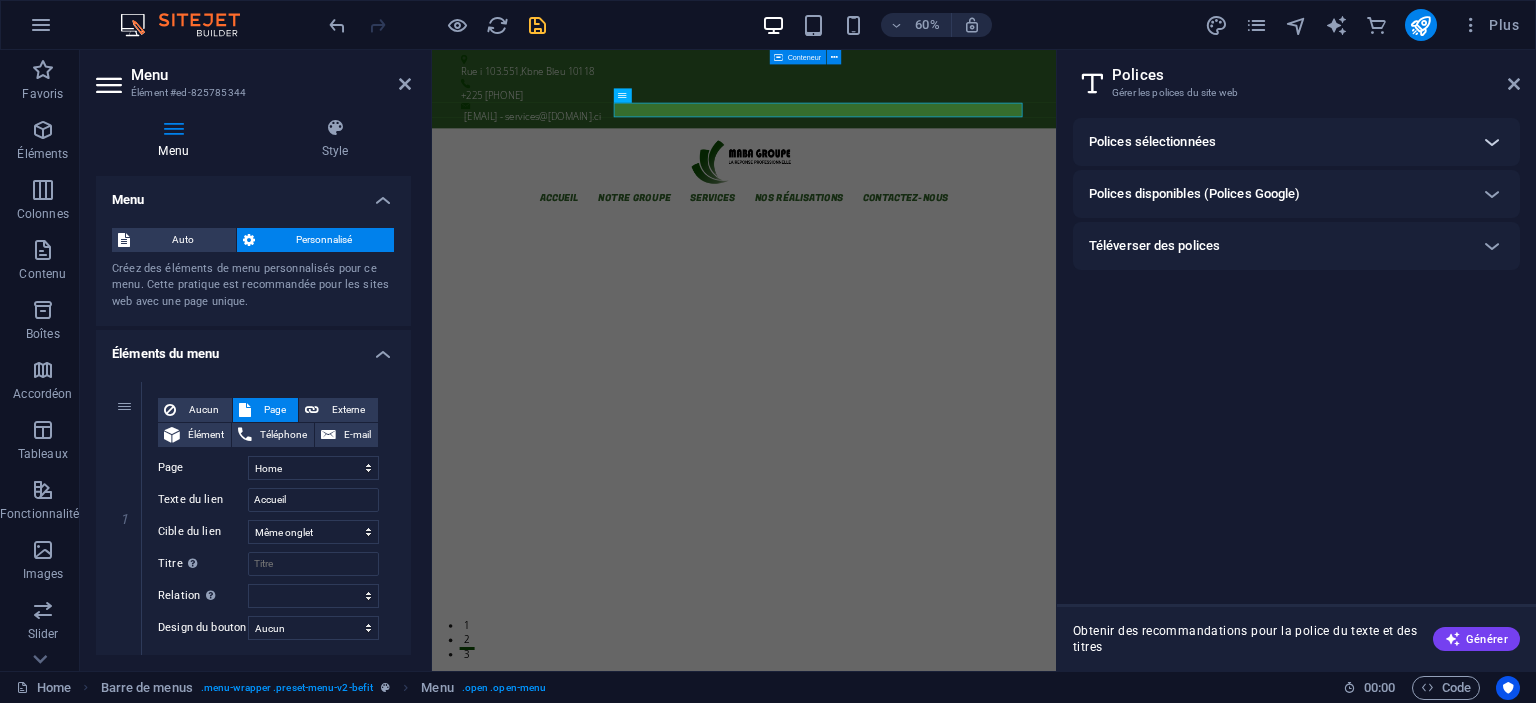 click at bounding box center (1492, 142) 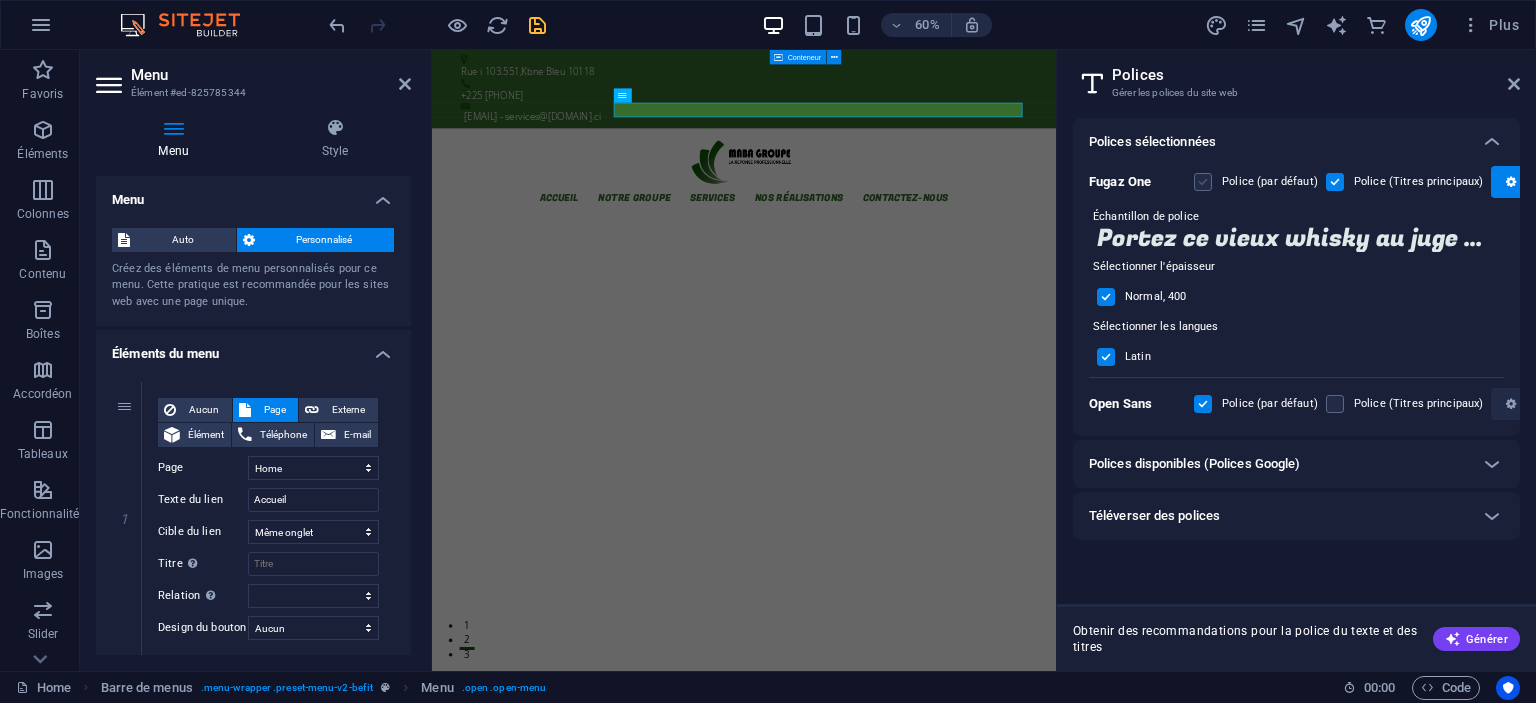 click at bounding box center [1203, 182] 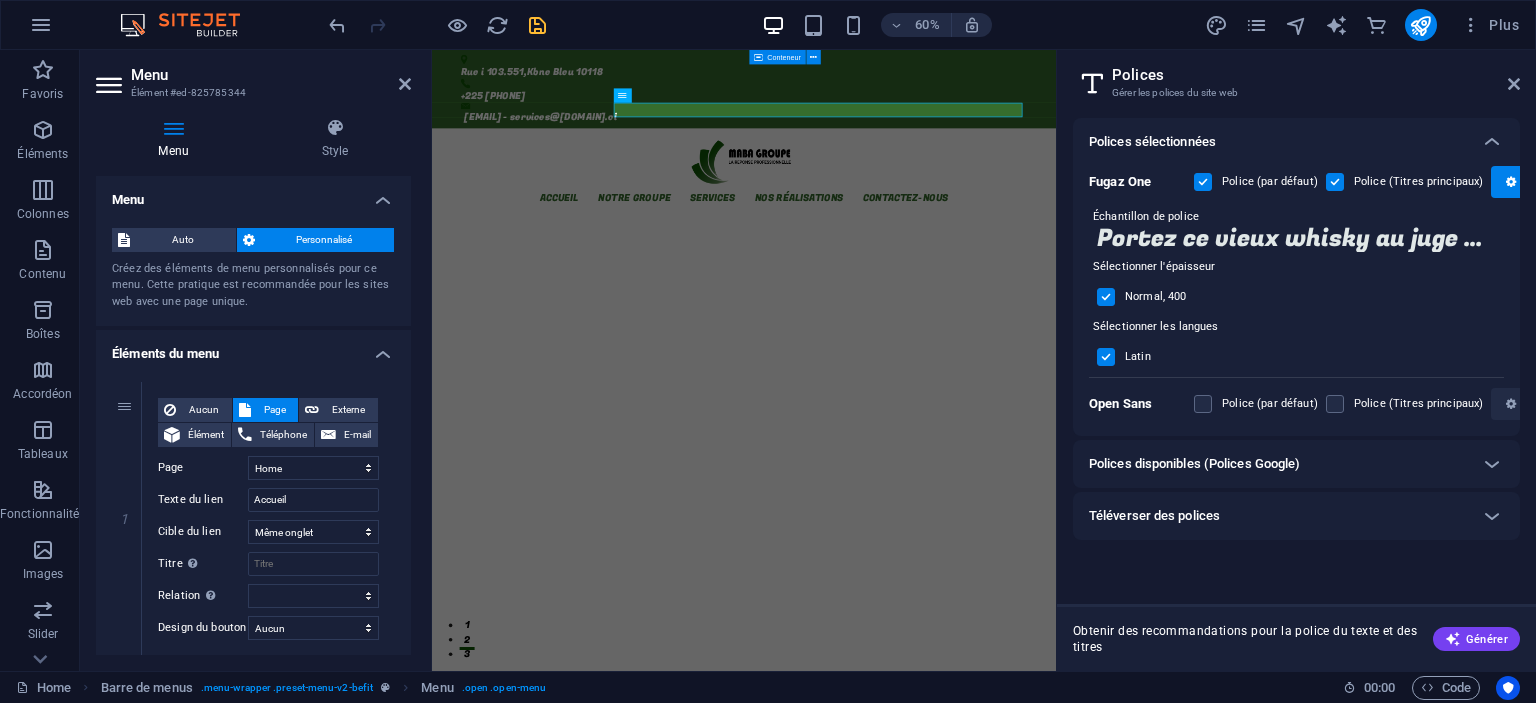 click on "Polices Gérer les polices du site web Polices sélectionnées Fugaz One Police (par défaut) Police (Titres principaux) Échantillon de police Portez ce vieux whisky au juge blond qui fume ! Copier le texte dans tous les aperçus Sélectionner l'épaisseur Normal, 400 Sélectionner les langues Latin Open Sans Police (par défaut) Police (Titres principaux) Polices disponibles (Polices Google) Rechercher Catégorie Toutes les catégories serif display monospace sans-serif handwriting Trier par Nom Catégorie Popularité Épaisseur de la police Toutes les tailles de police 100 100italic 200 200italic 300 300italic 500 500italic 600 600italic 700 700italic 800 800italic 900 900italic italic regular Roboto 9   styles Portez ce vieux whisky au juge blond qui fume ! Copier le texte dans tous les aperçus Noto Sans JP 5   styles Portez ce vieux whisky au juge blond qui fume ! Copier le texte dans tous les aperçus Montserrat 5   styles Portez ce vieux whisky au juge blond qui fume ! Inter 7   styles Poppins 3   2" at bounding box center [1296, 360] 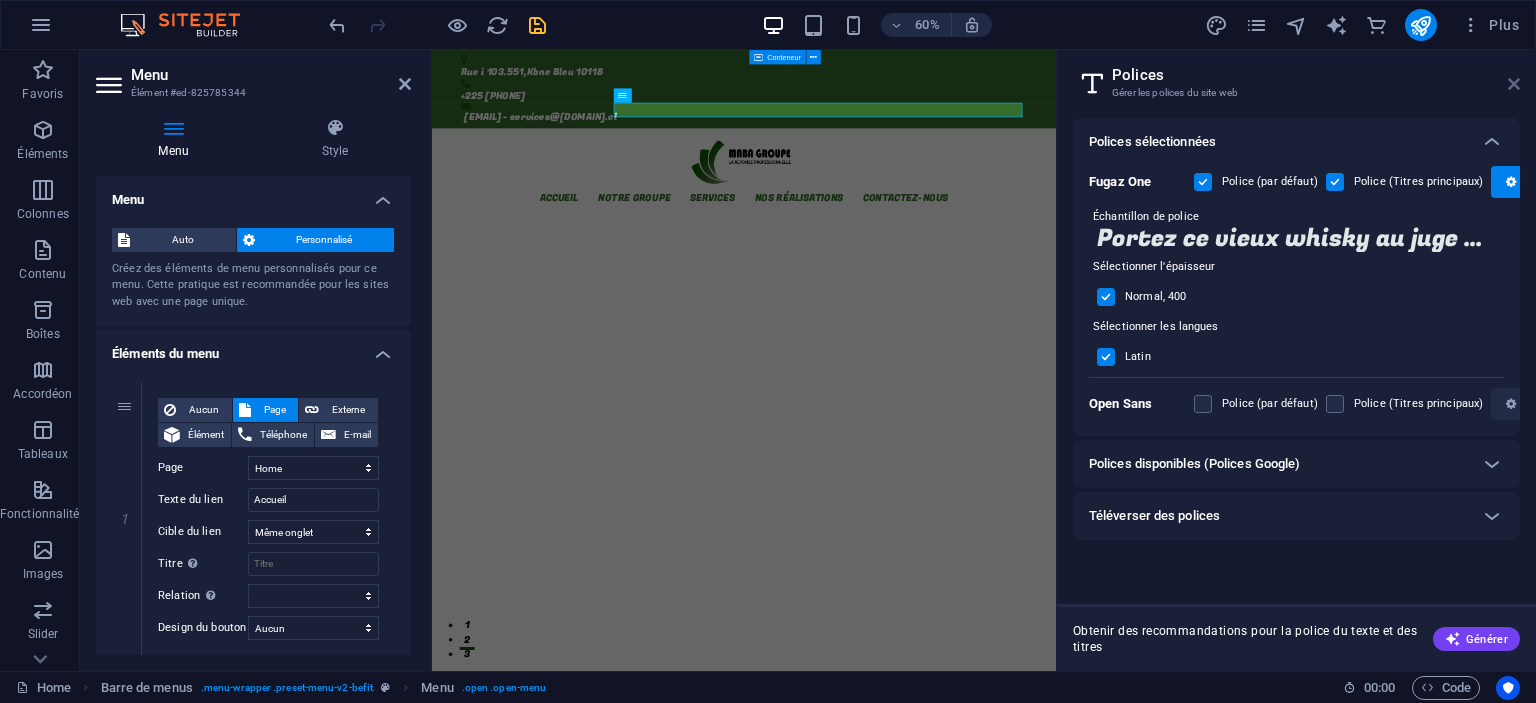 click at bounding box center (1514, 84) 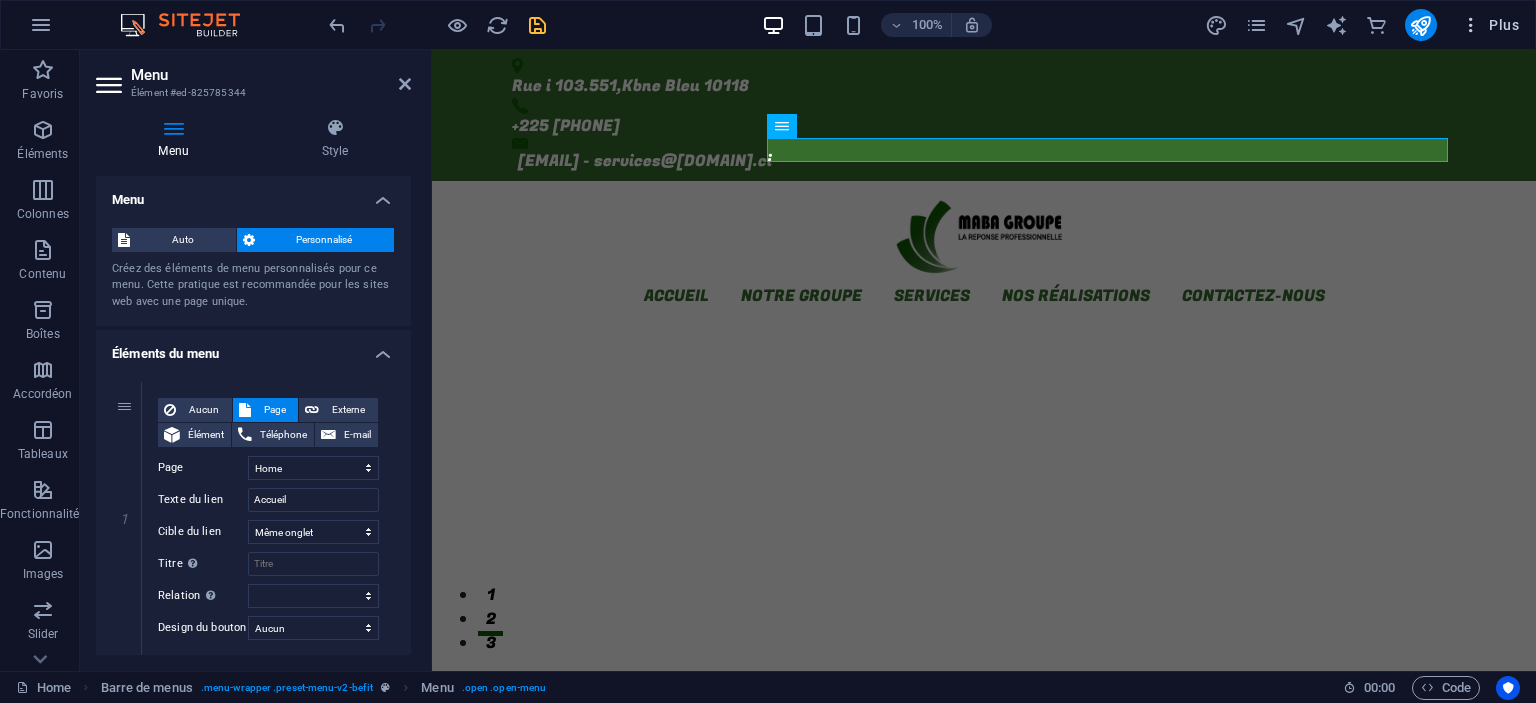 click at bounding box center [1471, 25] 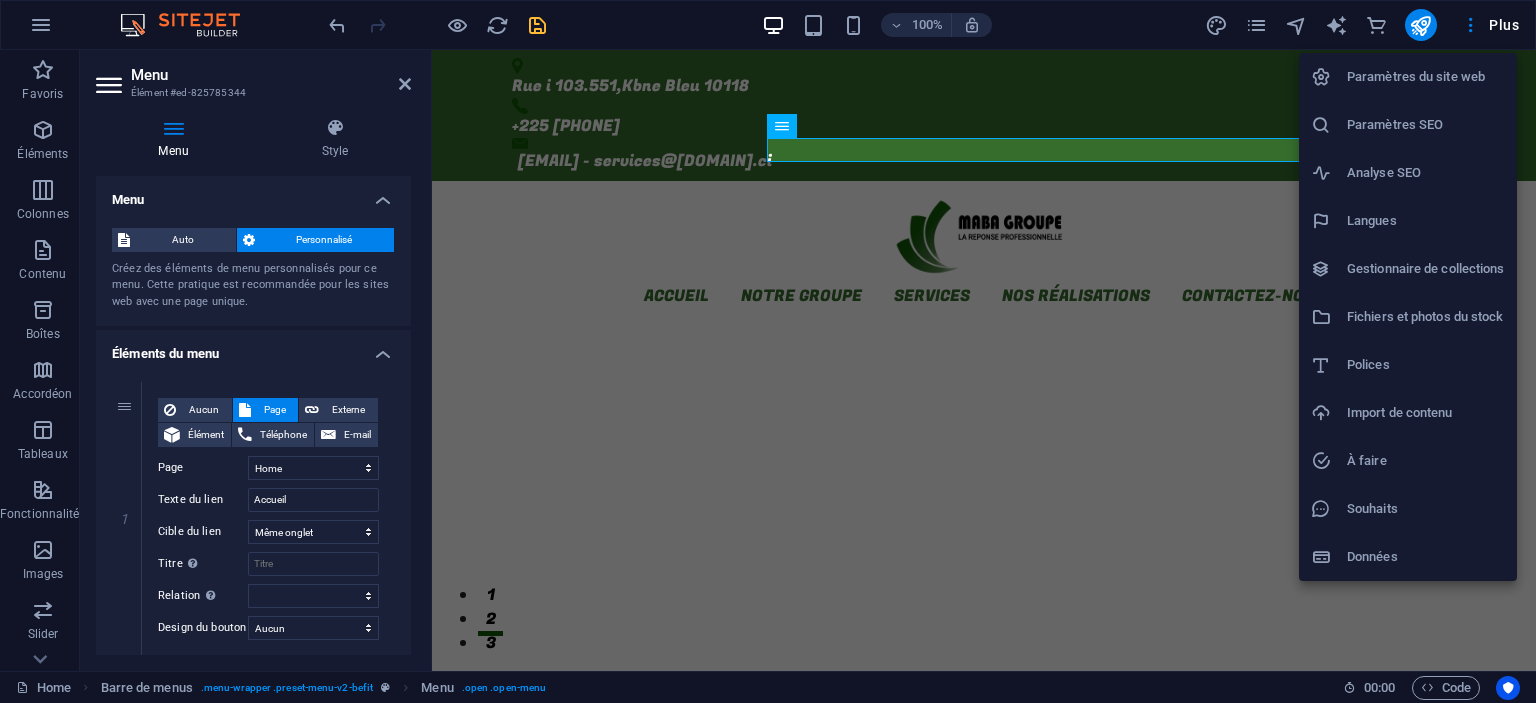 click on "Paramètres du site web" at bounding box center [1426, 77] 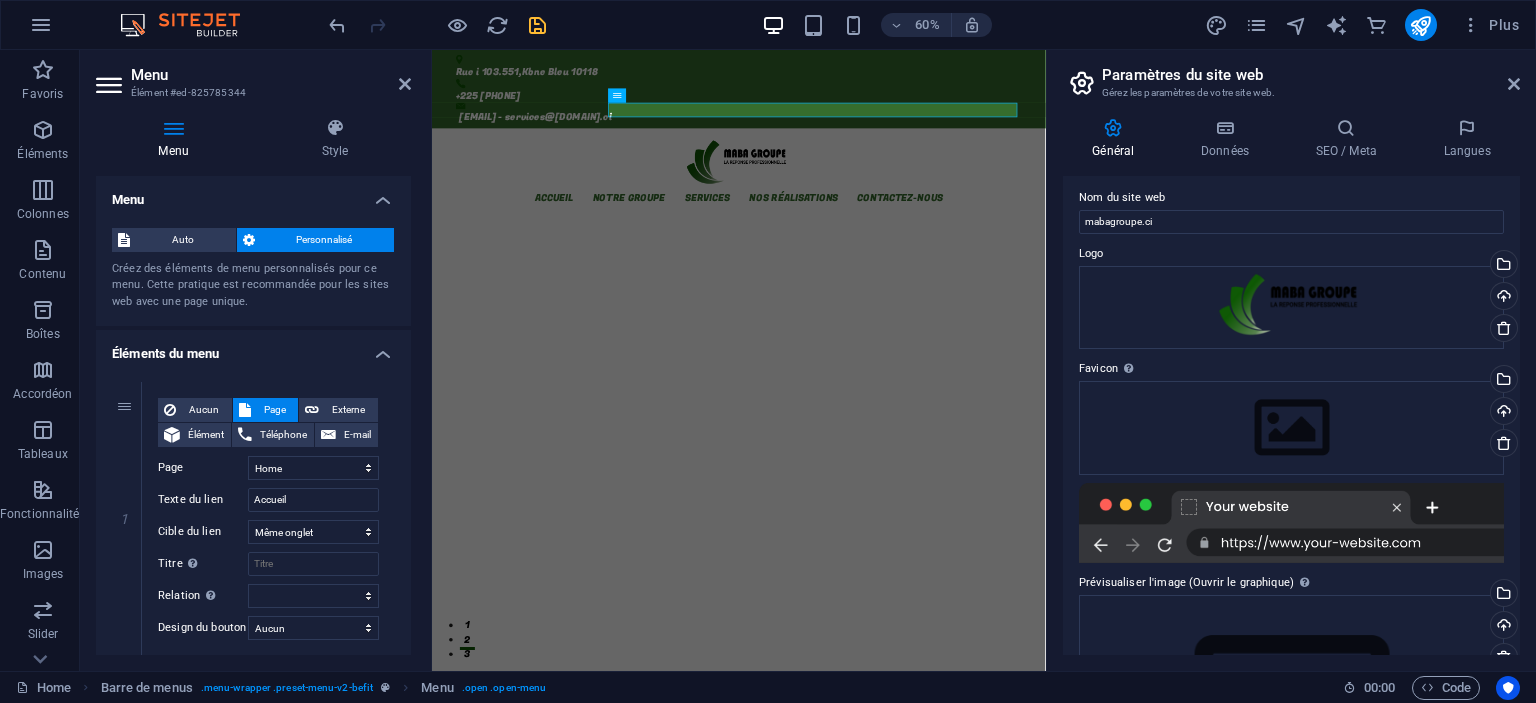 scroll, scrollTop: 0, scrollLeft: 0, axis: both 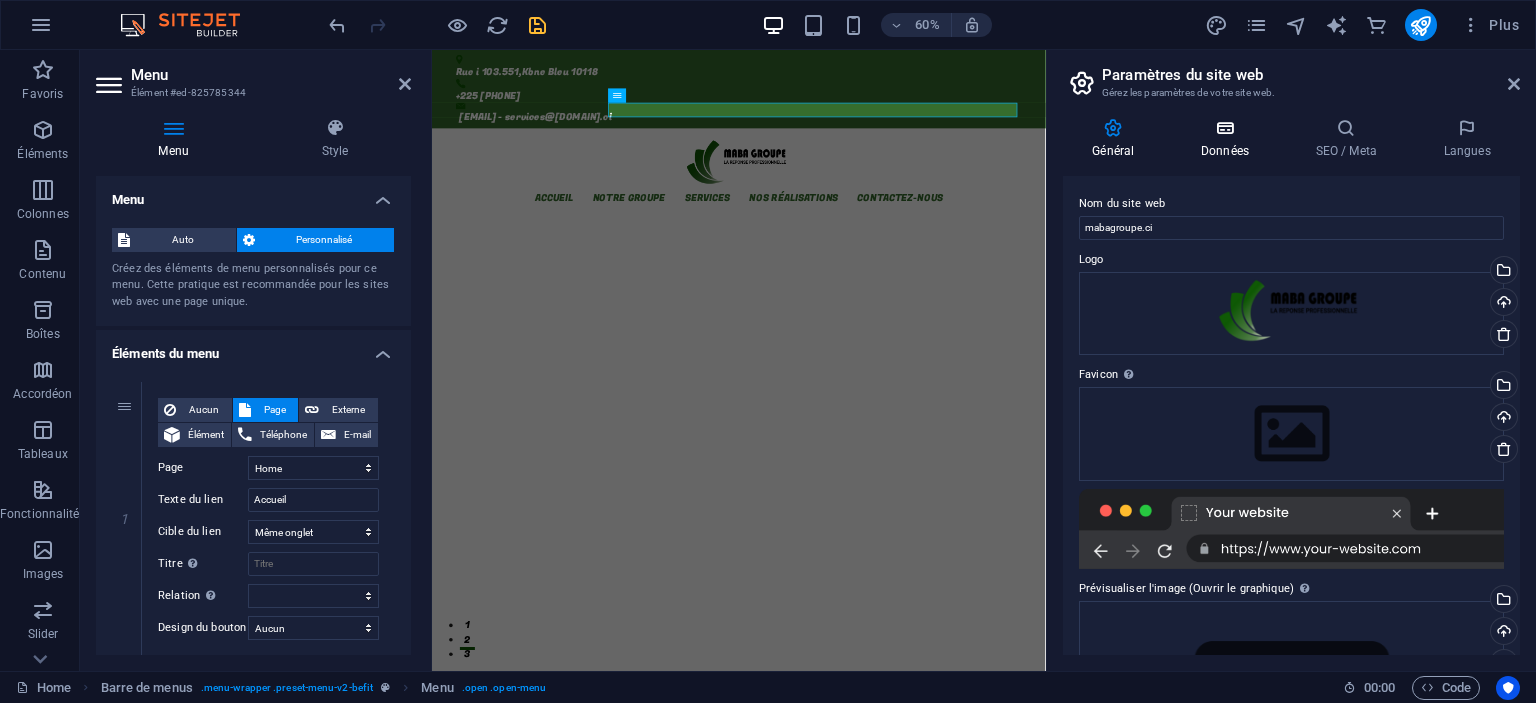 click on "Données" at bounding box center [1229, 139] 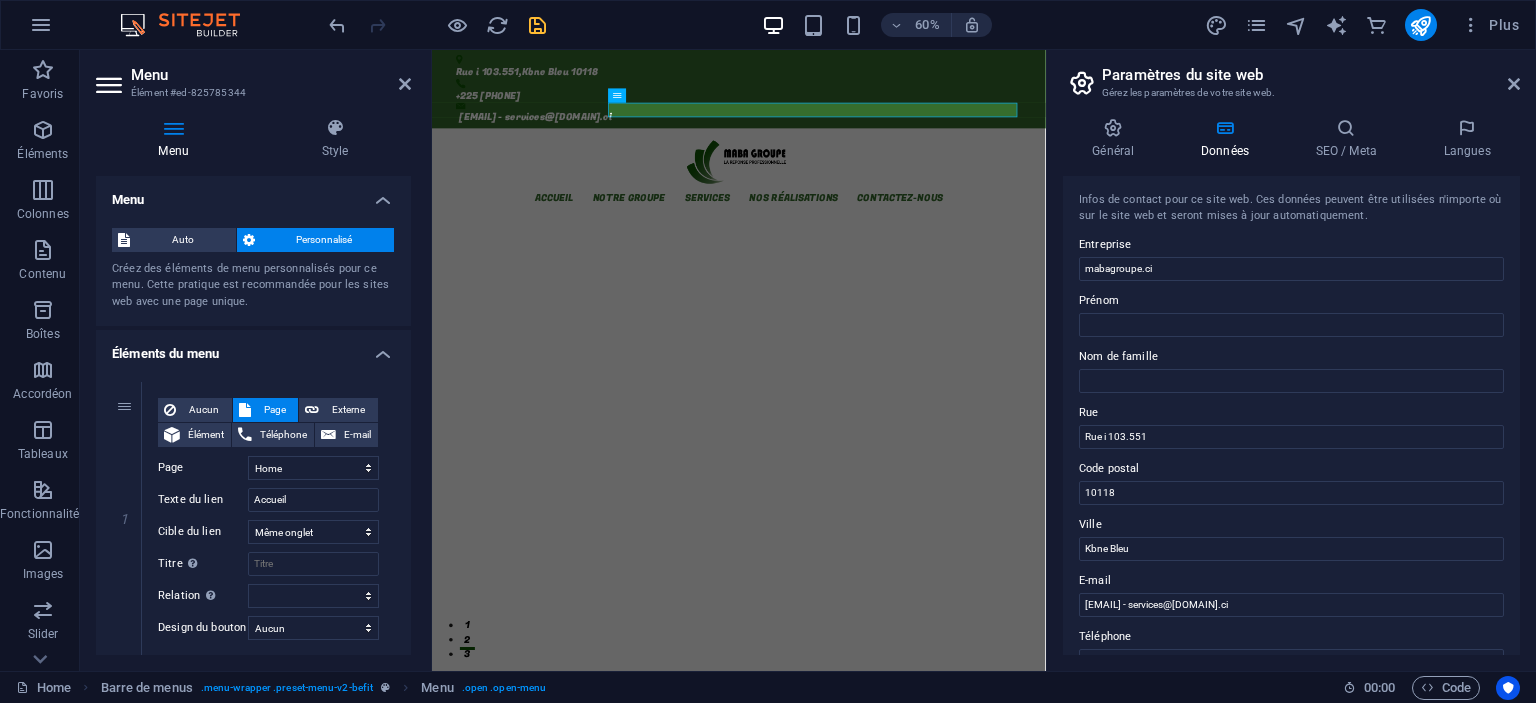 scroll, scrollTop: 0, scrollLeft: 0, axis: both 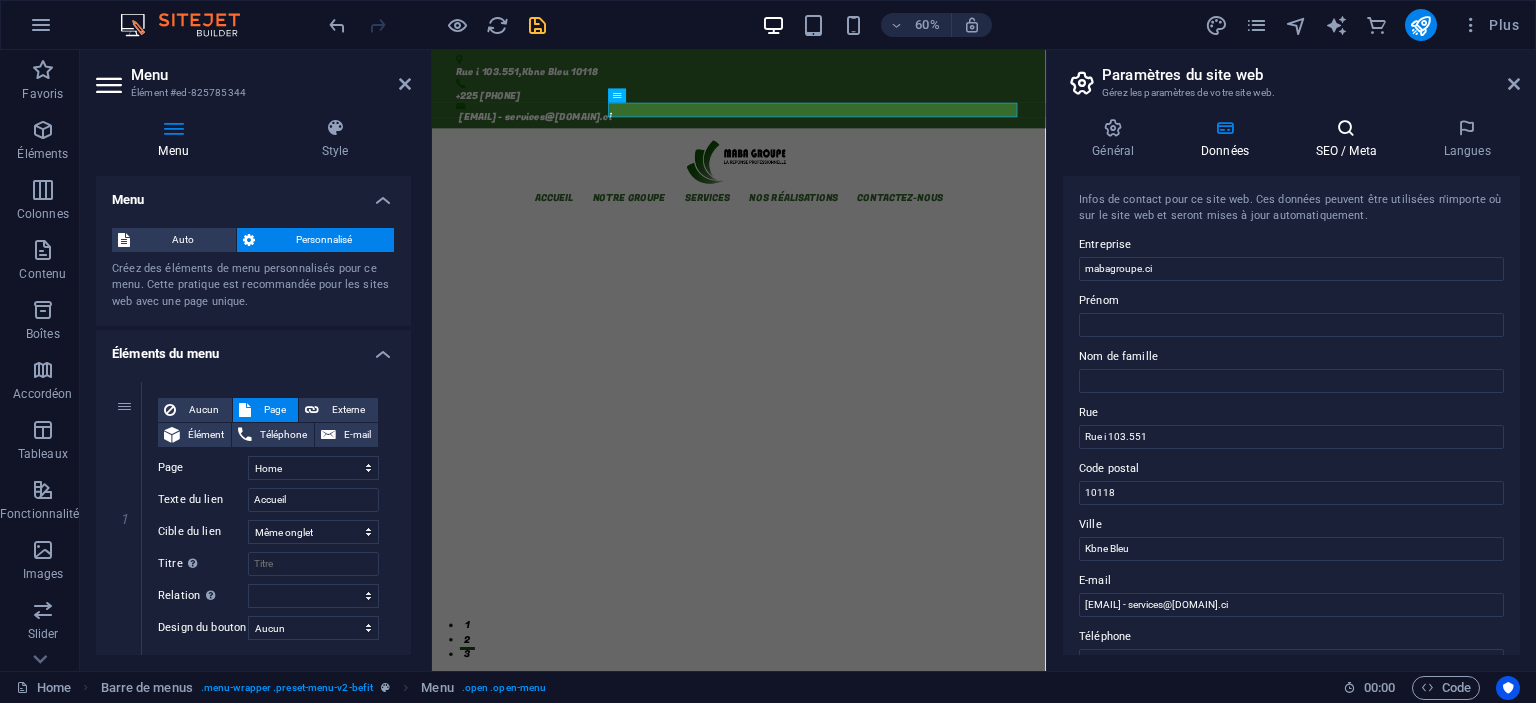 click on "SEO / Meta" at bounding box center (1350, 139) 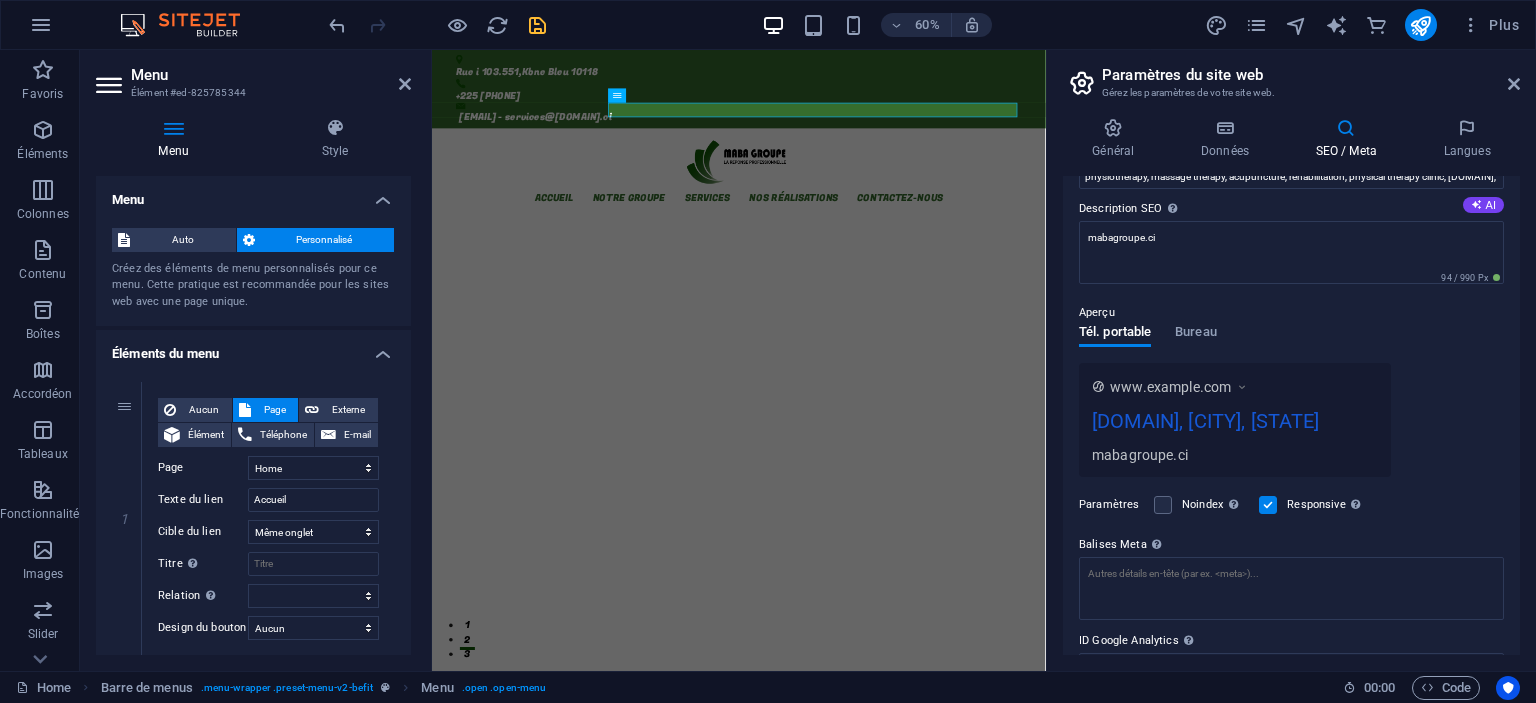 scroll, scrollTop: 0, scrollLeft: 0, axis: both 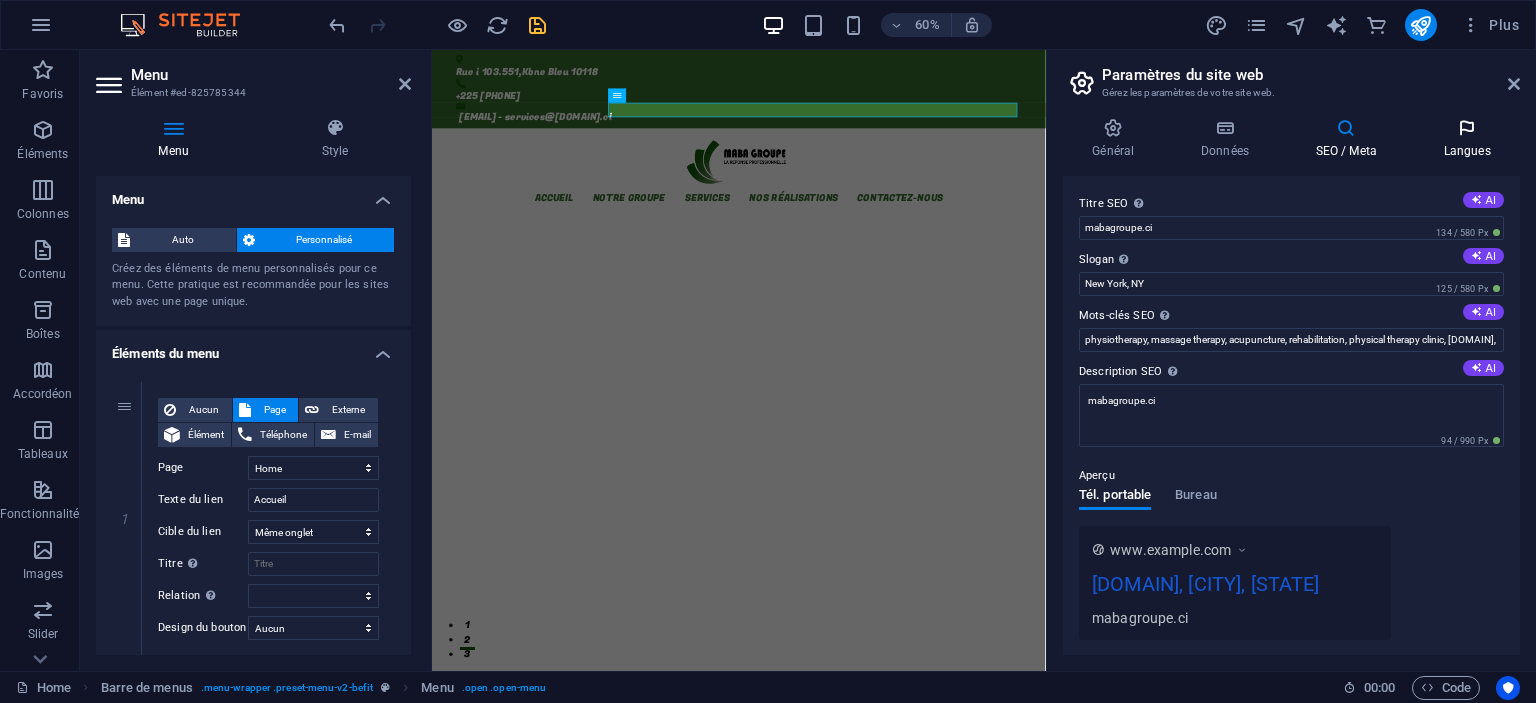 click on "Langues" at bounding box center [1467, 139] 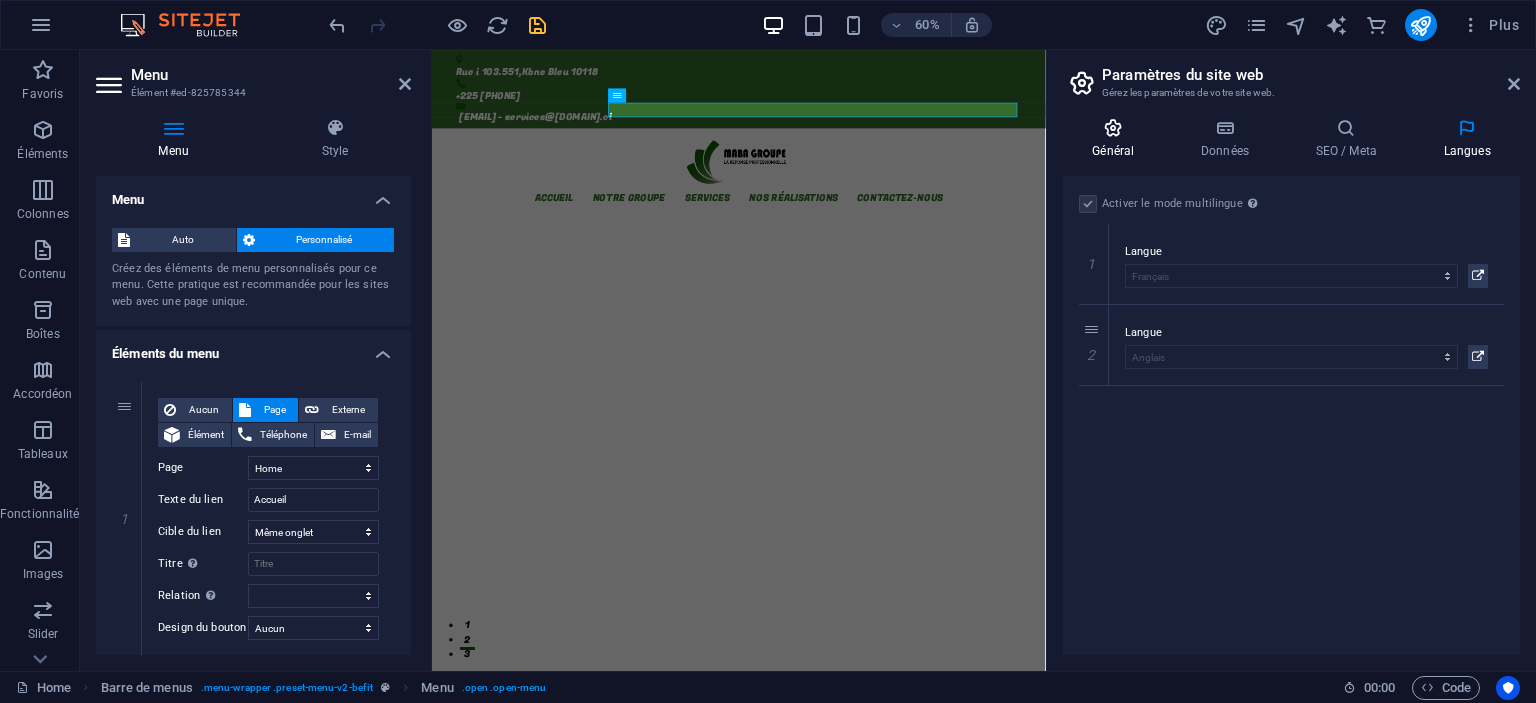 drag, startPoint x: 1120, startPoint y: 129, endPoint x: 1131, endPoint y: 151, distance: 24.596748 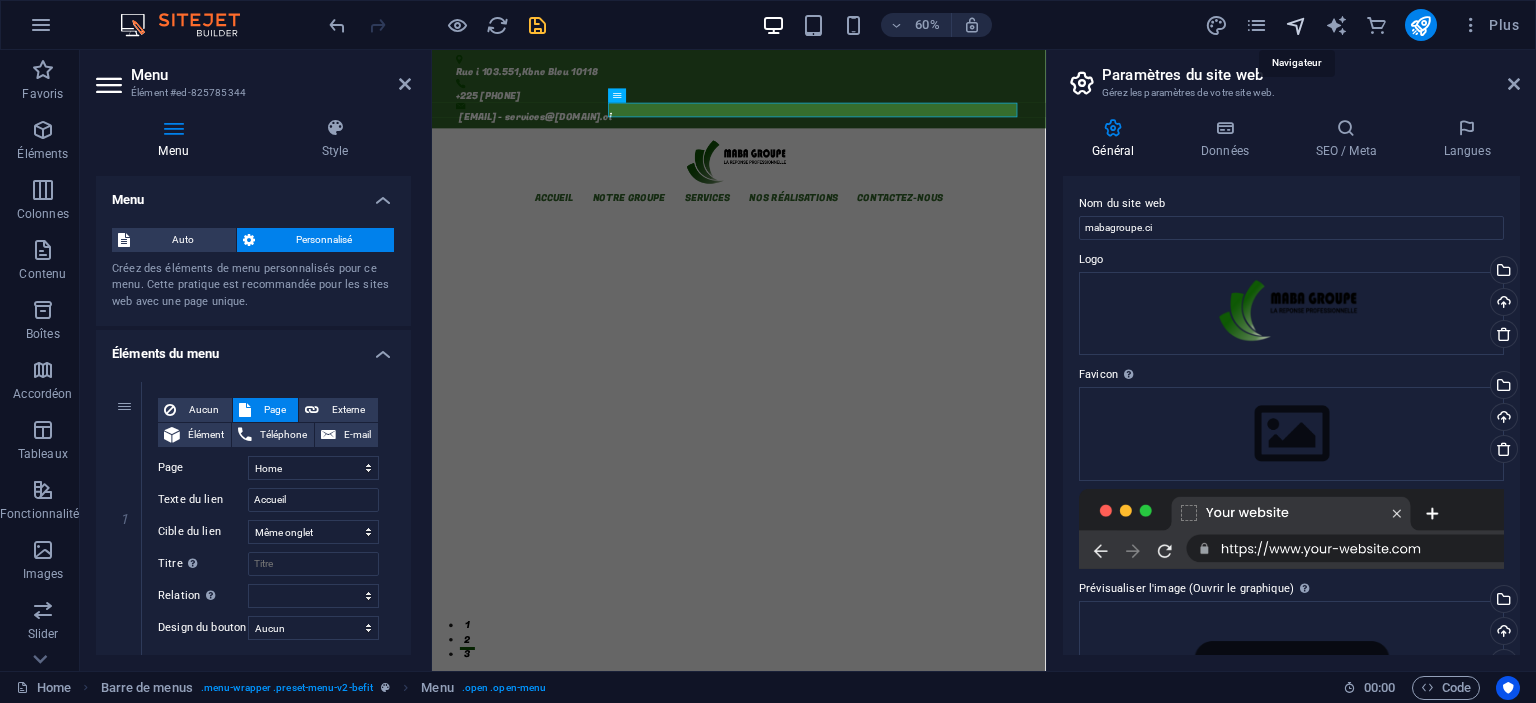 click at bounding box center [1296, 25] 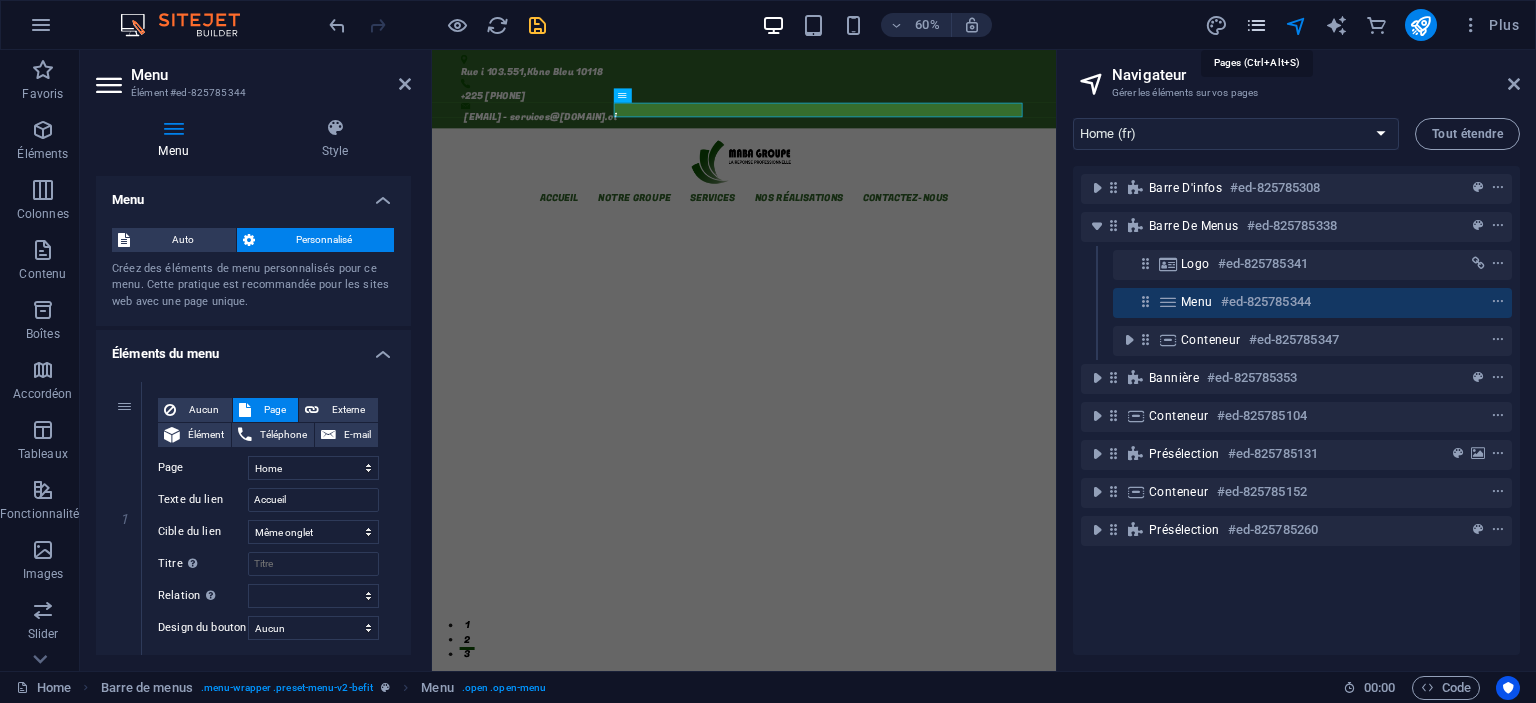 click at bounding box center (1256, 25) 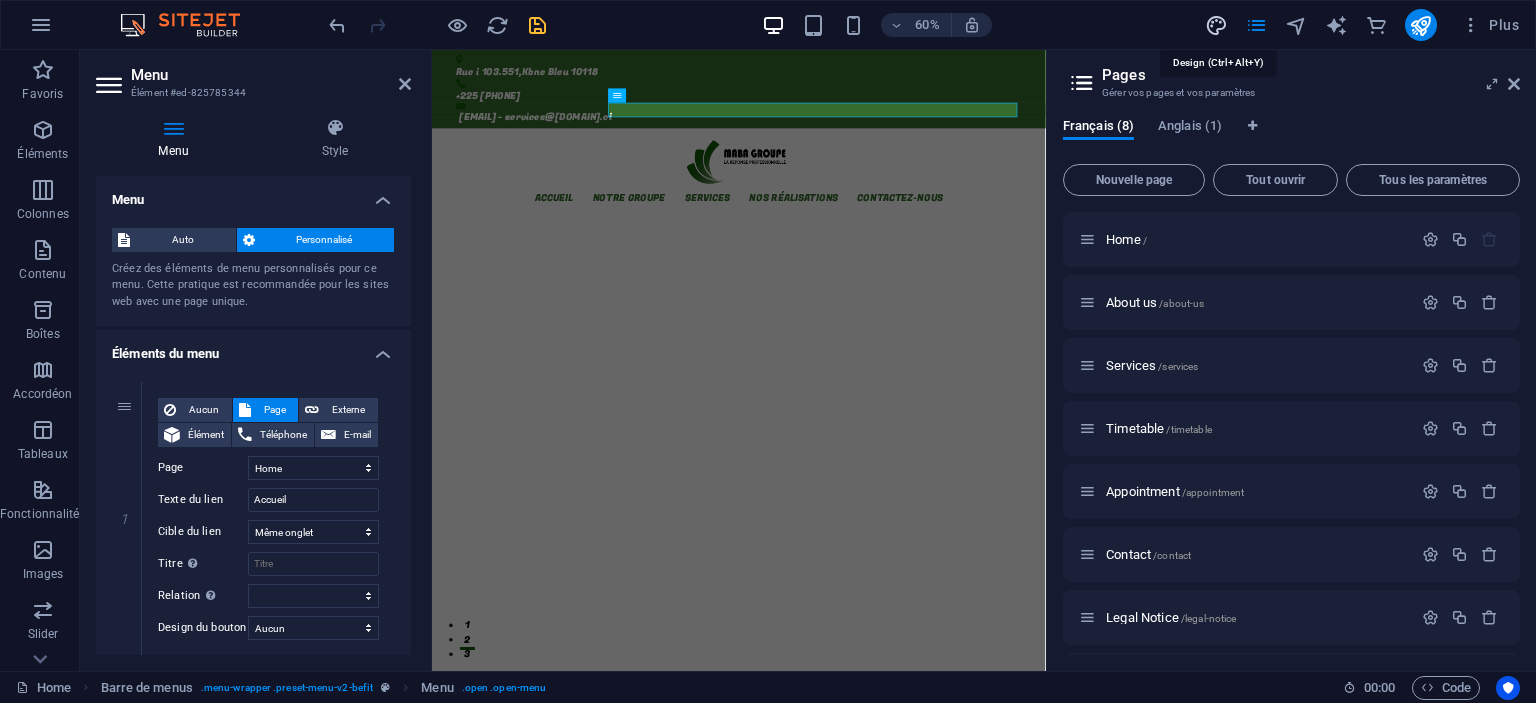 click at bounding box center [1216, 25] 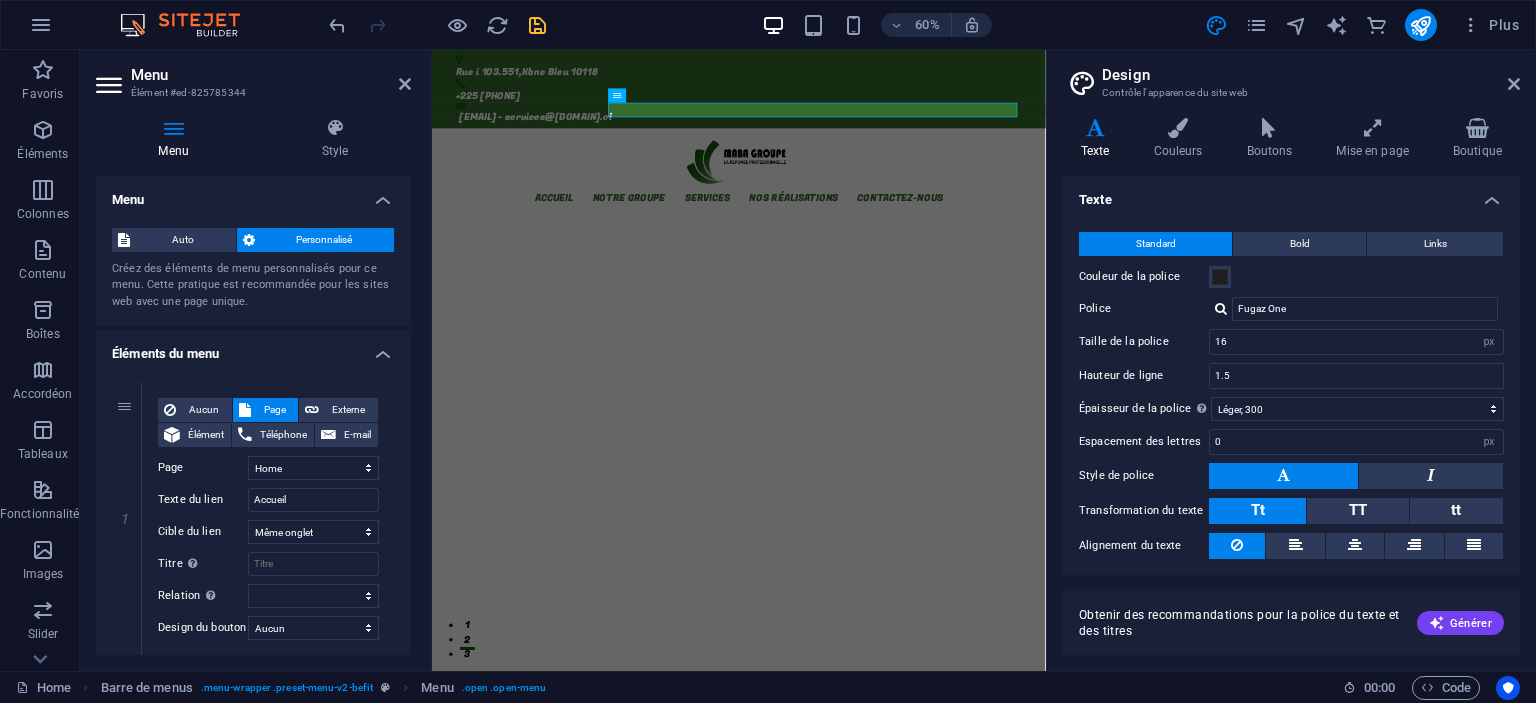 click at bounding box center [1283, 476] 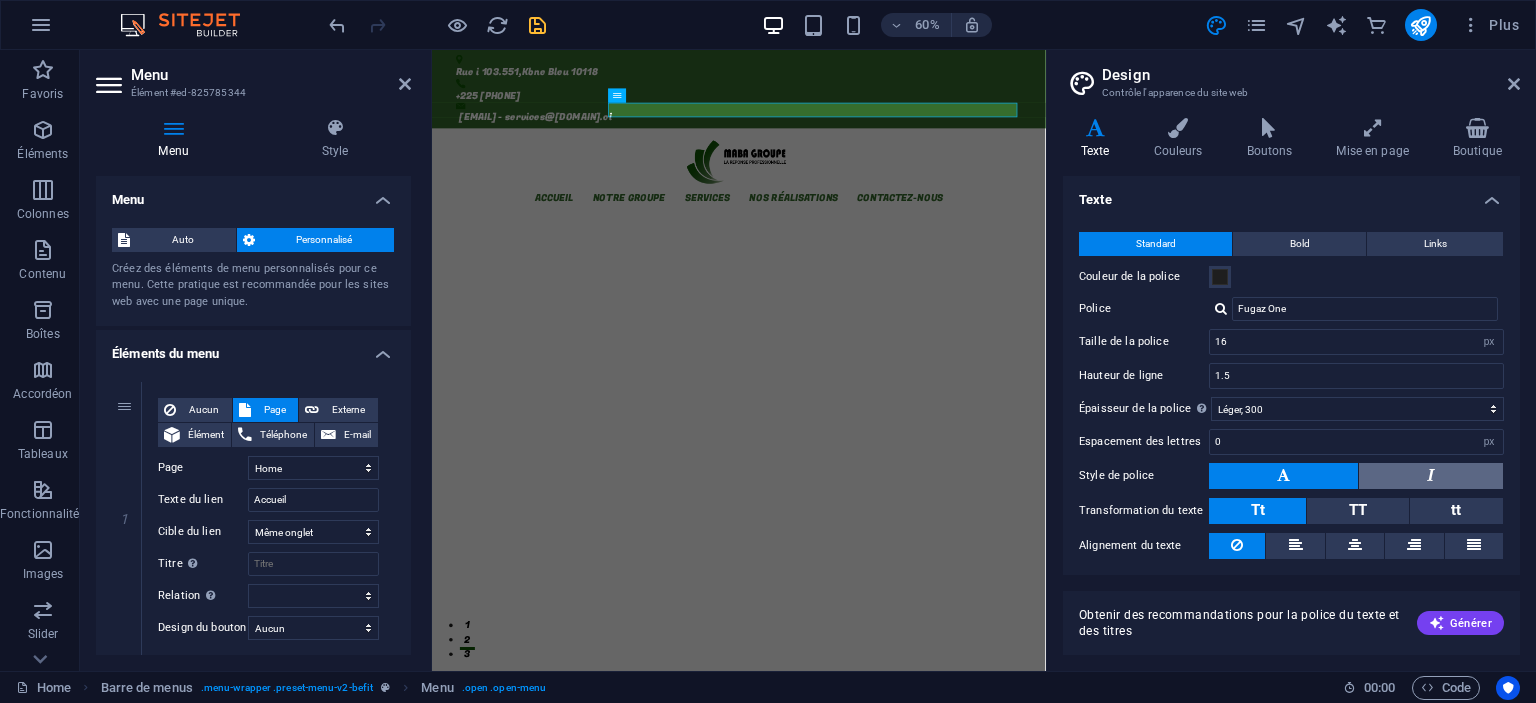 click at bounding box center [1431, 476] 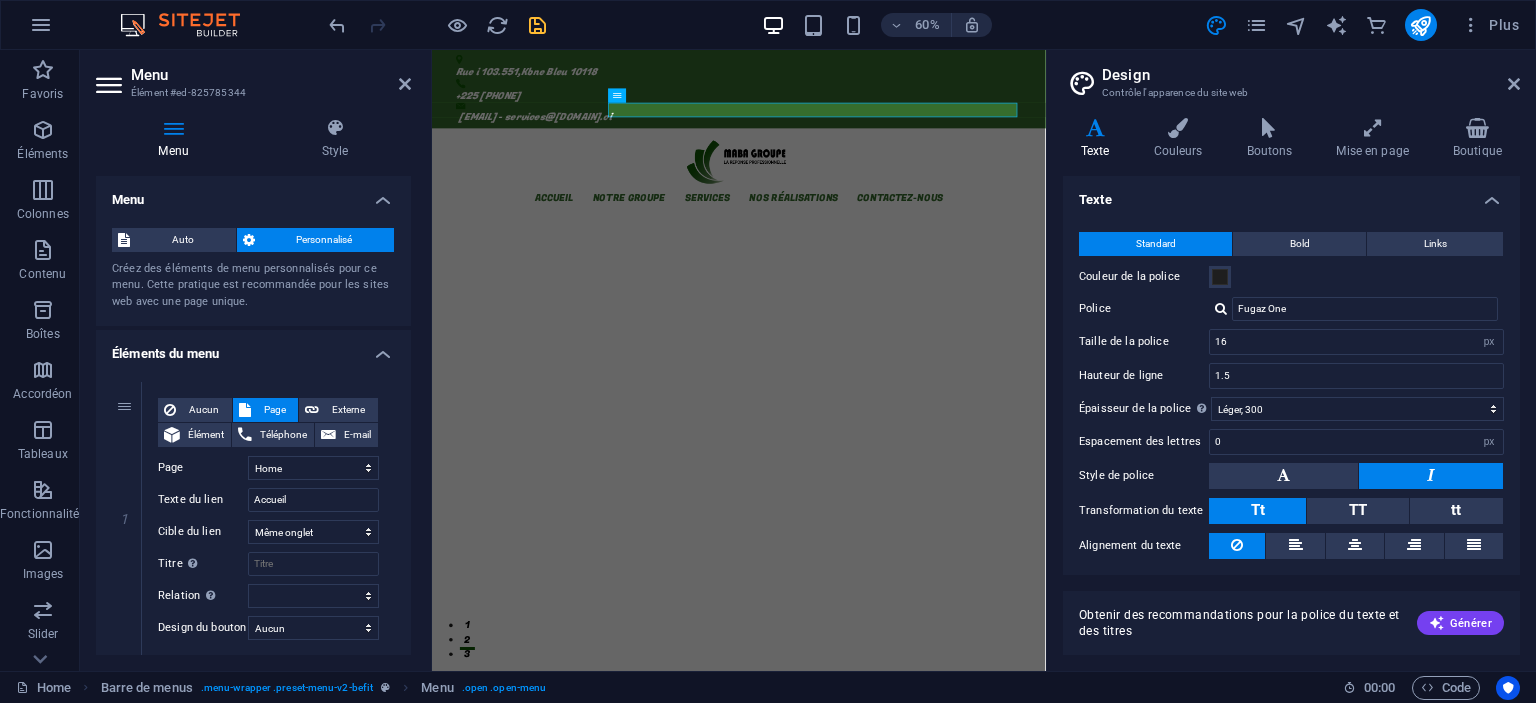 drag, startPoint x: 1300, startPoint y: 465, endPoint x: 1299, endPoint y: 619, distance: 154.00325 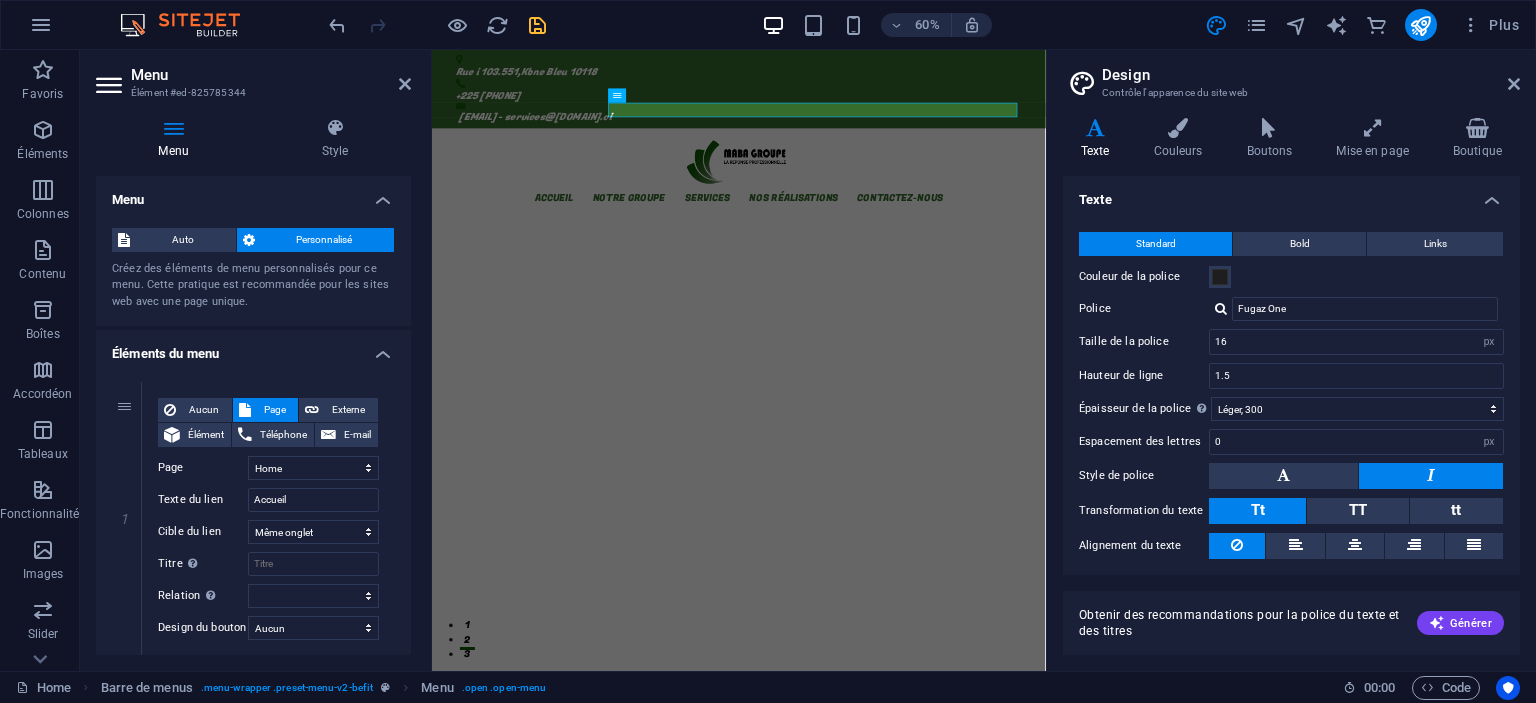 click at bounding box center (1283, 476) 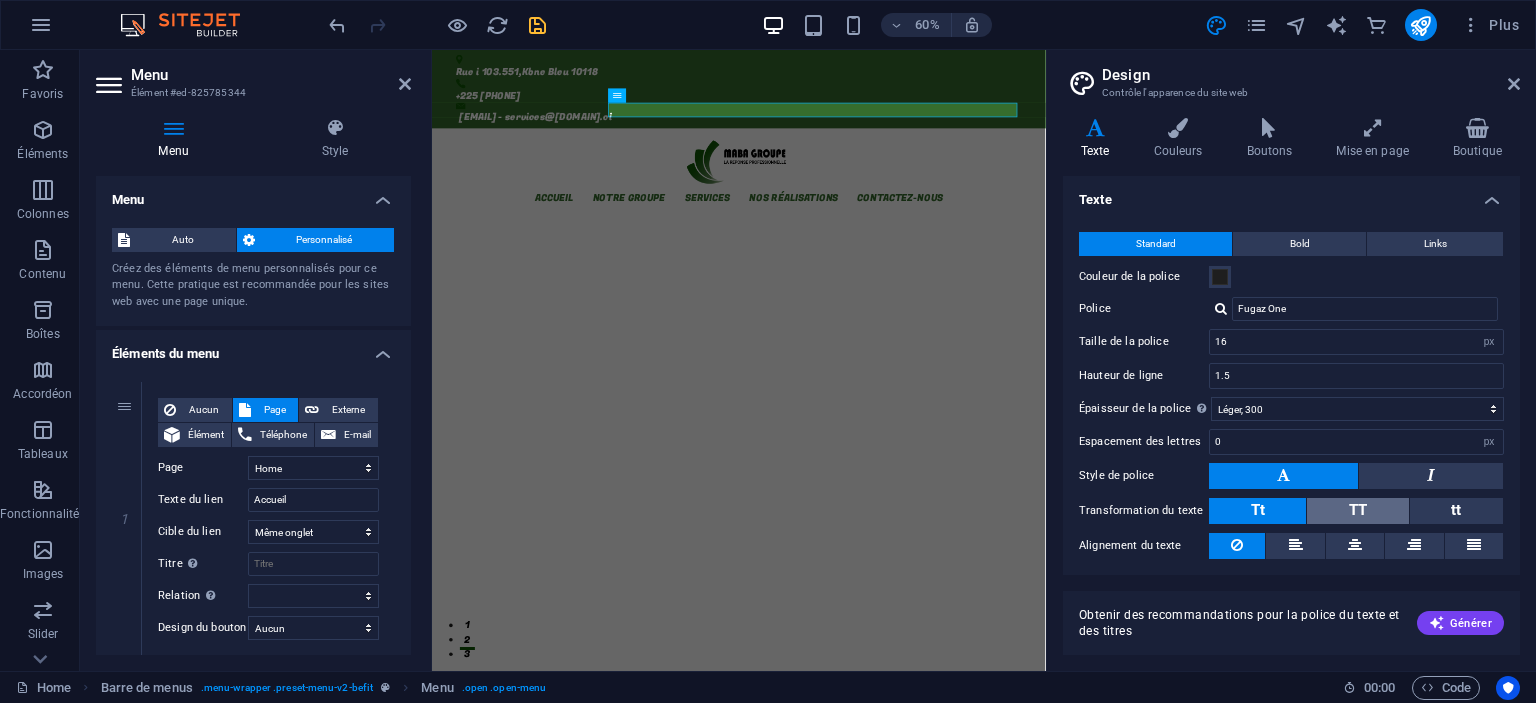click on "TT" at bounding box center (1358, 510) 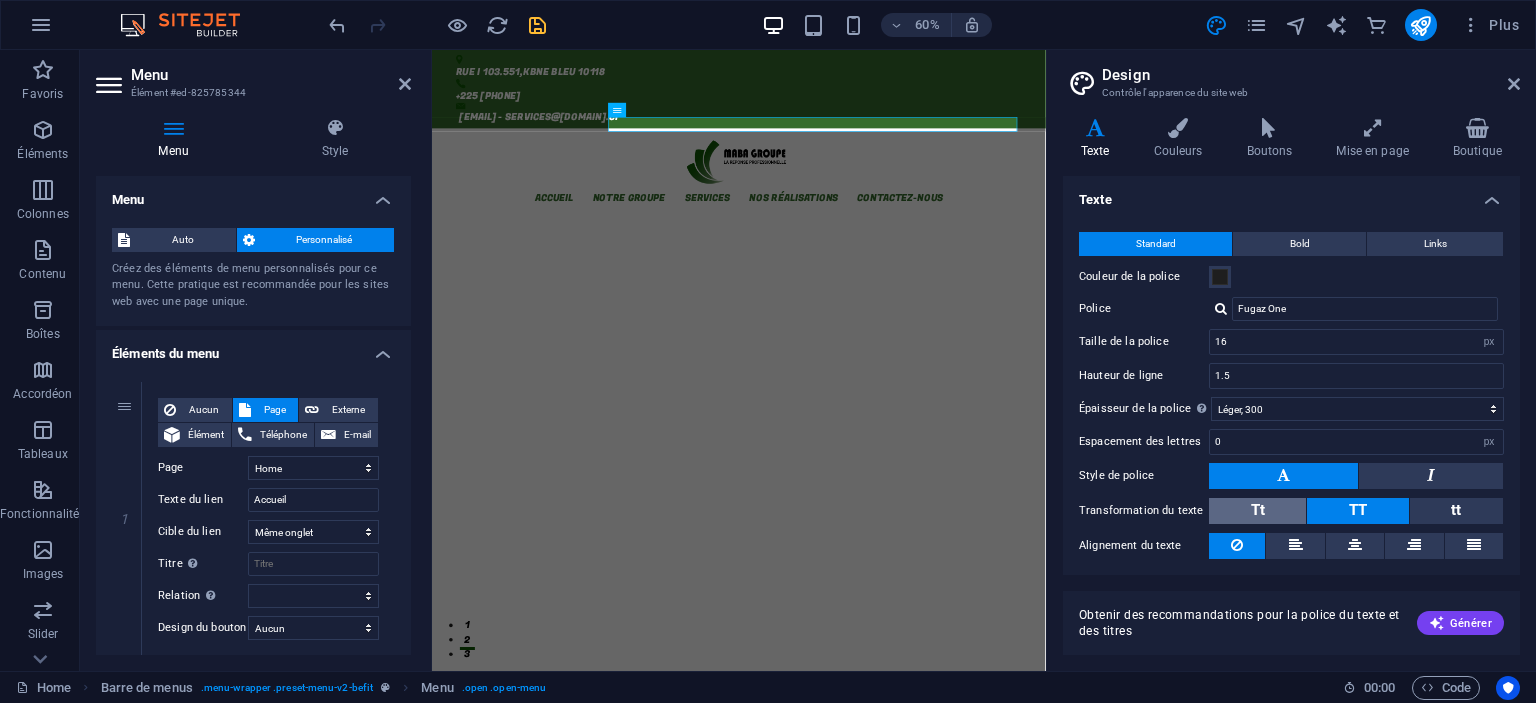 click on "Tt" at bounding box center [1257, 511] 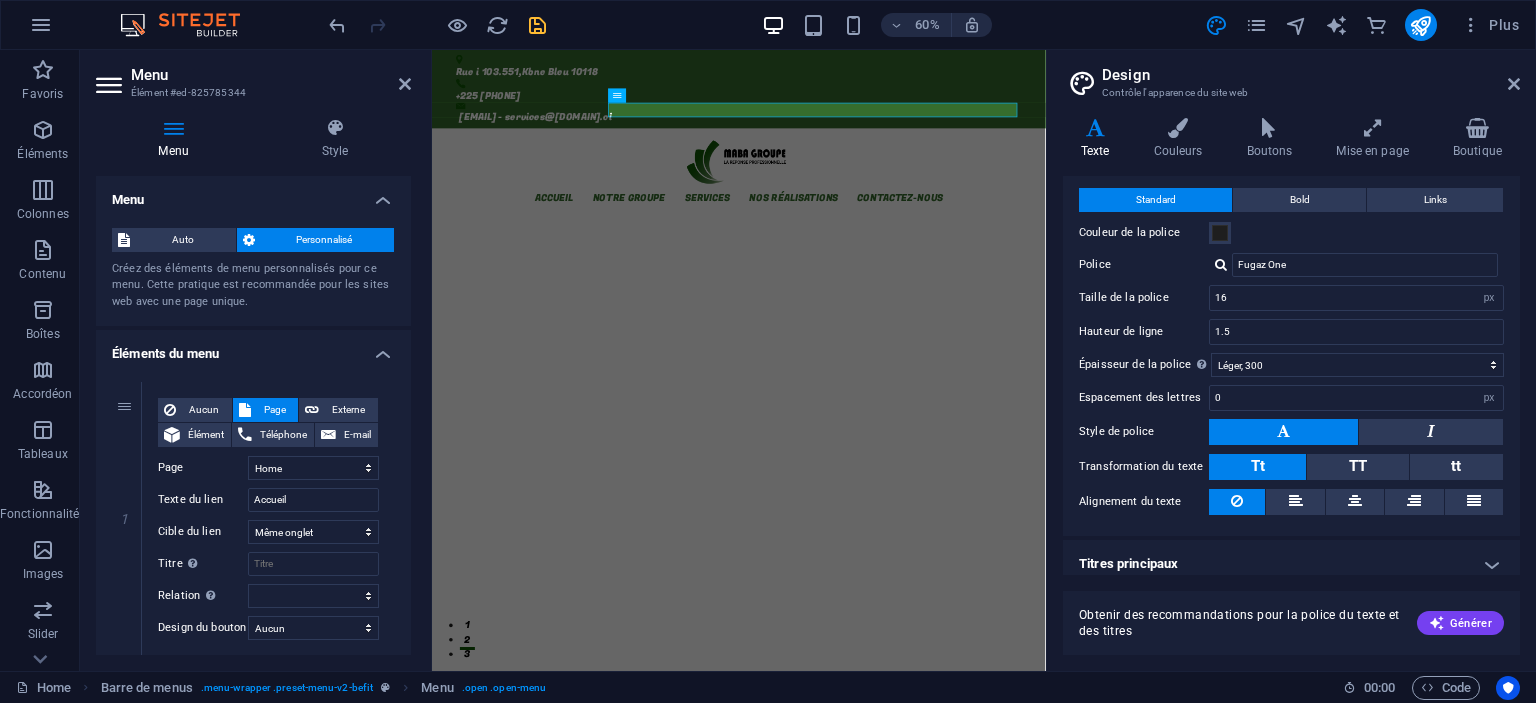 scroll, scrollTop: 53, scrollLeft: 0, axis: vertical 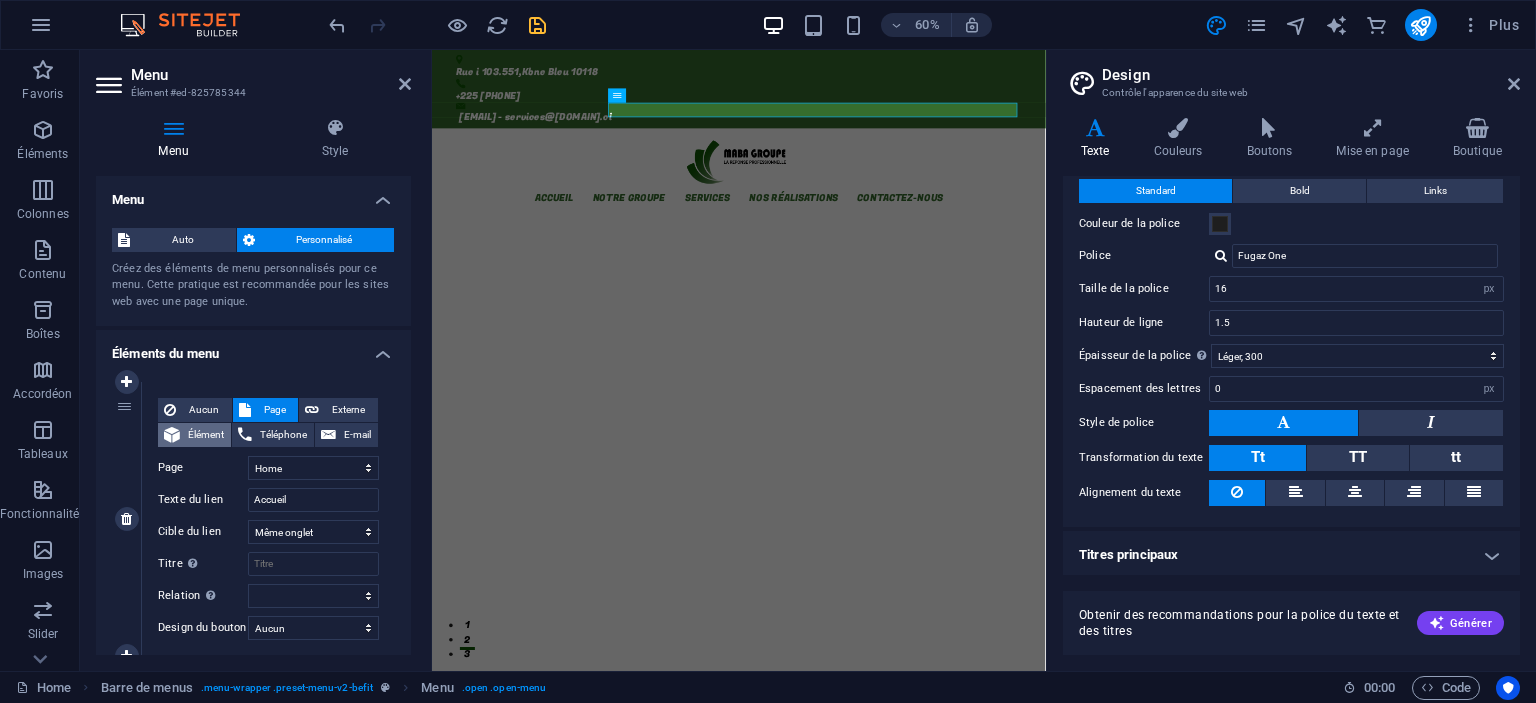 click on "Élément" at bounding box center (205, 435) 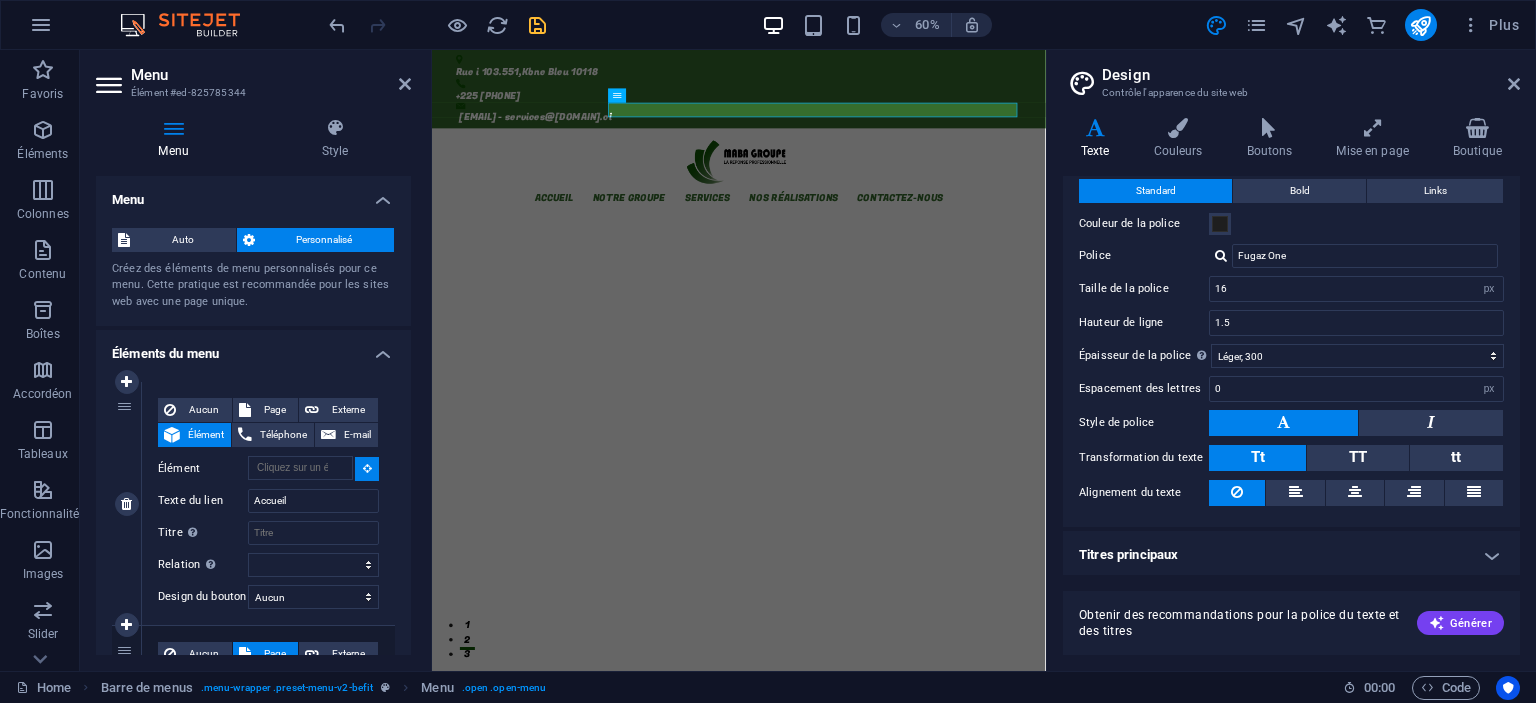 click on "Élément" at bounding box center (205, 435) 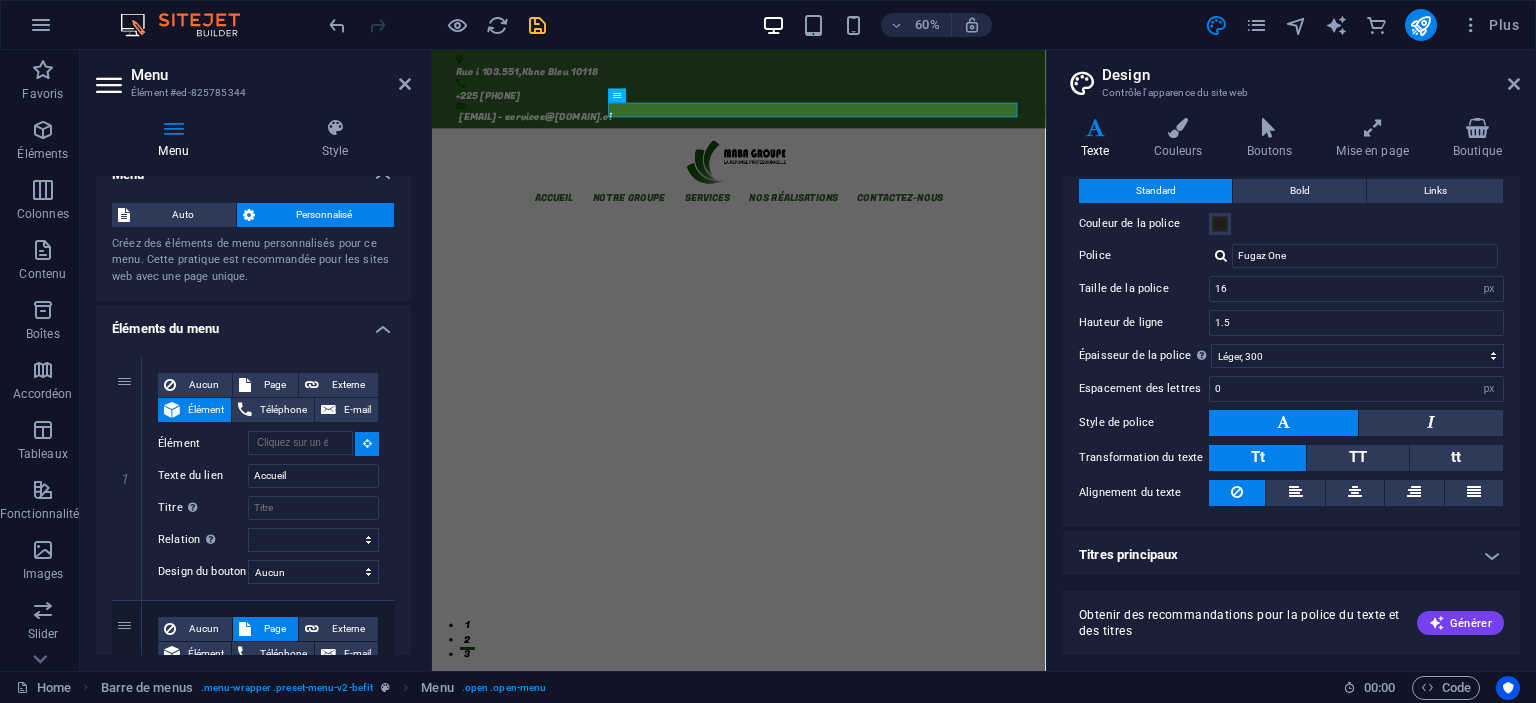 scroll, scrollTop: 0, scrollLeft: 0, axis: both 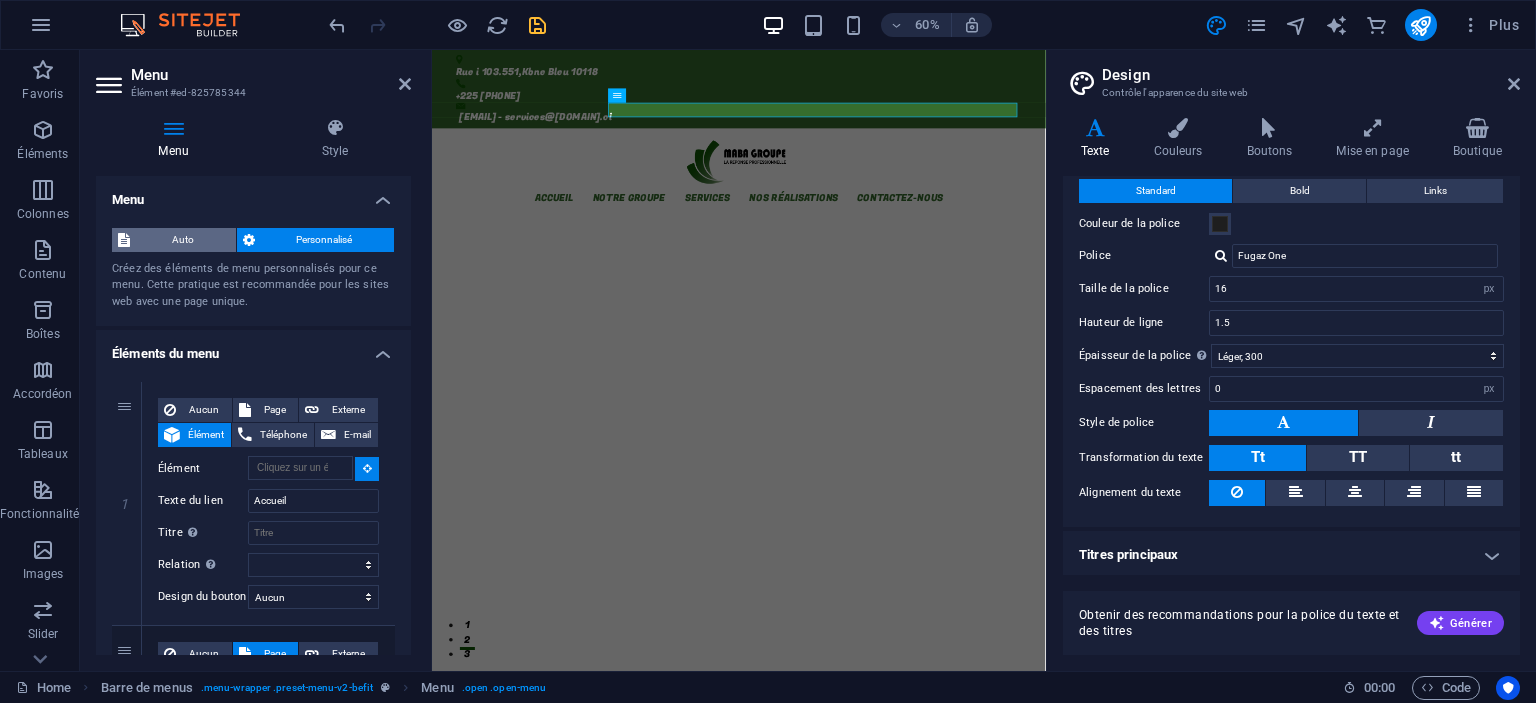 click on "Auto" at bounding box center [183, 240] 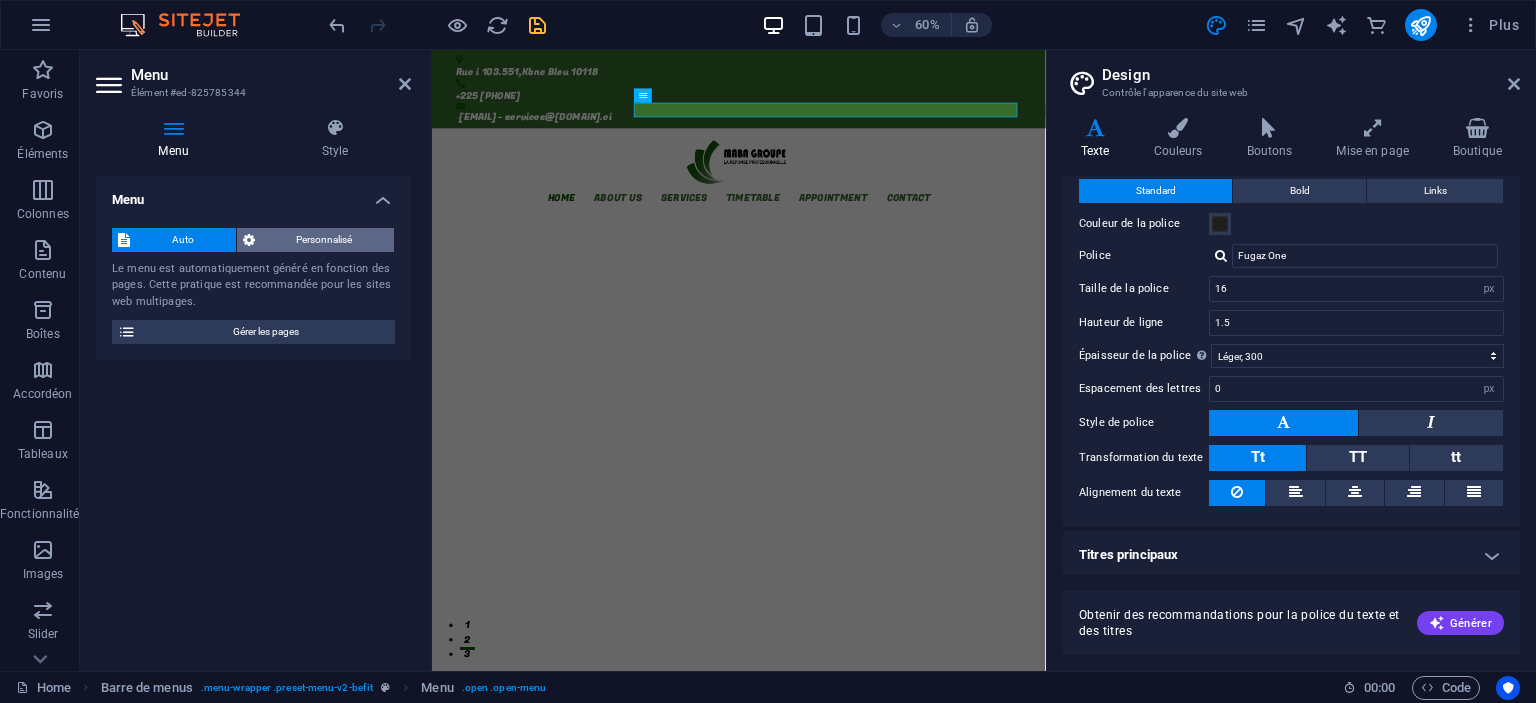 click on "Personnalisé" at bounding box center (325, 240) 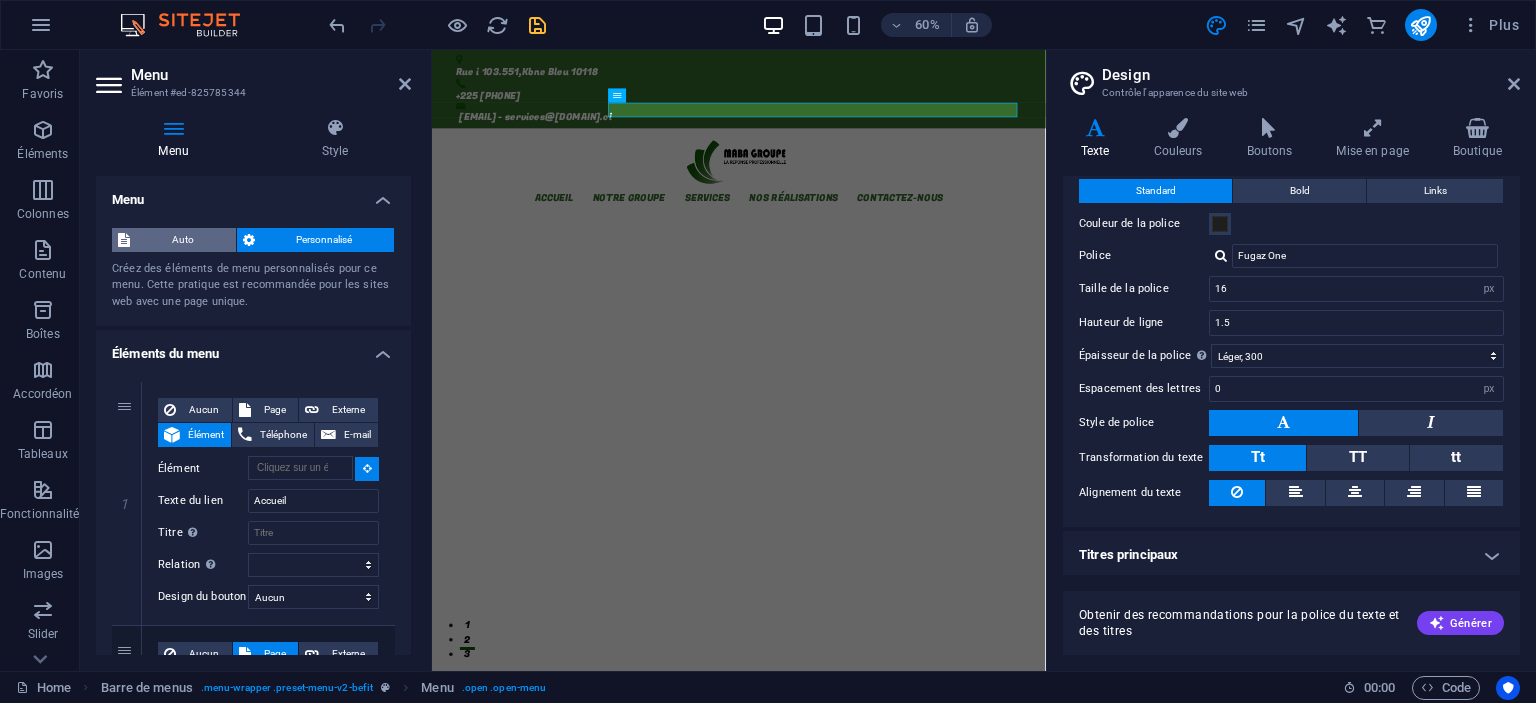 click on "Auto" at bounding box center [183, 240] 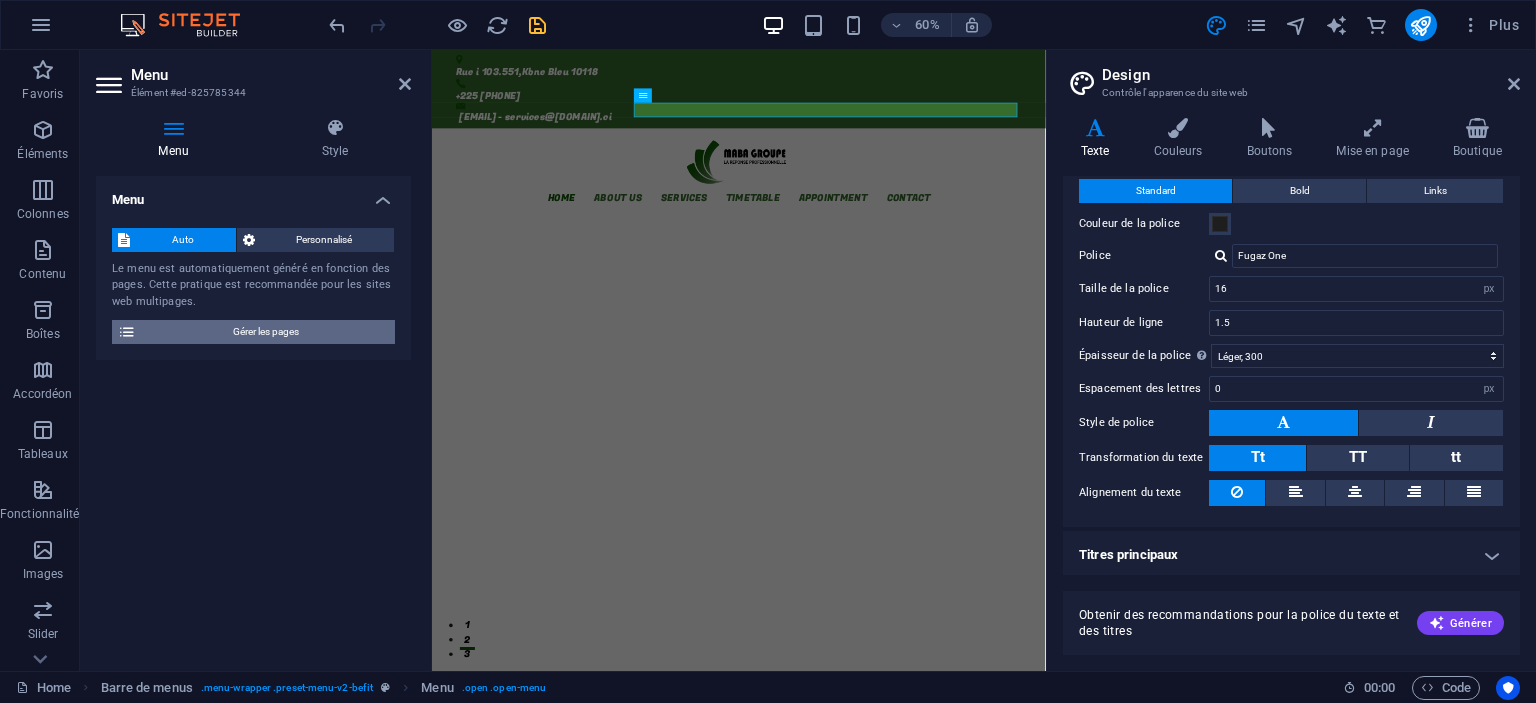 click at bounding box center (127, 332) 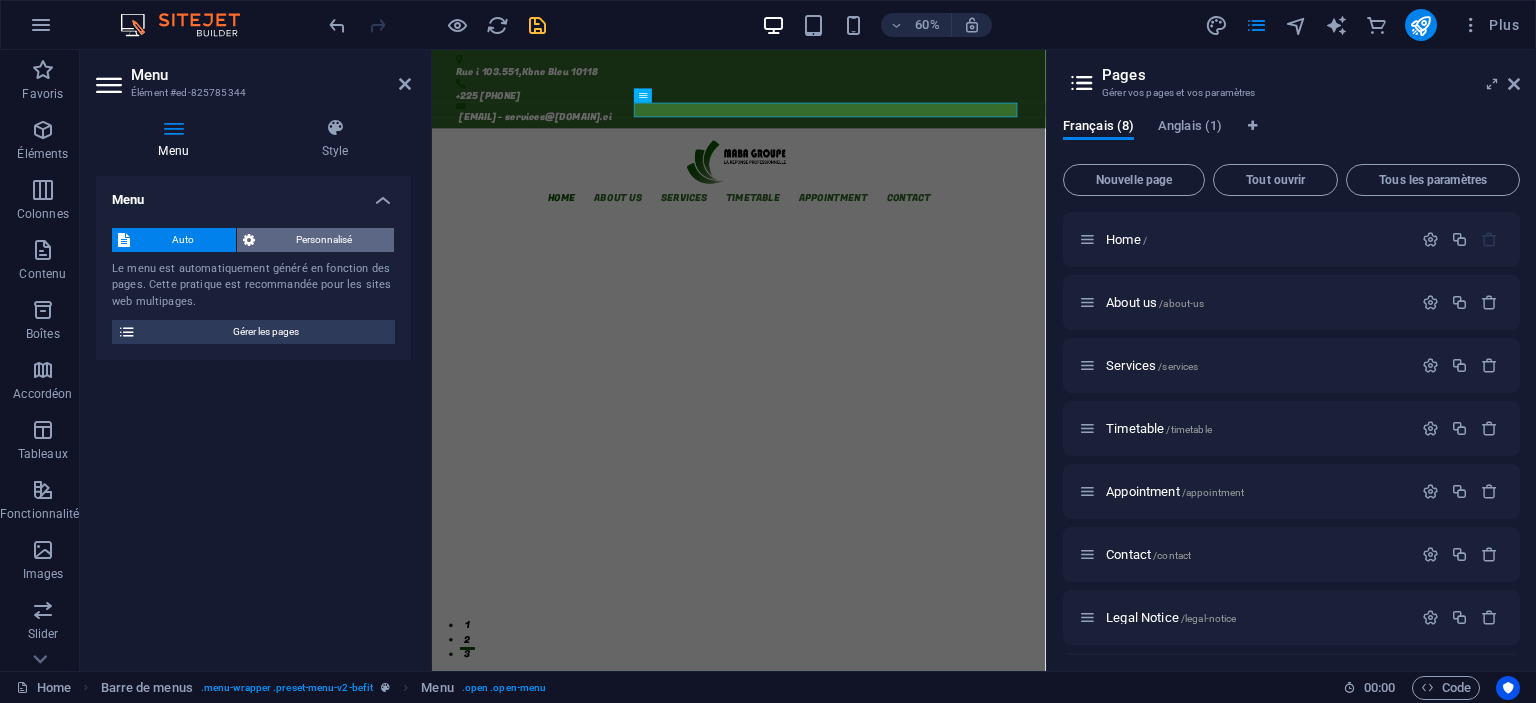 click on "Personnalisé" at bounding box center (325, 240) 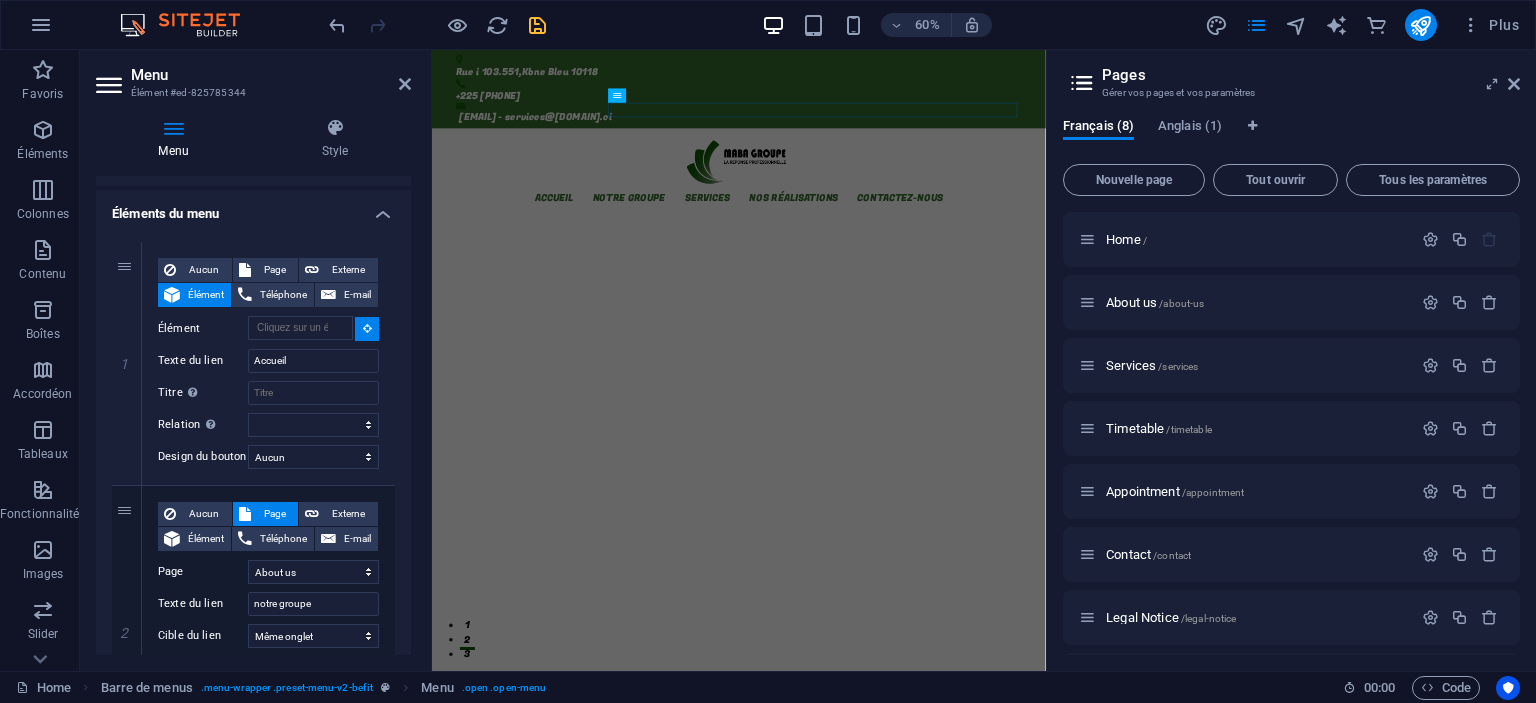 scroll, scrollTop: 0, scrollLeft: 0, axis: both 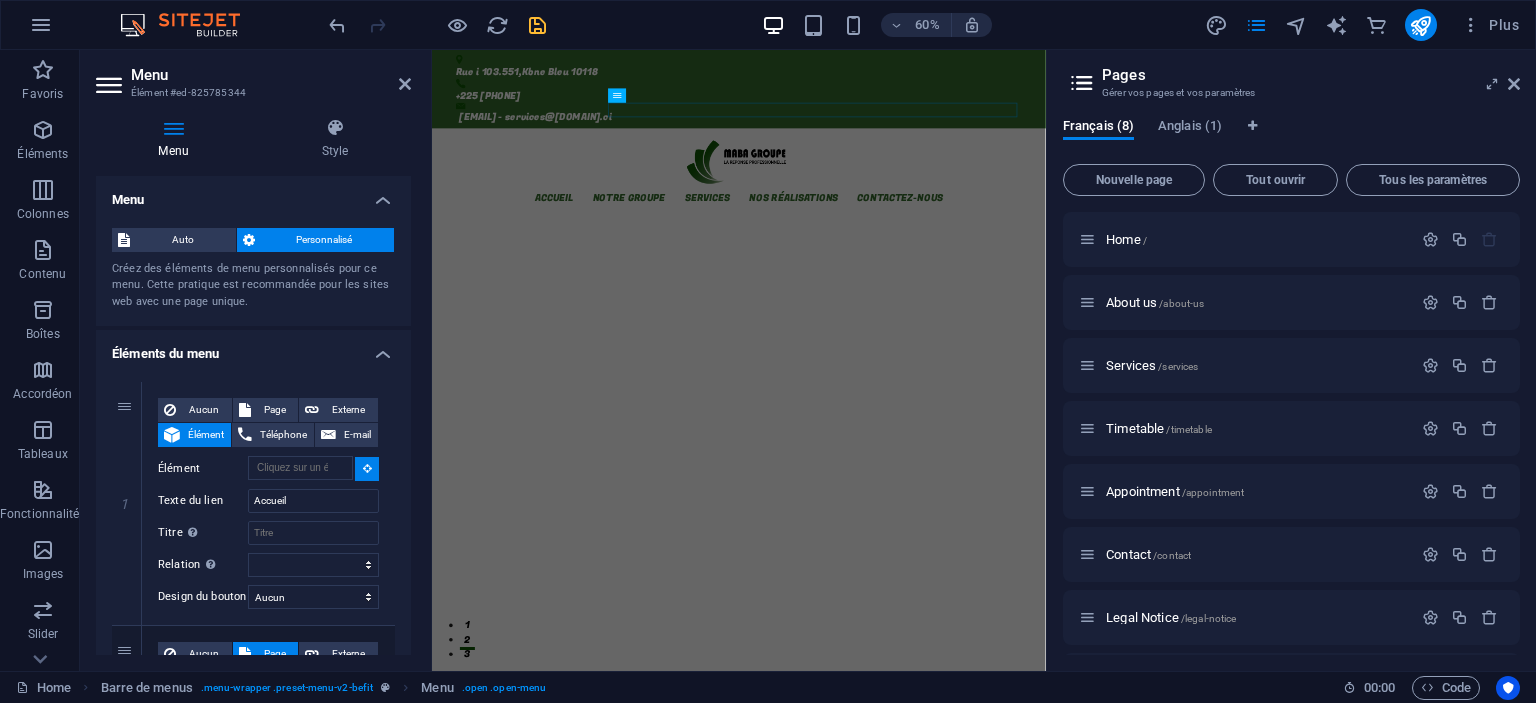 click on "Menu" at bounding box center [253, 194] 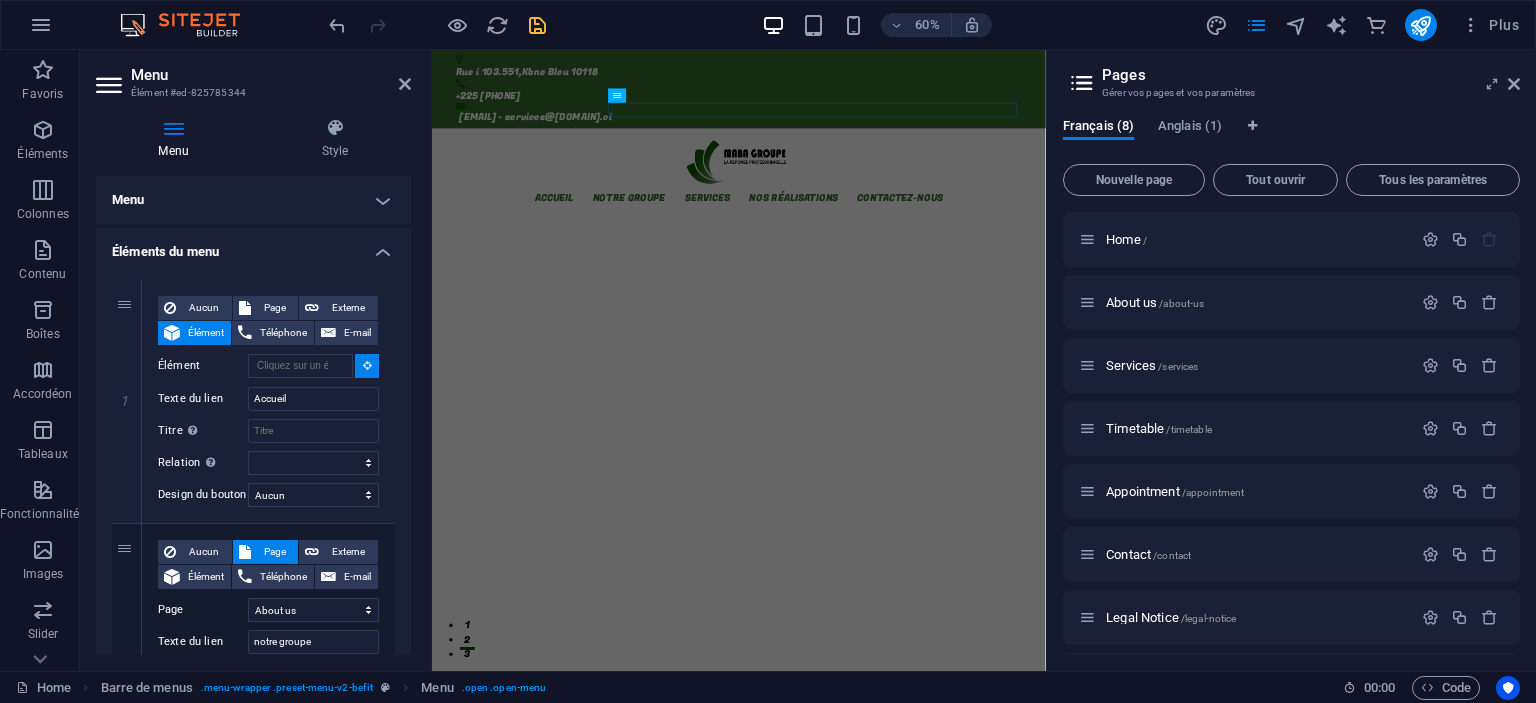 click on "Menu" at bounding box center [253, 200] 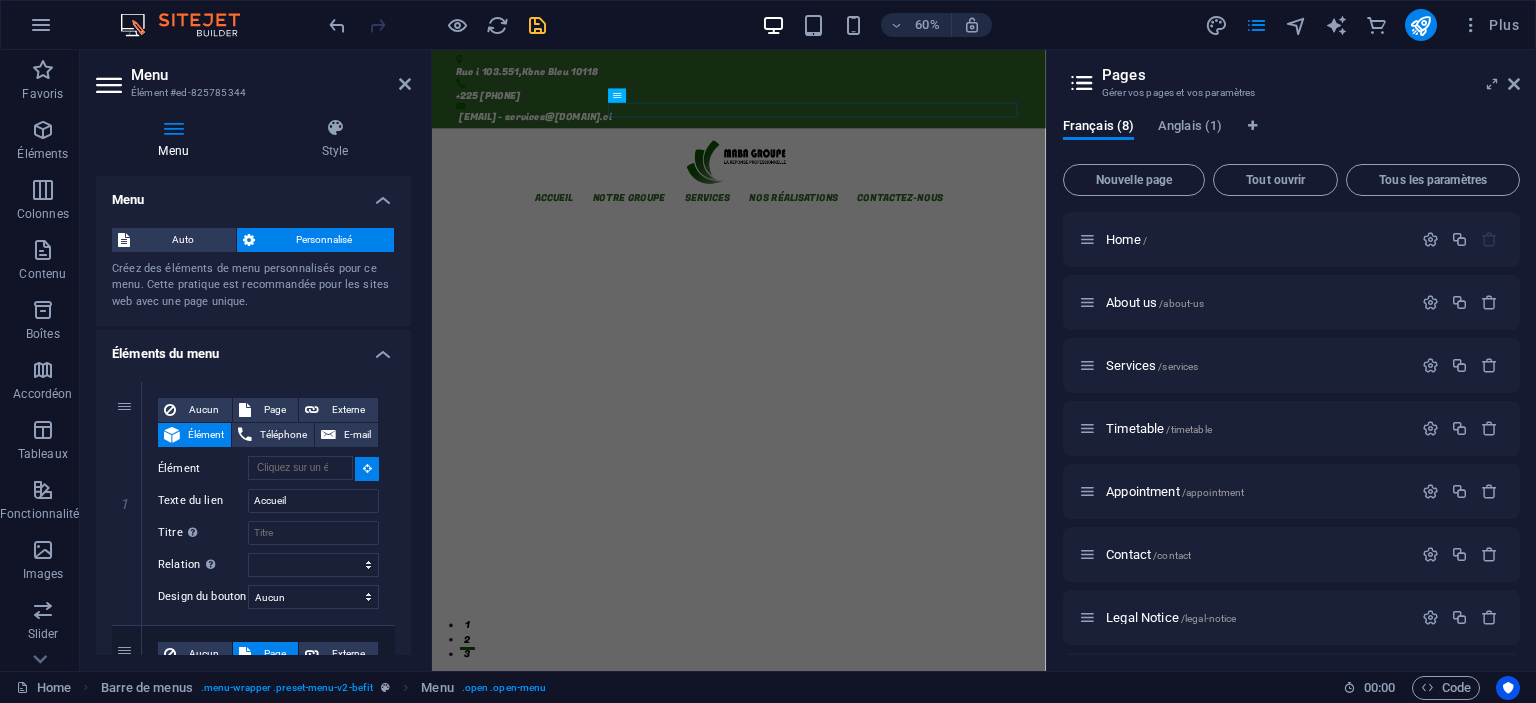click on "Menu" at bounding box center (253, 194) 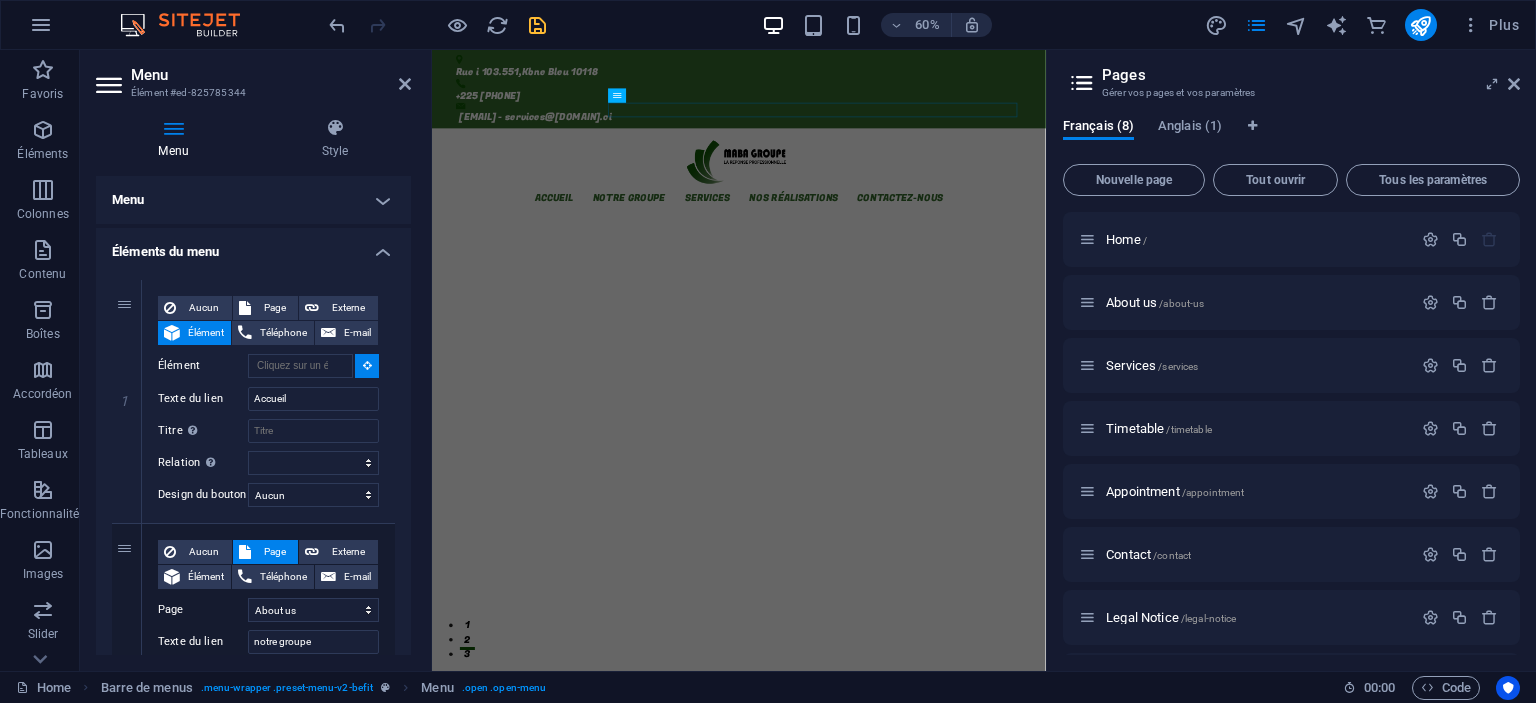 click on "Éléments du menu" at bounding box center [253, 246] 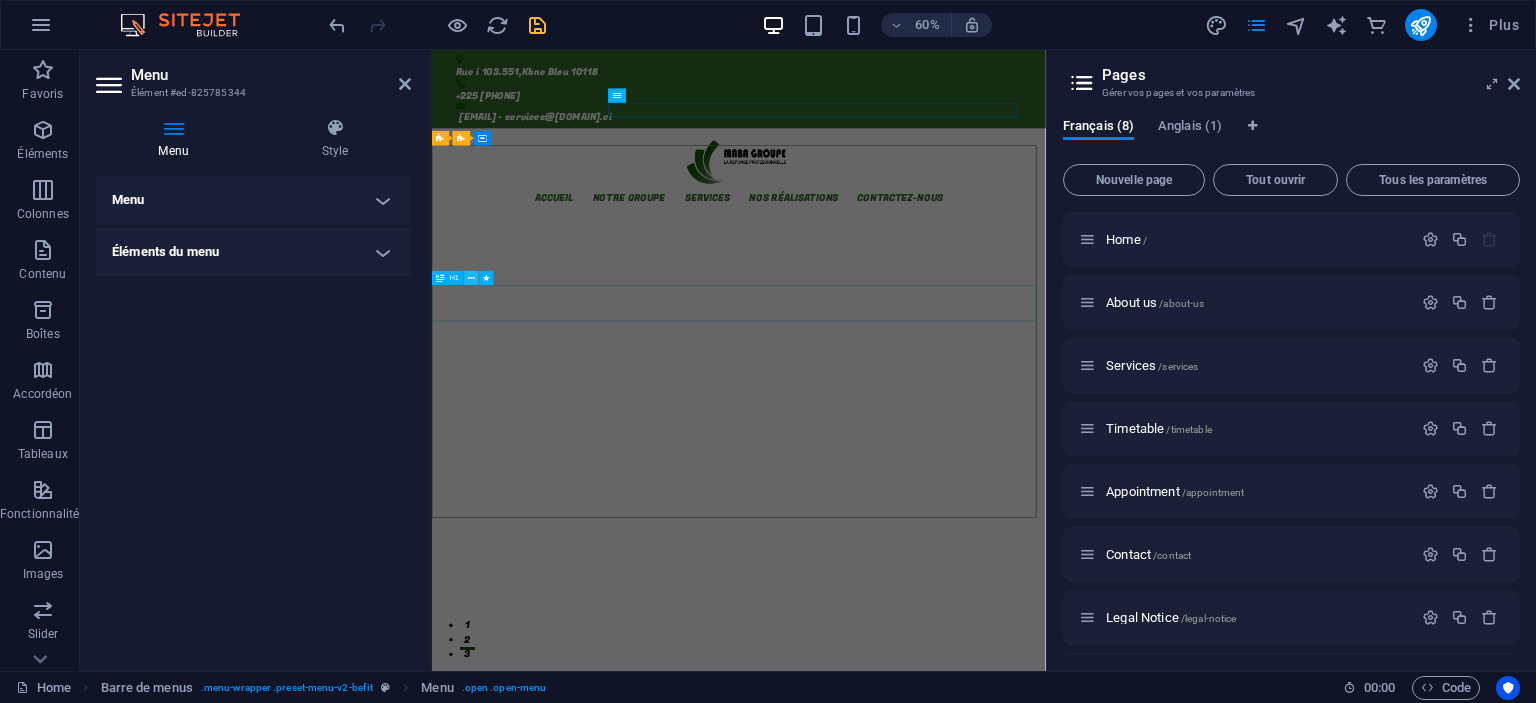 click at bounding box center [472, 278] 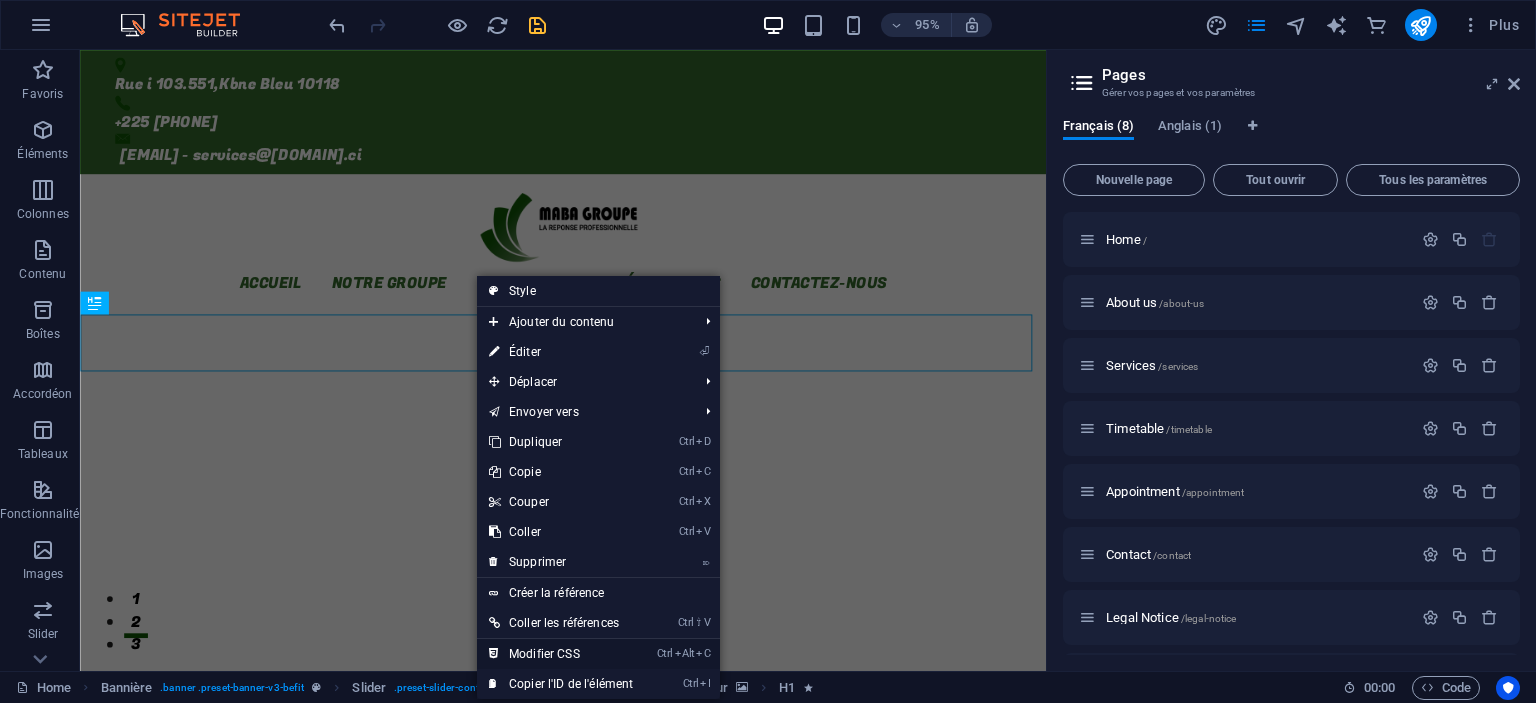 click on "Ctrl Alt C  Modifier CSS" at bounding box center [561, 654] 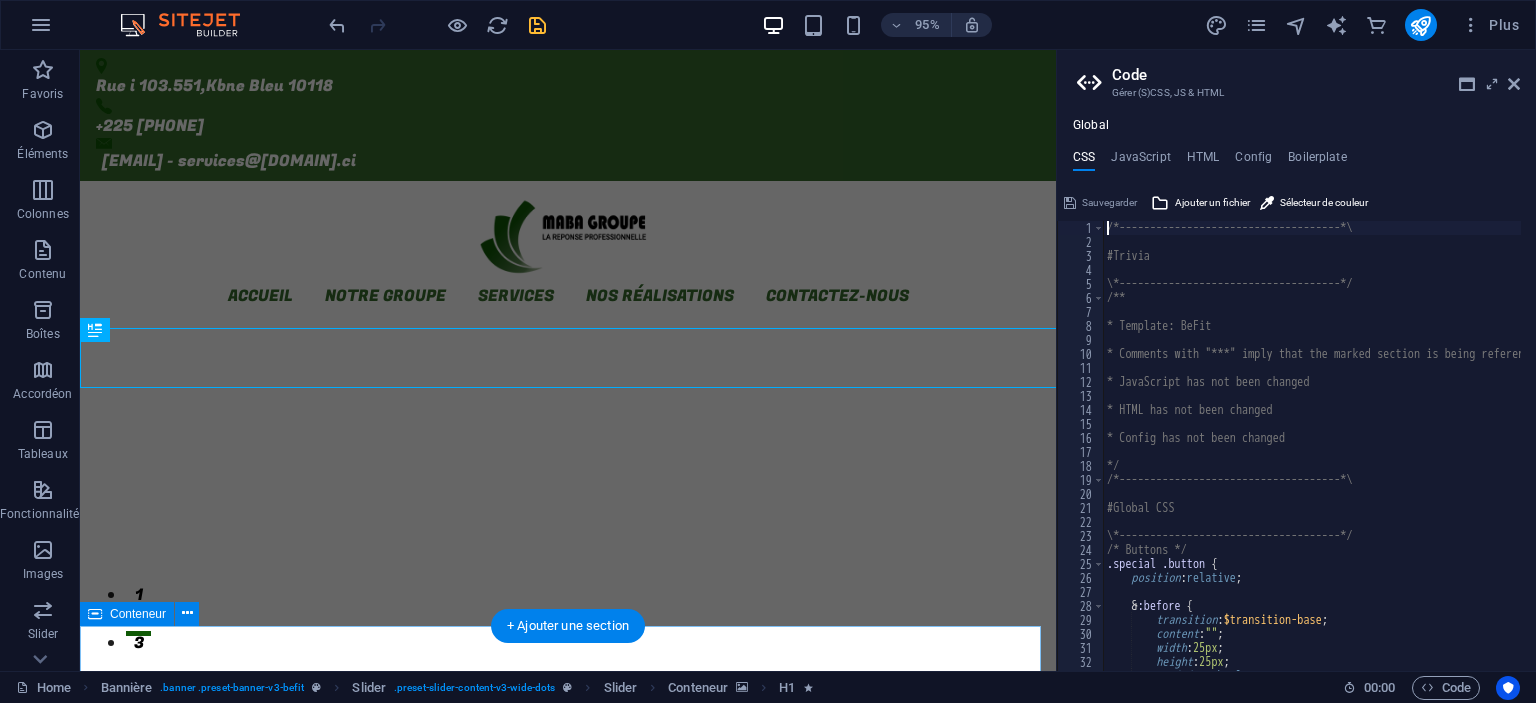 type on "color: $white!important;" 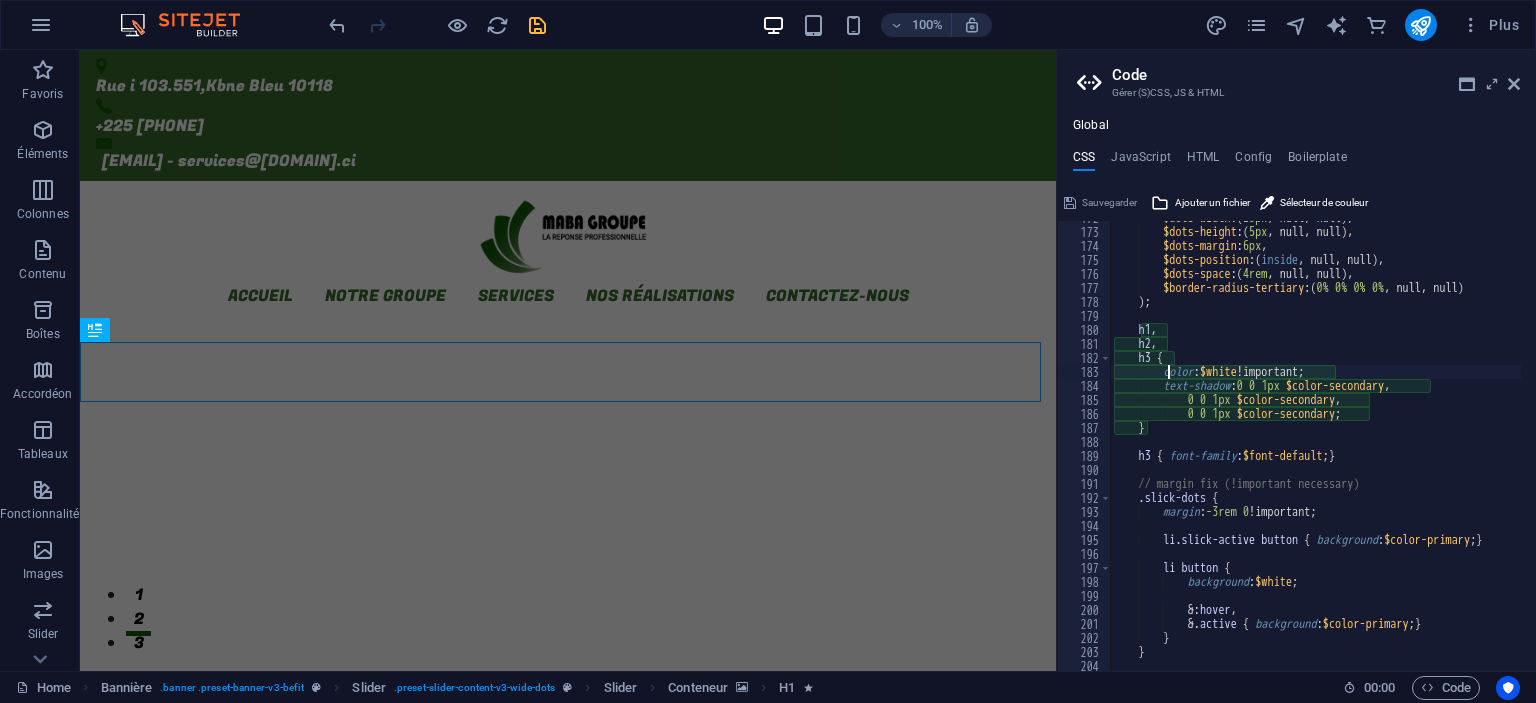 scroll, scrollTop: 1764, scrollLeft: 0, axis: vertical 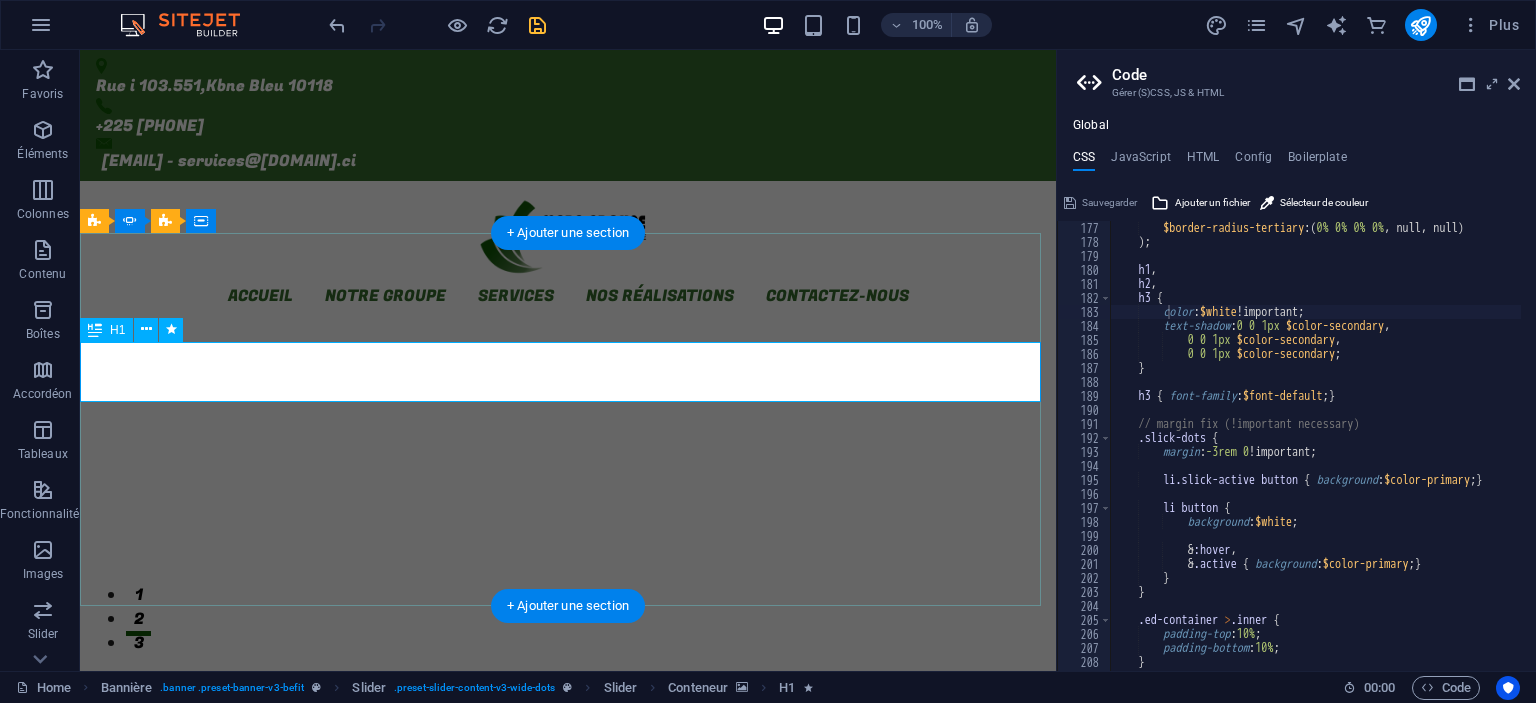 click on "bienvenuechez  mabagroupe.ci" at bounding box center (-2323, 4176) 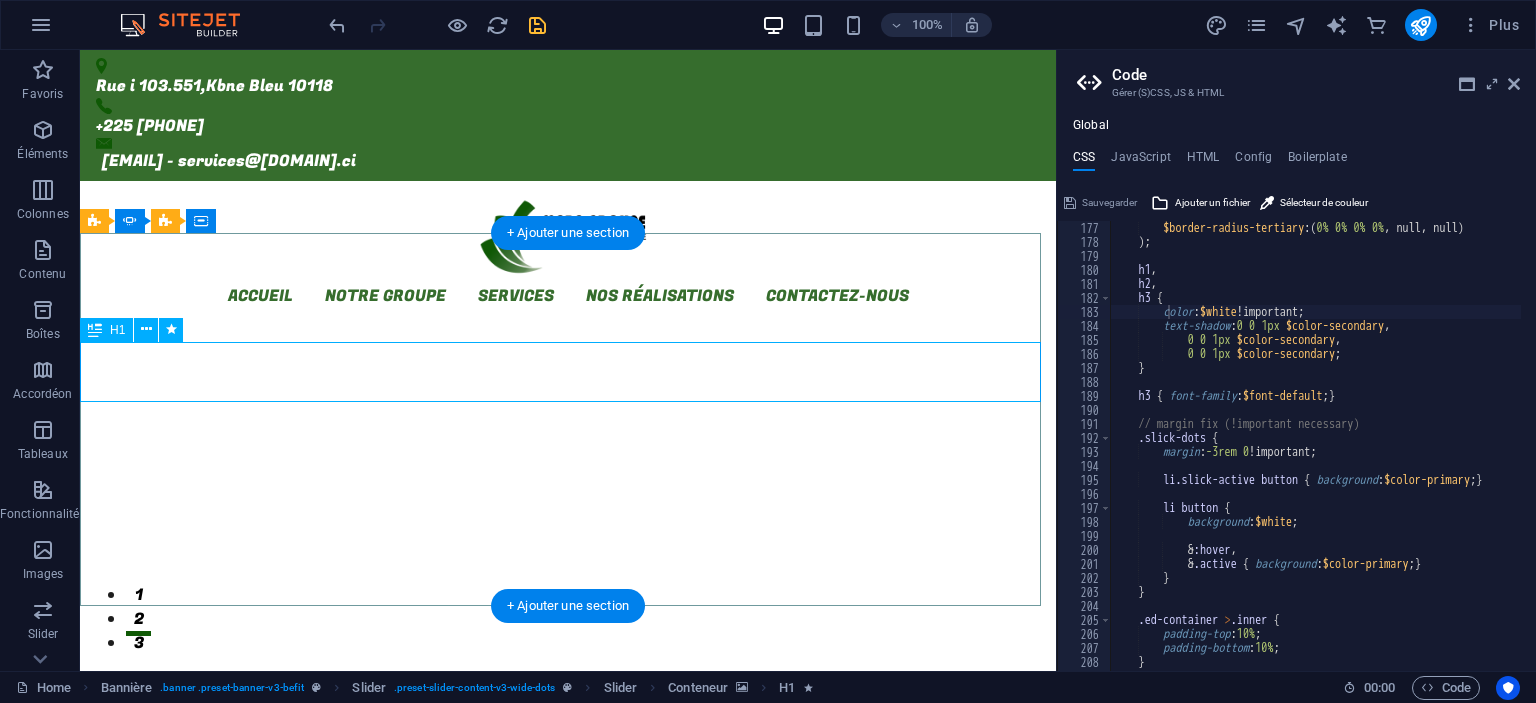 click on "mabagroupe.ci" at bounding box center [-2127, 3432] 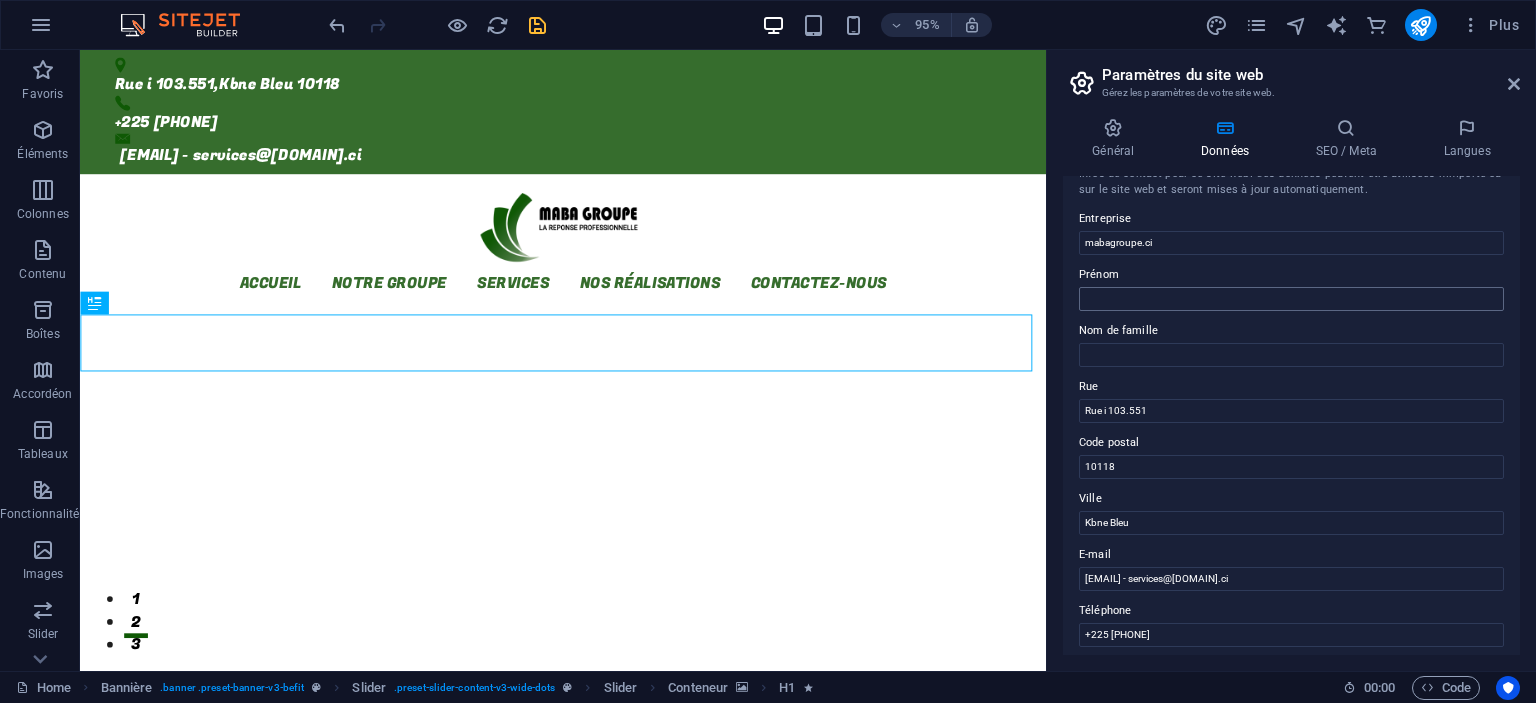 scroll, scrollTop: 0, scrollLeft: 0, axis: both 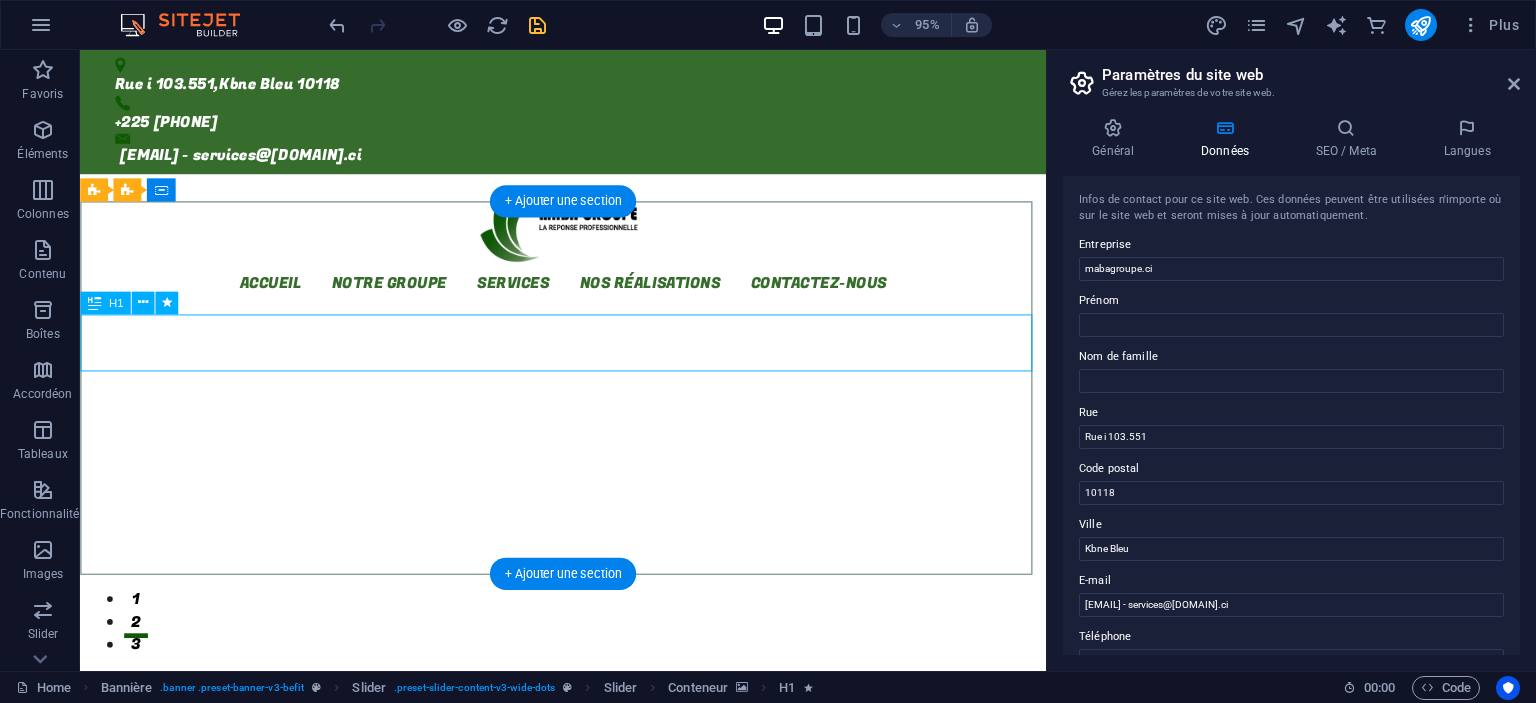 click on "bienvenuechez  mabagroupe.ci" at bounding box center [-2425, 3460] 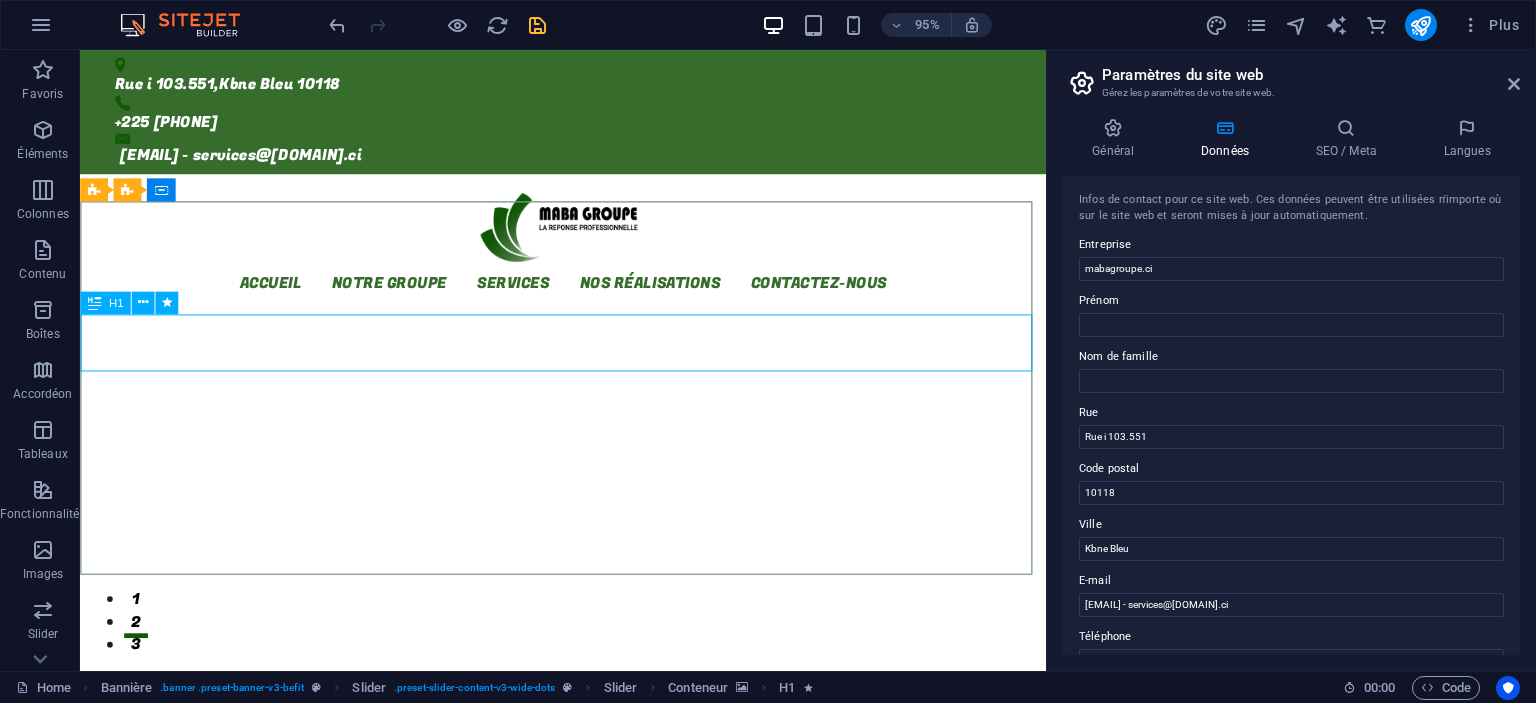 click at bounding box center (94, 302) 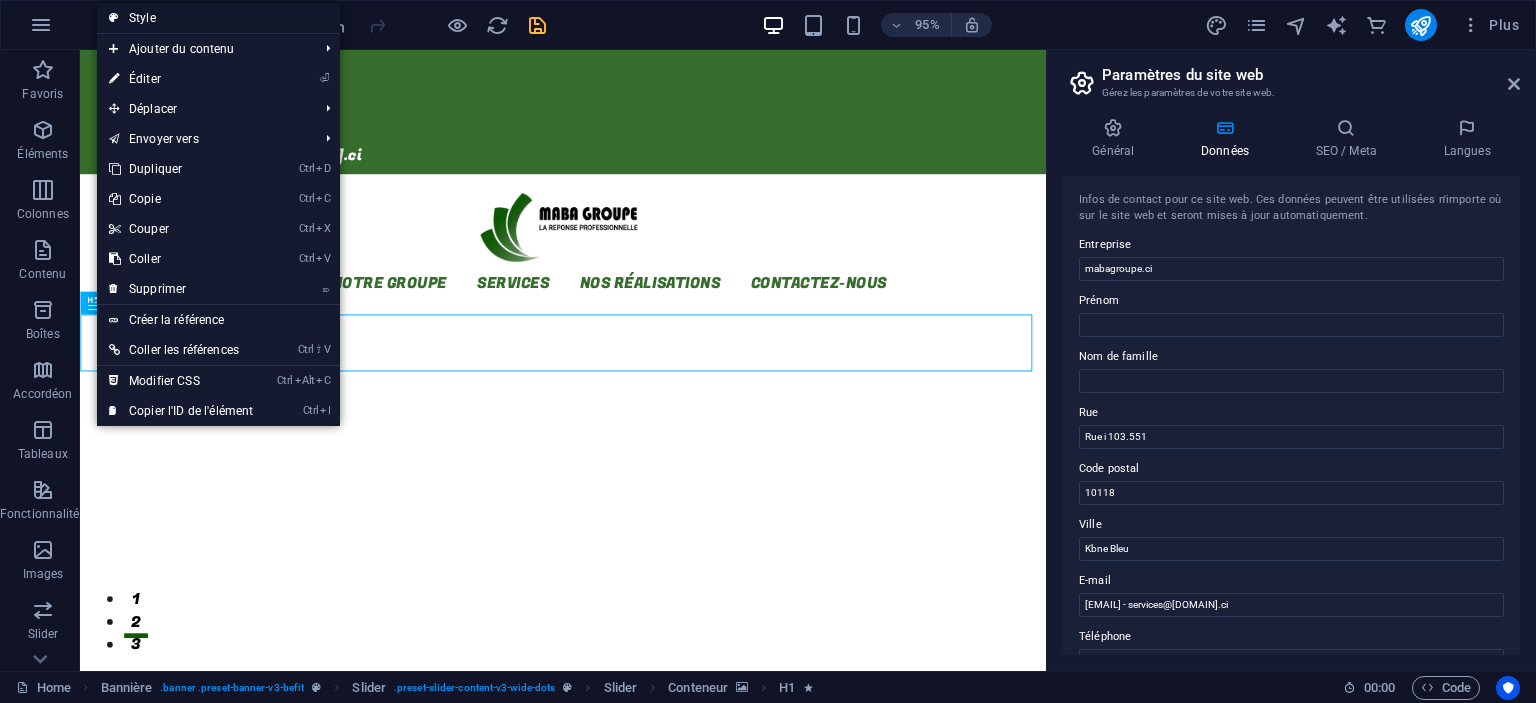 click on "Style" at bounding box center [218, 18] 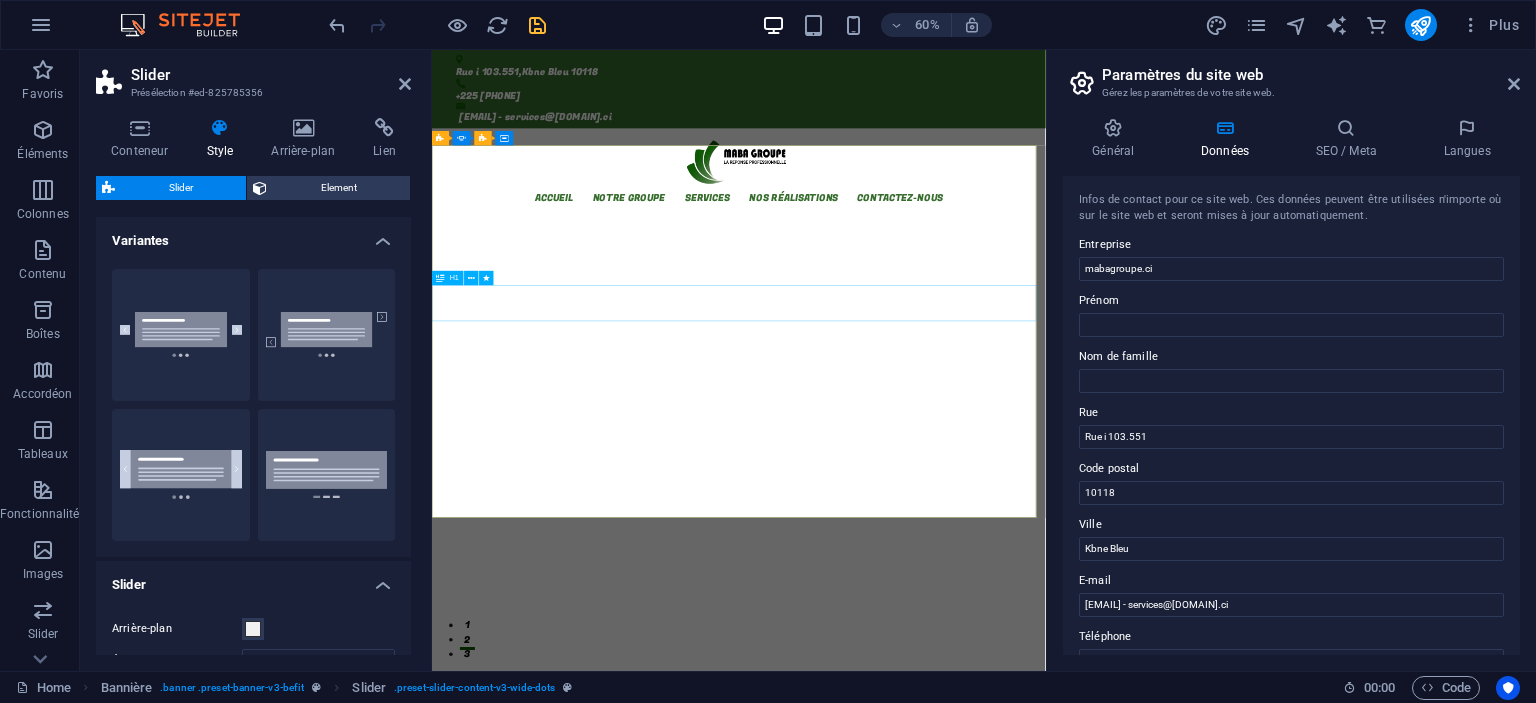 click on "bienvenuechez  mabagroupe.ci" at bounding box center (-2088, 3465) 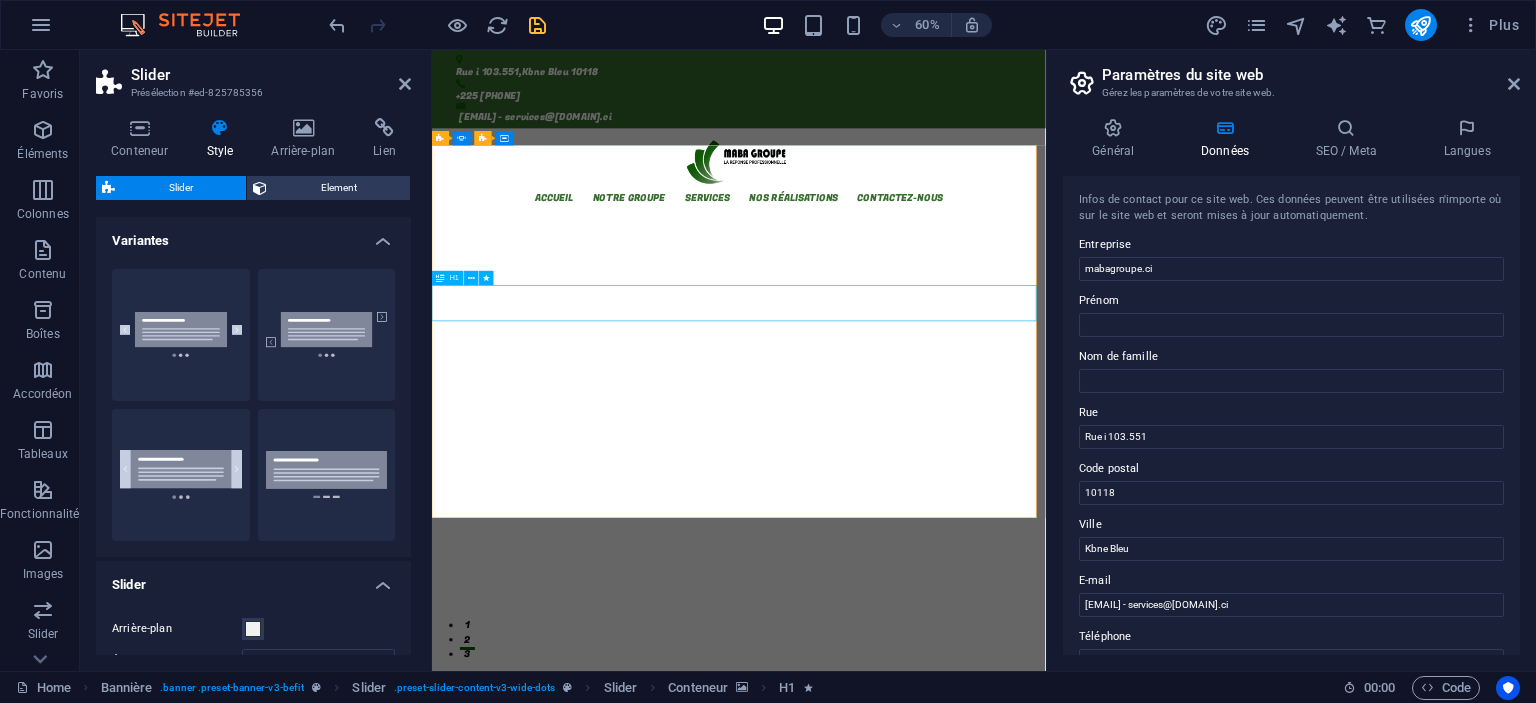 click on "bienvenuechez  mabagroupe.ci" at bounding box center (-2088, 3465) 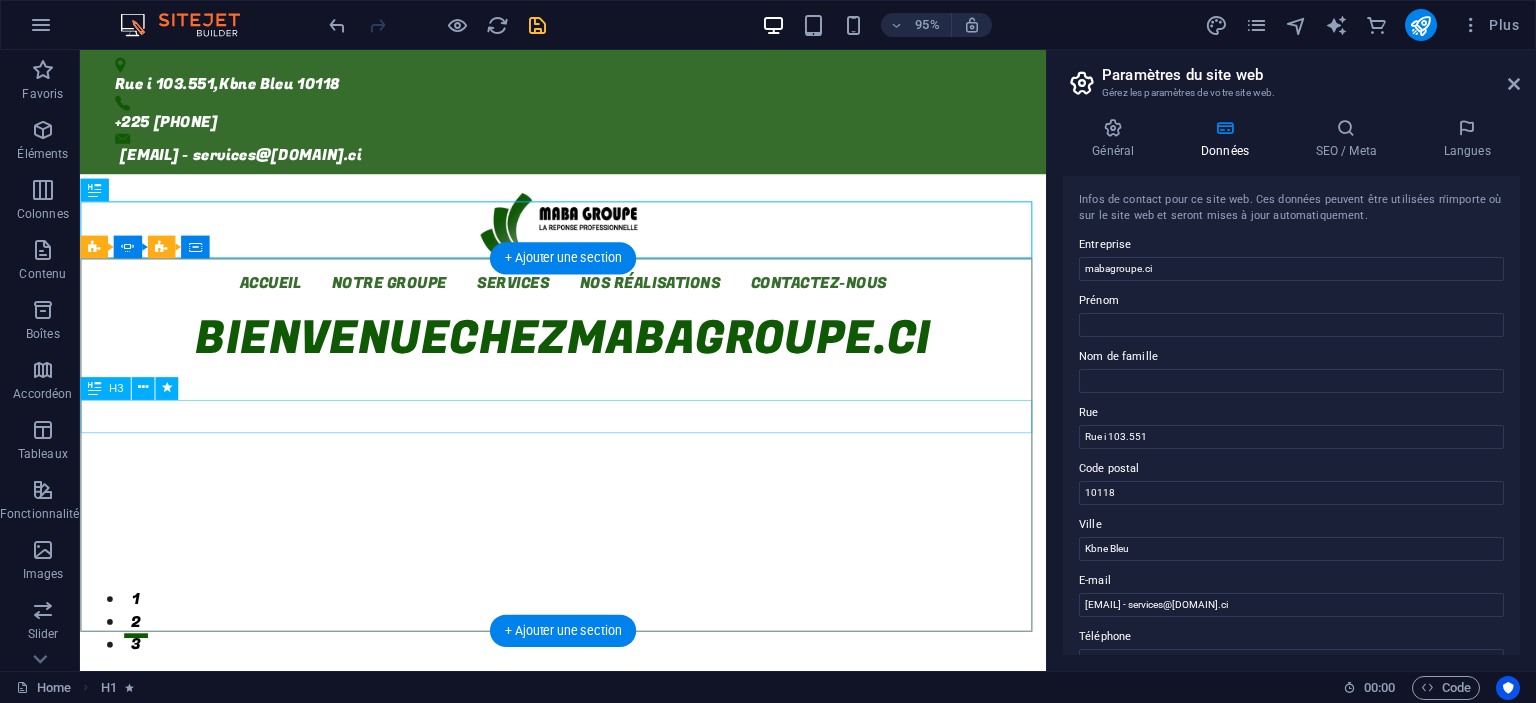 click on "Lorem Ipsum is simply dummy text of the printing" at bounding box center [-2425, 3256] 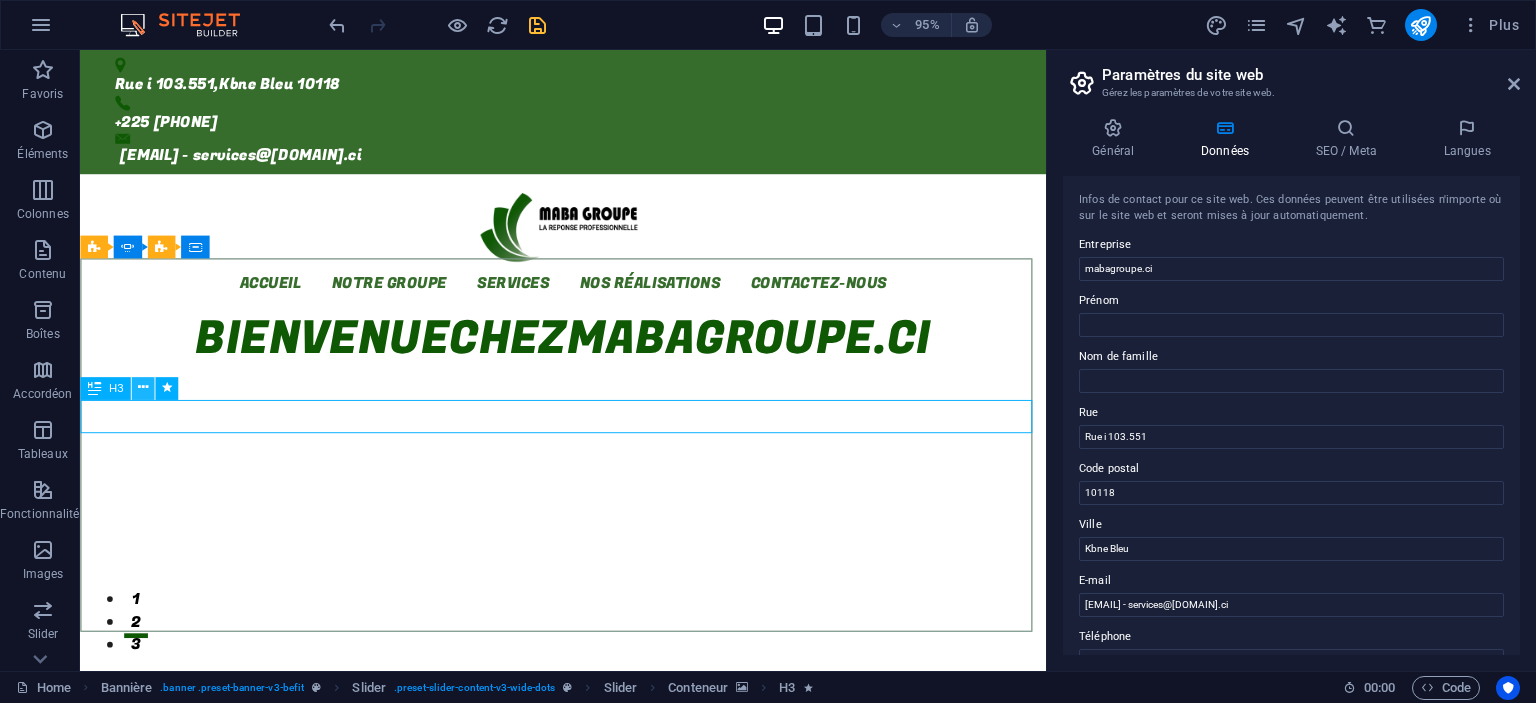 click at bounding box center (143, 388) 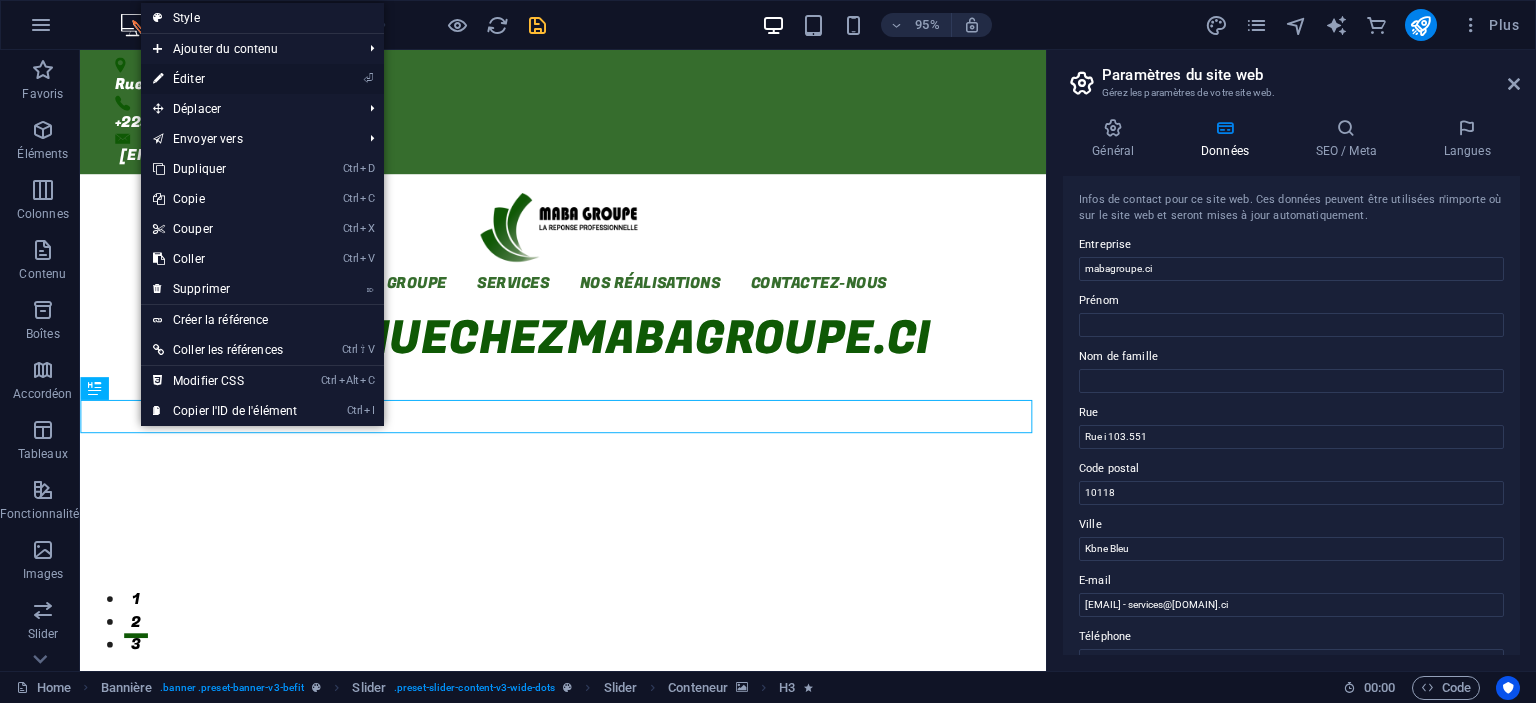 click on "⏎  Éditer" at bounding box center [225, 79] 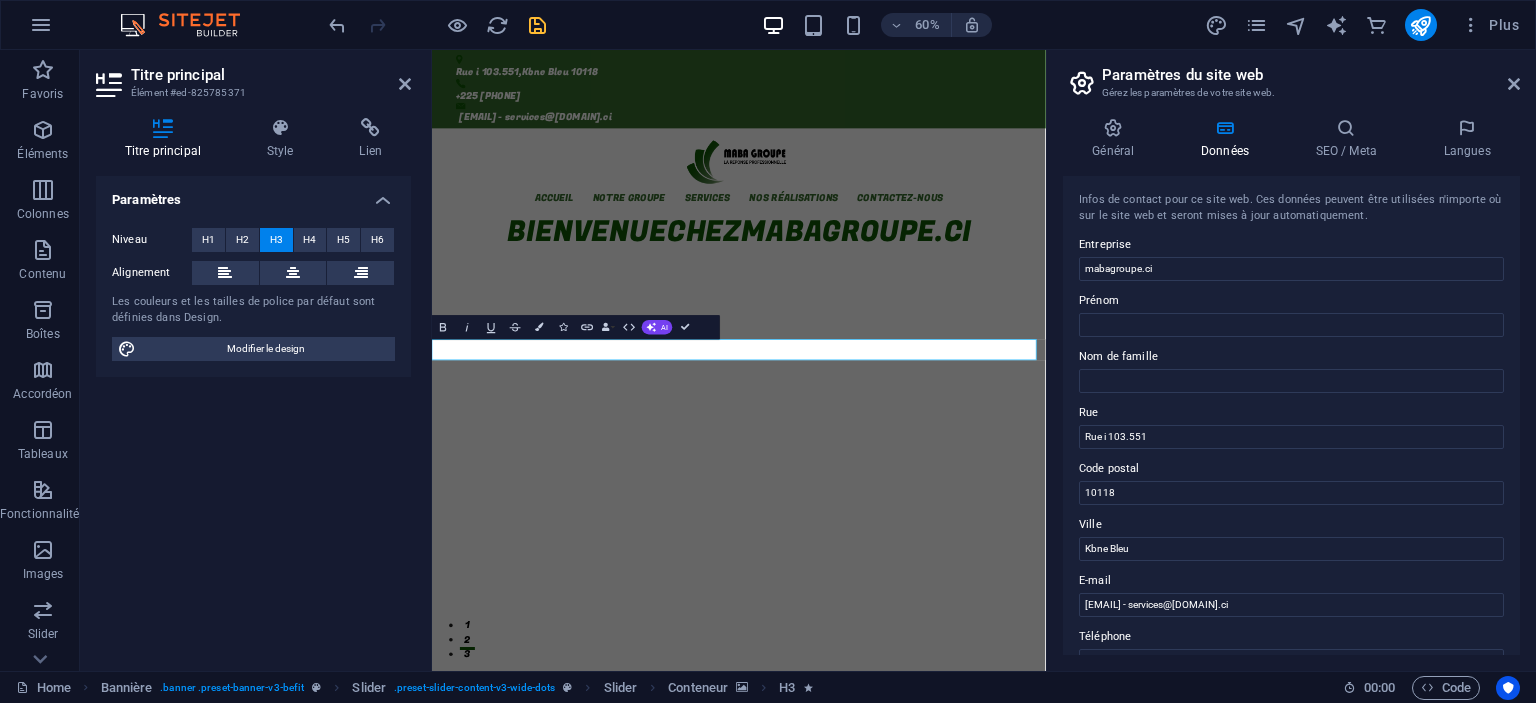 click at bounding box center [-2088, 2947] 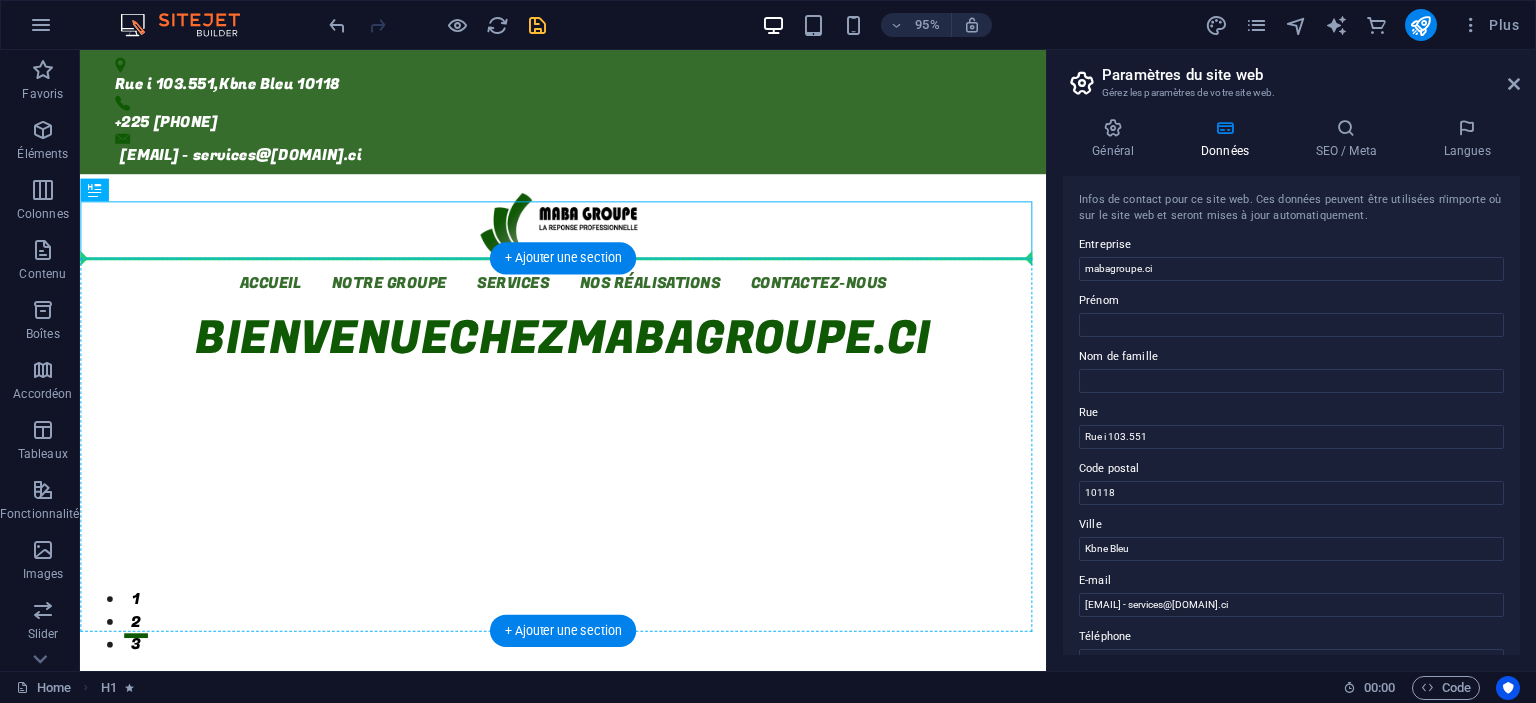 drag, startPoint x: 176, startPoint y: 237, endPoint x: 261, endPoint y: 376, distance: 162.92943 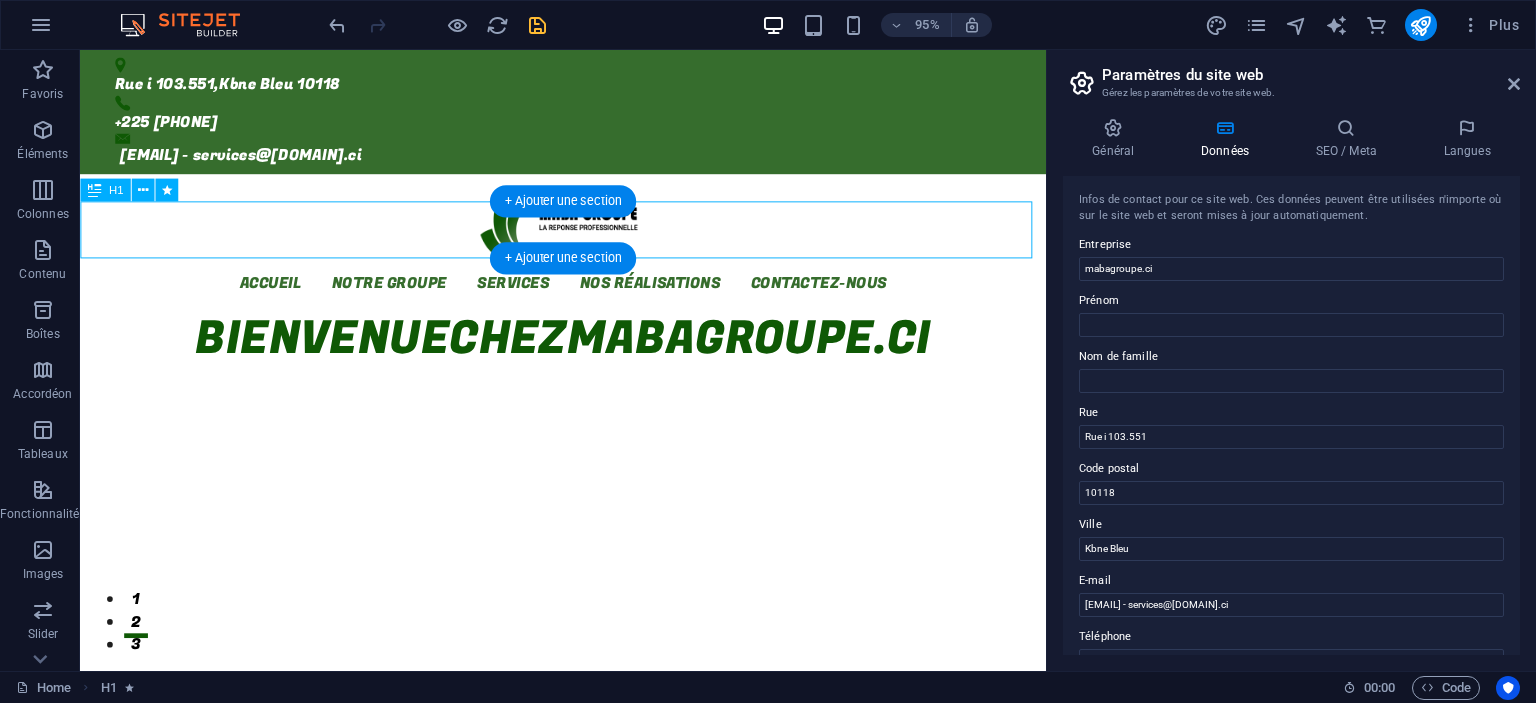 click on "mabagroupe.ci" at bounding box center [784, 354] 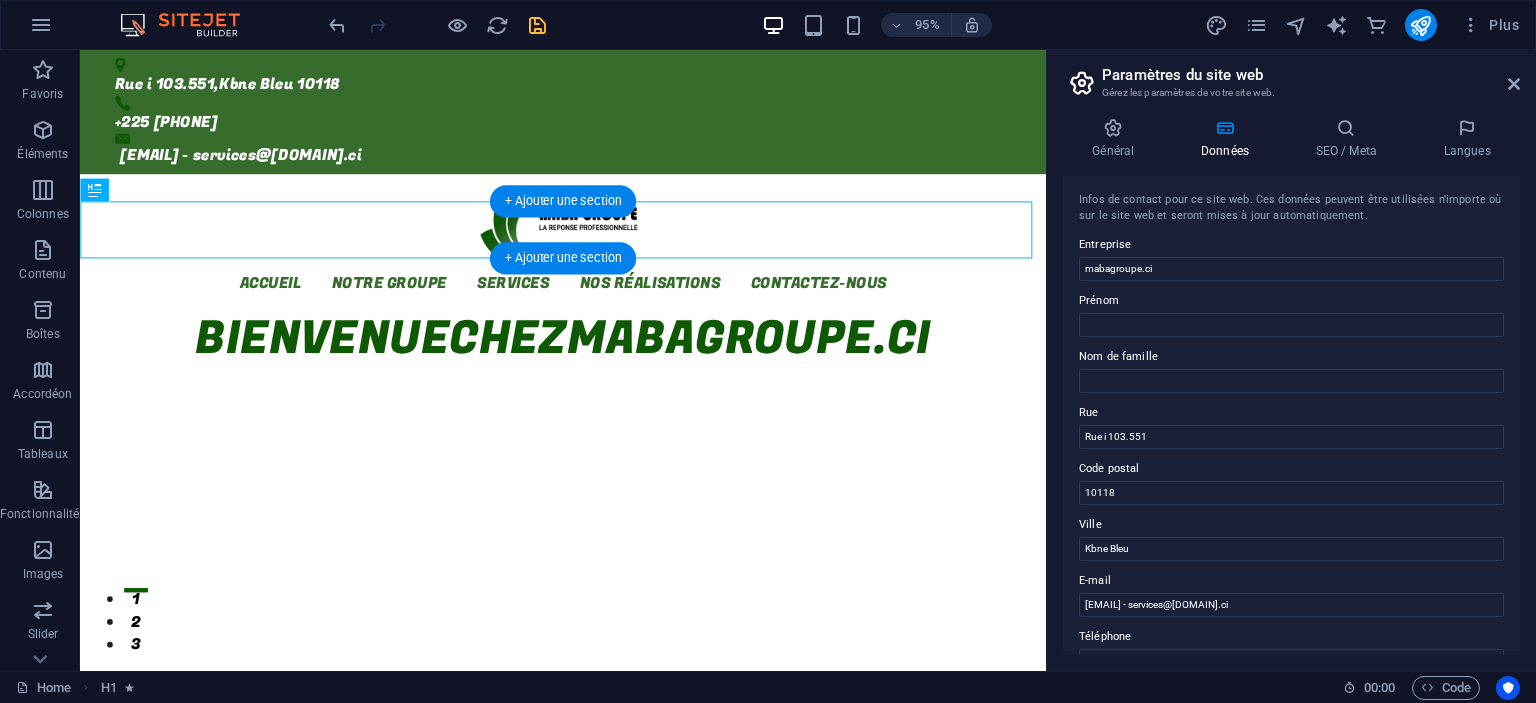 drag, startPoint x: 180, startPoint y: 236, endPoint x: 115, endPoint y: 244, distance: 65.490456 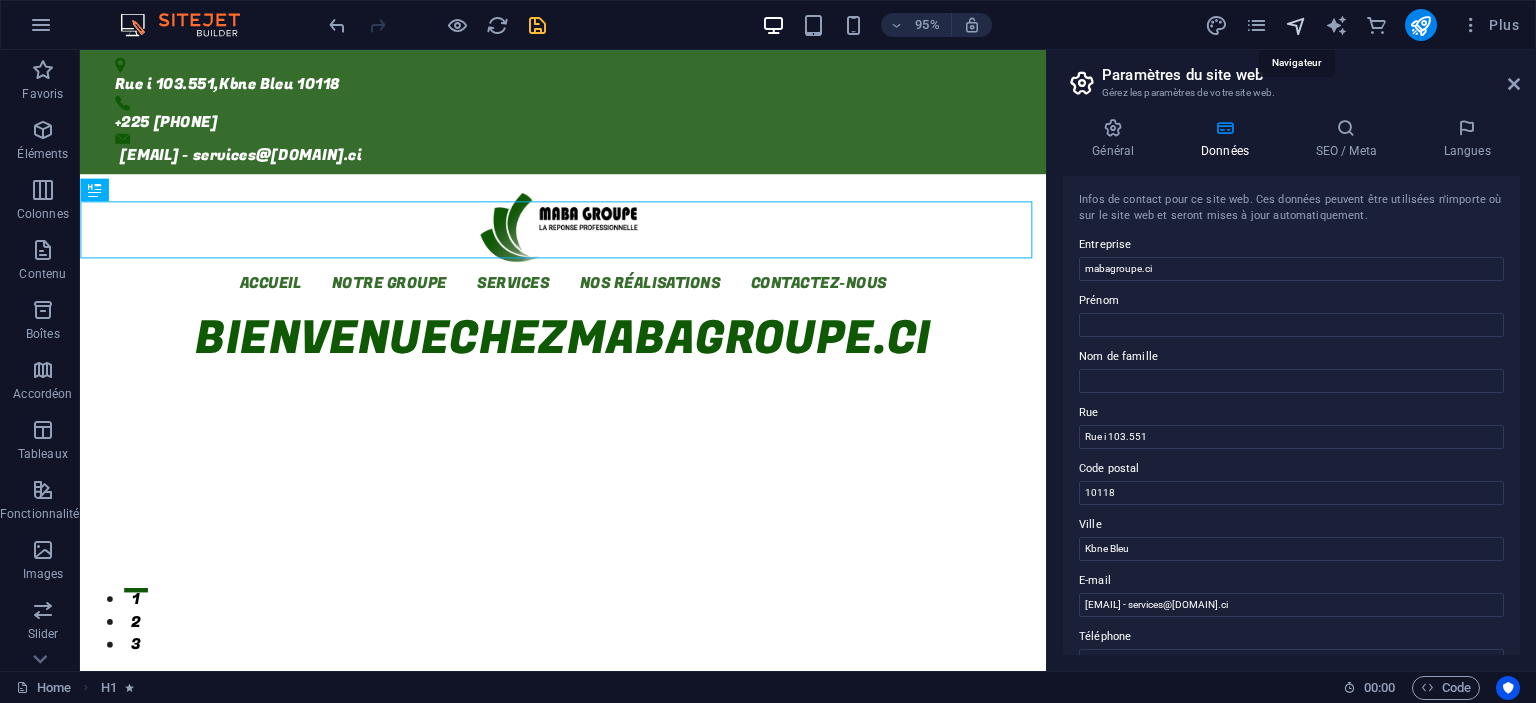click at bounding box center (1296, 25) 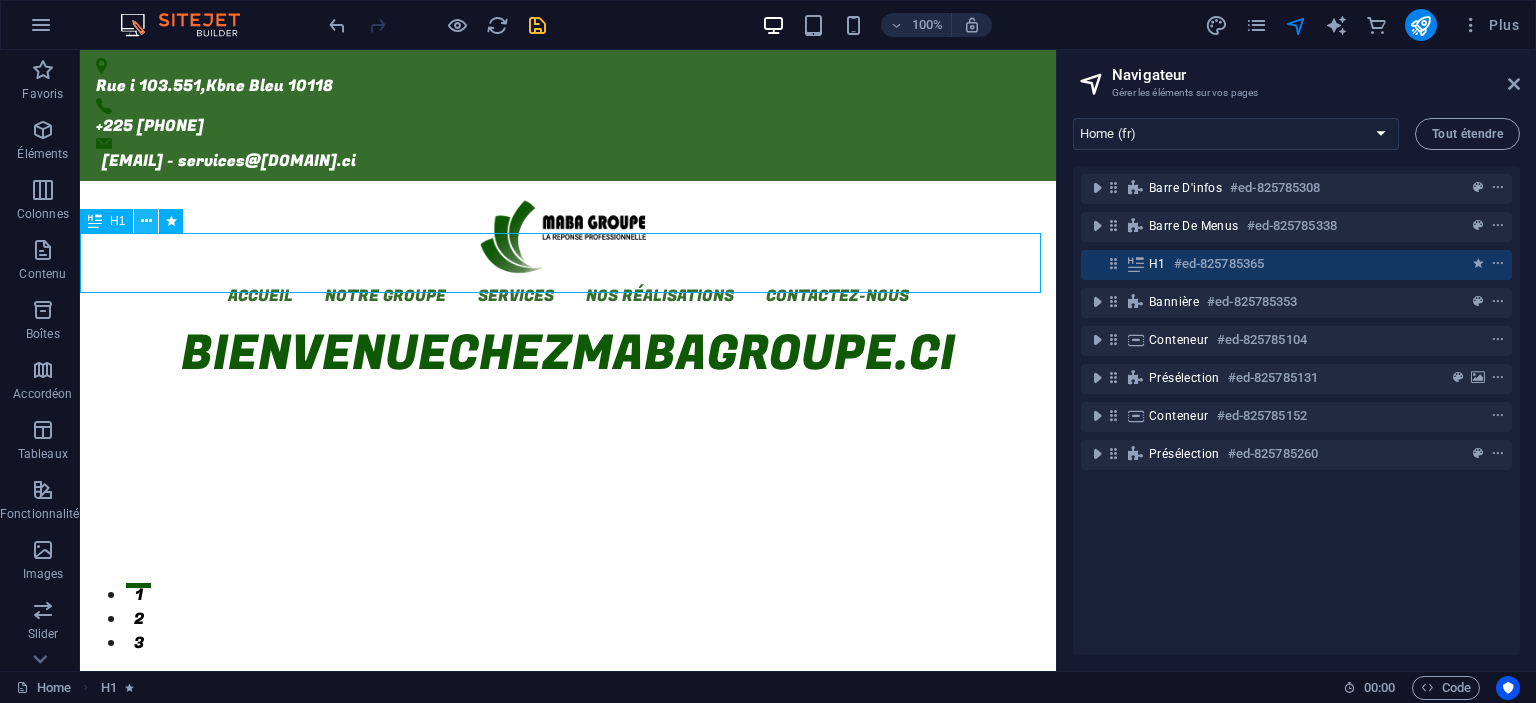 click at bounding box center (146, 221) 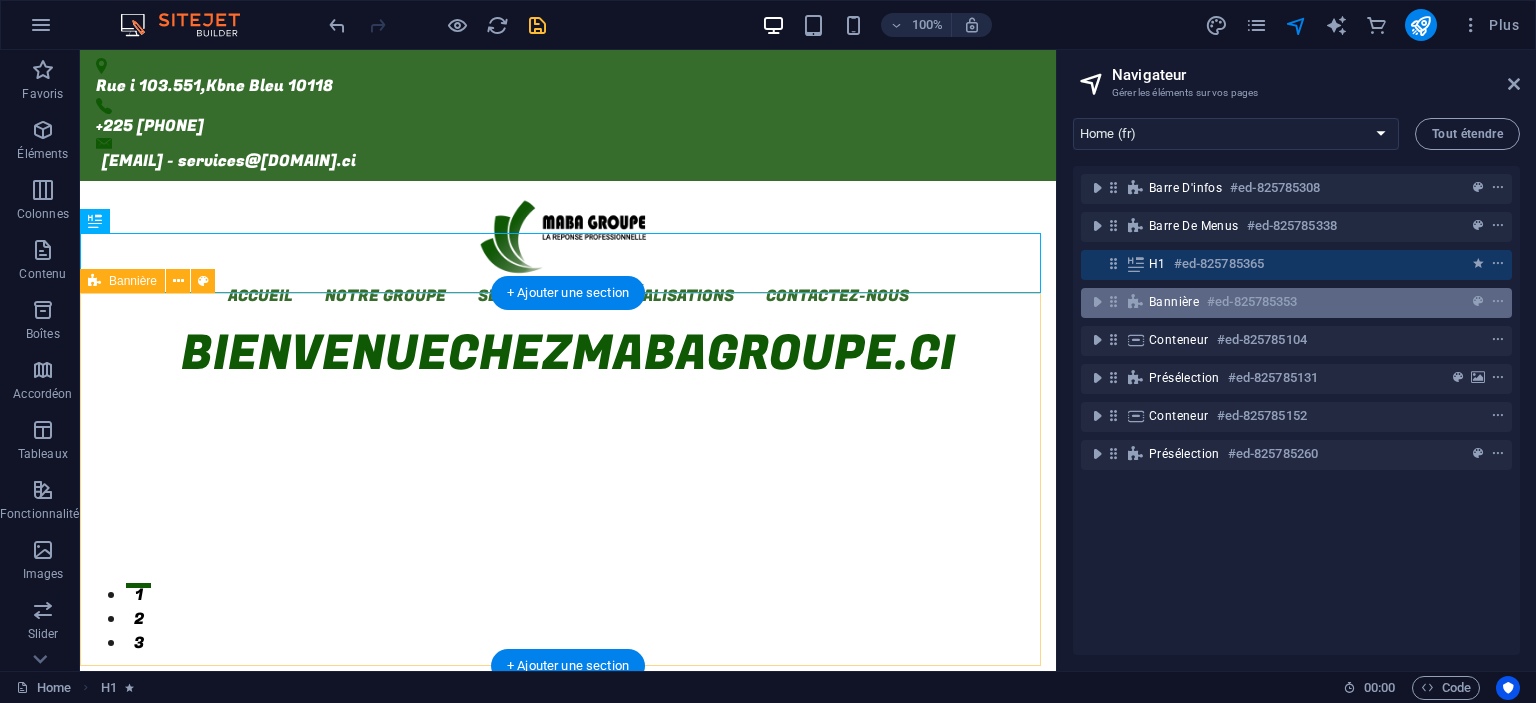 click on "Bannière" at bounding box center (1174, 302) 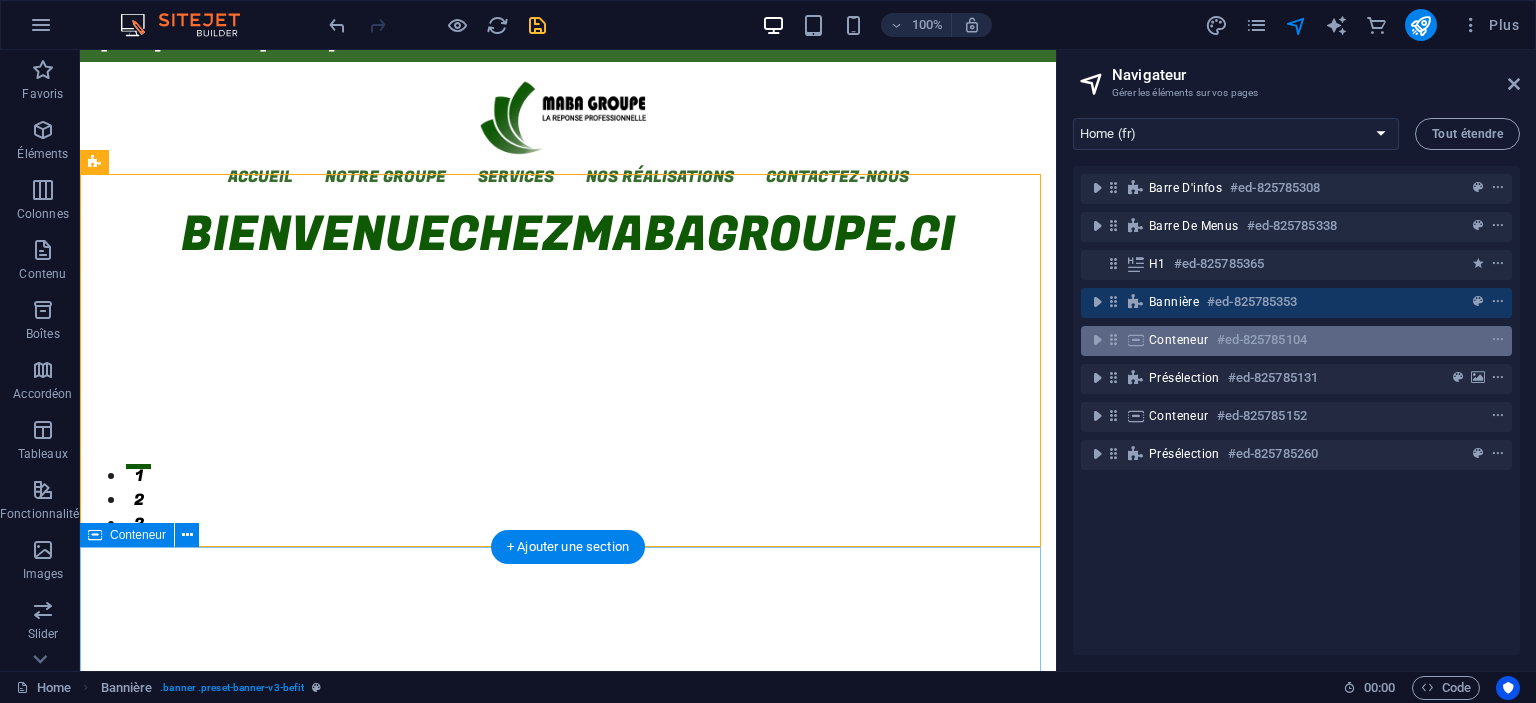 click on "Conteneur" at bounding box center (1179, 340) 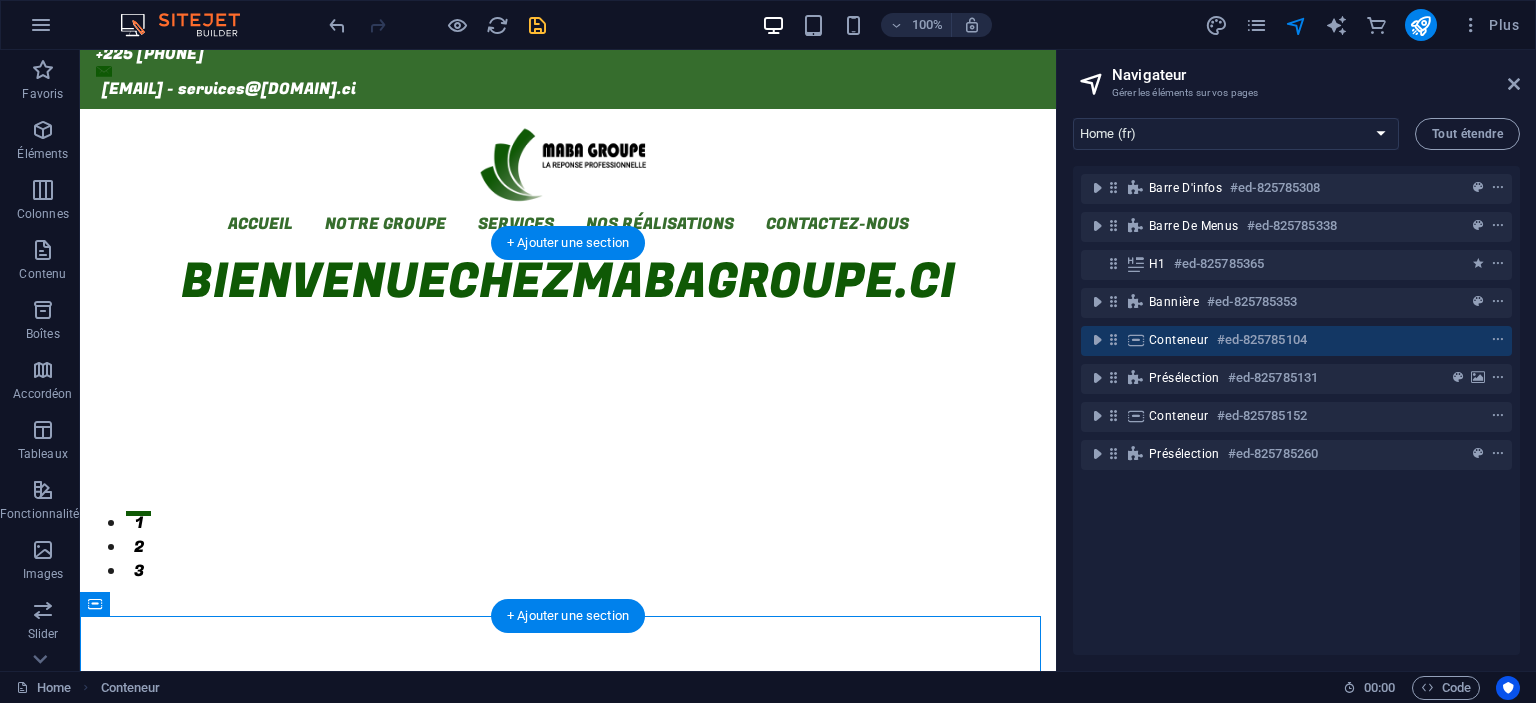 scroll, scrollTop: 21, scrollLeft: 0, axis: vertical 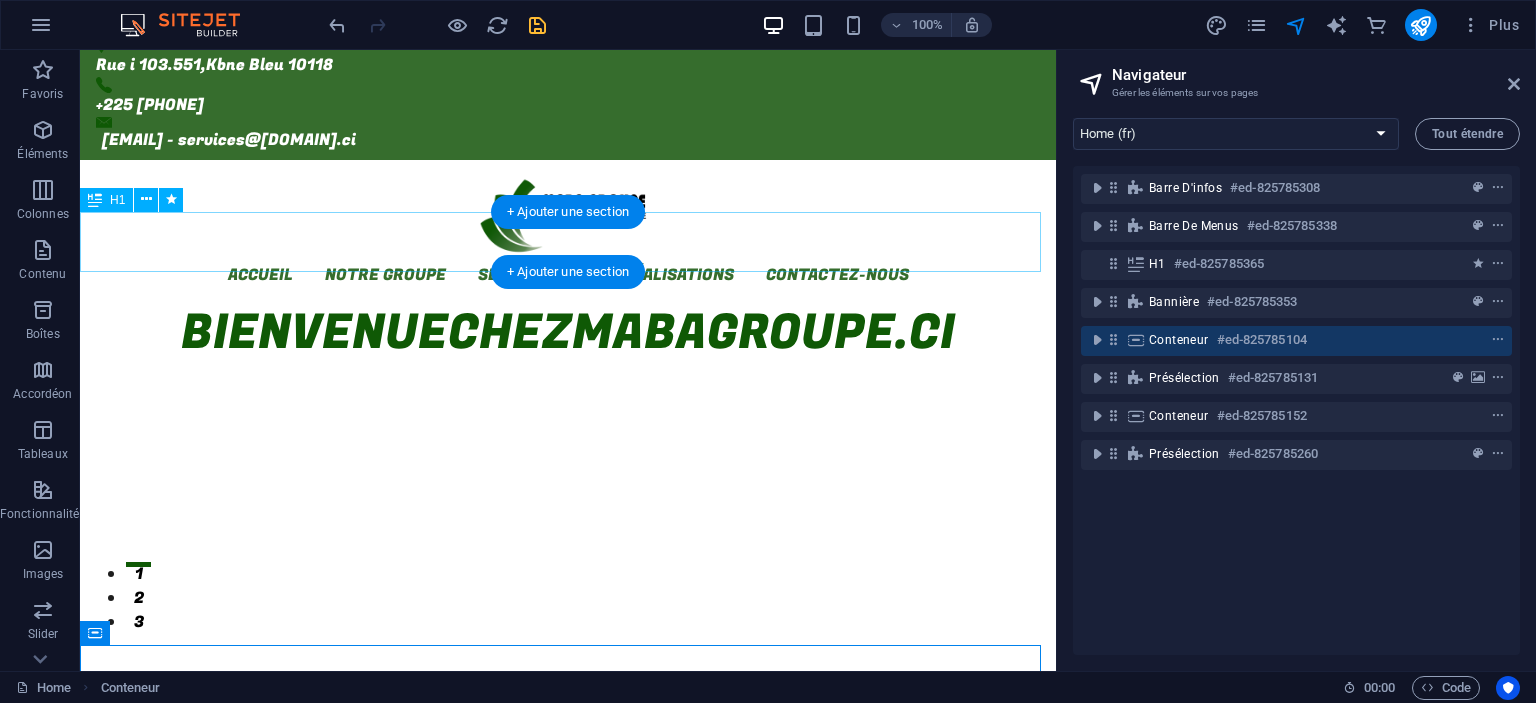 click on "mabagroupe.ci" at bounding box center [763, 333] 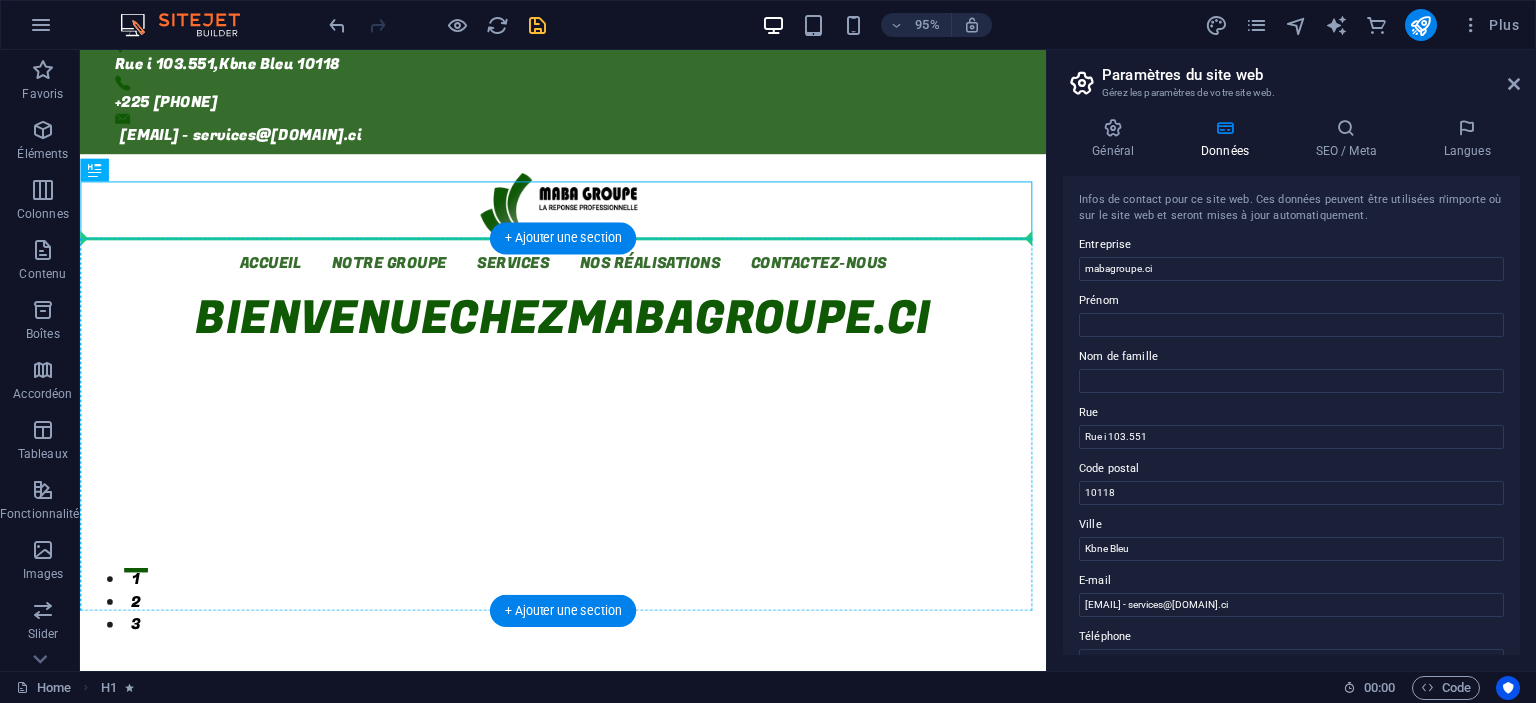 drag, startPoint x: 171, startPoint y: 214, endPoint x: 291, endPoint y: 386, distance: 209.72363 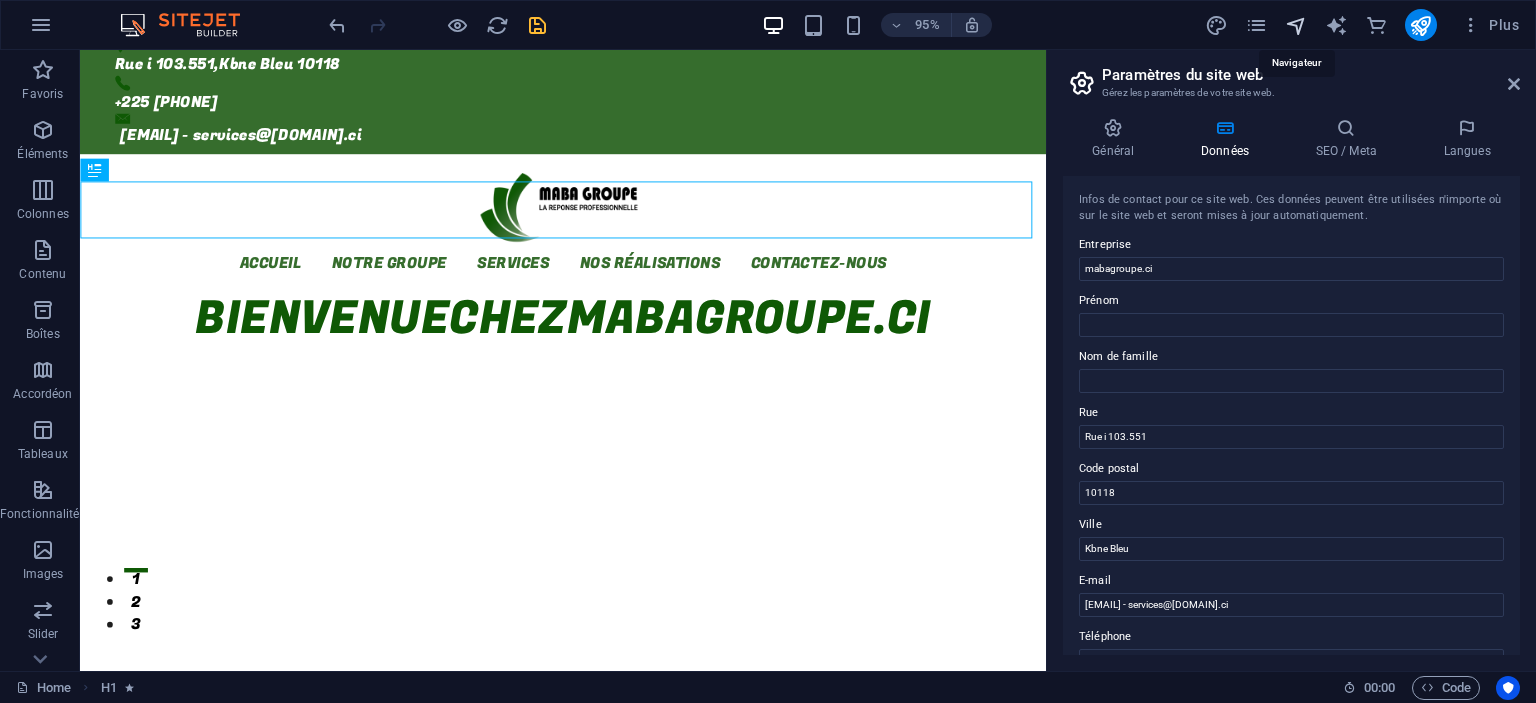 click at bounding box center (1296, 25) 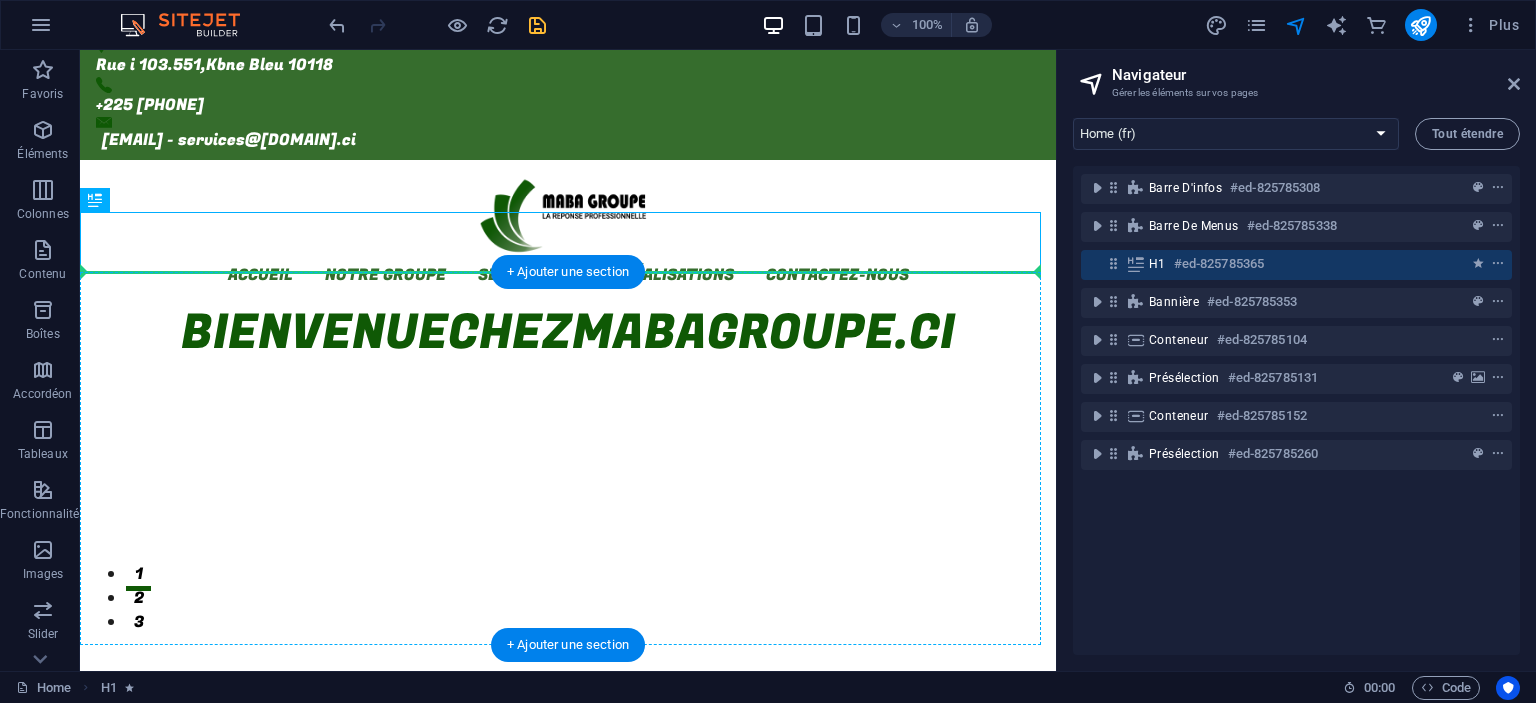 drag, startPoint x: 240, startPoint y: 213, endPoint x: 250, endPoint y: 392, distance: 179.27911 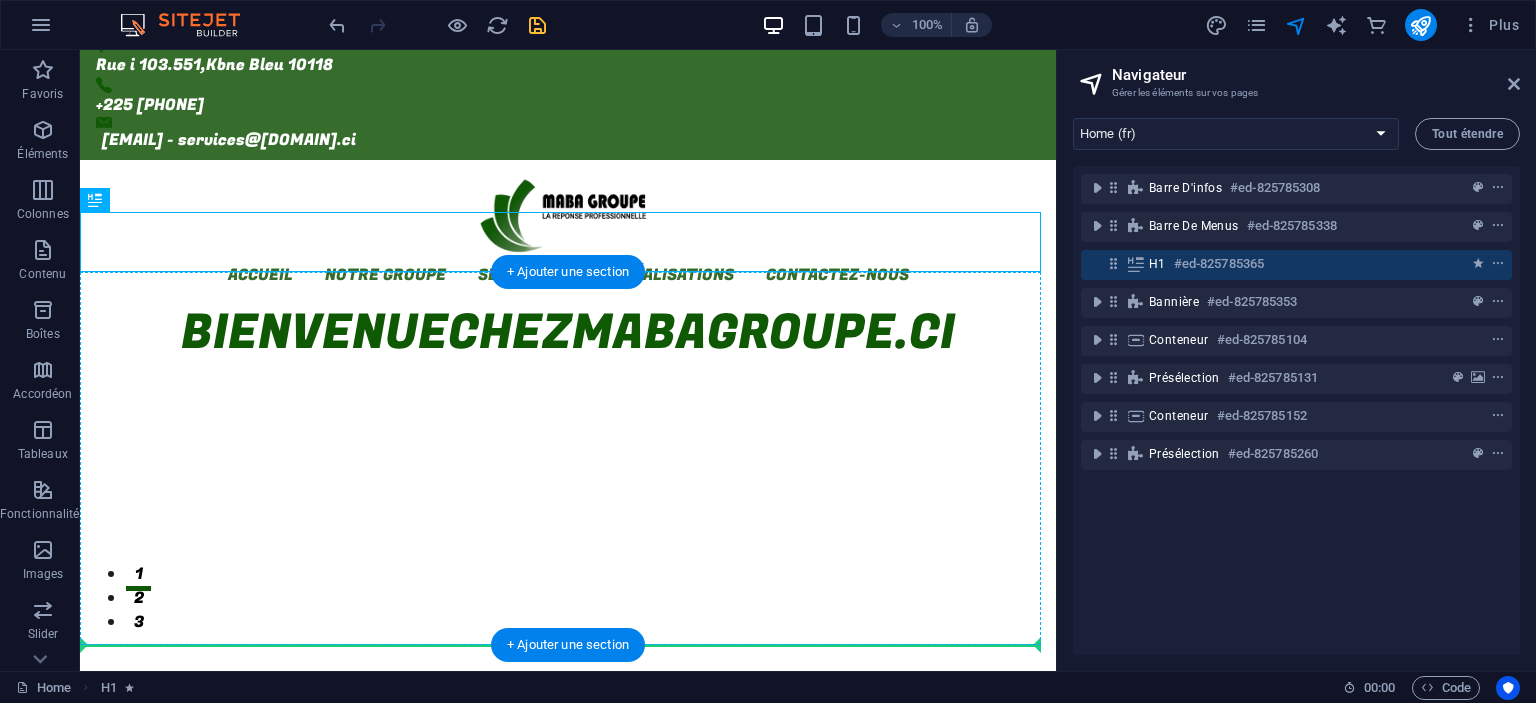 drag, startPoint x: 171, startPoint y: 250, endPoint x: 314, endPoint y: 477, distance: 268.28717 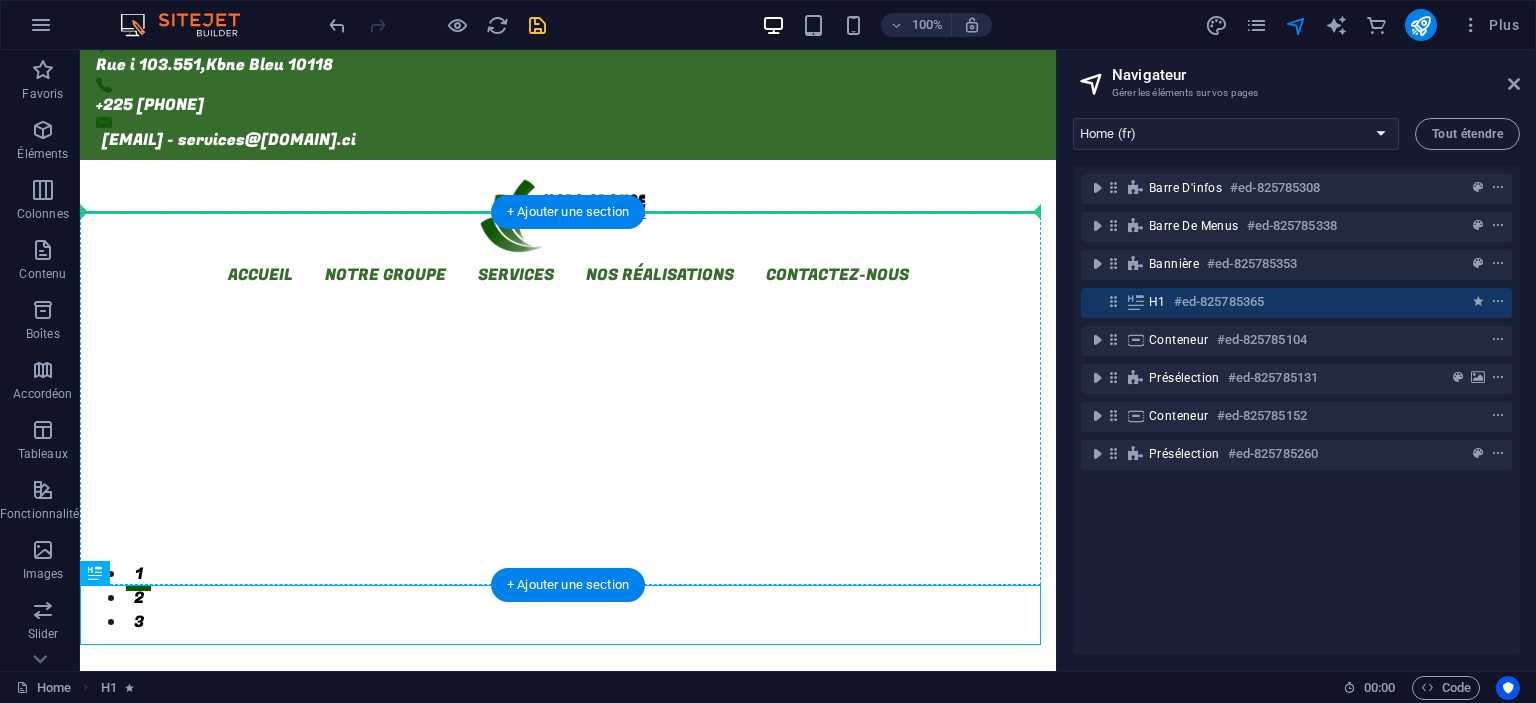 drag, startPoint x: 173, startPoint y: 624, endPoint x: 193, endPoint y: 319, distance: 305.65503 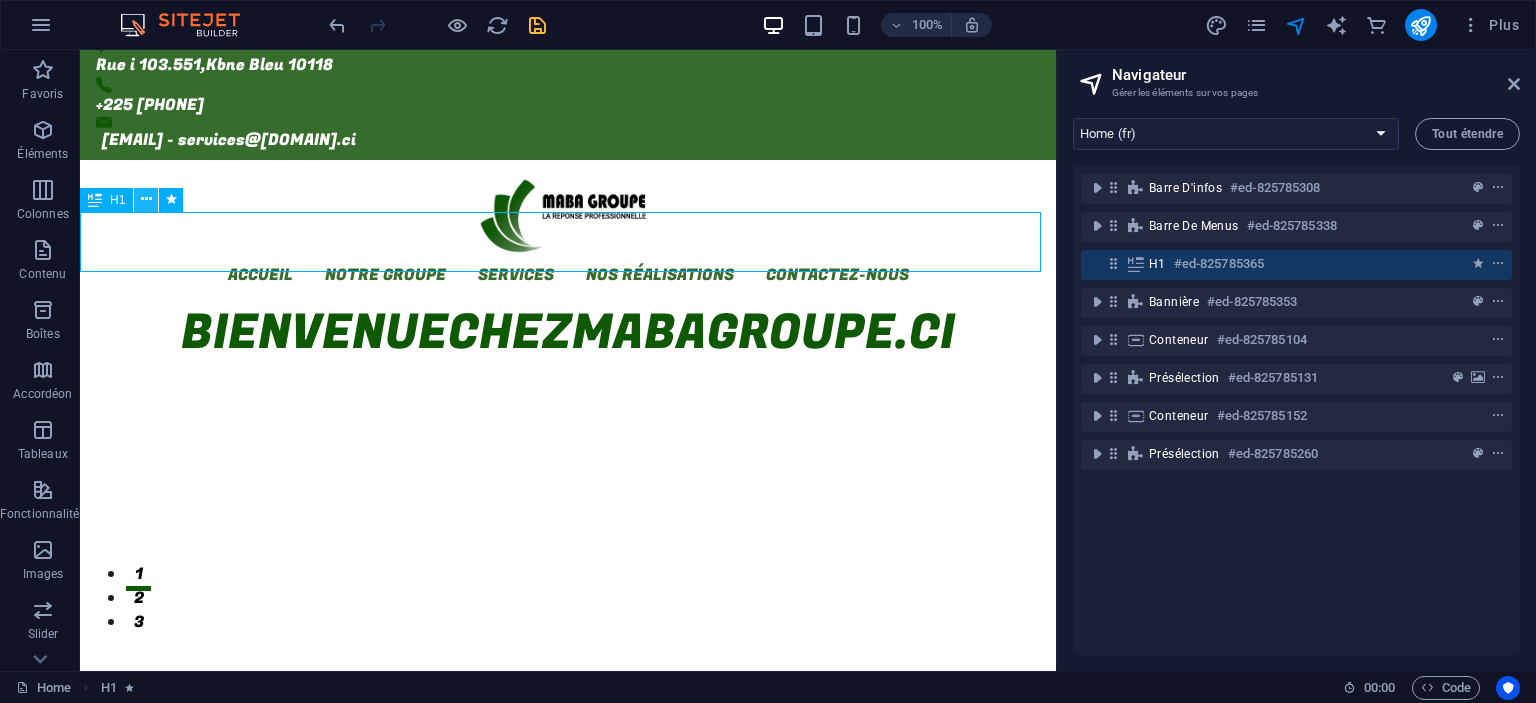click at bounding box center [146, 199] 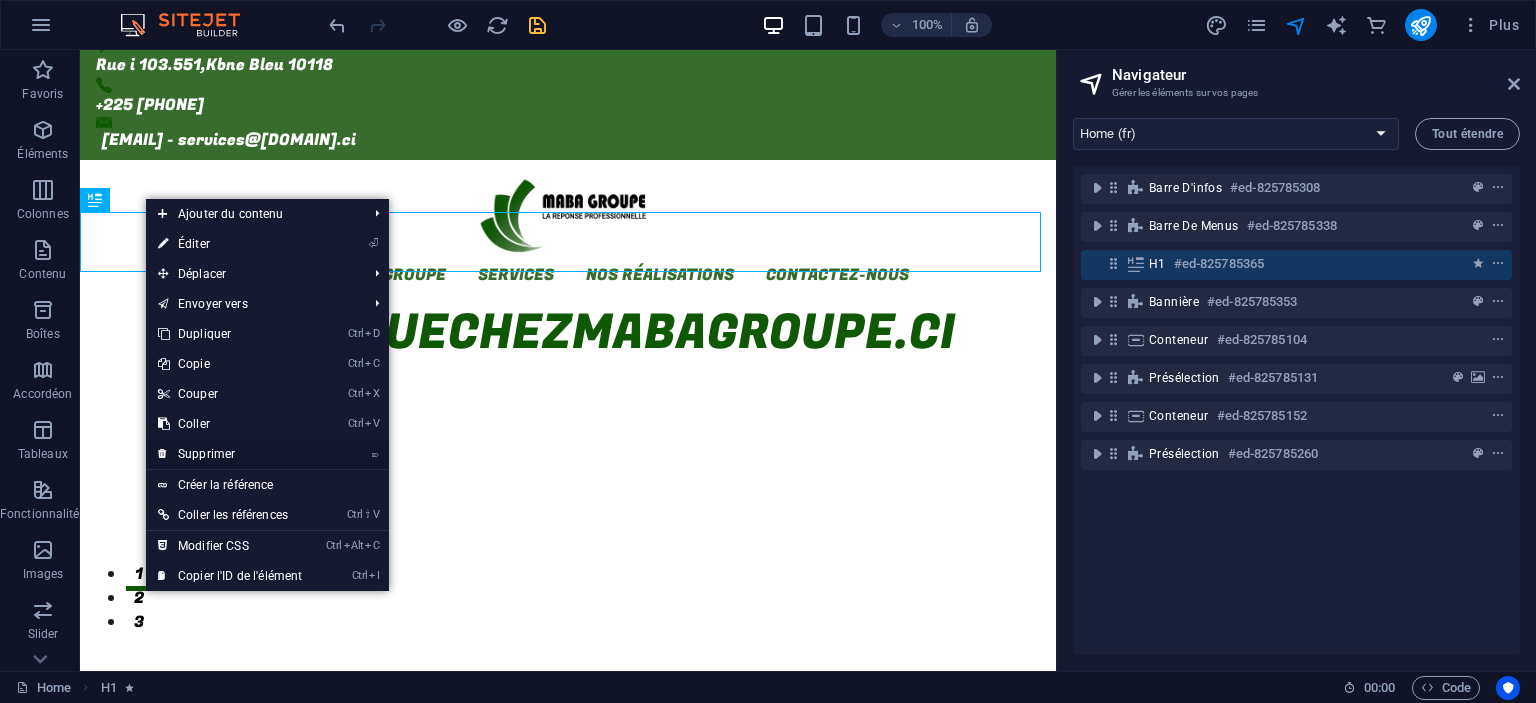 click on "⌦  Supprimer" at bounding box center [230, 454] 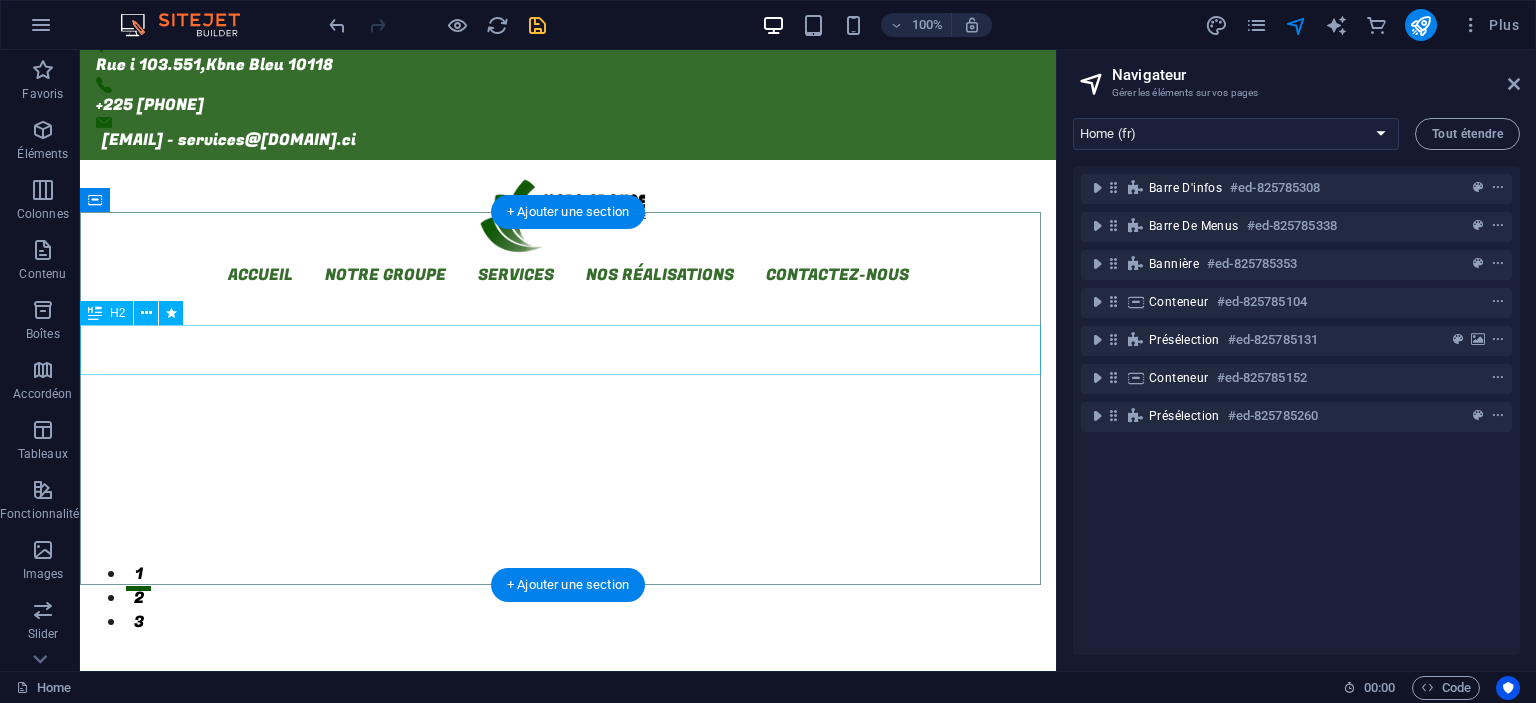 click on "Manual Therapy & Massages" at bounding box center (-1362, 2328) 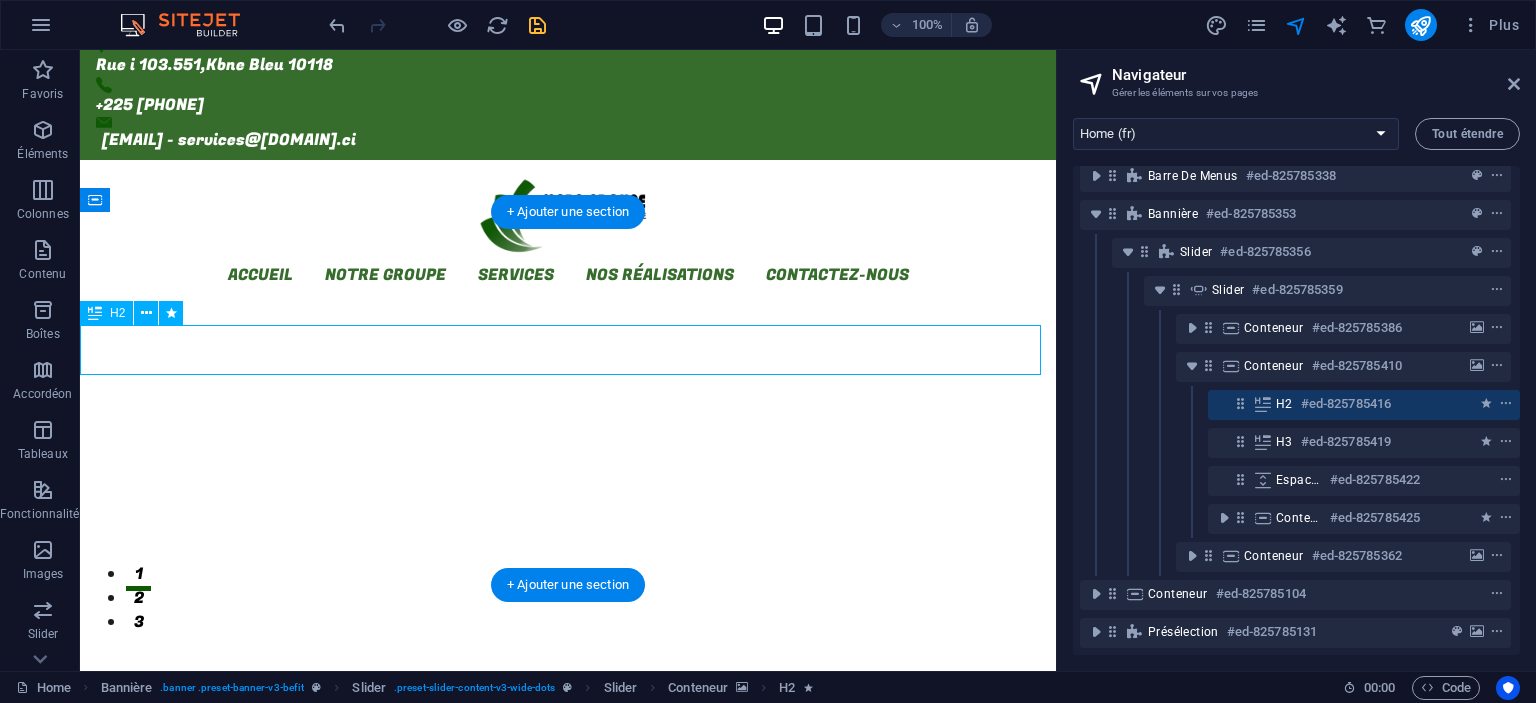 scroll, scrollTop: 52, scrollLeft: 4, axis: both 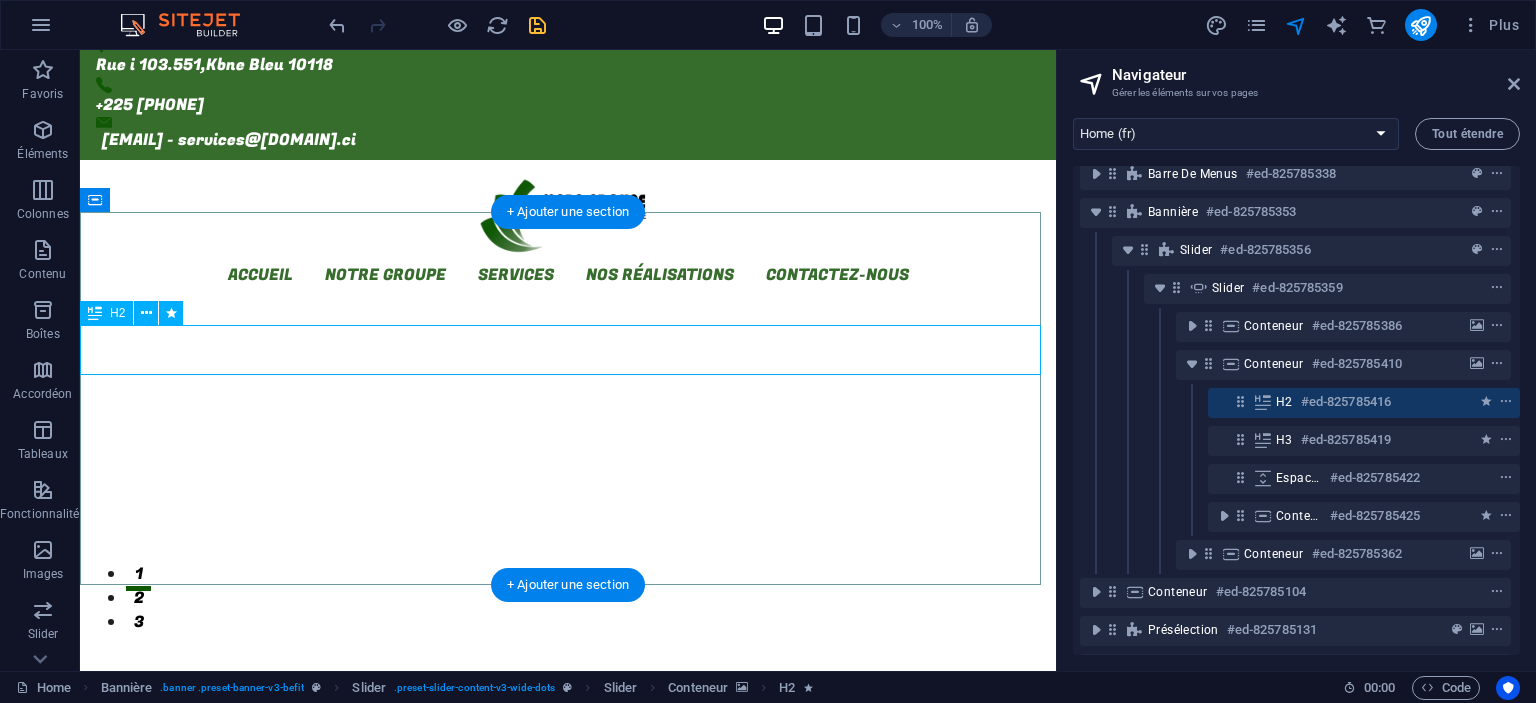 click on "Manual Therapy & Massages" at bounding box center (-1362, 2328) 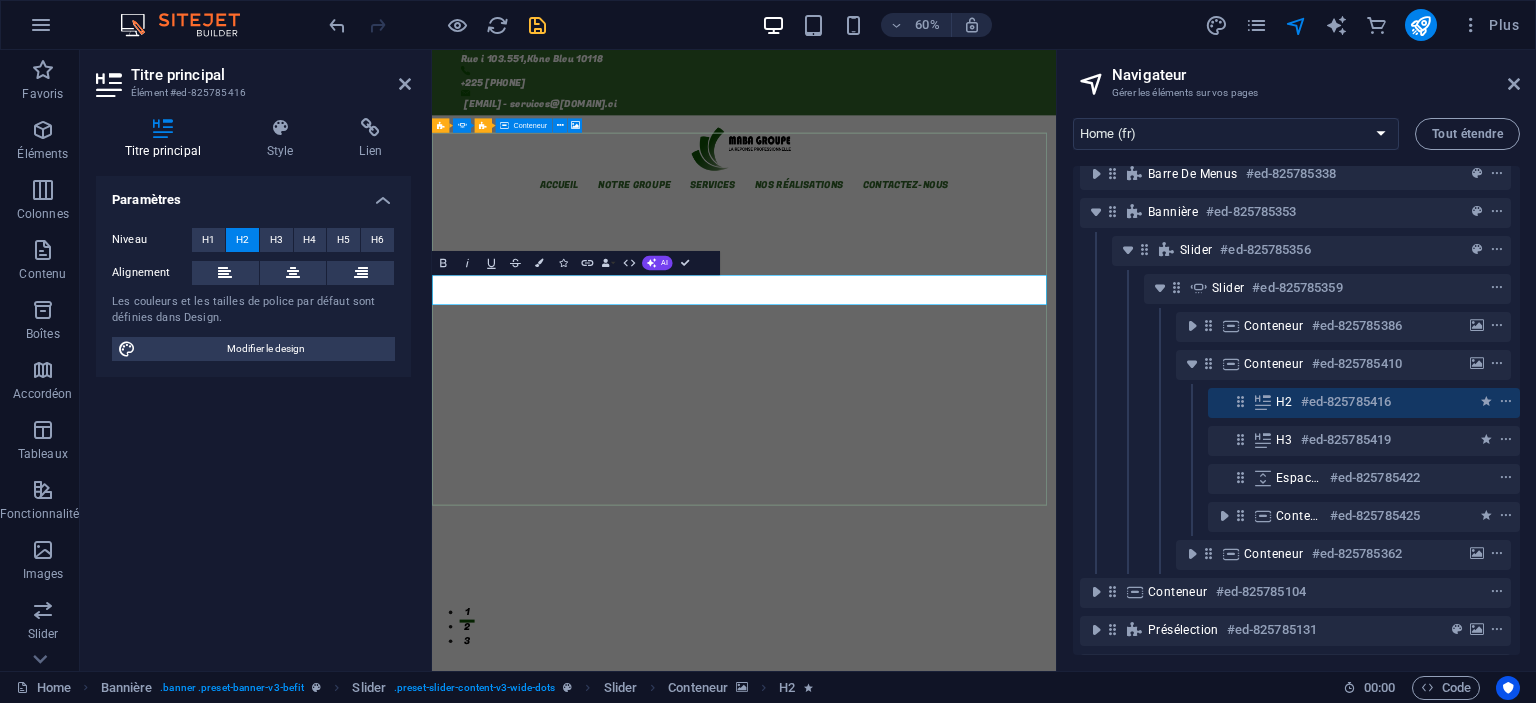type 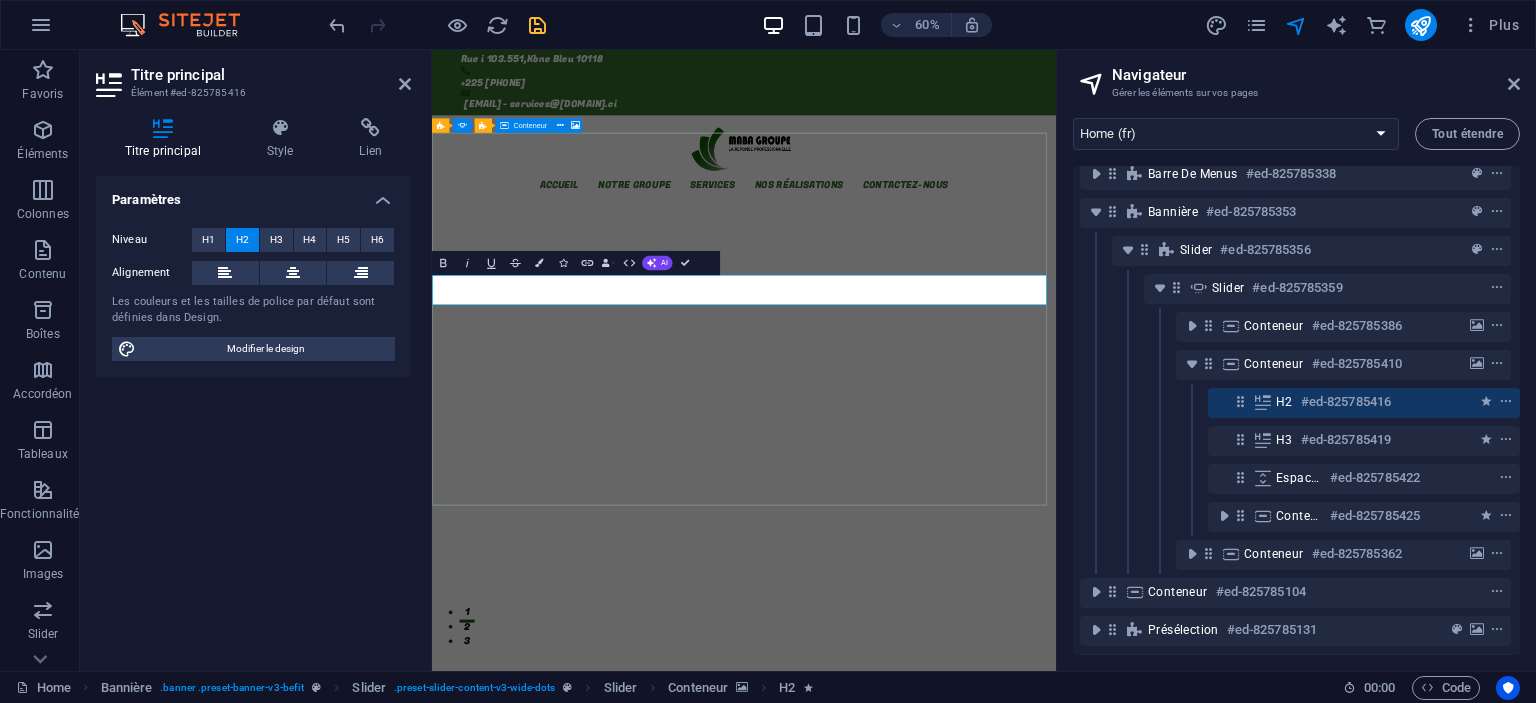 click at bounding box center (-1106, 2417) 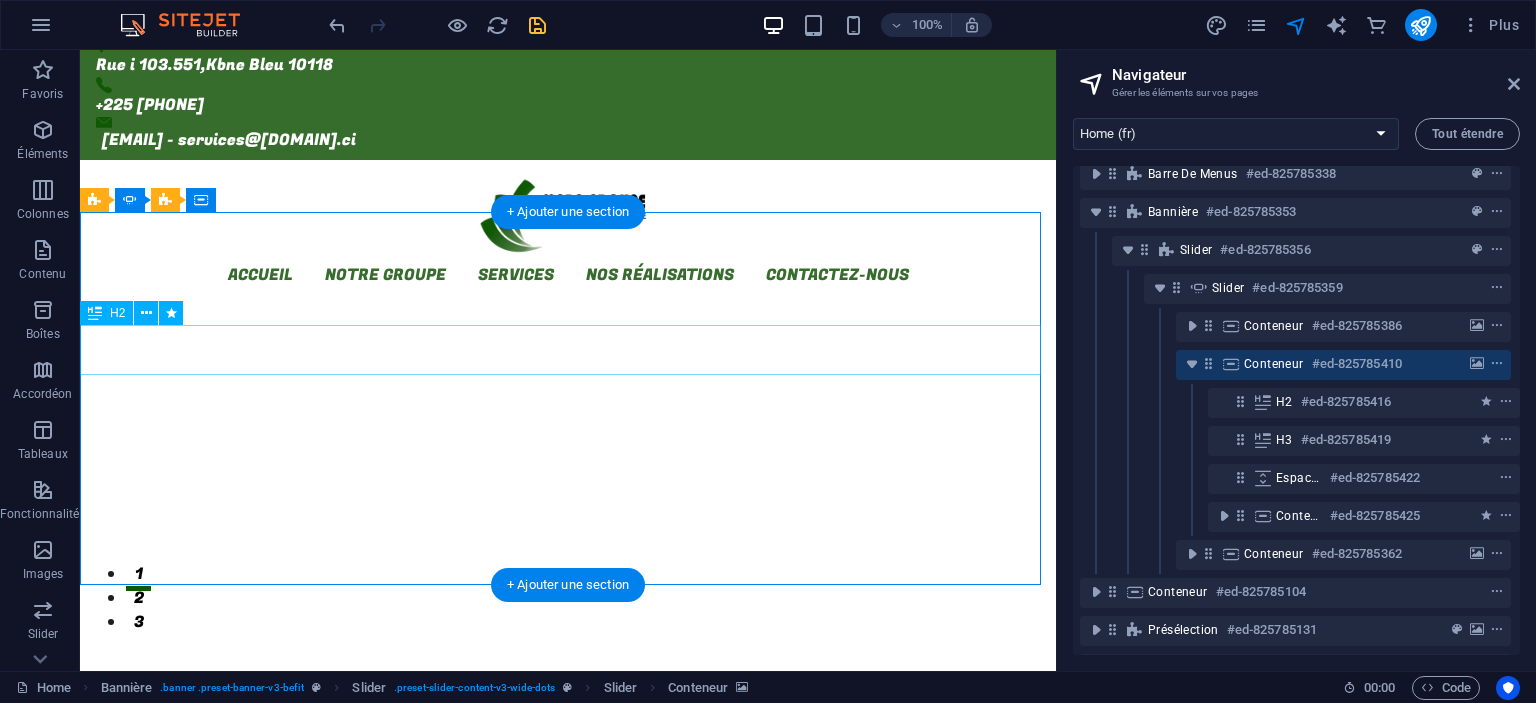 click on "bienvenue a mabagroupe" at bounding box center [-1362, 2576] 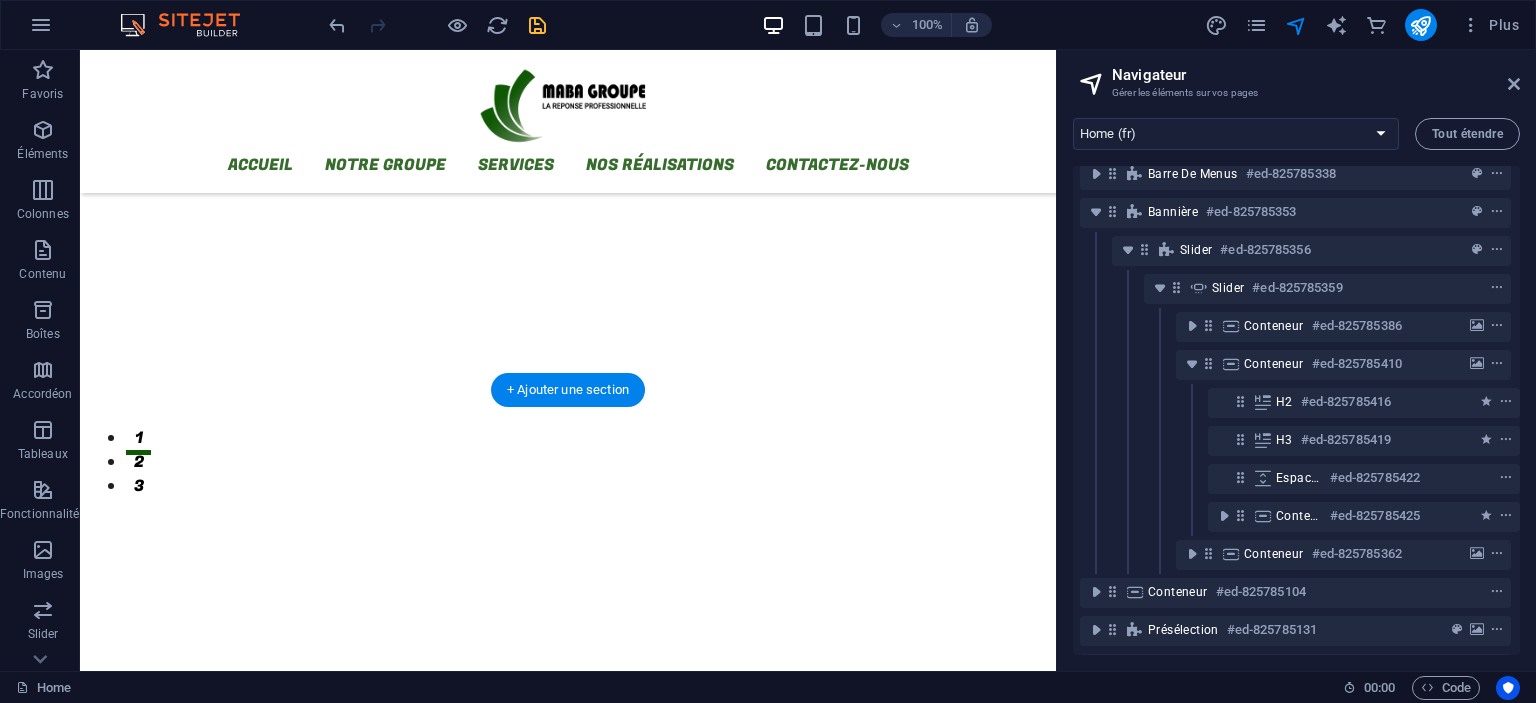 scroll, scrollTop: 0, scrollLeft: 0, axis: both 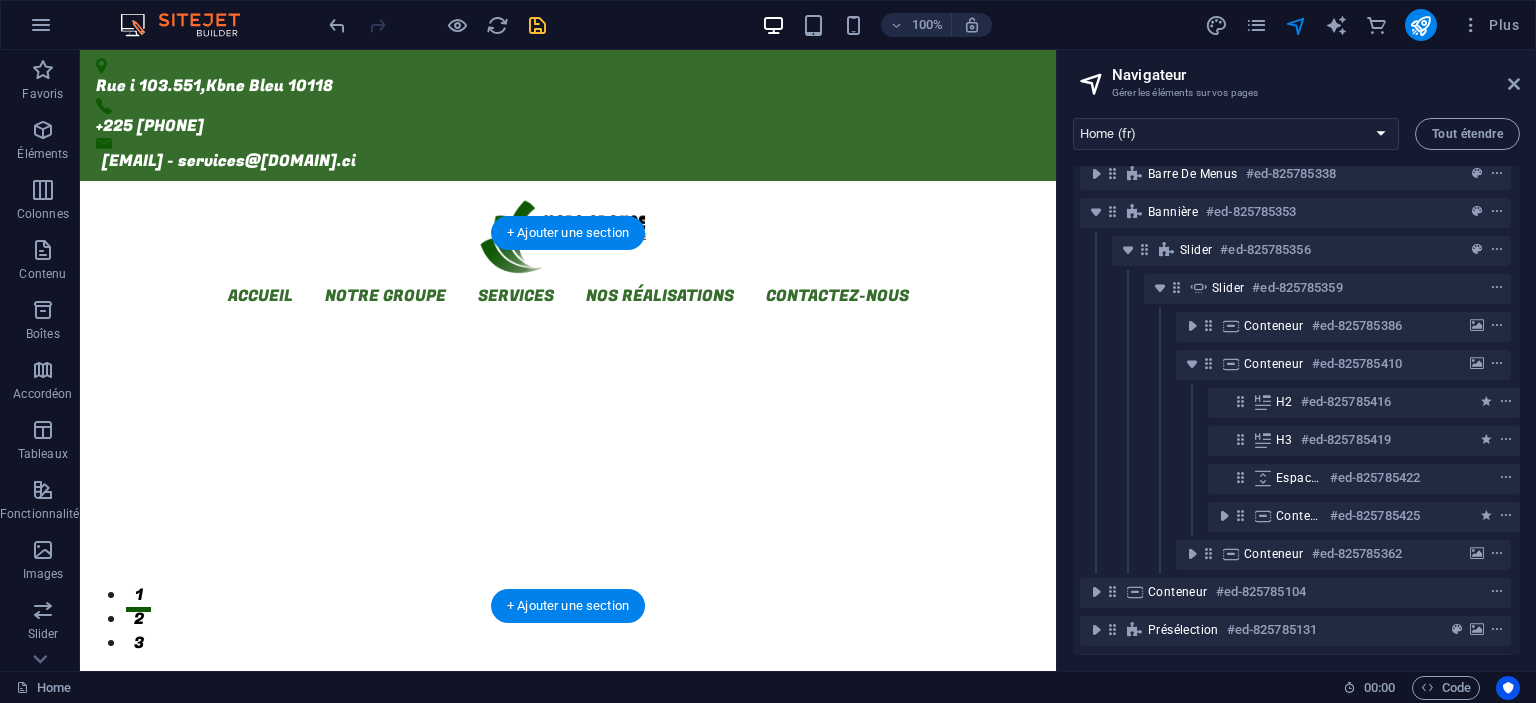 click at bounding box center (-1362, 2288) 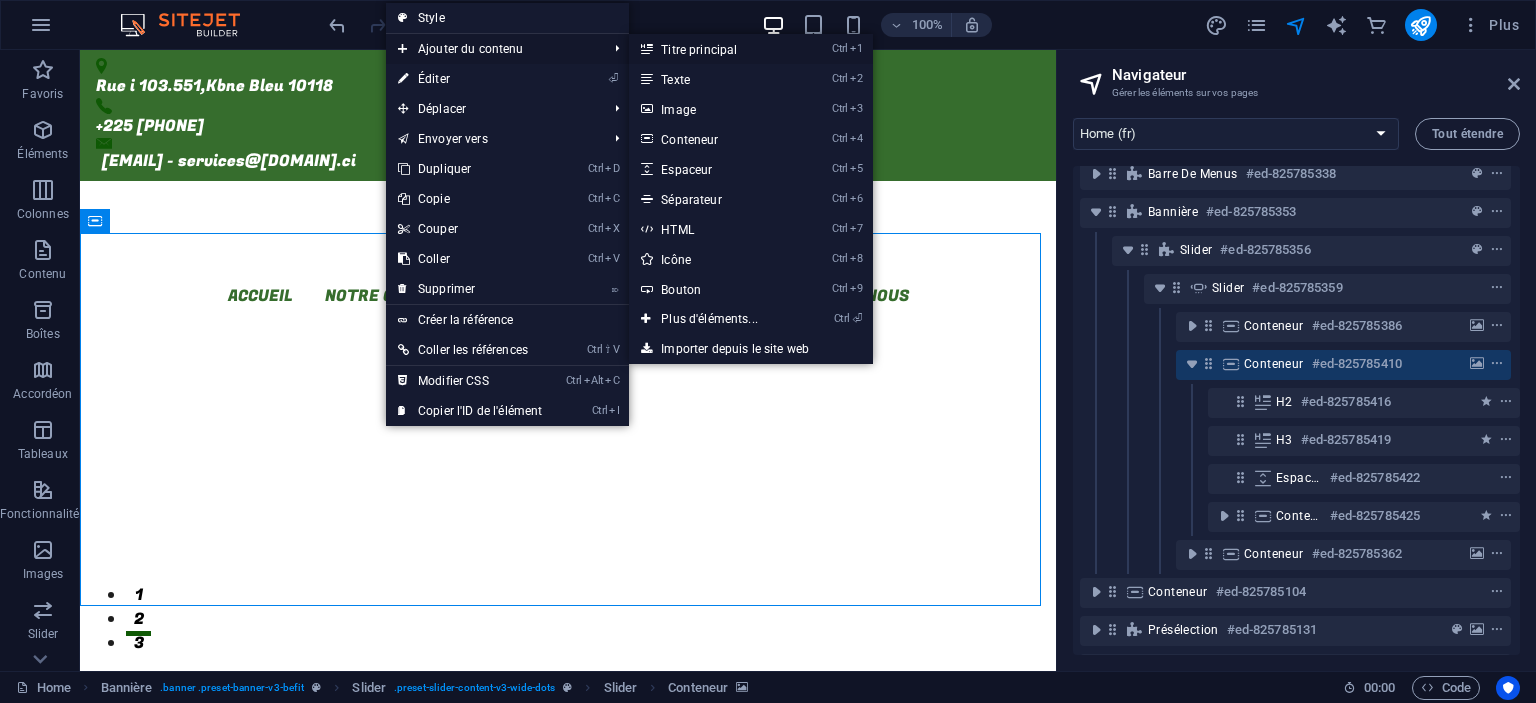 click on "Ctrl 1  Titre principal" at bounding box center (713, 49) 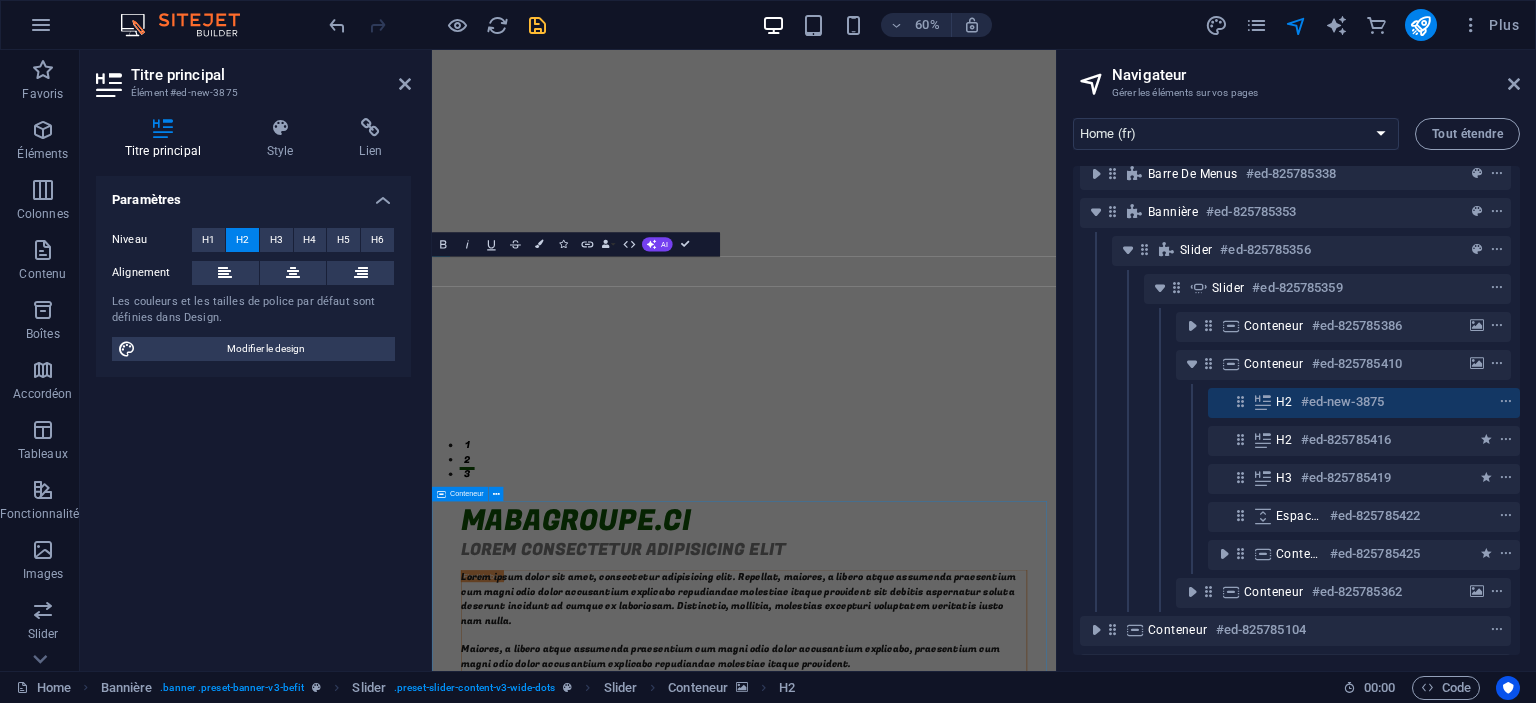 scroll, scrollTop: 0, scrollLeft: 0, axis: both 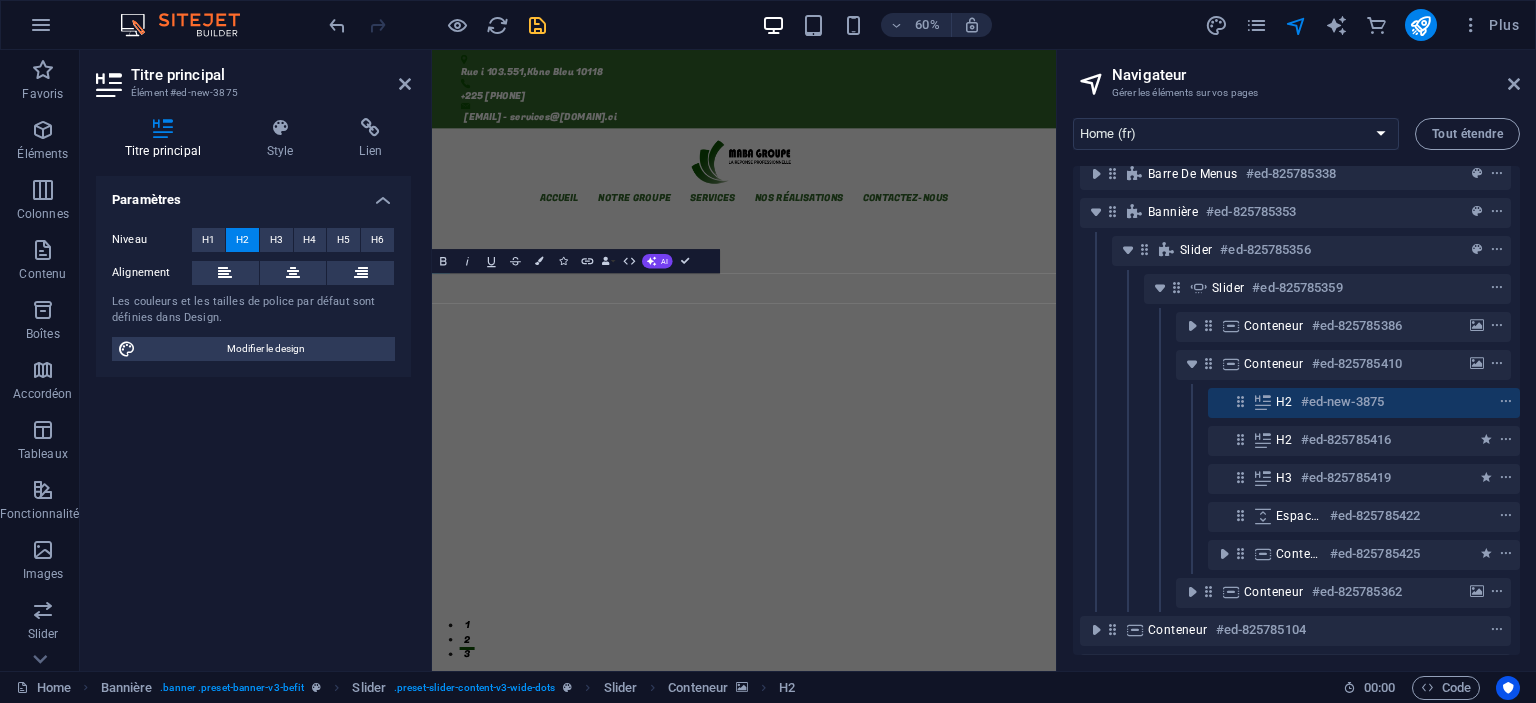 click on "Les couleurs et les tailles de police par défaut sont définies dans Design." at bounding box center [253, 310] 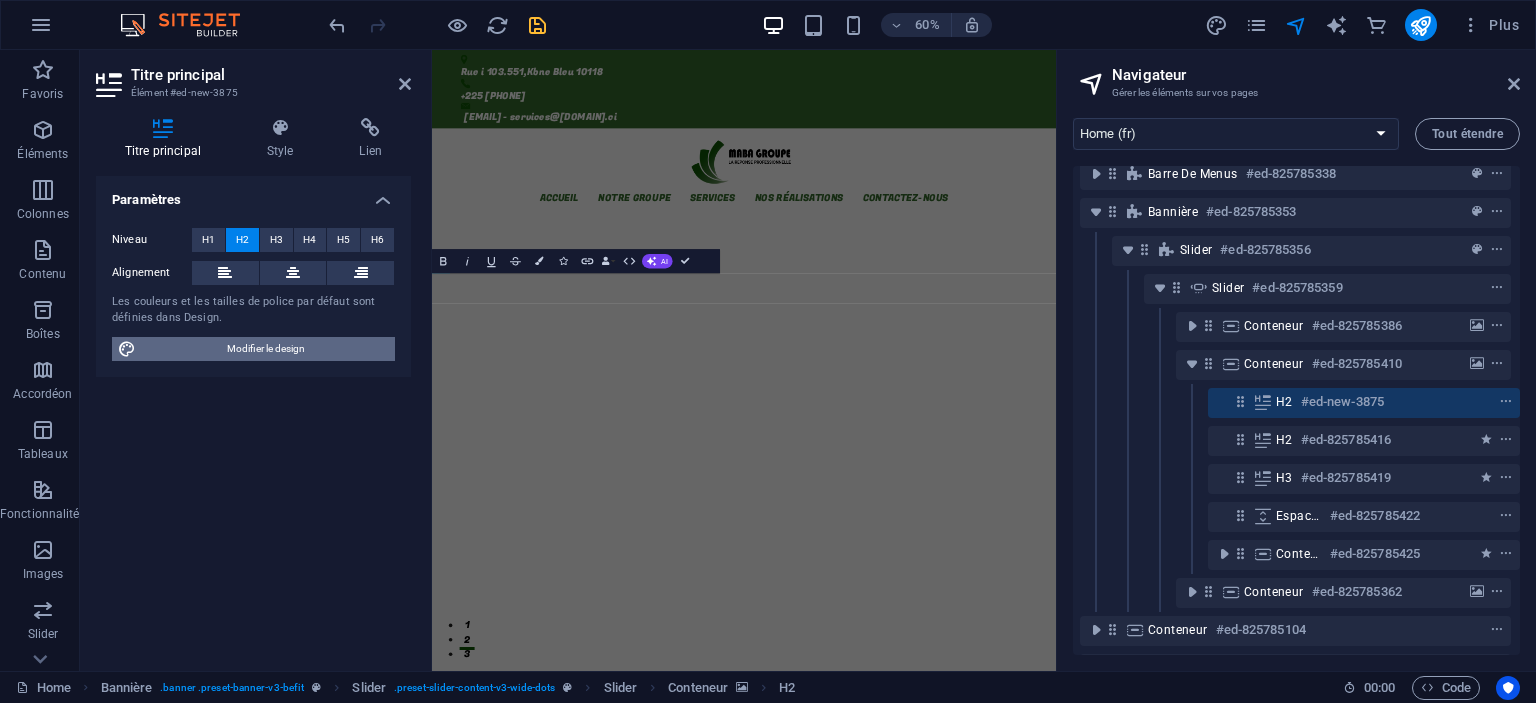 click on "Modifier le design" at bounding box center [265, 349] 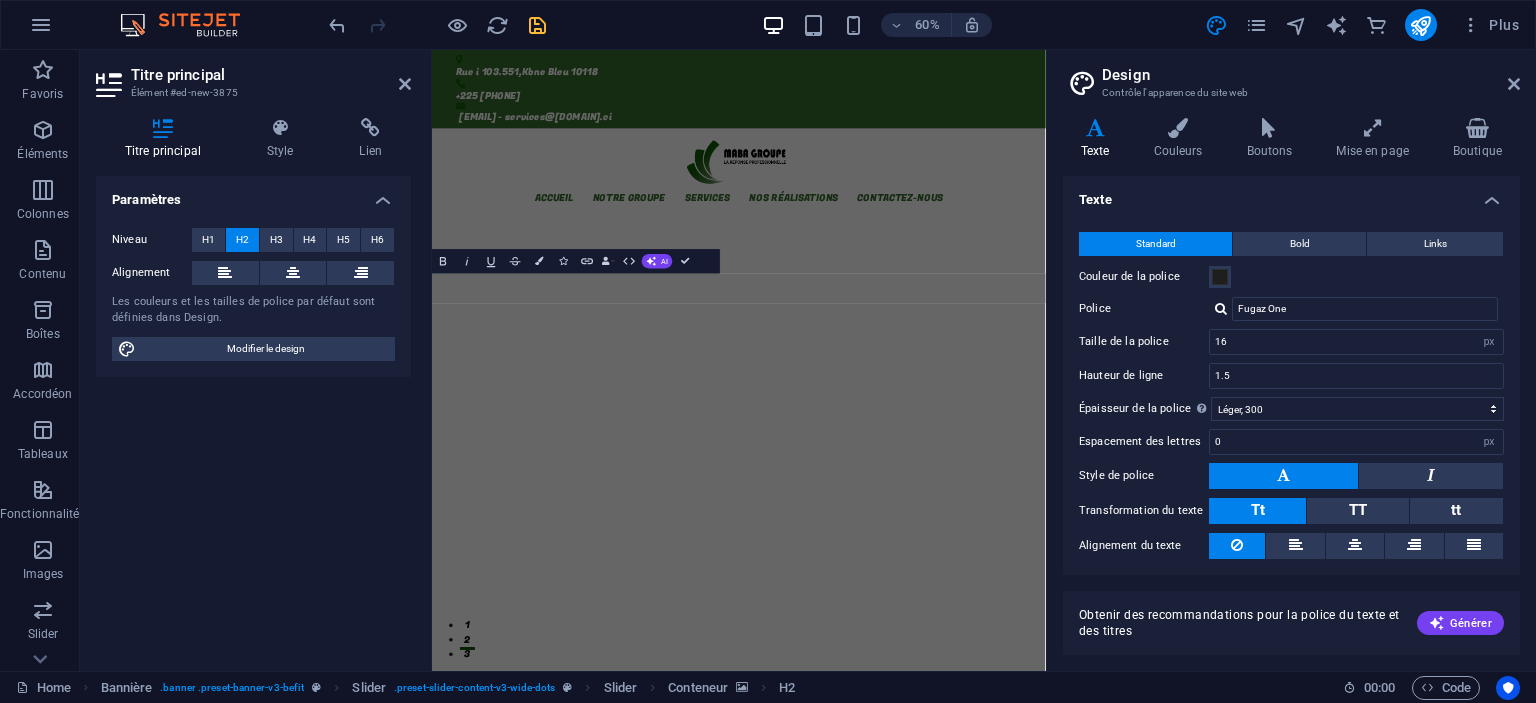 click on "Paramètres" at bounding box center (253, 194) 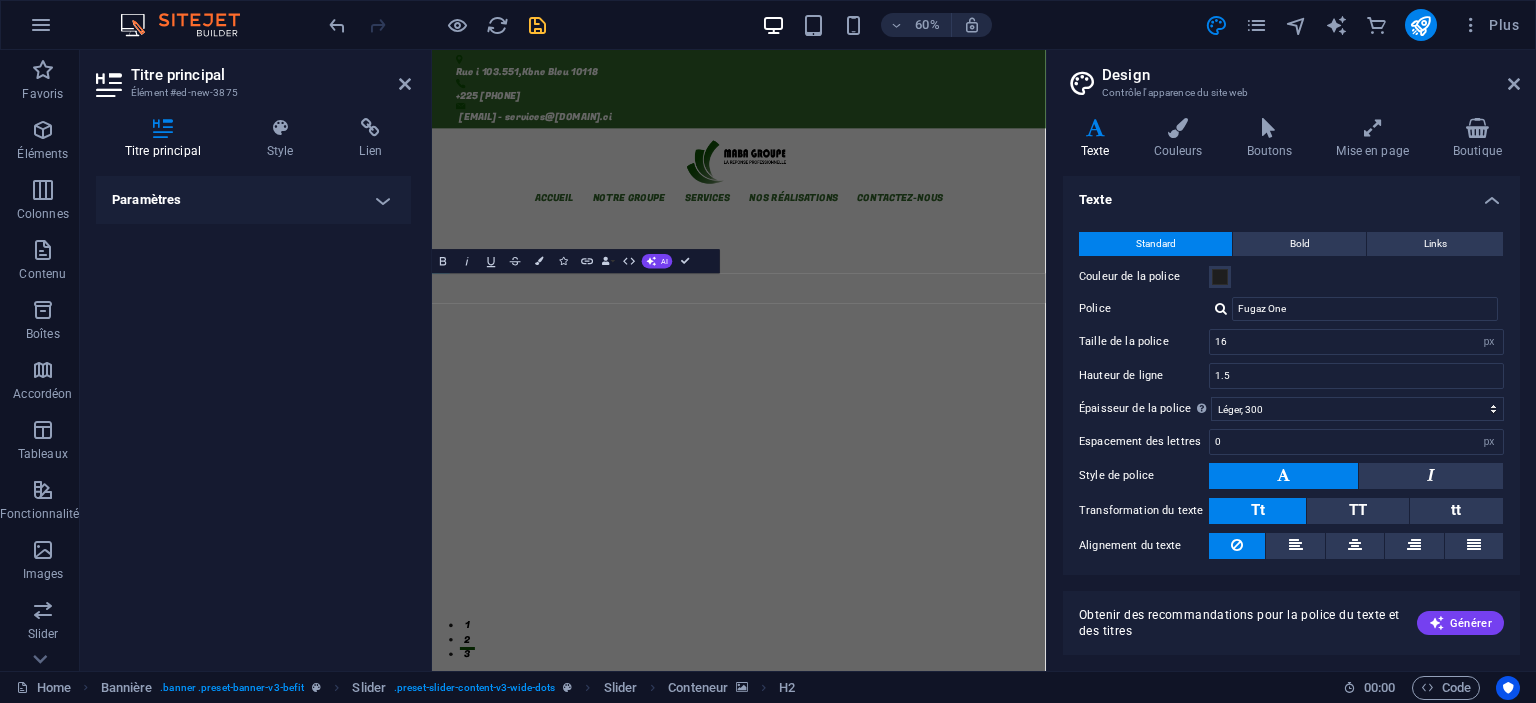 click on "Paramètres" at bounding box center (253, 200) 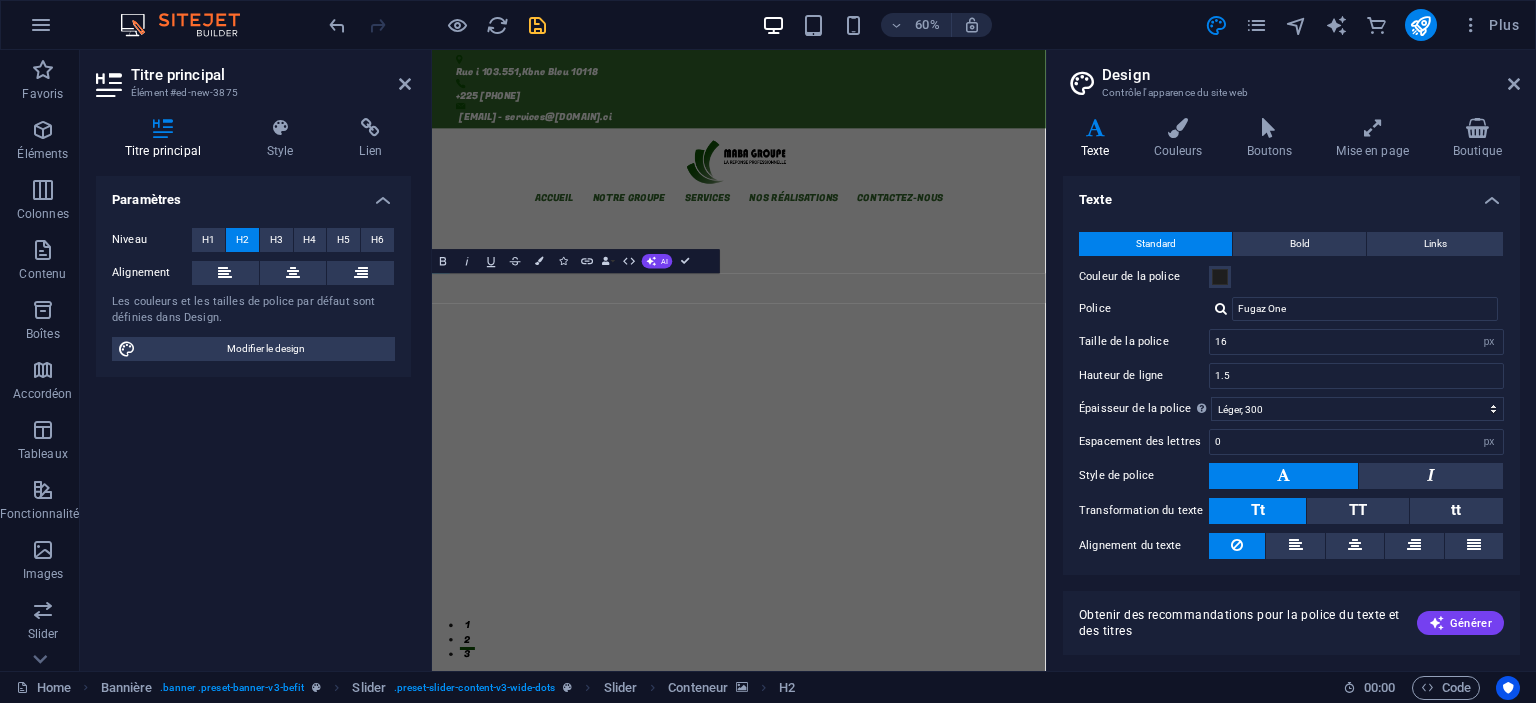 click at bounding box center (-2088, 3509) 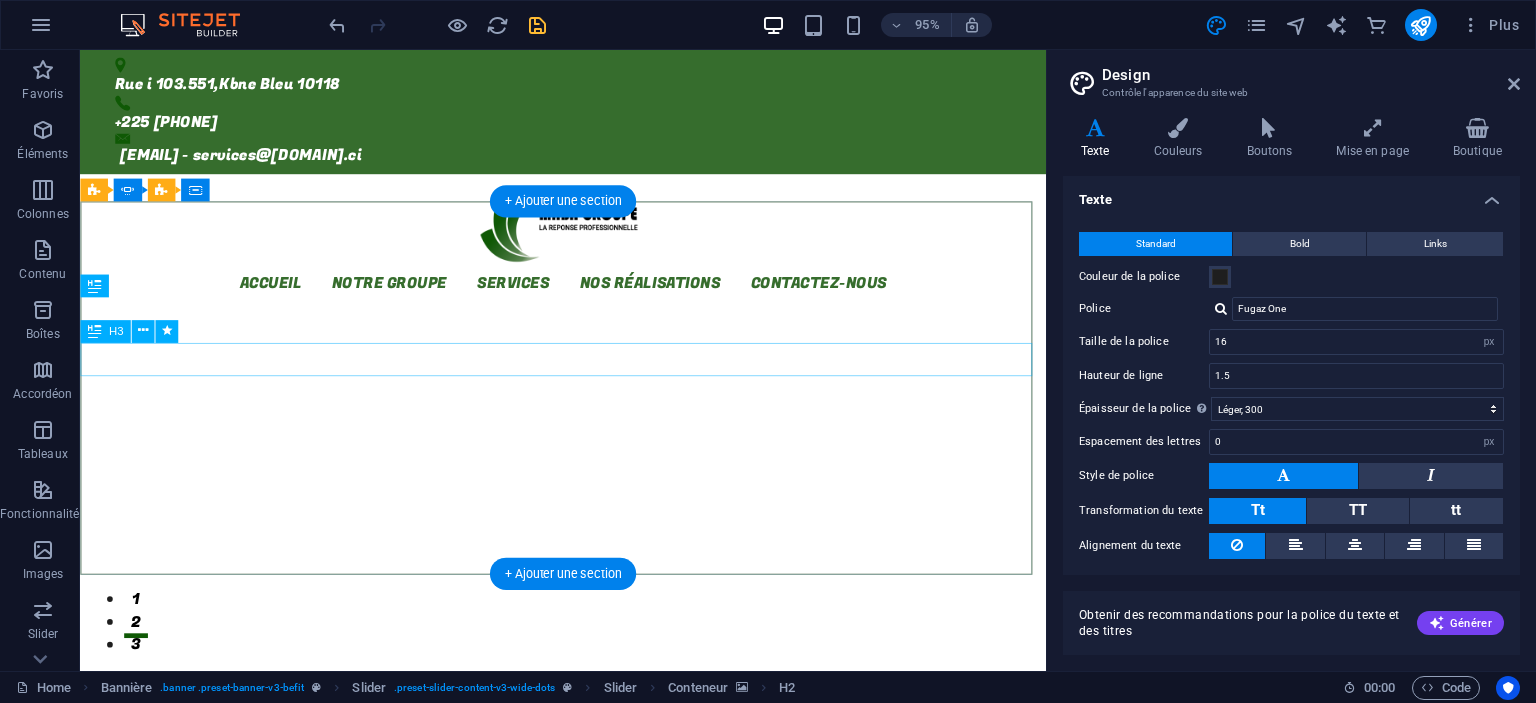 click on "Lorem Ipsum is simply dummy text of the printing" at bounding box center [-2425, 3933] 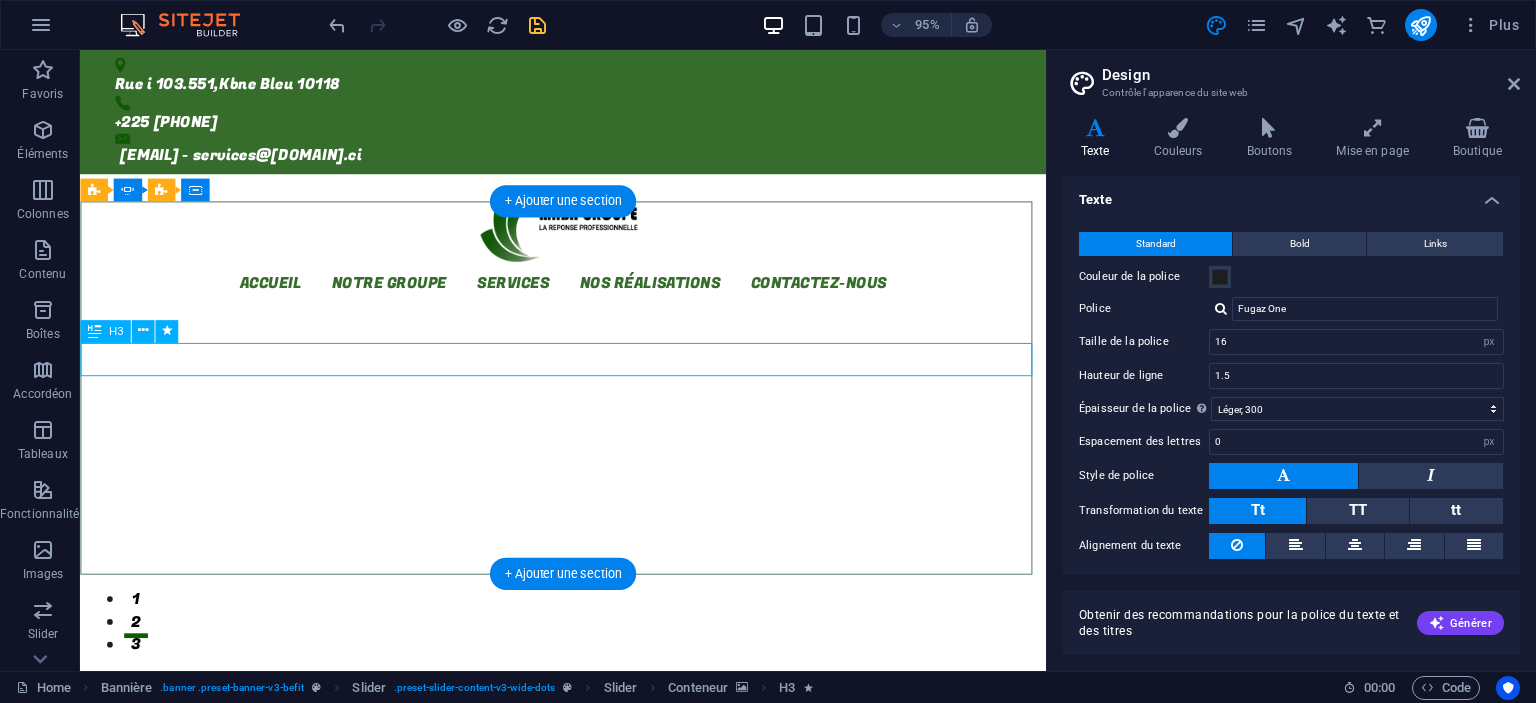 click on "Lorem Ipsum is simply dummy text of the printing" at bounding box center [-2425, 3933] 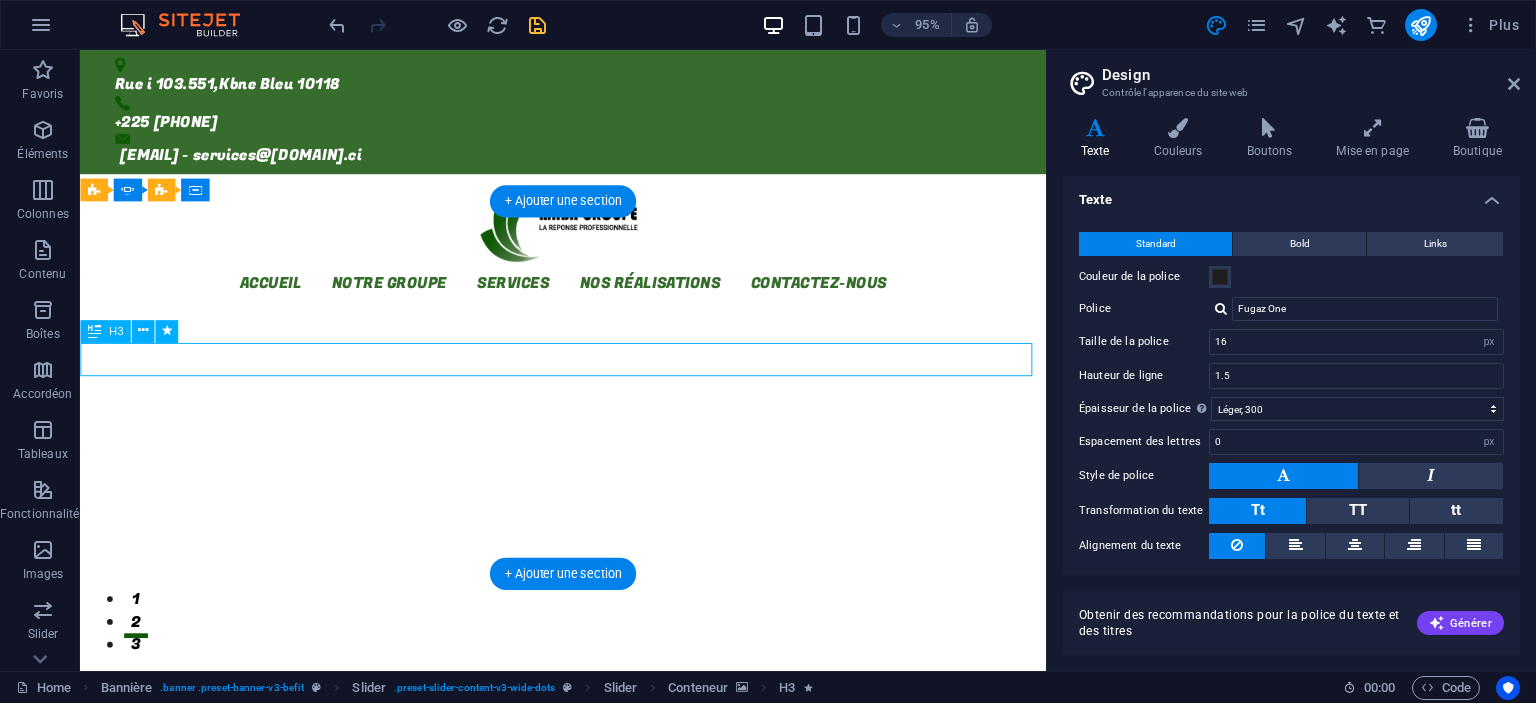 click on "Lorem Ipsum is simply dummy text of the printing" at bounding box center [-2425, 3933] 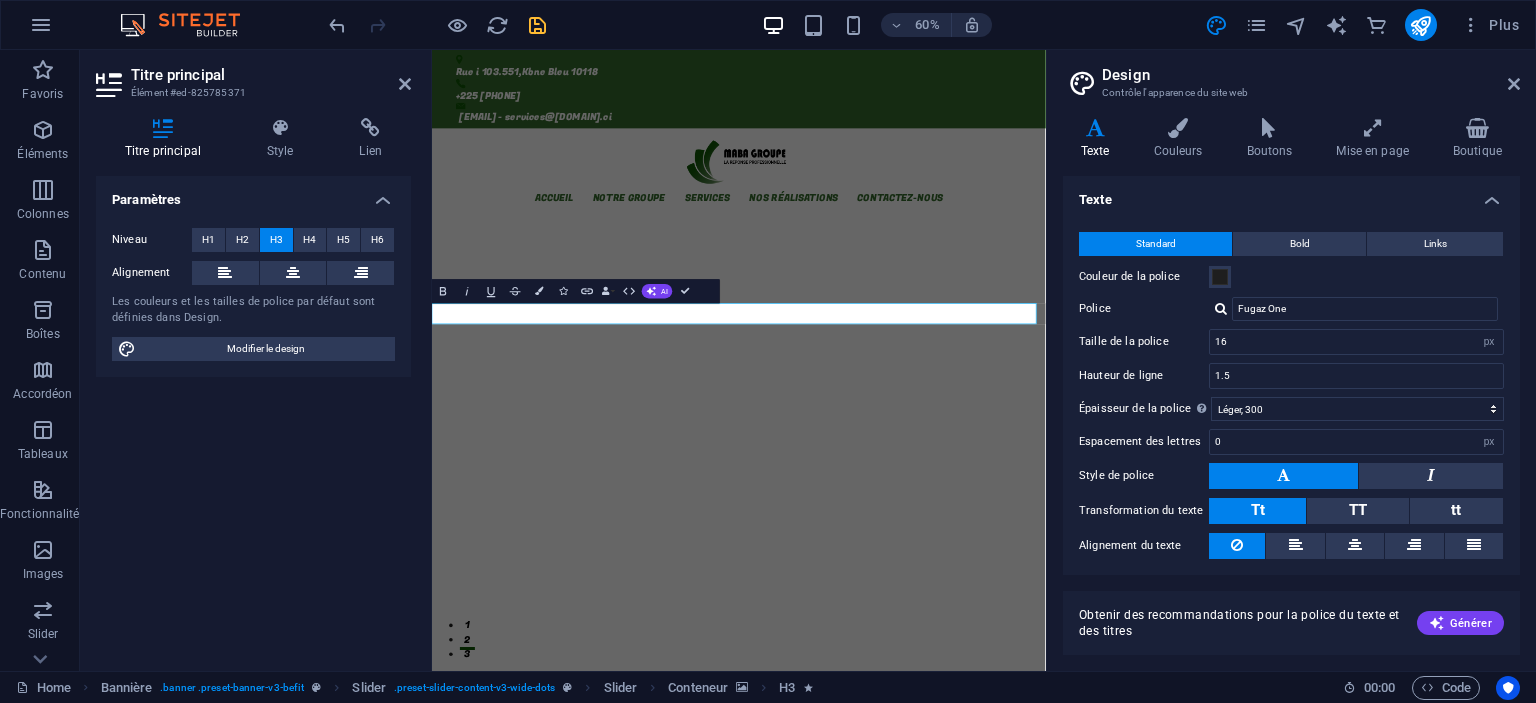 type 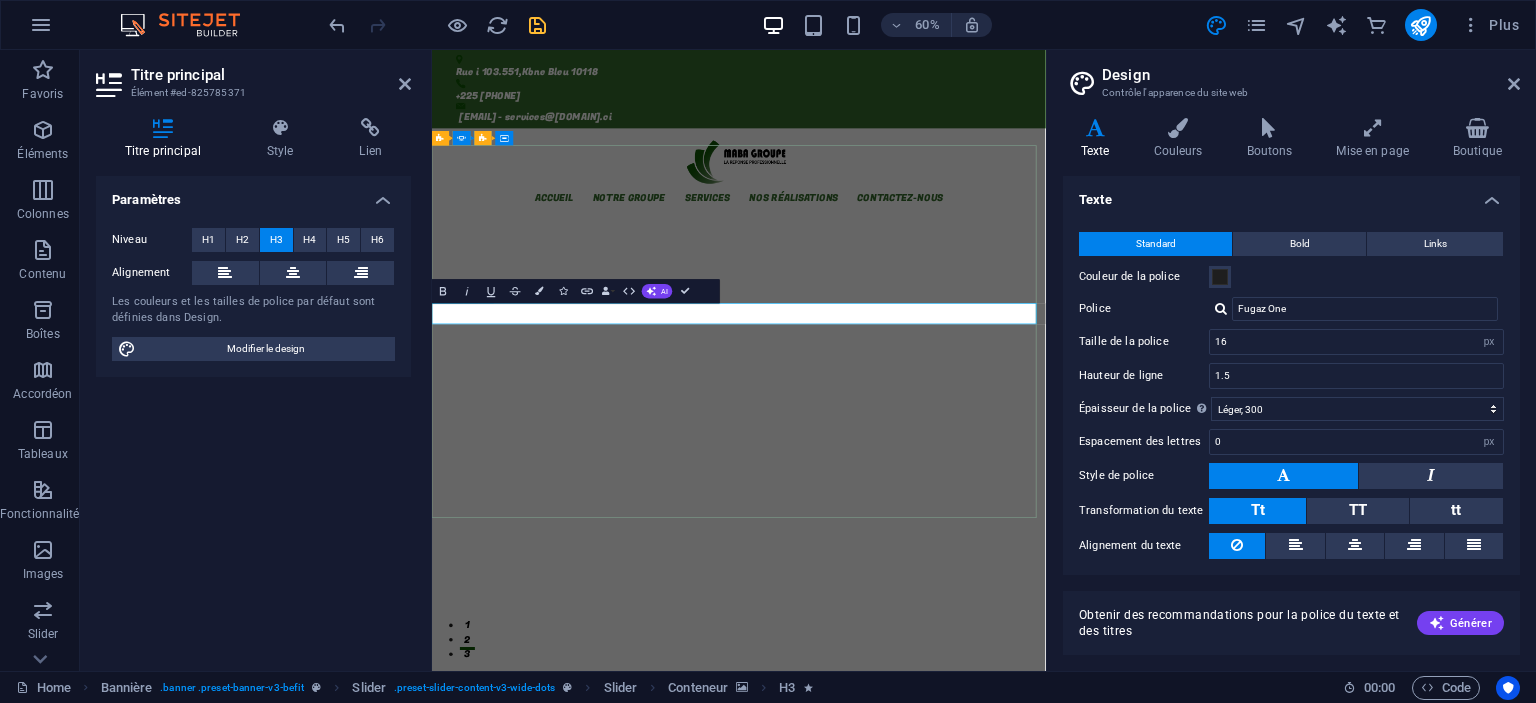 click on "bienvenue a mabagroupe" at bounding box center [-2088, 3938] 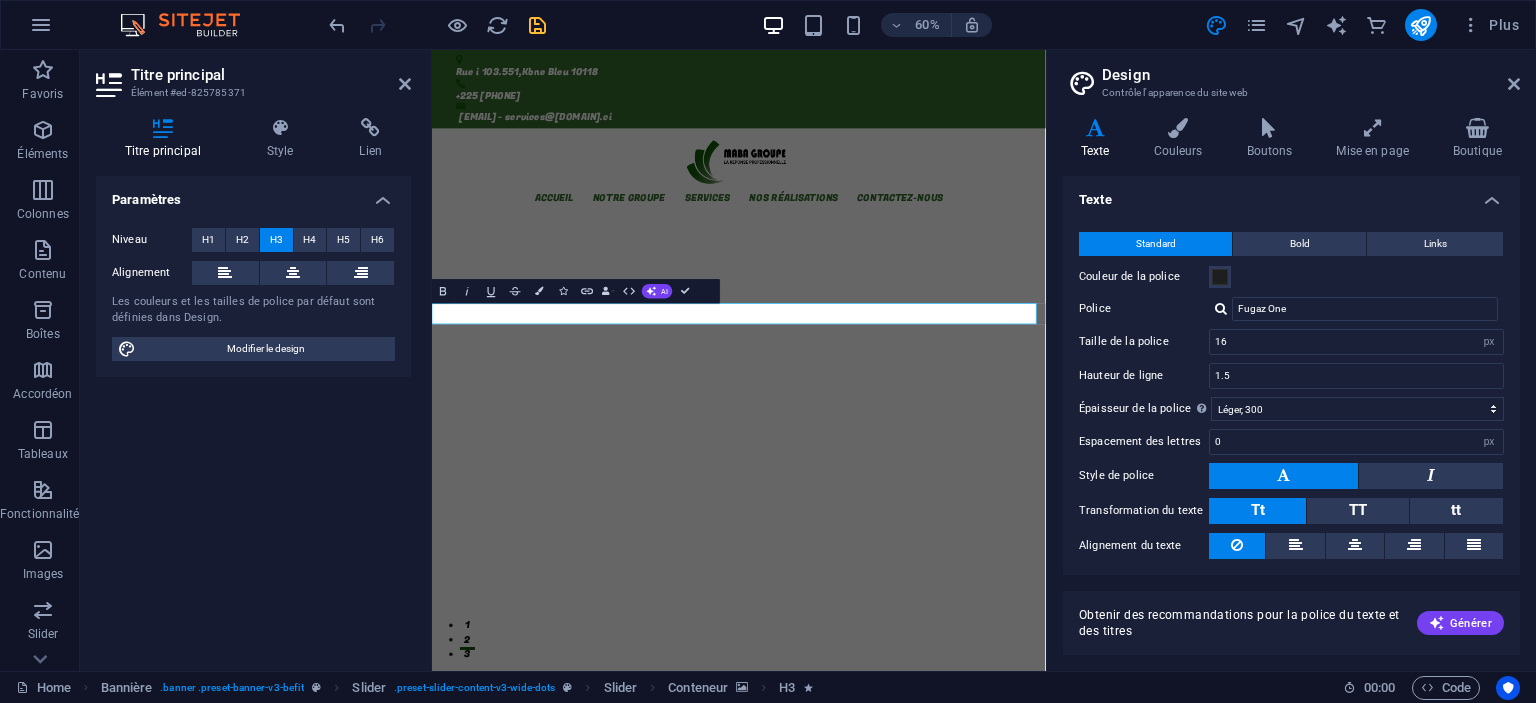 click at bounding box center [-2088, 3509] 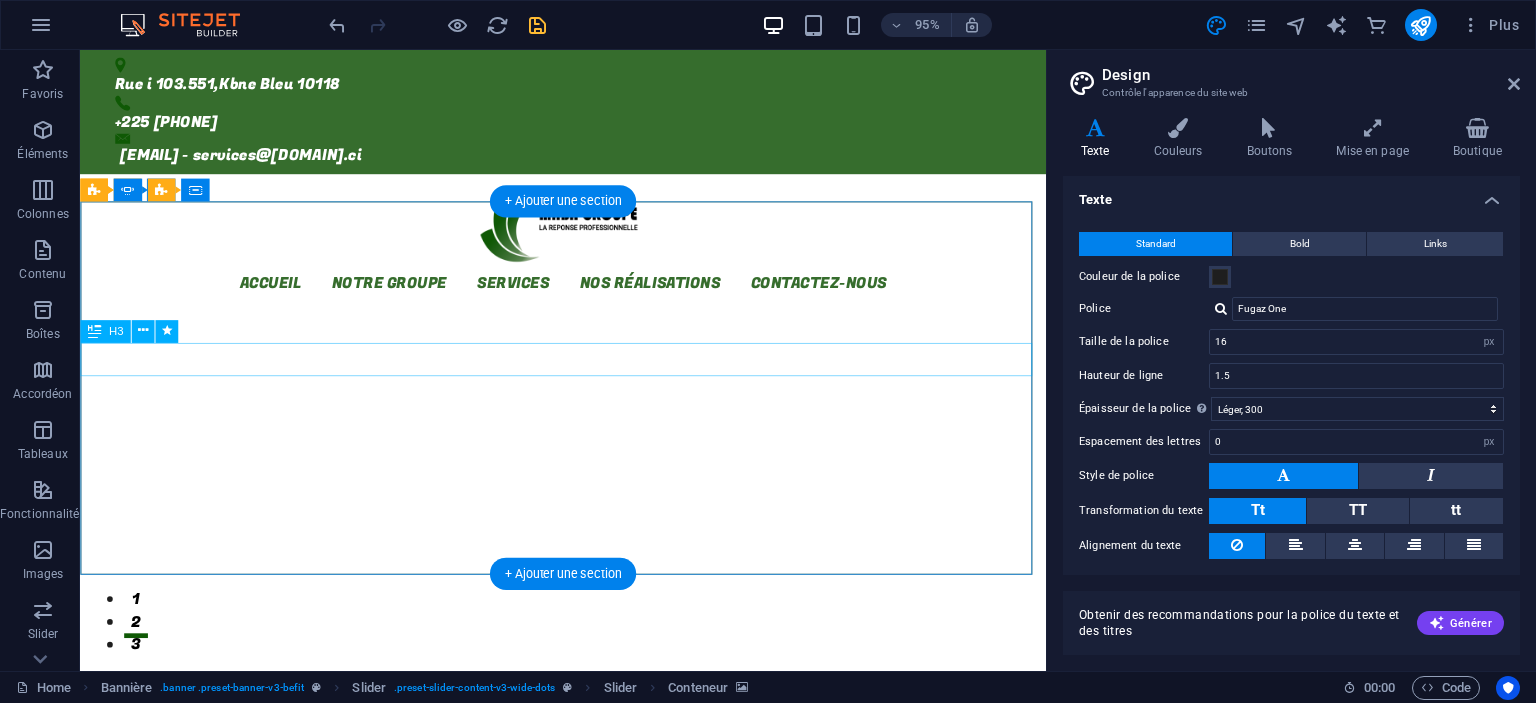 click on "bienvenue a maba groupe" at bounding box center (-2425, 3498) 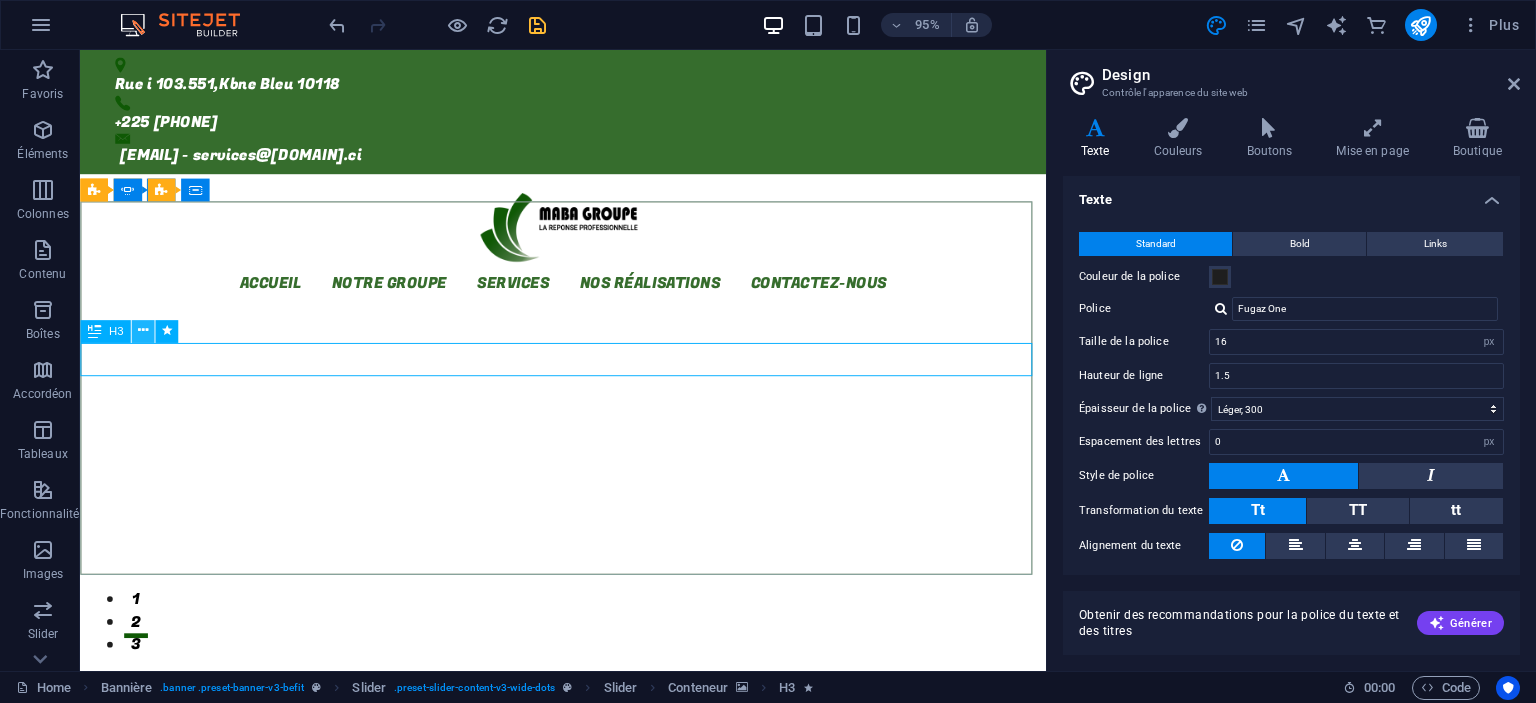 click at bounding box center (143, 331) 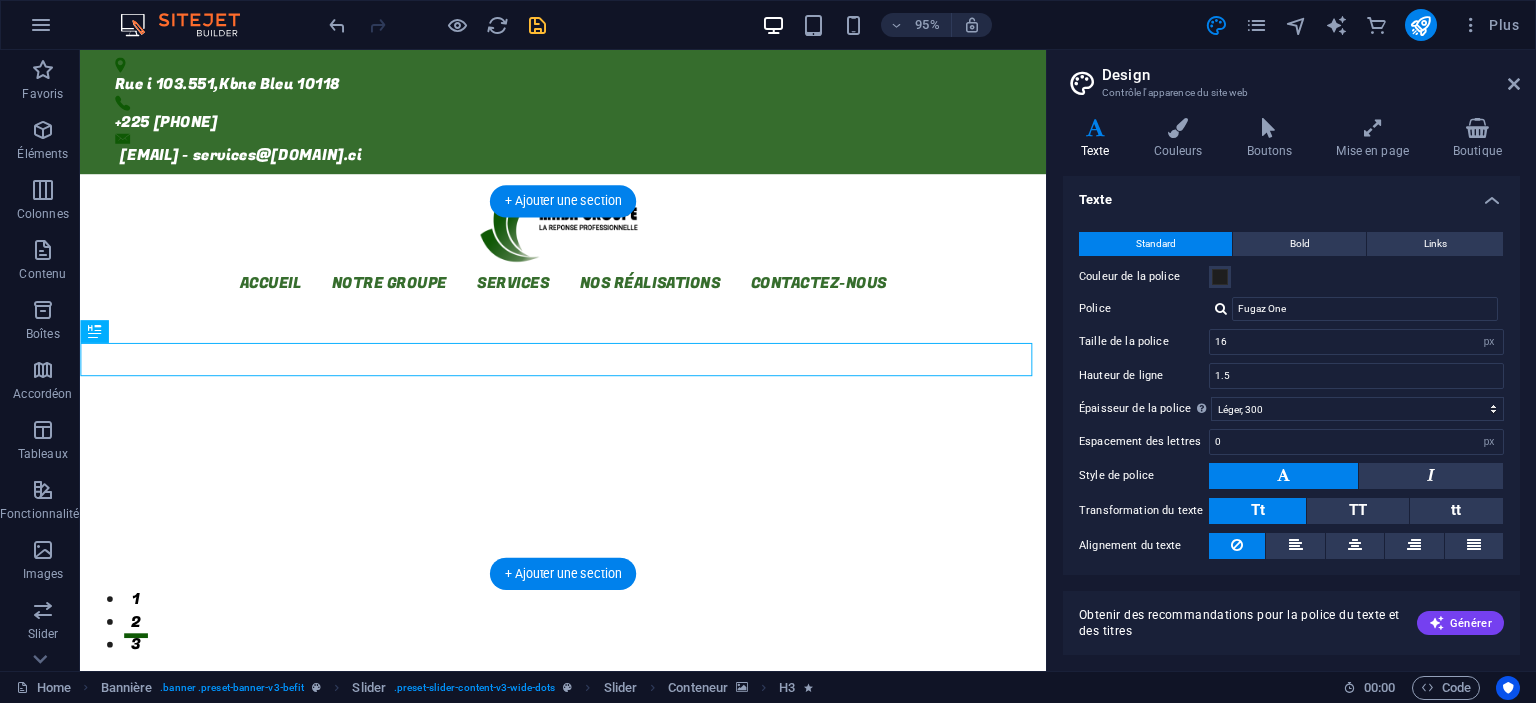 click at bounding box center [-2425, 3185] 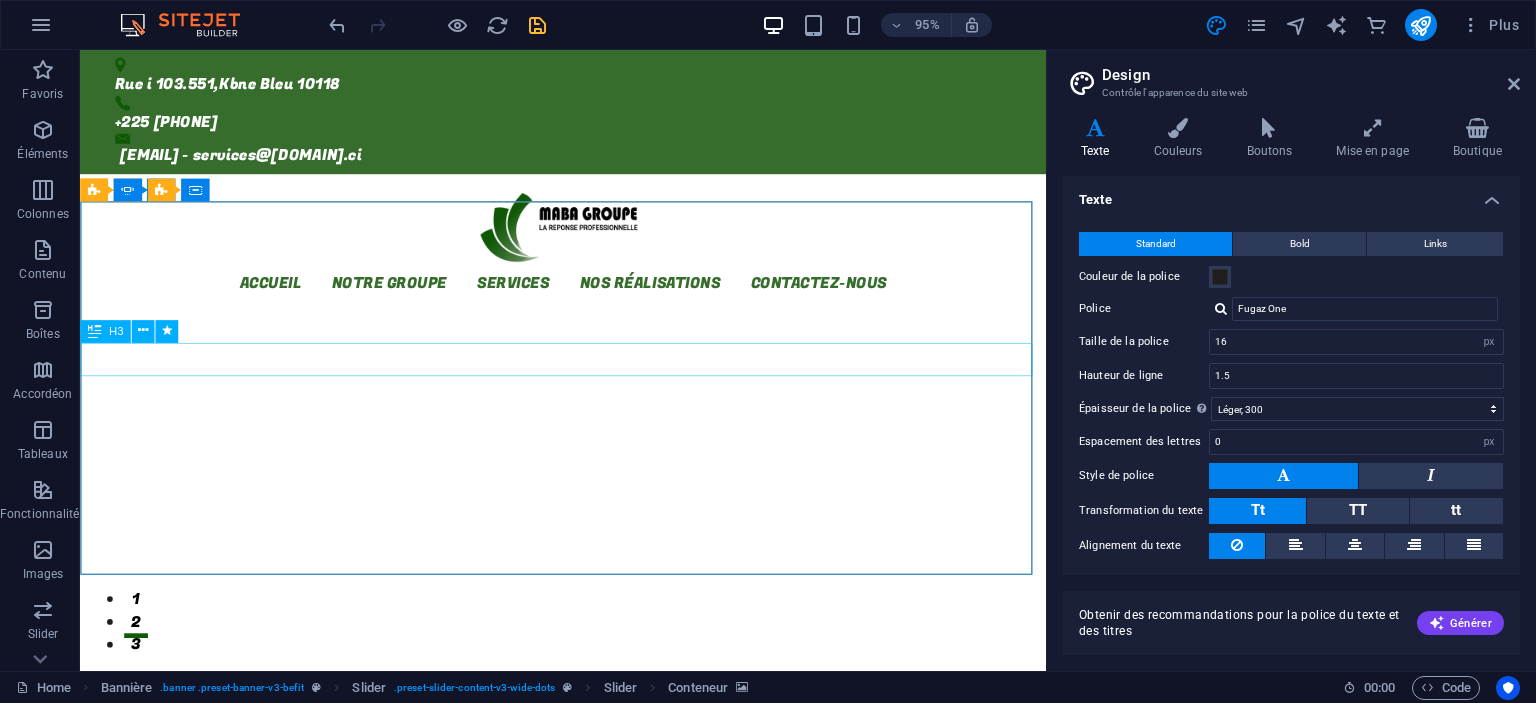click at bounding box center [94, 330] 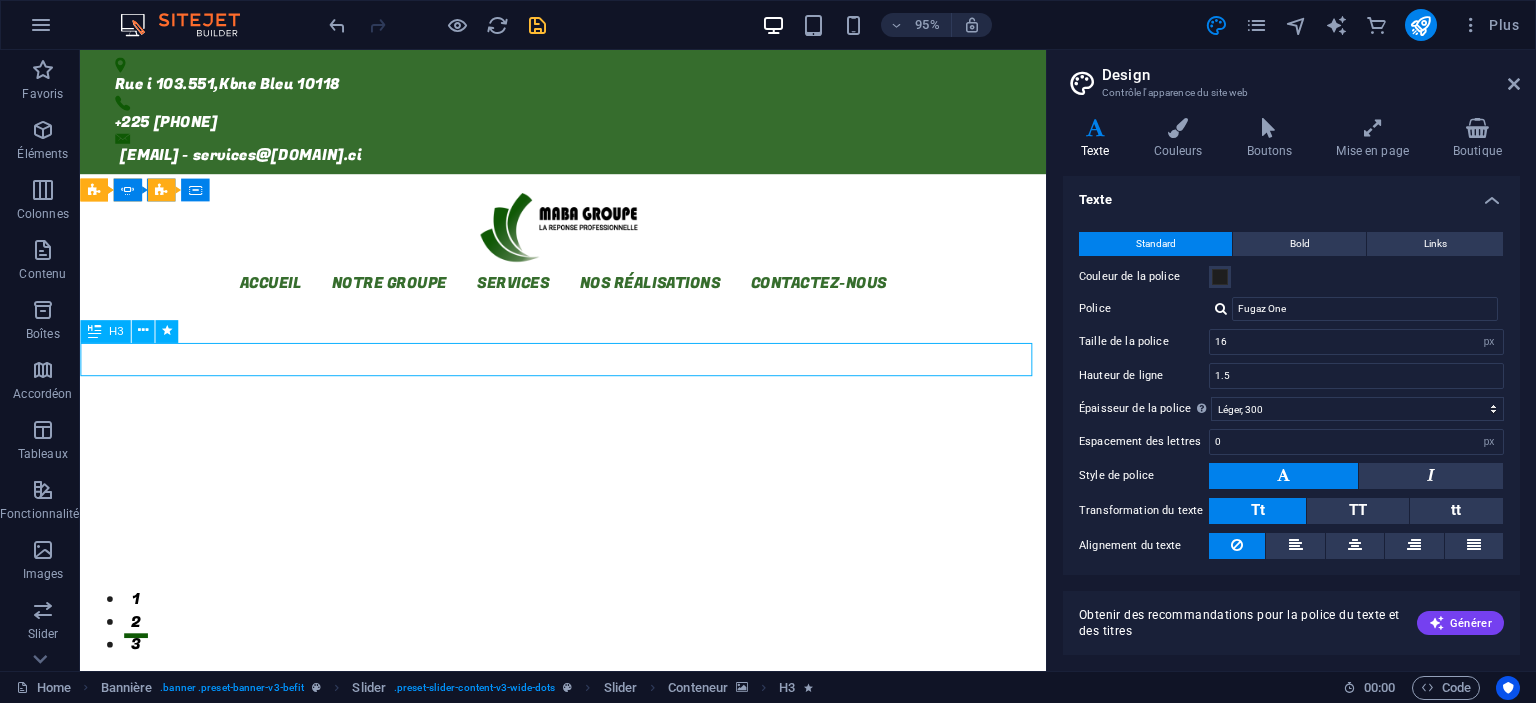 click at bounding box center (94, 330) 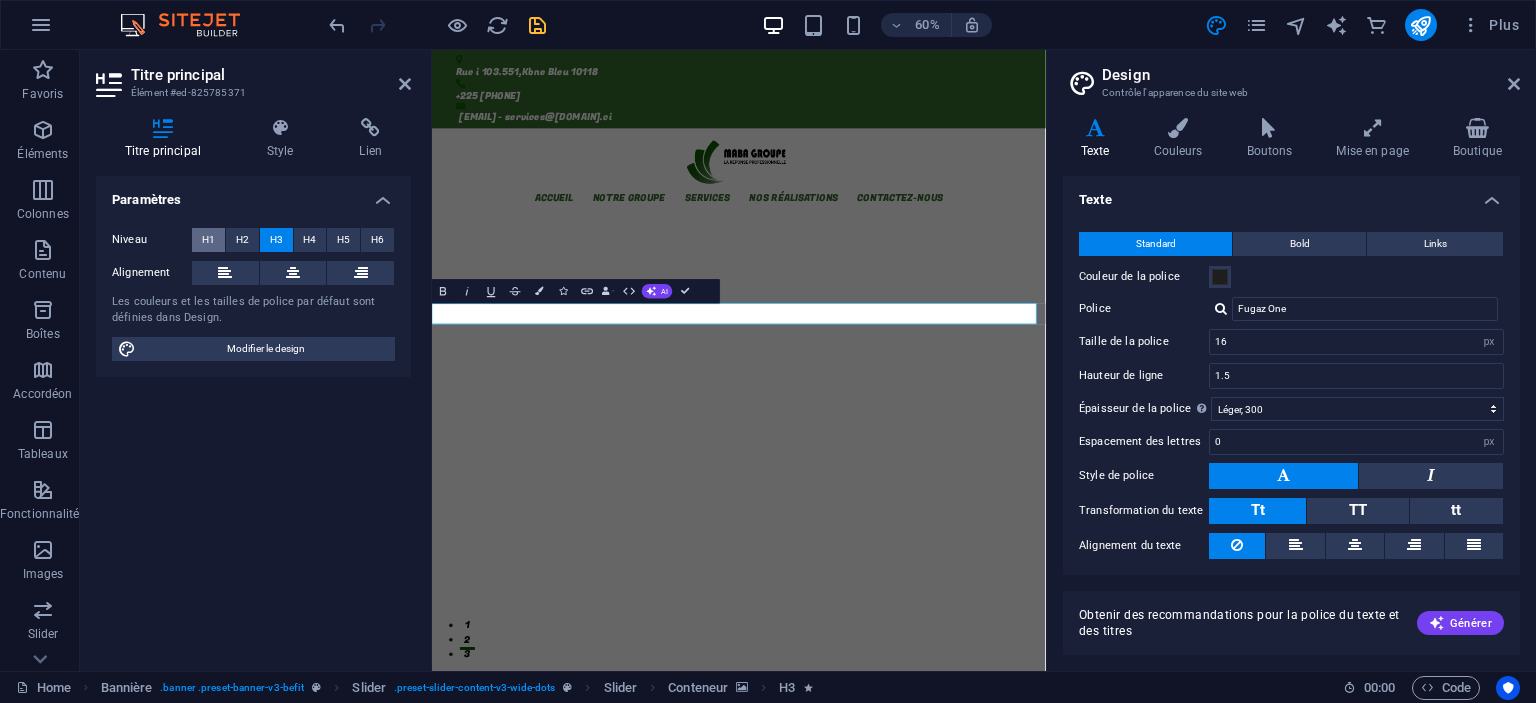 click on "H1" at bounding box center [208, 240] 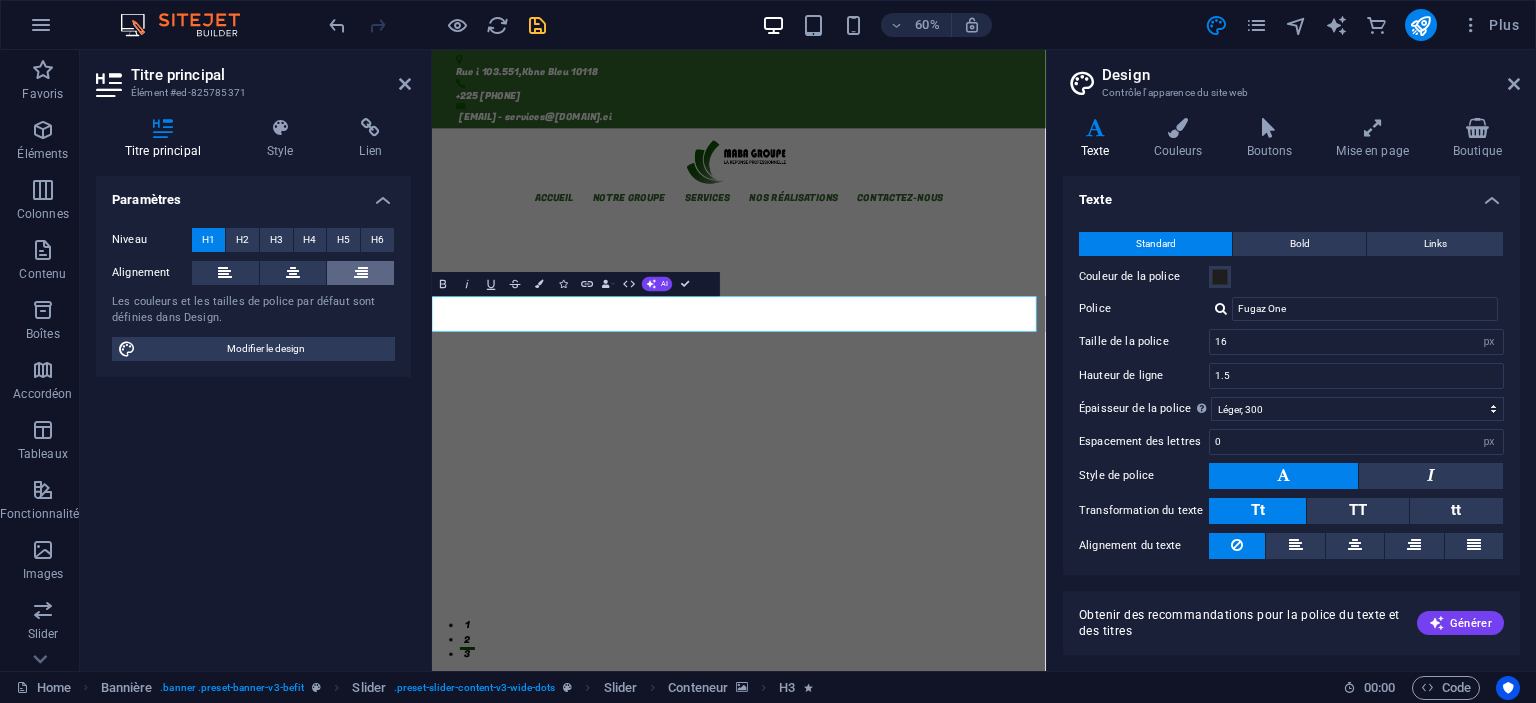 click at bounding box center [361, 273] 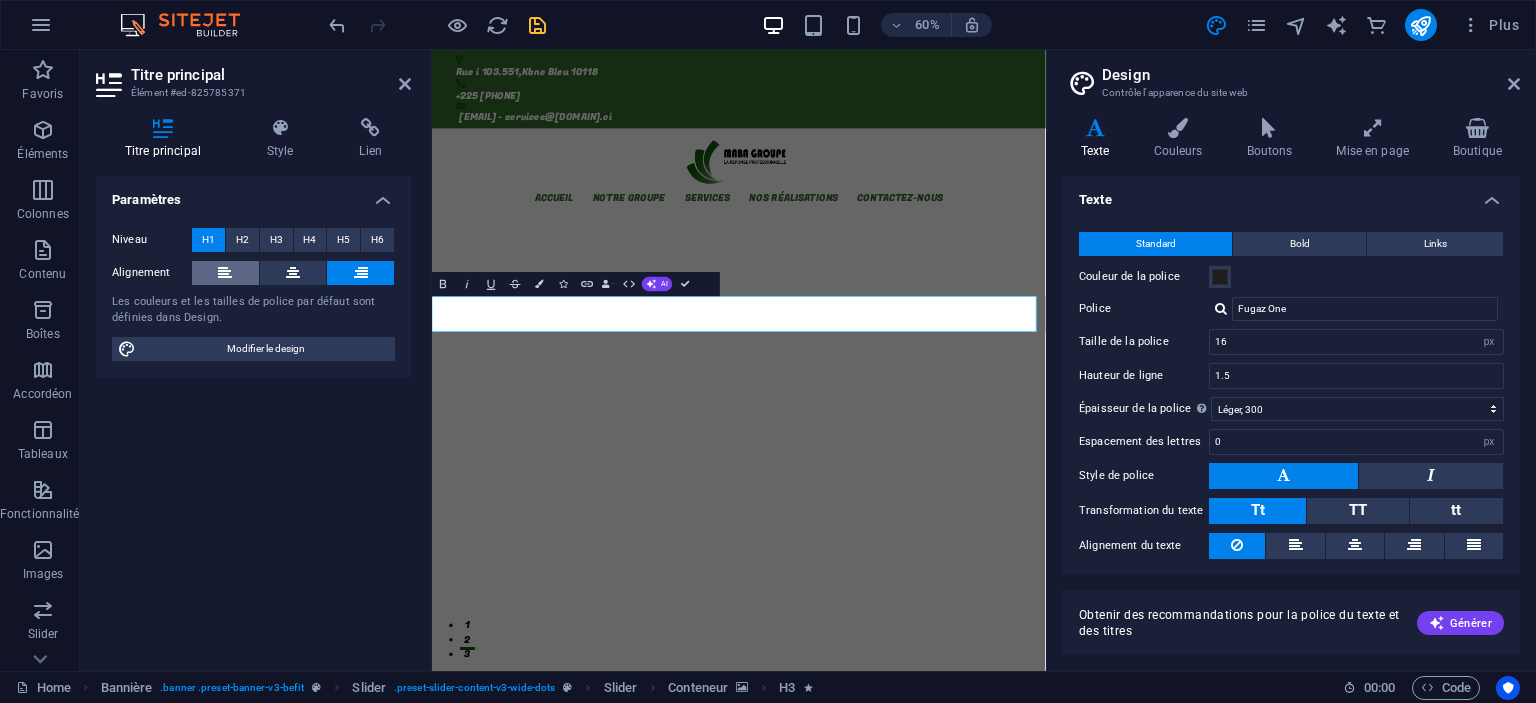 click at bounding box center (225, 273) 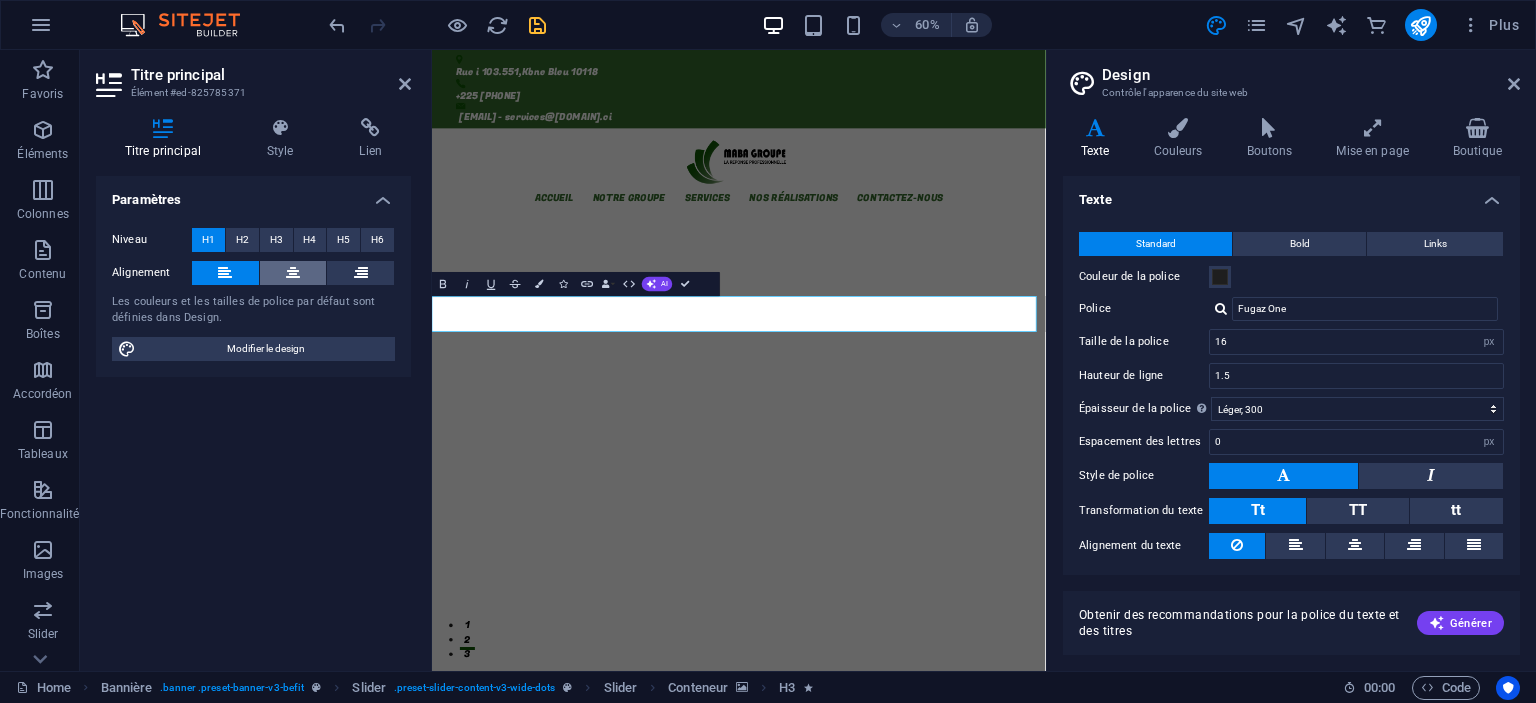 click at bounding box center [293, 273] 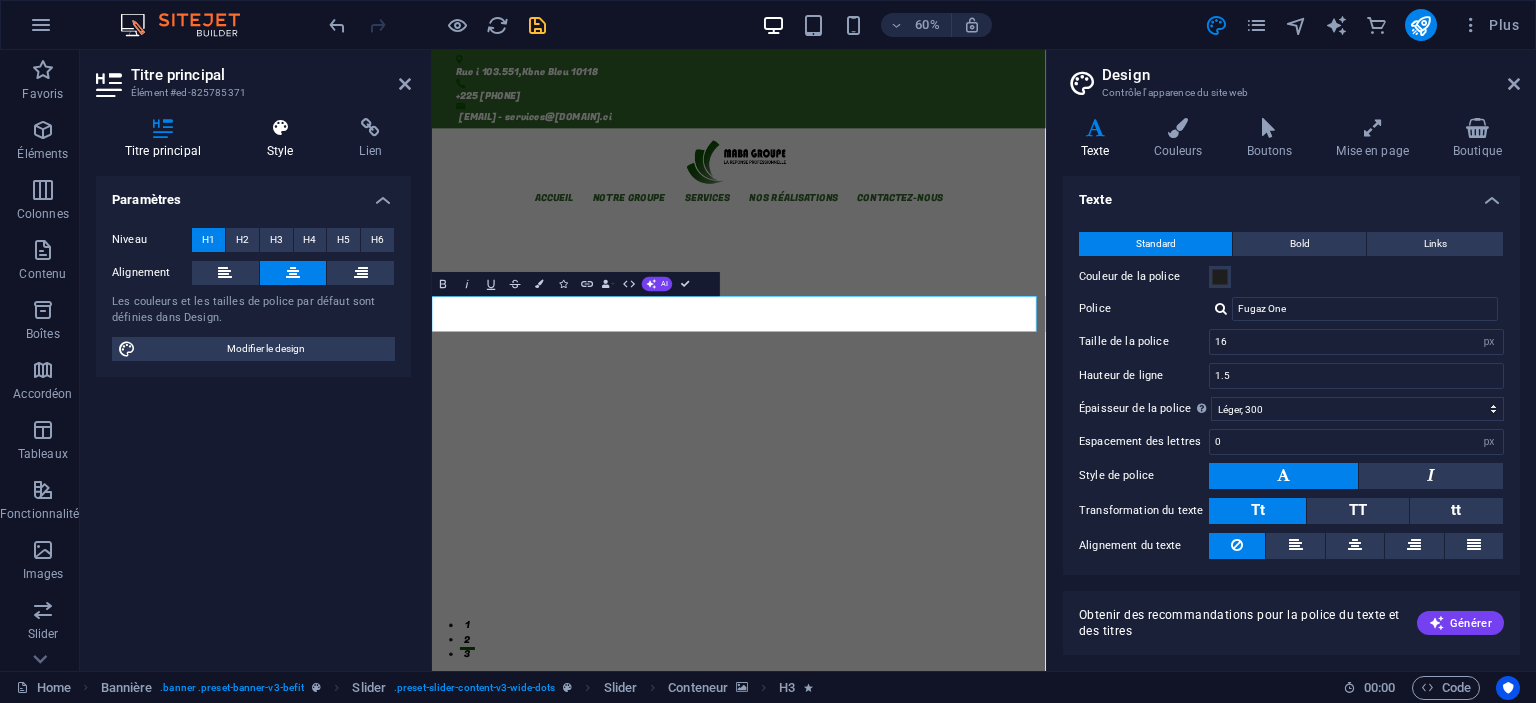 click on "Style" at bounding box center [284, 139] 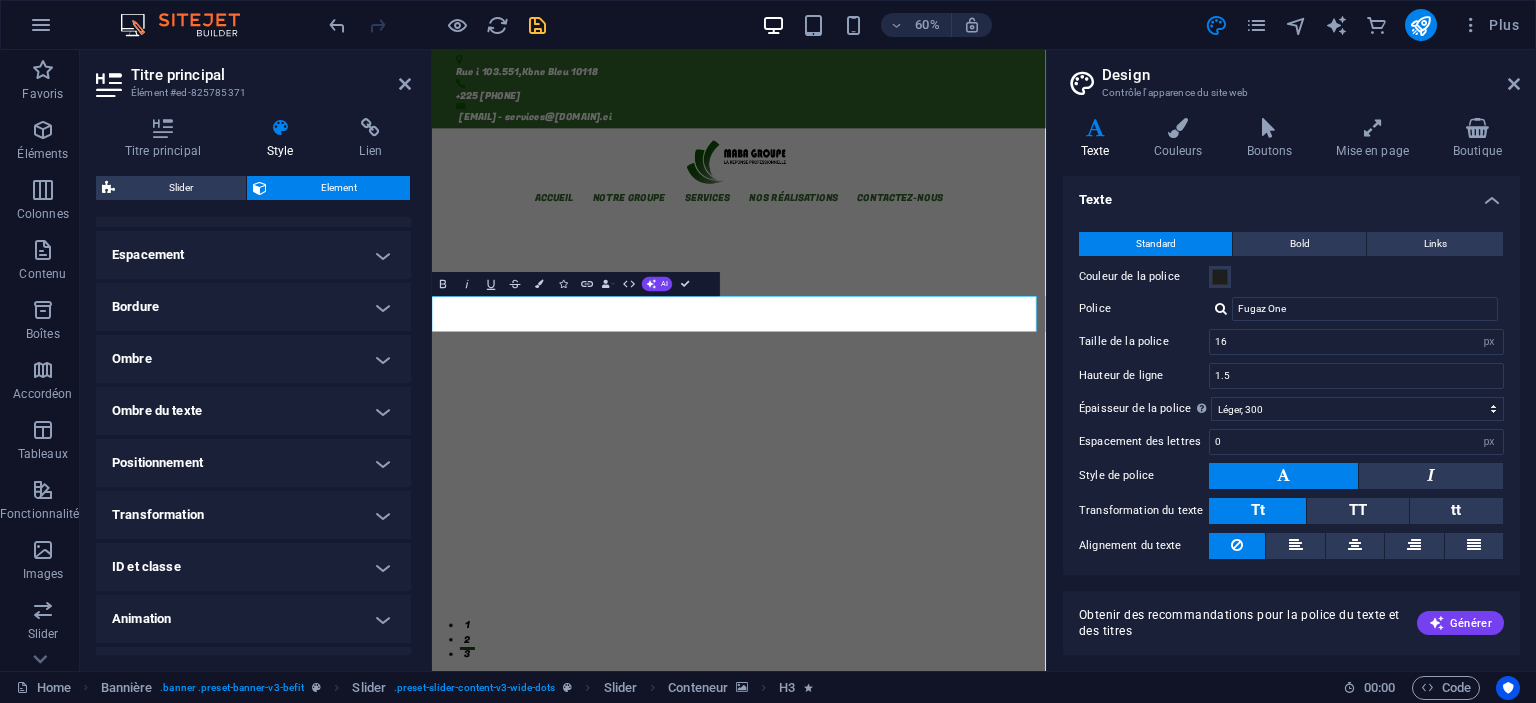 scroll, scrollTop: 423, scrollLeft: 0, axis: vertical 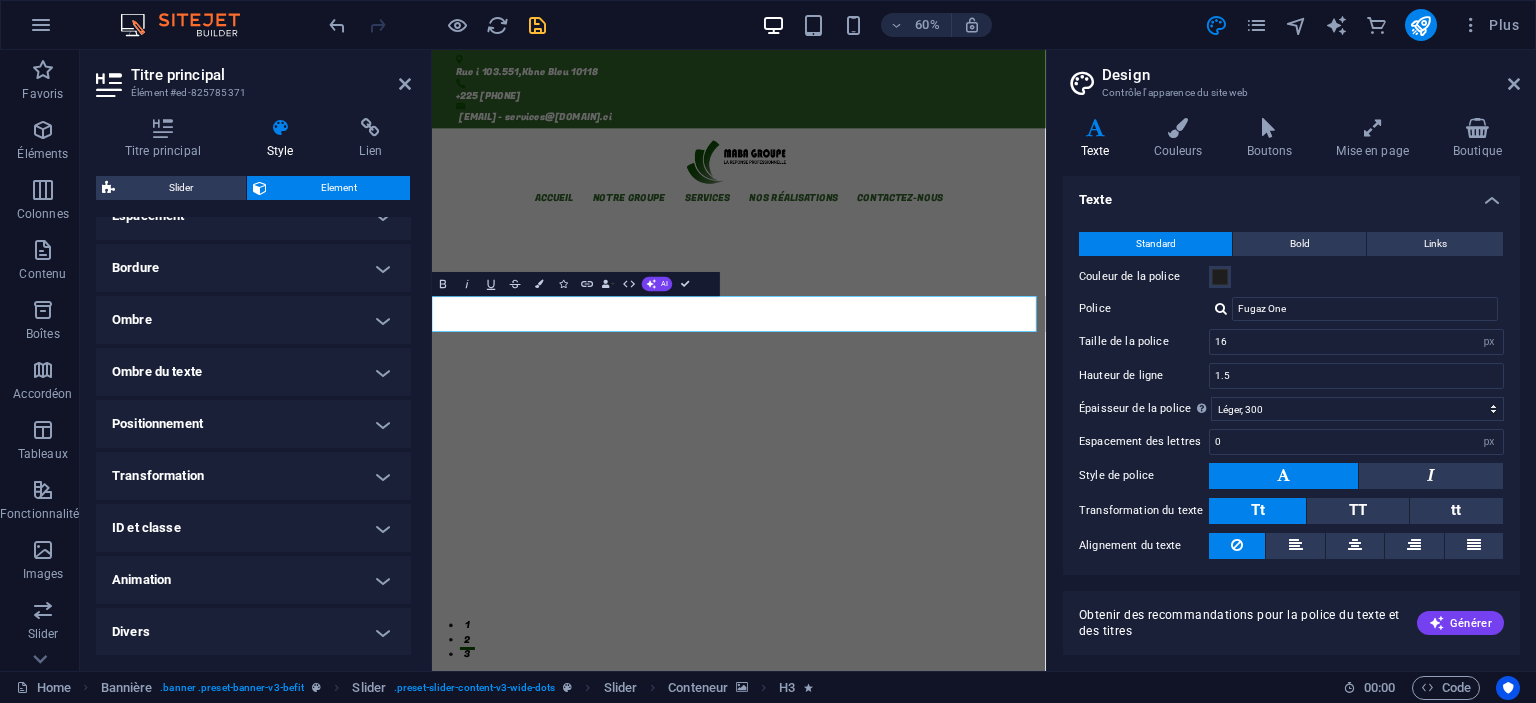 click on "Divers" at bounding box center (253, 632) 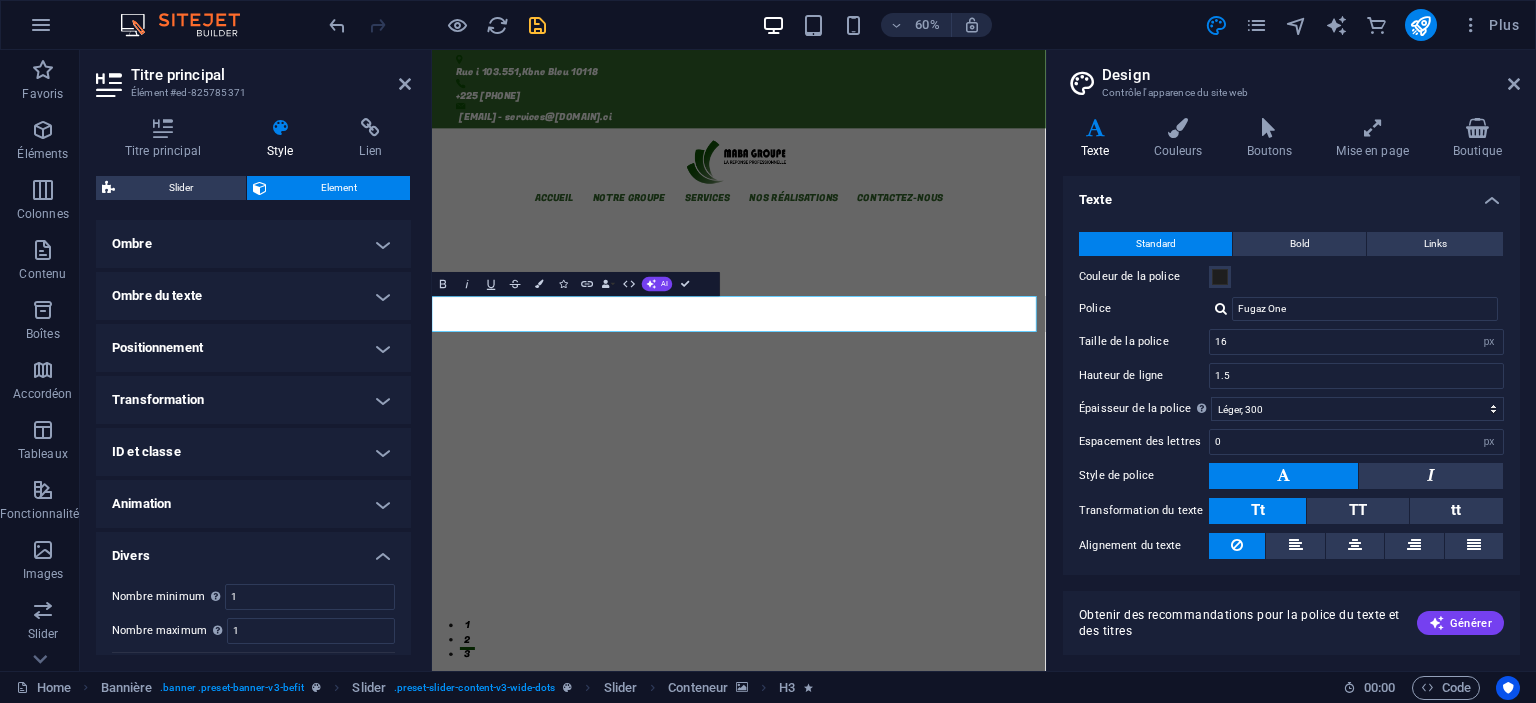 scroll, scrollTop: 546, scrollLeft: 0, axis: vertical 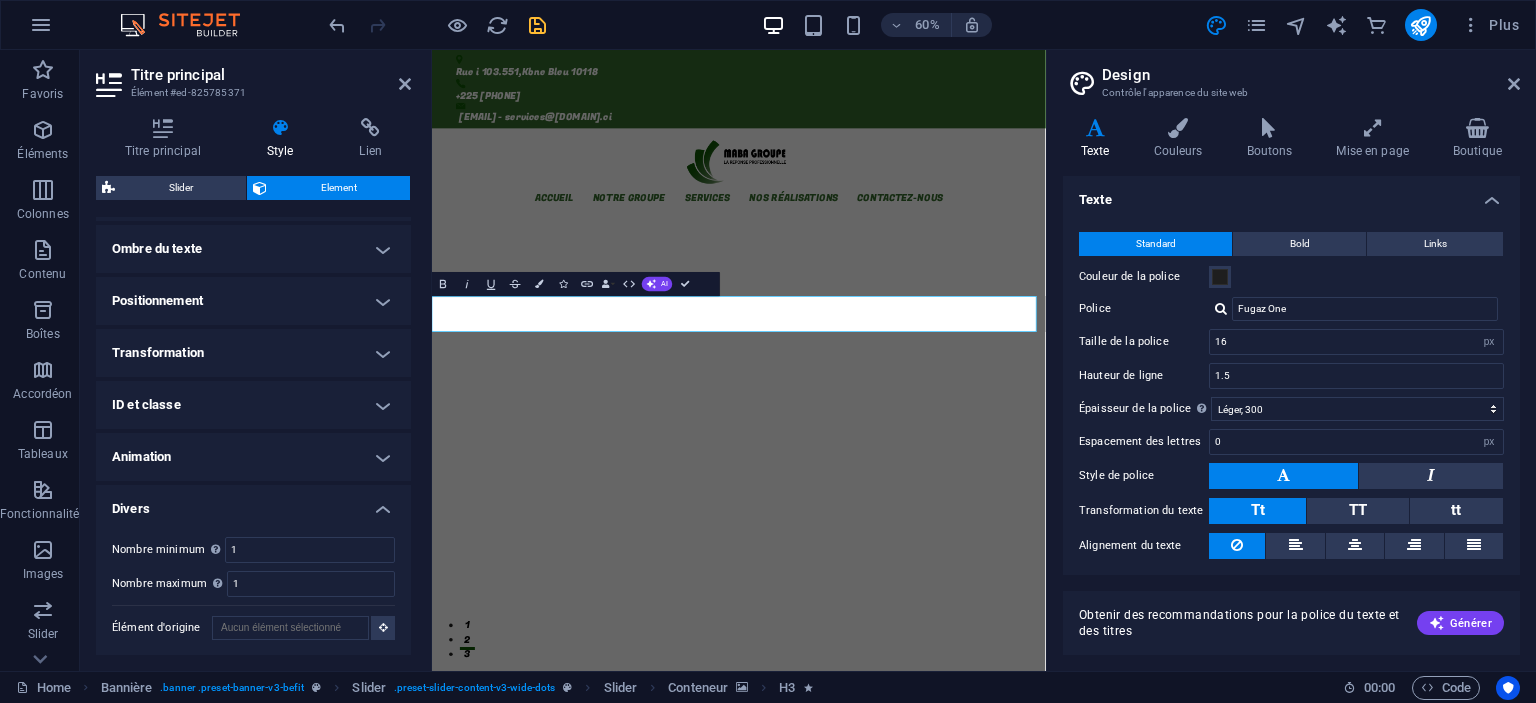 click on "Divers" at bounding box center (253, 503) 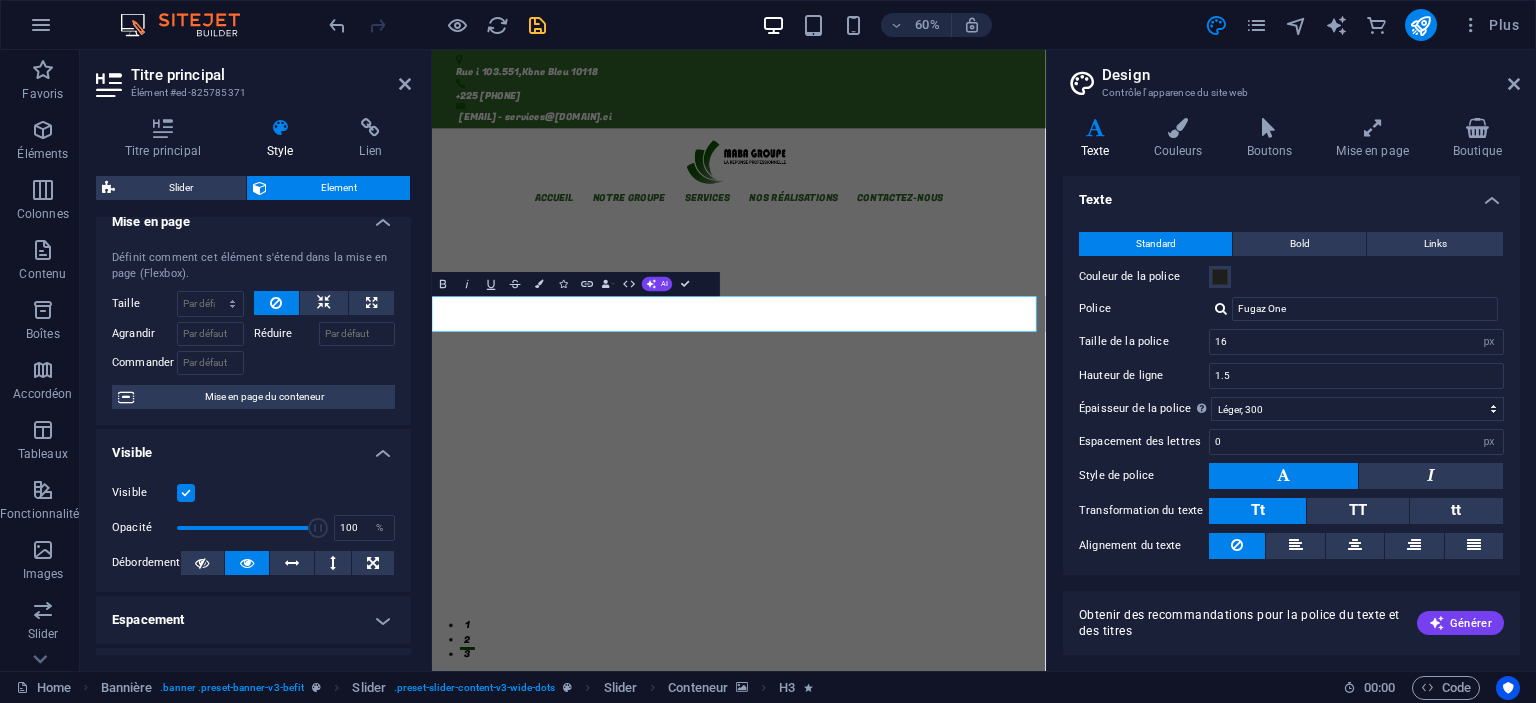 scroll, scrollTop: 0, scrollLeft: 0, axis: both 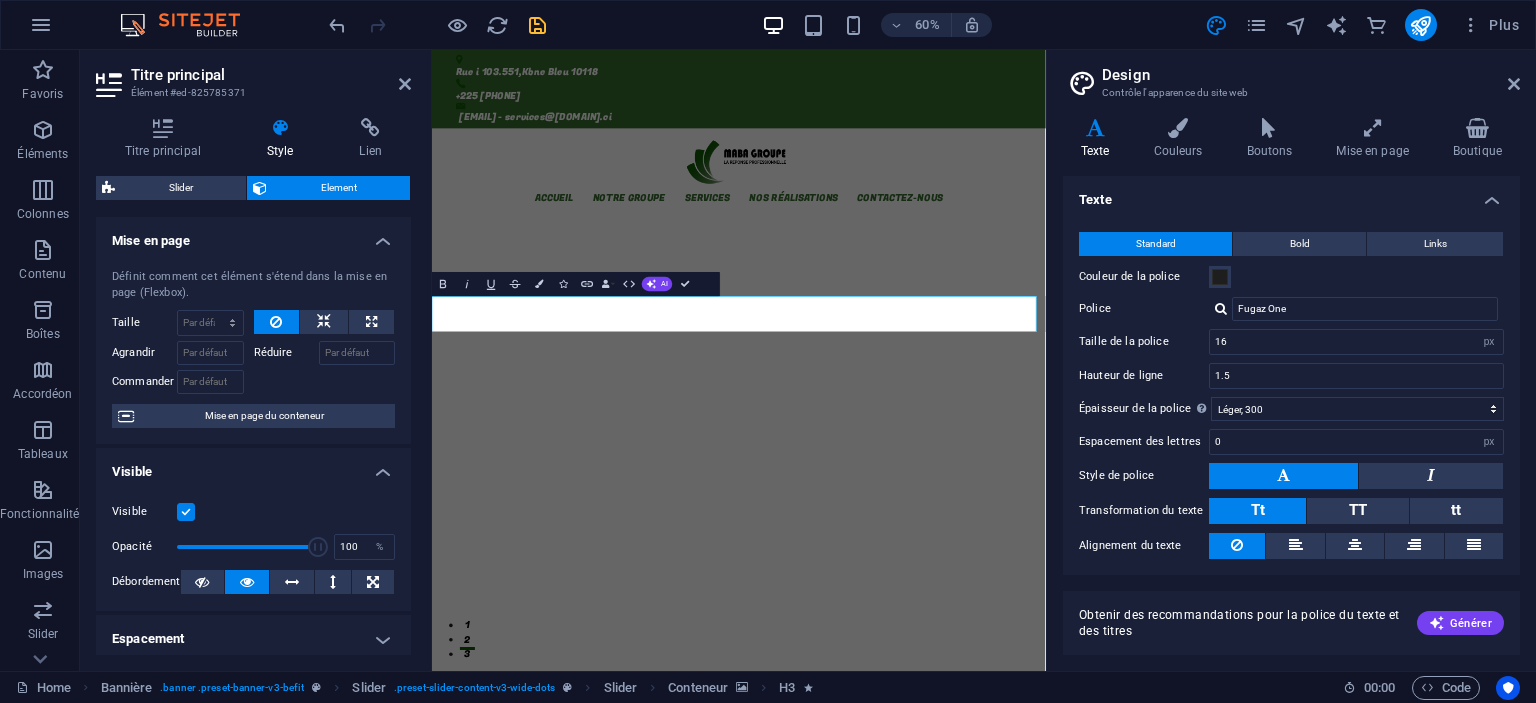 click on "Visible" at bounding box center (253, 466) 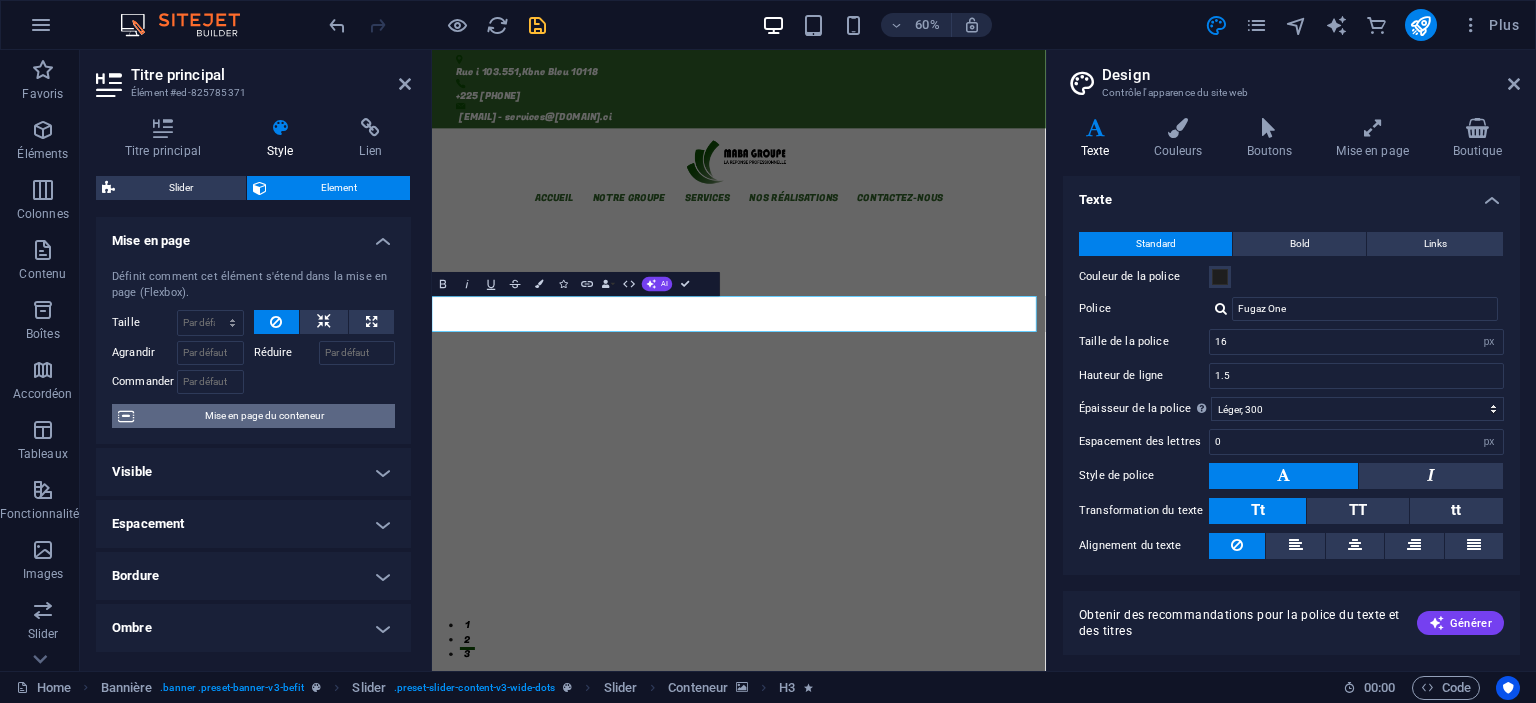 click on "Mise en page du conteneur" at bounding box center (264, 416) 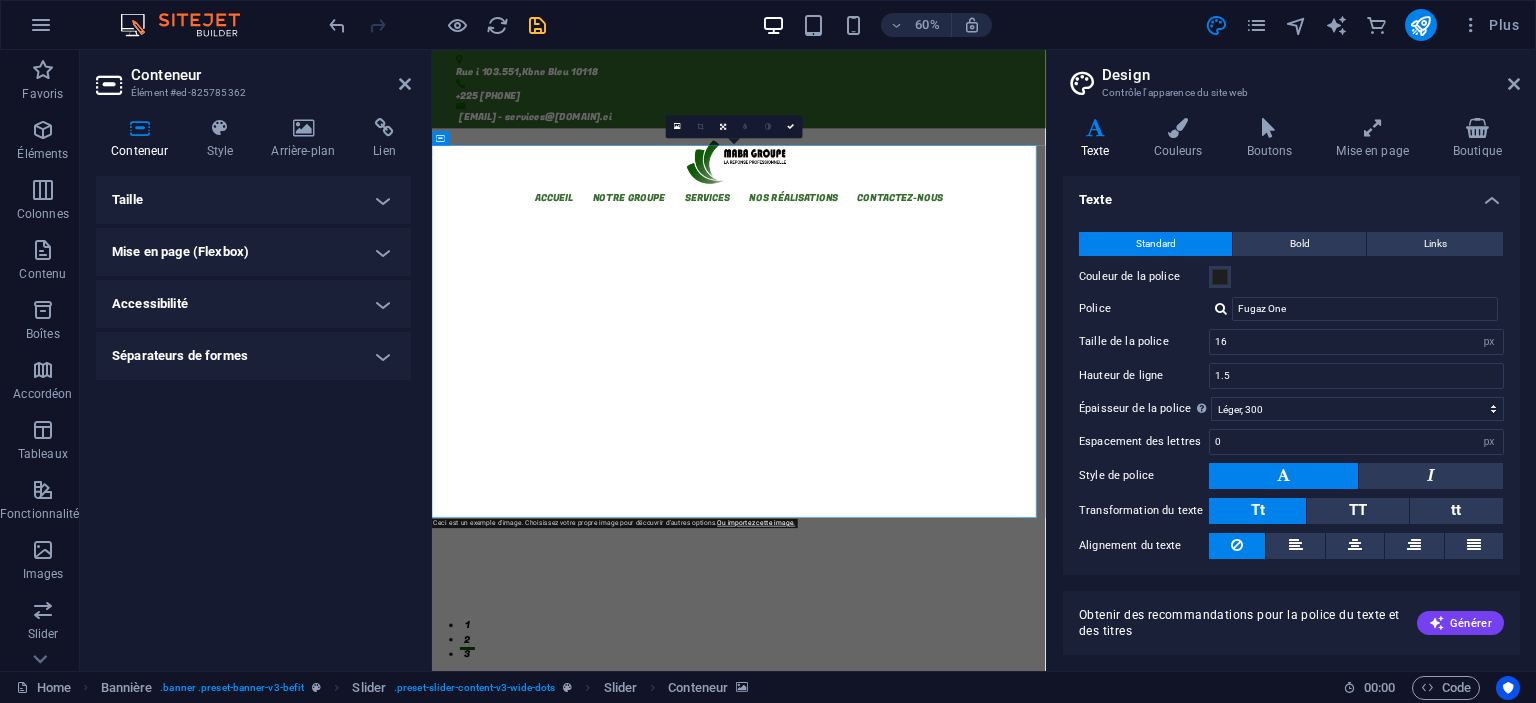 click on "Taille" at bounding box center (253, 200) 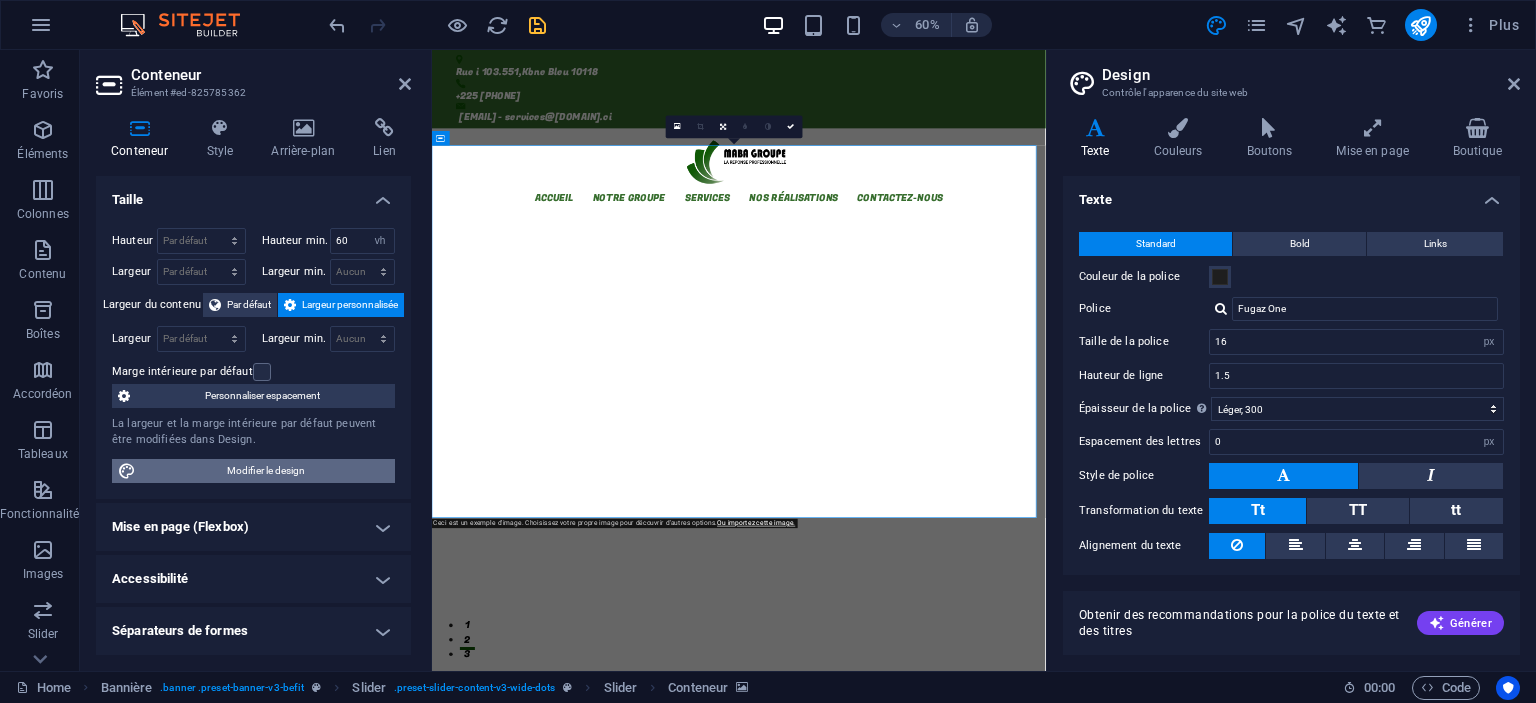 click on "Modifier le design" at bounding box center [265, 471] 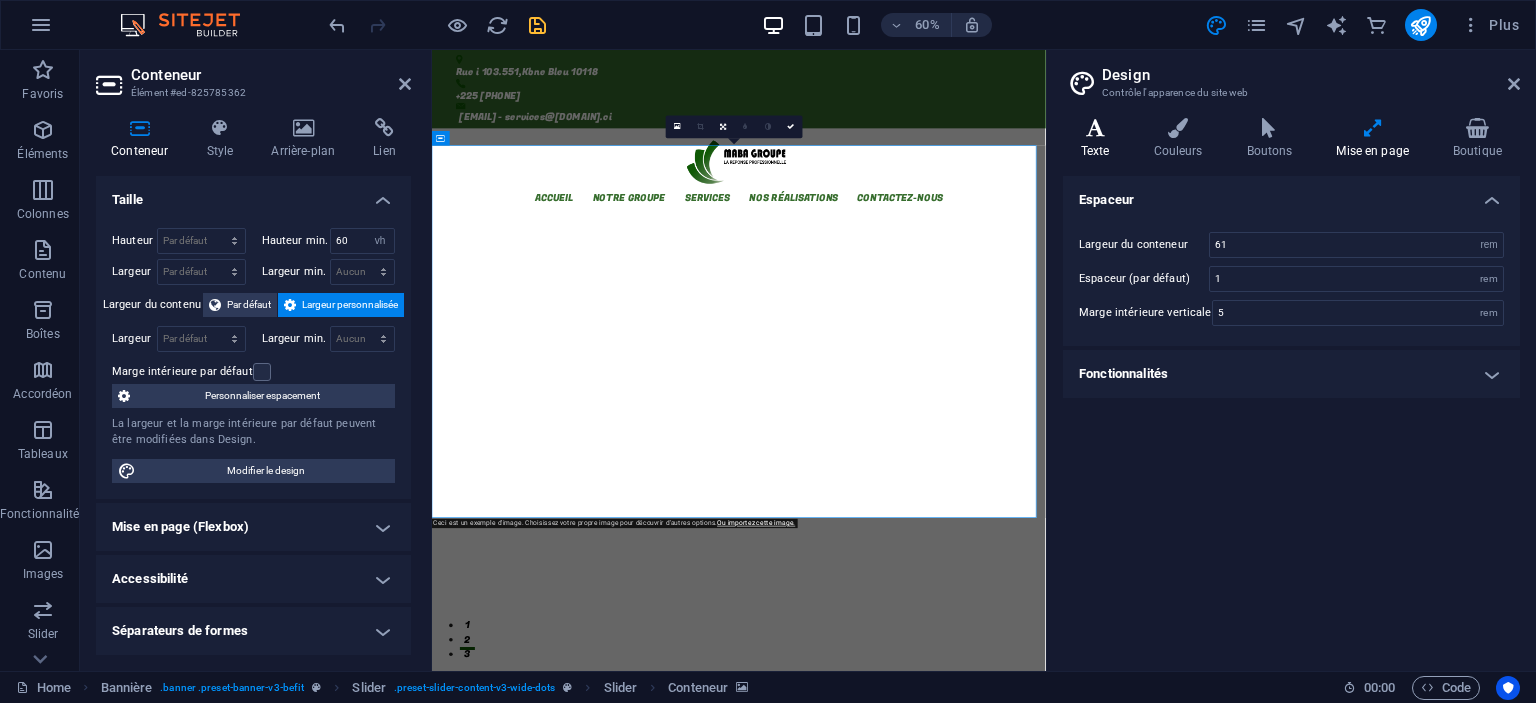 click on "Texte" at bounding box center [1099, 139] 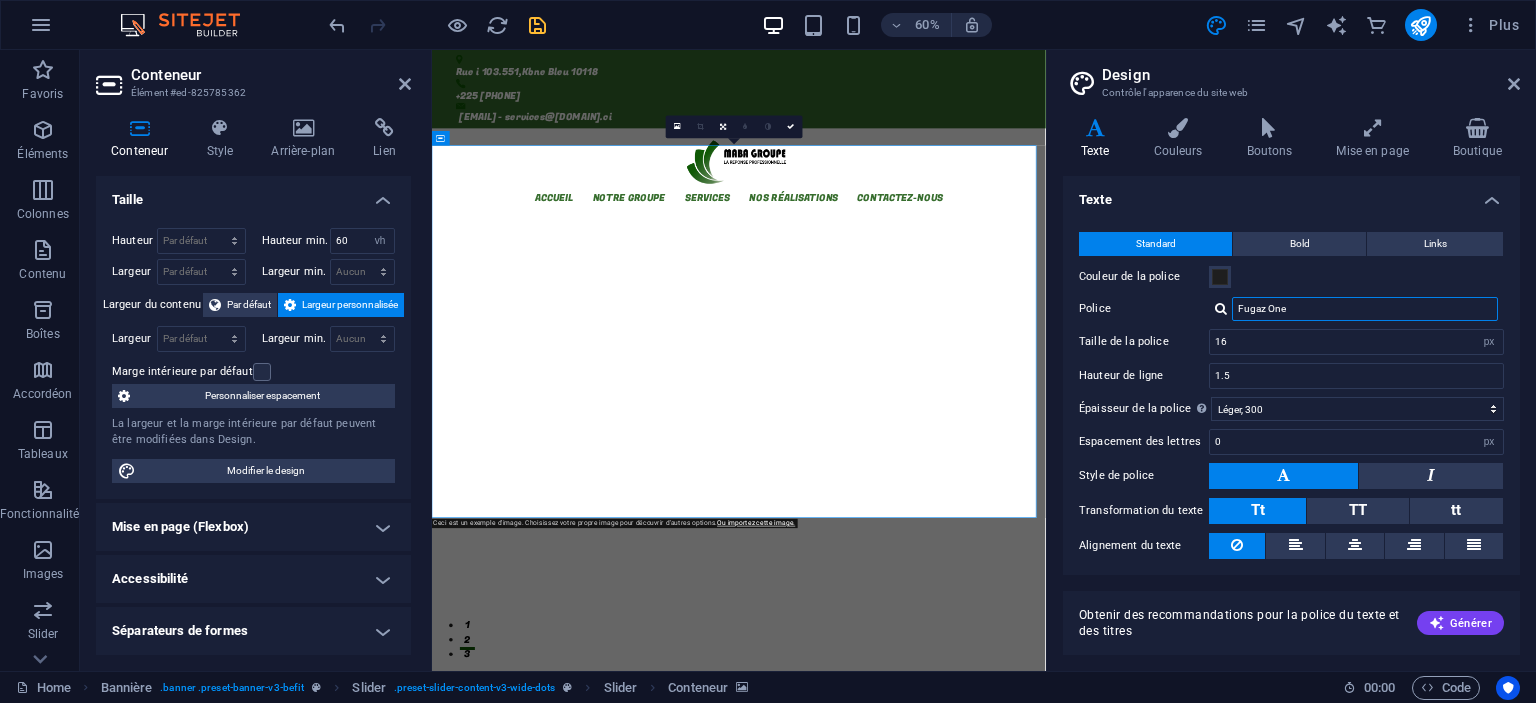 click on "Fugaz One" at bounding box center (1365, 309) 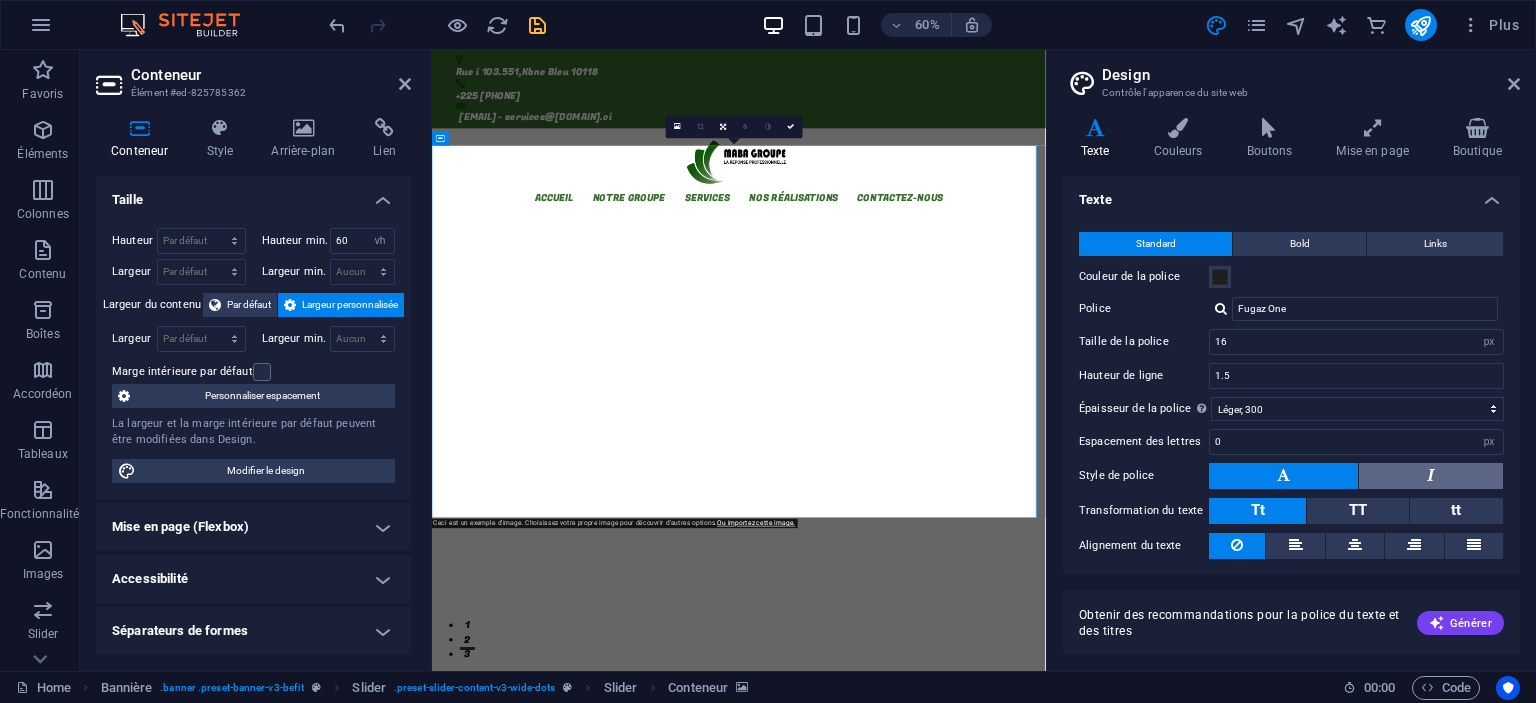 click at bounding box center [1431, 476] 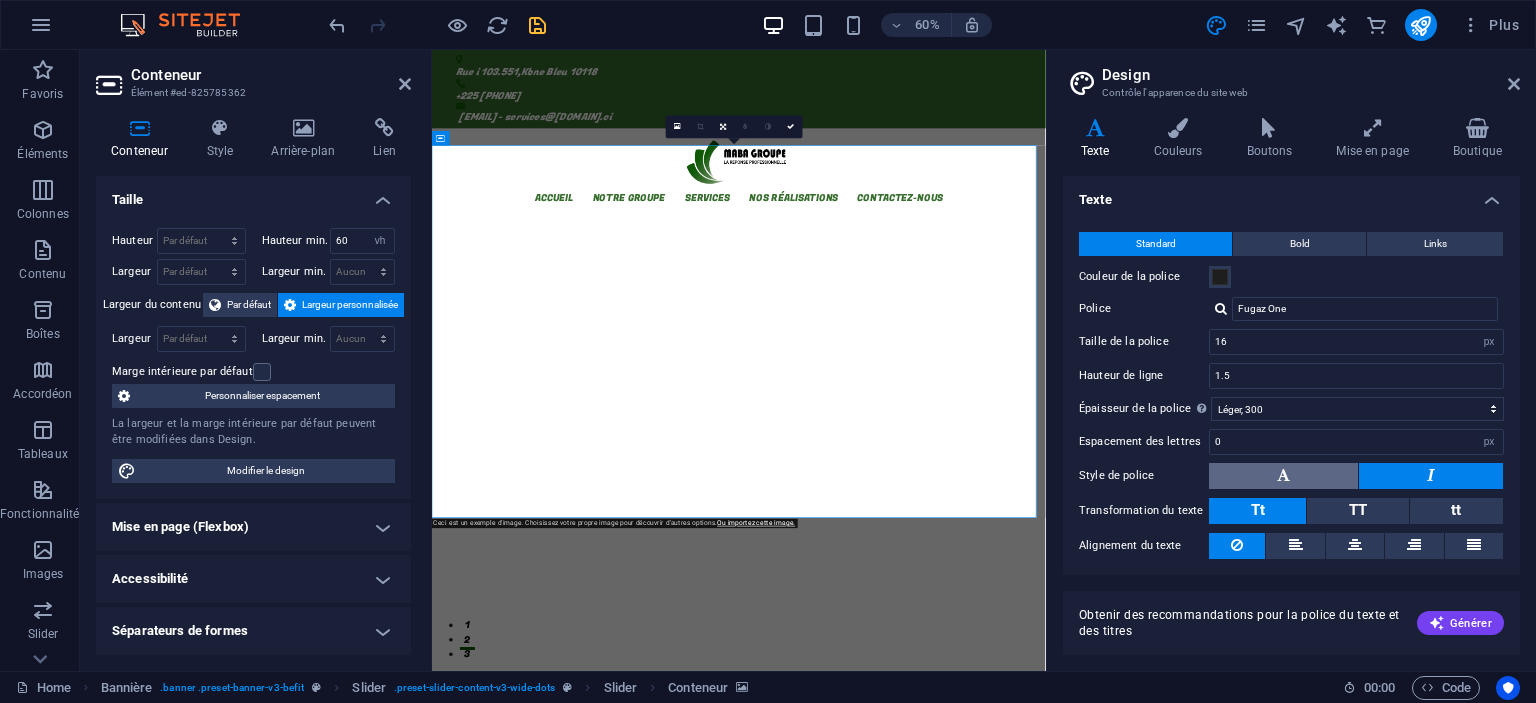 click at bounding box center [1283, 476] 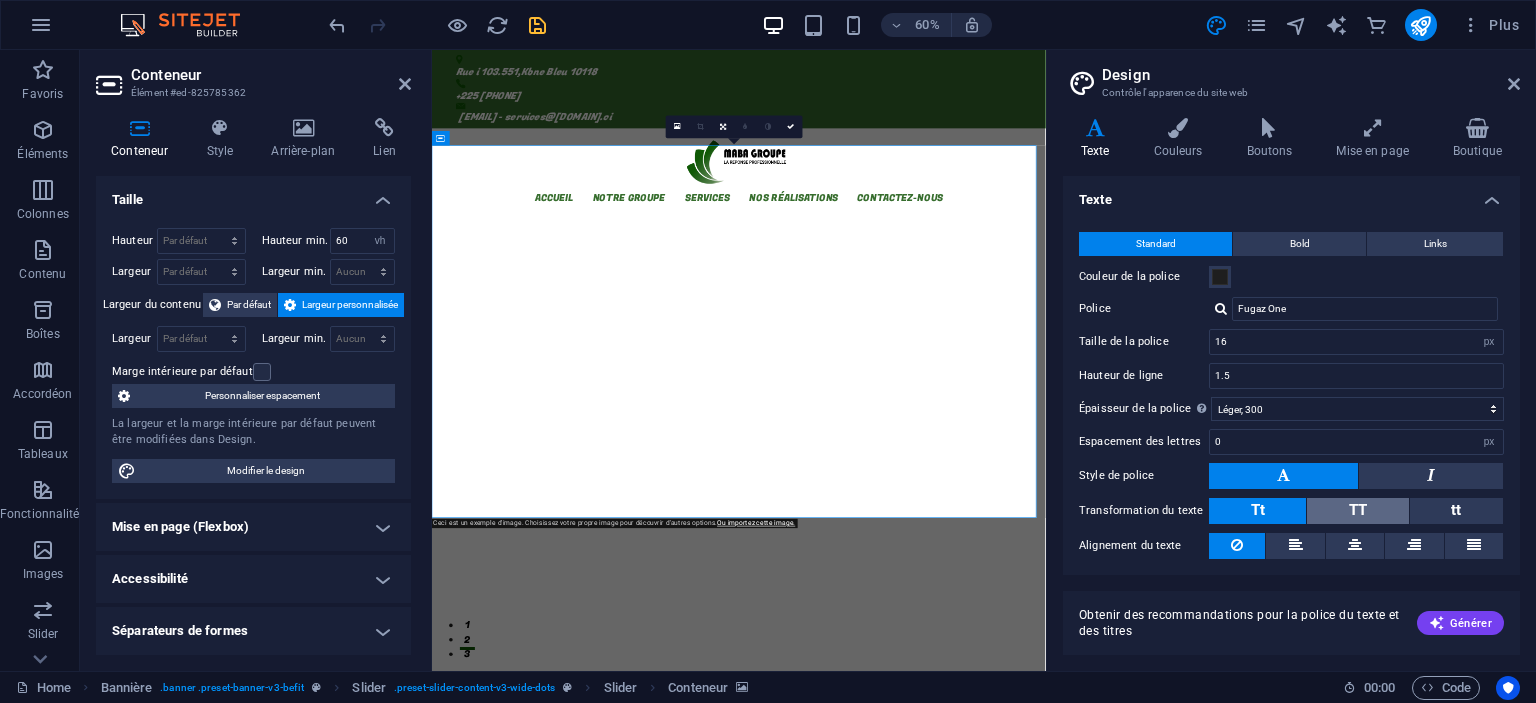 click on "TT" at bounding box center [1358, 510] 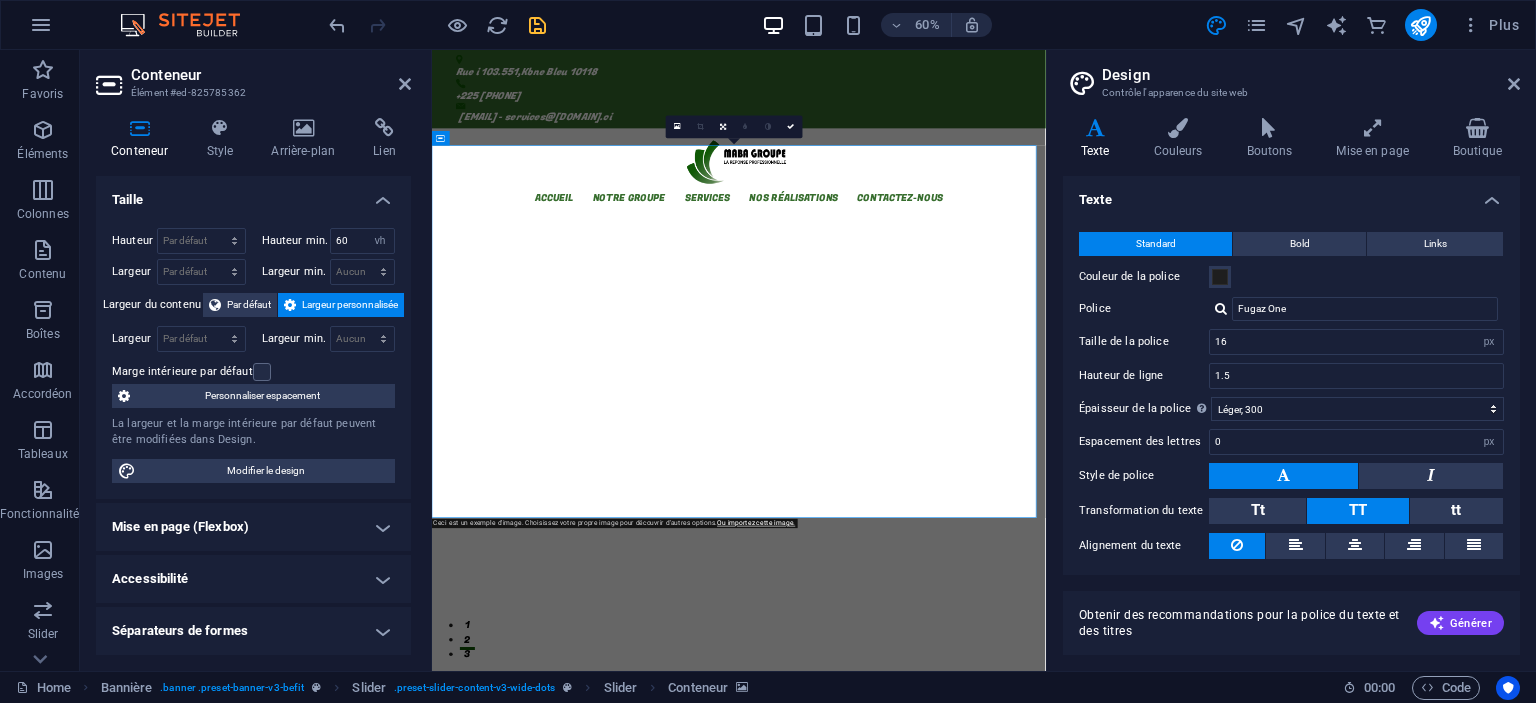 drag, startPoint x: 1422, startPoint y: 463, endPoint x: 1383, endPoint y: 453, distance: 40.261642 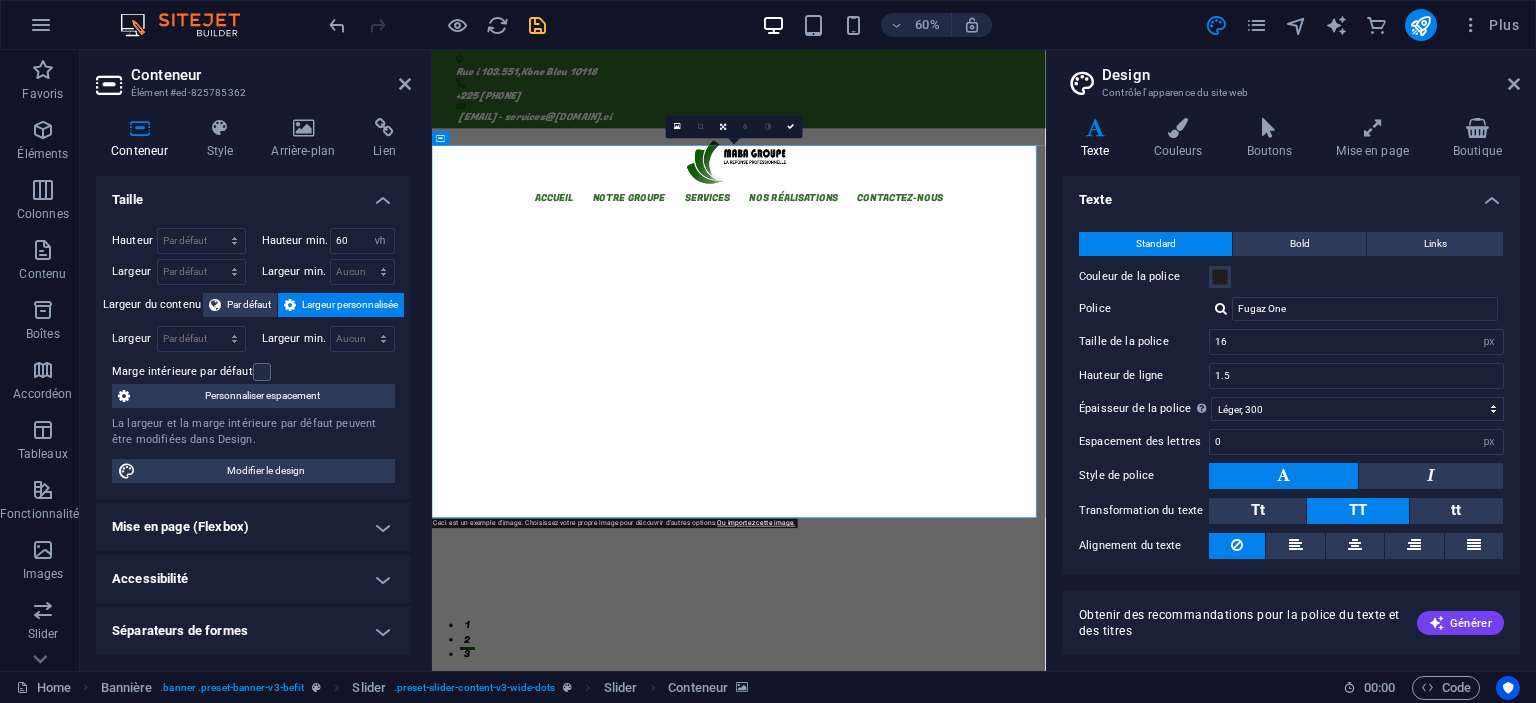 click at bounding box center [1431, 476] 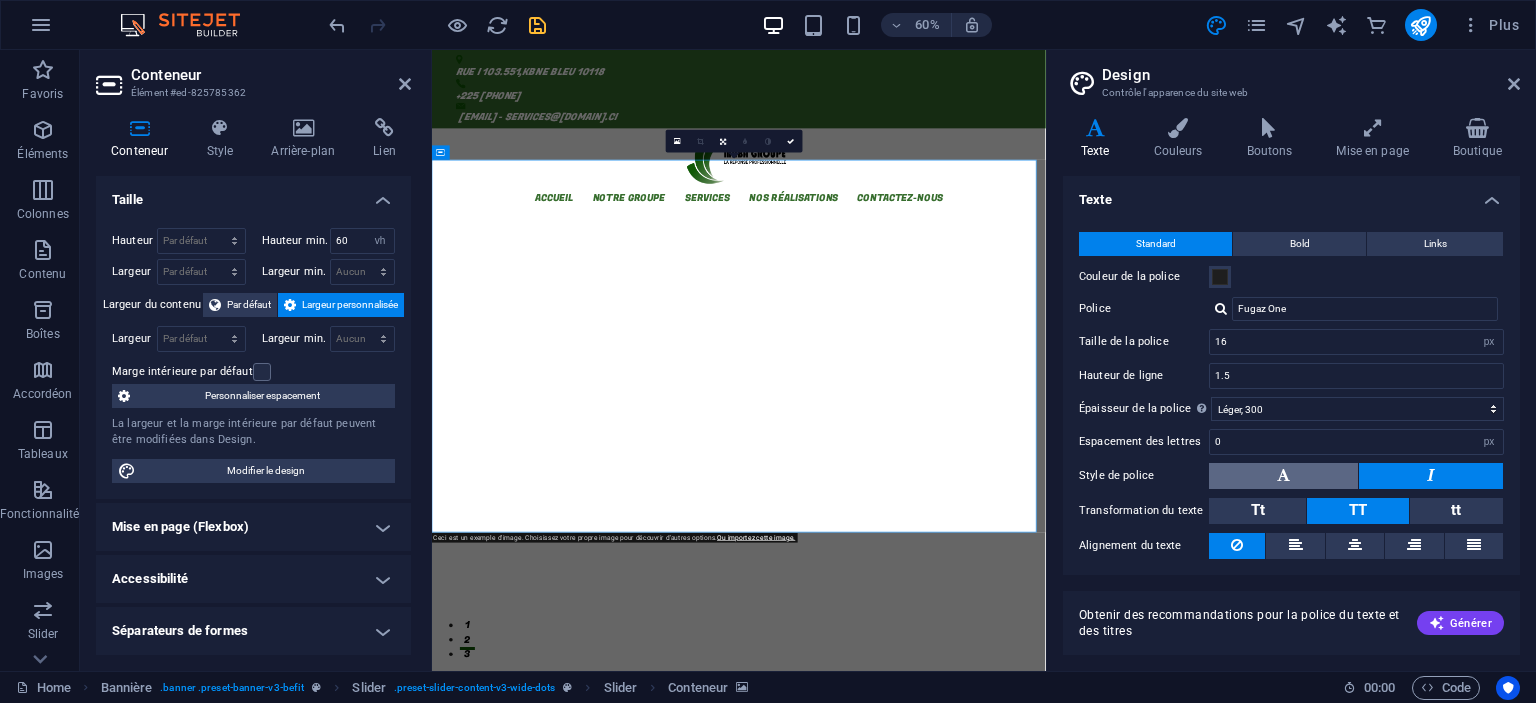 click at bounding box center (1283, 476) 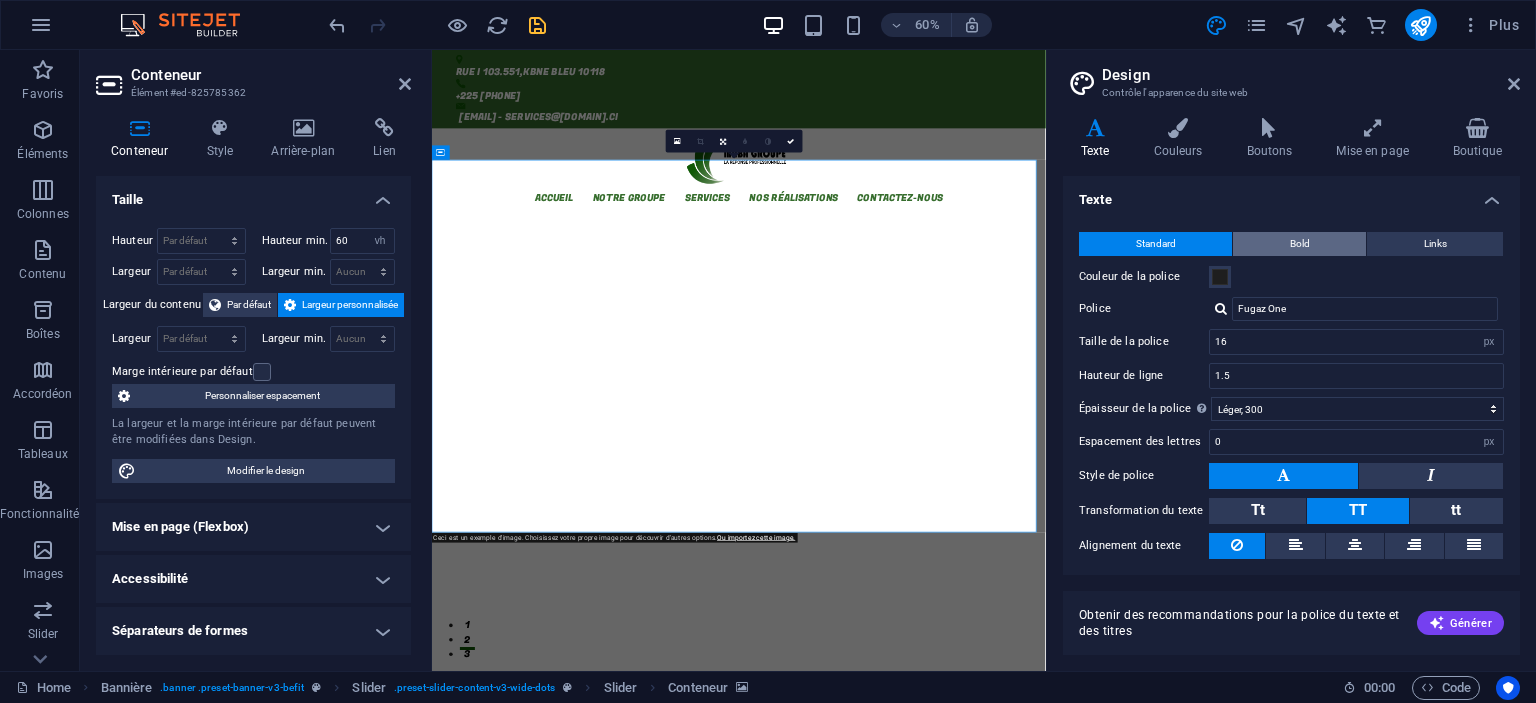 click on "Bold" at bounding box center [1300, 244] 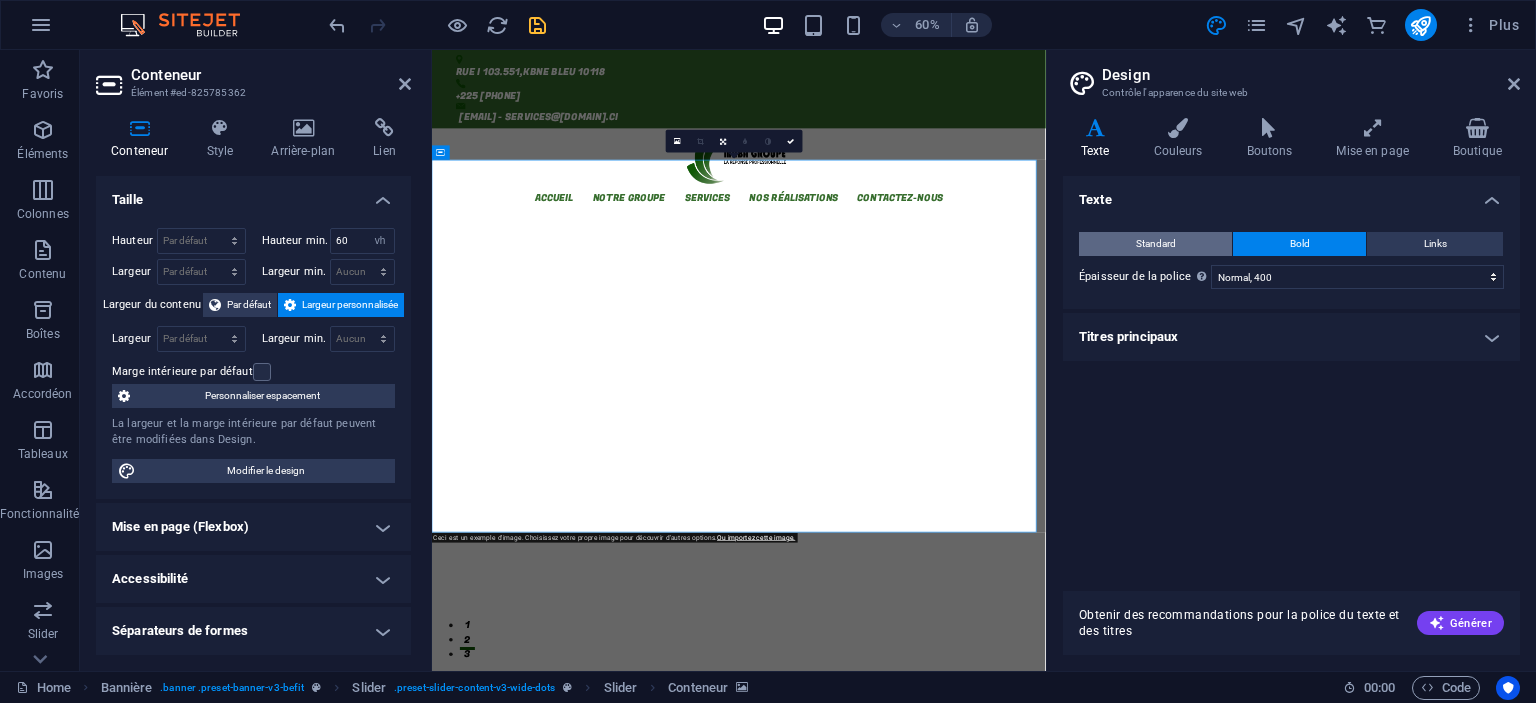 click on "Standard" at bounding box center (1156, 244) 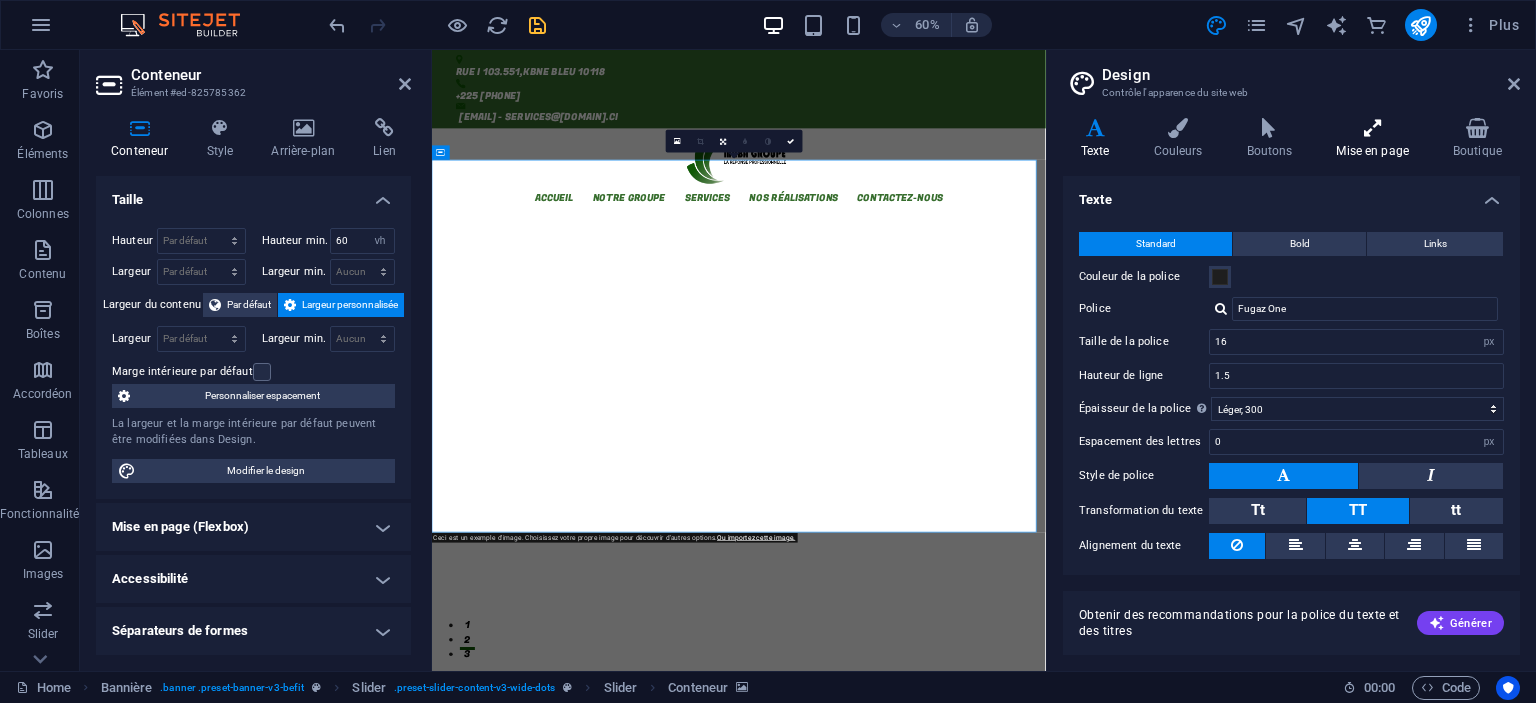 click on "Mise en page" at bounding box center (1376, 139) 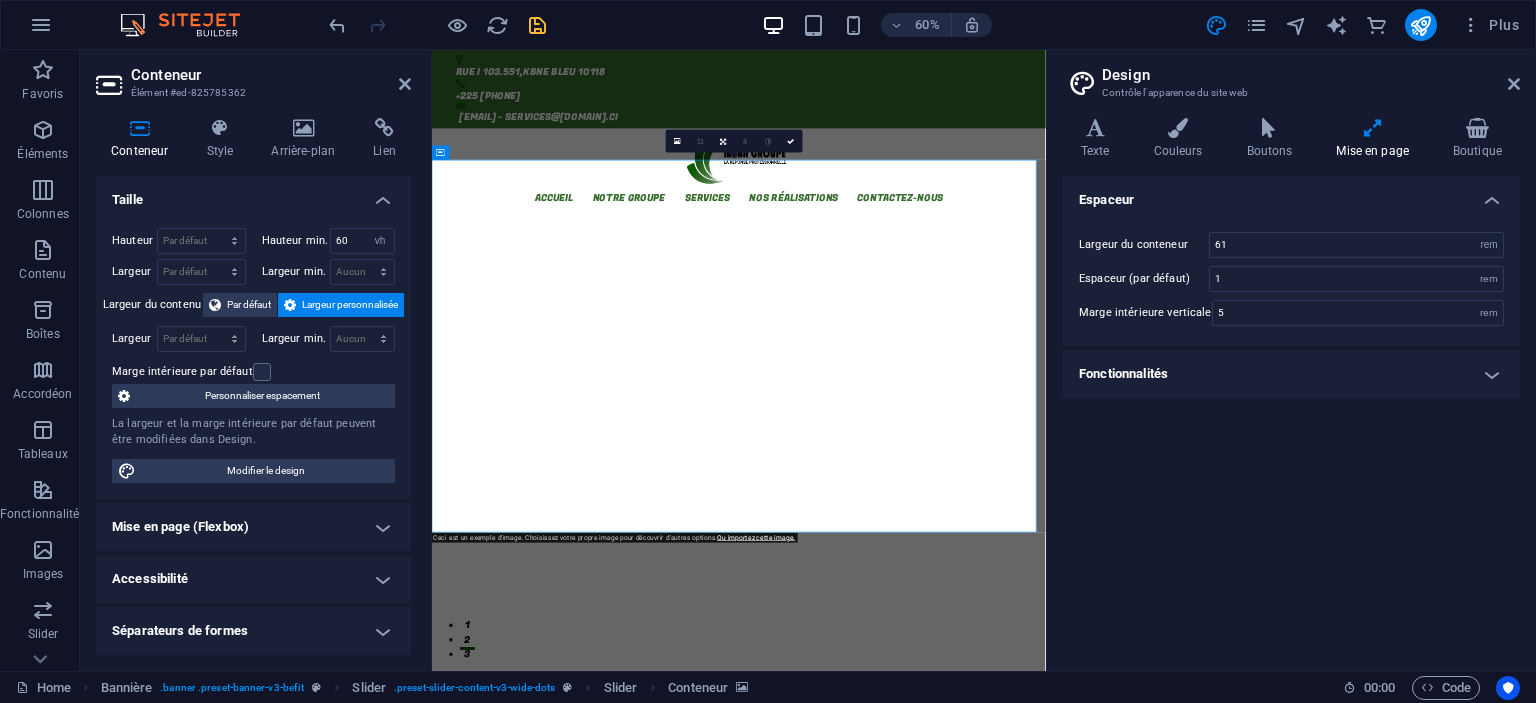 drag, startPoint x: 1369, startPoint y: 139, endPoint x: 1348, endPoint y: 144, distance: 21.587032 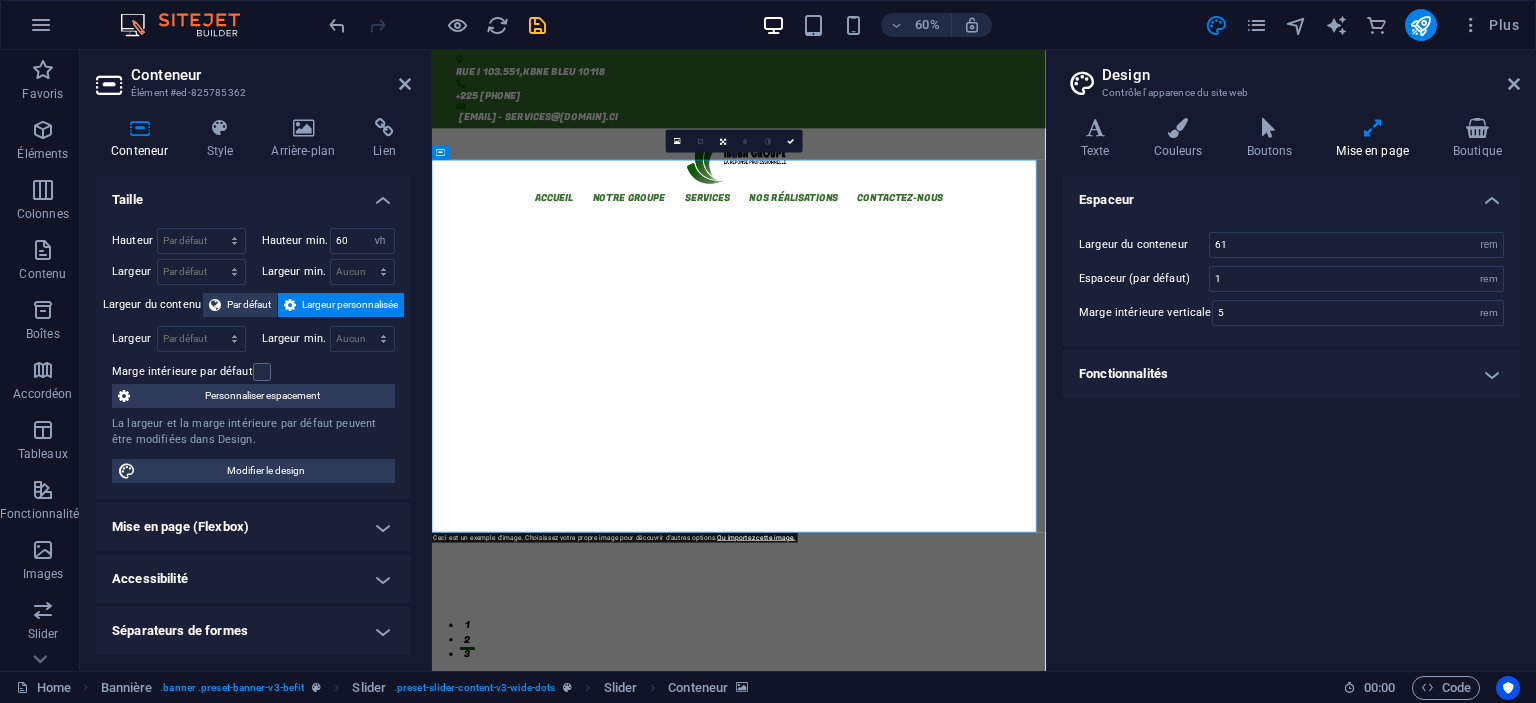 click on "Mise en page" at bounding box center [1376, 139] 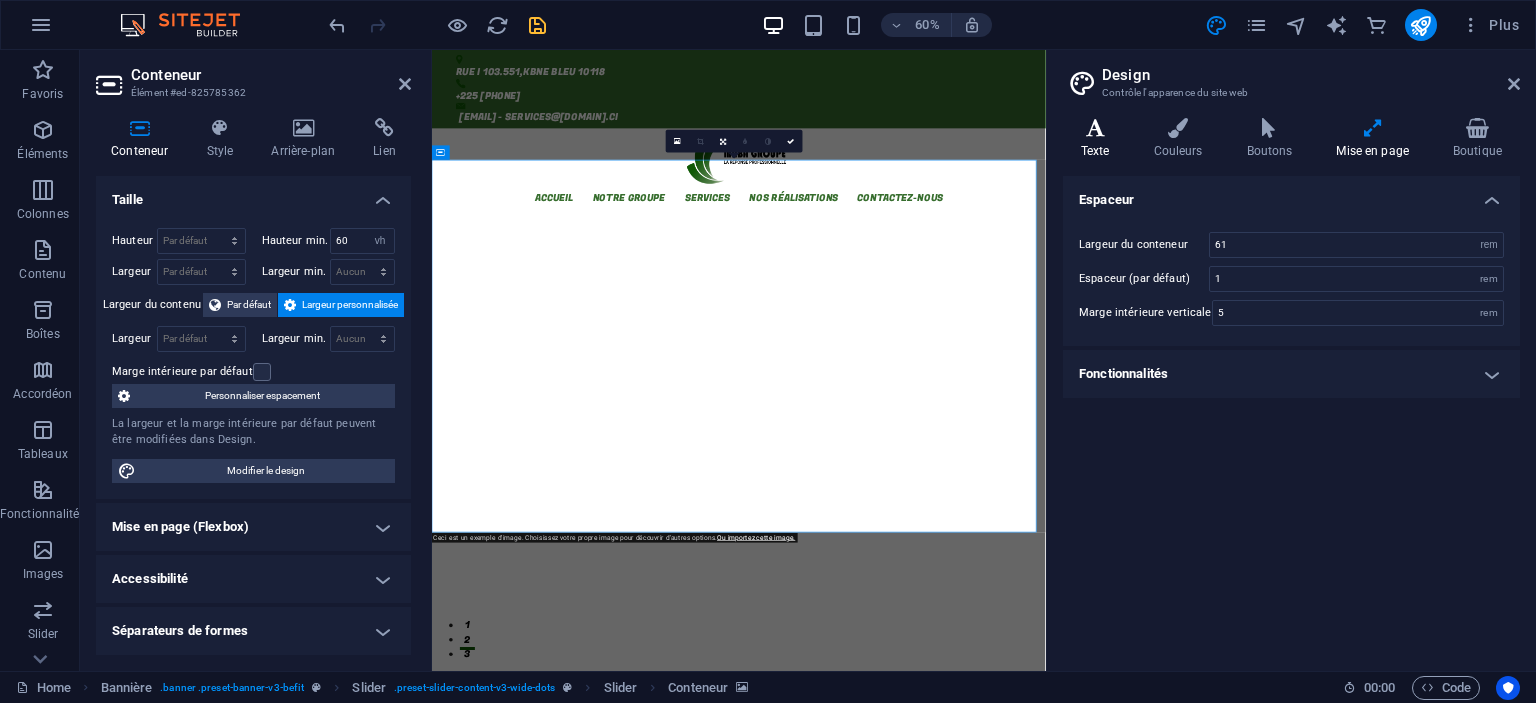 click on "Texte" at bounding box center (1099, 139) 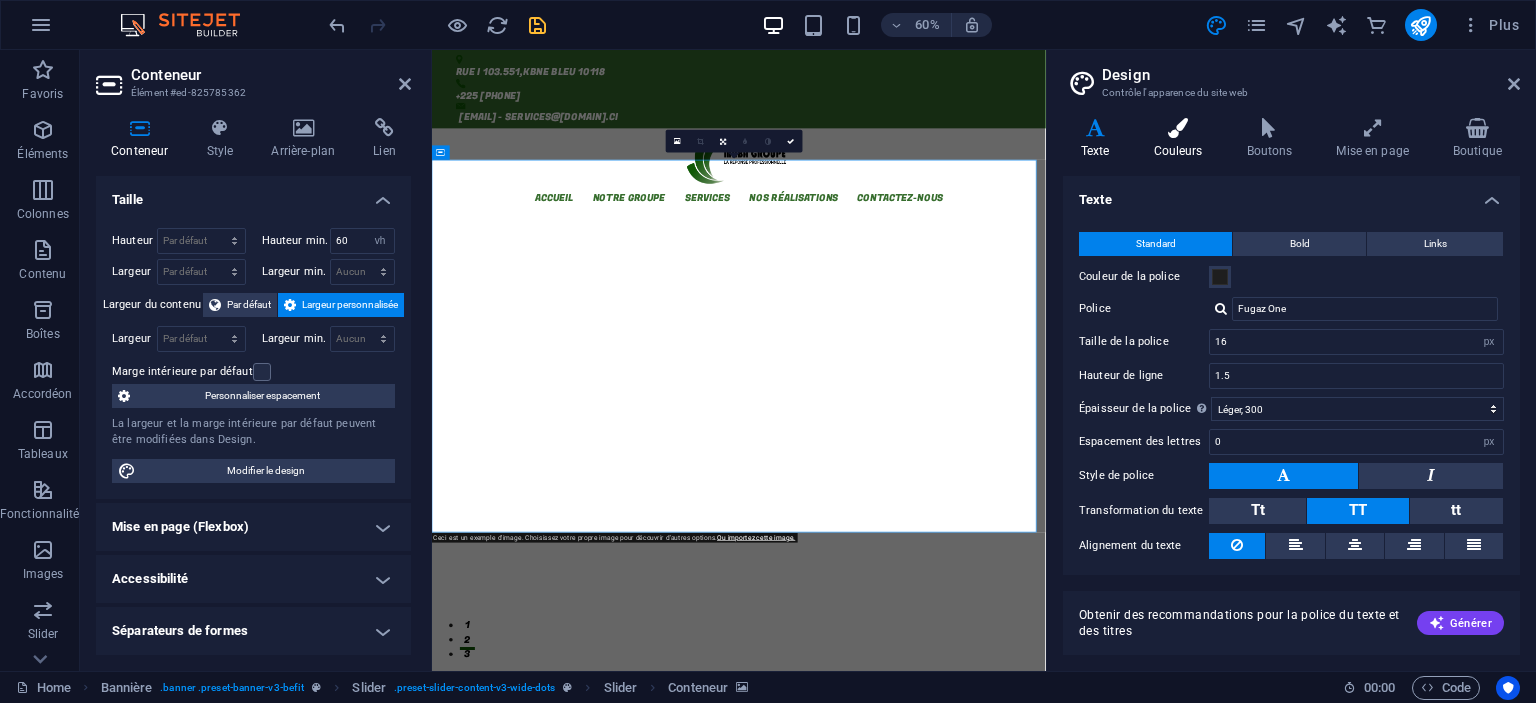 click on "Couleurs" at bounding box center [1182, 139] 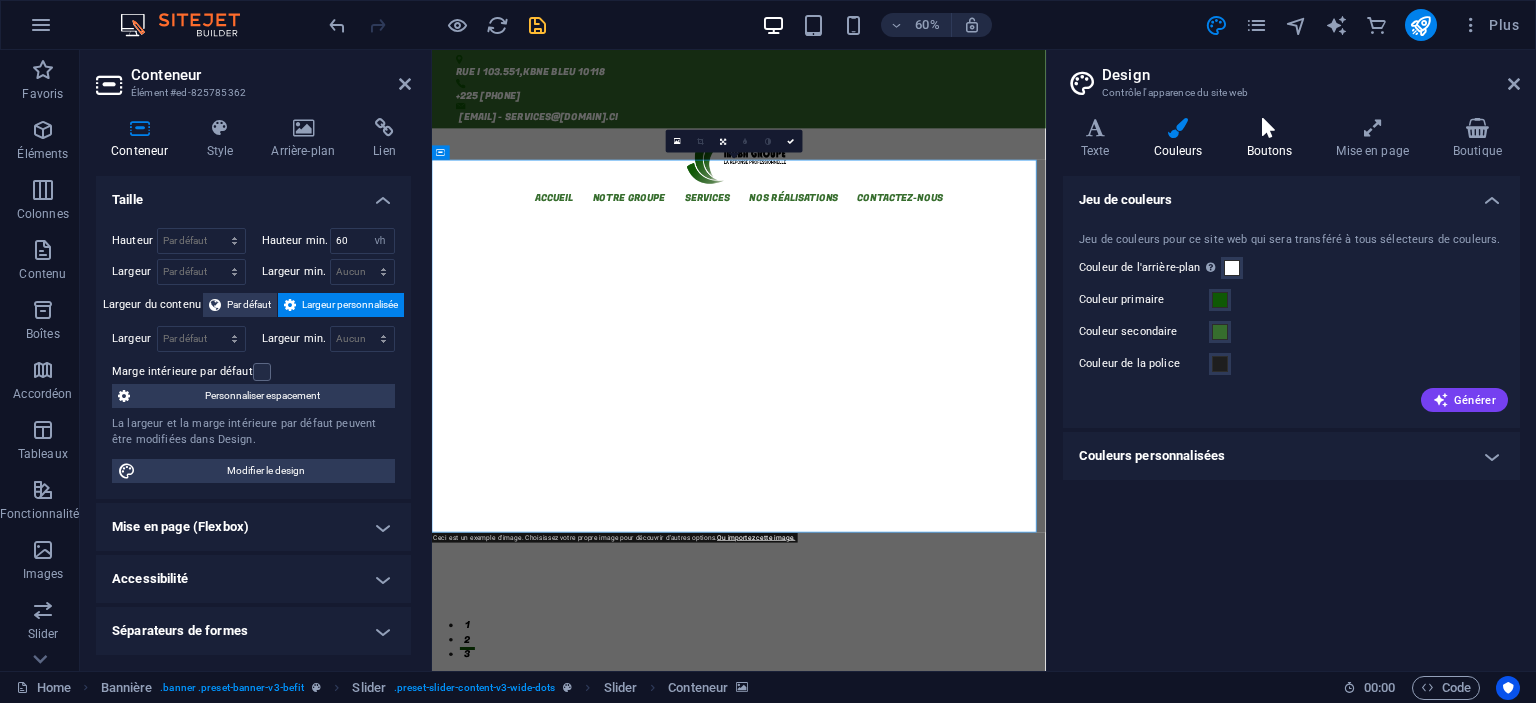 click on "Boutons" at bounding box center (1274, 139) 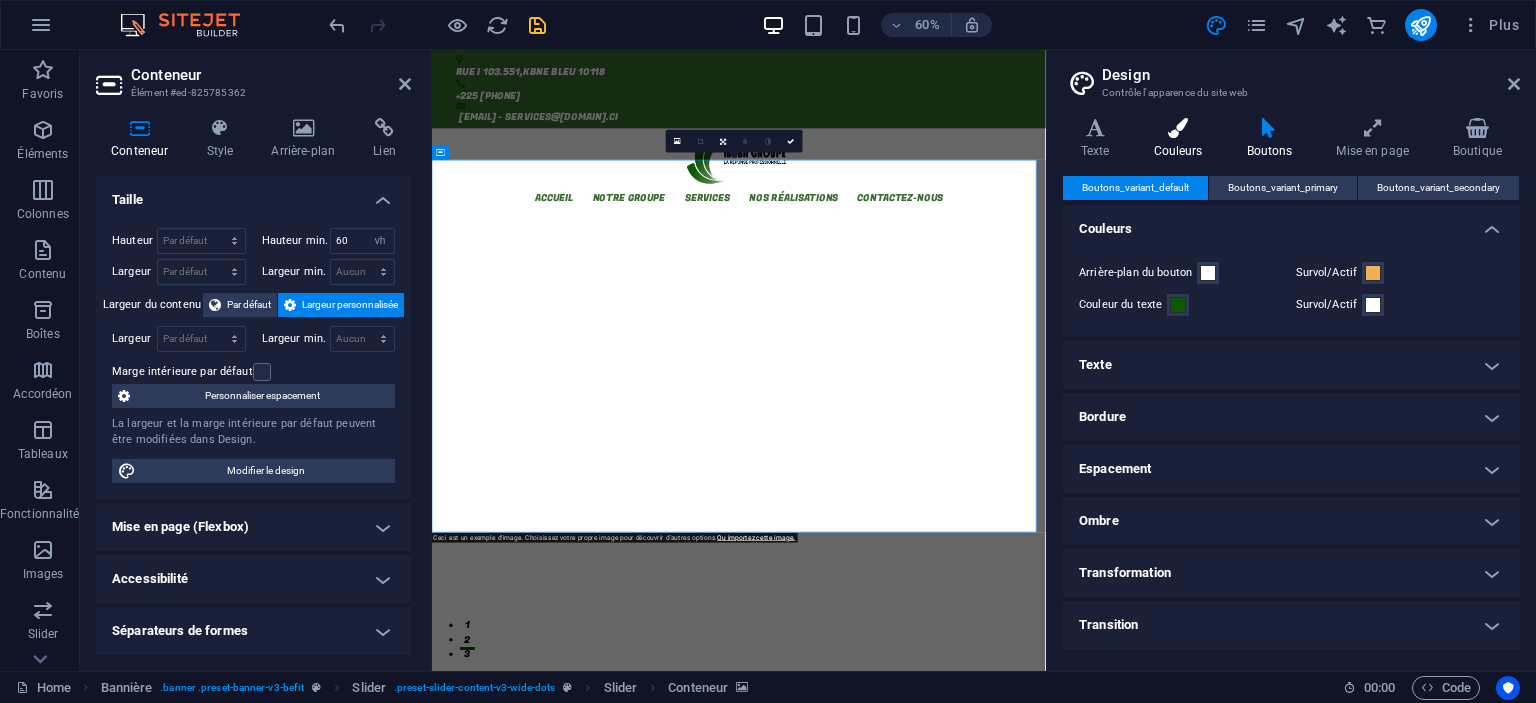 click on "Couleurs" at bounding box center [1182, 139] 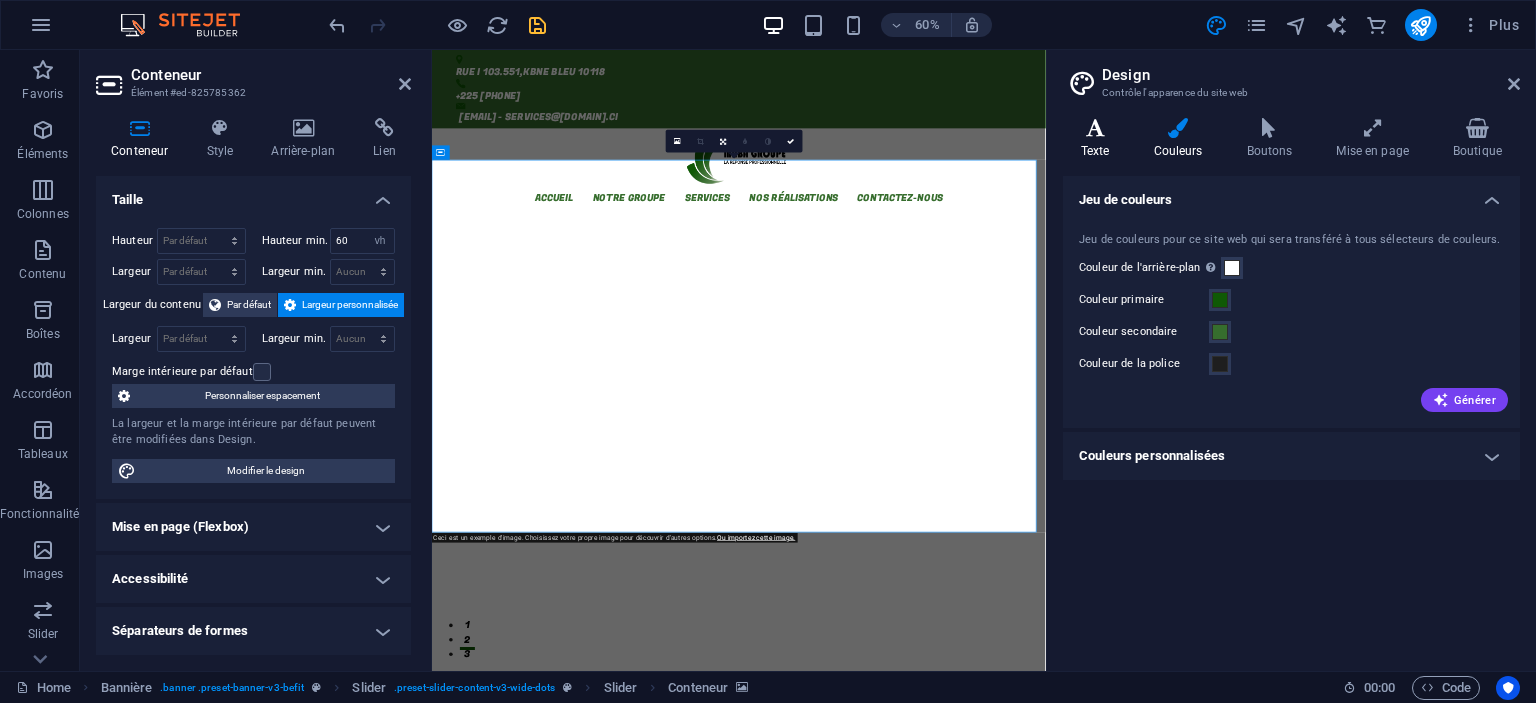 click on "Texte" at bounding box center [1099, 139] 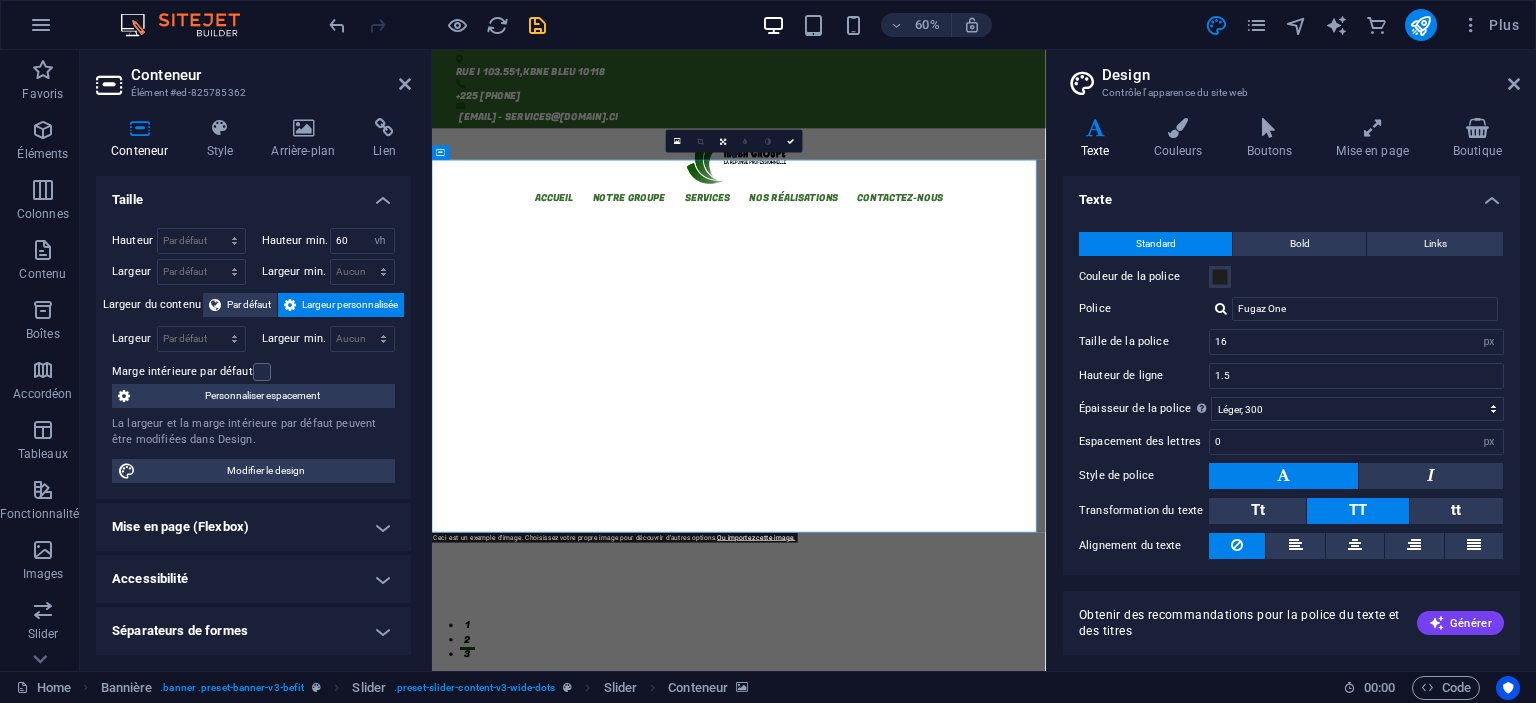 click at bounding box center [-2088, 3782] 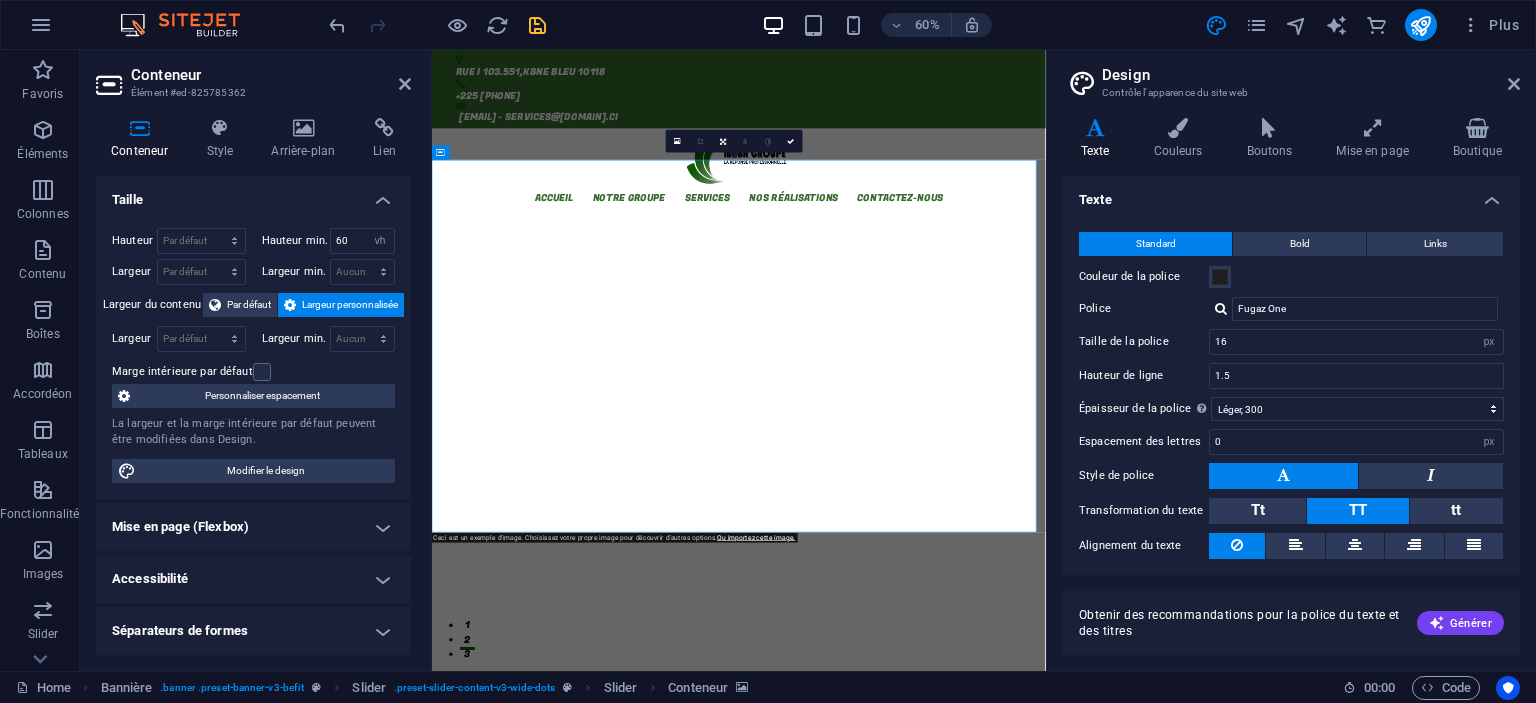 click at bounding box center (-2088, 3782) 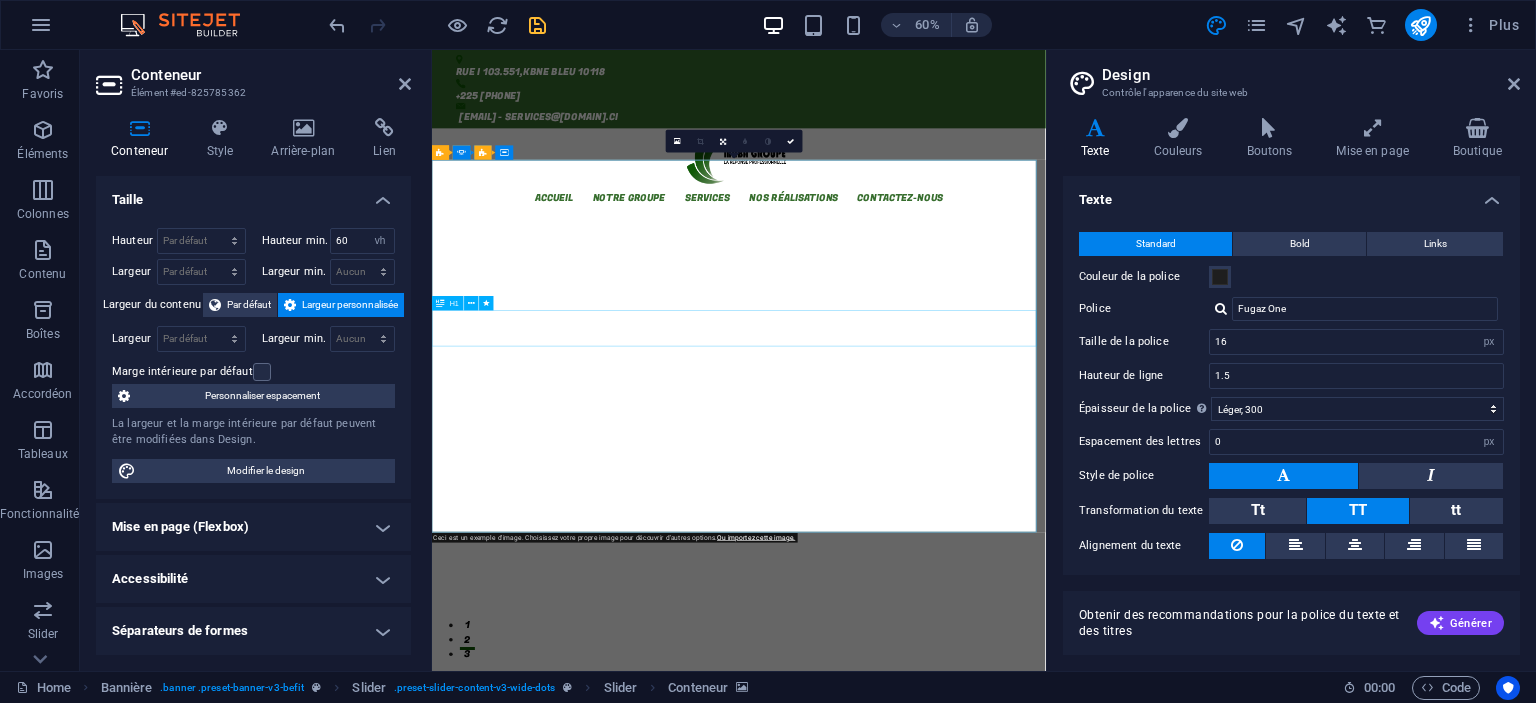 click on "bienvenue a maba groupe" at bounding box center (-2088, 4224) 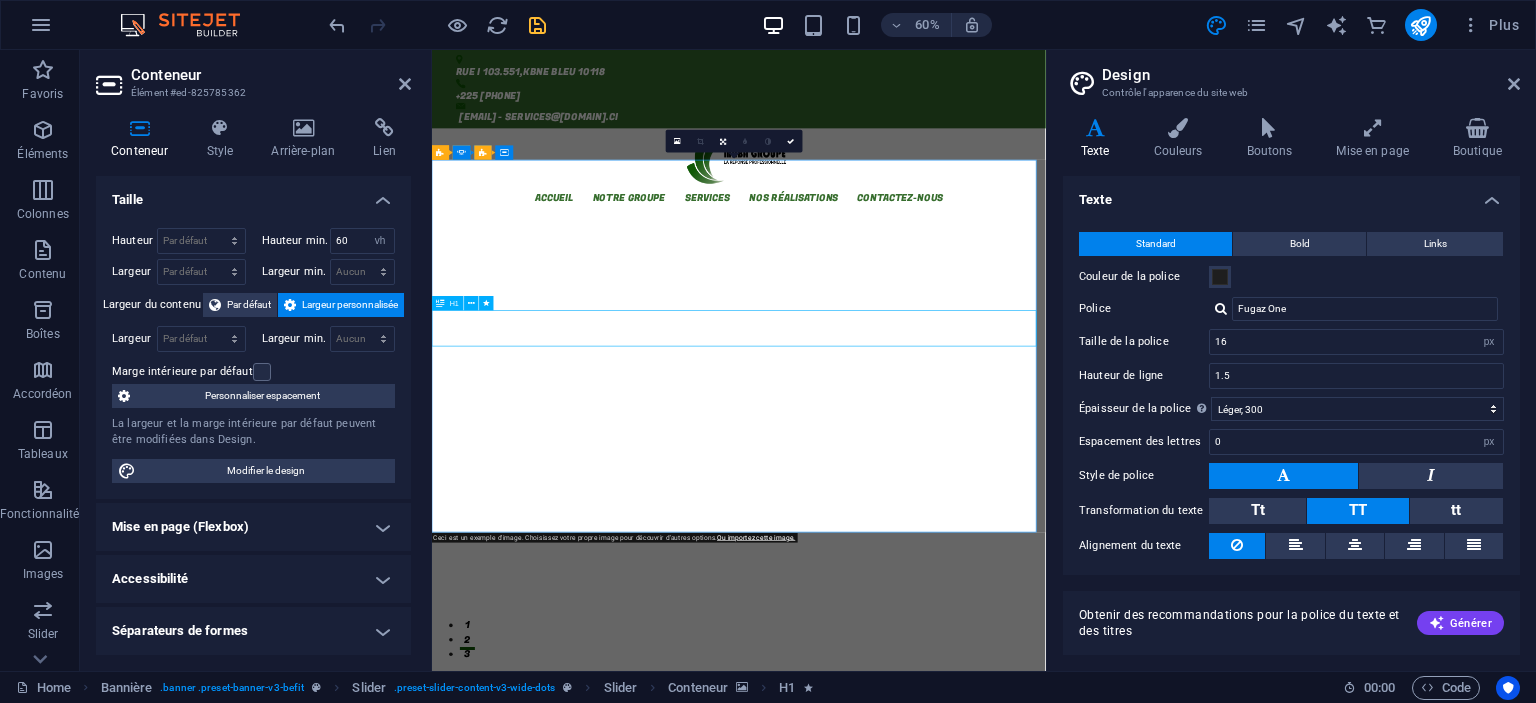 click on "bienvenue a maba groupe" at bounding box center (-2088, 4224) 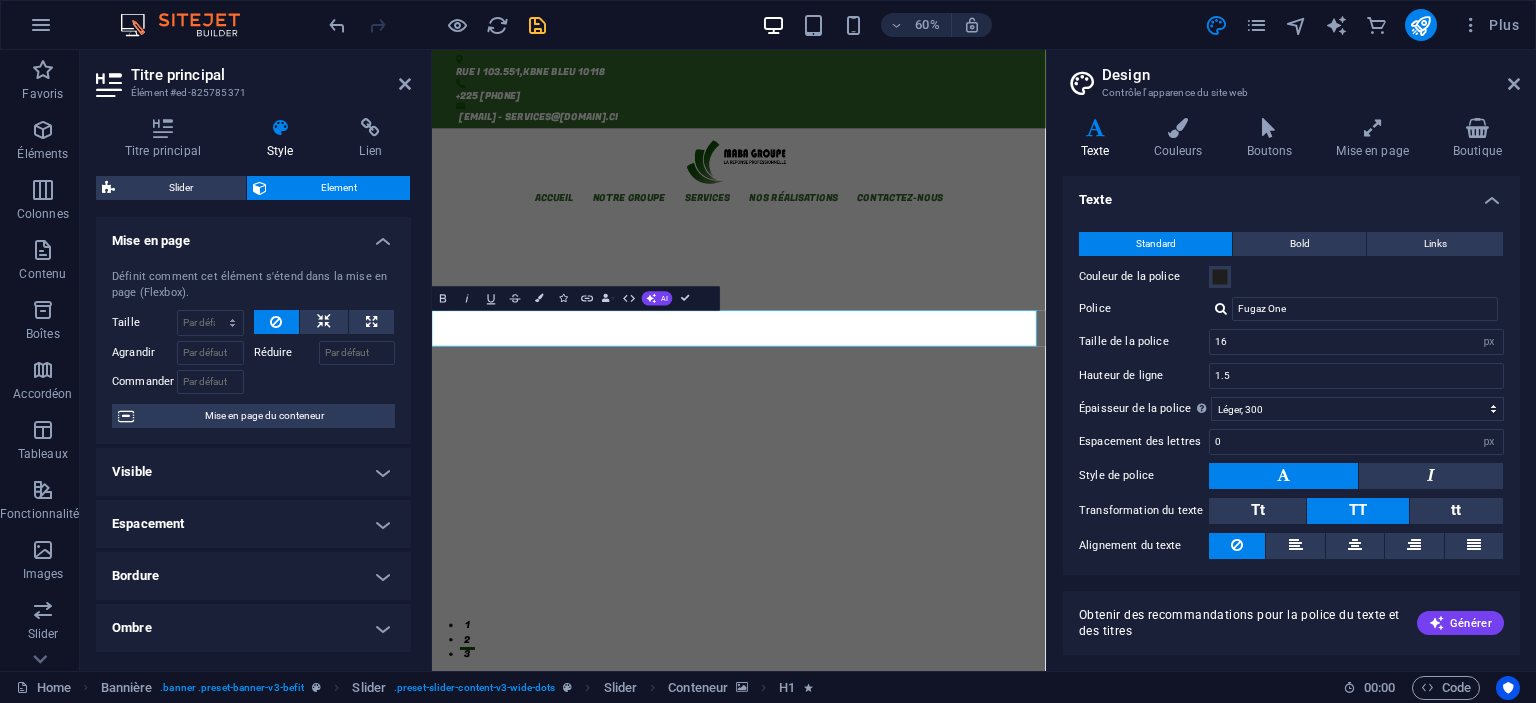 click at bounding box center [-2088, 3782] 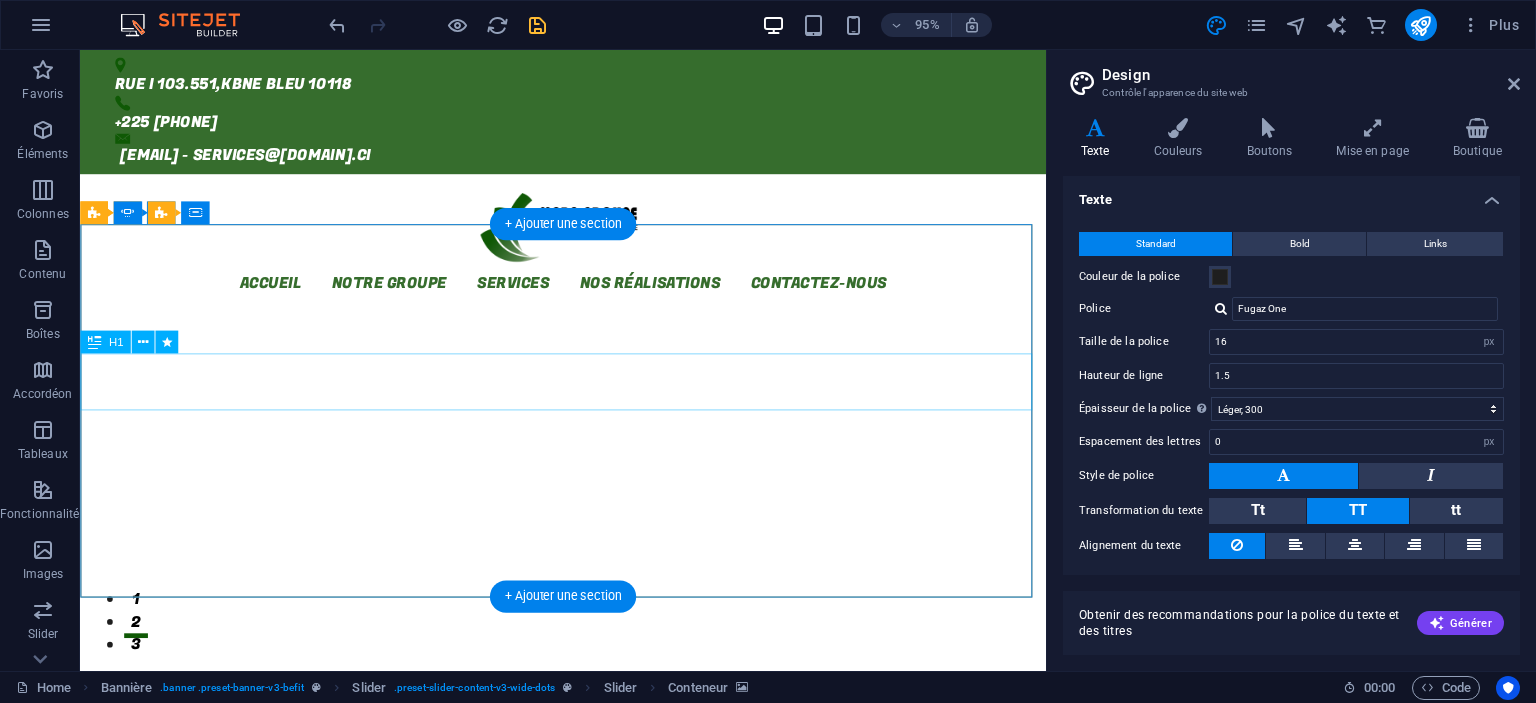 click on "bienvenue a maba groupe" at bounding box center (-2425, 4219) 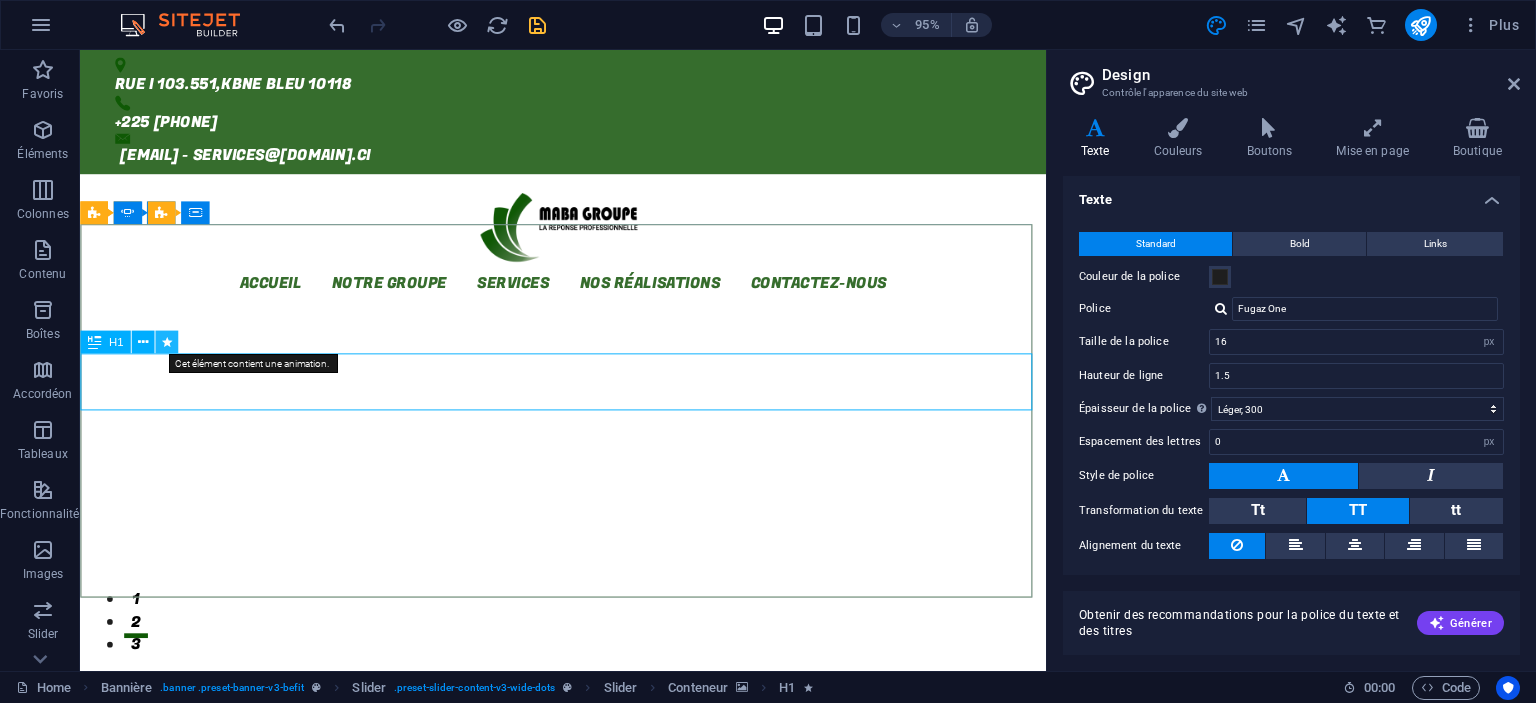 click at bounding box center [167, 342] 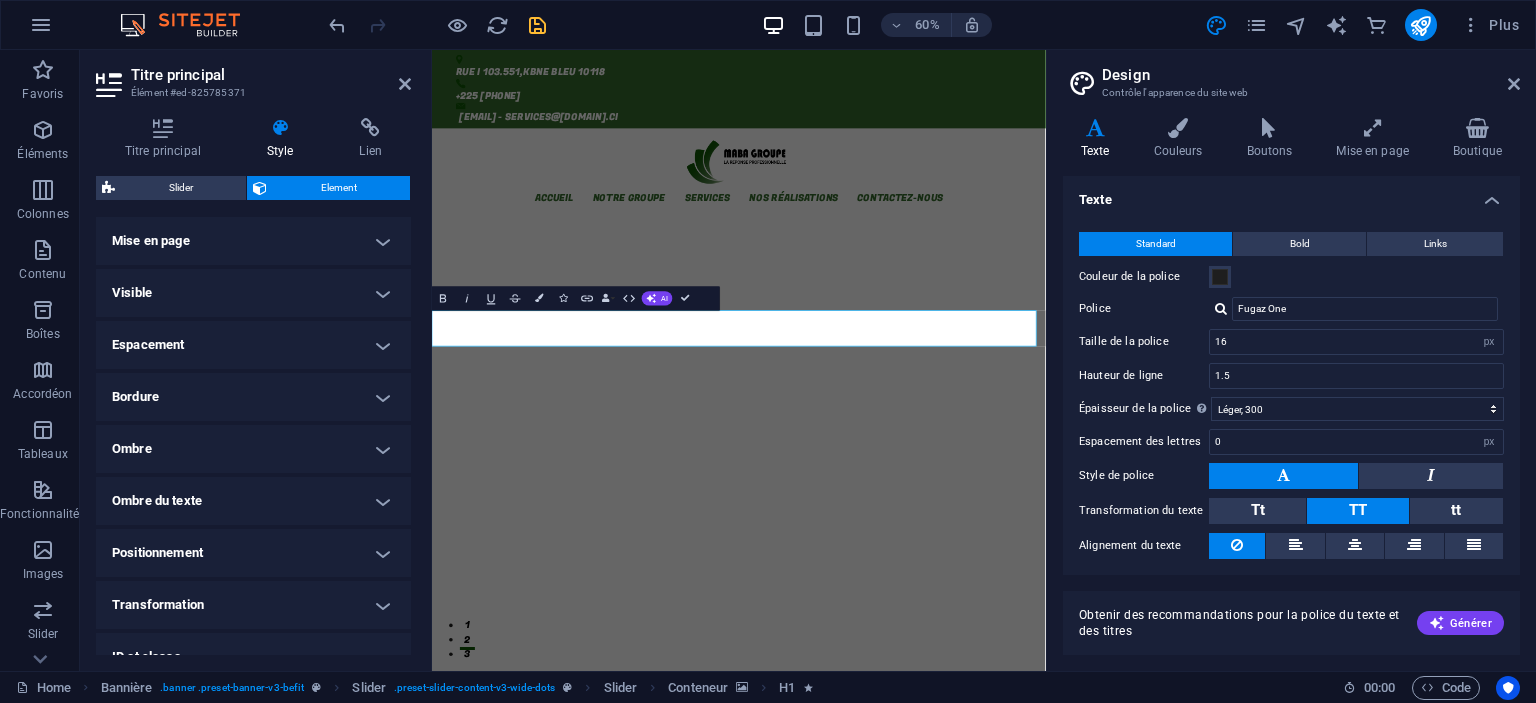 click on "Mise en page" at bounding box center [253, 241] 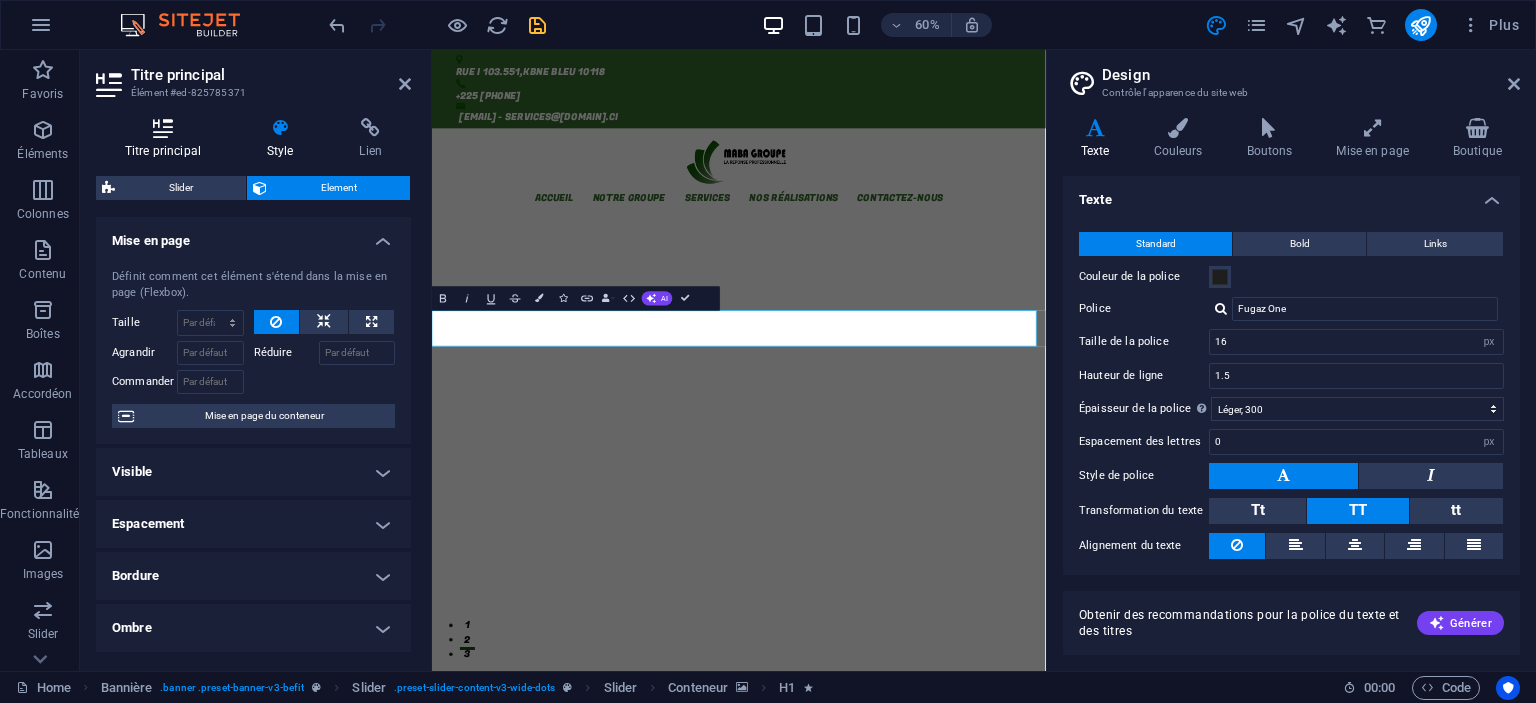 click on "Titre principal" at bounding box center [167, 139] 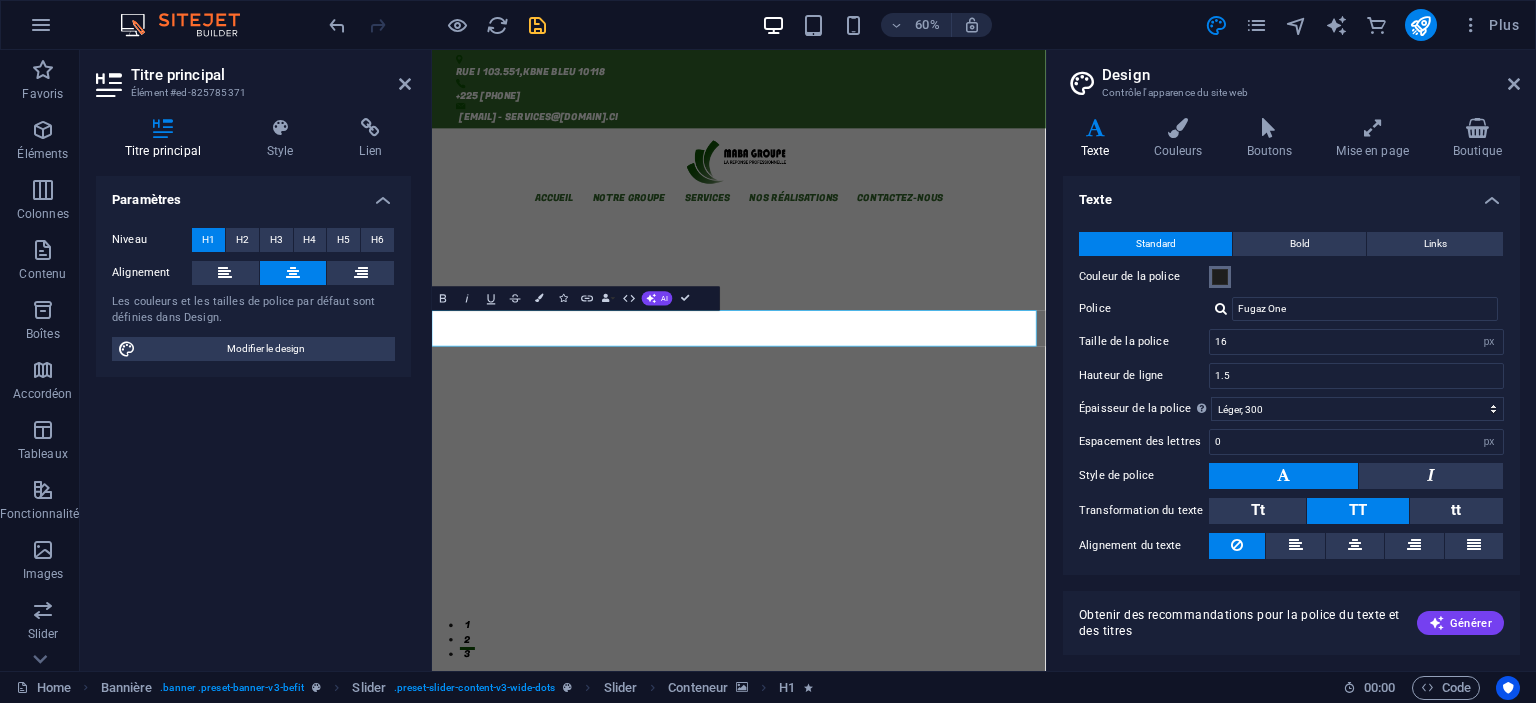 click at bounding box center (1220, 277) 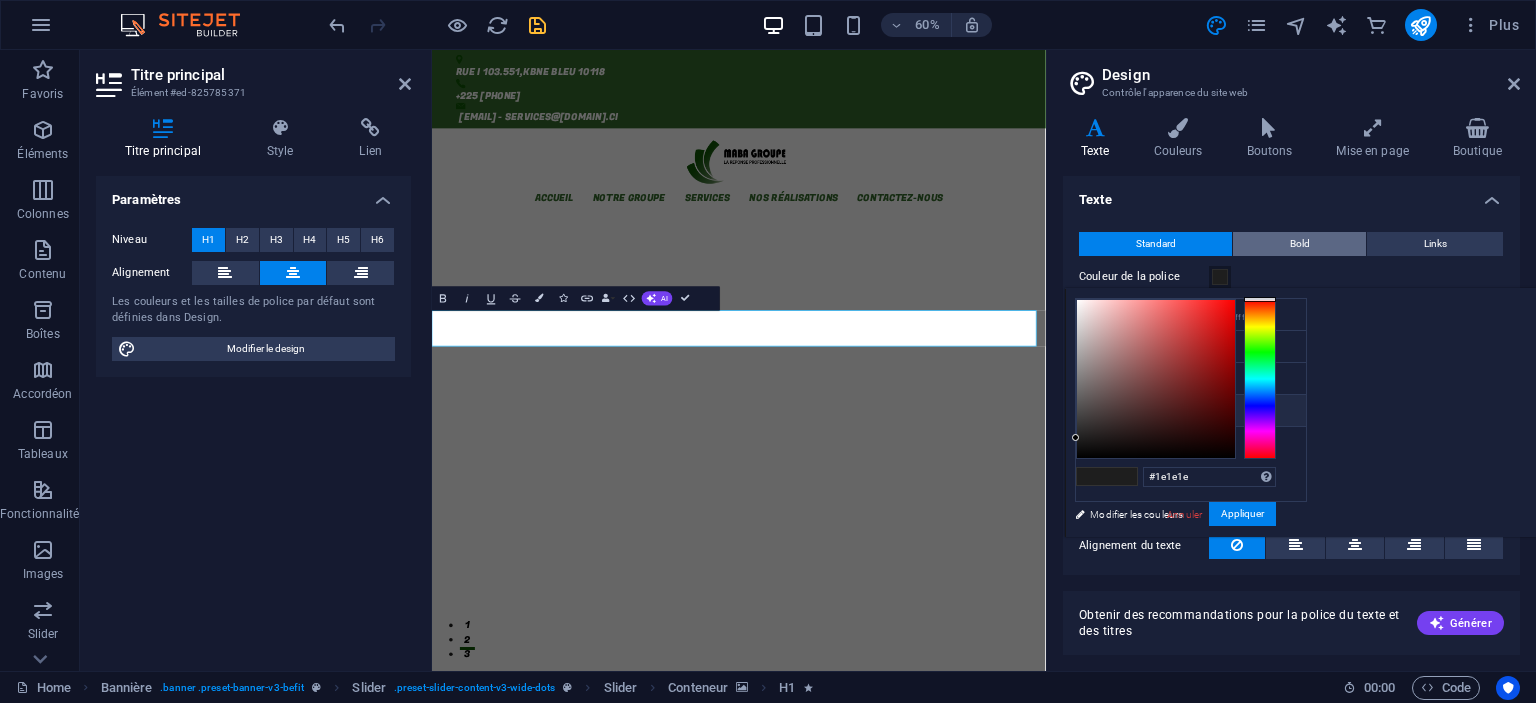 click on "Bold" at bounding box center [1300, 244] 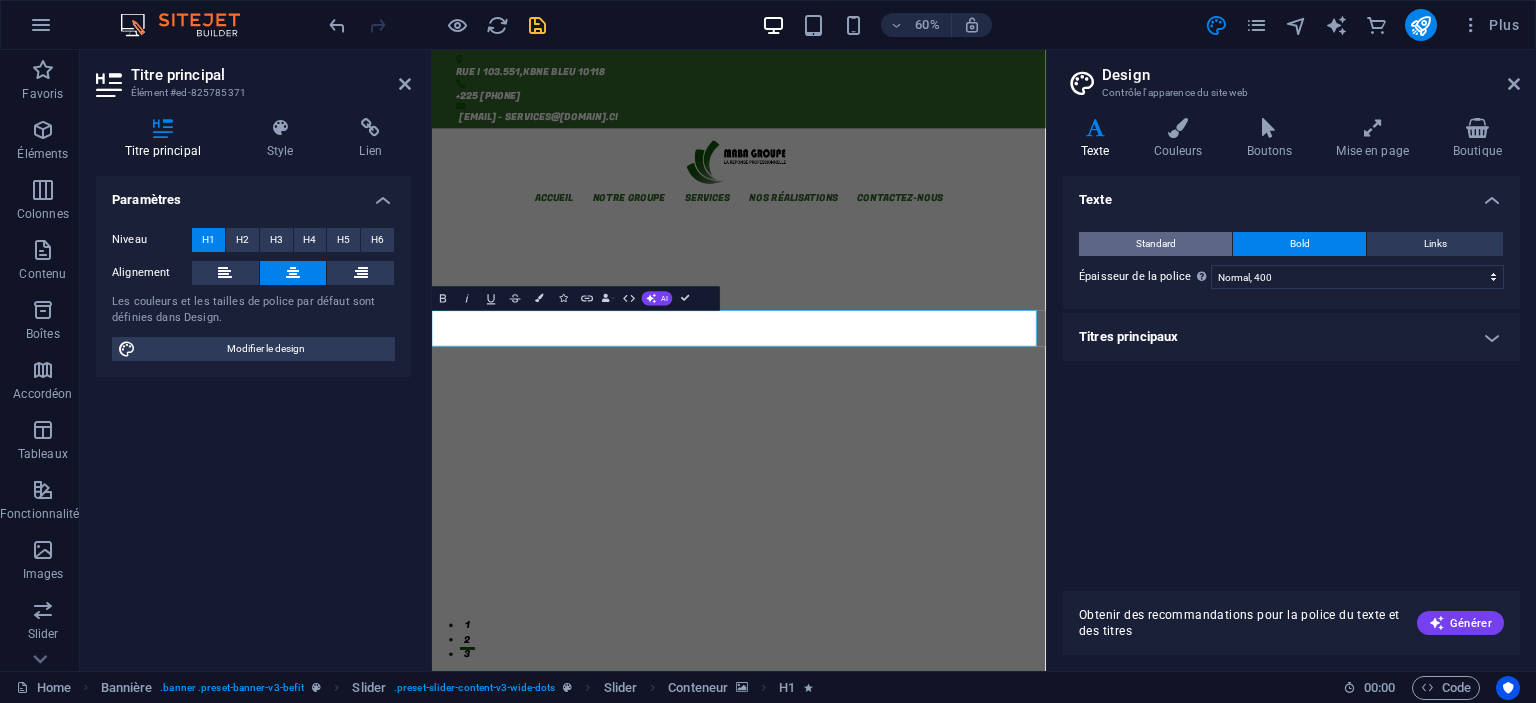 click on "Standard" at bounding box center [1156, 244] 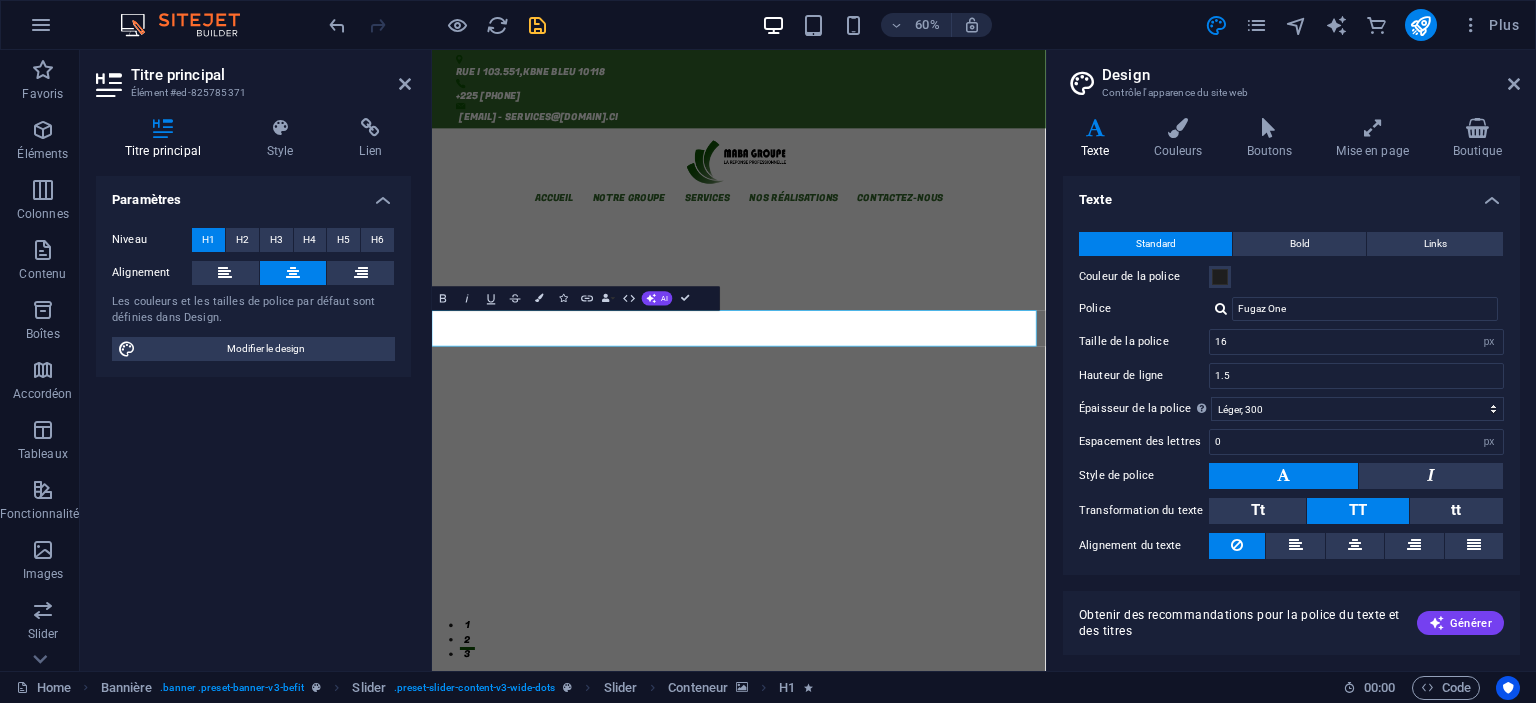 click at bounding box center [1283, 476] 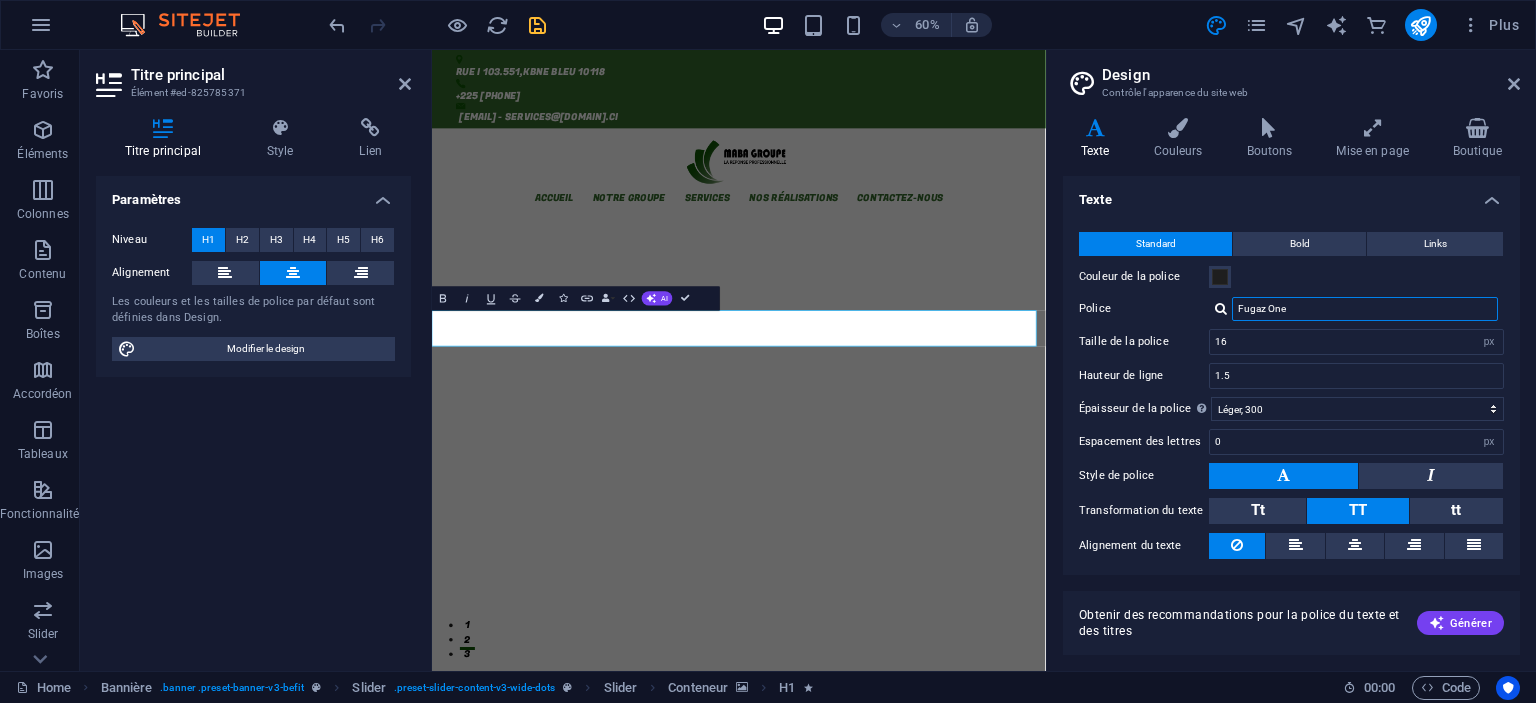 click on "Fugaz One" at bounding box center [1365, 309] 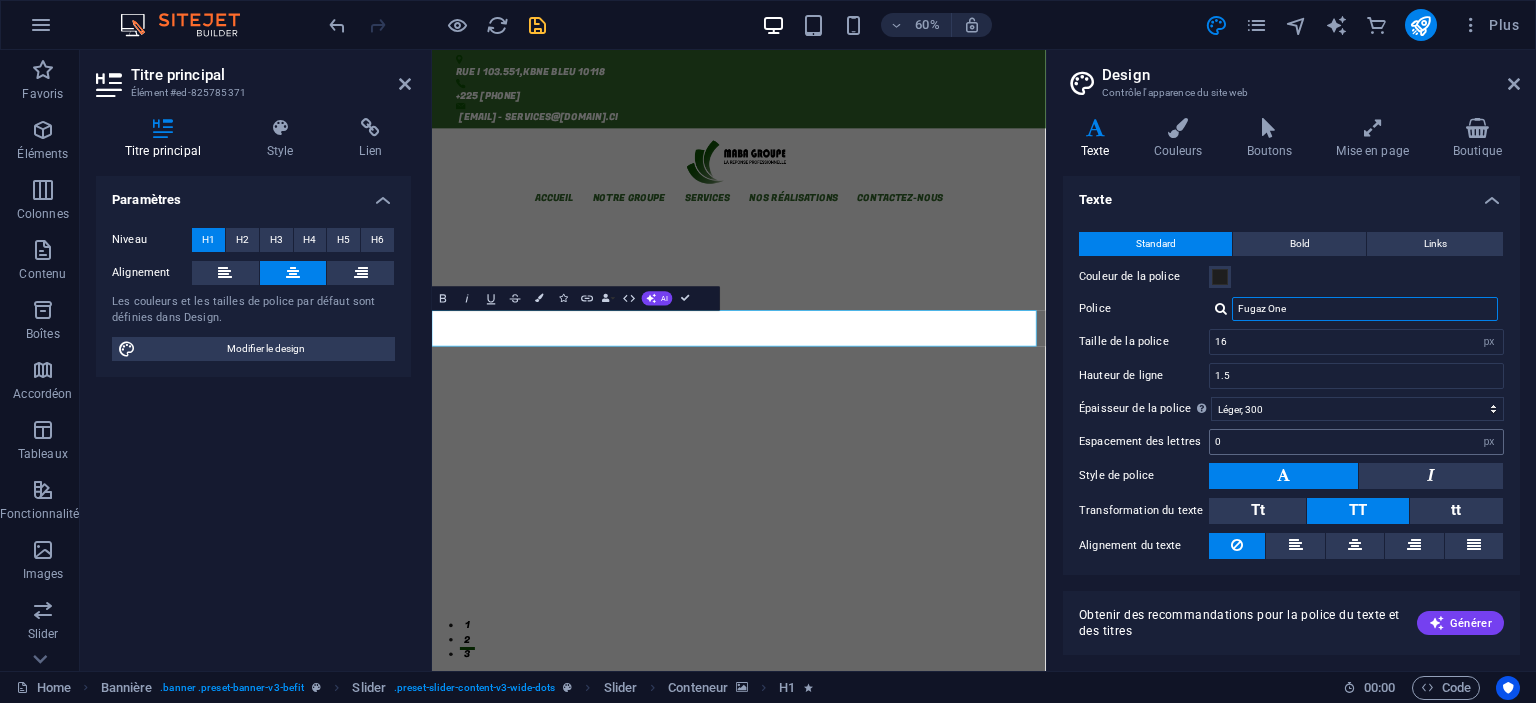 drag, startPoint x: 1293, startPoint y: 302, endPoint x: 1255, endPoint y: 452, distance: 154.7385 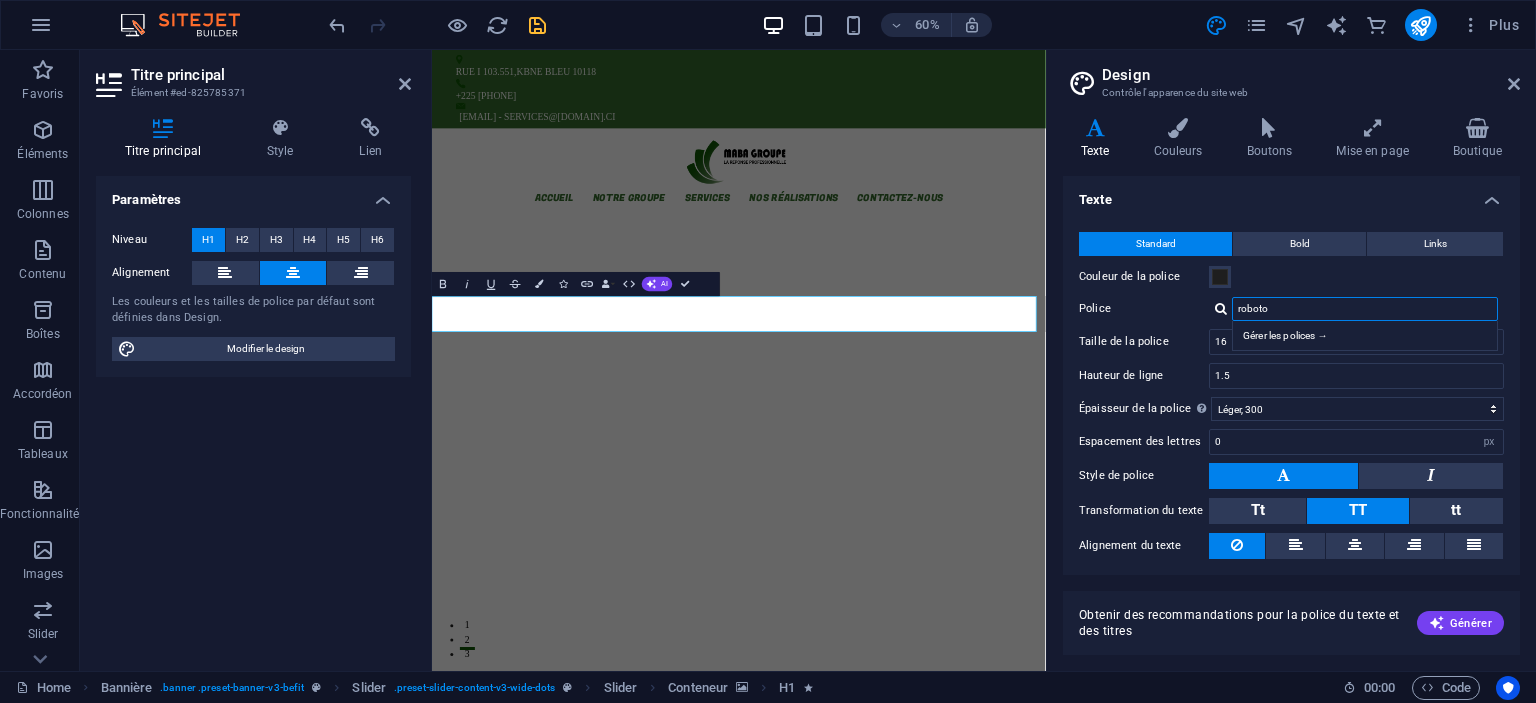 type on "roboto" 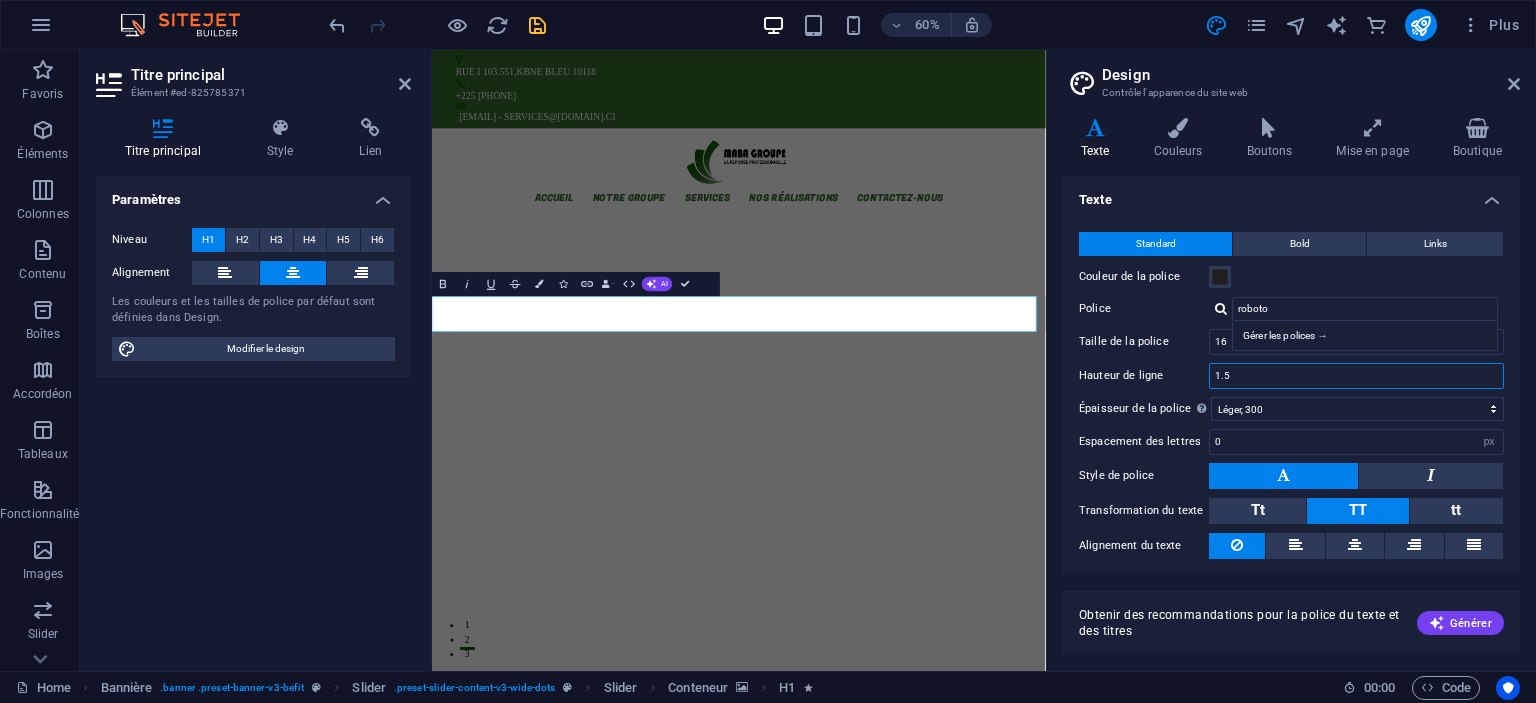 click on "1.5" at bounding box center [1356, 376] 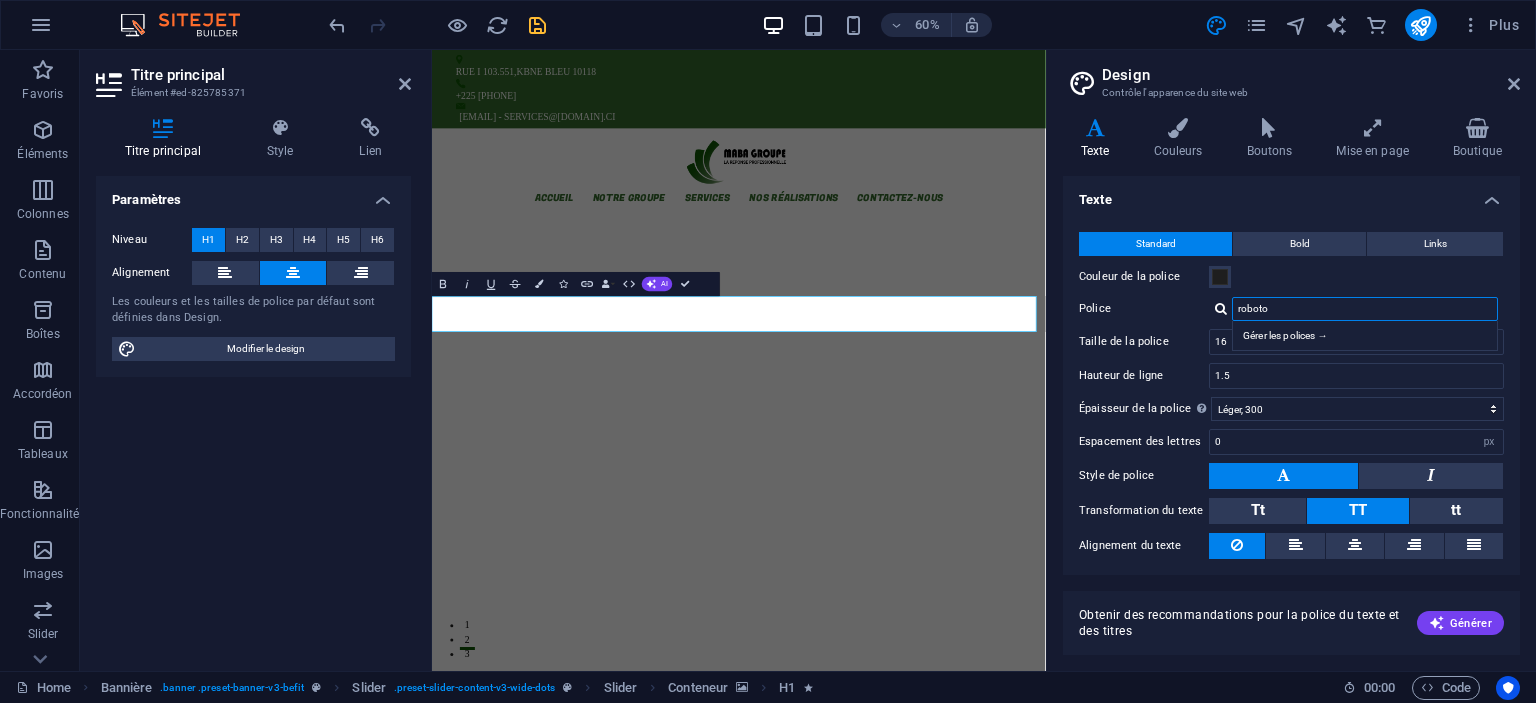 click on "roboto" at bounding box center (1365, 309) 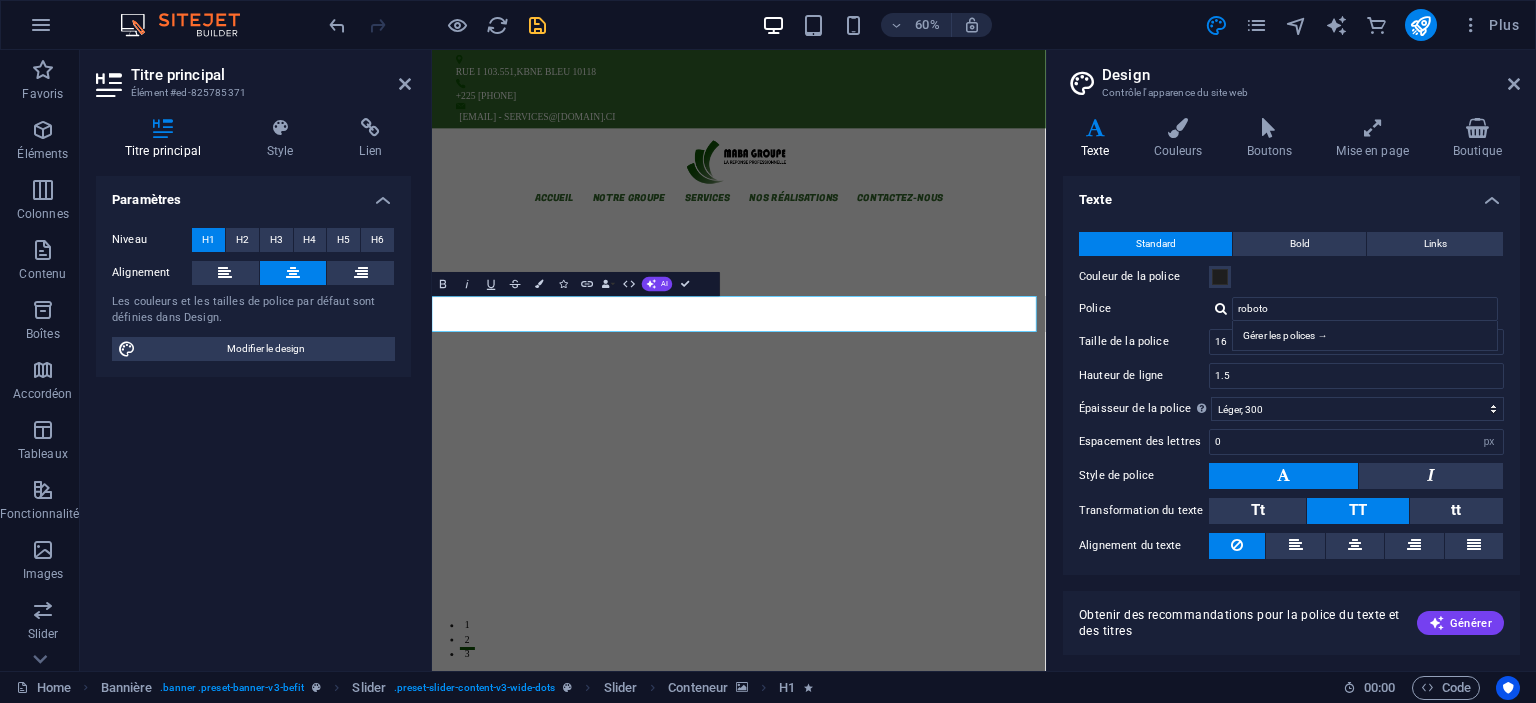 click on "Gérer les polices →" at bounding box center (1369, 335) 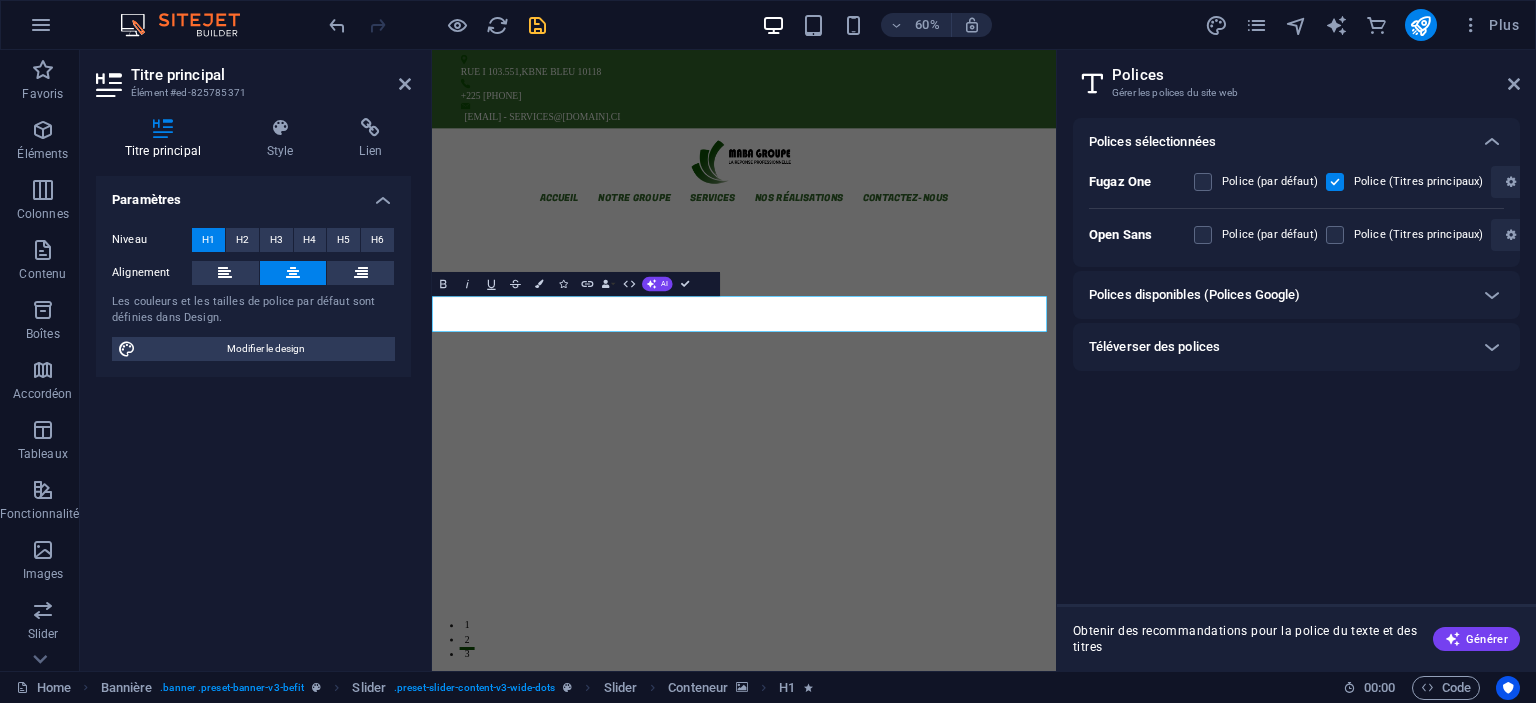 click on "Polices disponibles (Polices Google)" at bounding box center (1194, 295) 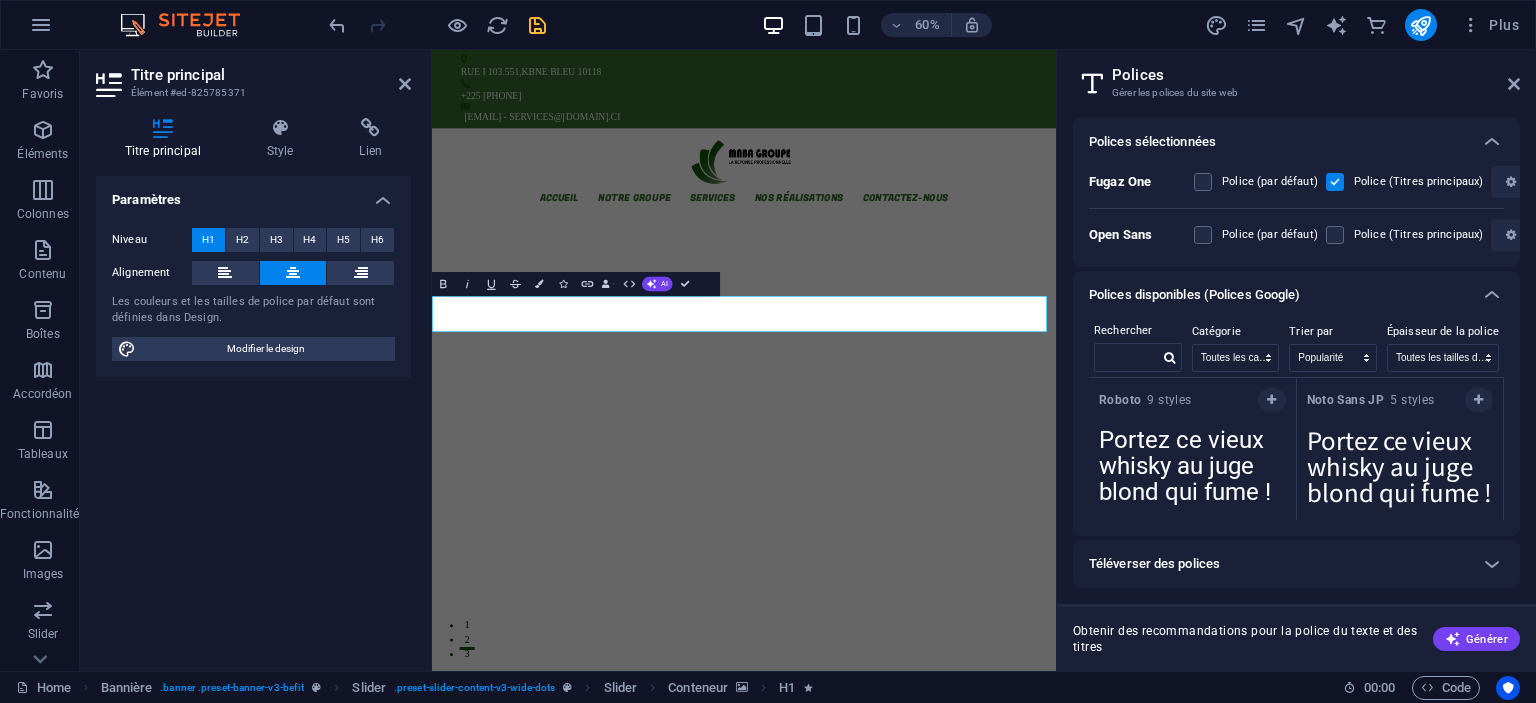 click on "Portez ce vieux whisky au juge blond qui fume !" at bounding box center (1400, 472) 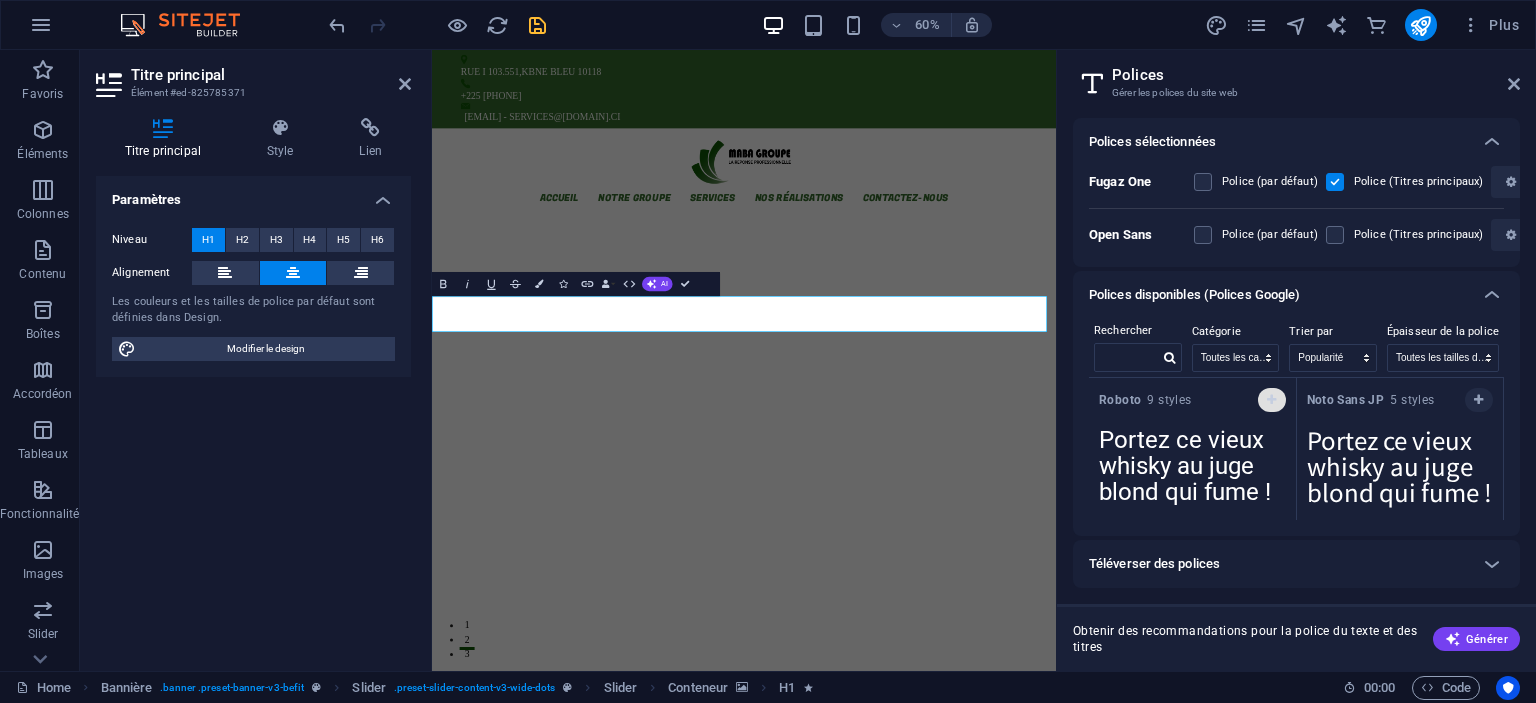 click at bounding box center [1271, 400] 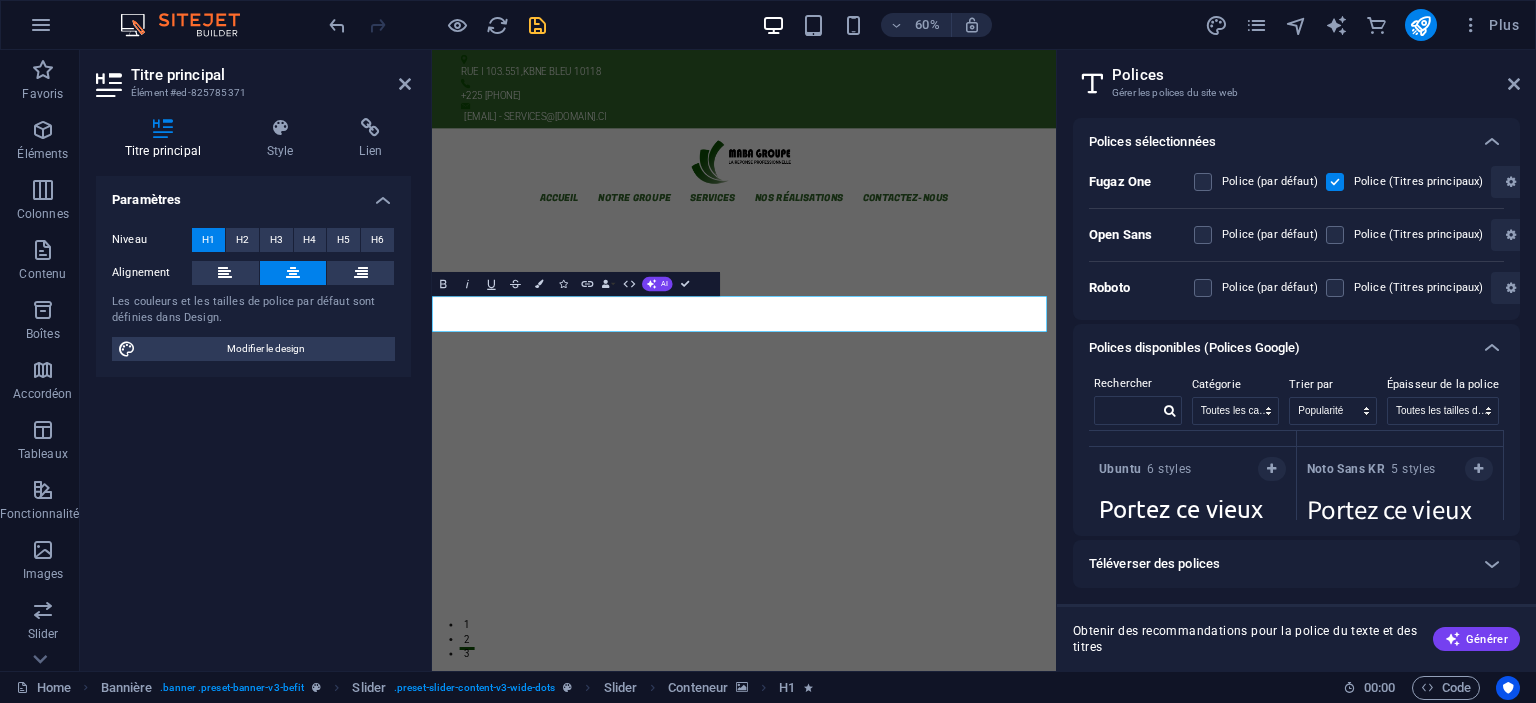 scroll, scrollTop: 1300, scrollLeft: 0, axis: vertical 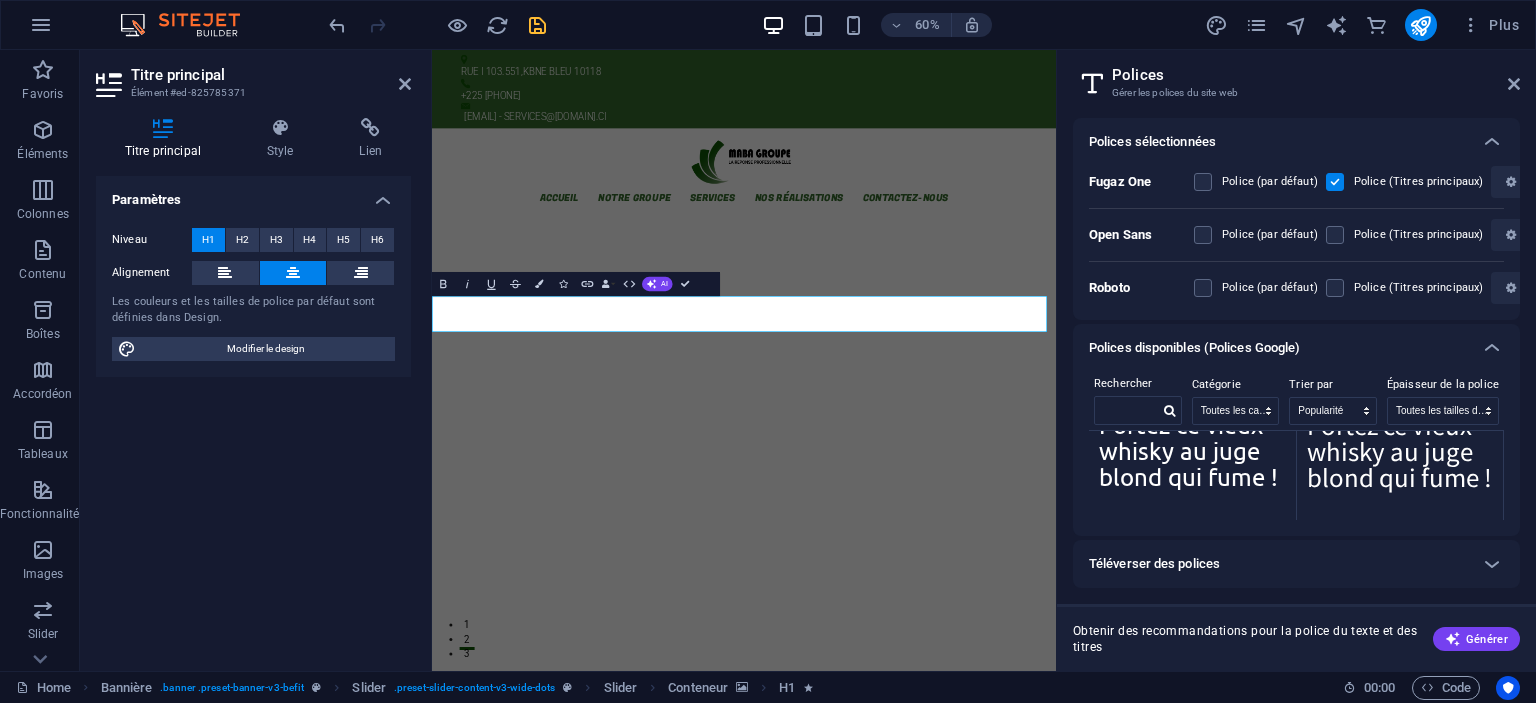 click on "Portez ce vieux whisky au juge blond qui fume !" at bounding box center (1400, 457) 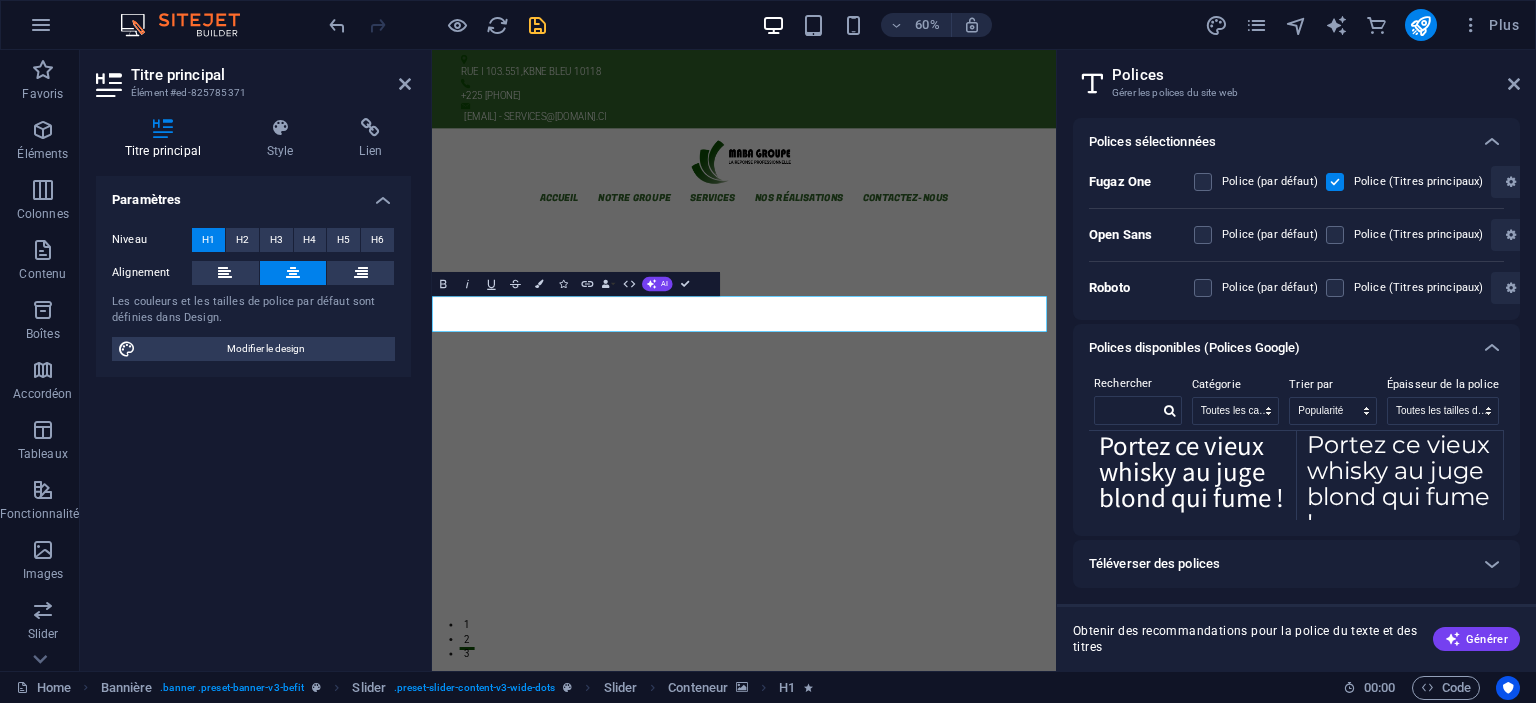 scroll, scrollTop: 0, scrollLeft: 0, axis: both 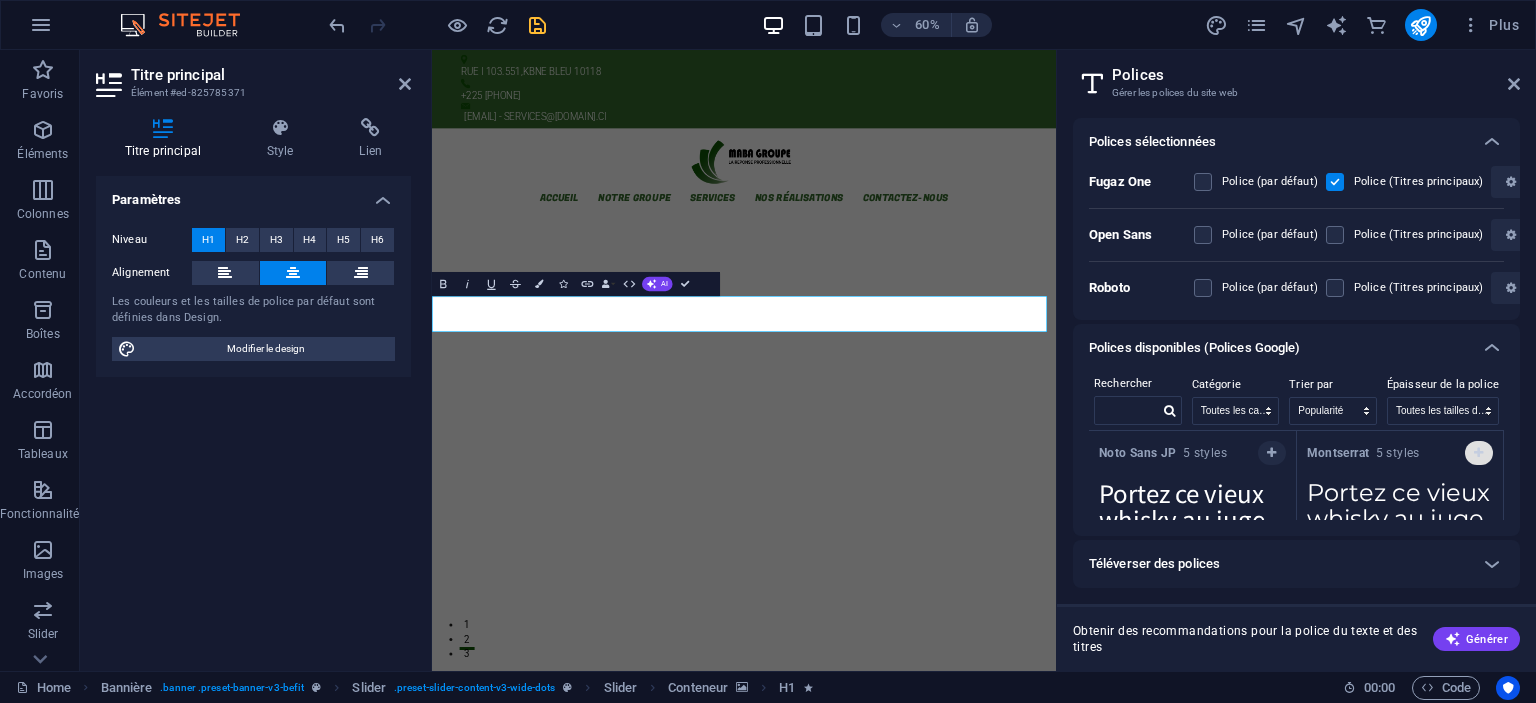 click at bounding box center [1478, 453] 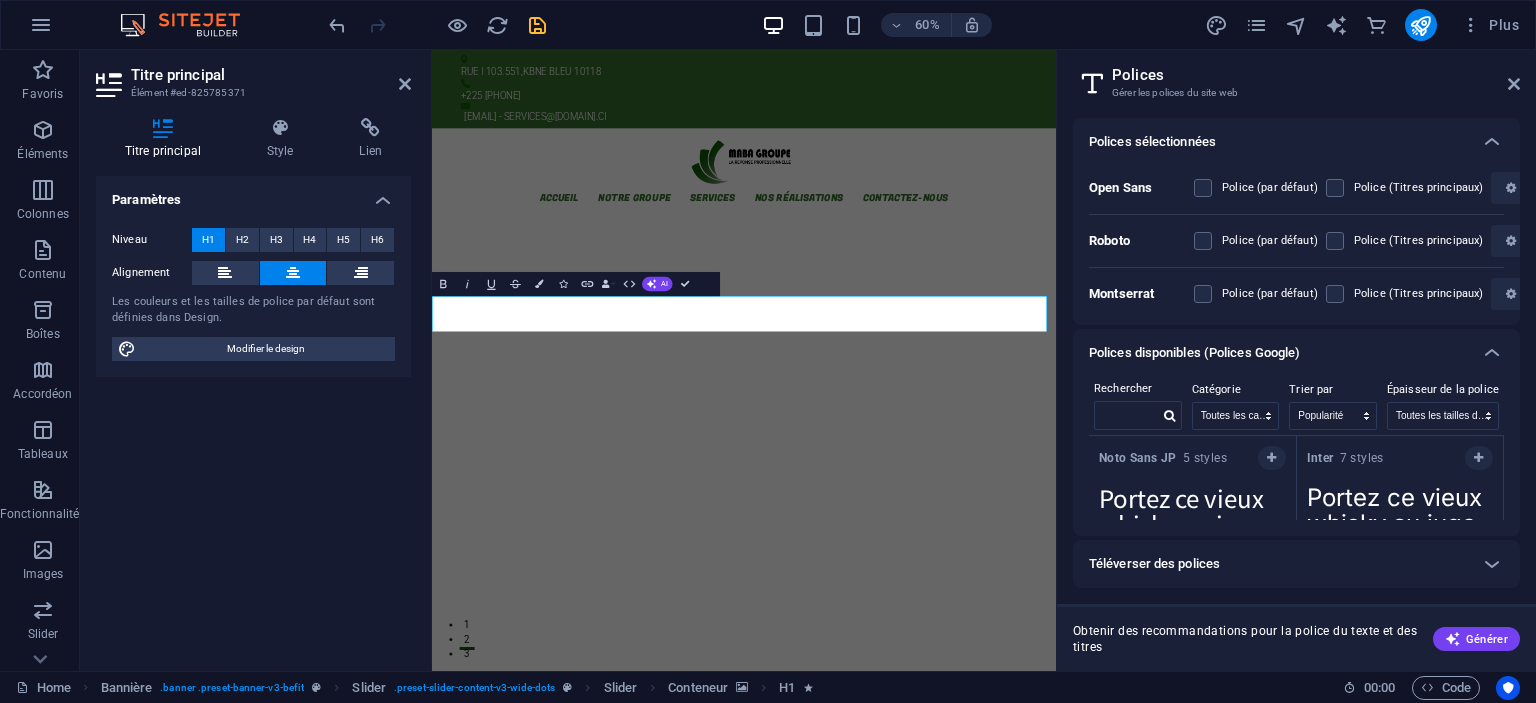 scroll, scrollTop: 0, scrollLeft: 0, axis: both 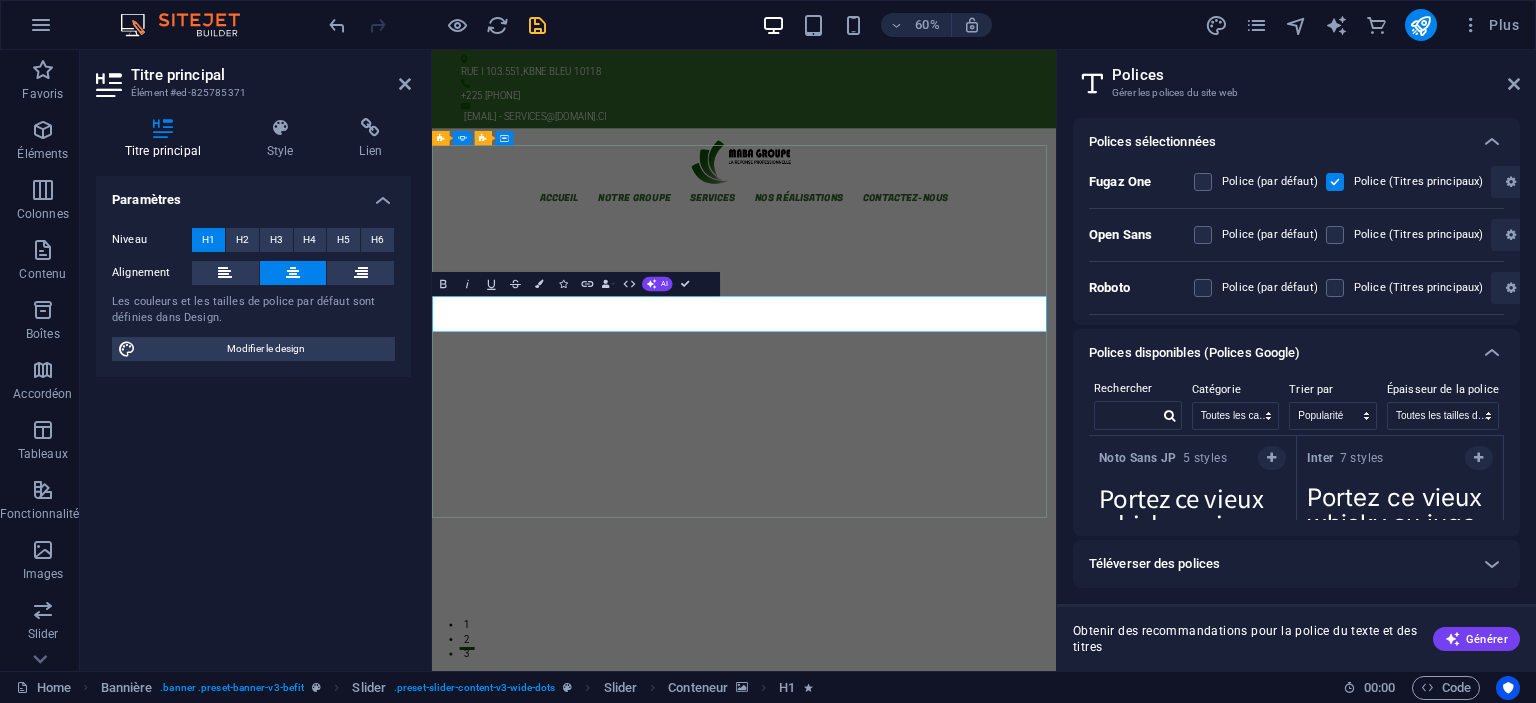 click on "bienvenue a maba groupe" at bounding box center (-2131, 4236) 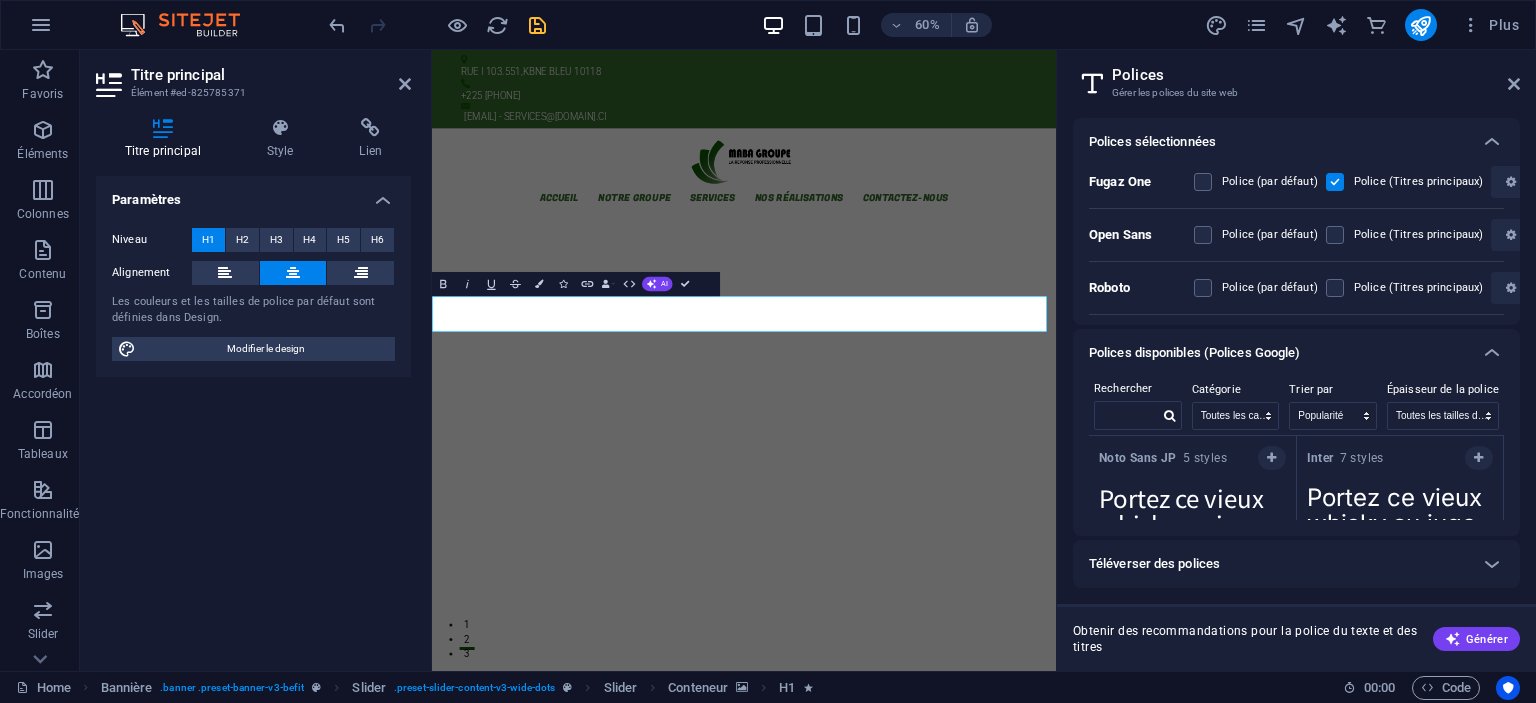 click at bounding box center [-2131, 3792] 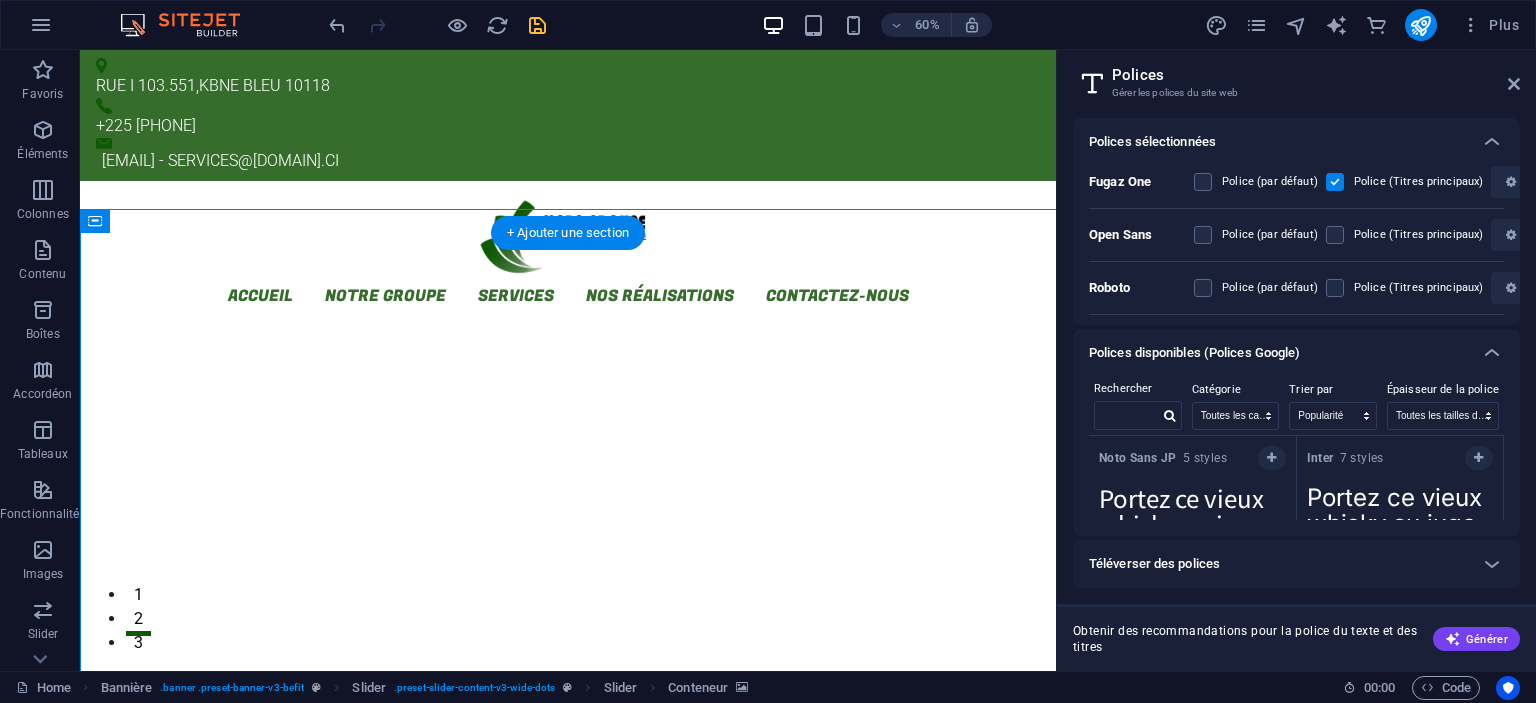 click at bounding box center (-2483, 3792) 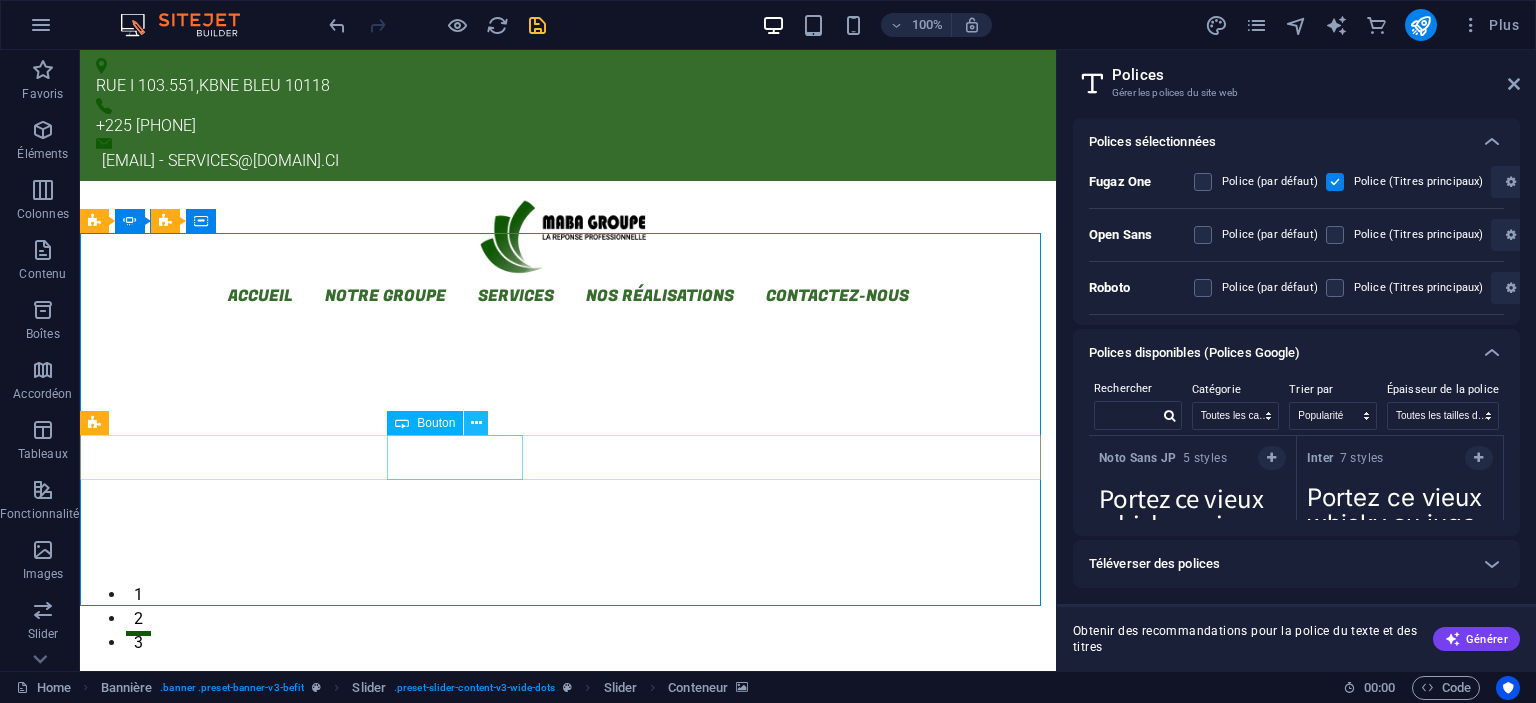 click at bounding box center [476, 423] 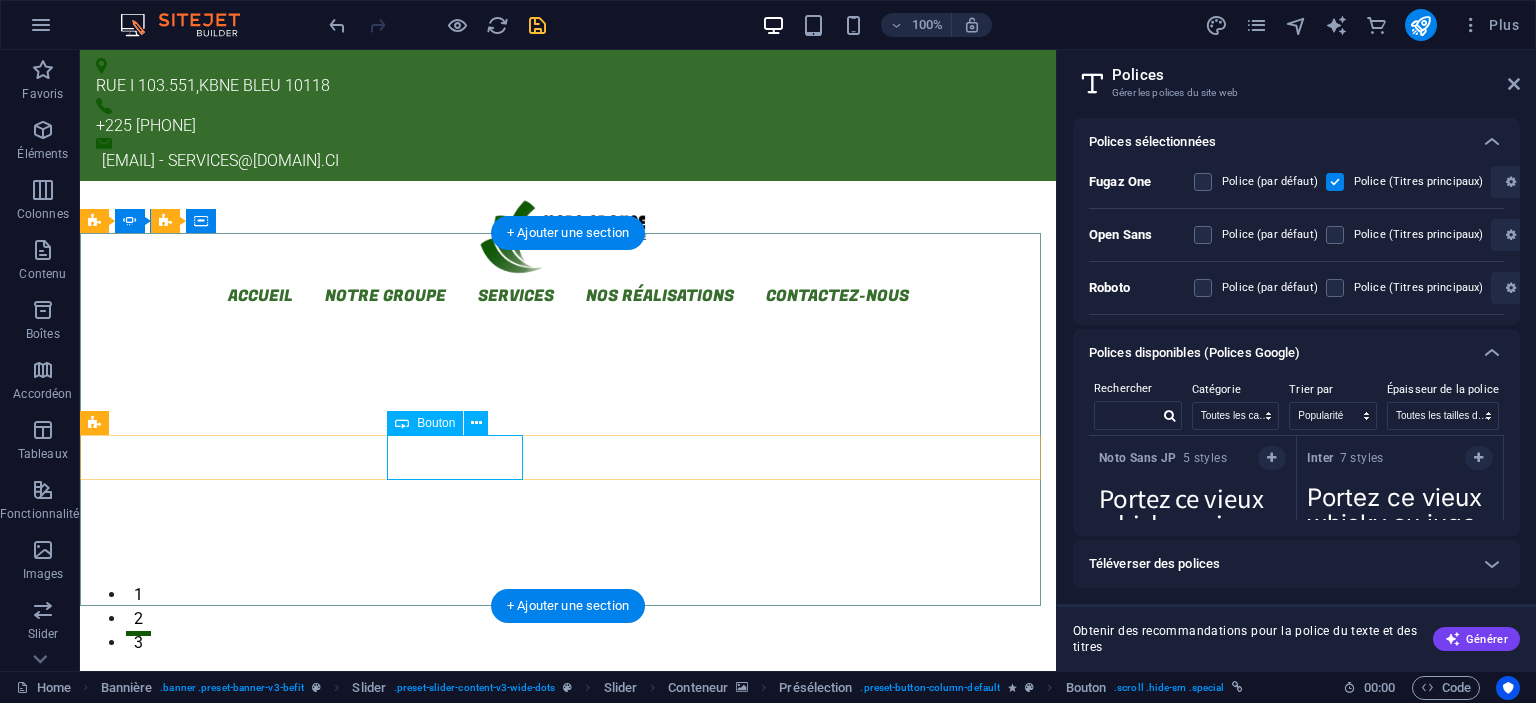 click on "Learn more" at bounding box center (-2323, 4260) 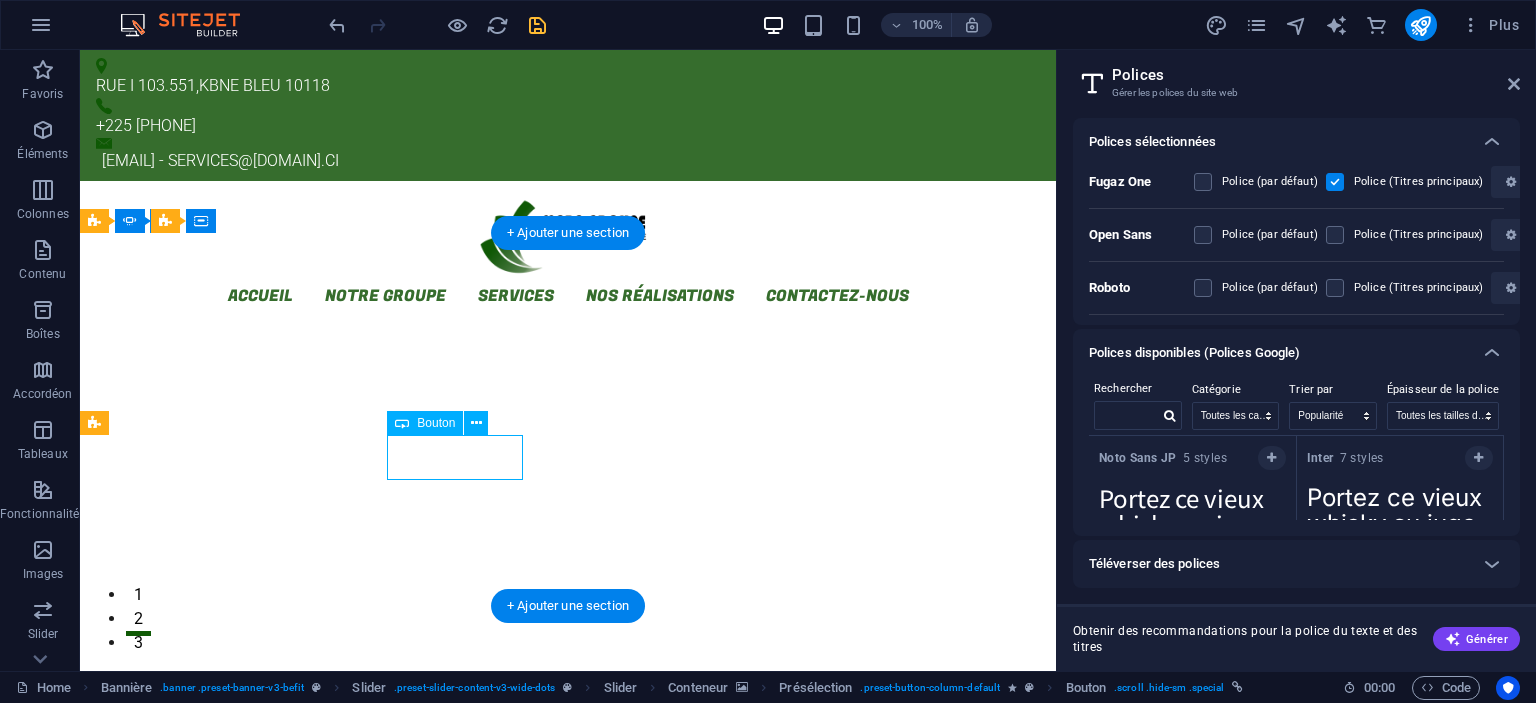 click on "Learn more" at bounding box center (-2323, 4260) 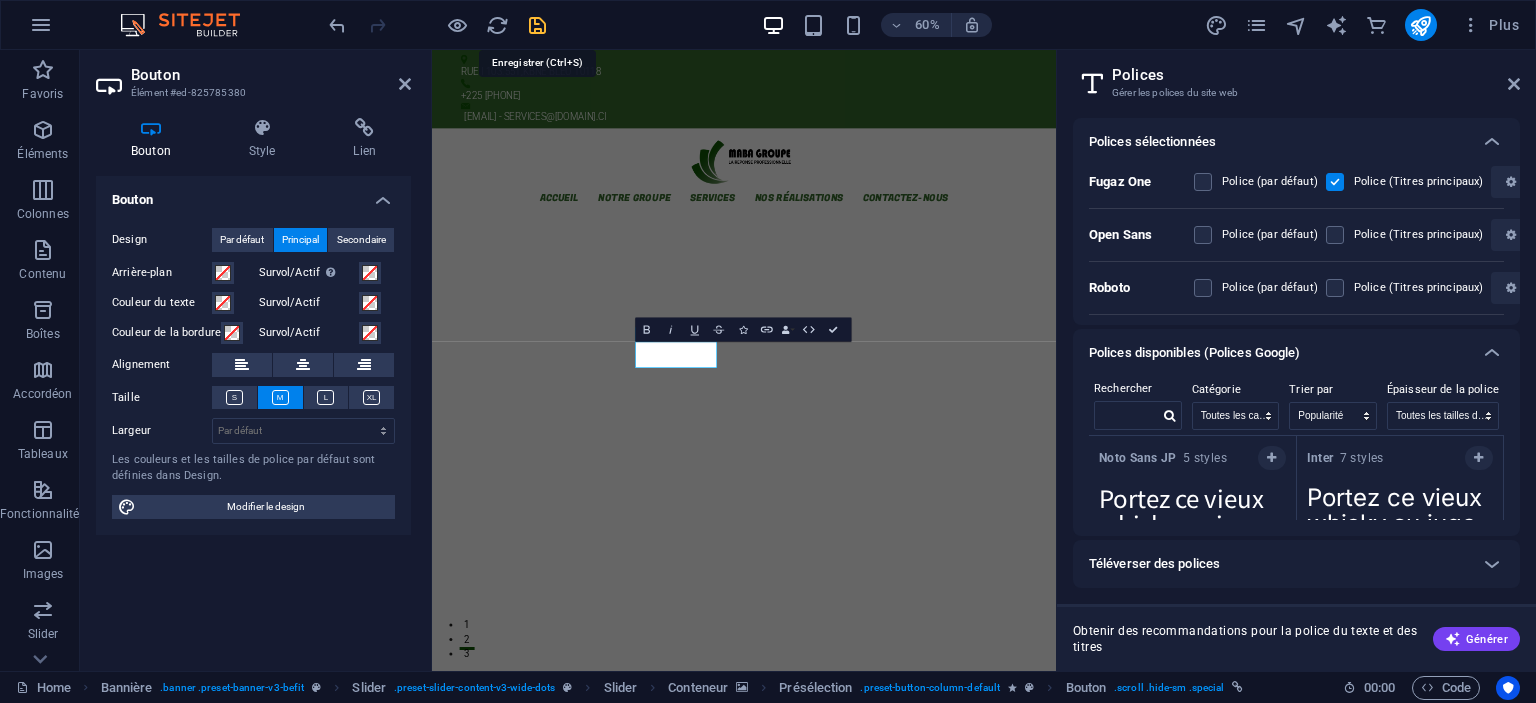 click at bounding box center (537, 25) 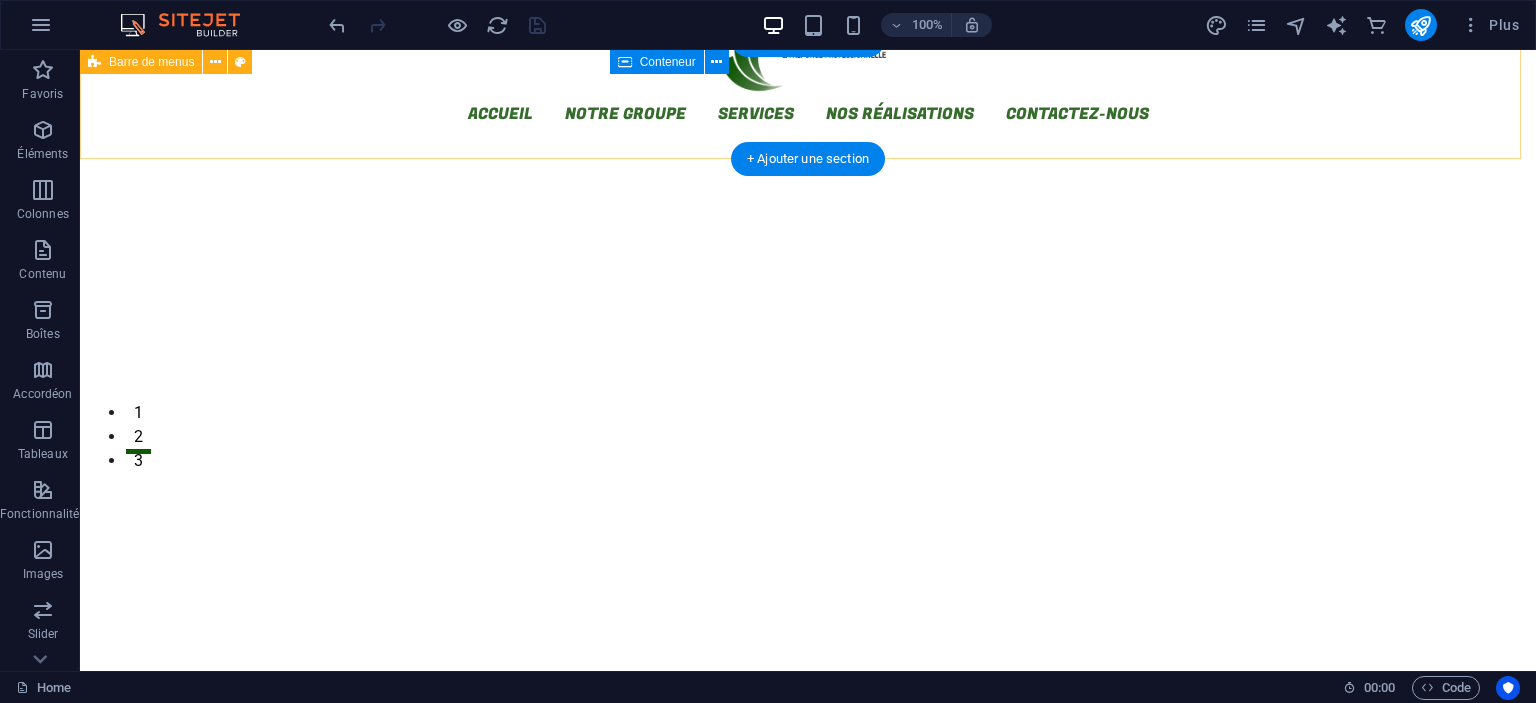 scroll, scrollTop: 0, scrollLeft: 0, axis: both 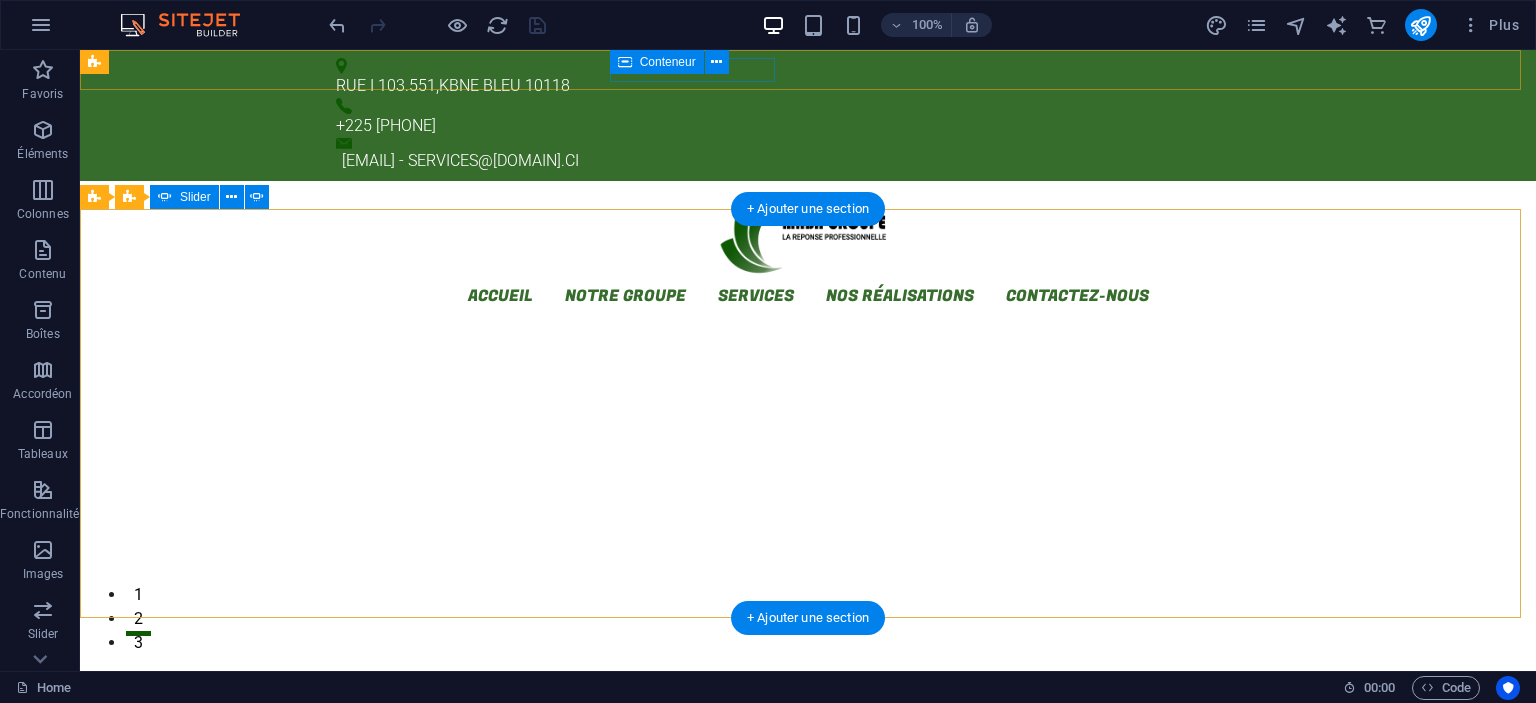 click on "2" at bounding box center (138, 609) 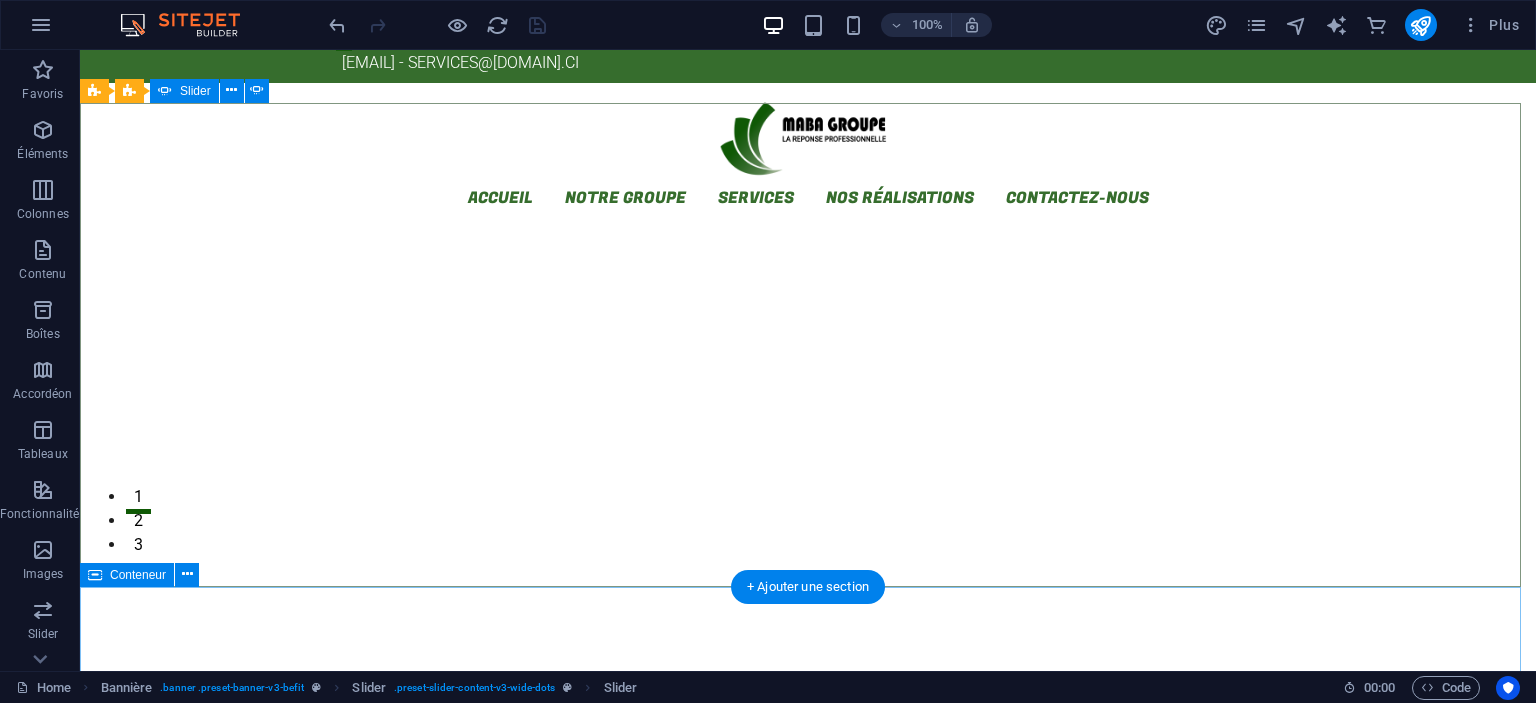scroll, scrollTop: 200, scrollLeft: 0, axis: vertical 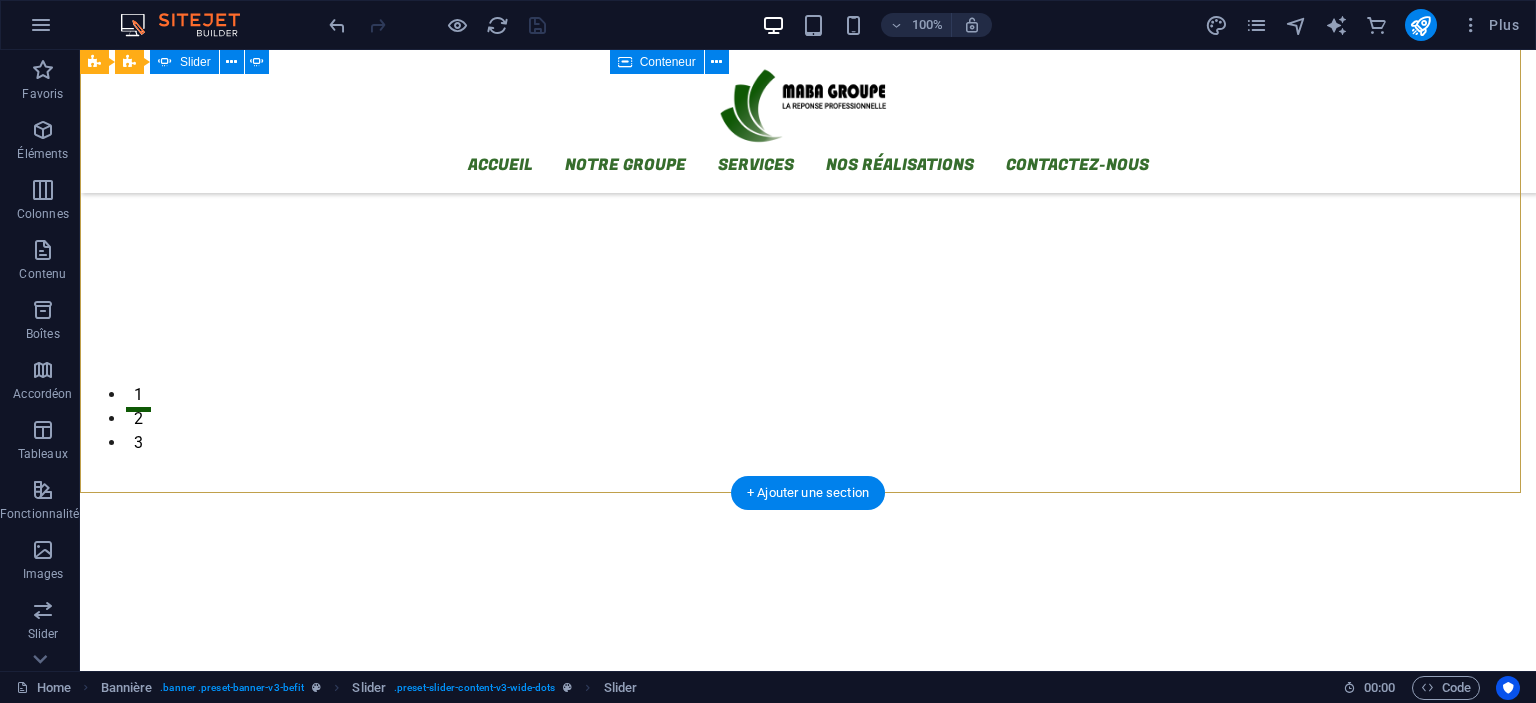 click on "1" at bounding box center [138, 385] 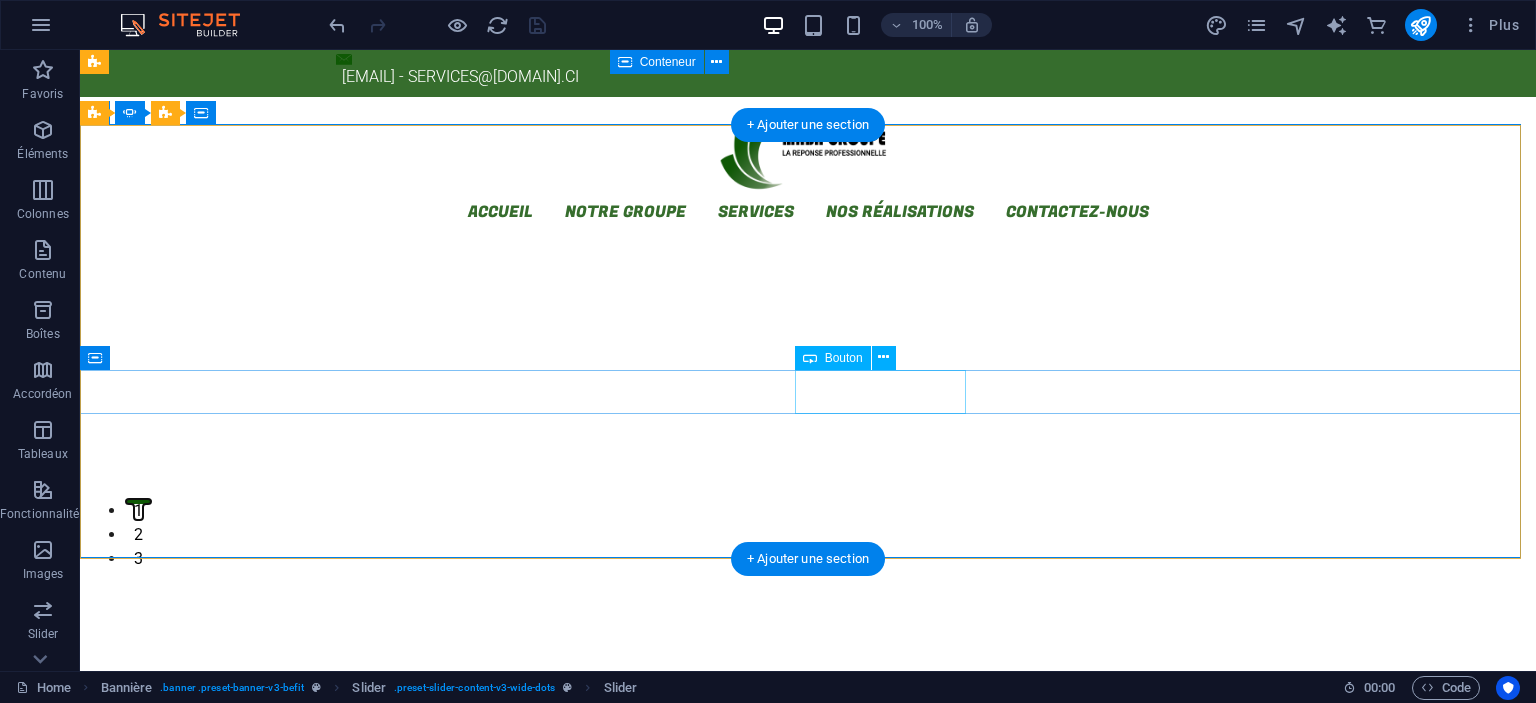 scroll, scrollTop: 75, scrollLeft: 0, axis: vertical 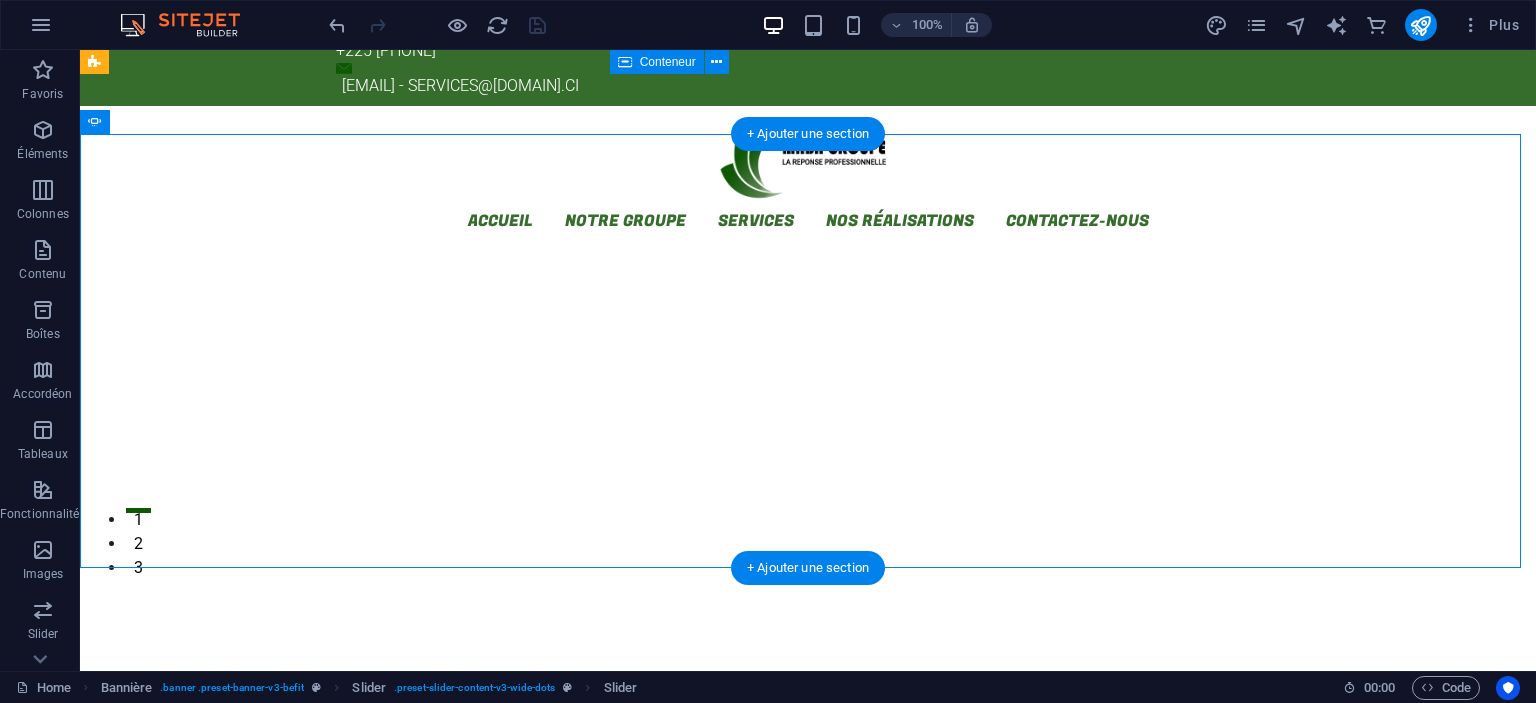 click at bounding box center [-641, 1383] 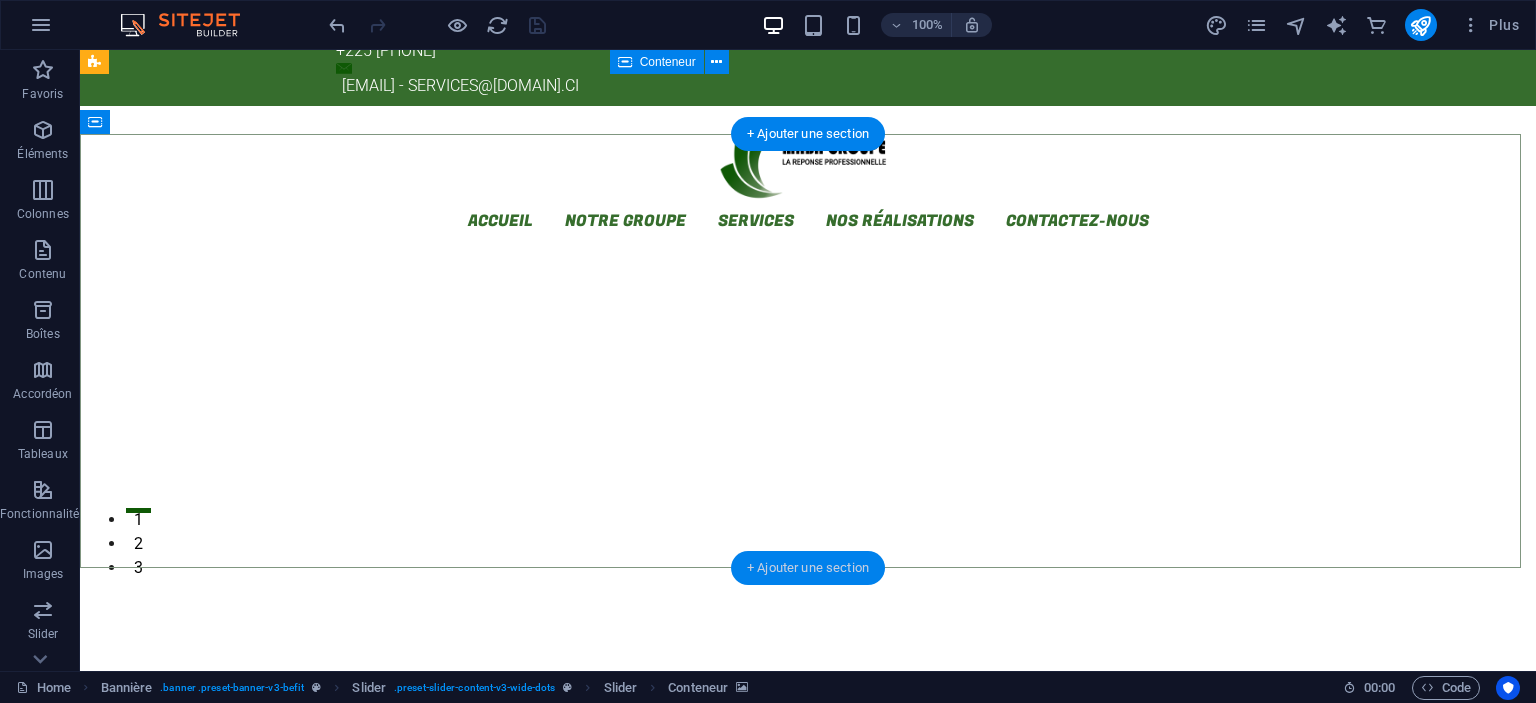 click on "+ Ajouter une section" at bounding box center (808, 568) 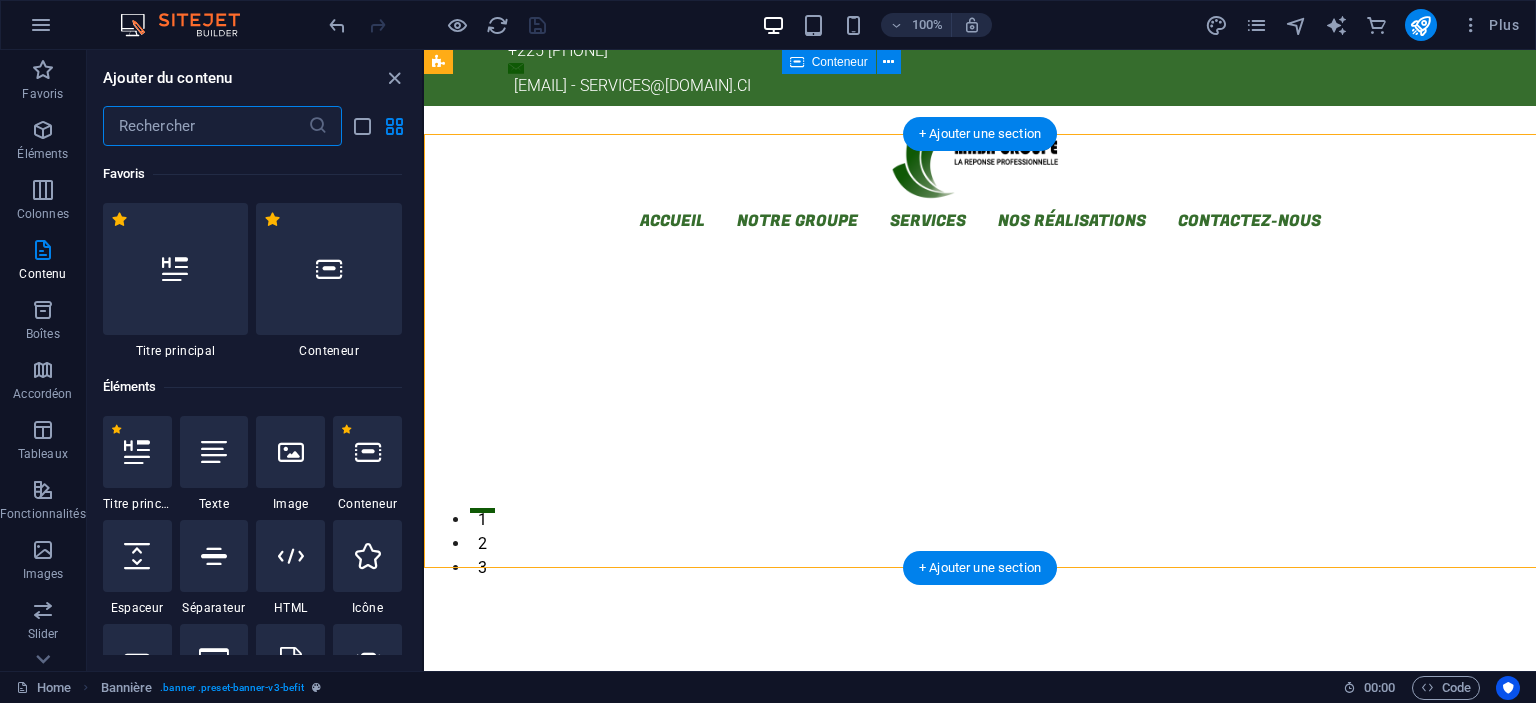 click at bounding box center (-297, 1383) 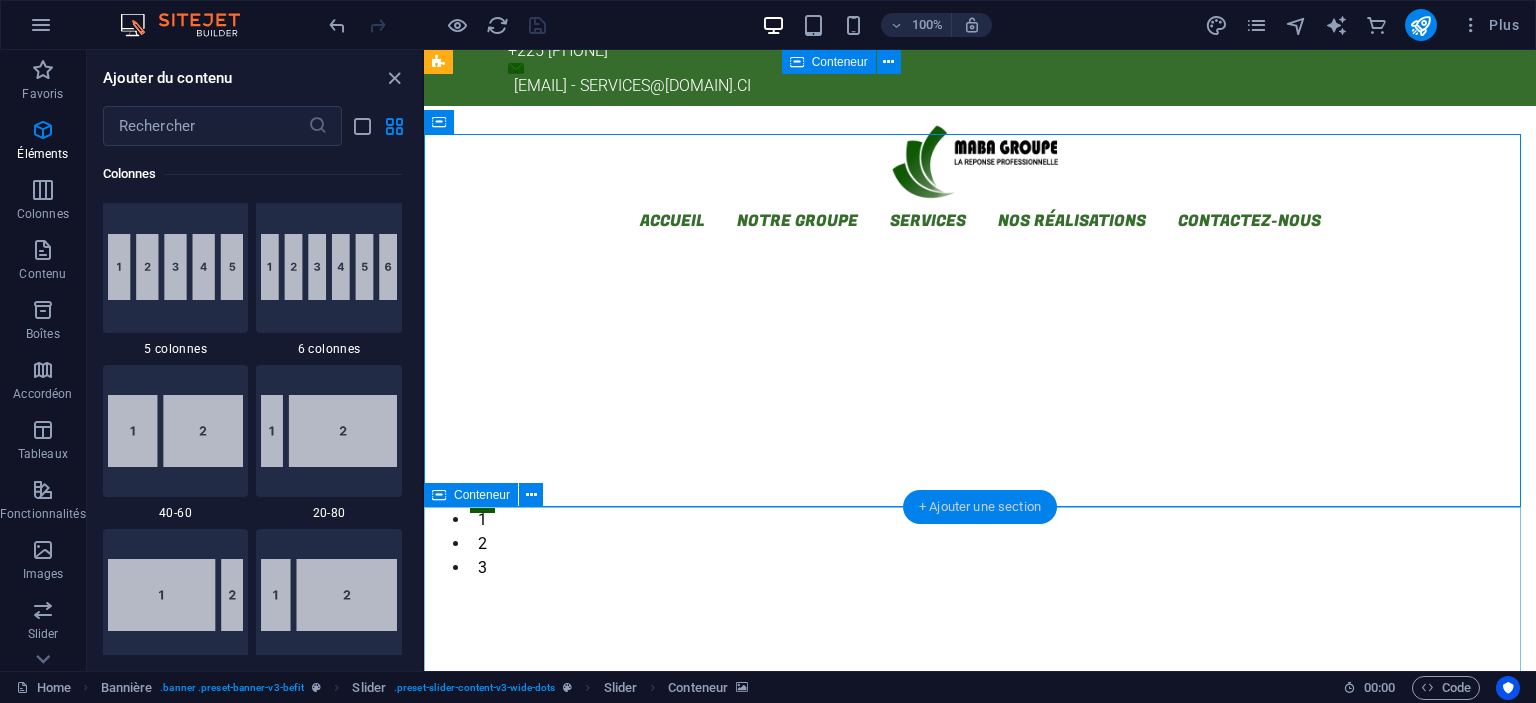 scroll, scrollTop: 3499, scrollLeft: 0, axis: vertical 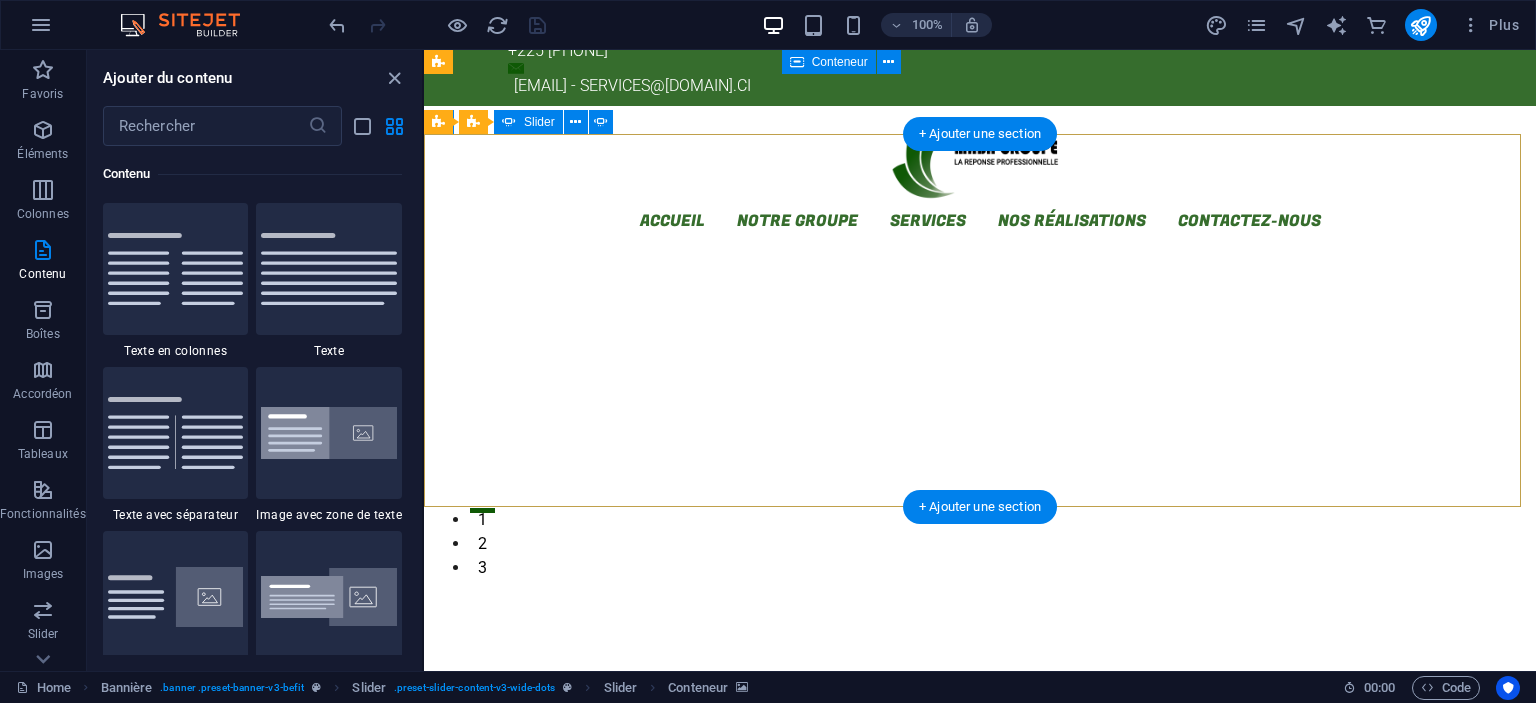 click on "2" at bounding box center [482, 534] 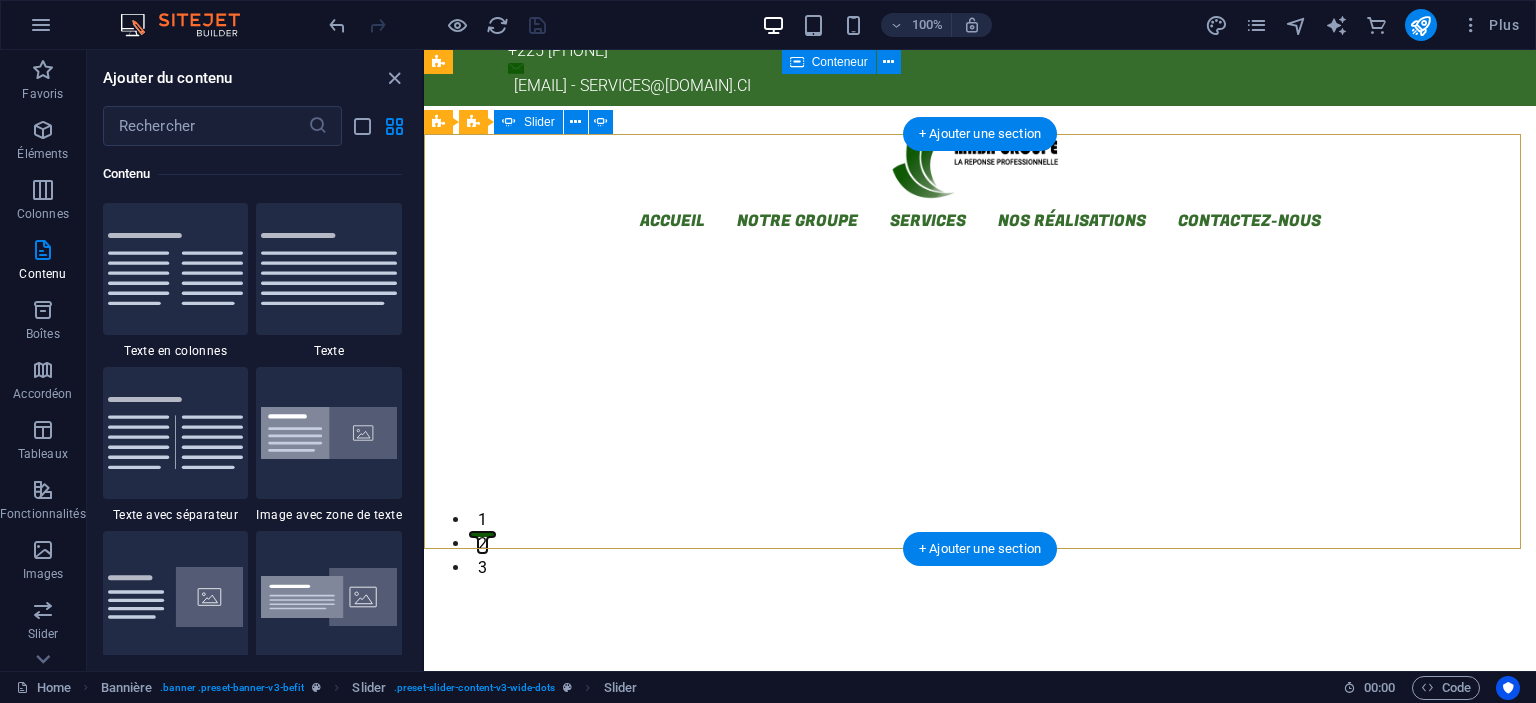 click on "3" at bounding box center (482, 558) 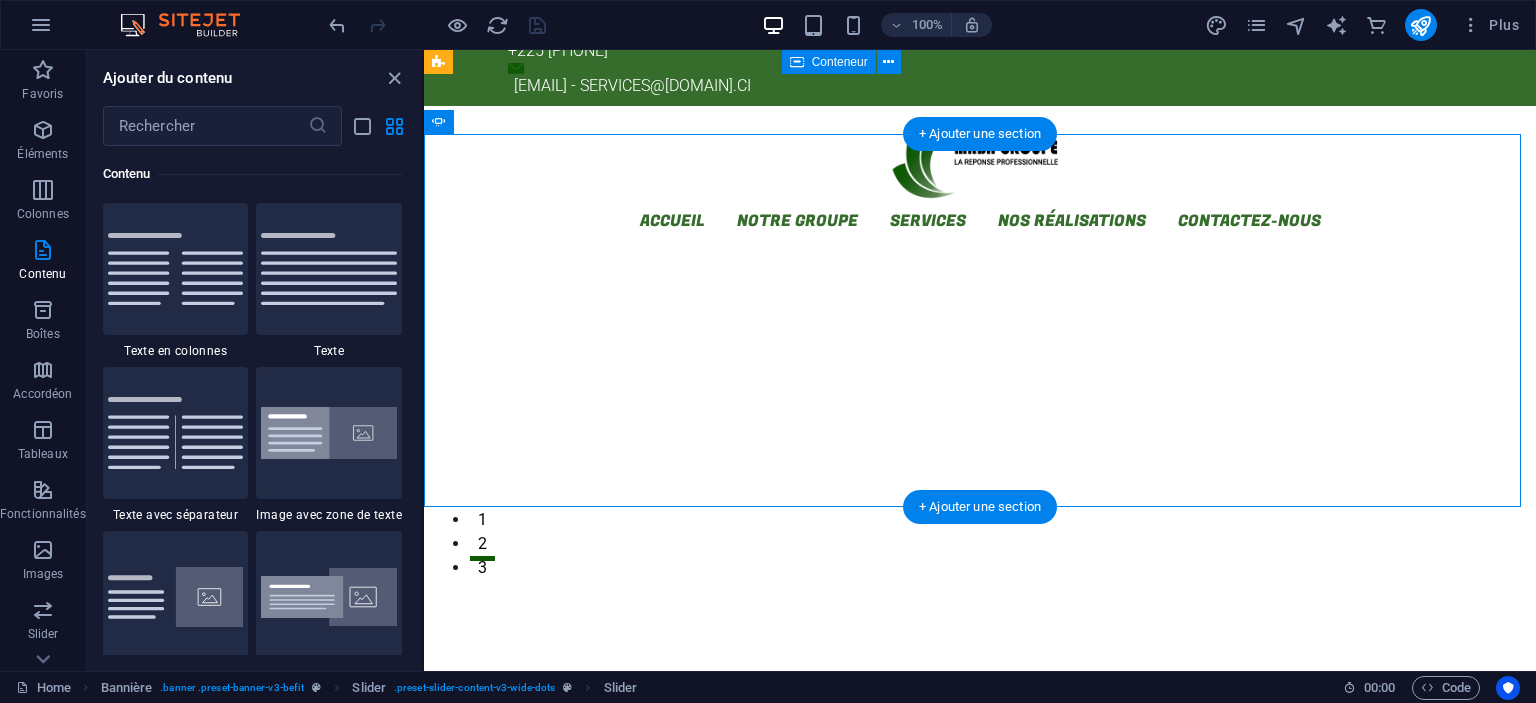click at bounding box center (-2319, 3118) 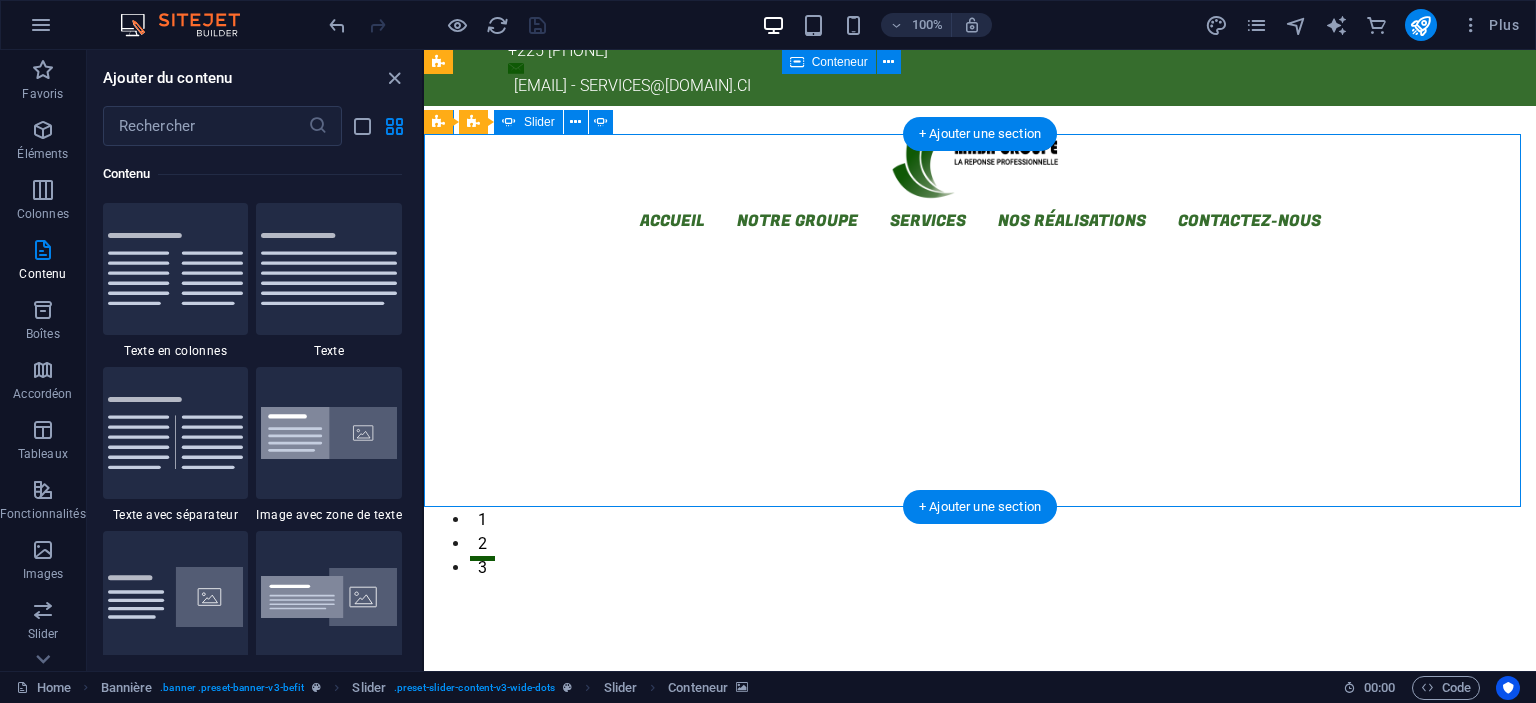 click on "1" at bounding box center [482, 510] 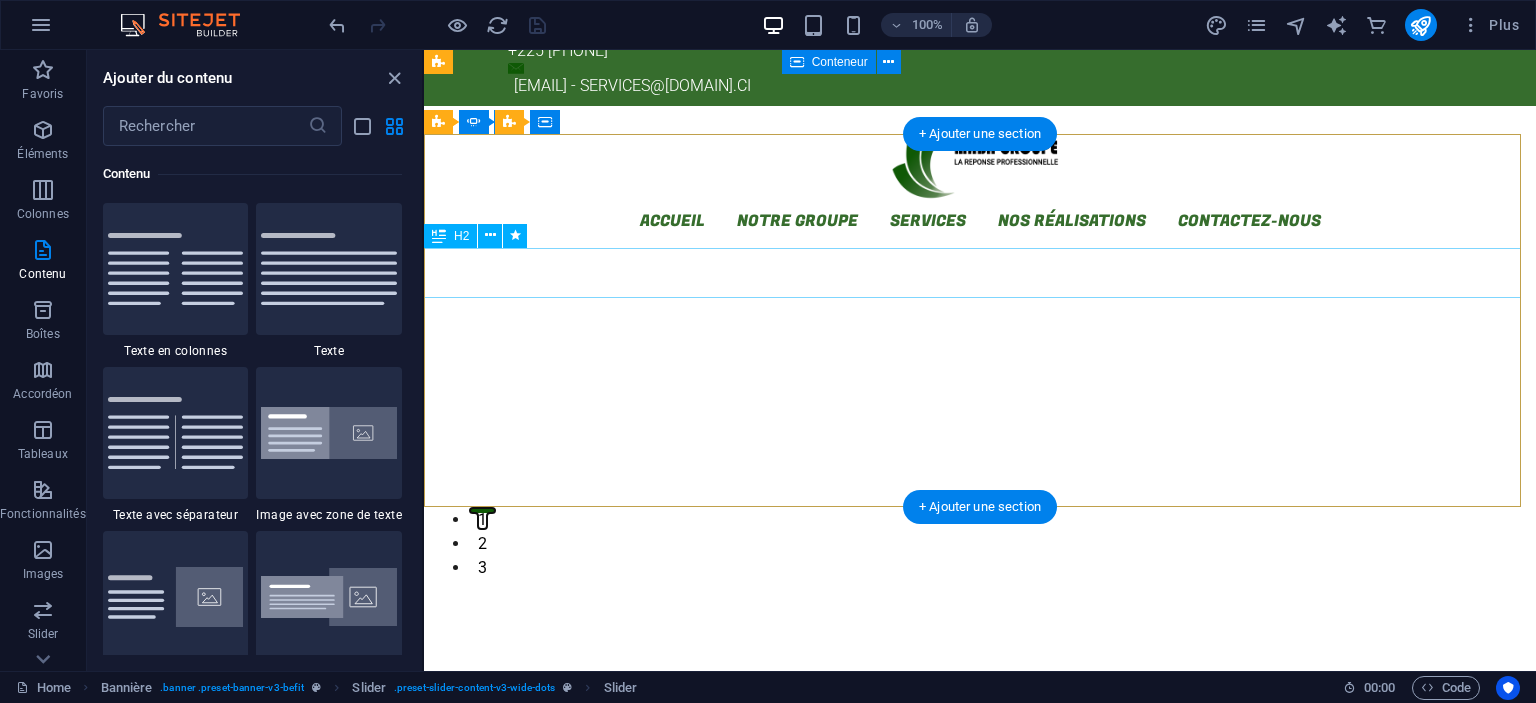 click on "We make you strong again" at bounding box center [-125, 1666] 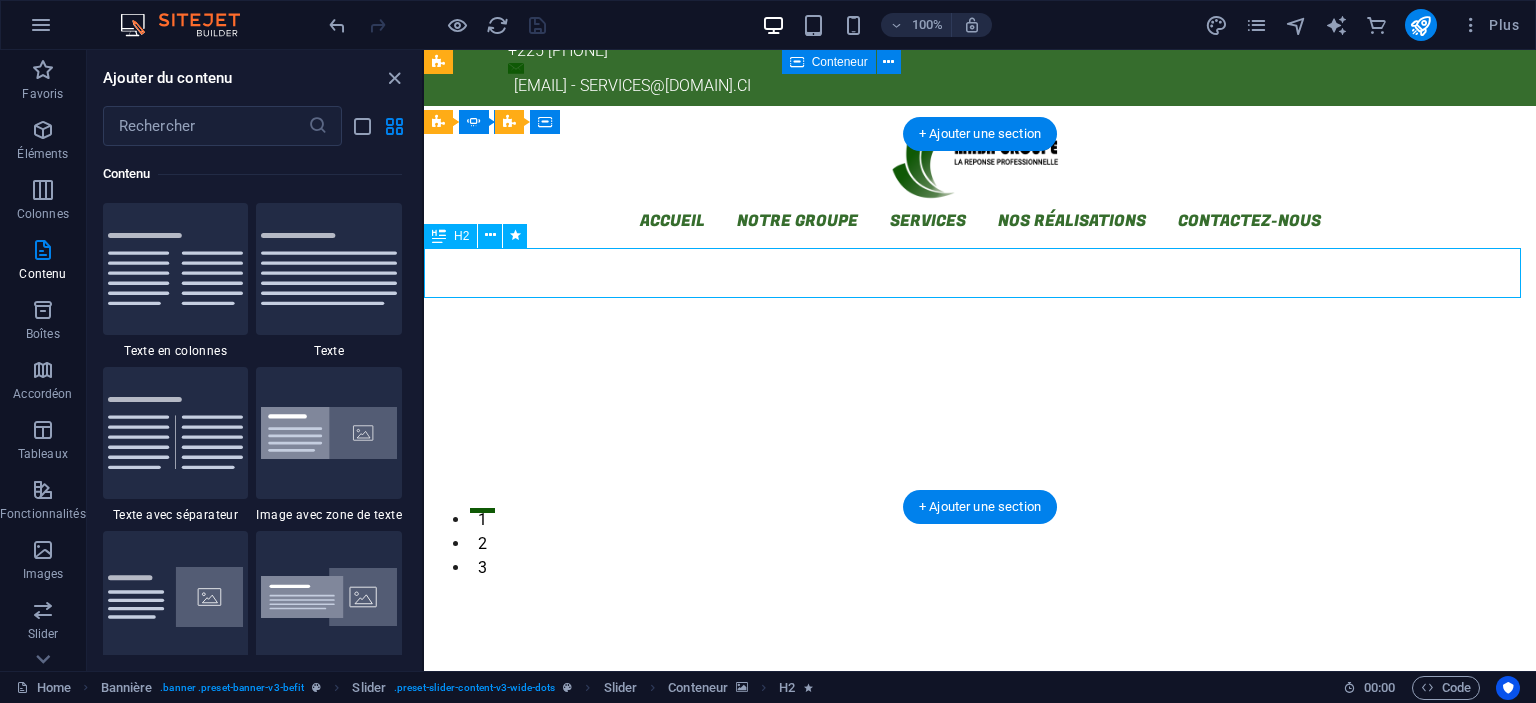 click on "We make you strong again" at bounding box center (-125, 1666) 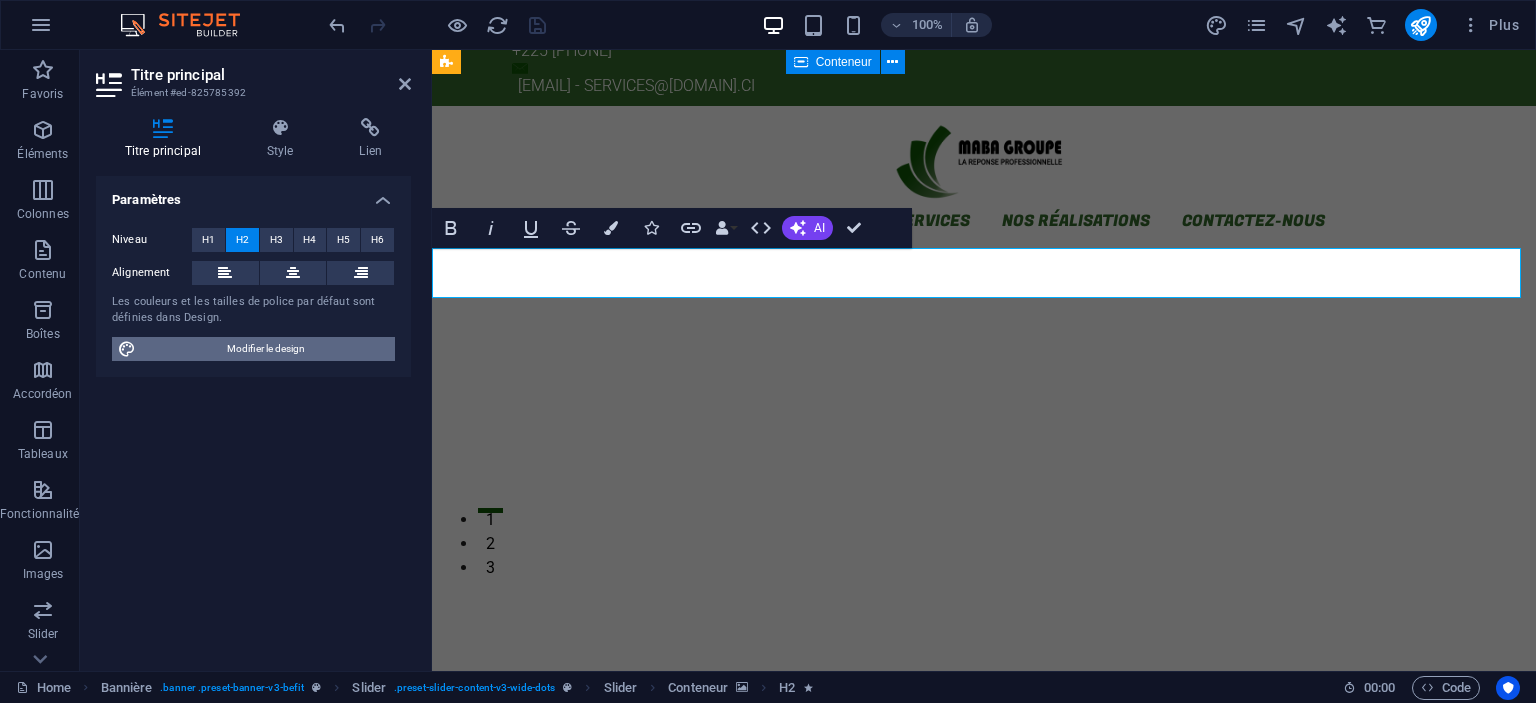 click on "Modifier le design" at bounding box center (265, 349) 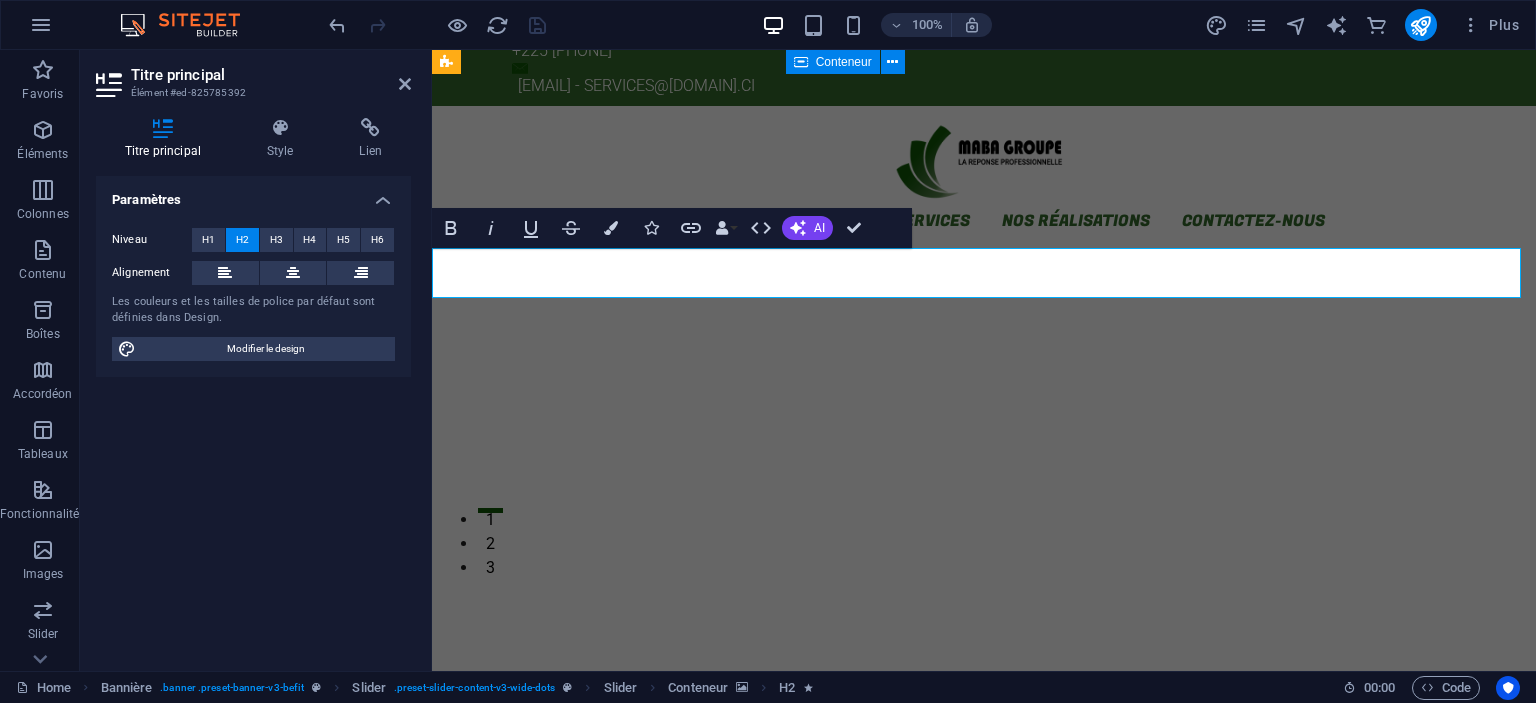select on "px" 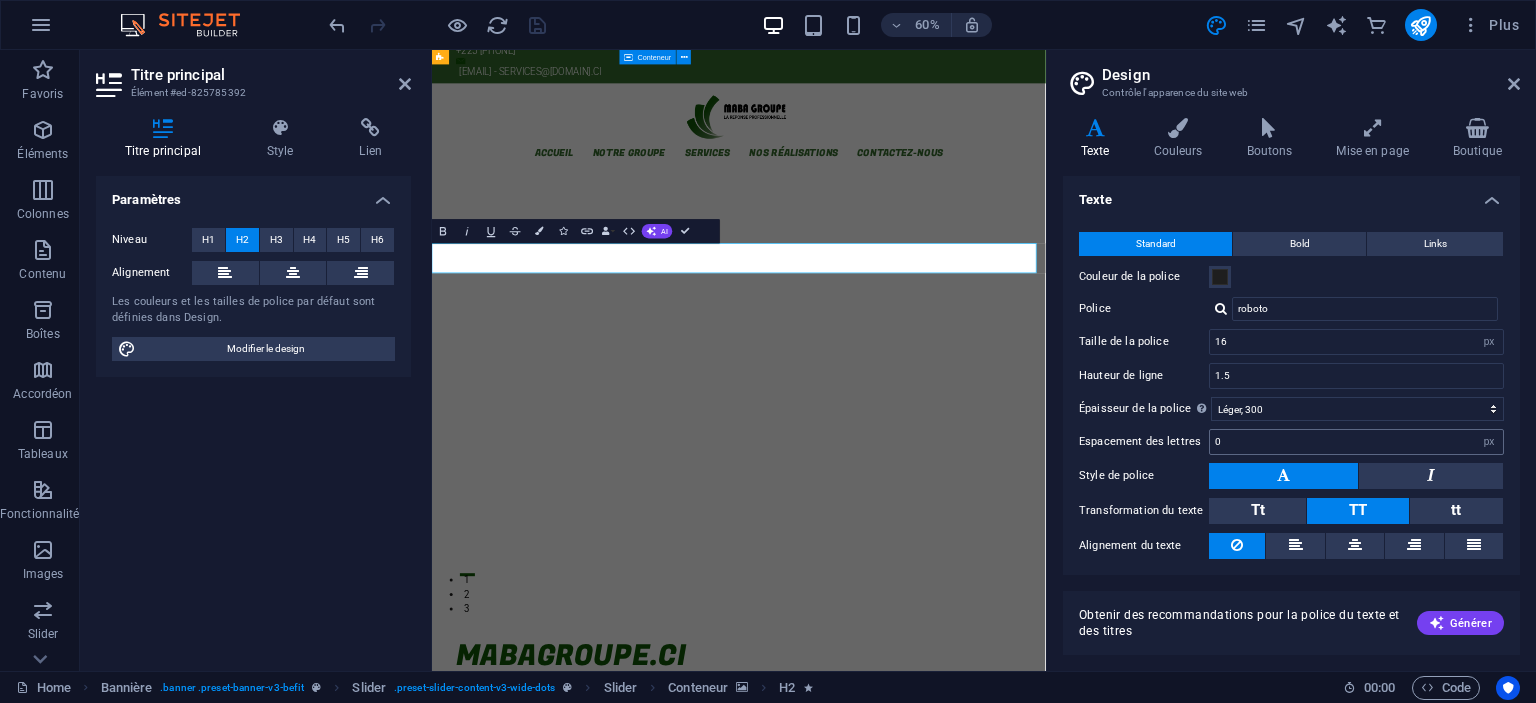 scroll, scrollTop: 53, scrollLeft: 0, axis: vertical 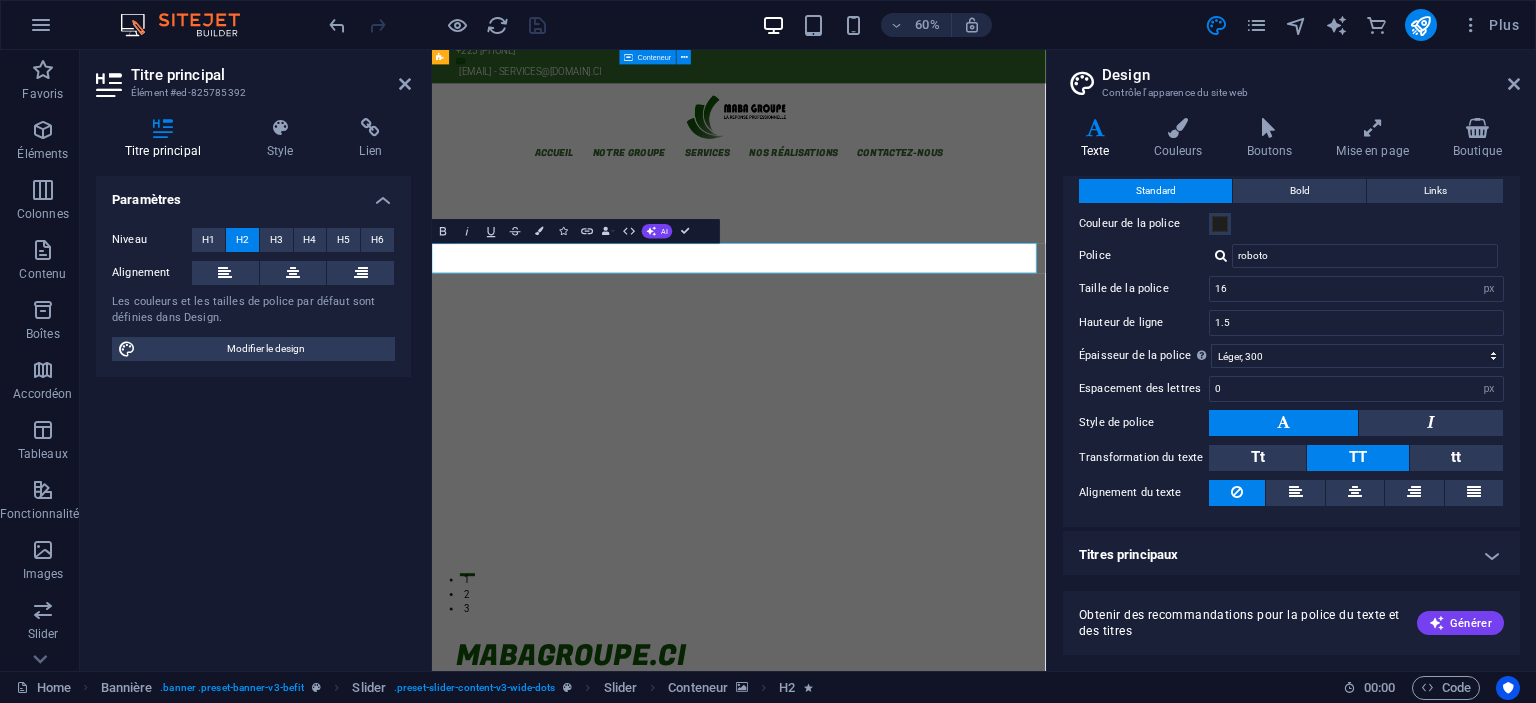 click on "Titres principaux" at bounding box center (1291, 555) 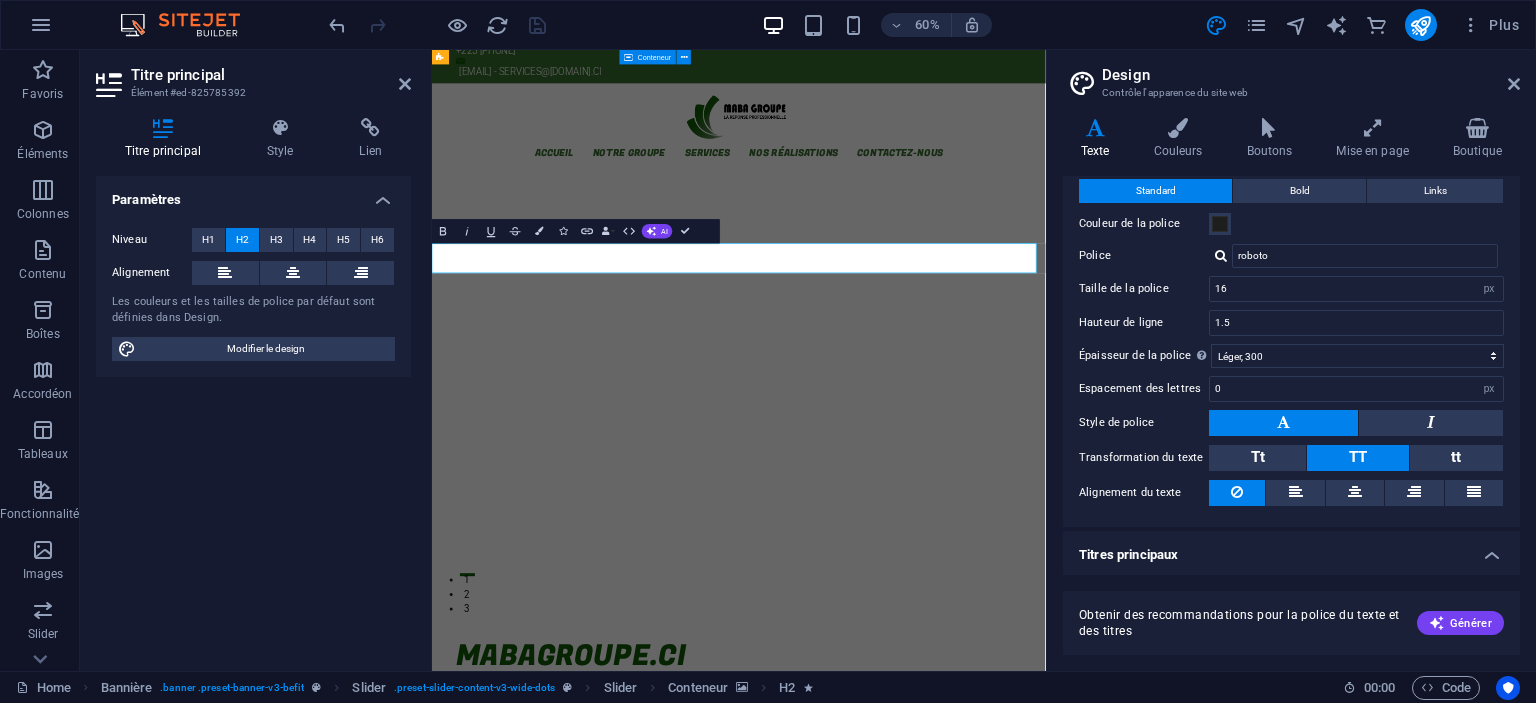click on "Titres principaux" at bounding box center [1291, 549] 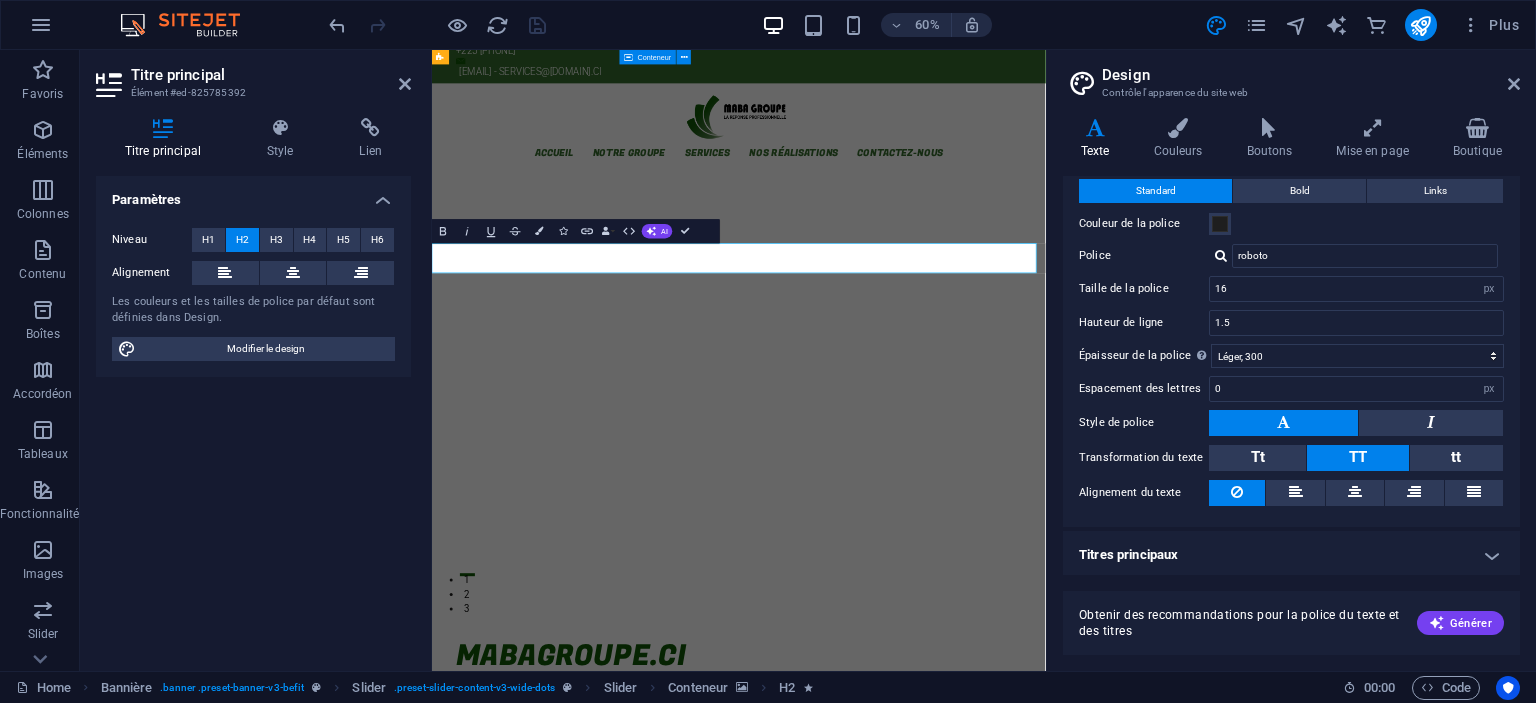 click on "Titres principaux" at bounding box center [1291, 555] 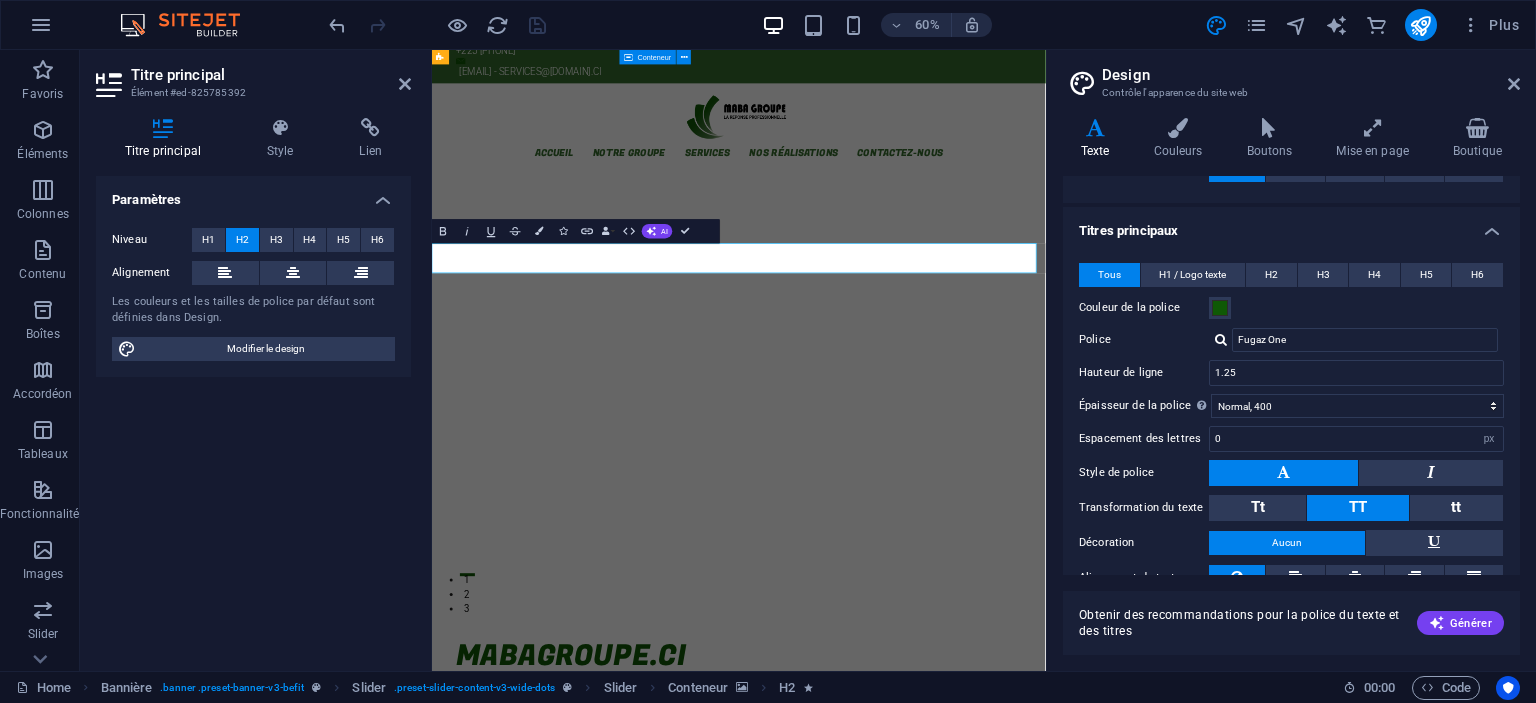 scroll, scrollTop: 372, scrollLeft: 0, axis: vertical 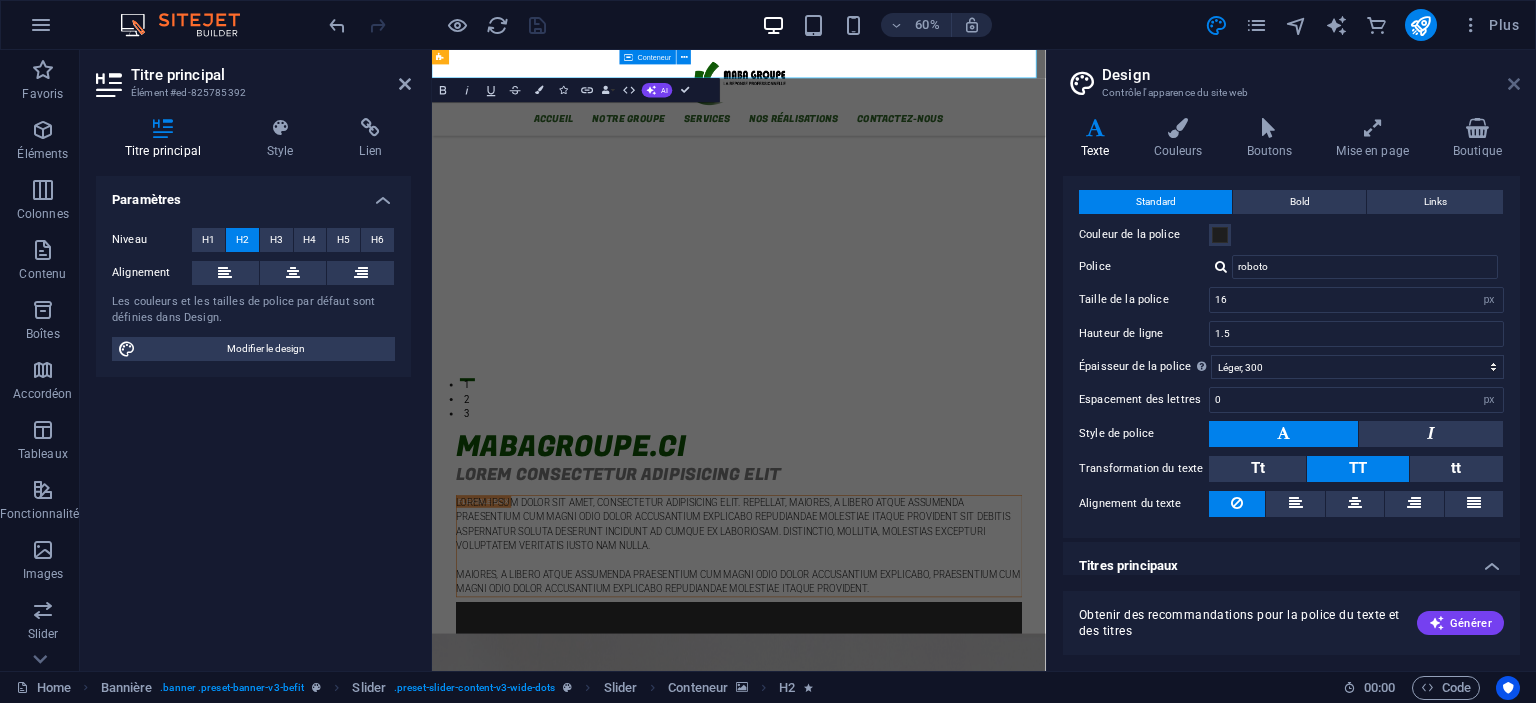 click at bounding box center (1514, 84) 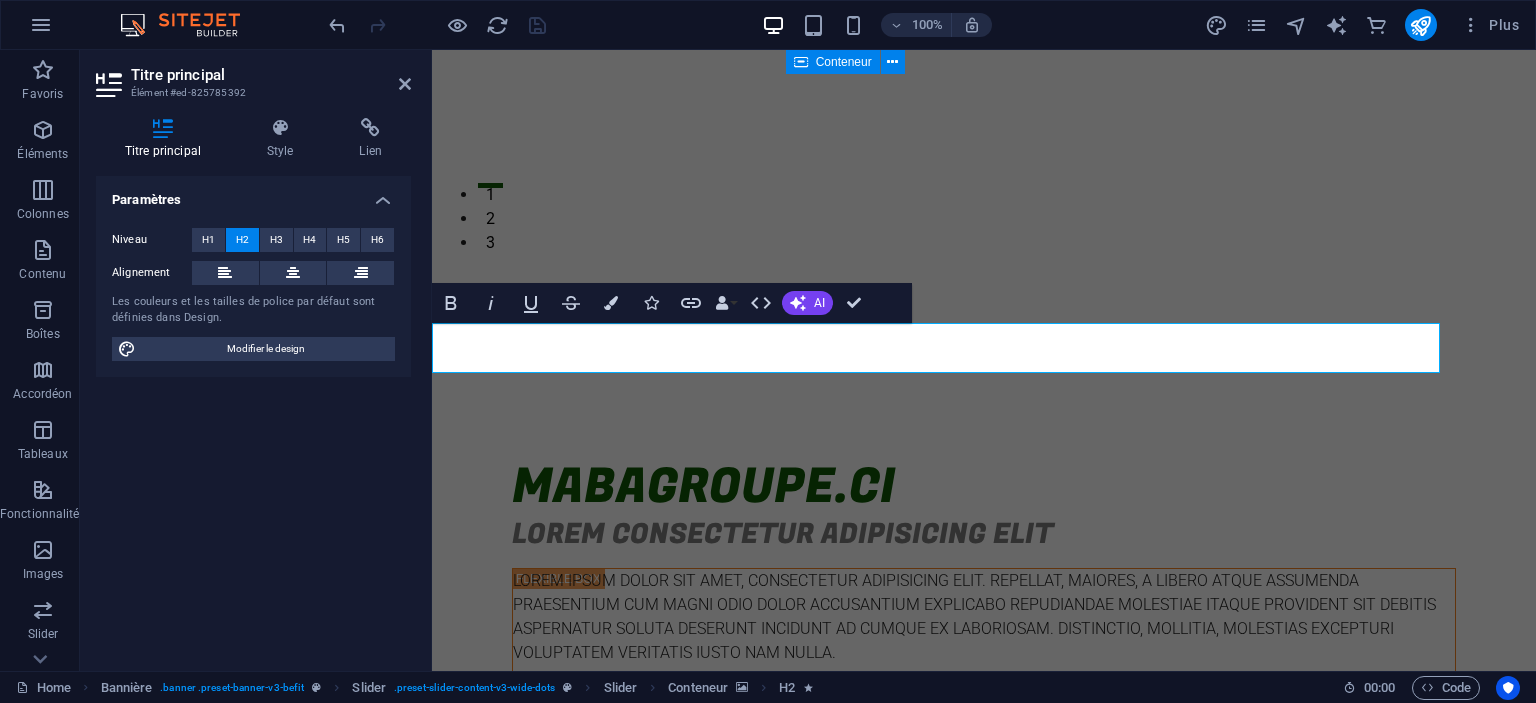 scroll, scrollTop: 0, scrollLeft: 0, axis: both 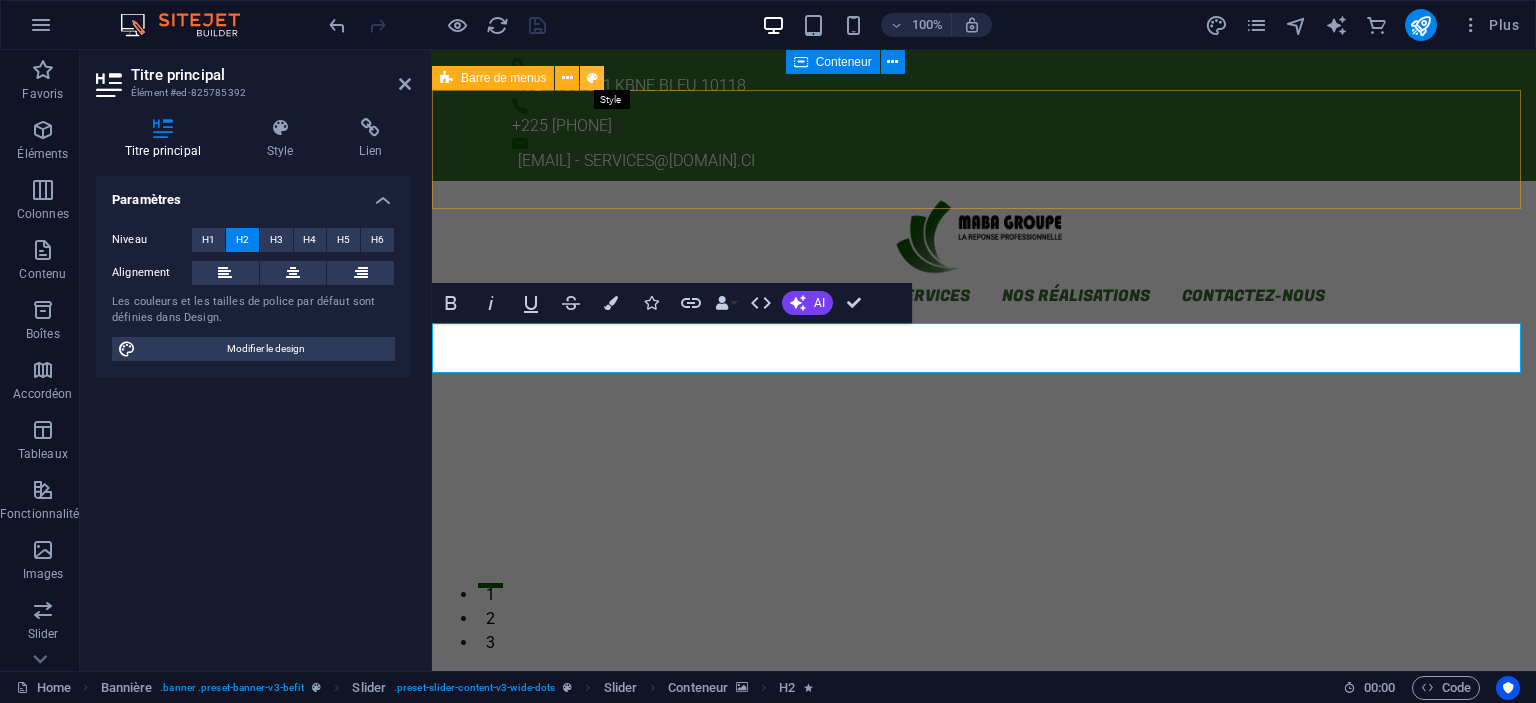 click at bounding box center (592, 78) 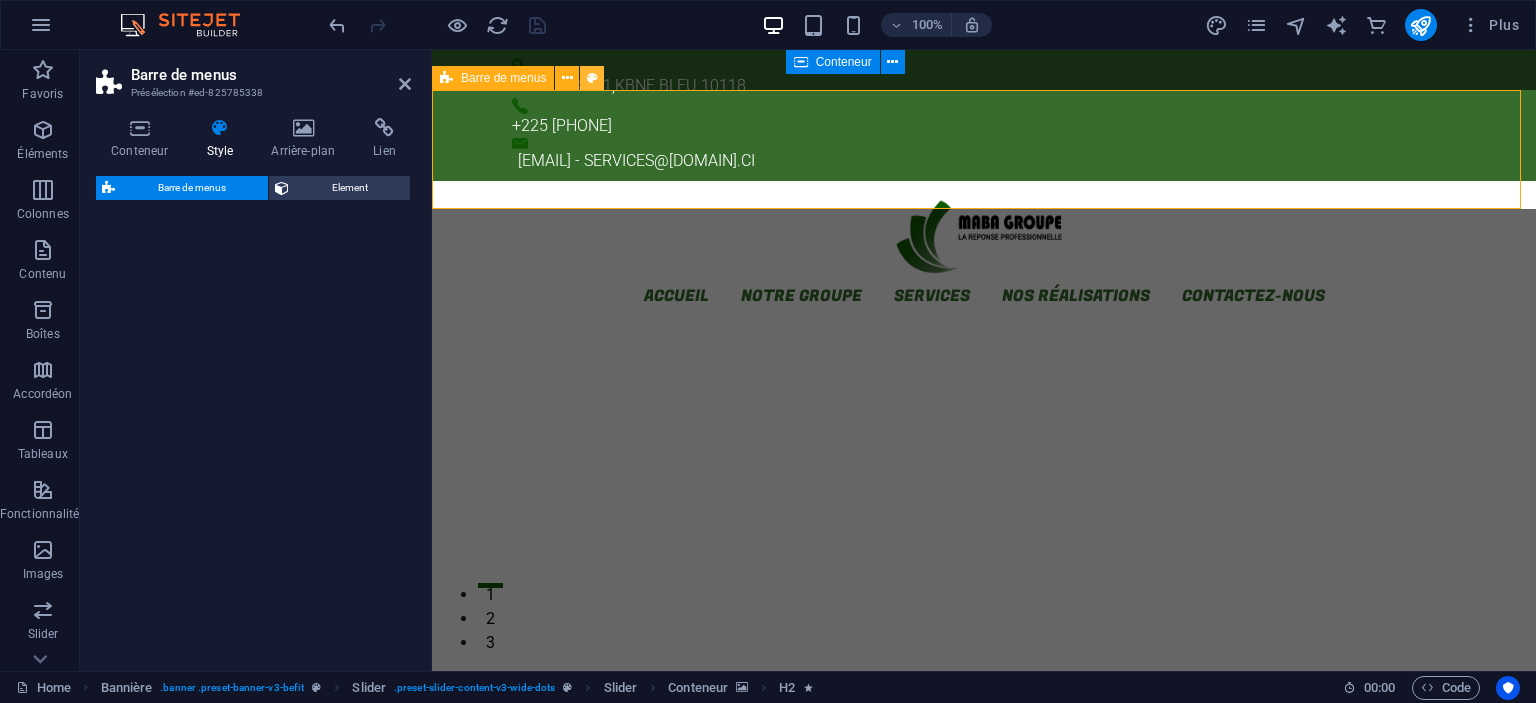 select on "rem" 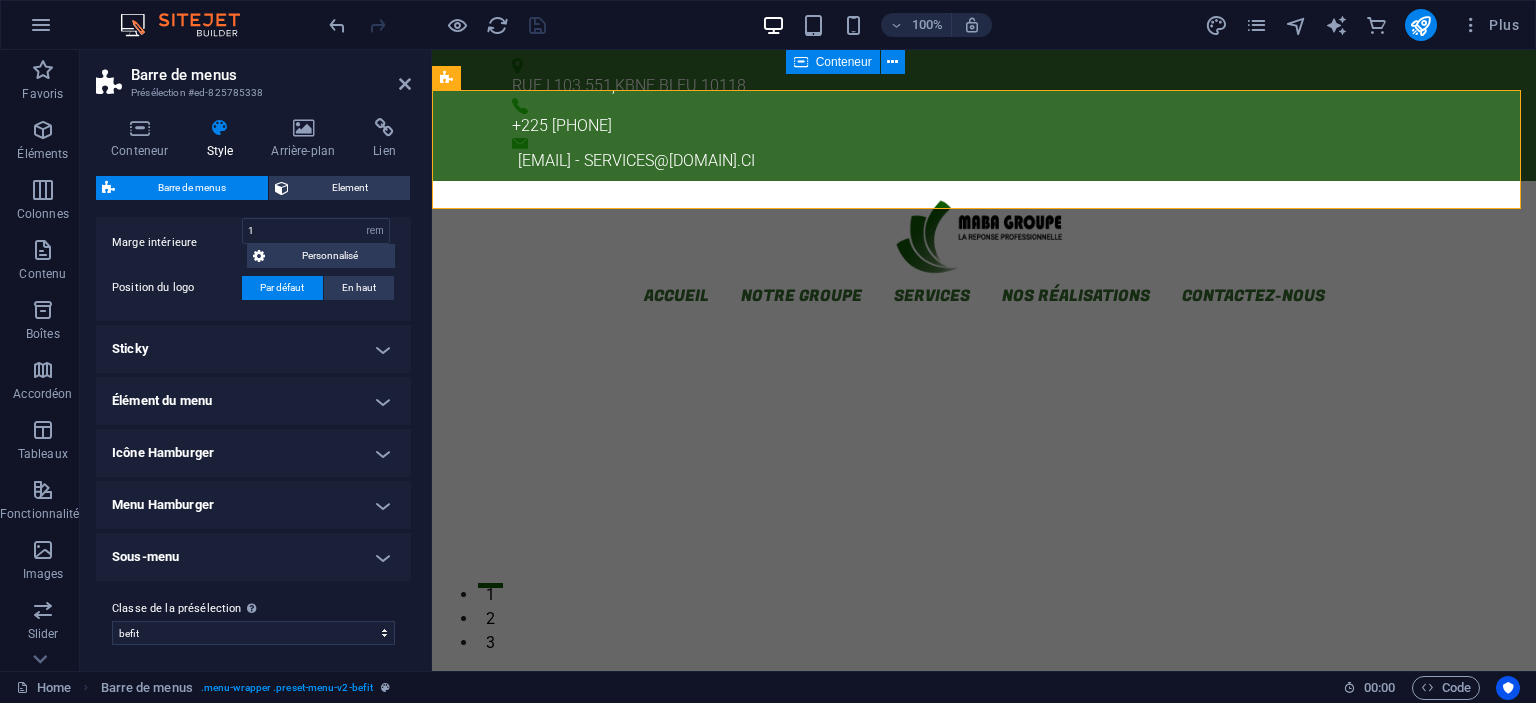 scroll, scrollTop: 466, scrollLeft: 0, axis: vertical 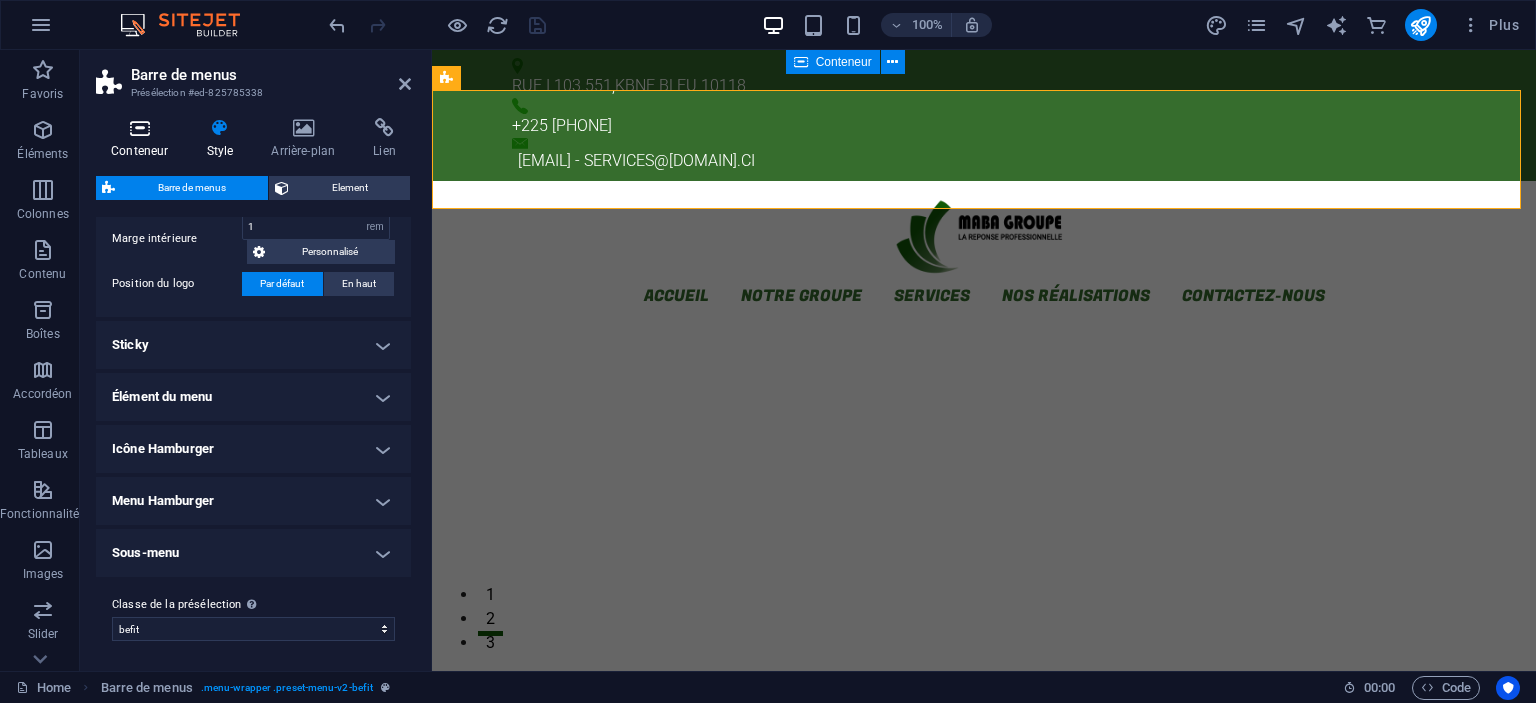 click on "Conteneur" at bounding box center (143, 139) 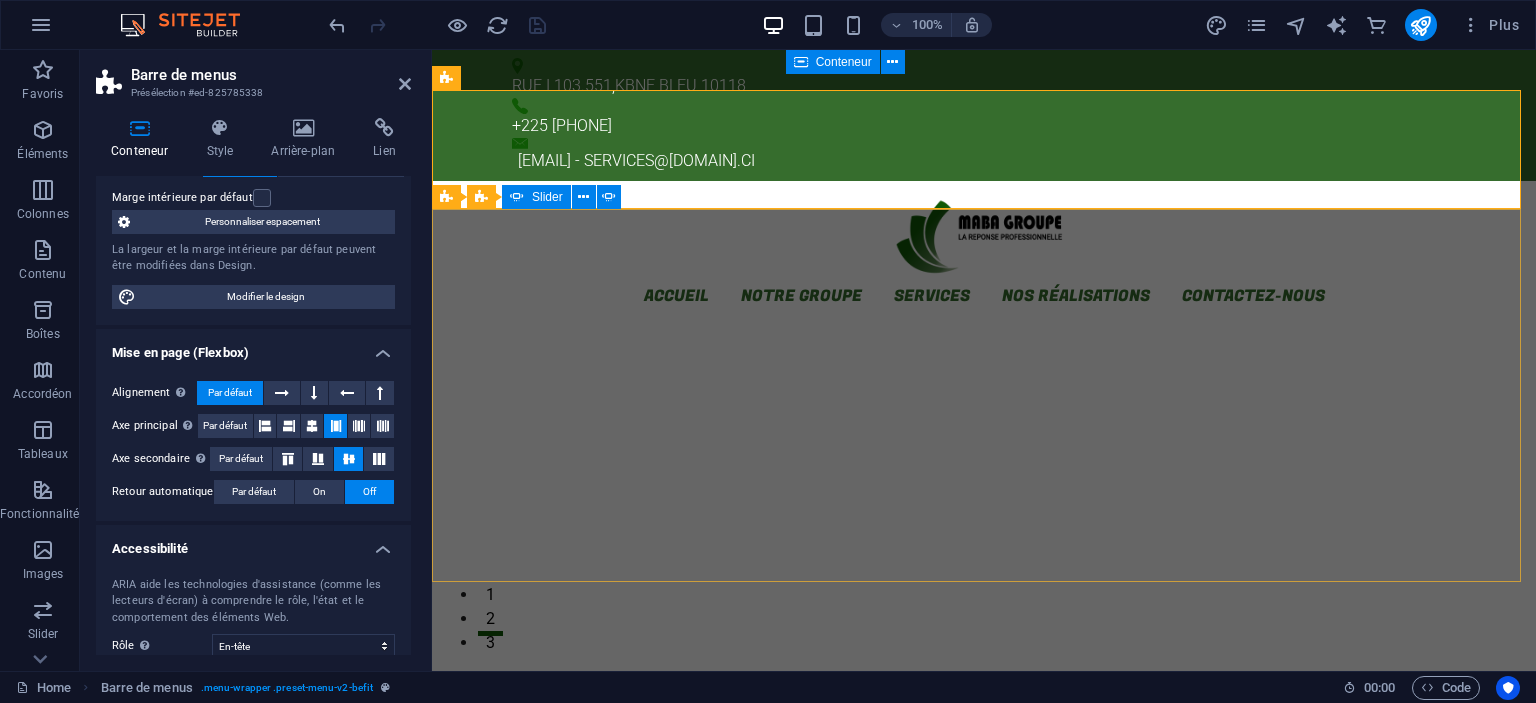 scroll, scrollTop: 285, scrollLeft: 0, axis: vertical 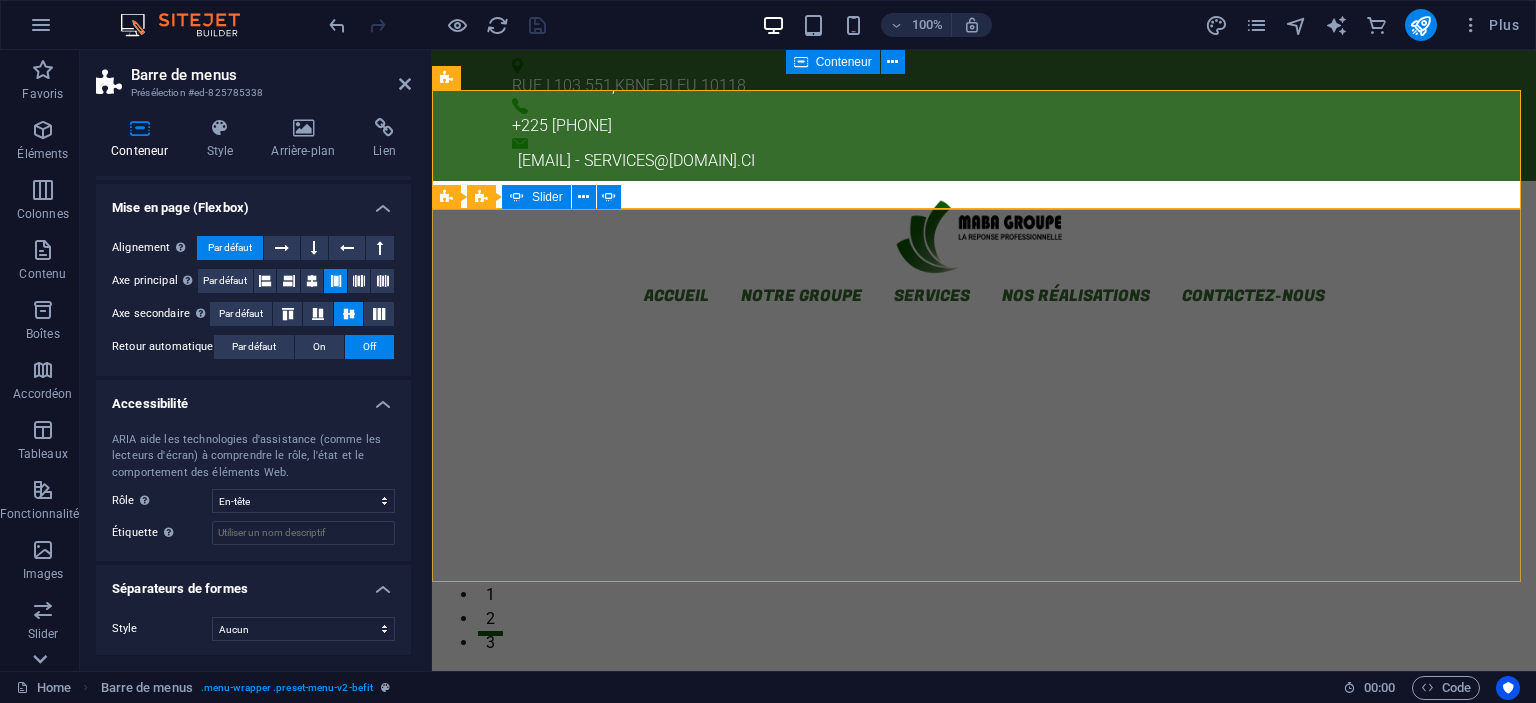 click 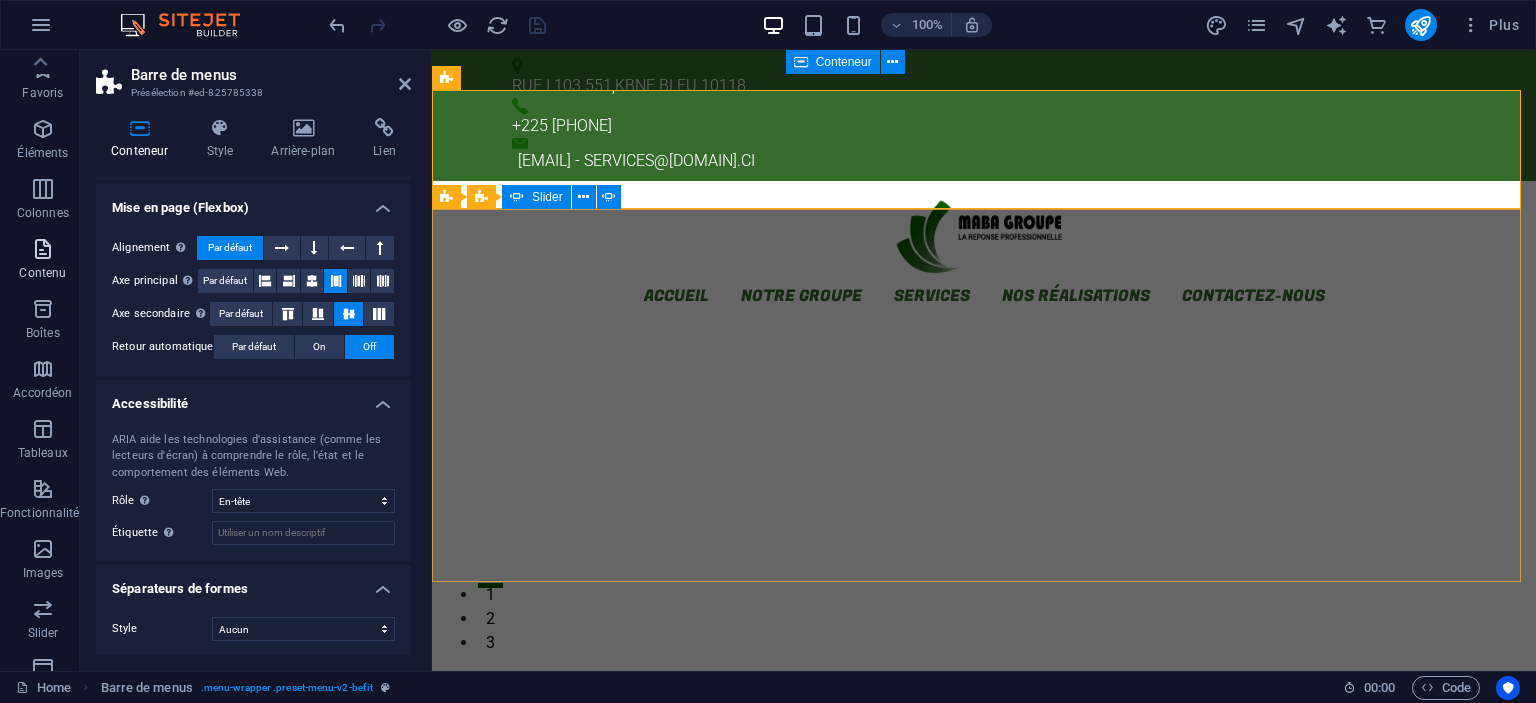 scroll, scrollTop: 0, scrollLeft: 0, axis: both 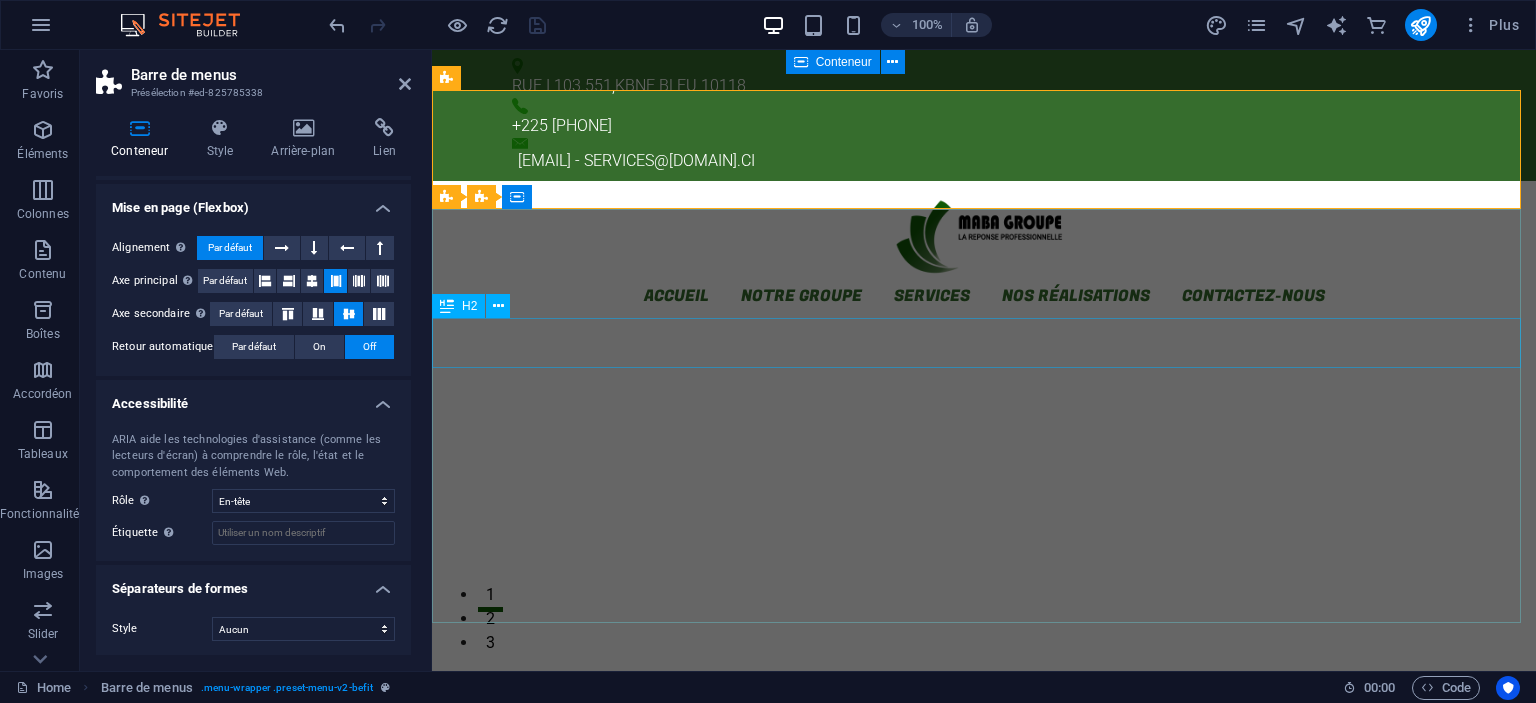 click on "Nouveau titre" at bounding box center [-1202, 2497] 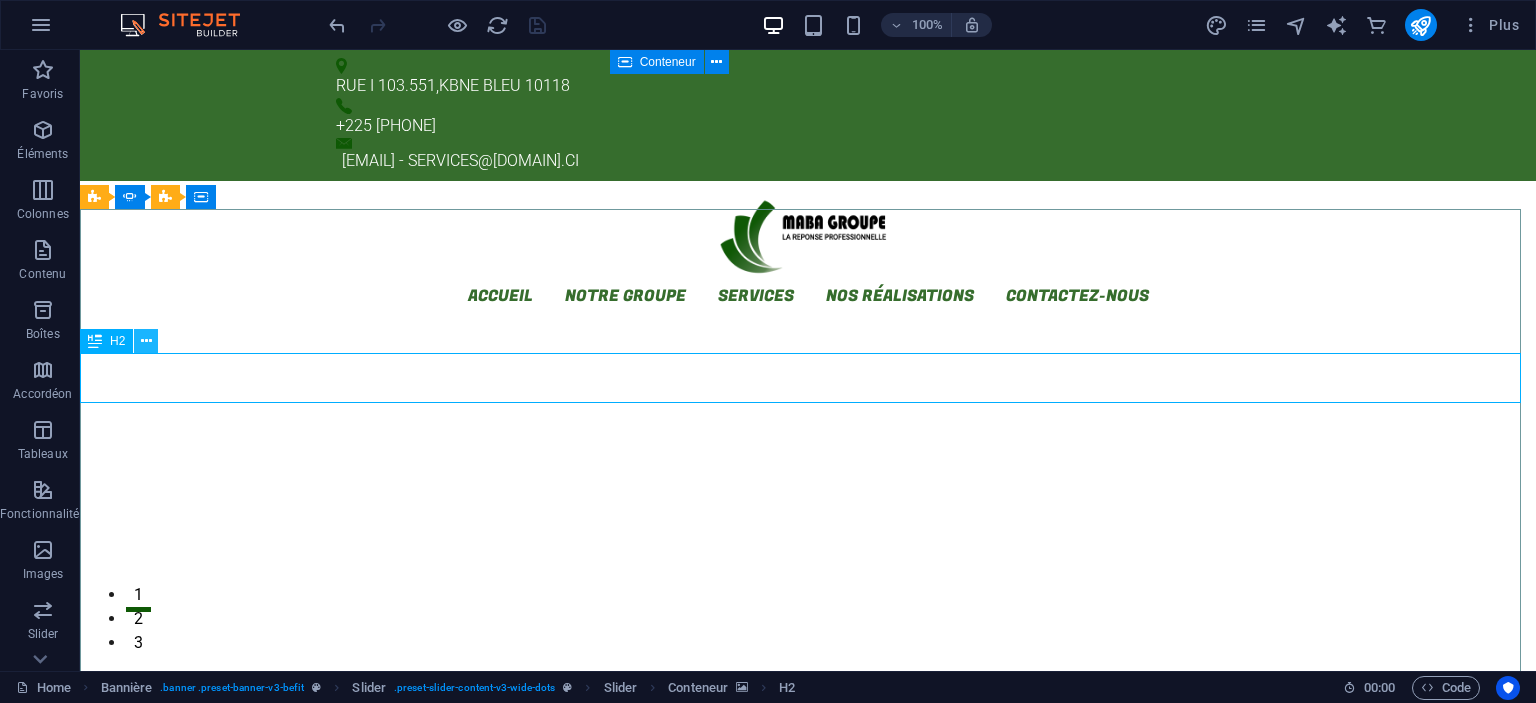 click at bounding box center (146, 341) 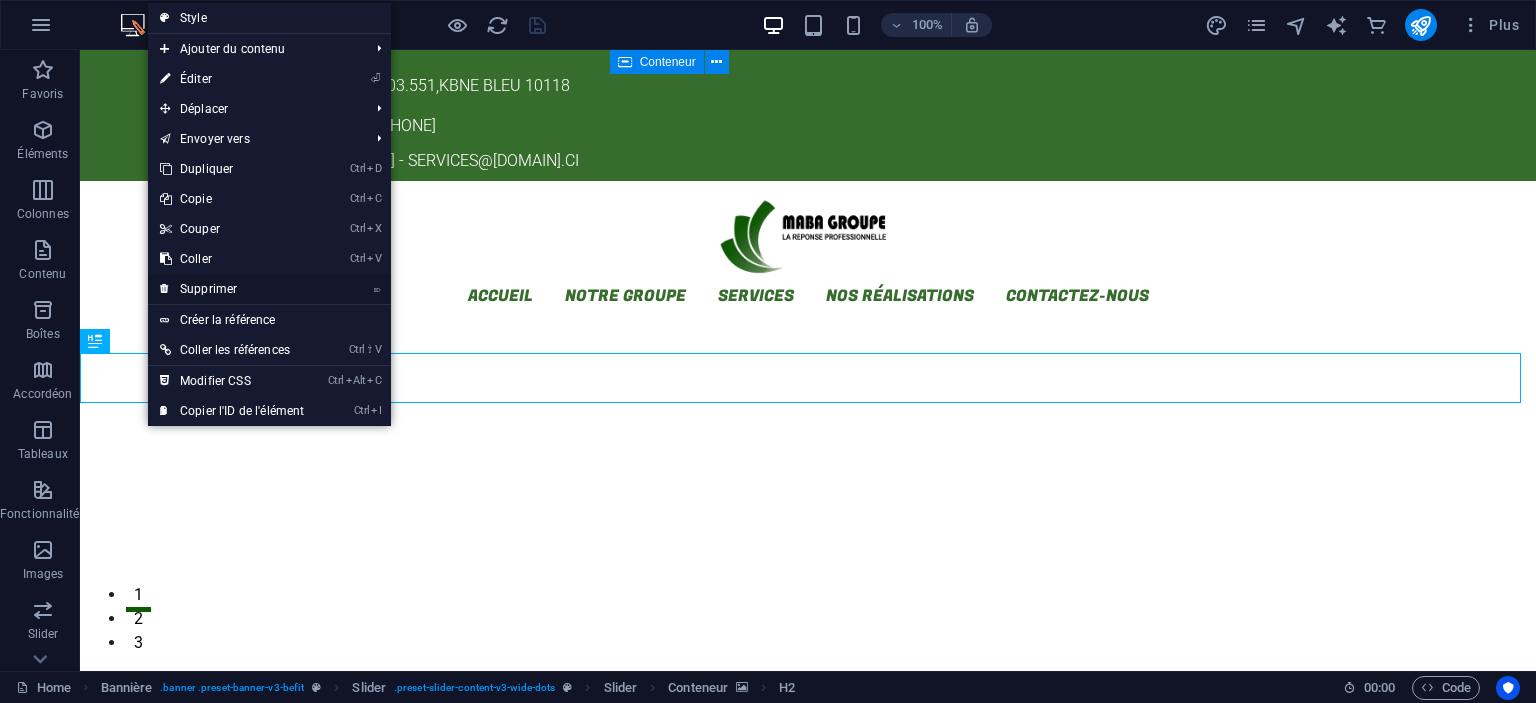 click on "⌦  Supprimer" at bounding box center (232, 289) 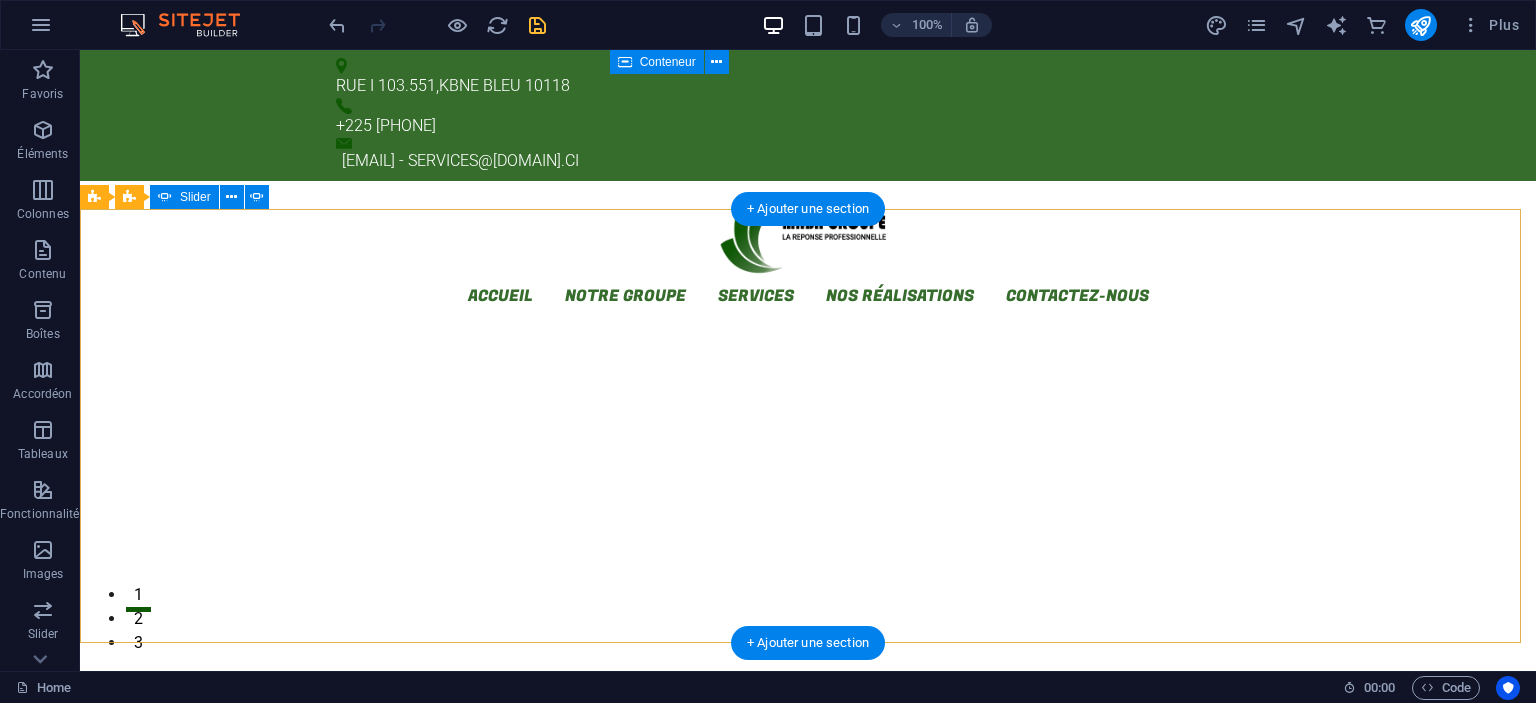 click on "1" at bounding box center (138, 585) 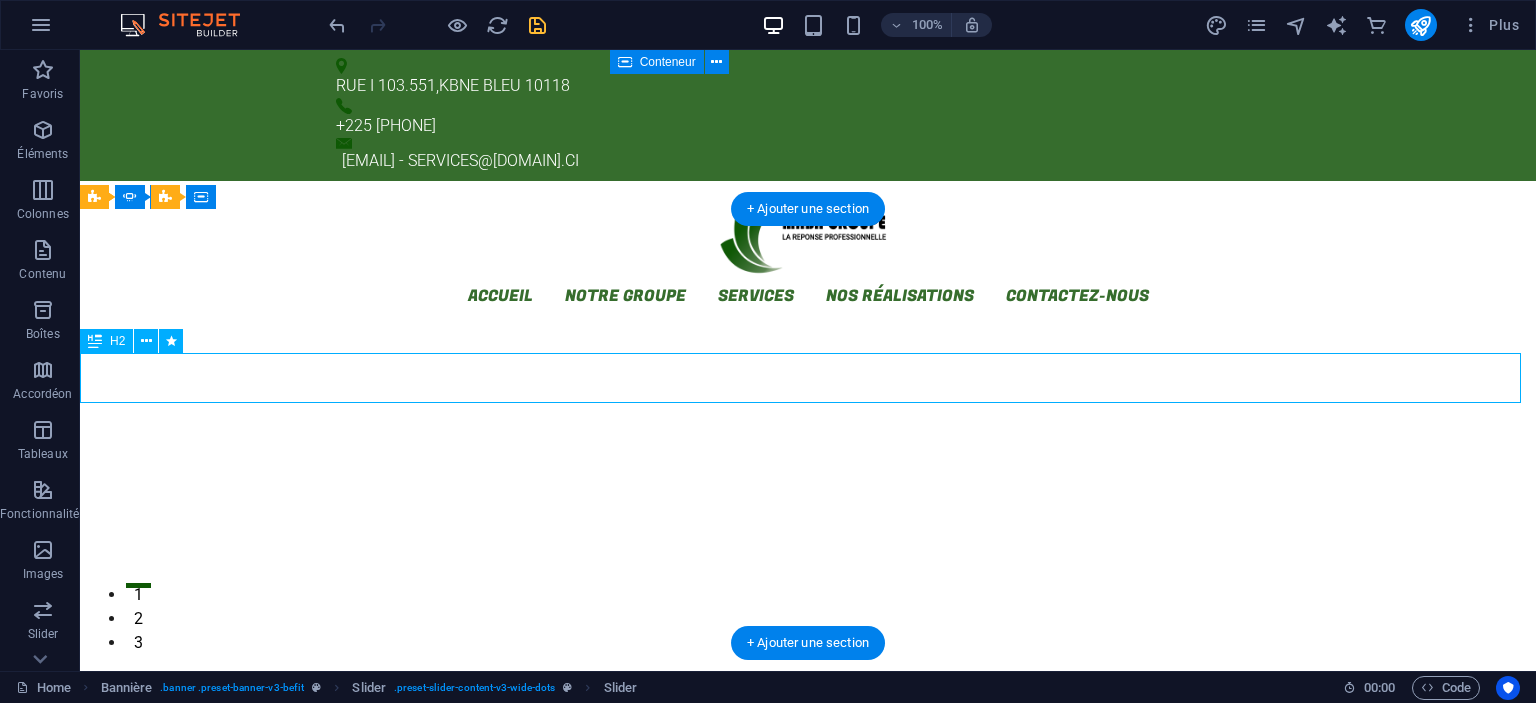 click on "We make you strong again" at bounding box center (-641, 1808) 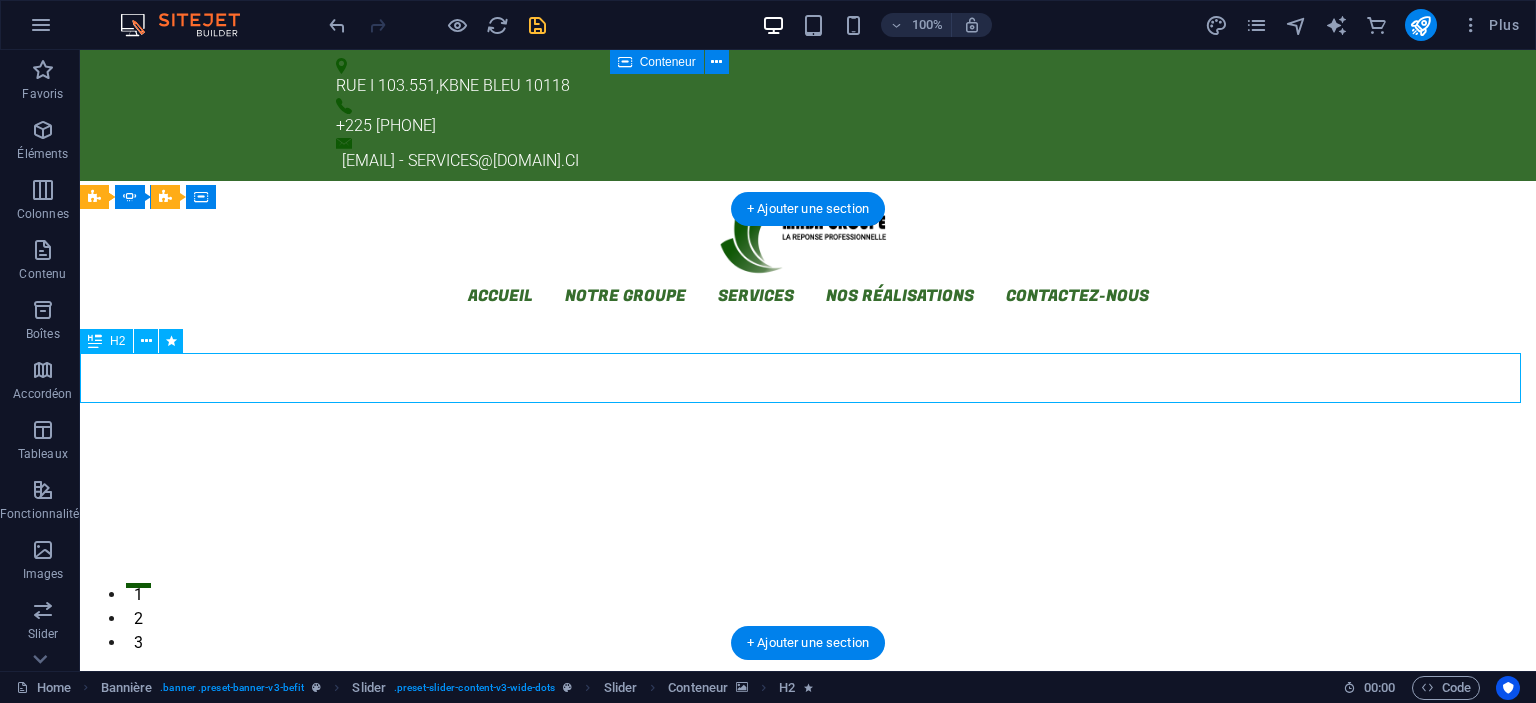 click on "We make you strong again" at bounding box center (-641, 1808) 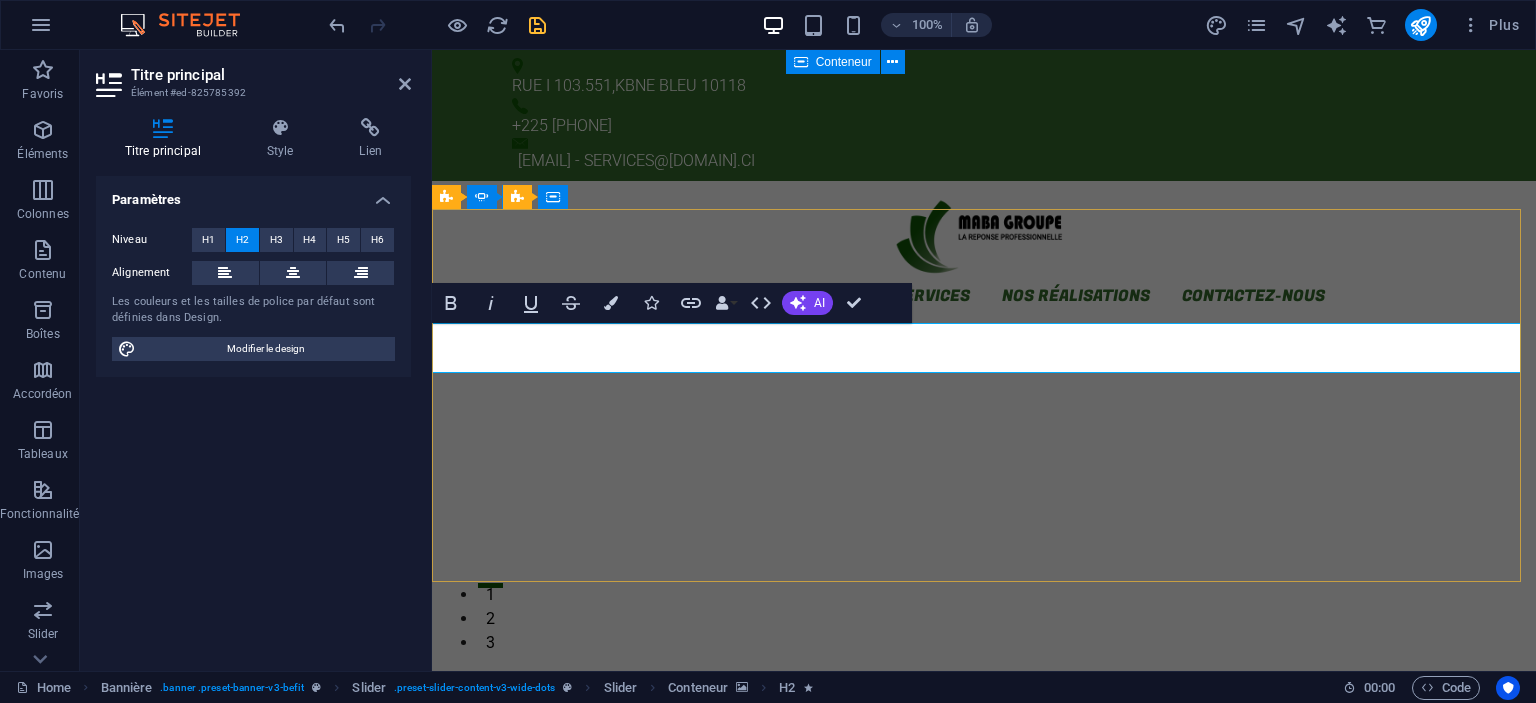type 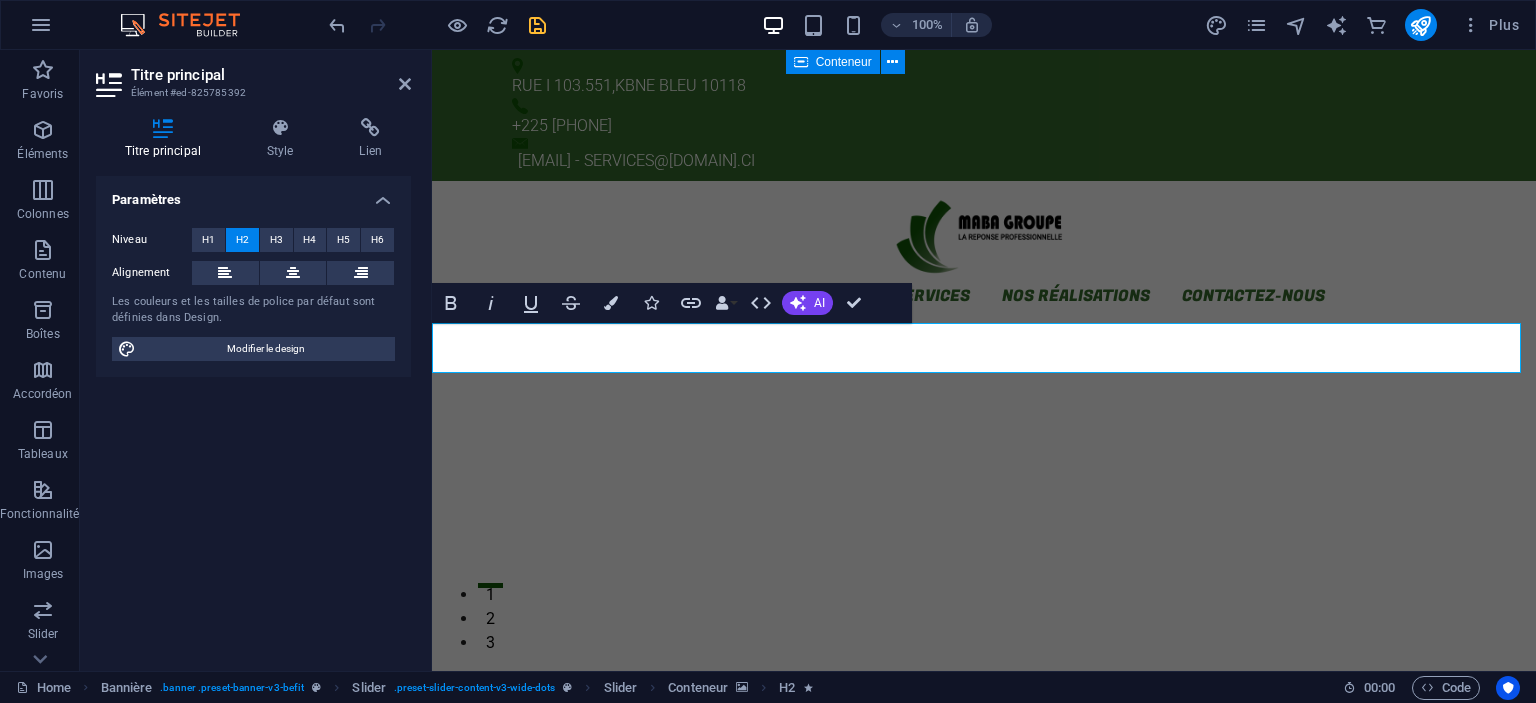 click at bounding box center (-113, 1321) 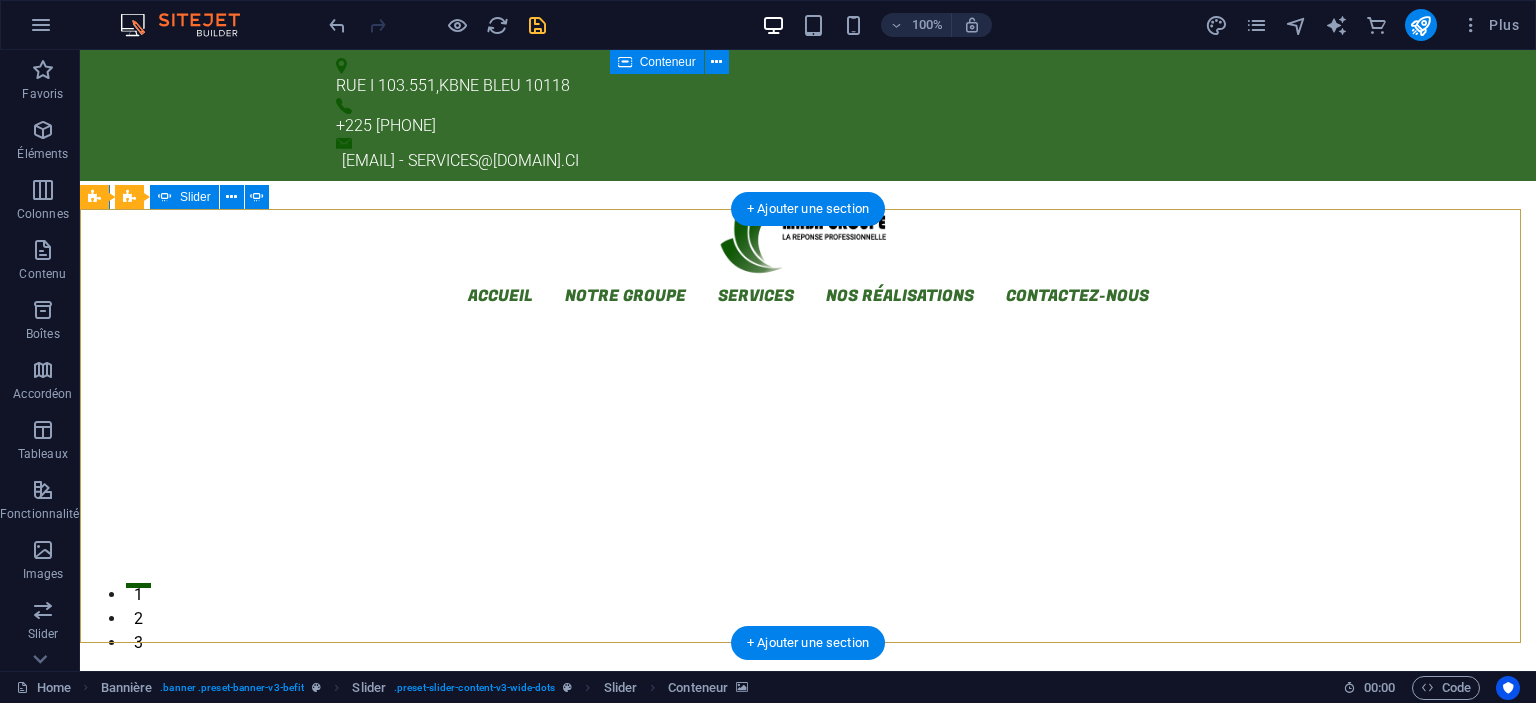 click on "2" at bounding box center (138, 609) 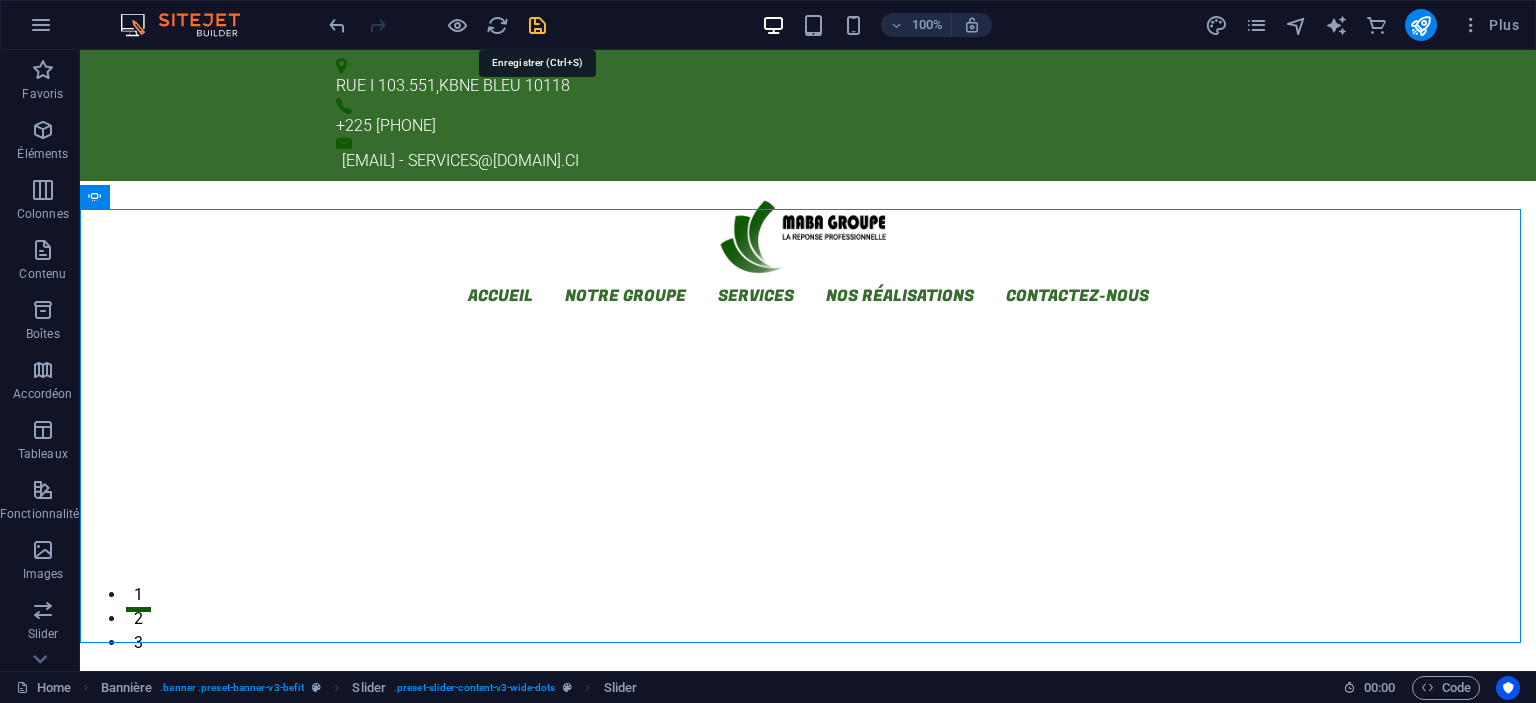 click at bounding box center [537, 25] 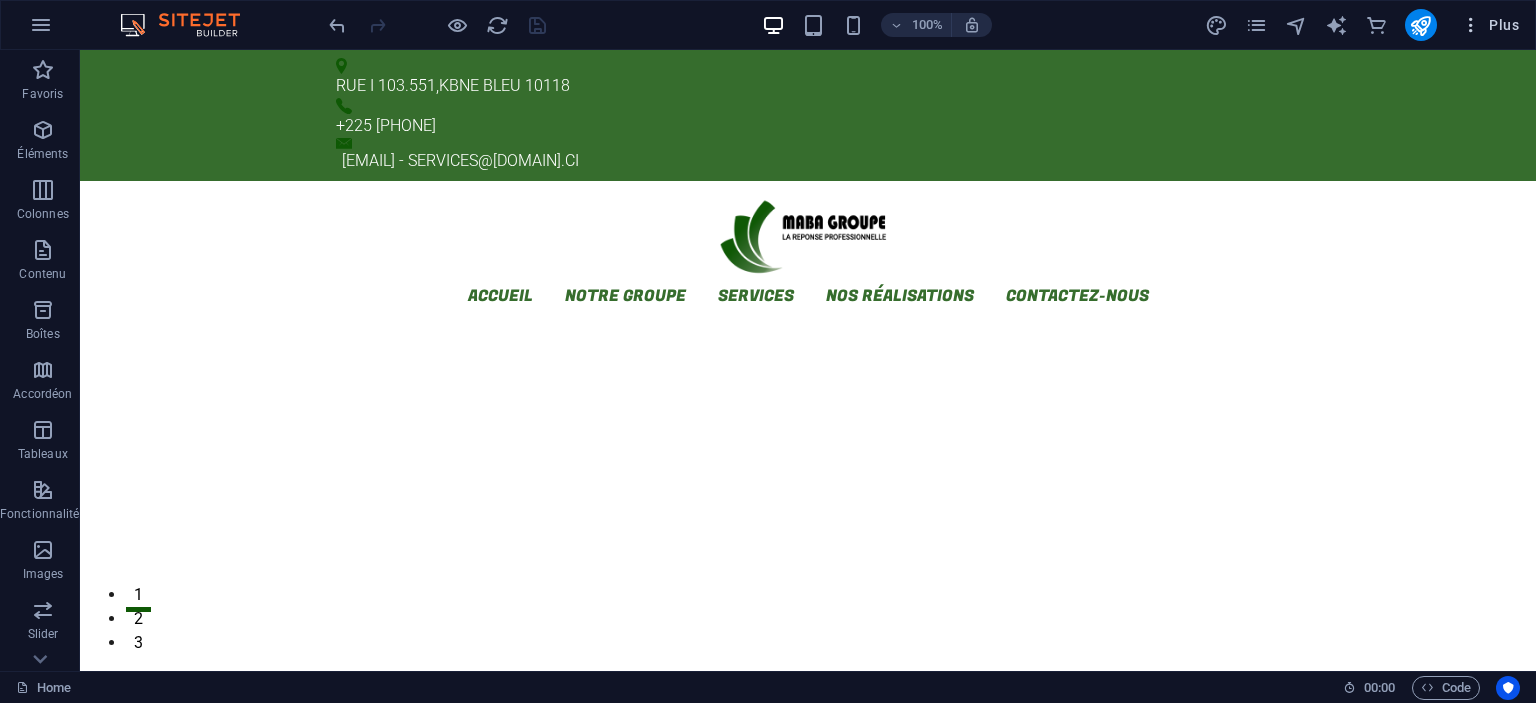 click at bounding box center (1471, 25) 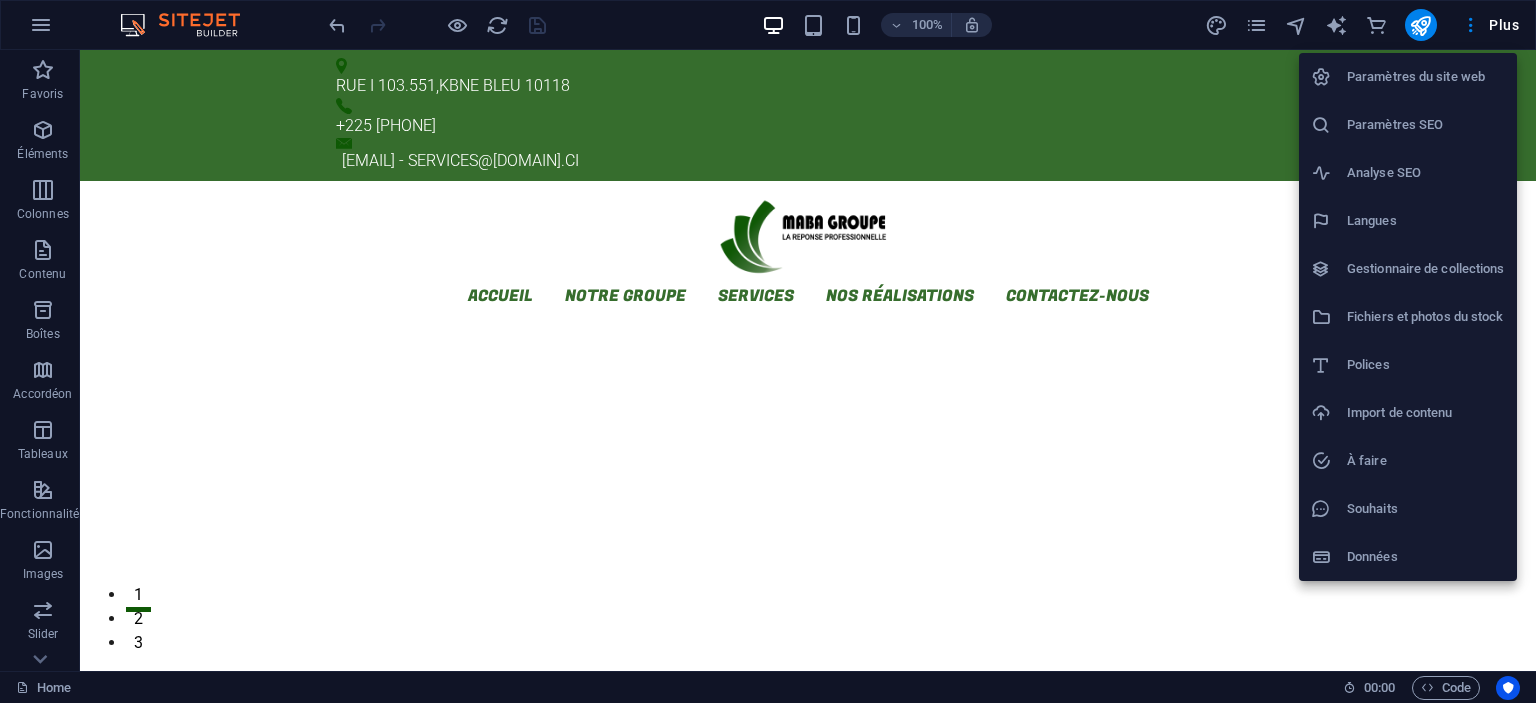 click on "Polices" at bounding box center (1426, 365) 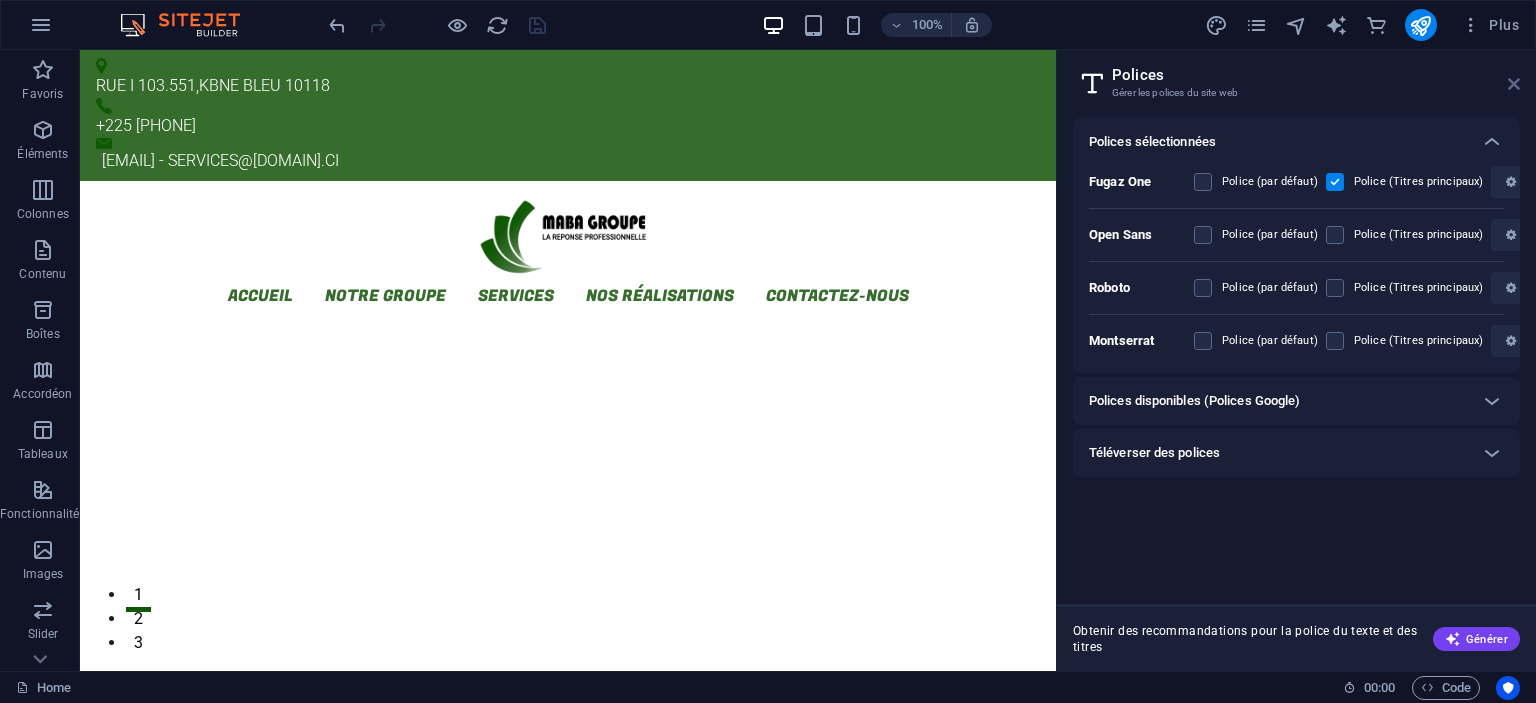 click at bounding box center (1514, 84) 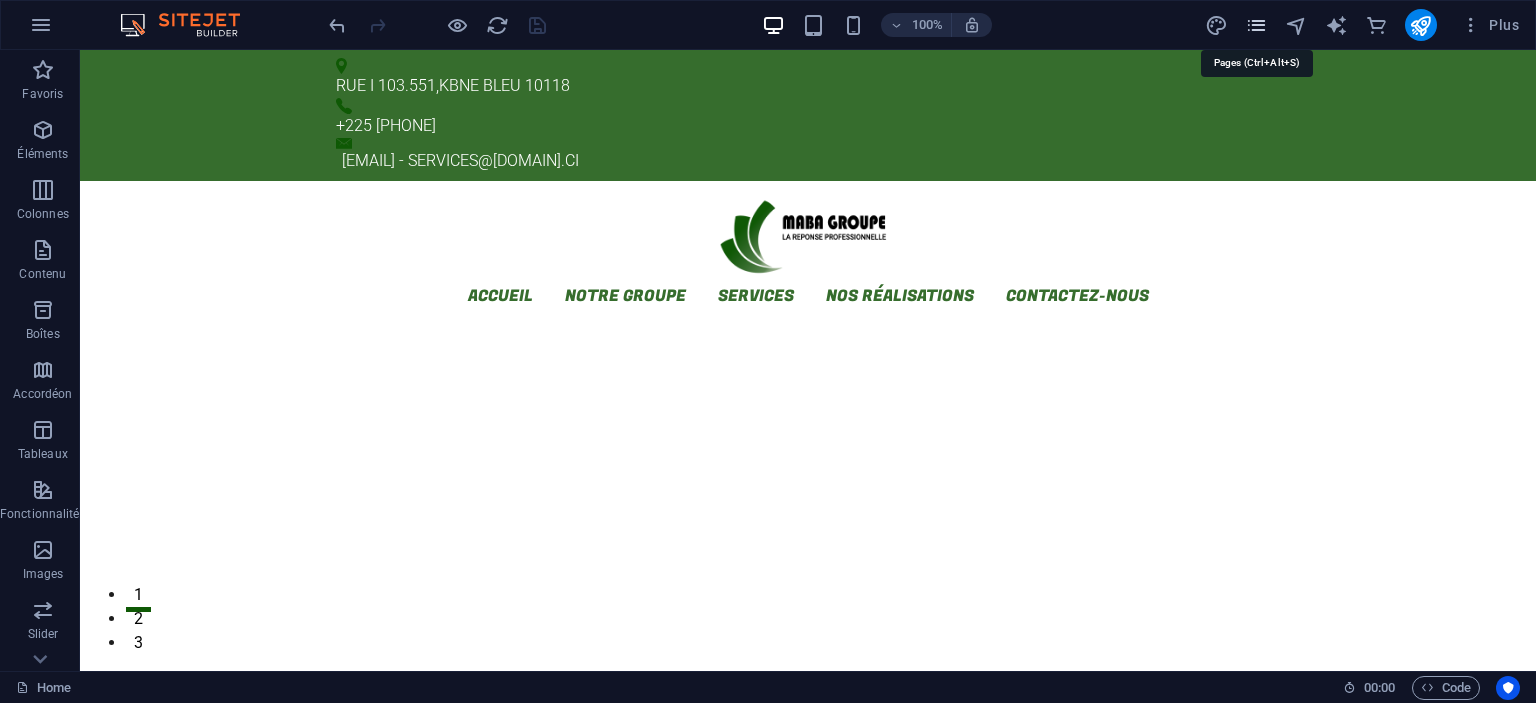 click at bounding box center (1256, 25) 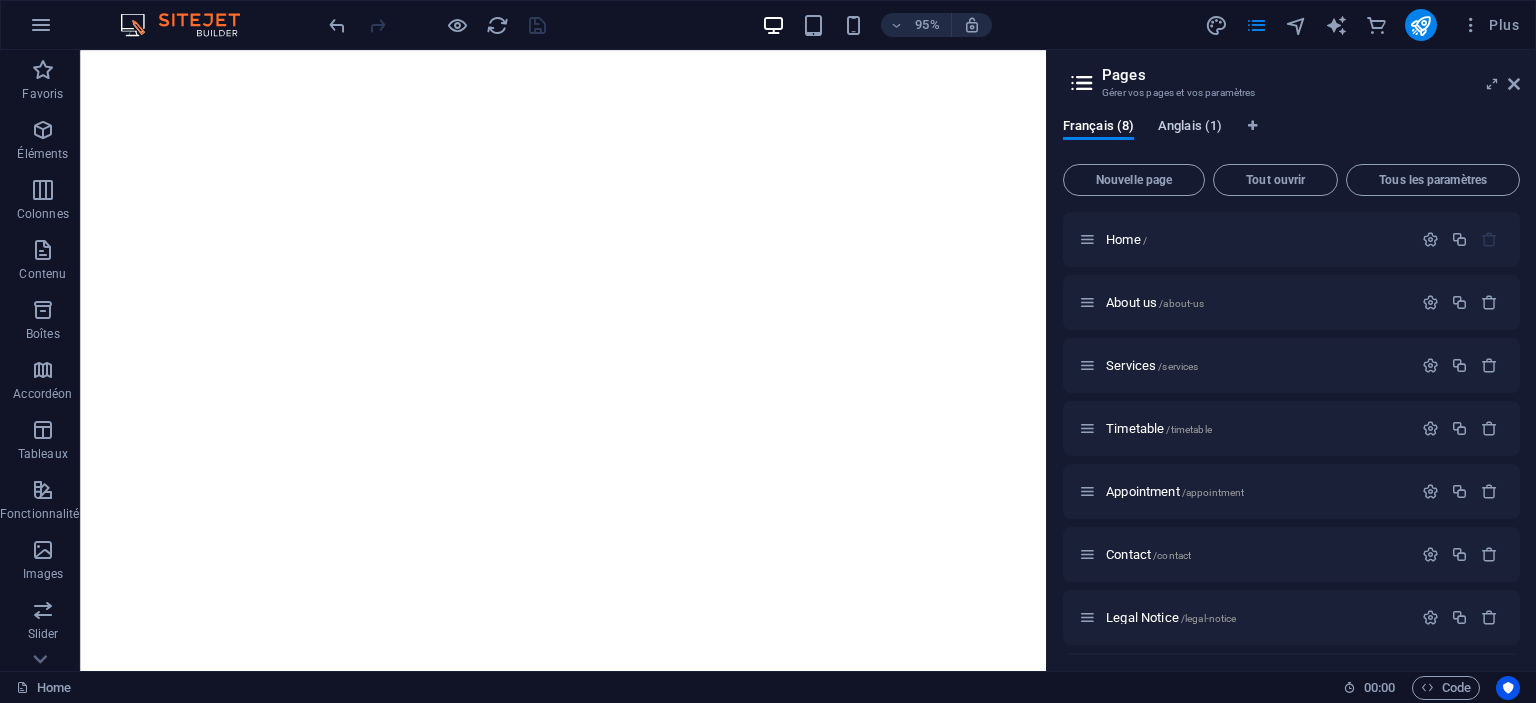 click on "Anglais (1)" at bounding box center (1190, 128) 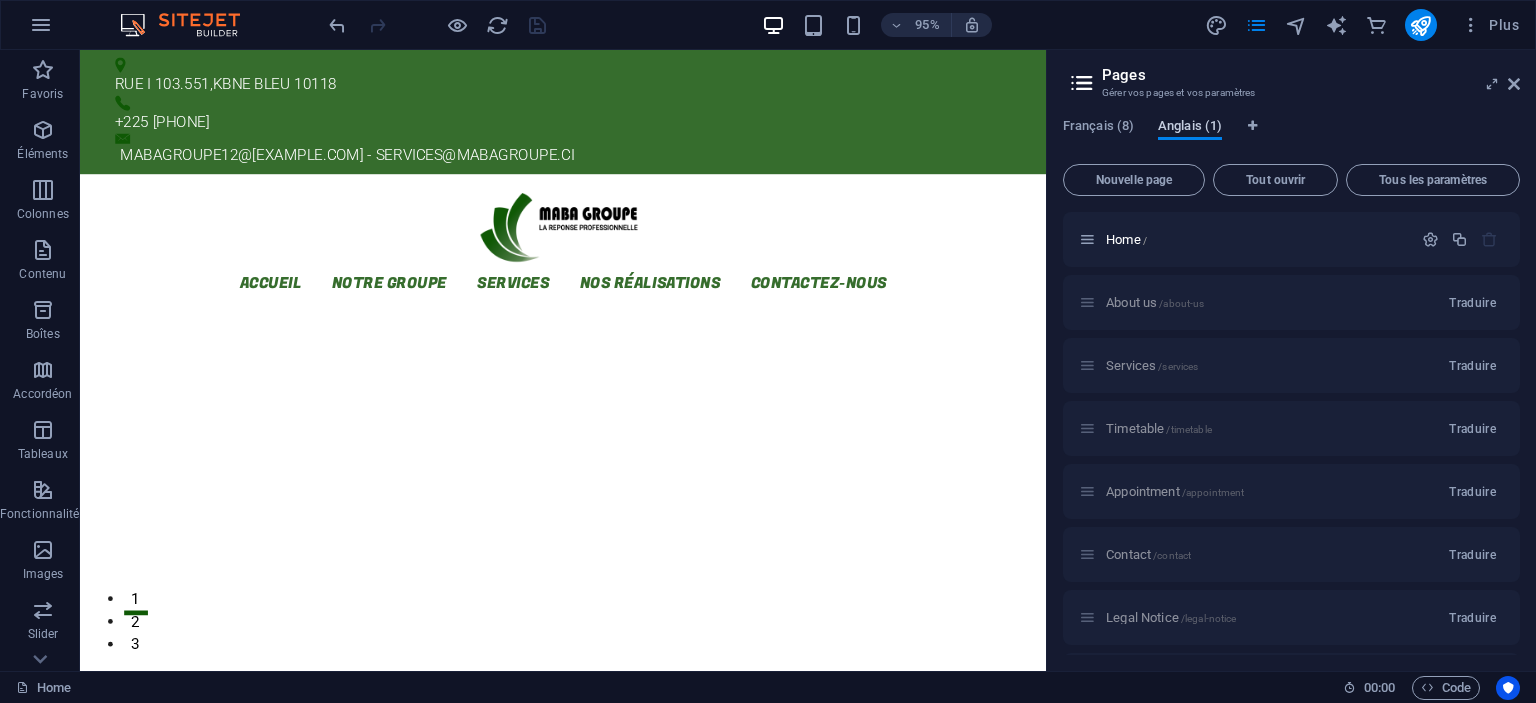 scroll, scrollTop: 0, scrollLeft: 0, axis: both 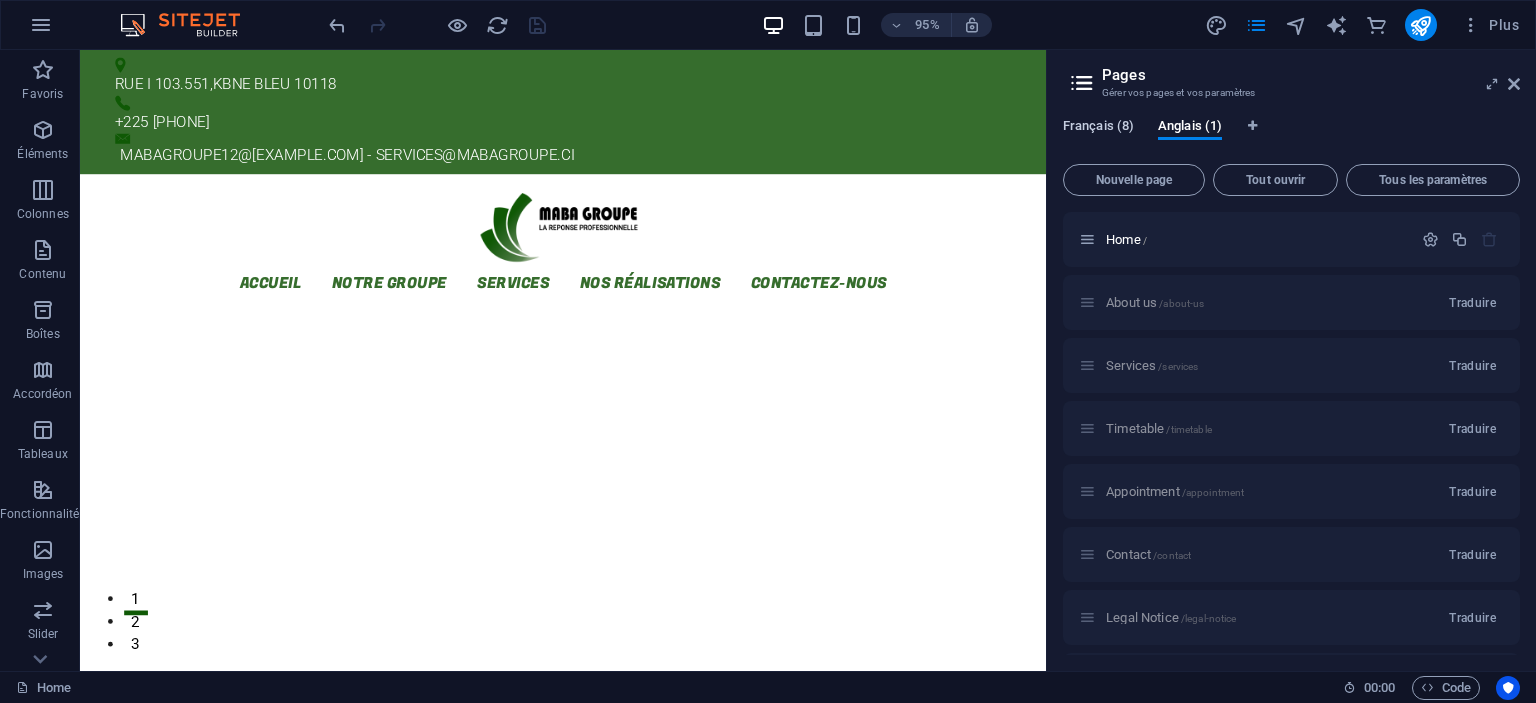 click on "Français (8)" at bounding box center [1098, 128] 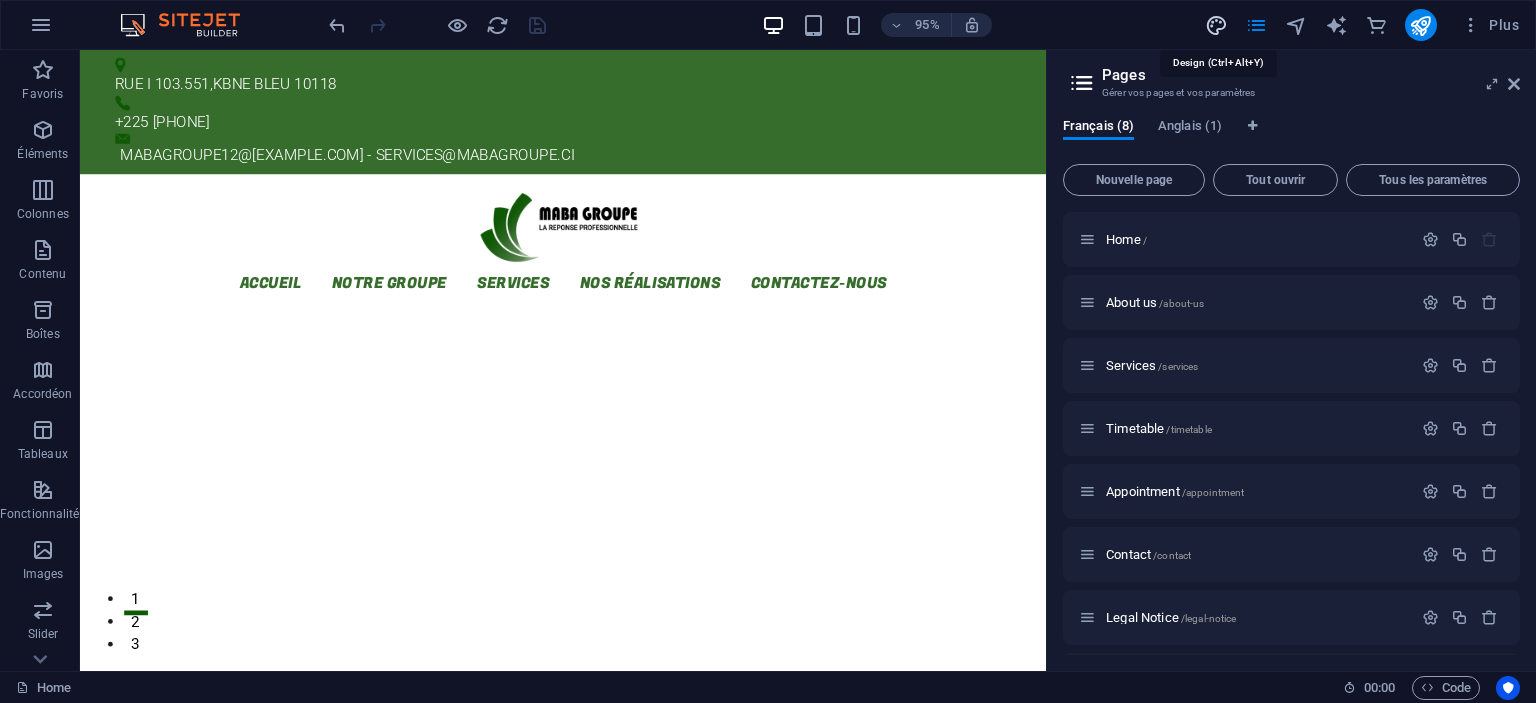 click at bounding box center [1216, 25] 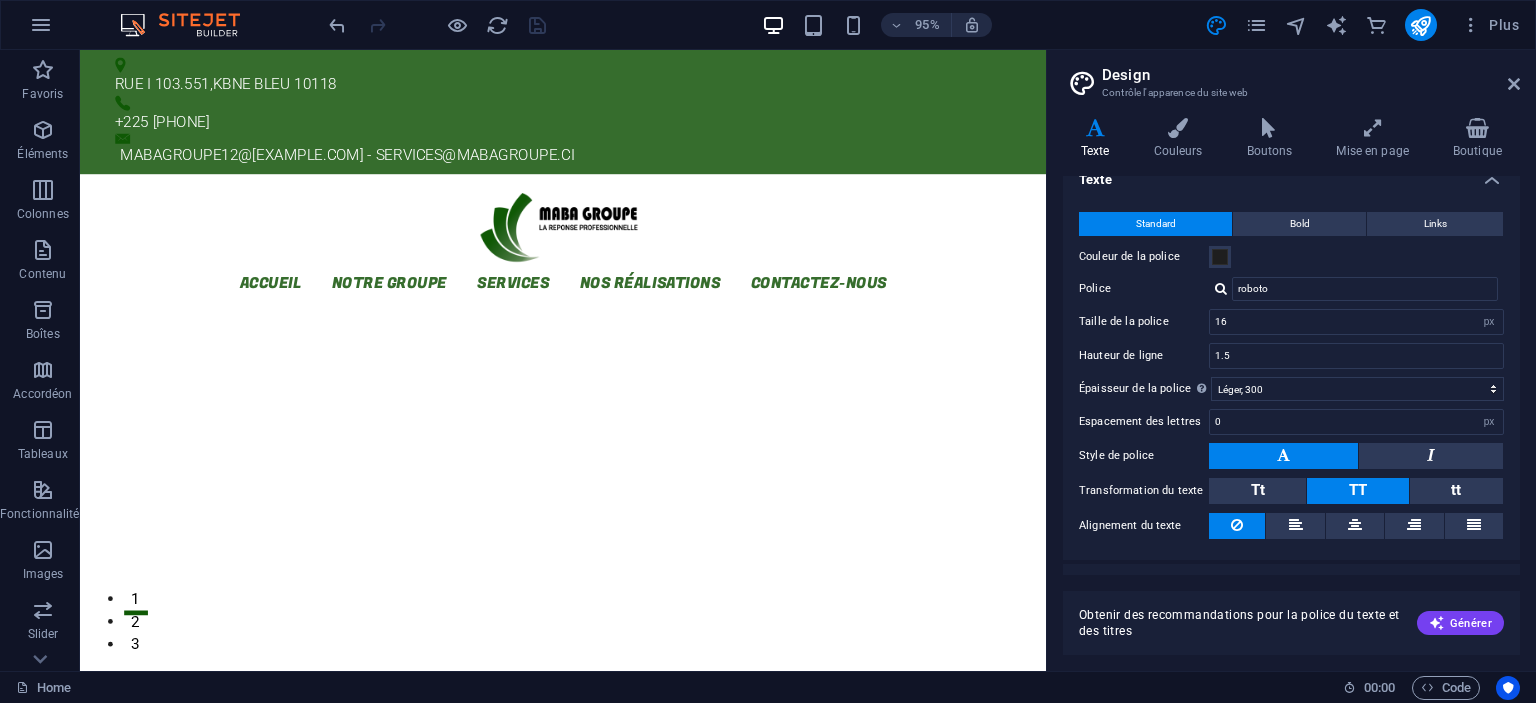 scroll, scrollTop: 0, scrollLeft: 0, axis: both 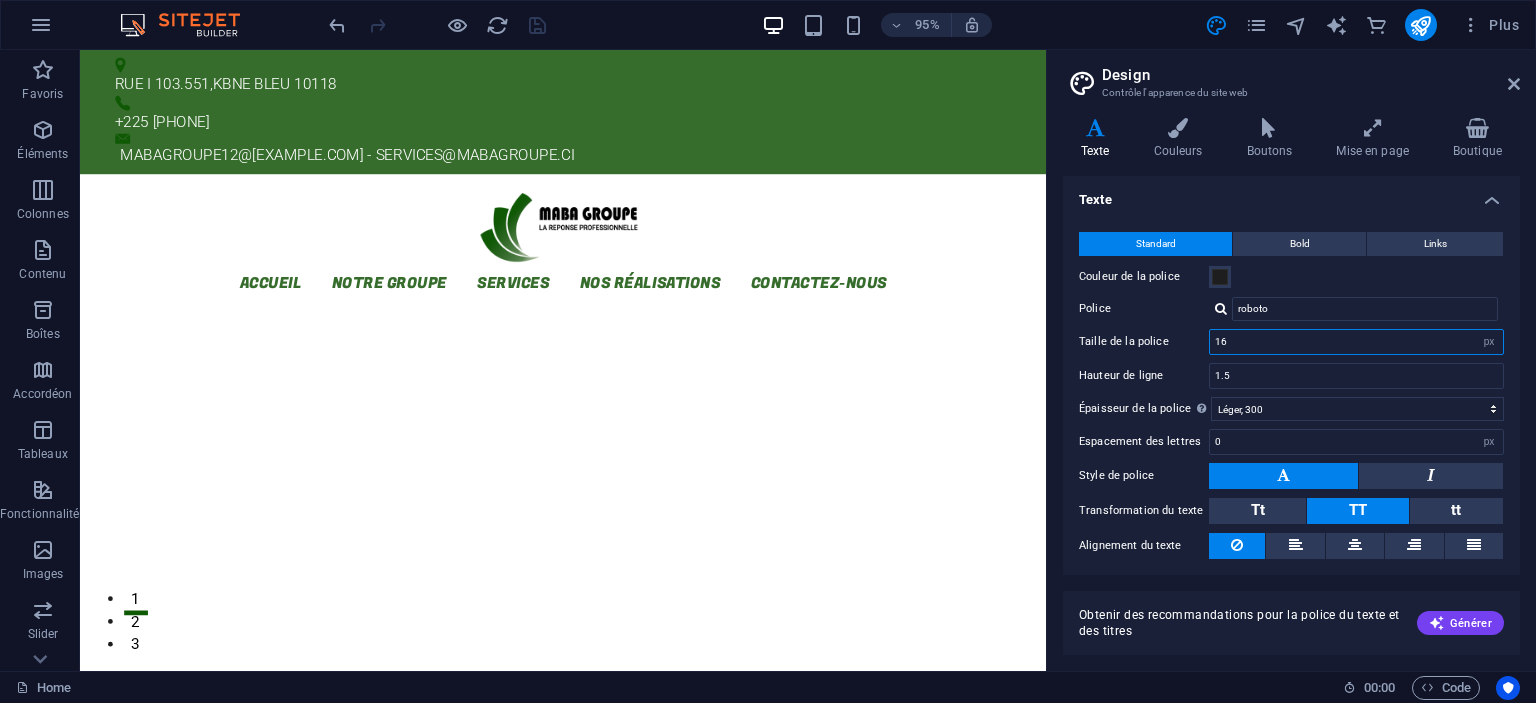 click on "16" at bounding box center (1356, 342) 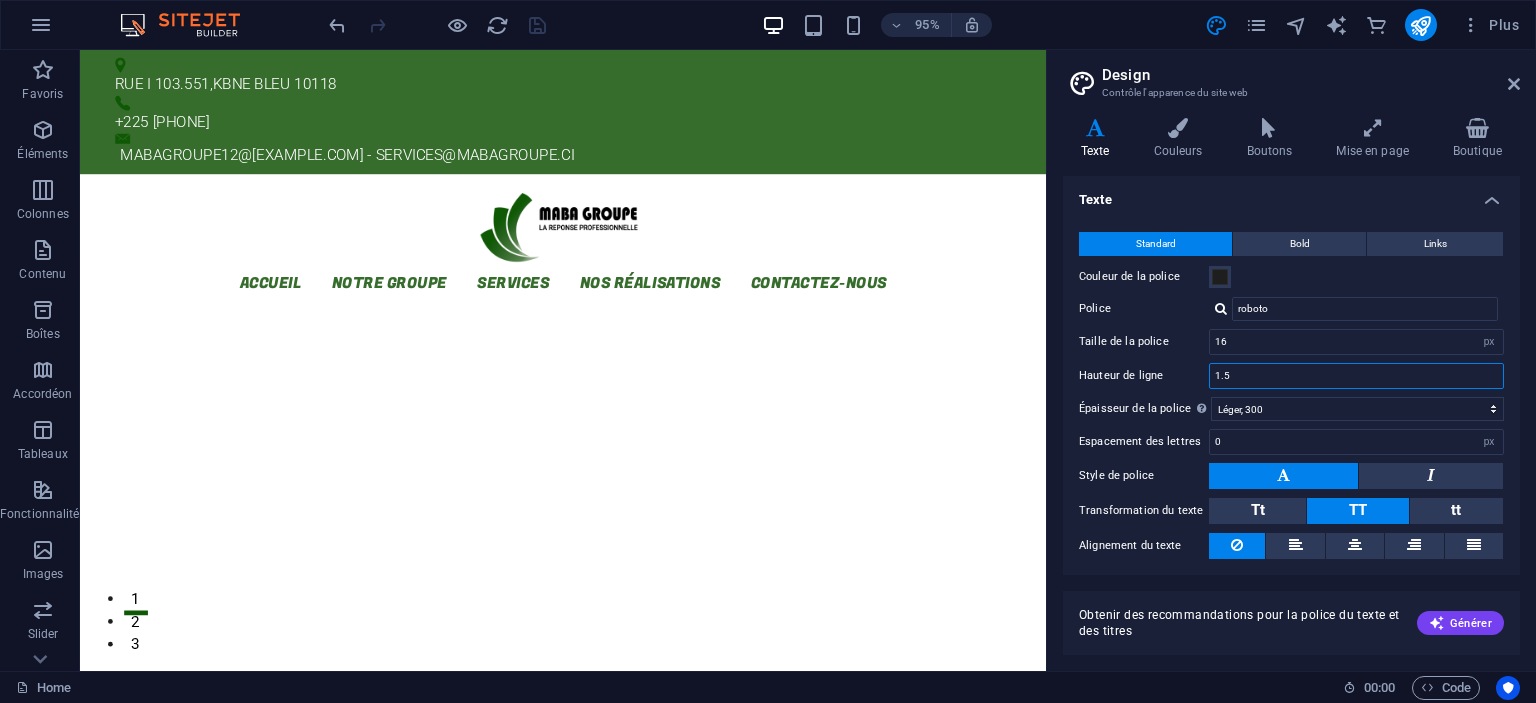 click on "1.5" at bounding box center (1356, 376) 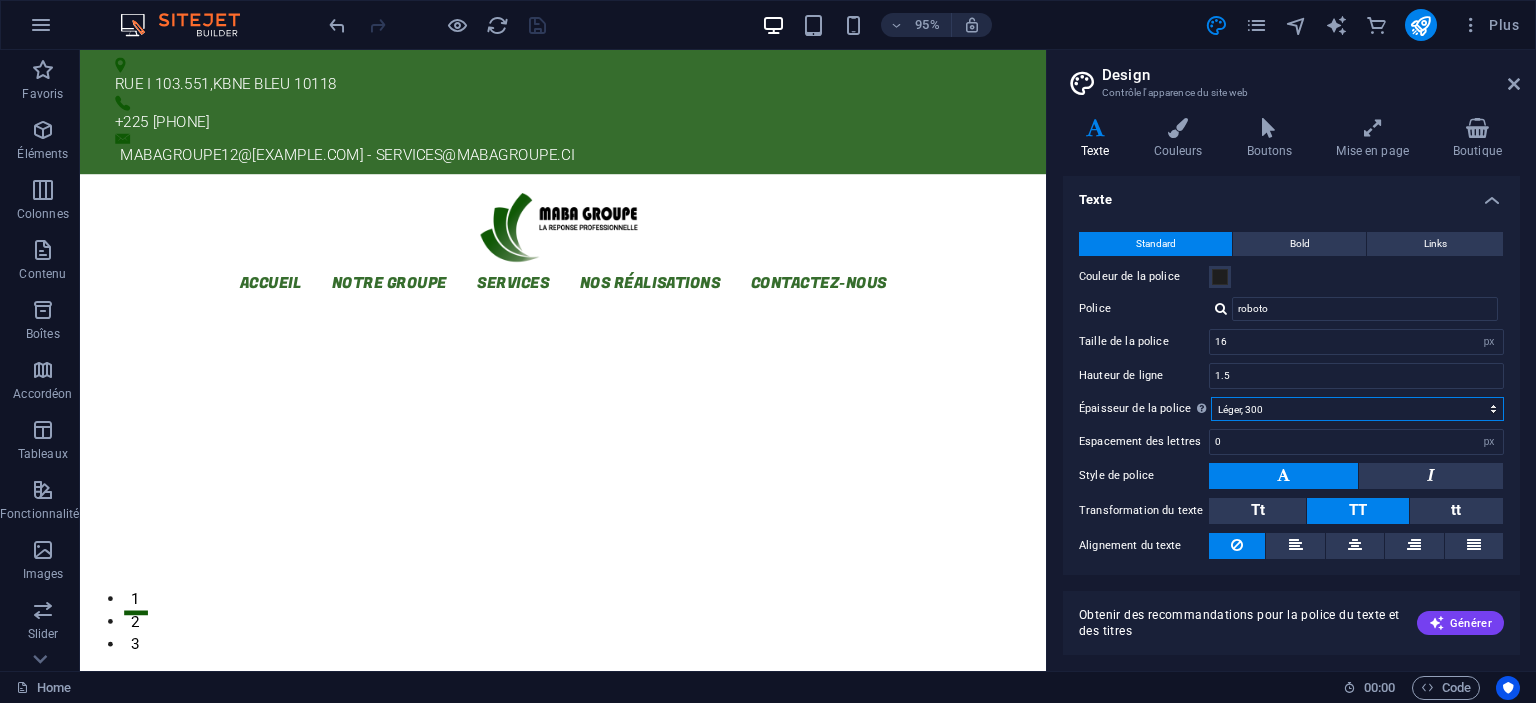 click on "Mince, 100 Extra-léger, 200 Léger, 300 Normal, 400 Medium, 500 Demi-gras, 600 Gras, 700 Extra-gras, 800 Noir, 900" at bounding box center (1357, 409) 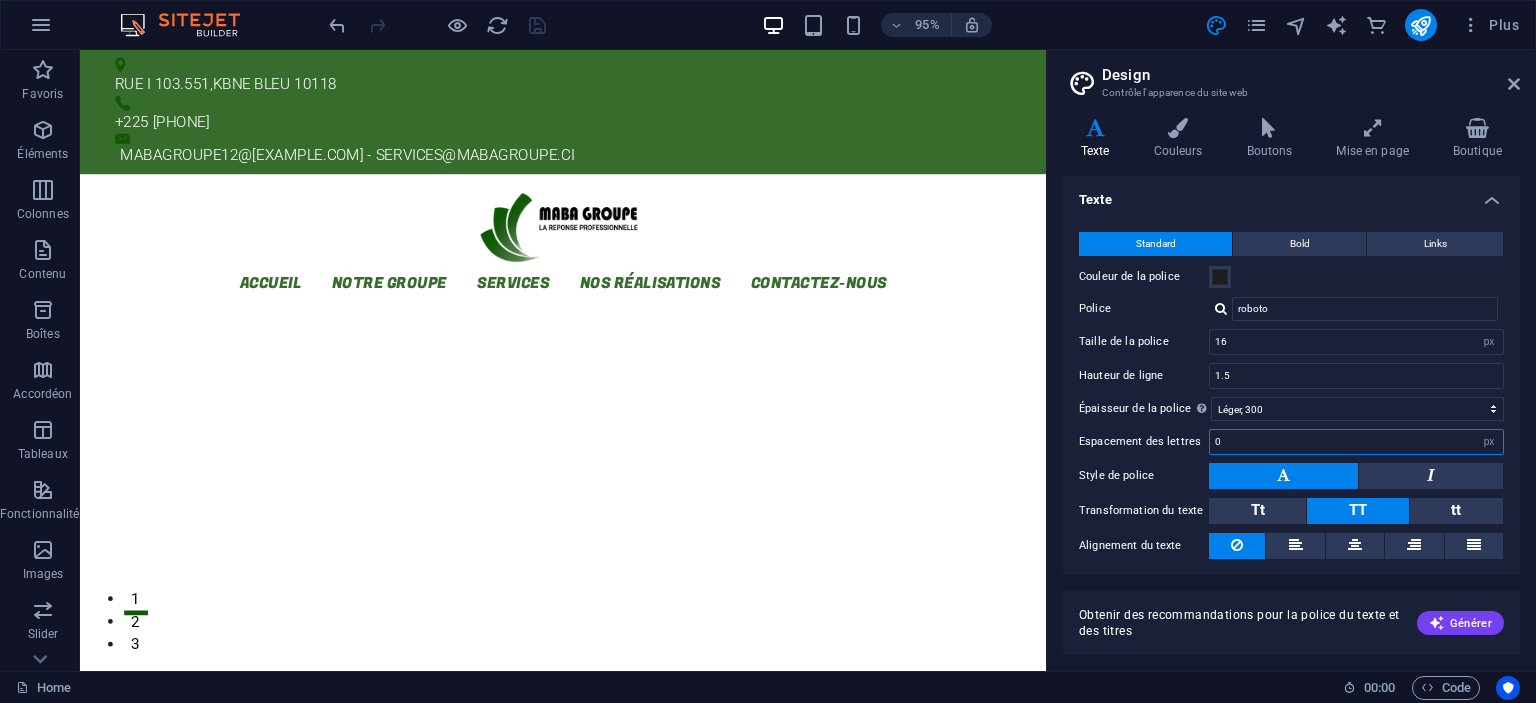 click on "0" at bounding box center (1356, 442) 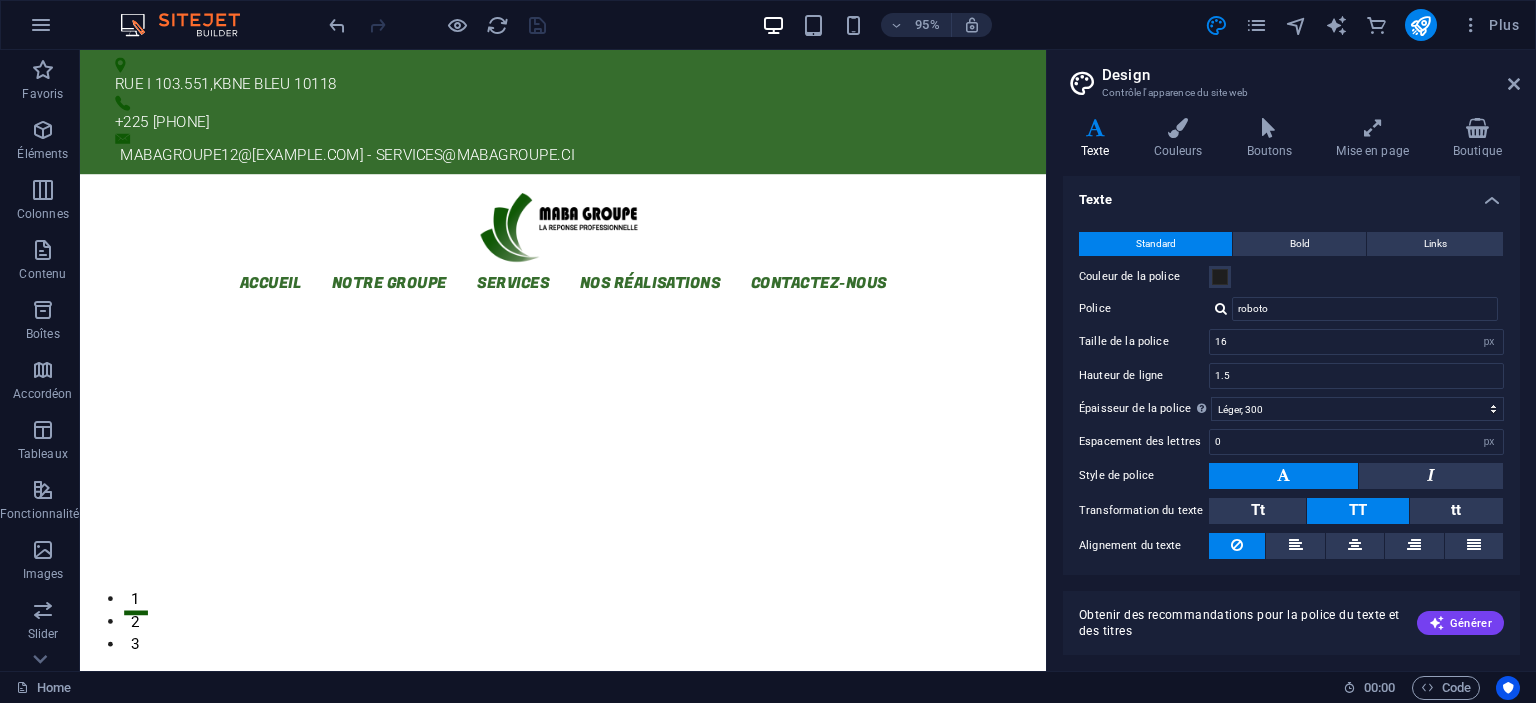 click on "Style de police" at bounding box center [1144, 476] 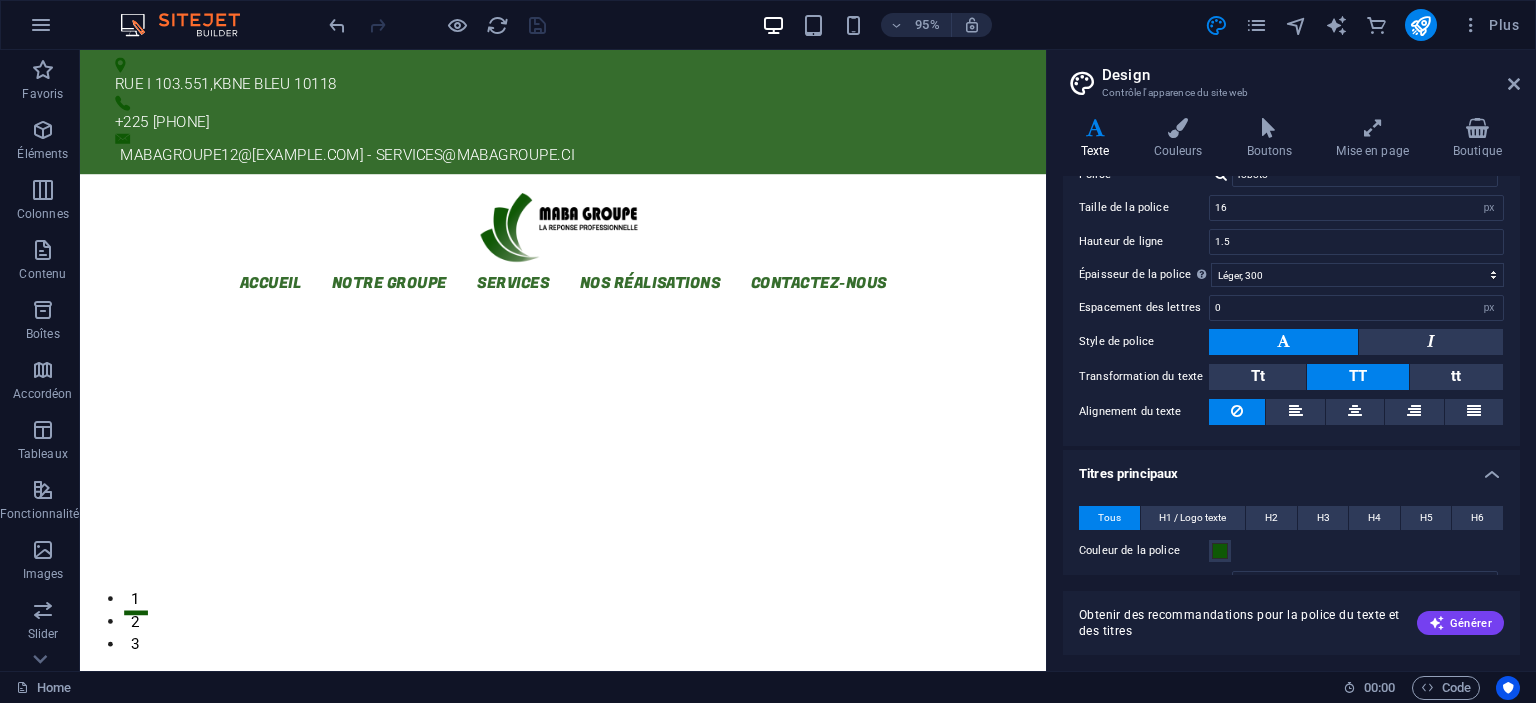 scroll, scrollTop: 0, scrollLeft: 0, axis: both 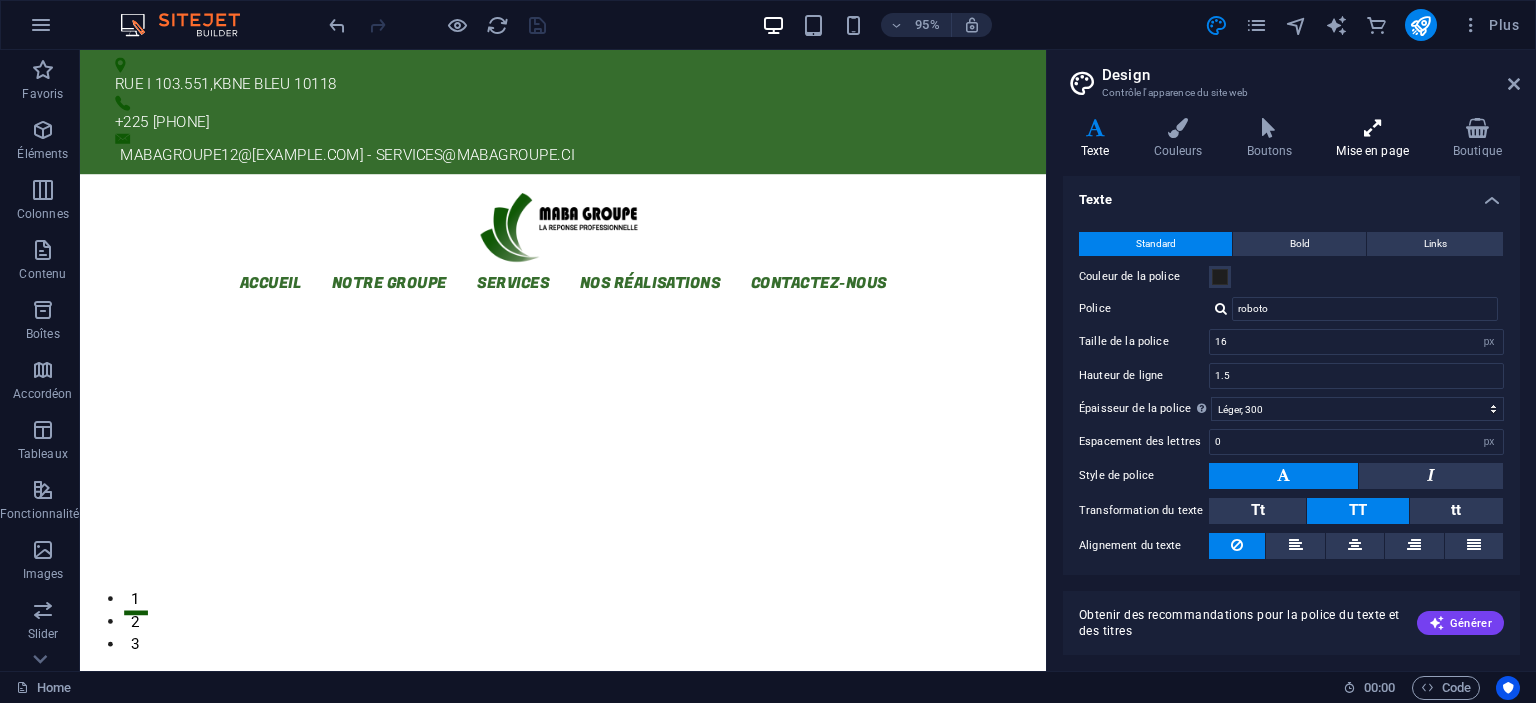 click on "Mise en page" at bounding box center [1376, 139] 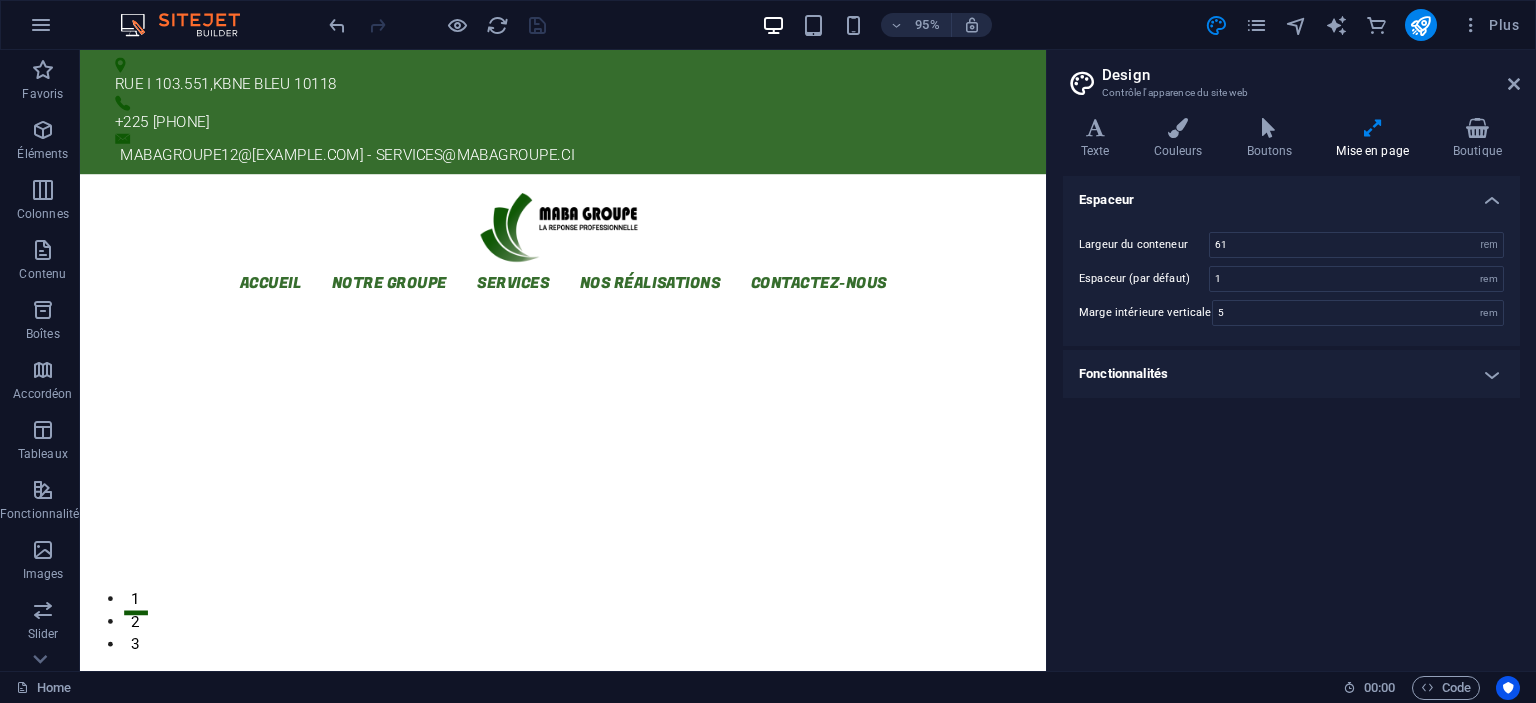 click on "Fonctionnalités" at bounding box center [1291, 374] 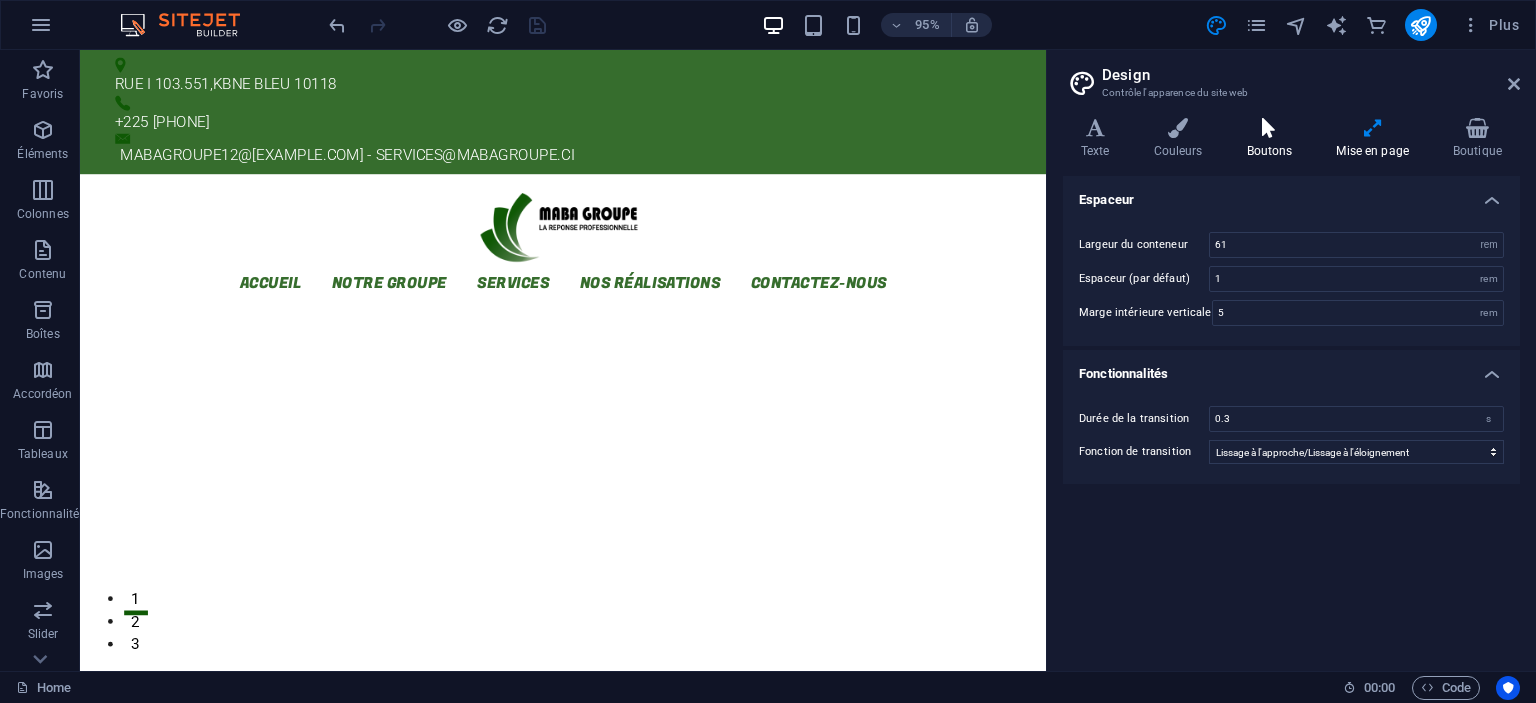 click on "Boutons" at bounding box center [1274, 139] 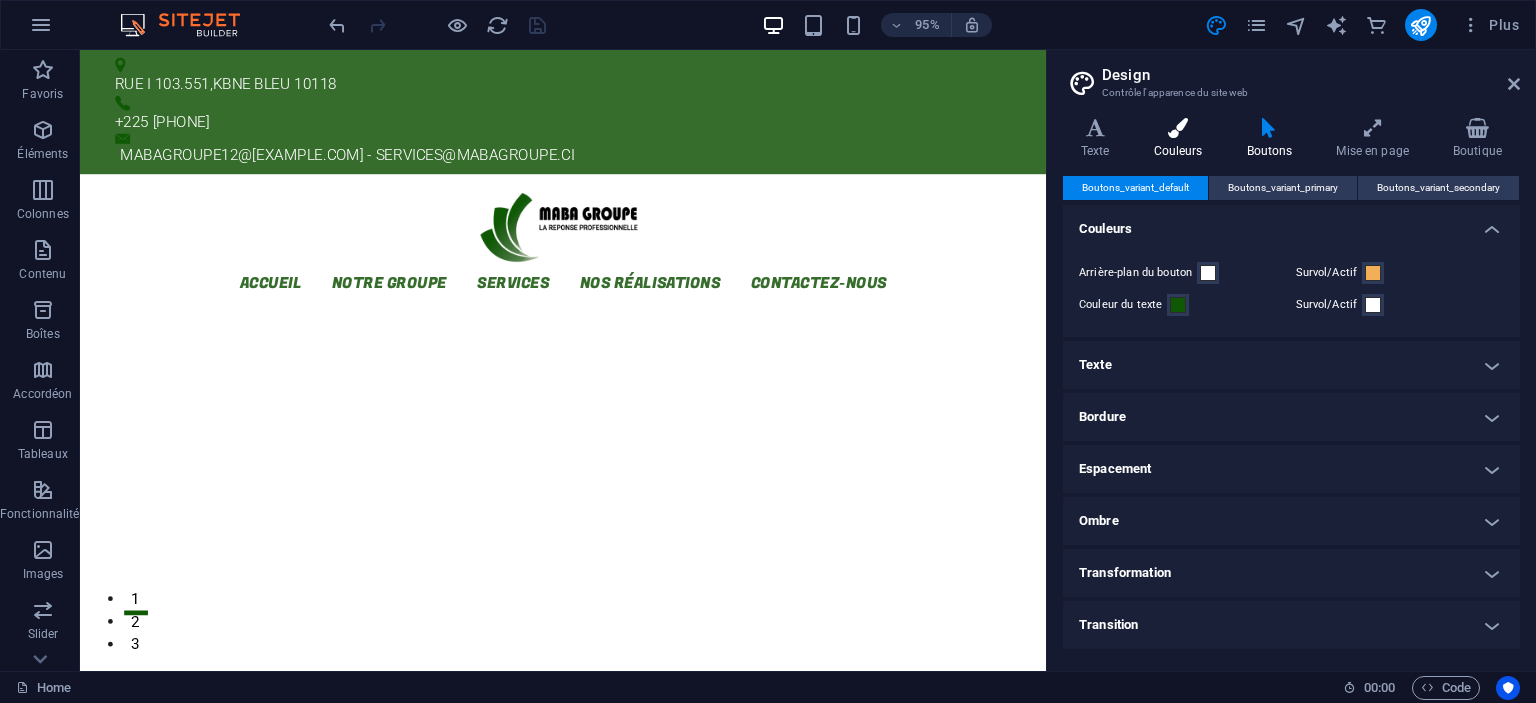 click on "Couleurs" at bounding box center [1182, 139] 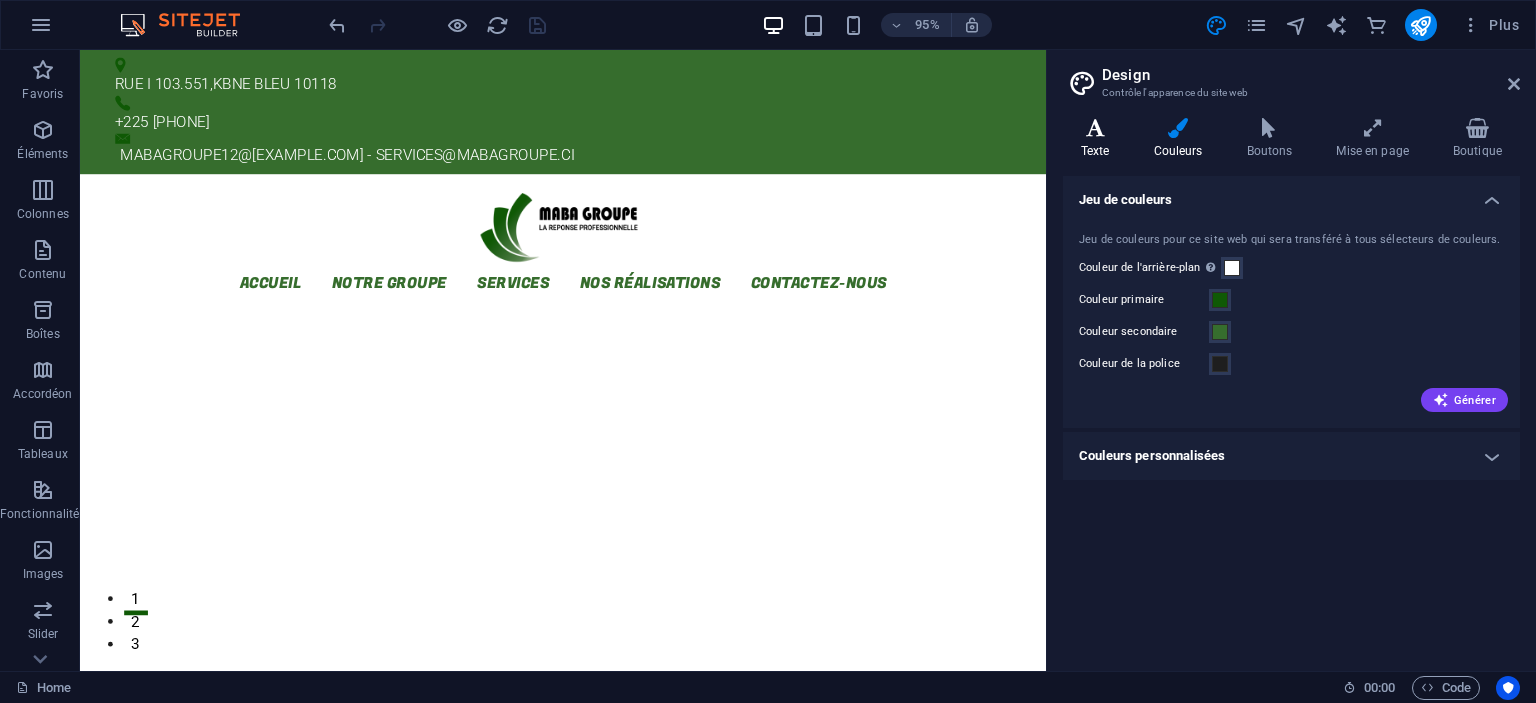 click on "Texte" at bounding box center (1099, 139) 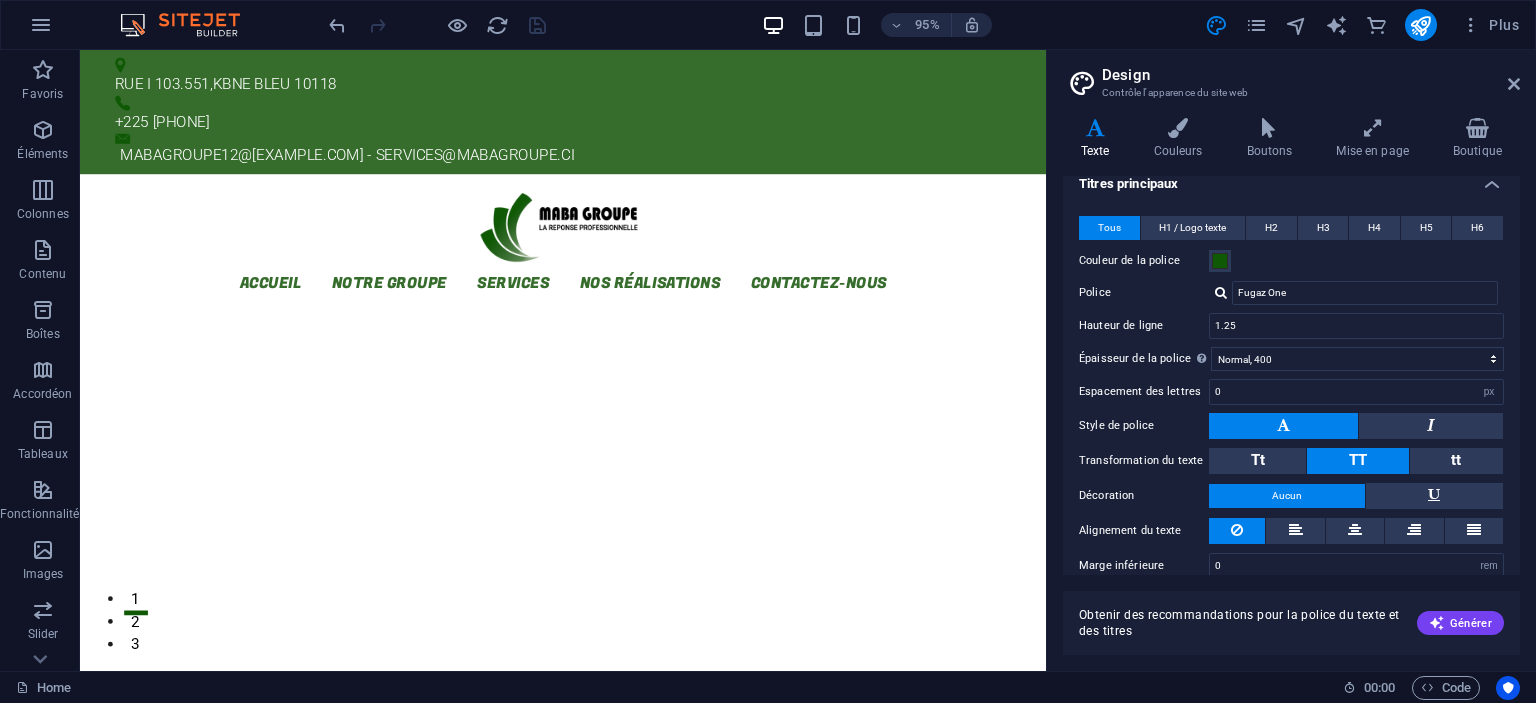 scroll, scrollTop: 441, scrollLeft: 0, axis: vertical 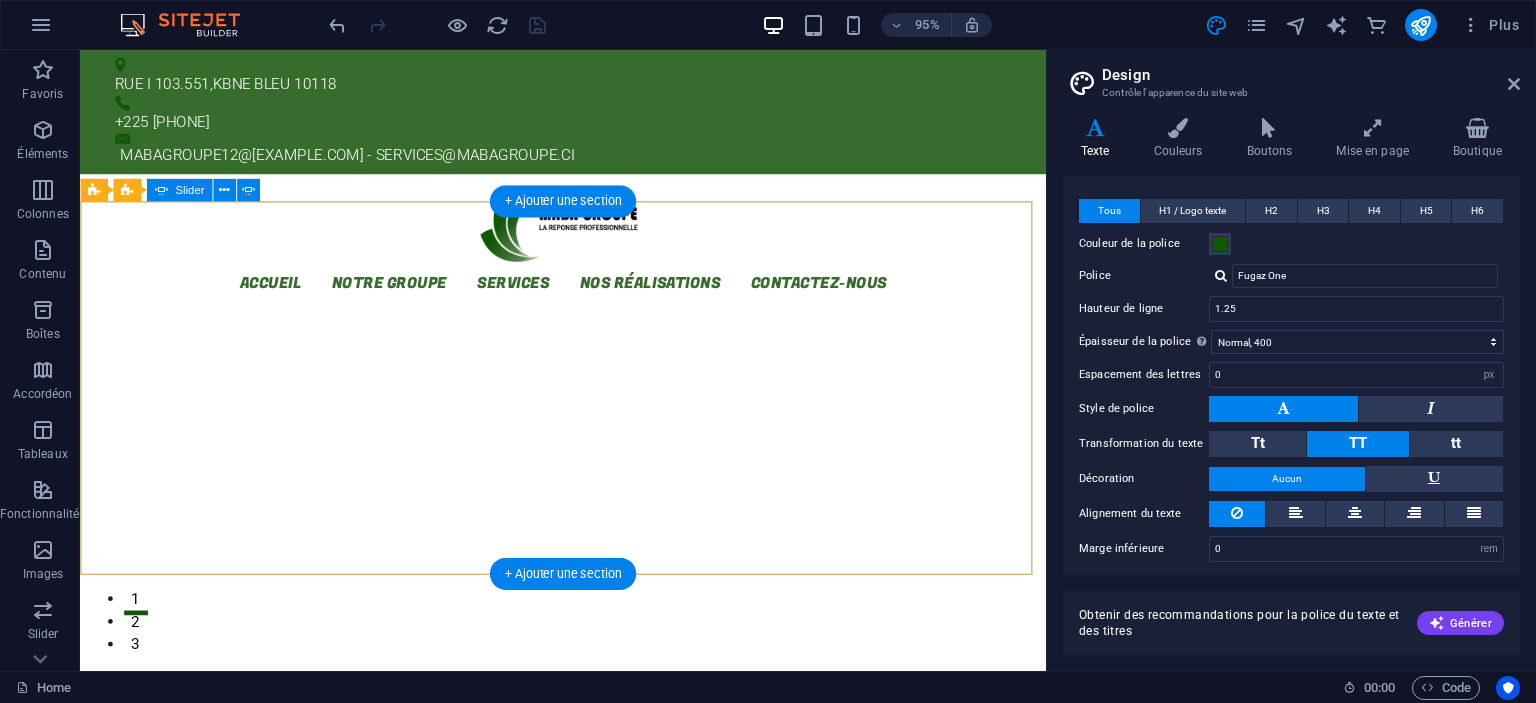 click on "3" at bounding box center [138, 666] 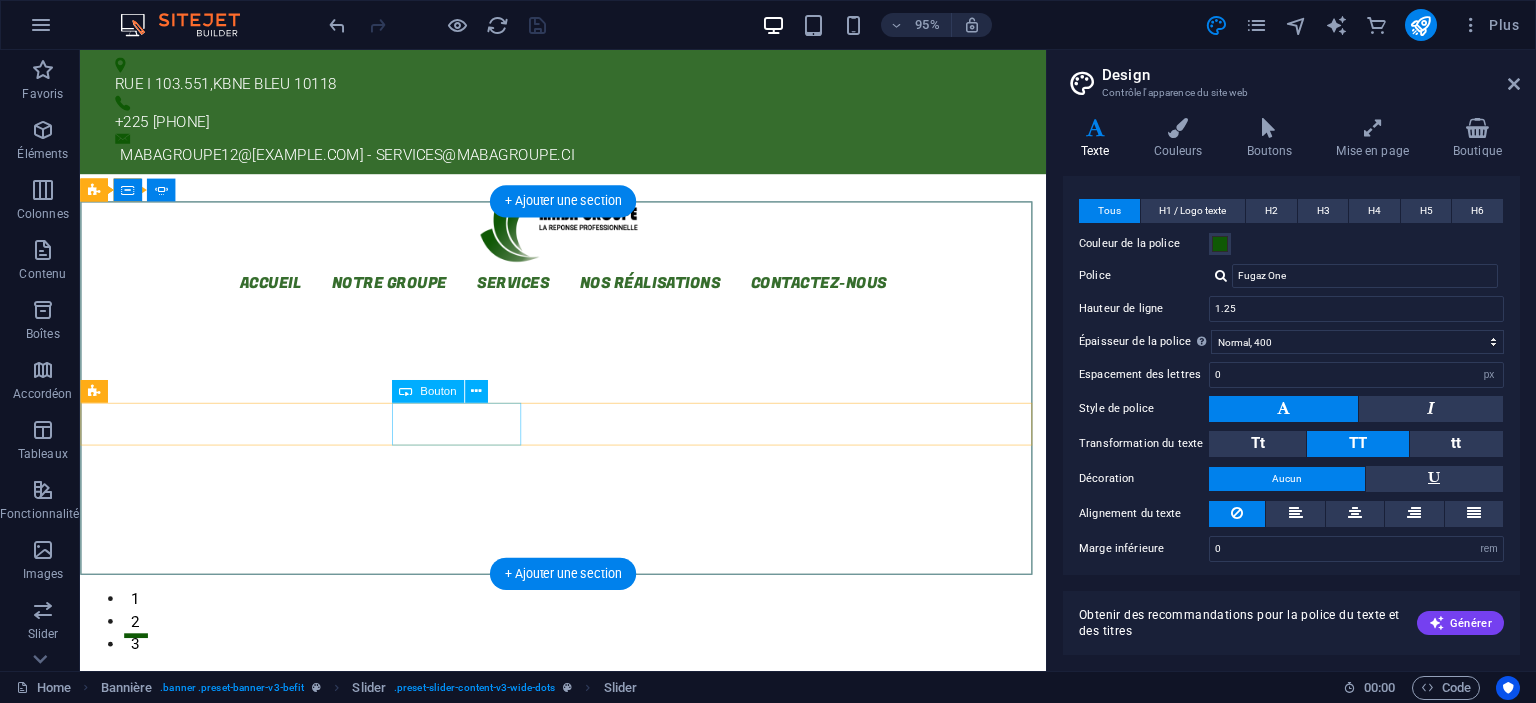 click on "Learn more" at bounding box center (-2425, 3404) 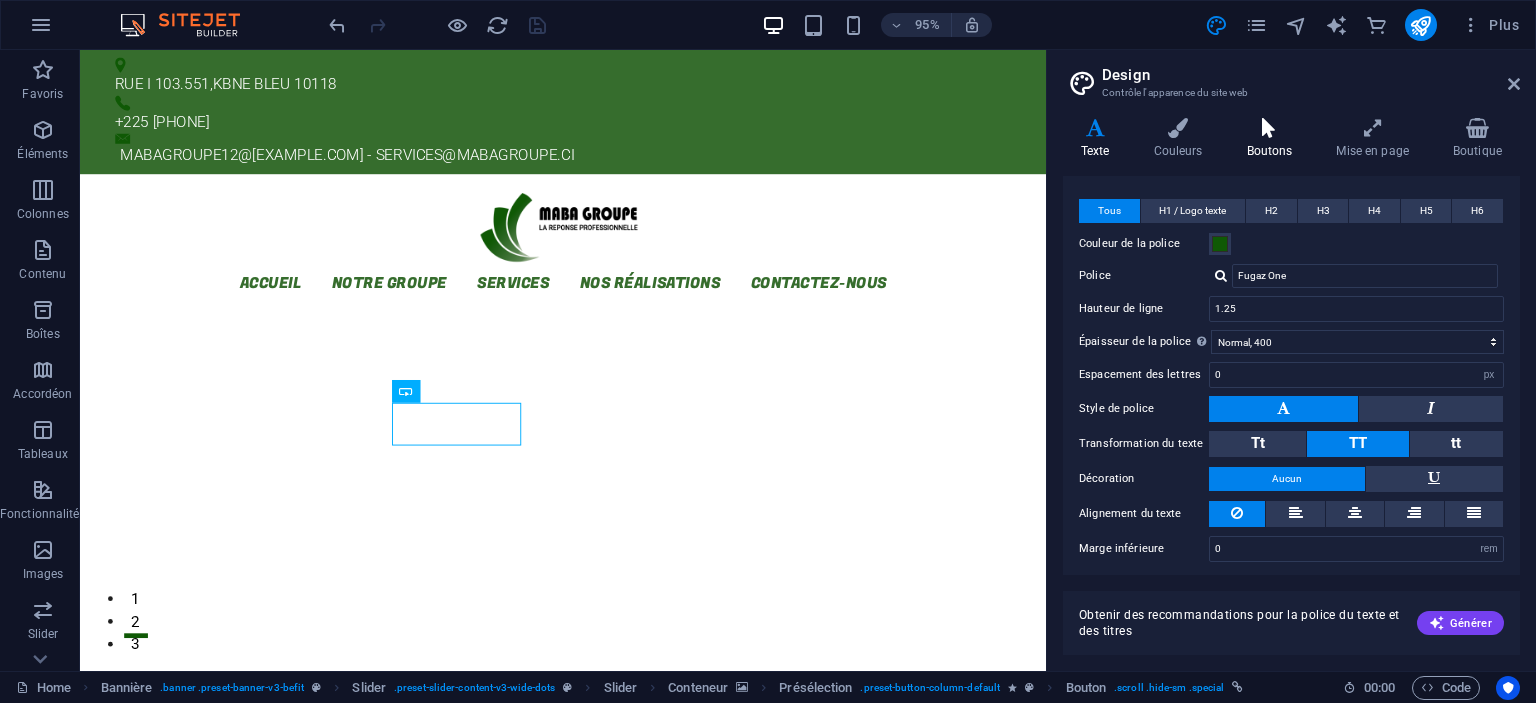 click on "Boutons" at bounding box center (1274, 139) 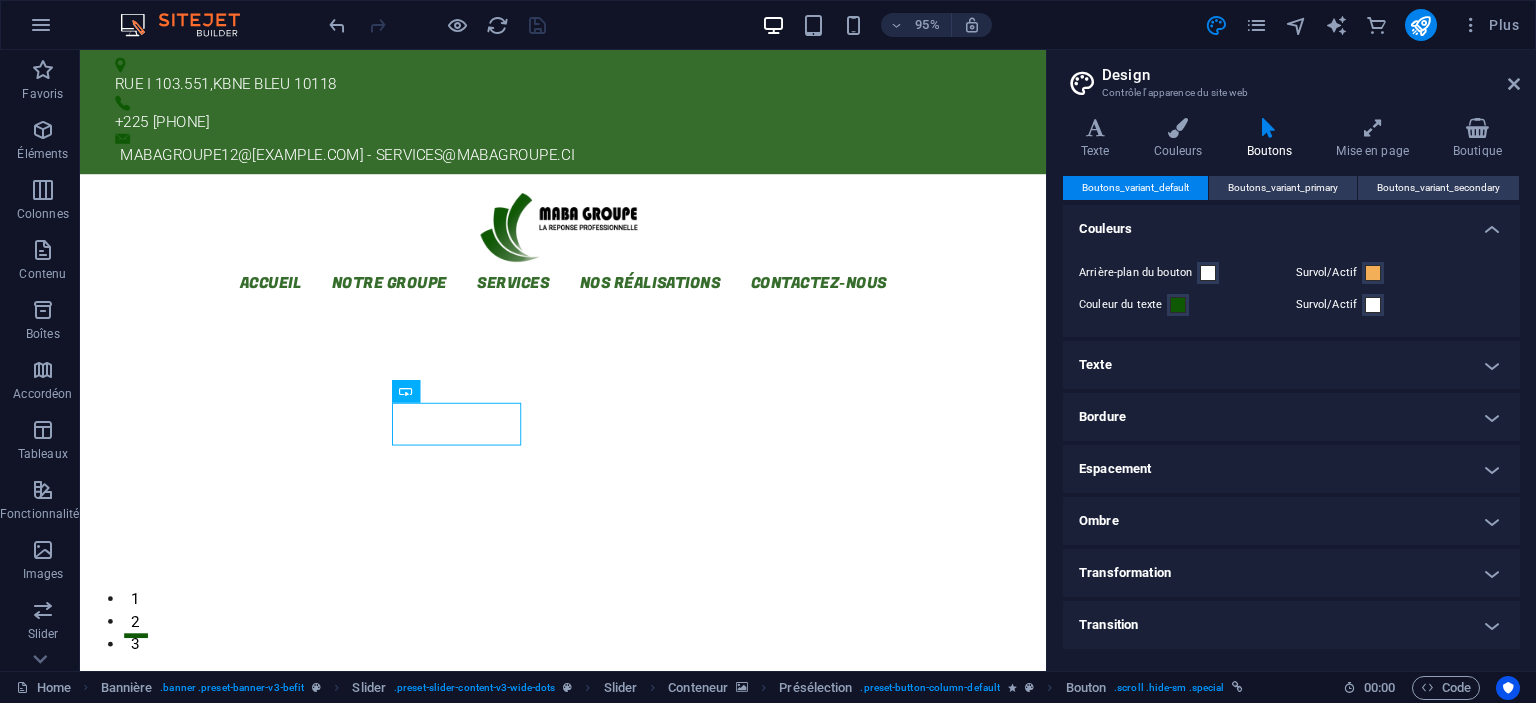click on "Bordure" at bounding box center [1291, 417] 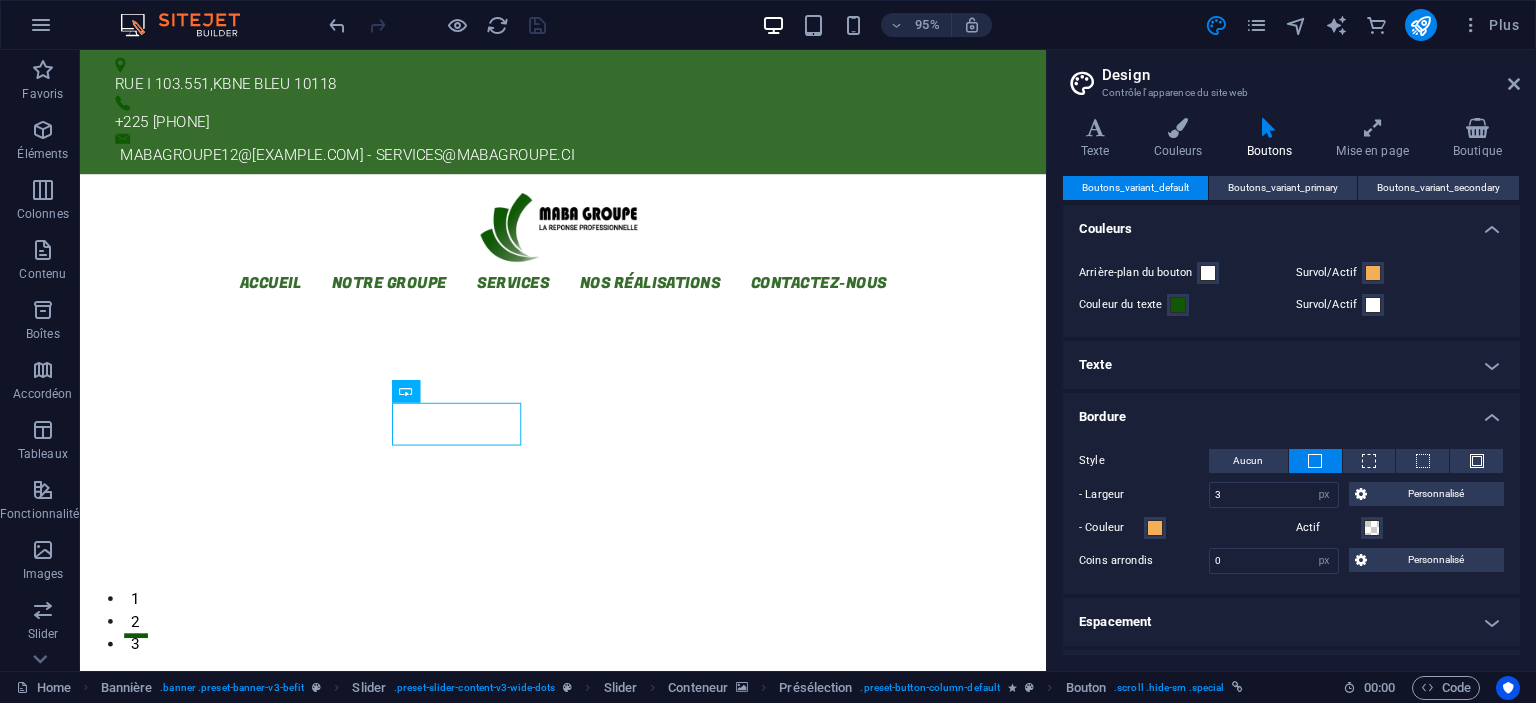 click on "Bordure" at bounding box center [1291, 411] 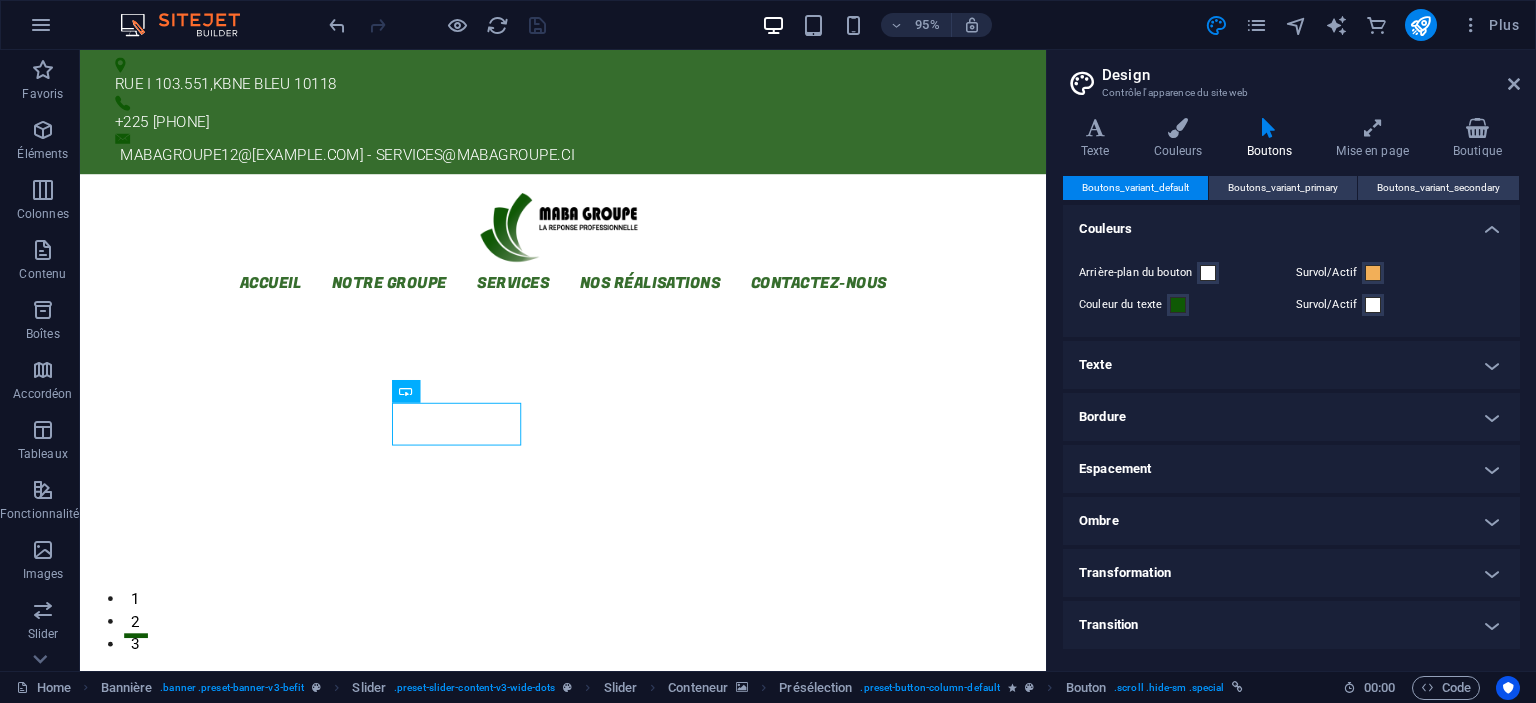 click on "Texte" at bounding box center (1291, 365) 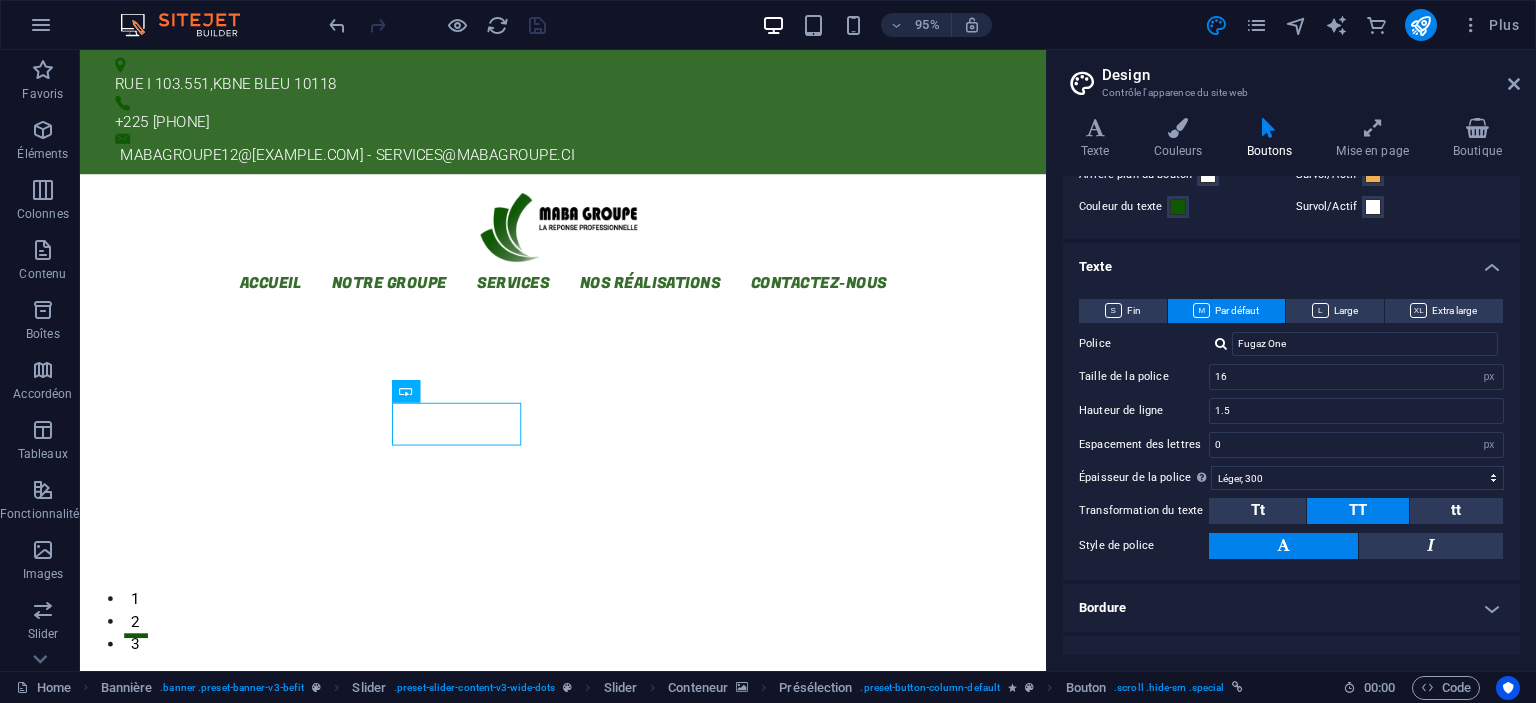 scroll, scrollTop: 0, scrollLeft: 0, axis: both 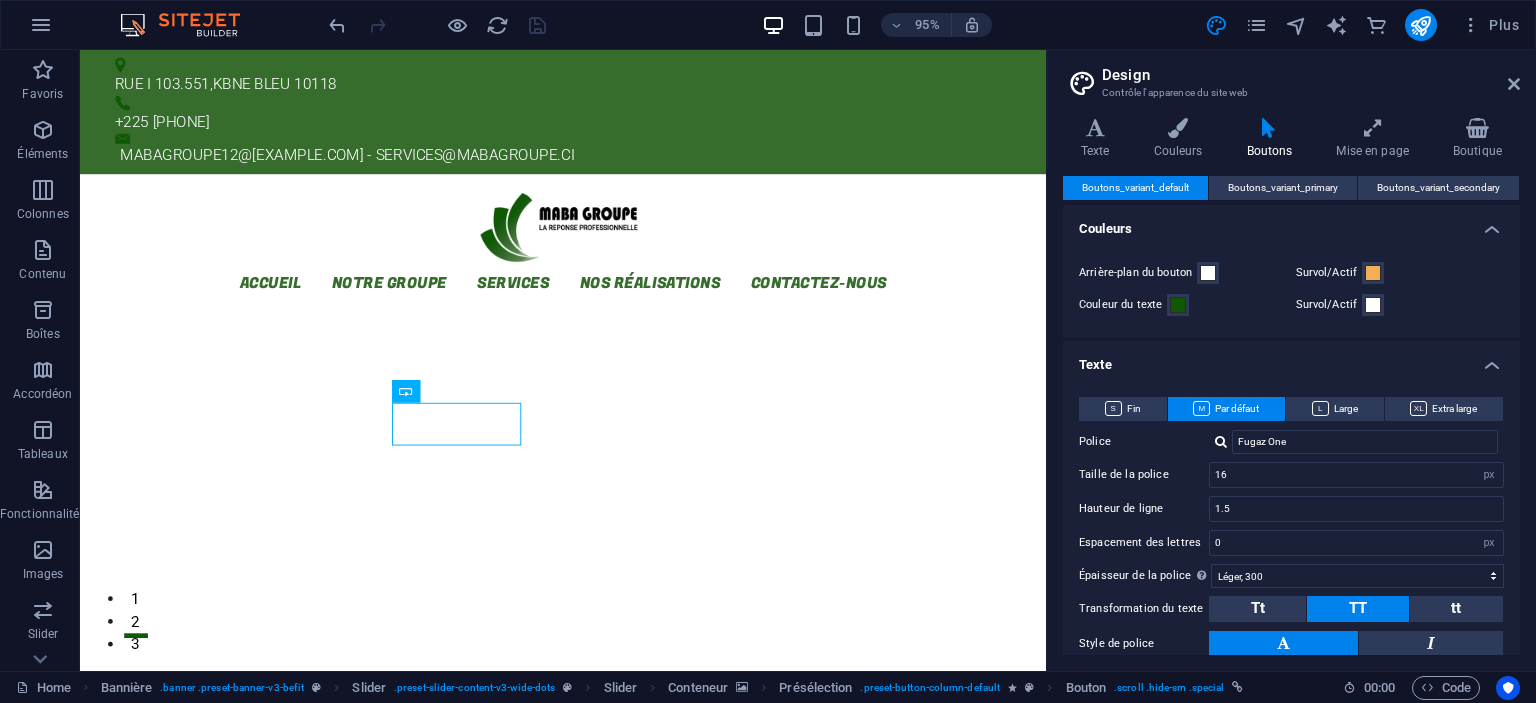 click on "Texte" at bounding box center [1291, 359] 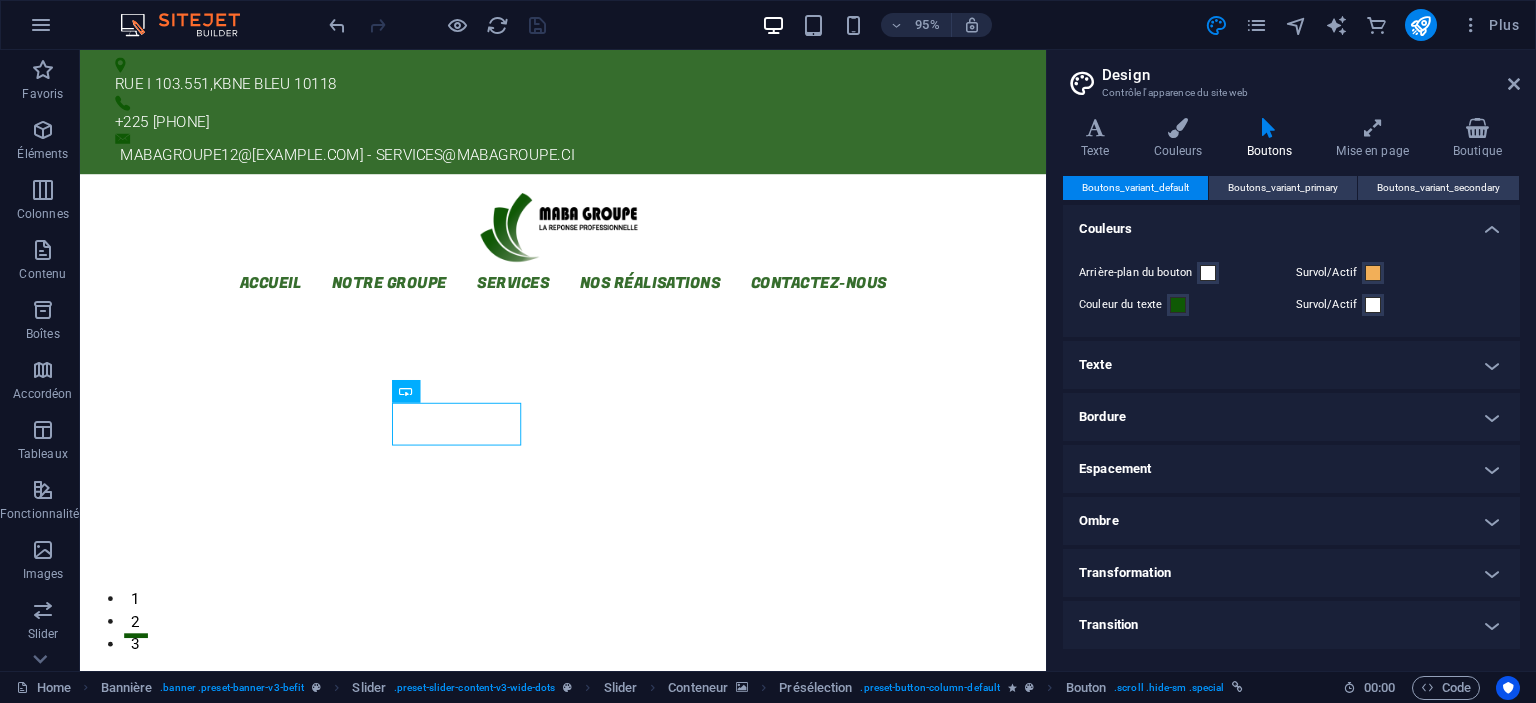 click on "Bordure" at bounding box center [1291, 417] 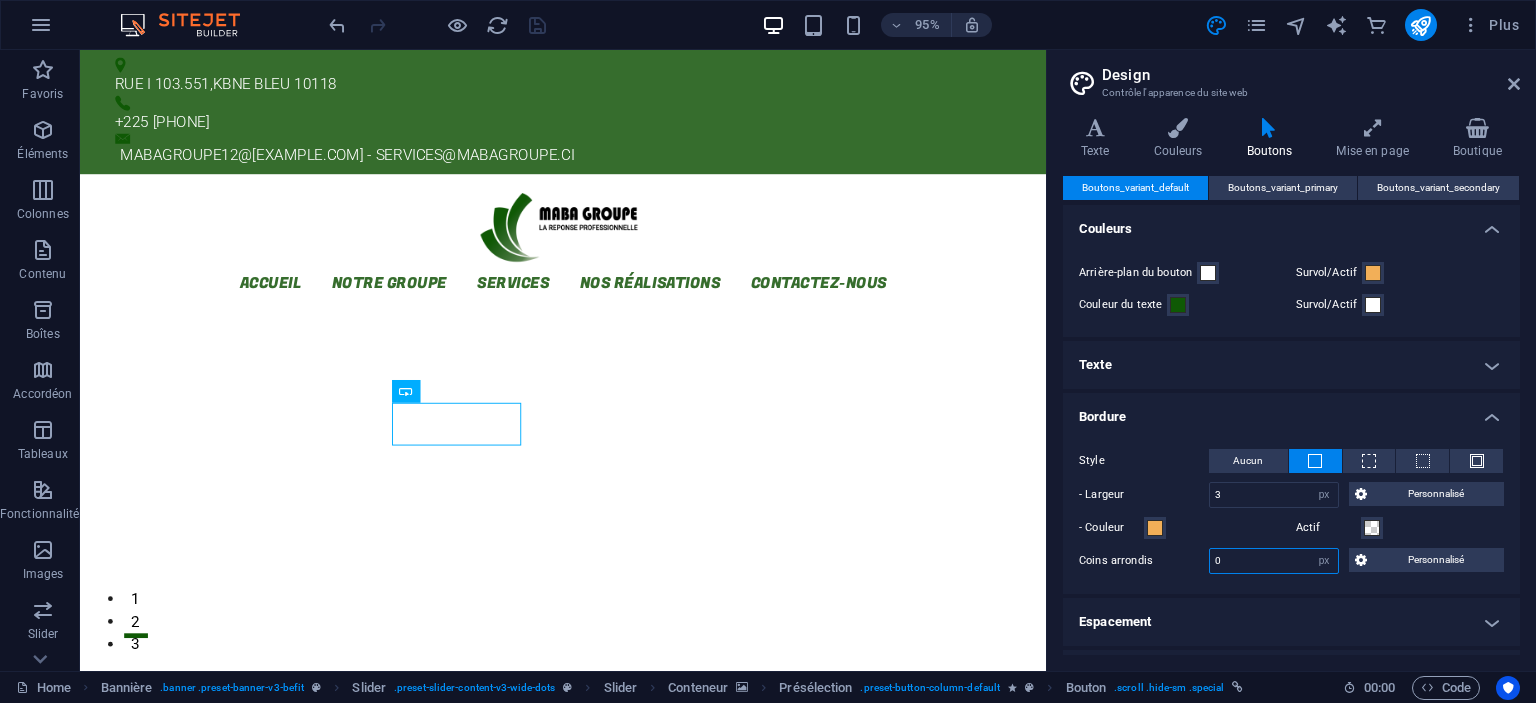 drag, startPoint x: 1260, startPoint y: 557, endPoint x: 1171, endPoint y: 574, distance: 90.60905 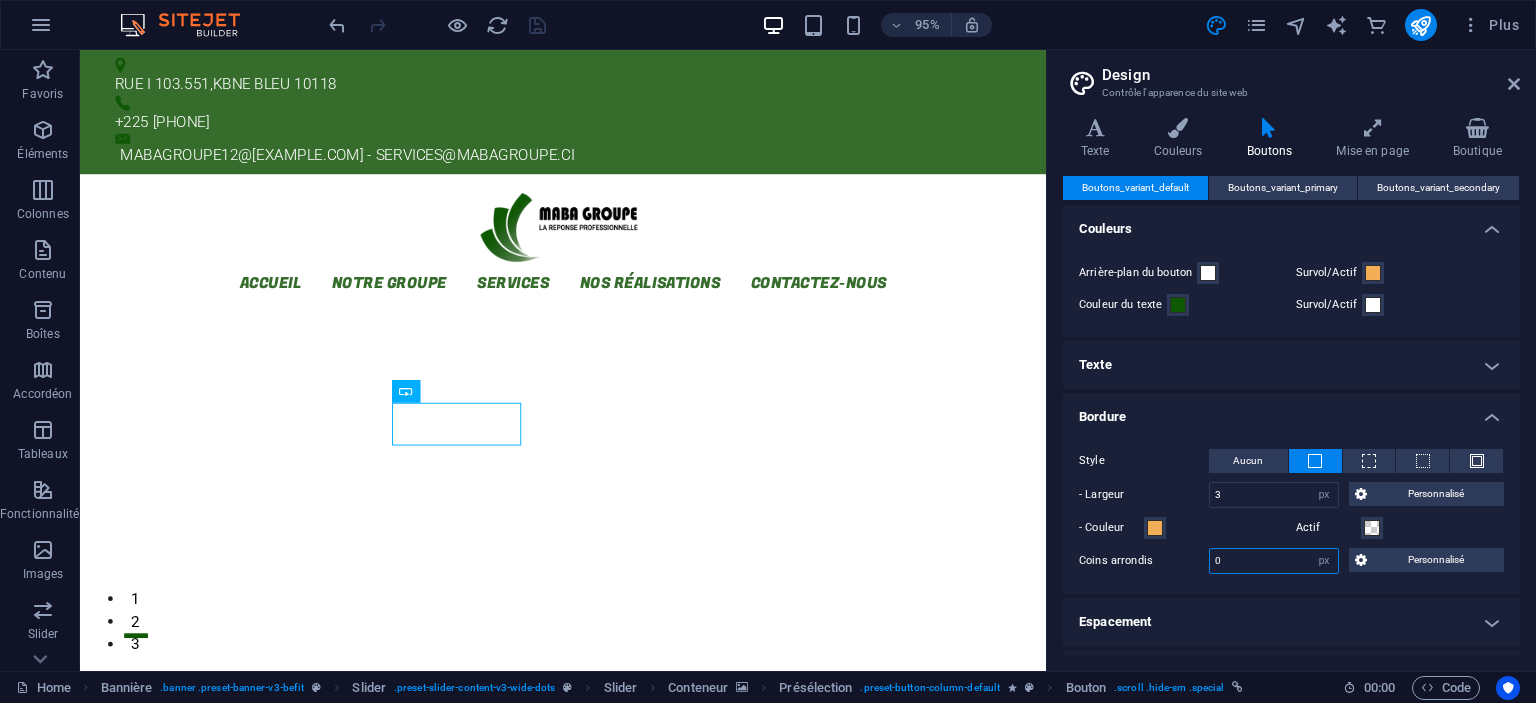 click on "Style Aucun              - Largeur 3 px rem vh vw Personnalisé Personnalisé 3 px rem vh vw 3 px rem vh vw 3 px rem vh vw 3 px rem vh vw  - Couleur Actif Coins arrondis 0 px rem vh vw Personnalisé Personnalisé 0 px rem vh vw 0 px rem vh vw 0 px rem vh vw 0 px rem vh vw" at bounding box center (1291, 511) 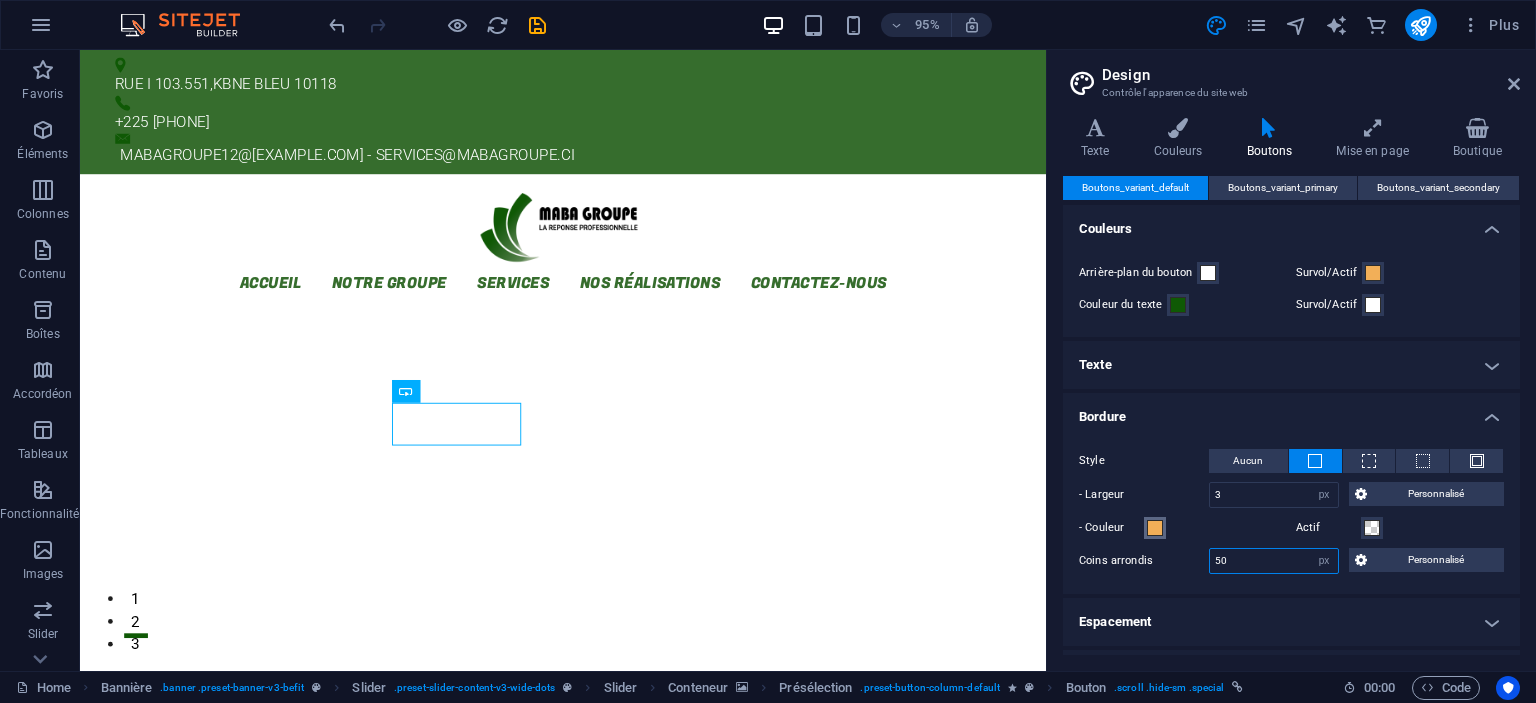 type on "50" 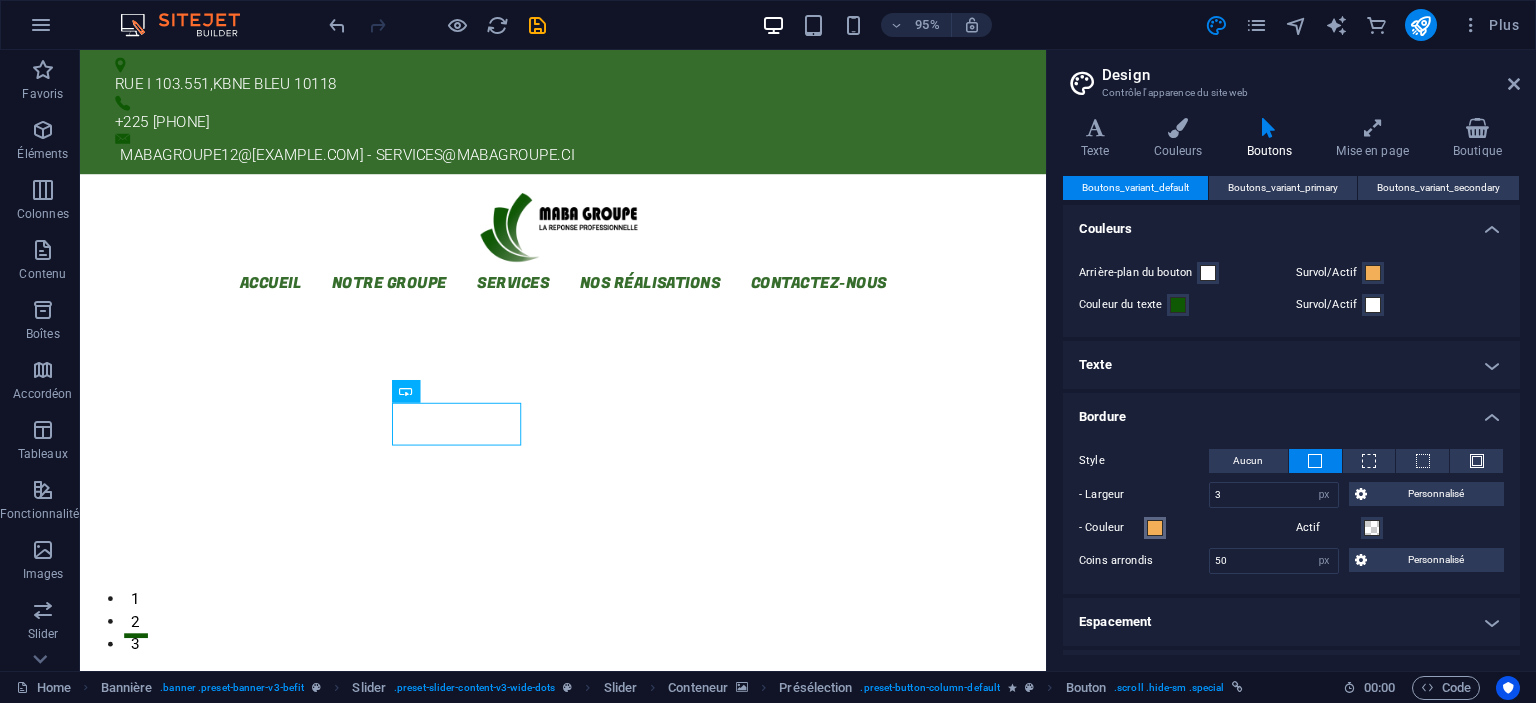 click at bounding box center (1155, 528) 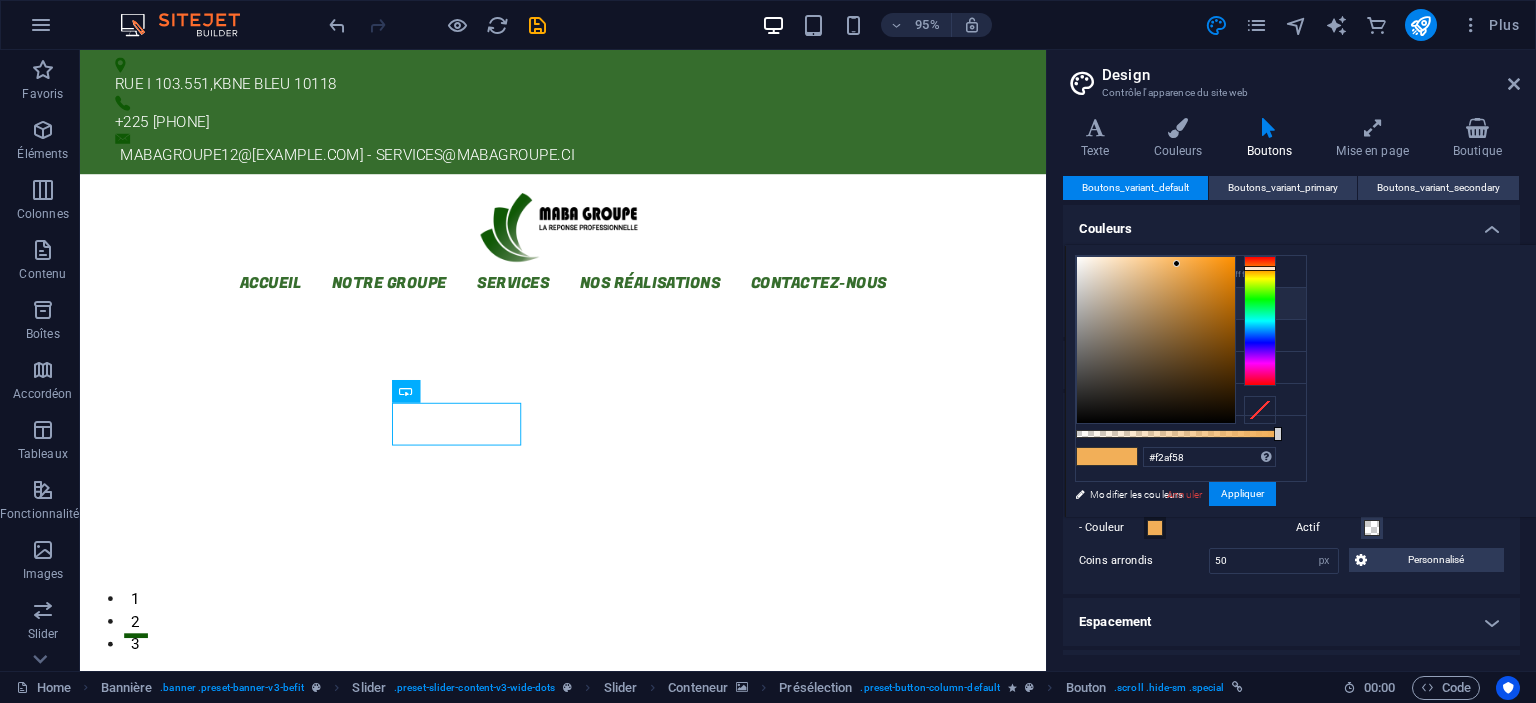 click on "Couleur primaire
#0f5905" at bounding box center [1191, 304] 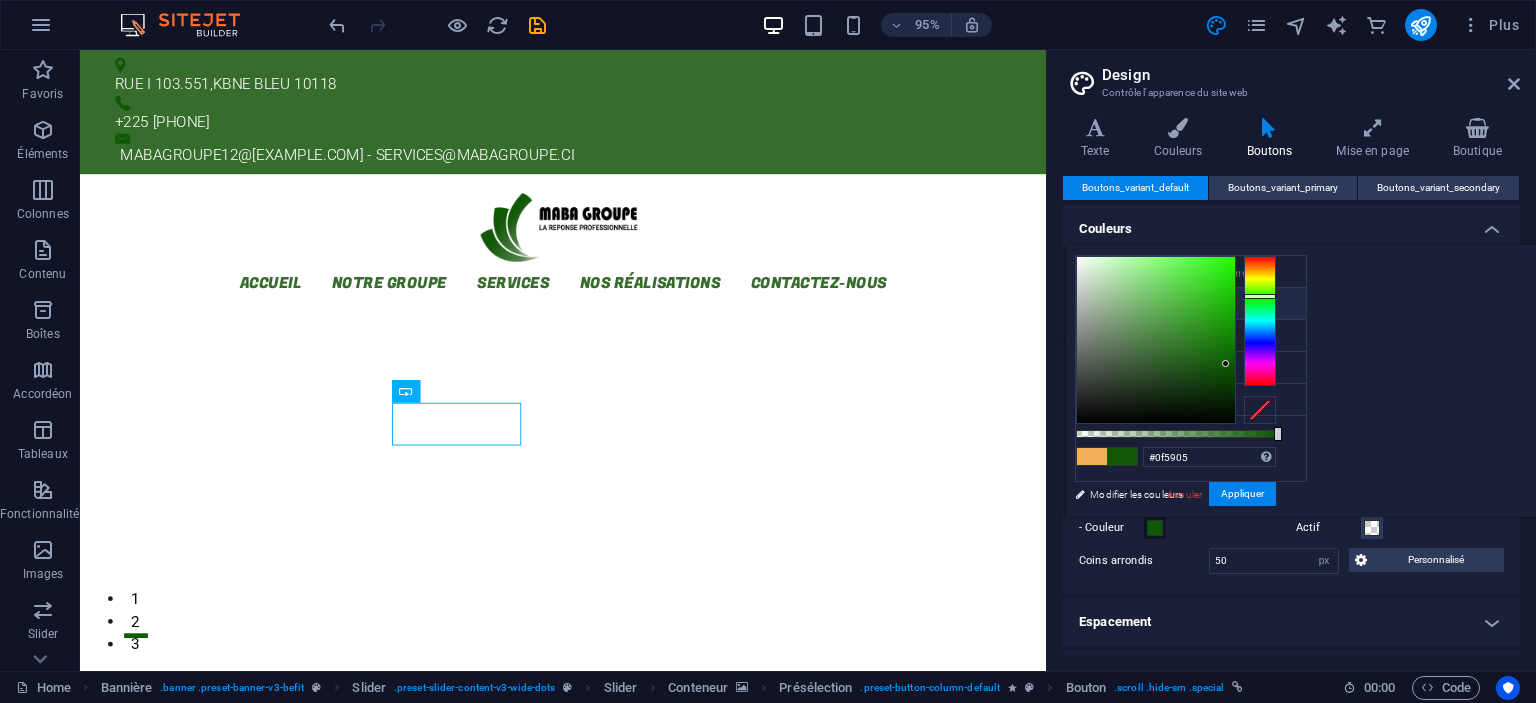 click on "Actif" at bounding box center [1328, 528] 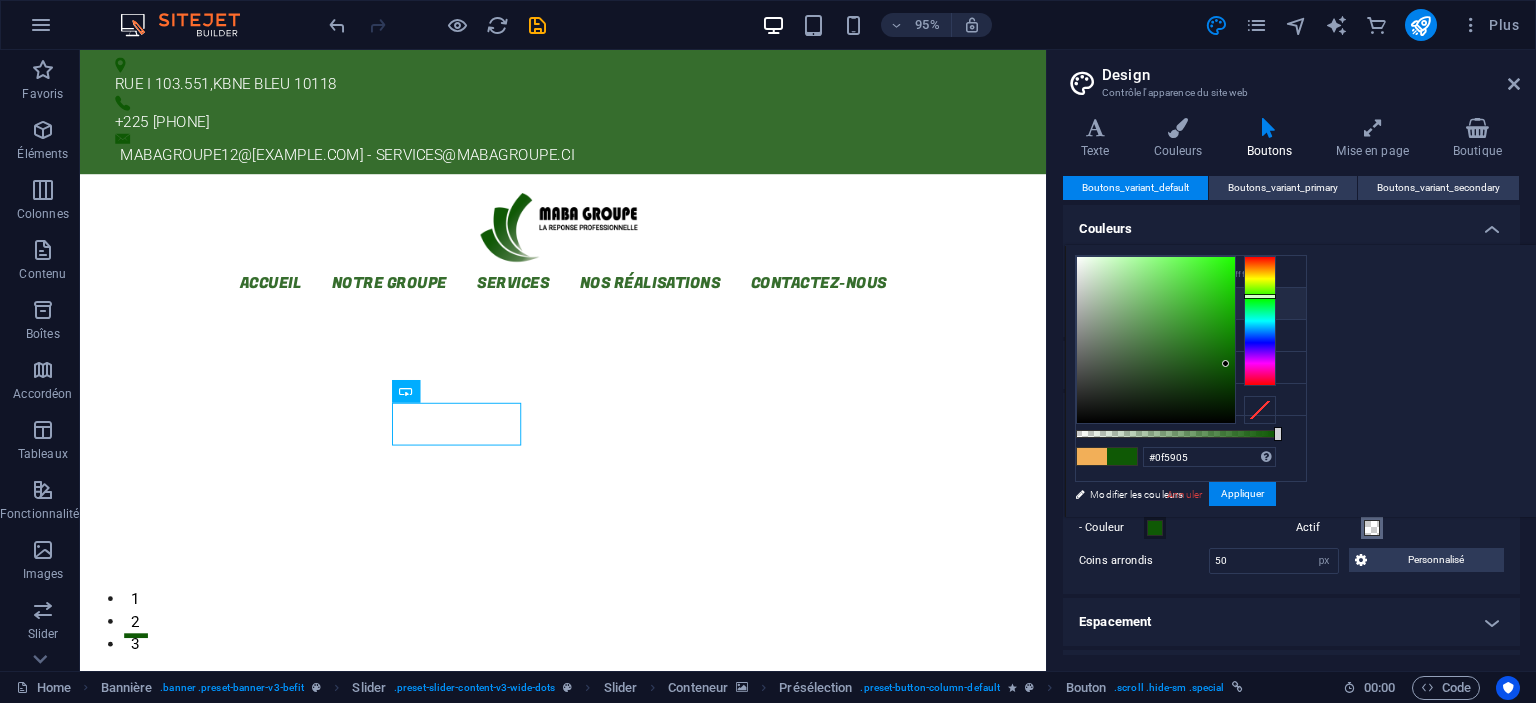 click on "Actif" at bounding box center (1372, 528) 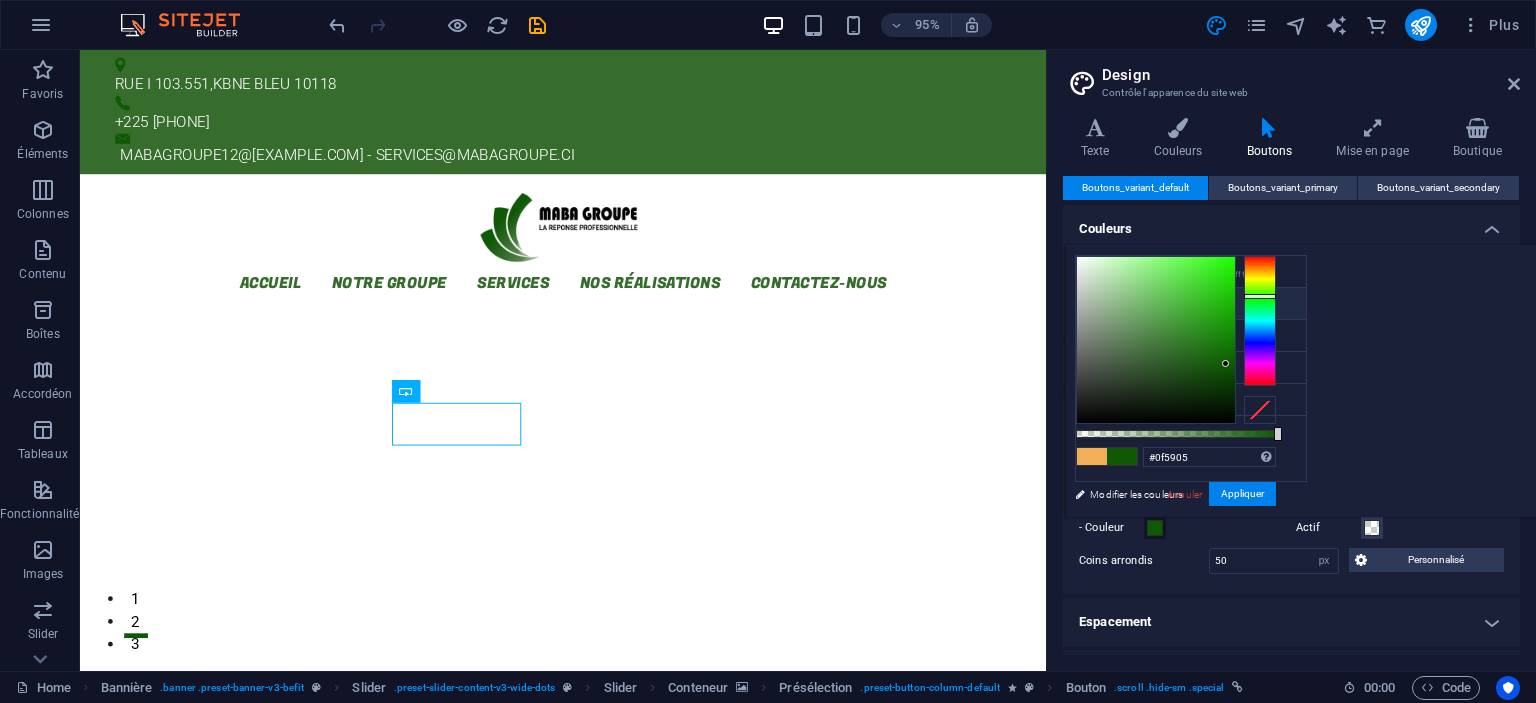 click on "- Couleur" at bounding box center [1111, 528] 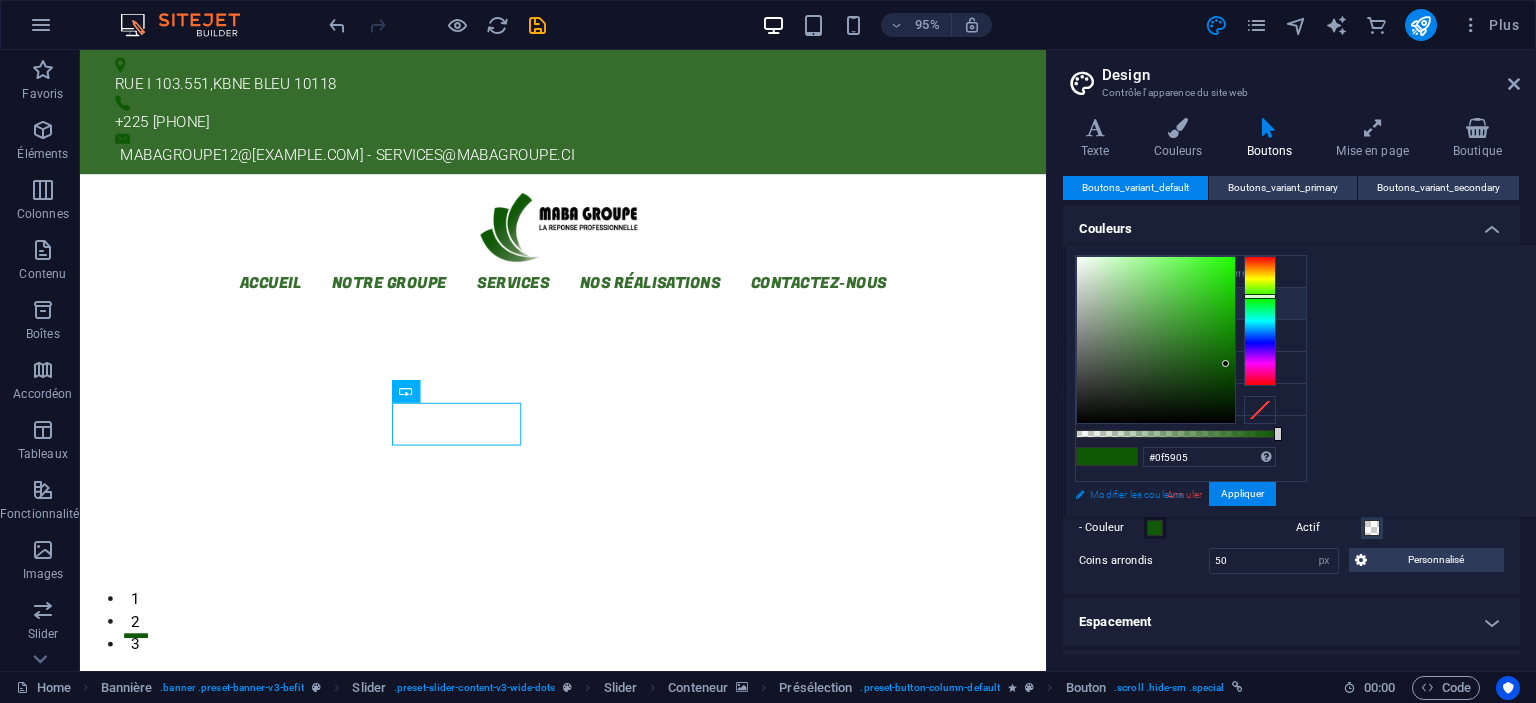 click on "Modifier les couleurs" at bounding box center (1181, 494) 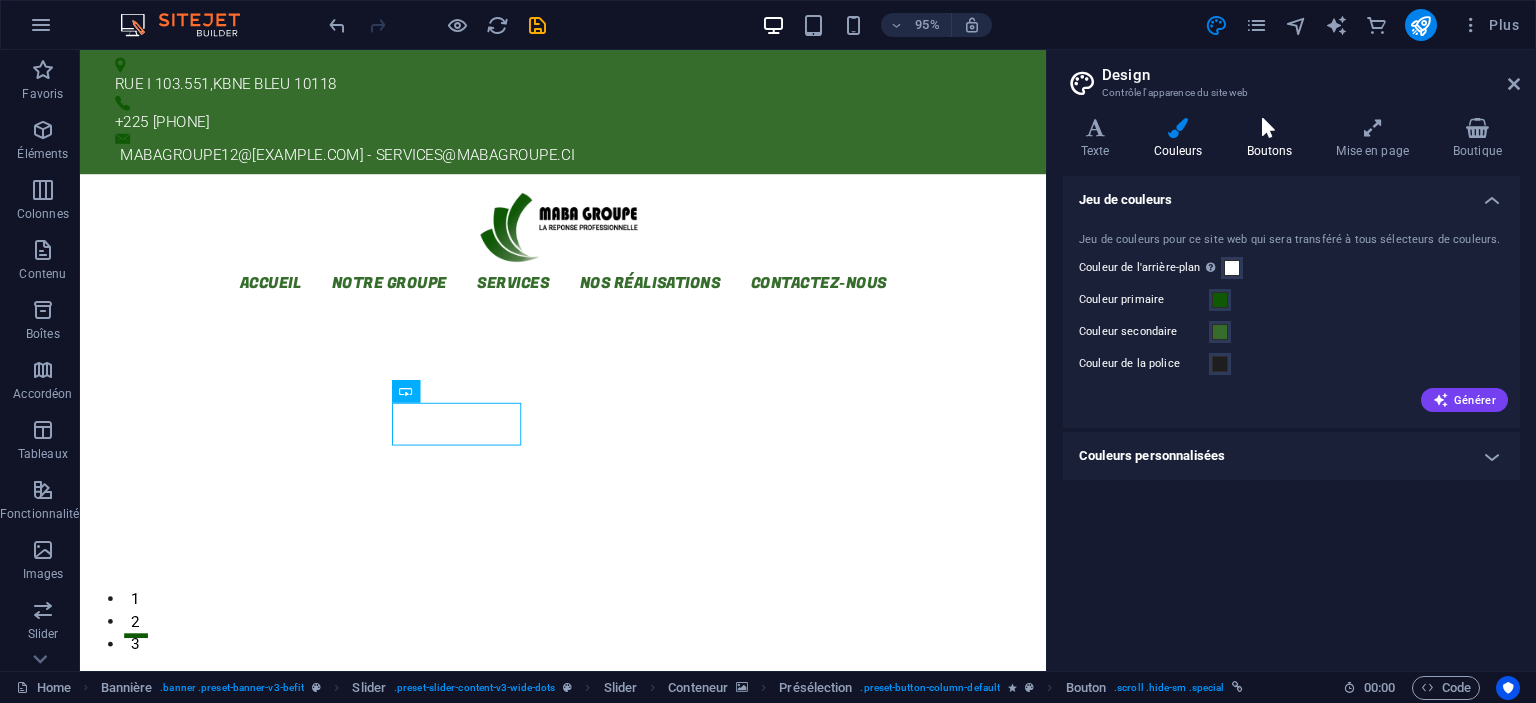 click on "Boutons" at bounding box center [1274, 139] 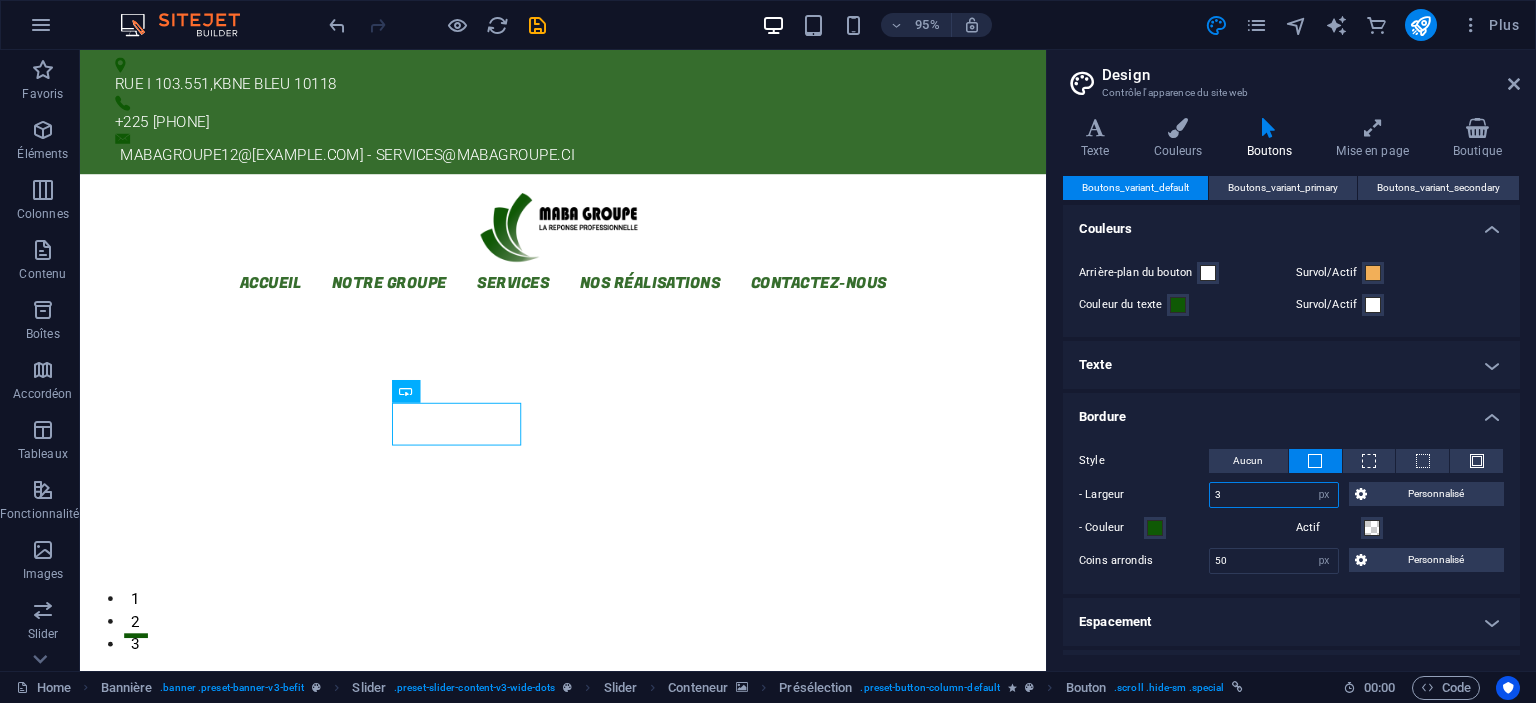 click on "3" at bounding box center [1274, 495] 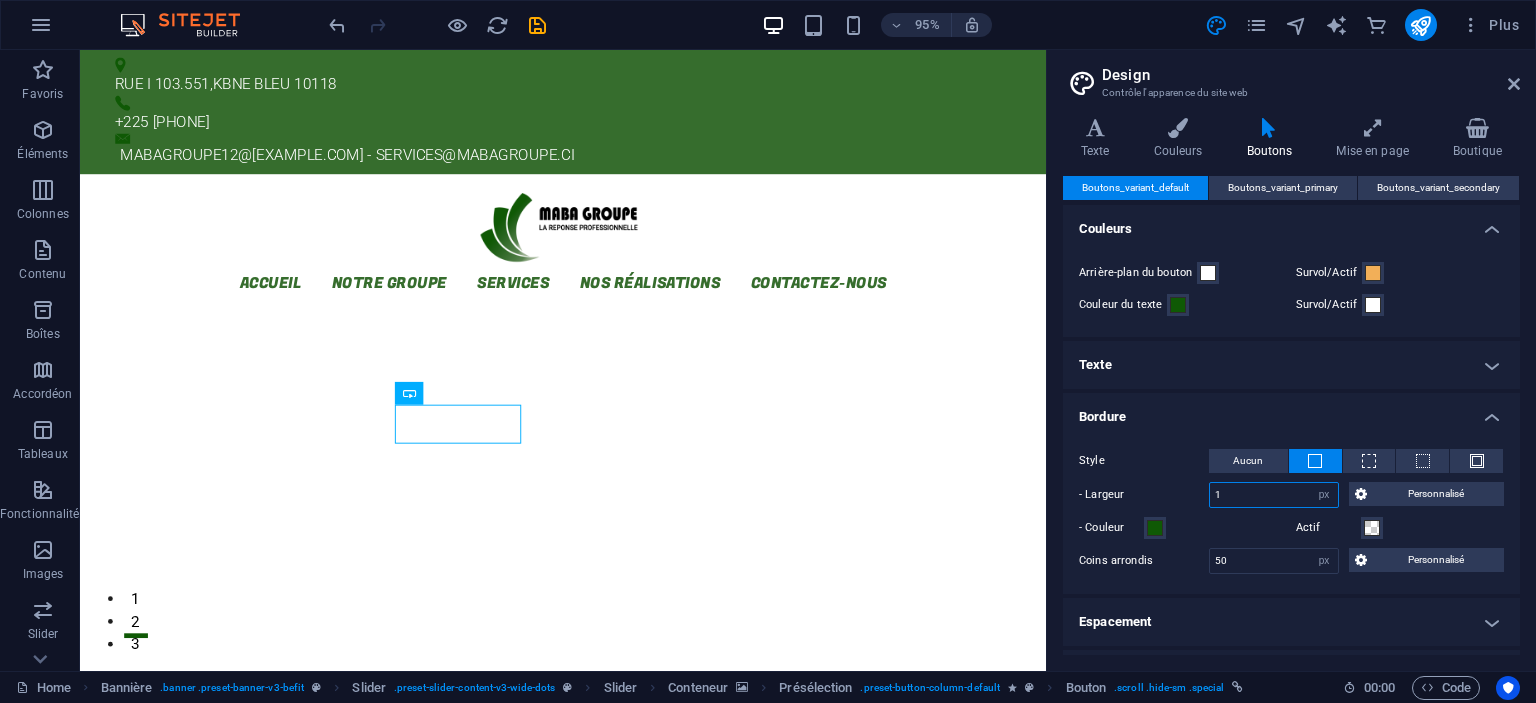 type on "1" 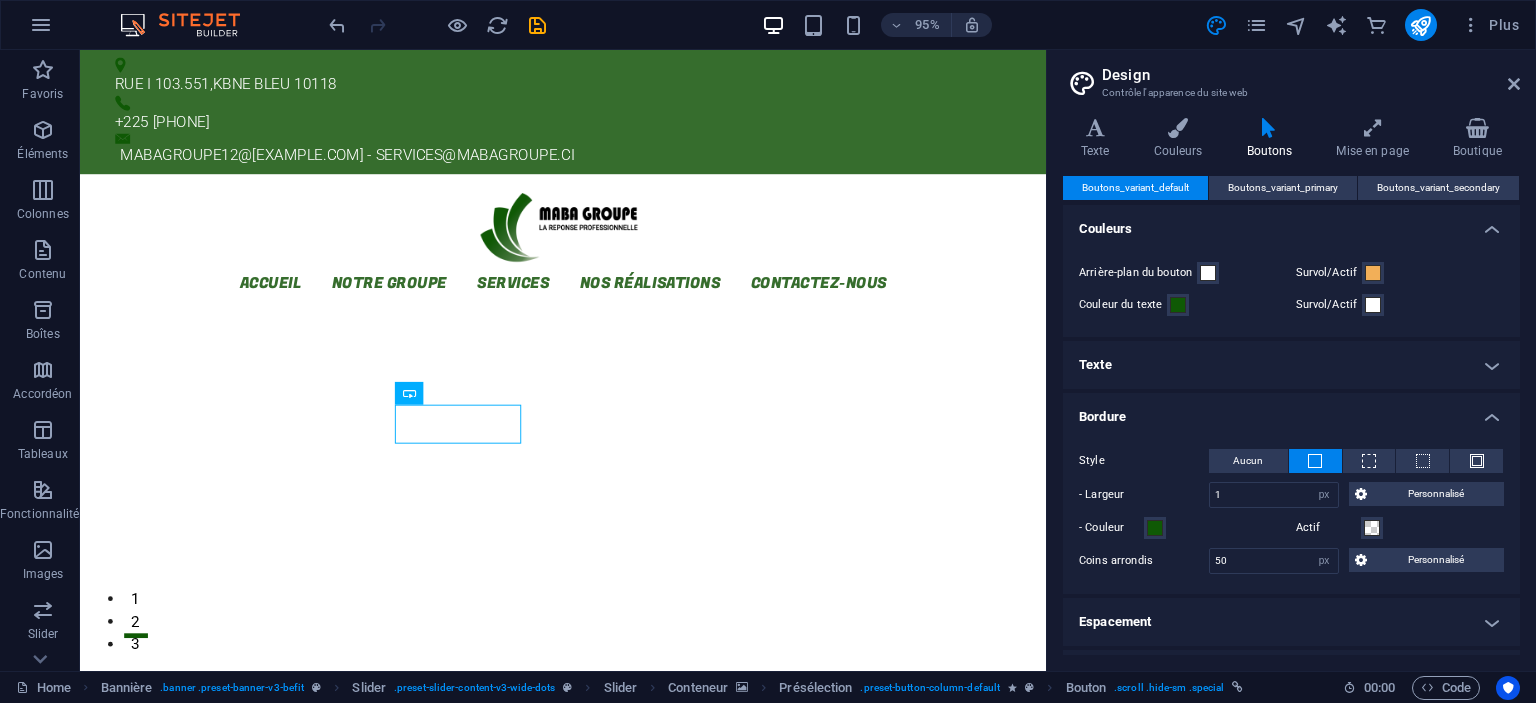 drag, startPoint x: 1515, startPoint y: 527, endPoint x: 1516, endPoint y: 587, distance: 60.00833 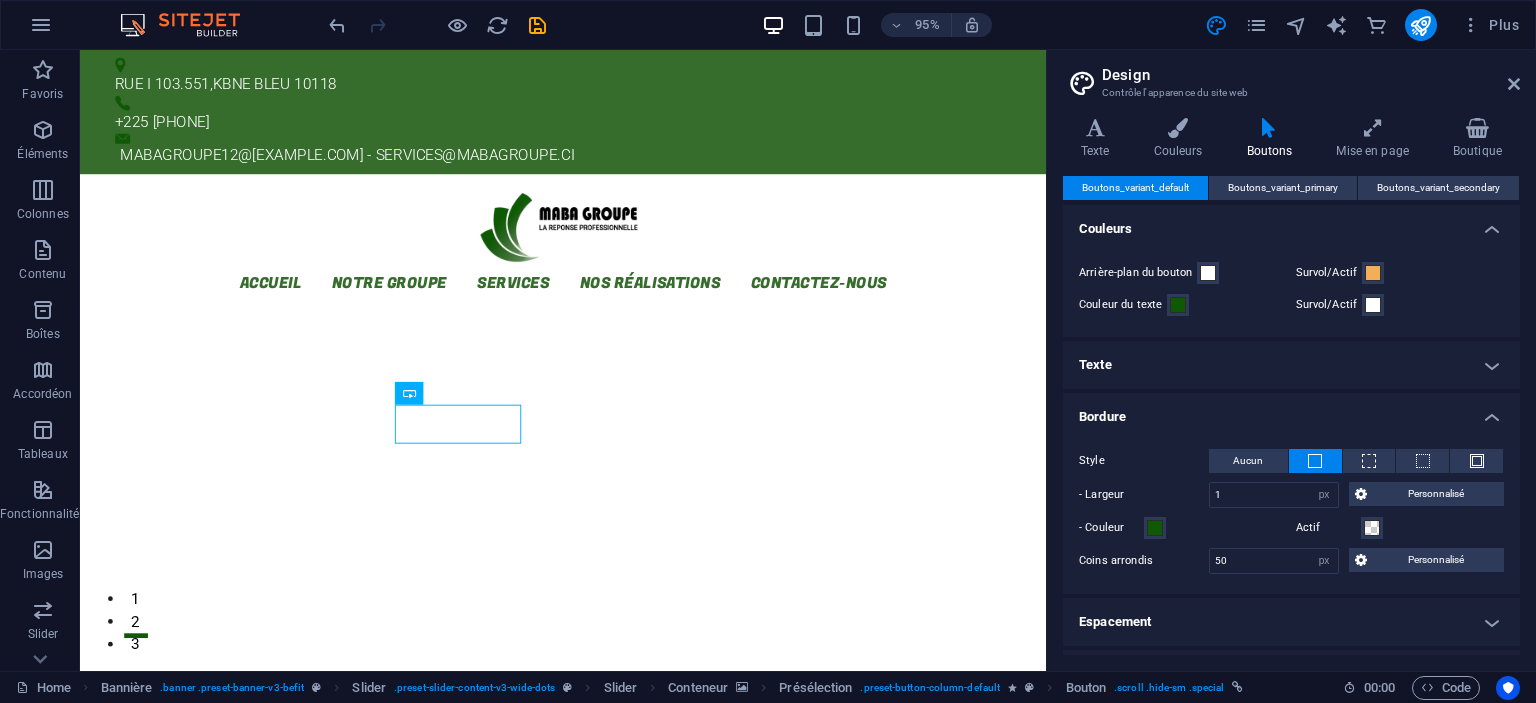 click on "Boutons_variant_default Boutons_variant_primary Boutons_variant_secondary Couleurs Arrière-plan du bouton Survol/Actif Couleur du texte Survol/Actif Texte Fin Par défaut Large Extra large Police Fugaz One Taille de la police 16 rem px em % Hauteur de ligne 1.5 Espacement des lettres 0 rem px Épaisseur de la police Pour afficher correctement l'épaisseur de la police, celle-ci doit être activée.  Gérer les polices Mince, 100 Extra-léger, 200 Léger, 300 Normal, 400 Medium, 500 Demi-gras, 600 Gras, 700 Extra-gras, 800 Noir, 900 Transformation du texte Tt TT tt Style de police Police Fugaz One Taille de la police 16 rem px em % Hauteur de ligne 1.5 Espacement des lettres 0 rem px Épaisseur de la police Pour afficher correctement l'épaisseur de la police, celle-ci doit être activée.  Gérer les polices Mince, 100 Extra-léger, 200 Léger, 300 Normal, 400 Medium, 500 Demi-gras, 600 Gras, 700 Extra-gras, 800 Noir, 900 Transformation du texte Tt TT tt Style de police Police Fugaz One Taille de la police %" at bounding box center [1291, 415] 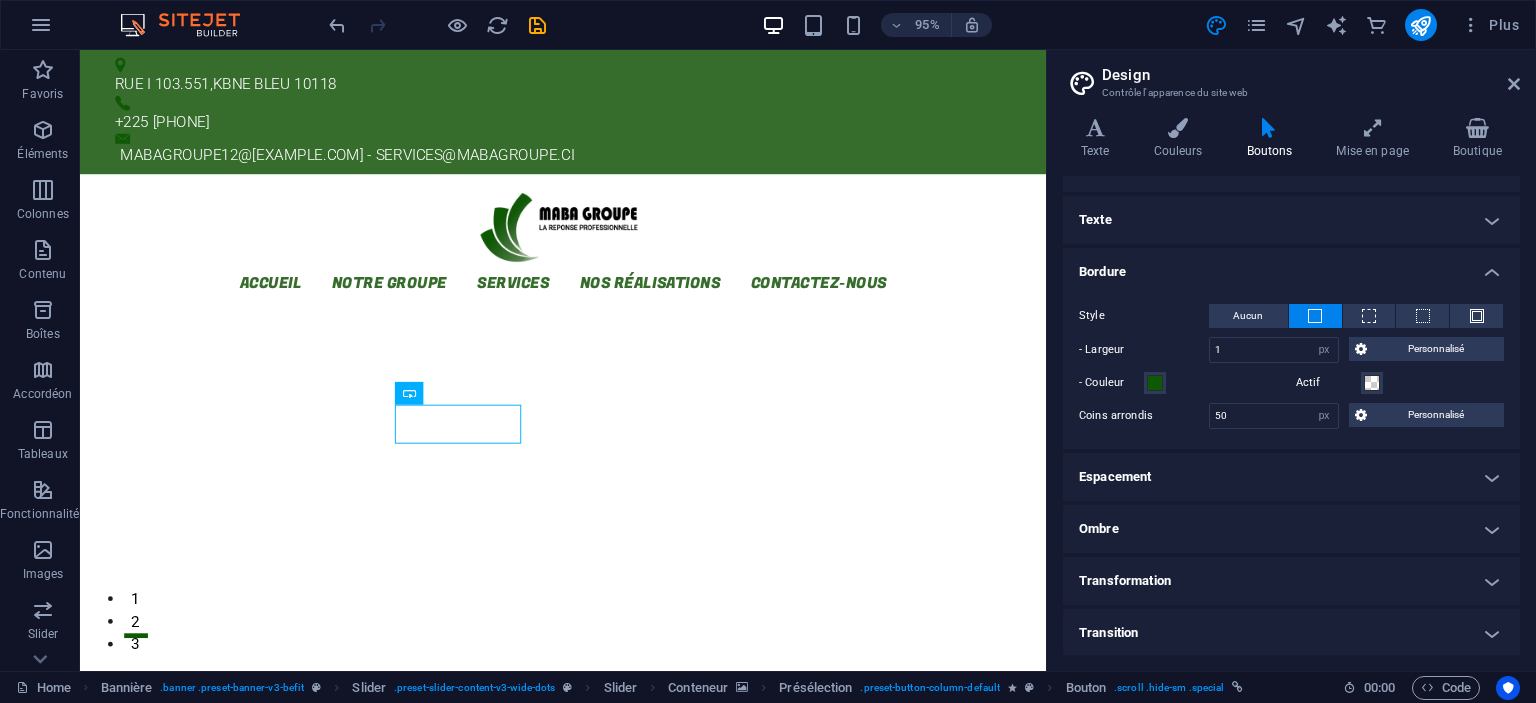 scroll, scrollTop: 0, scrollLeft: 0, axis: both 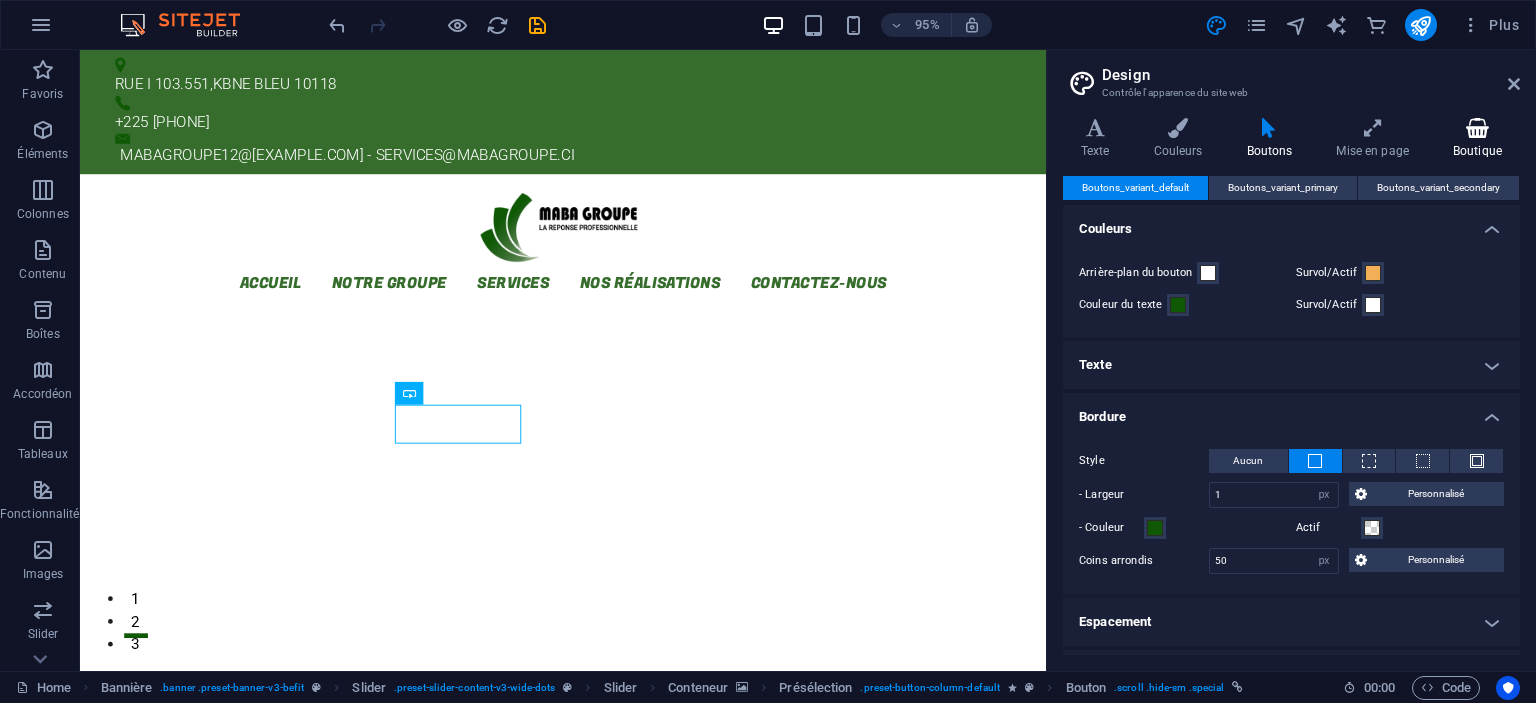 click on "Boutique" at bounding box center (1477, 139) 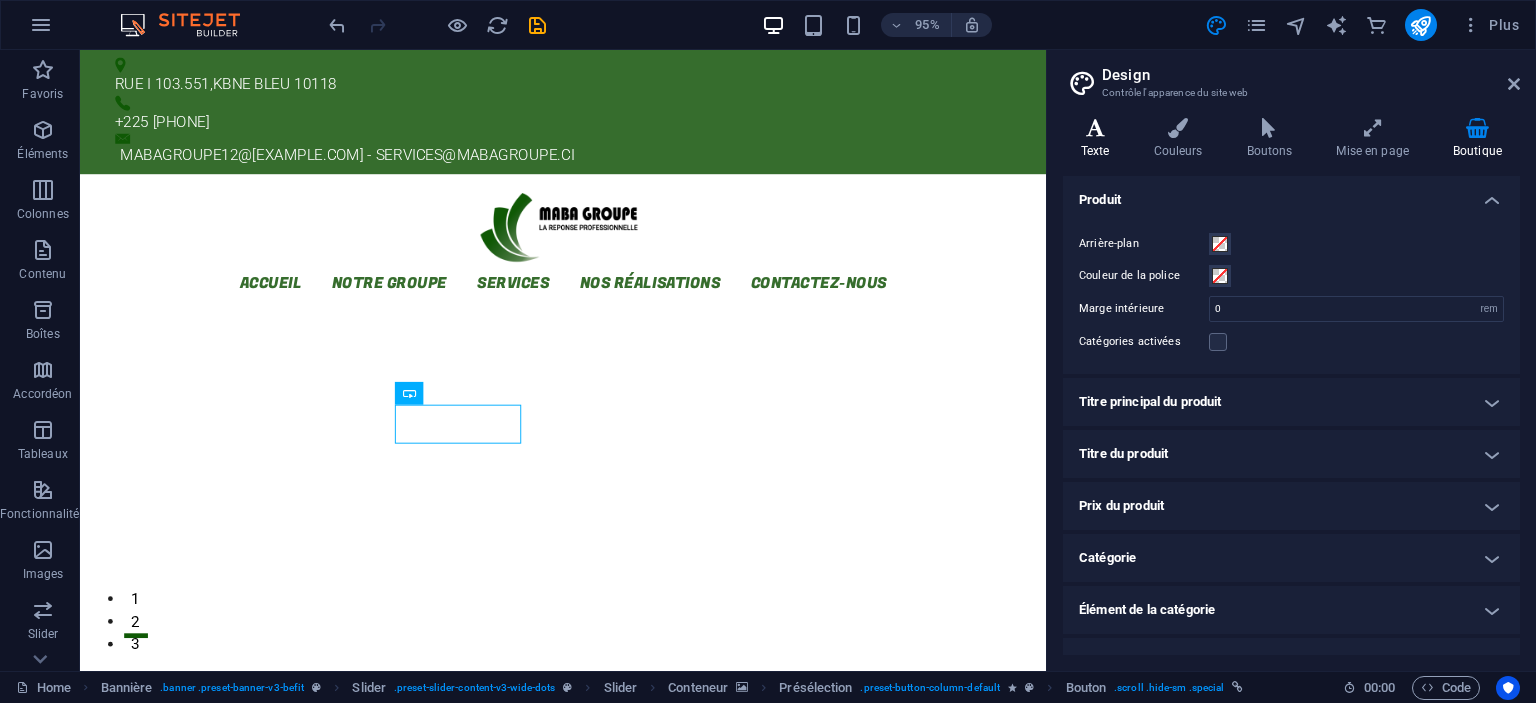 click on "Texte" at bounding box center [1099, 139] 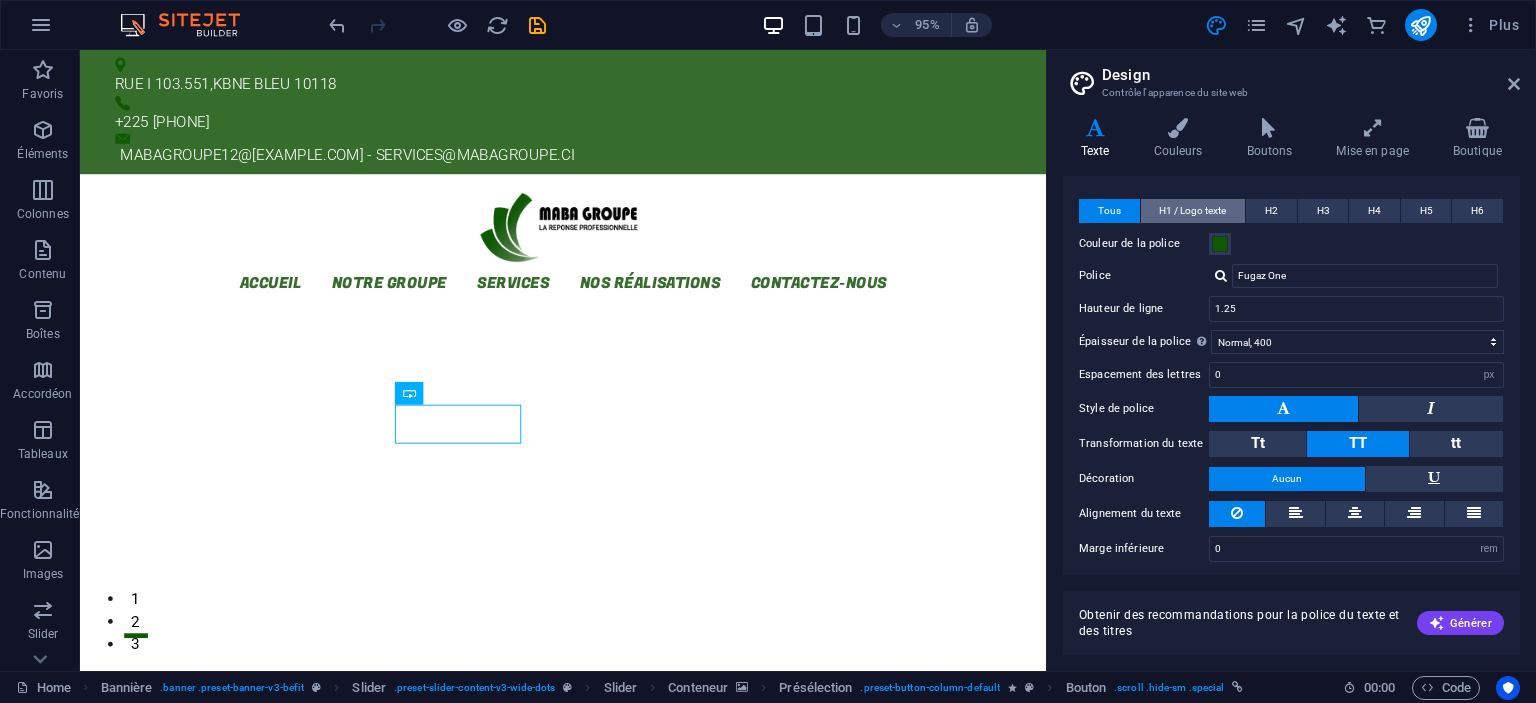 click on "H1 / Logo texte" at bounding box center [1192, 211] 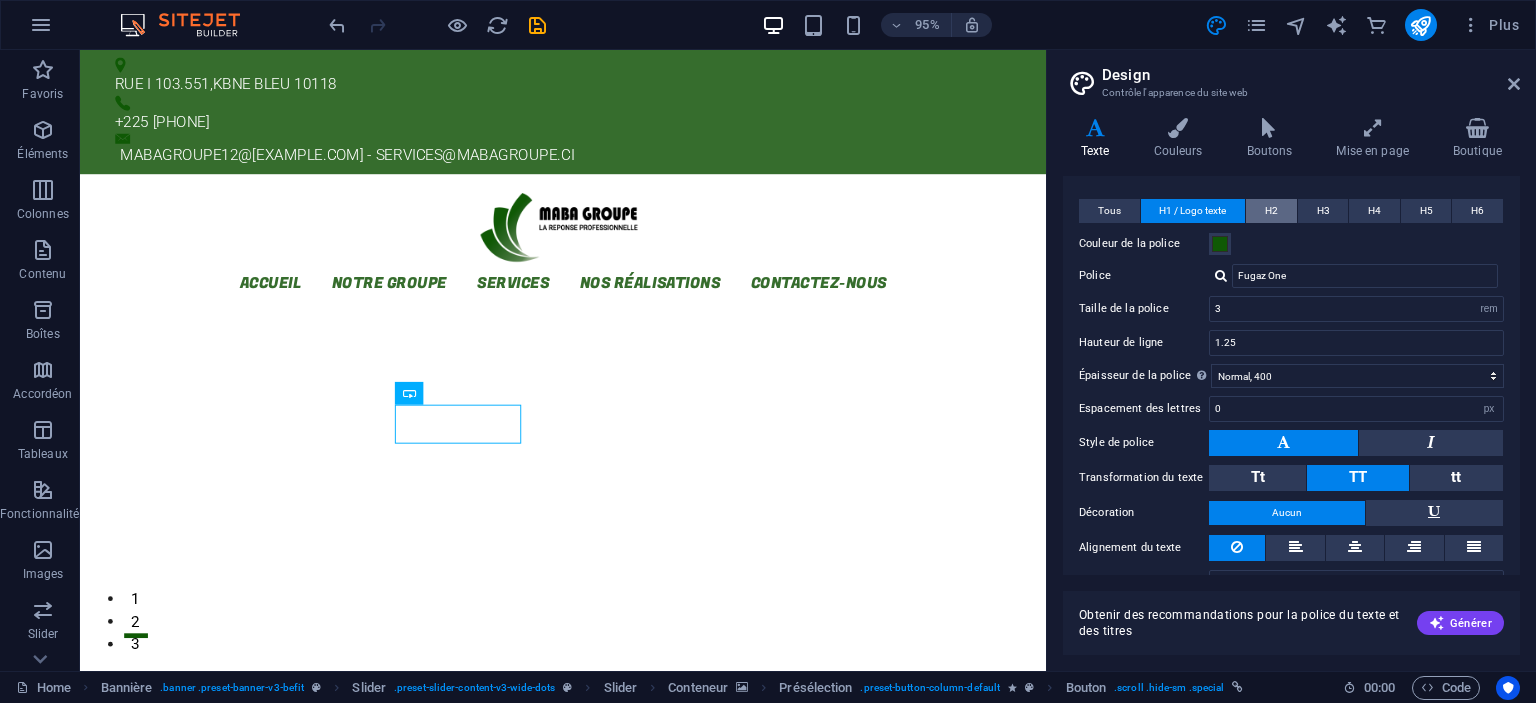 click on "H2" at bounding box center [1271, 211] 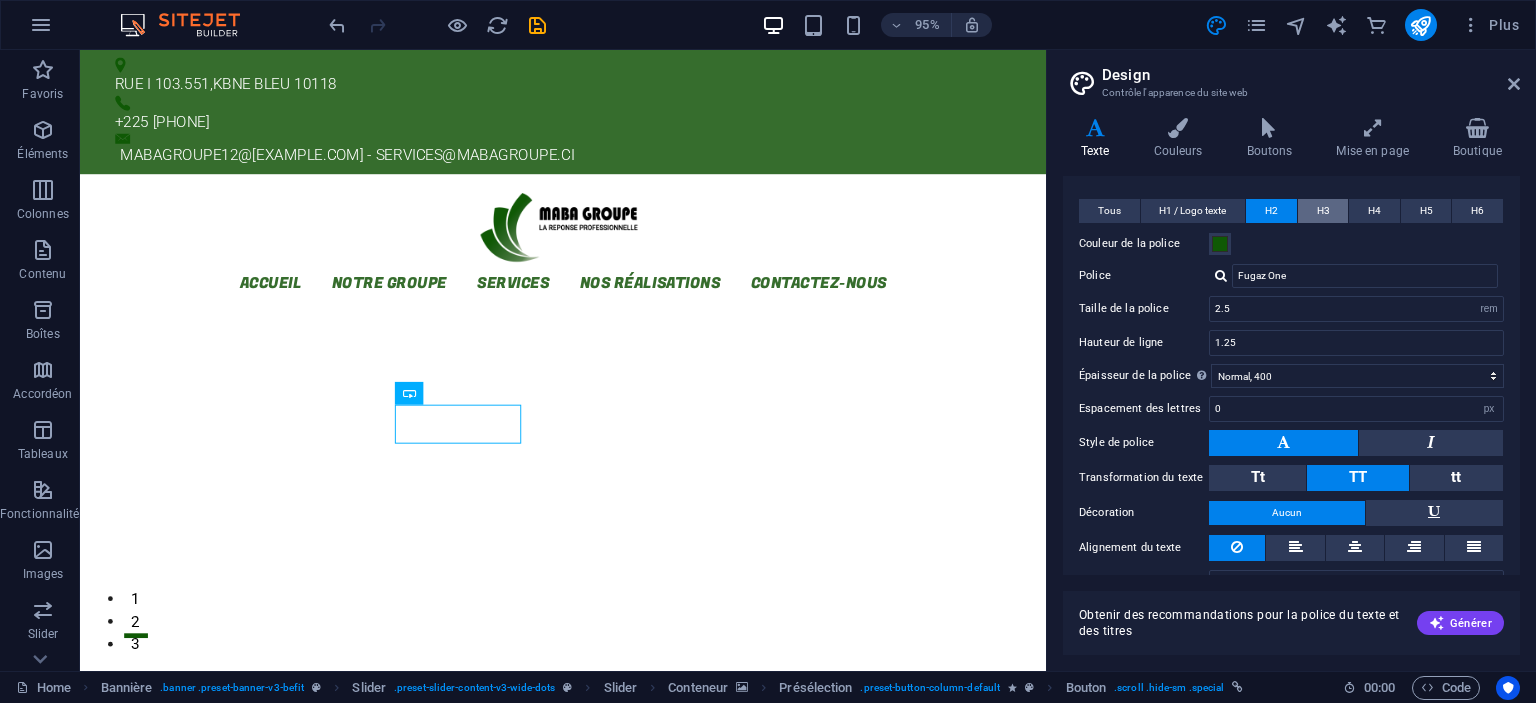 click on "H3" at bounding box center [1323, 211] 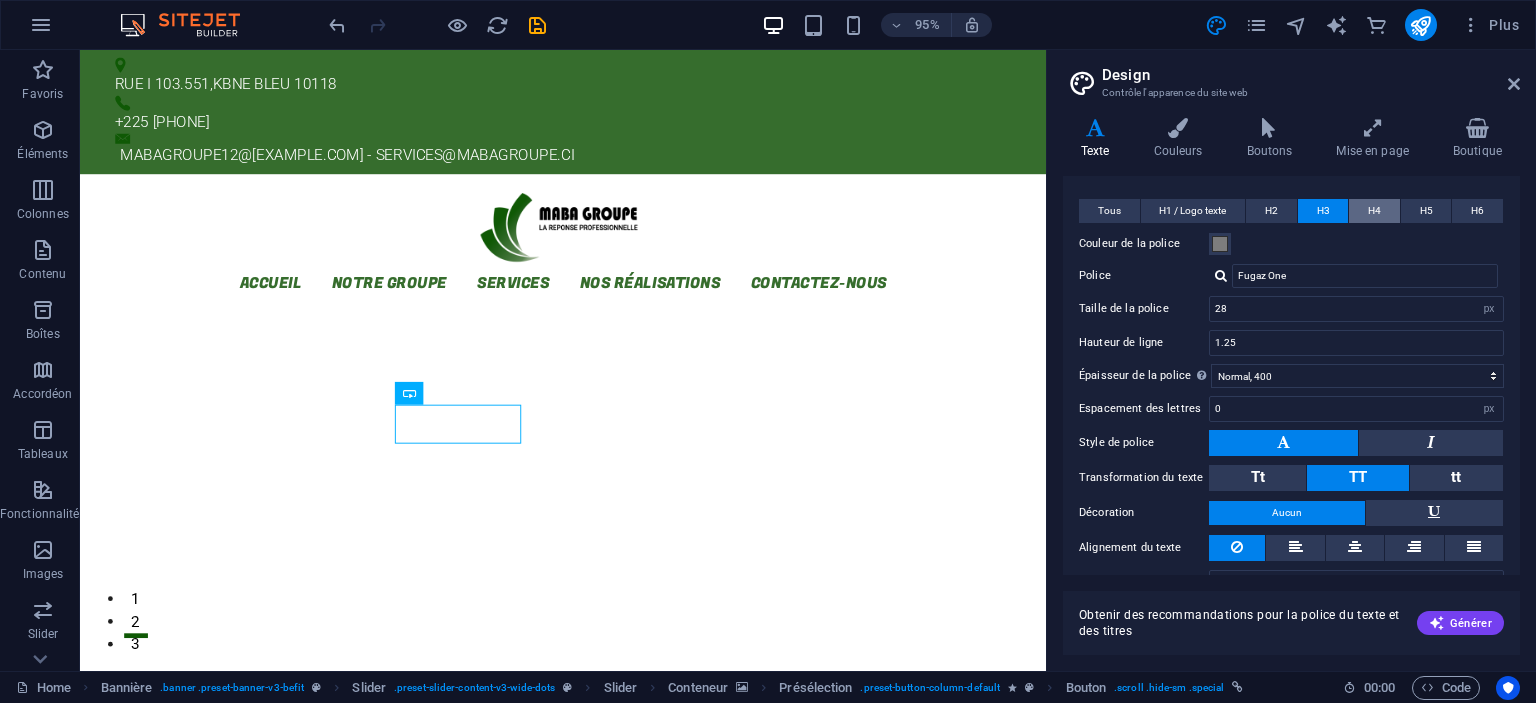 click on "H4" at bounding box center (1374, 211) 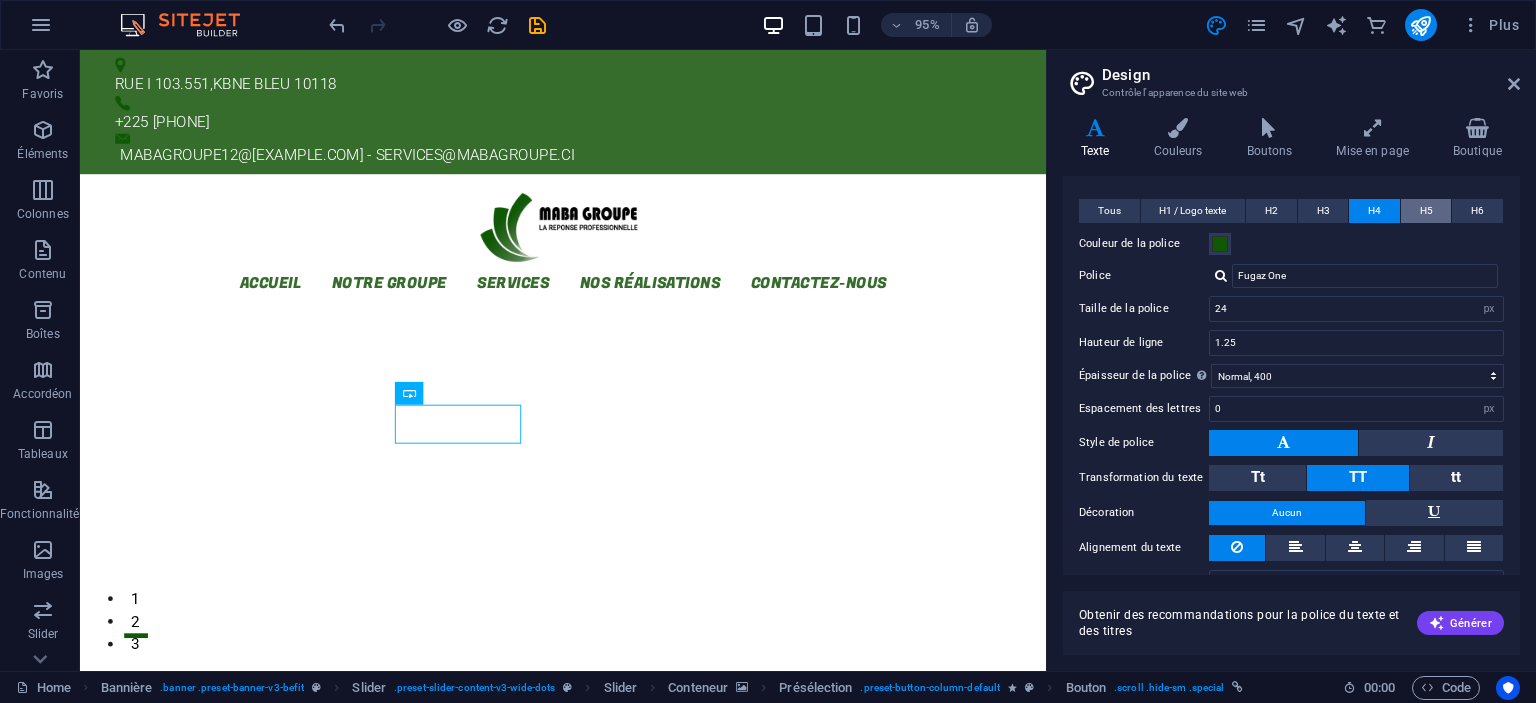 click on "H5" at bounding box center (1426, 211) 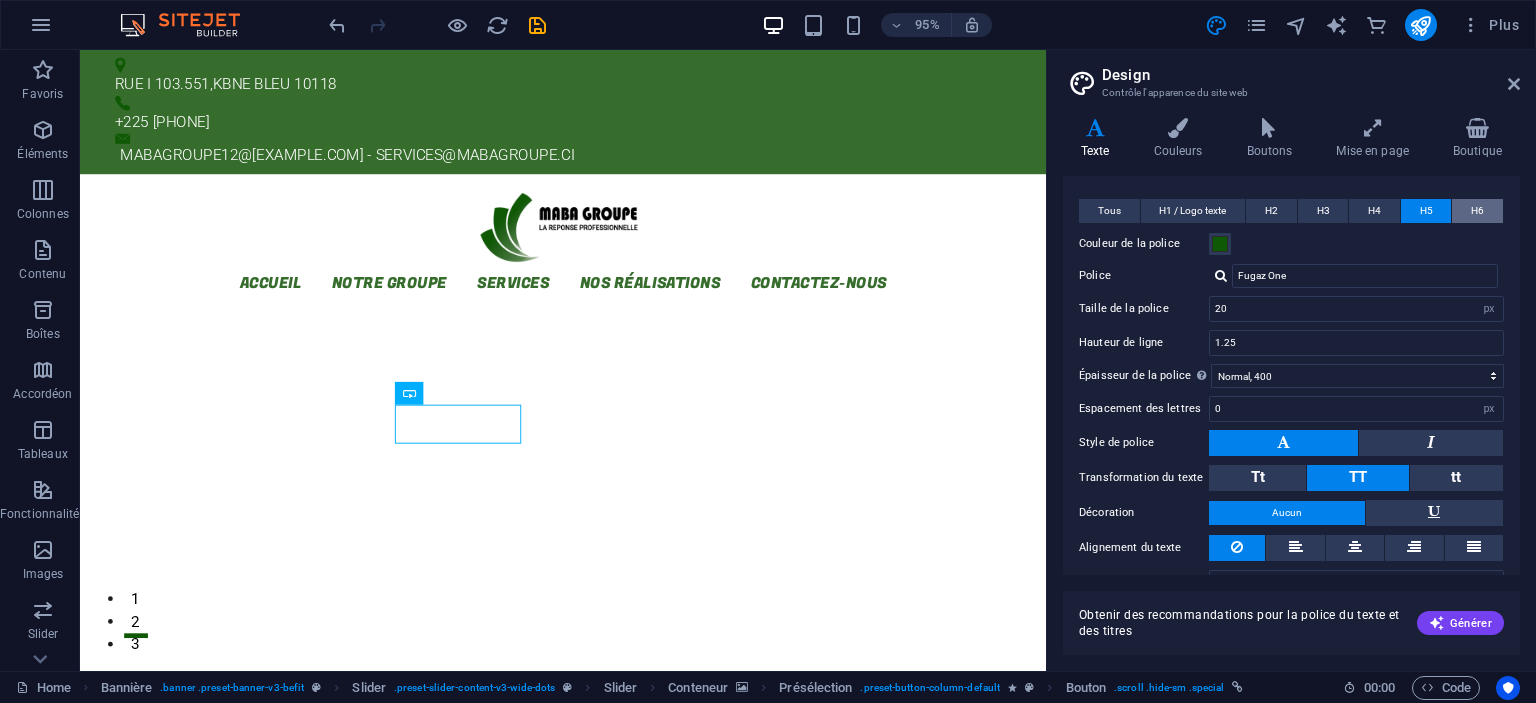 click on "H6" at bounding box center [1477, 211] 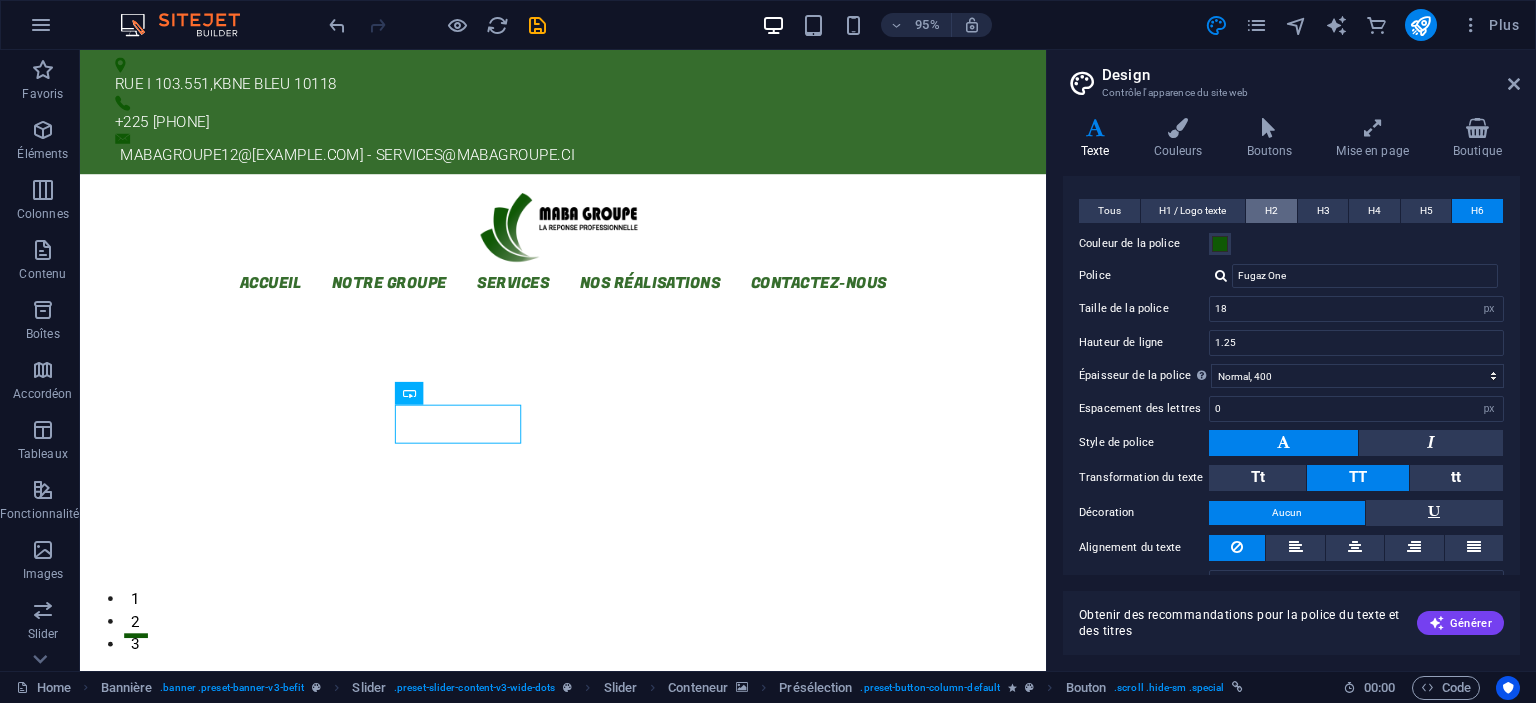 click on "H2" at bounding box center (1271, 211) 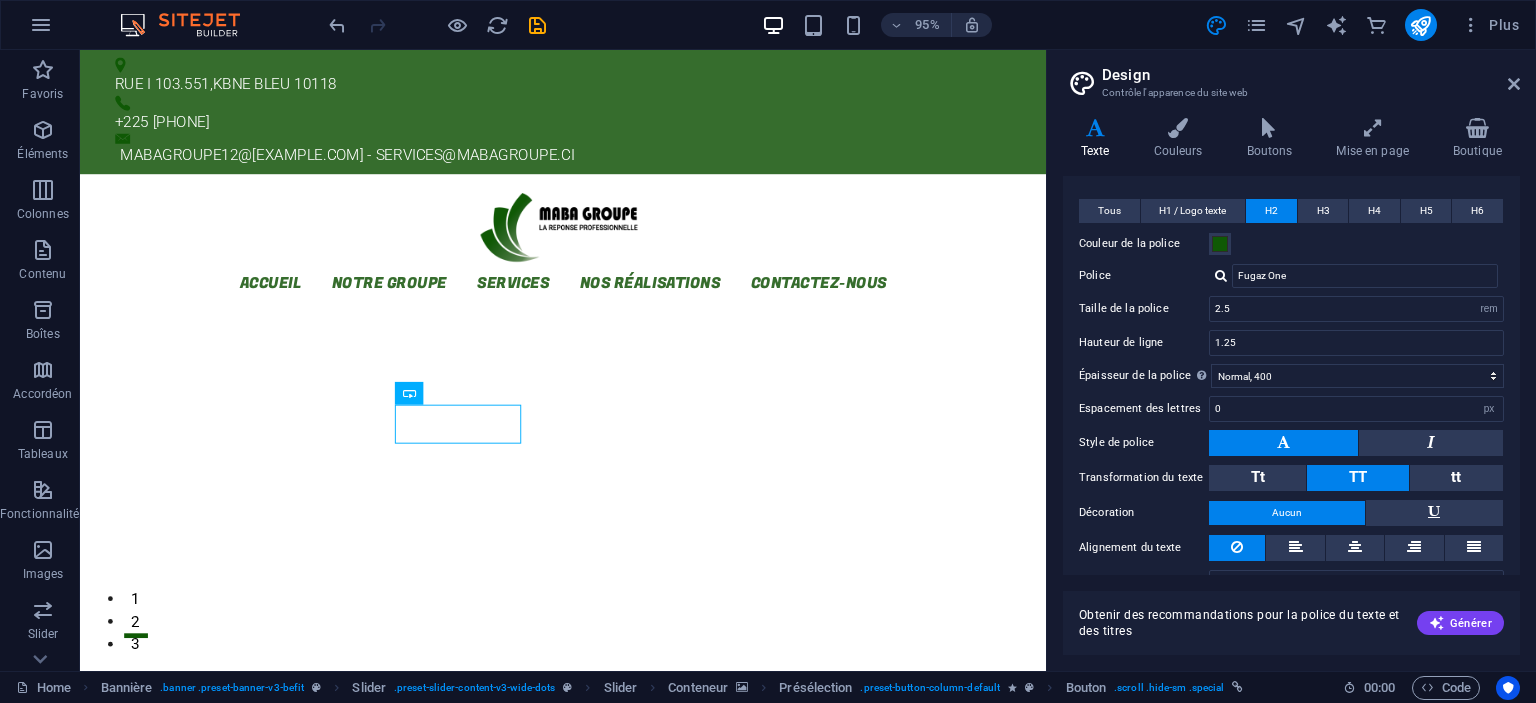 click on "H3" at bounding box center [1323, 211] 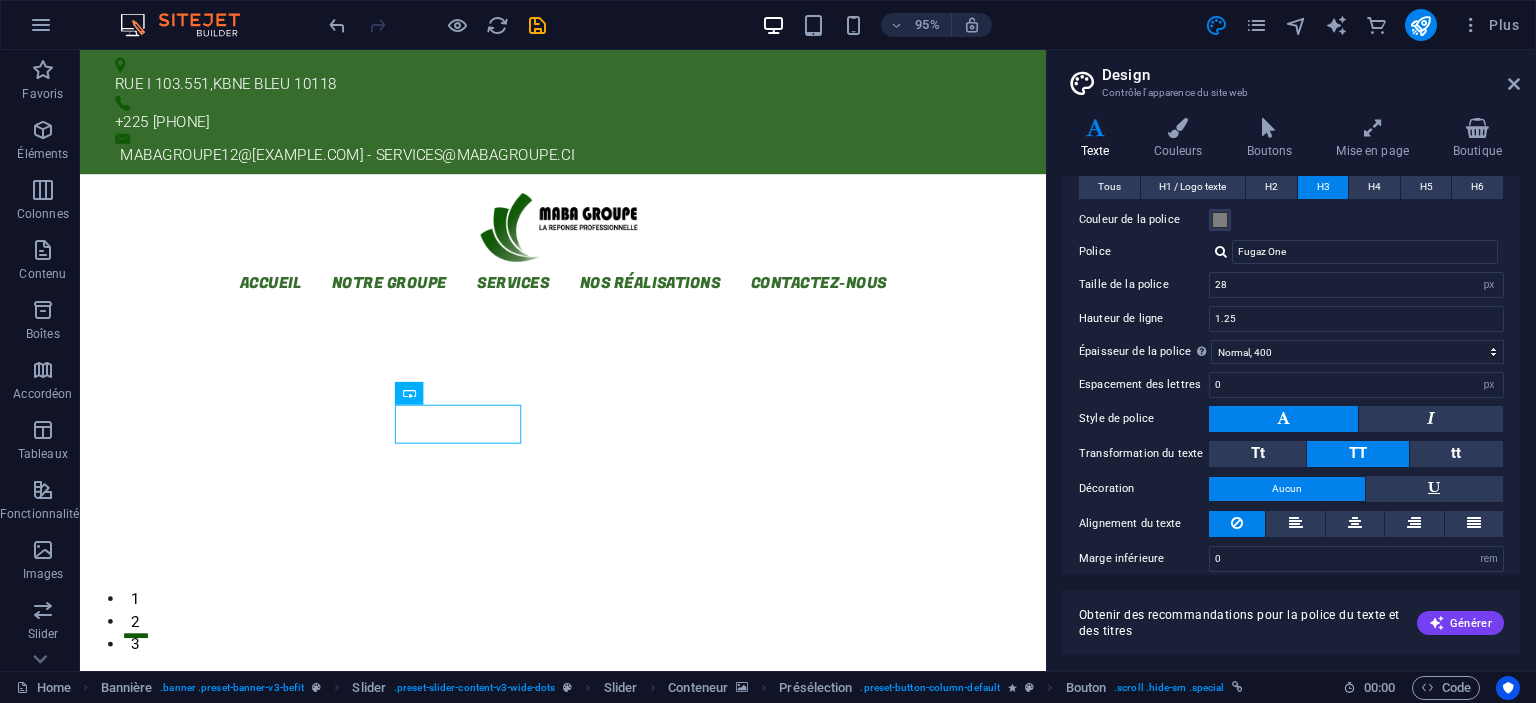 scroll, scrollTop: 475, scrollLeft: 0, axis: vertical 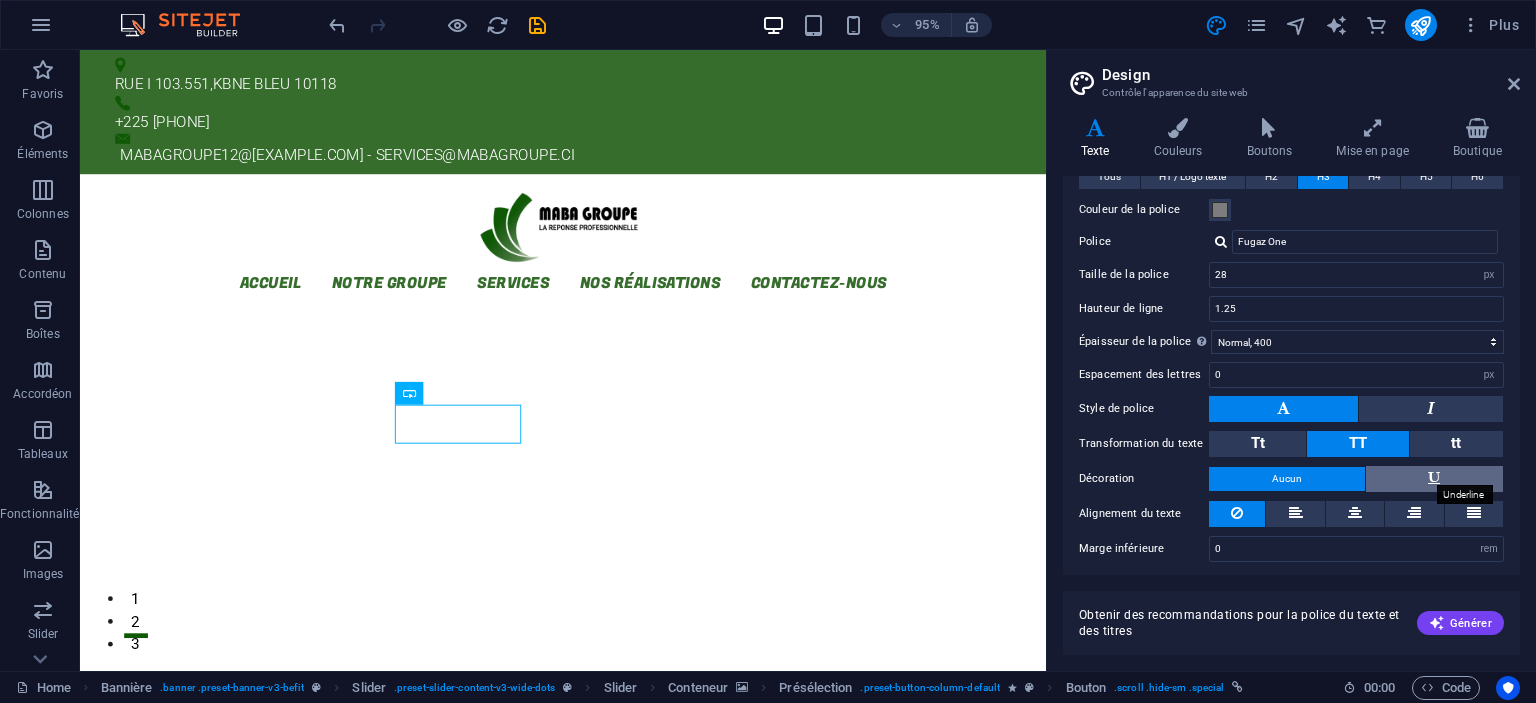 click at bounding box center [1434, 478] 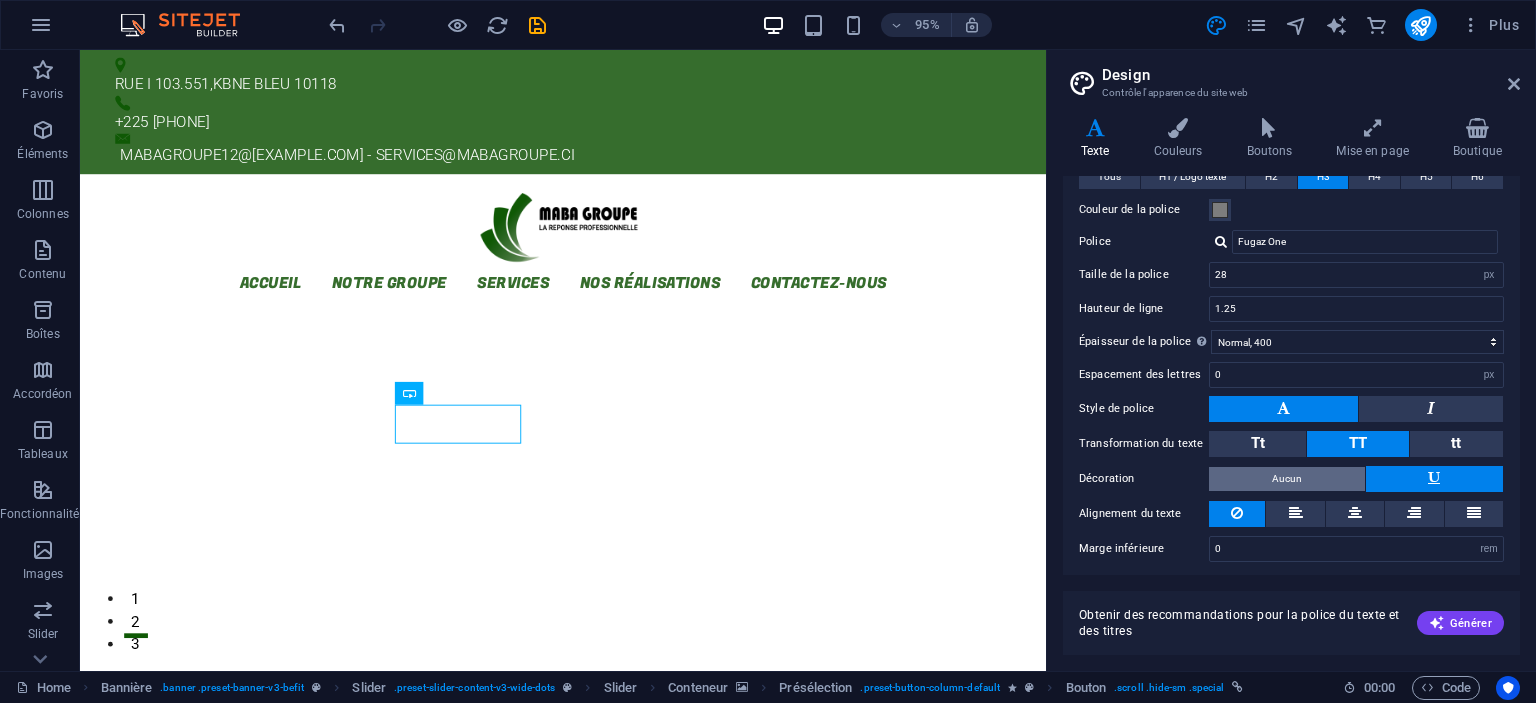 click on "Aucun" at bounding box center [1287, 479] 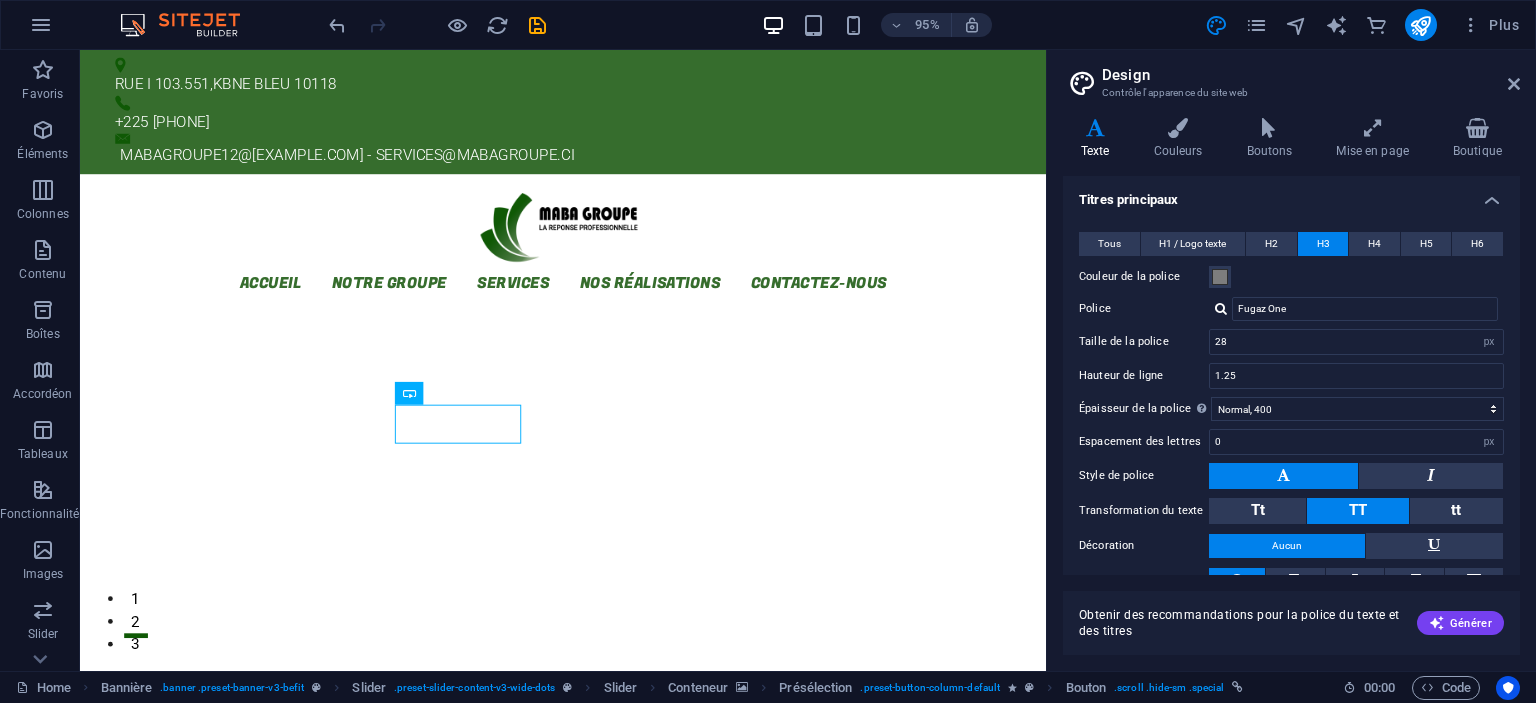 scroll, scrollTop: 475, scrollLeft: 0, axis: vertical 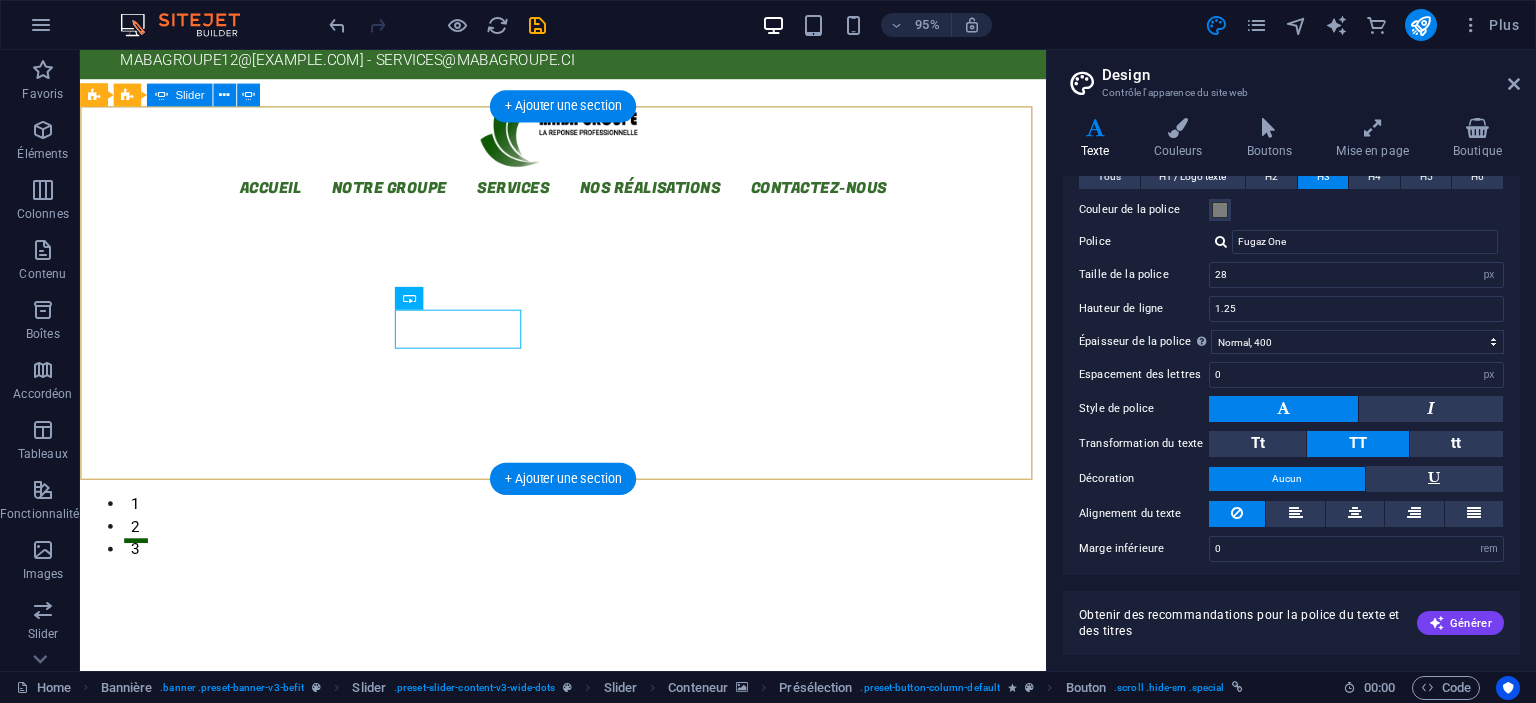 click on "1" at bounding box center (138, 518) 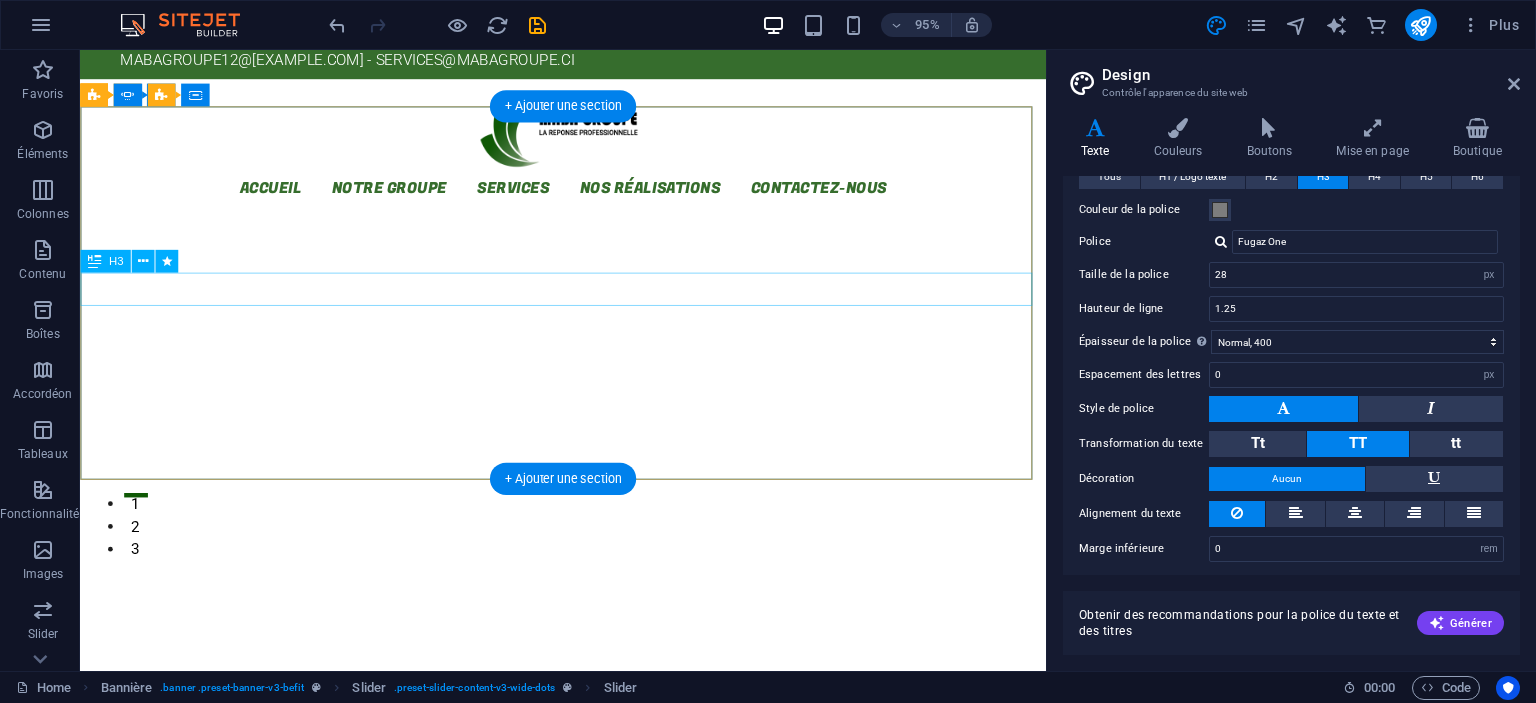 click on "Lorem ipsum dolor sit amet, consectetur adipisicing" at bounding box center (-421, 1569) 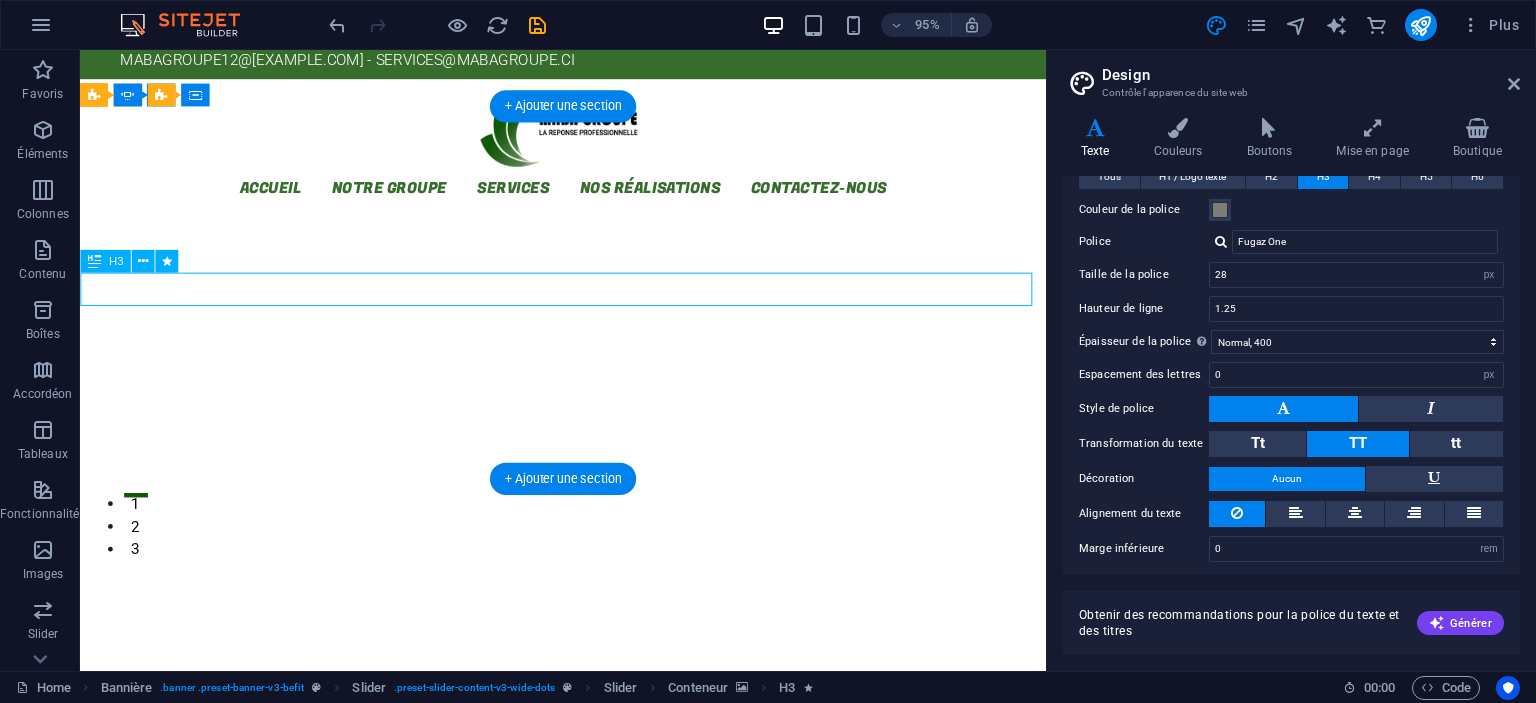 click on "Lorem ipsum dolor sit amet, consectetur adipisicing" at bounding box center (-421, 1569) 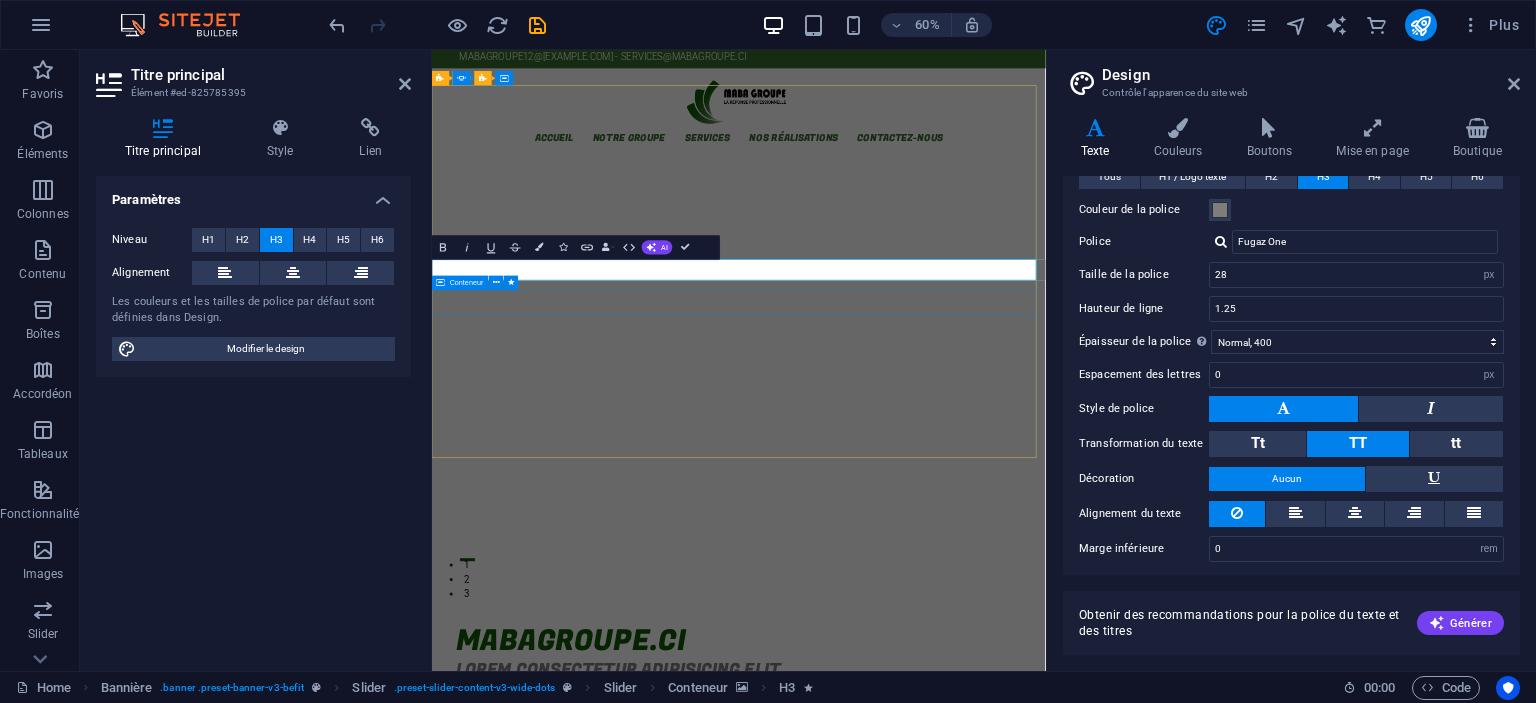 type 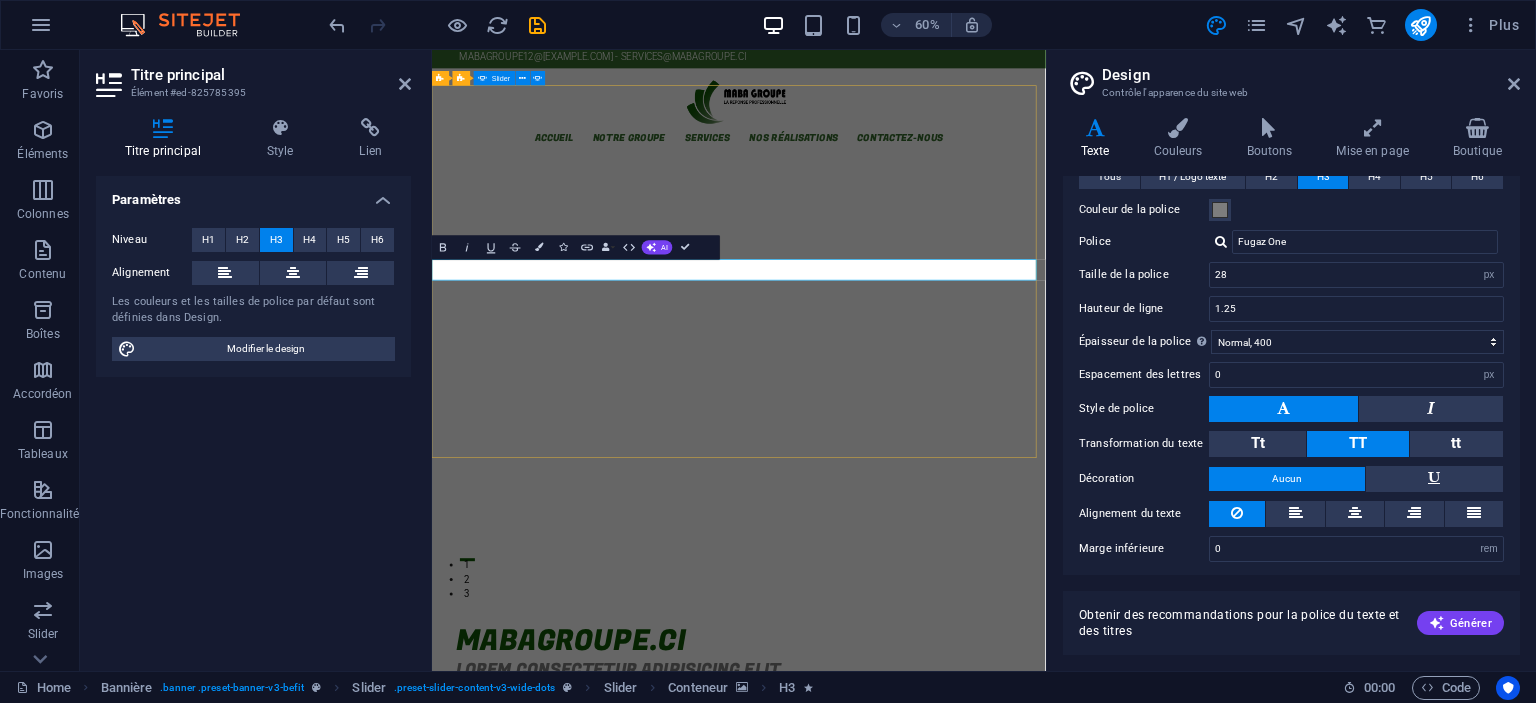 click on "2" at bounding box center (490, 923) 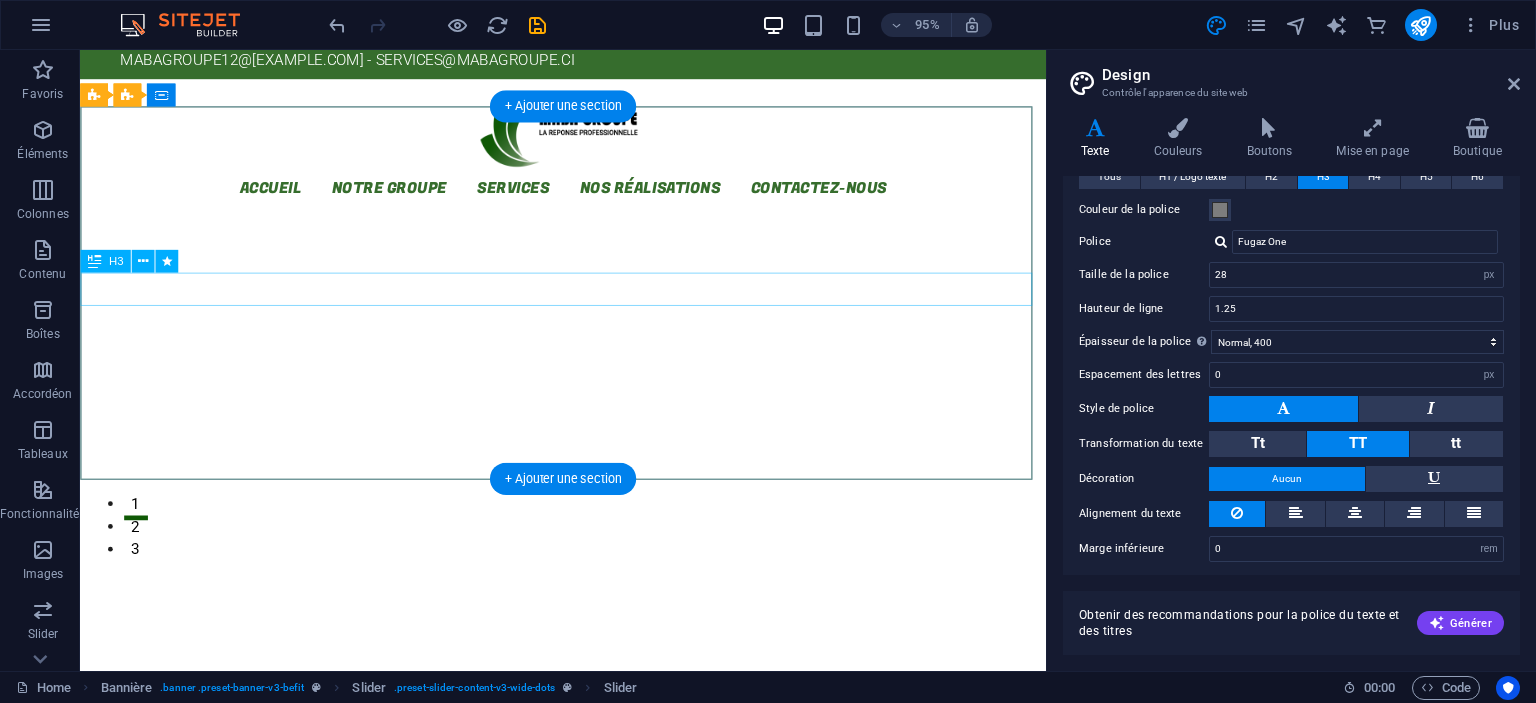 click on "Porro voluptas vitae aliquam iste ullam sapiente!" at bounding box center [-1423, 2606] 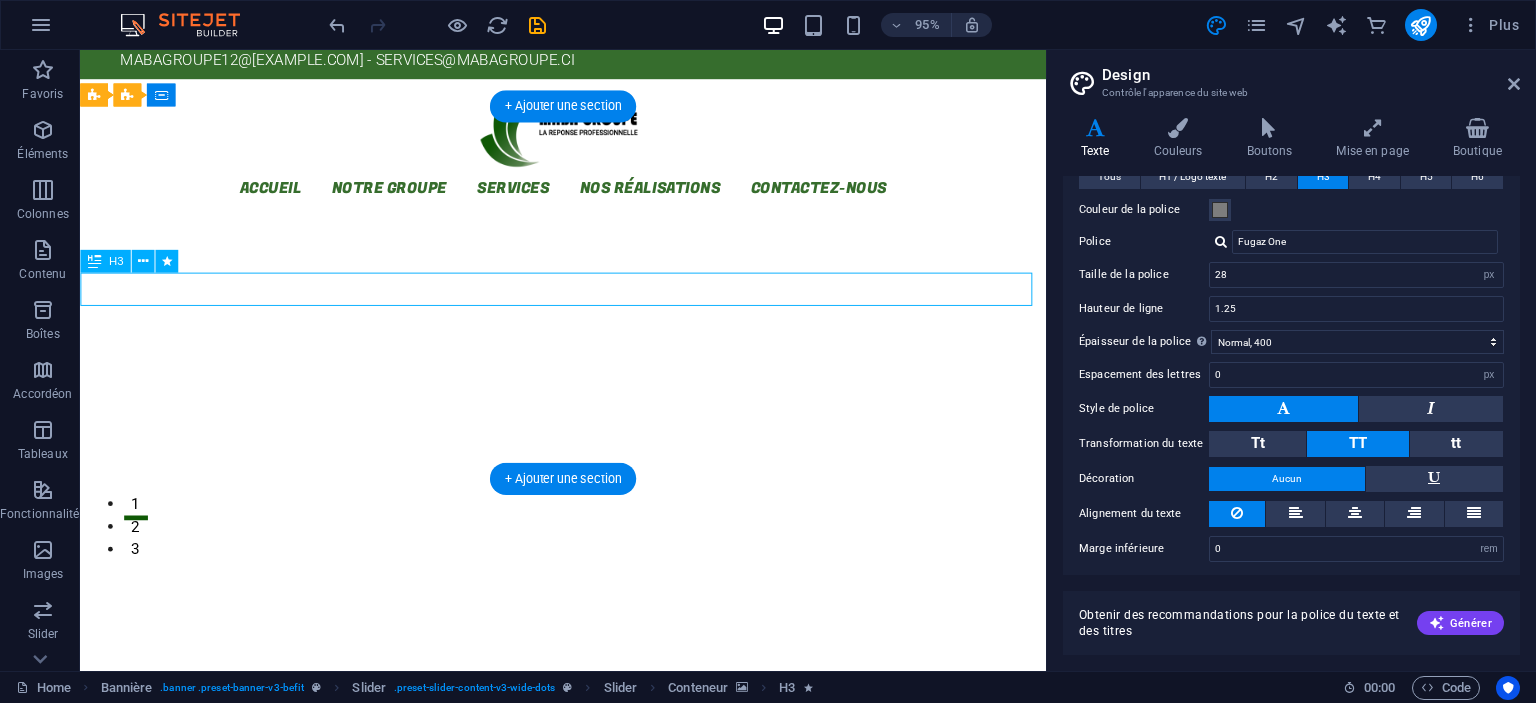 click on "Porro voluptas vitae aliquam iste ullam sapiente!" at bounding box center (-1423, 2606) 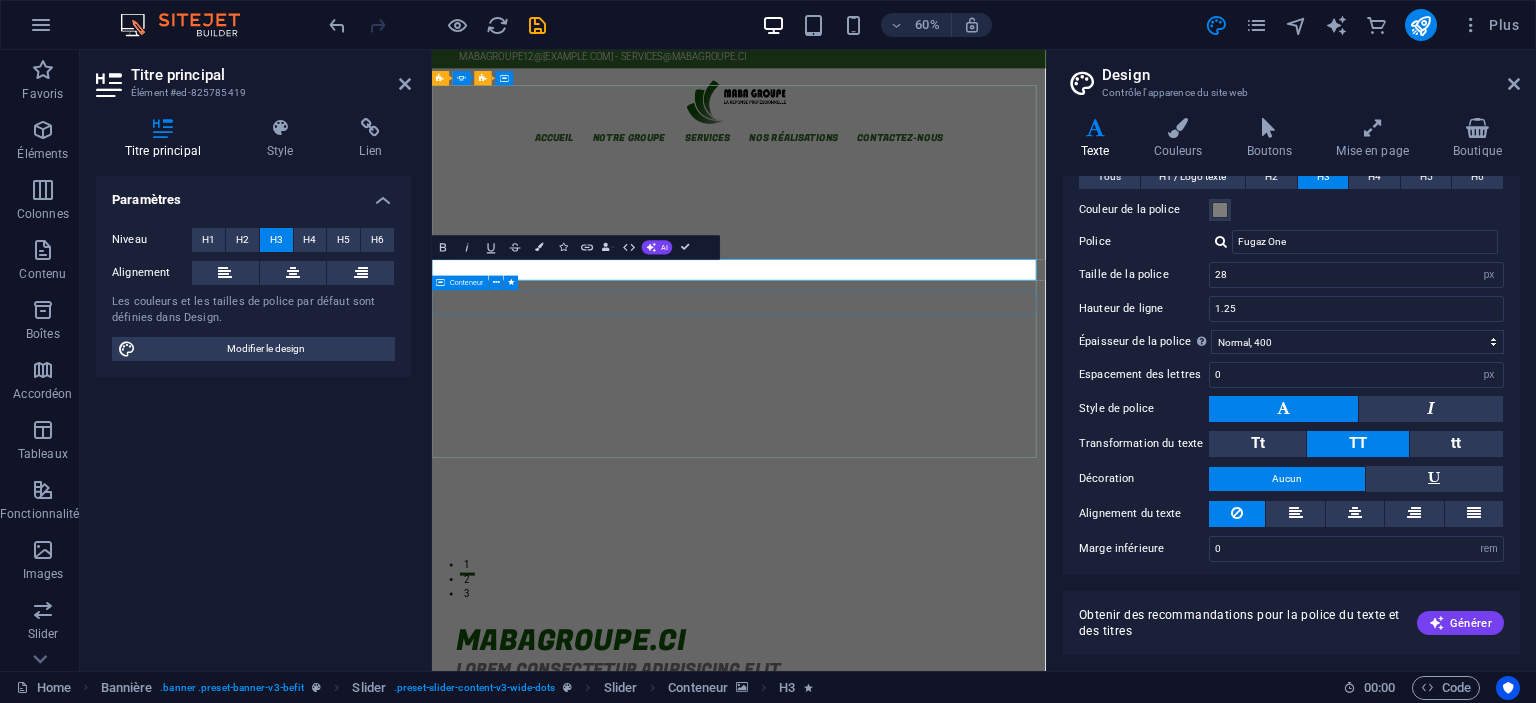 type 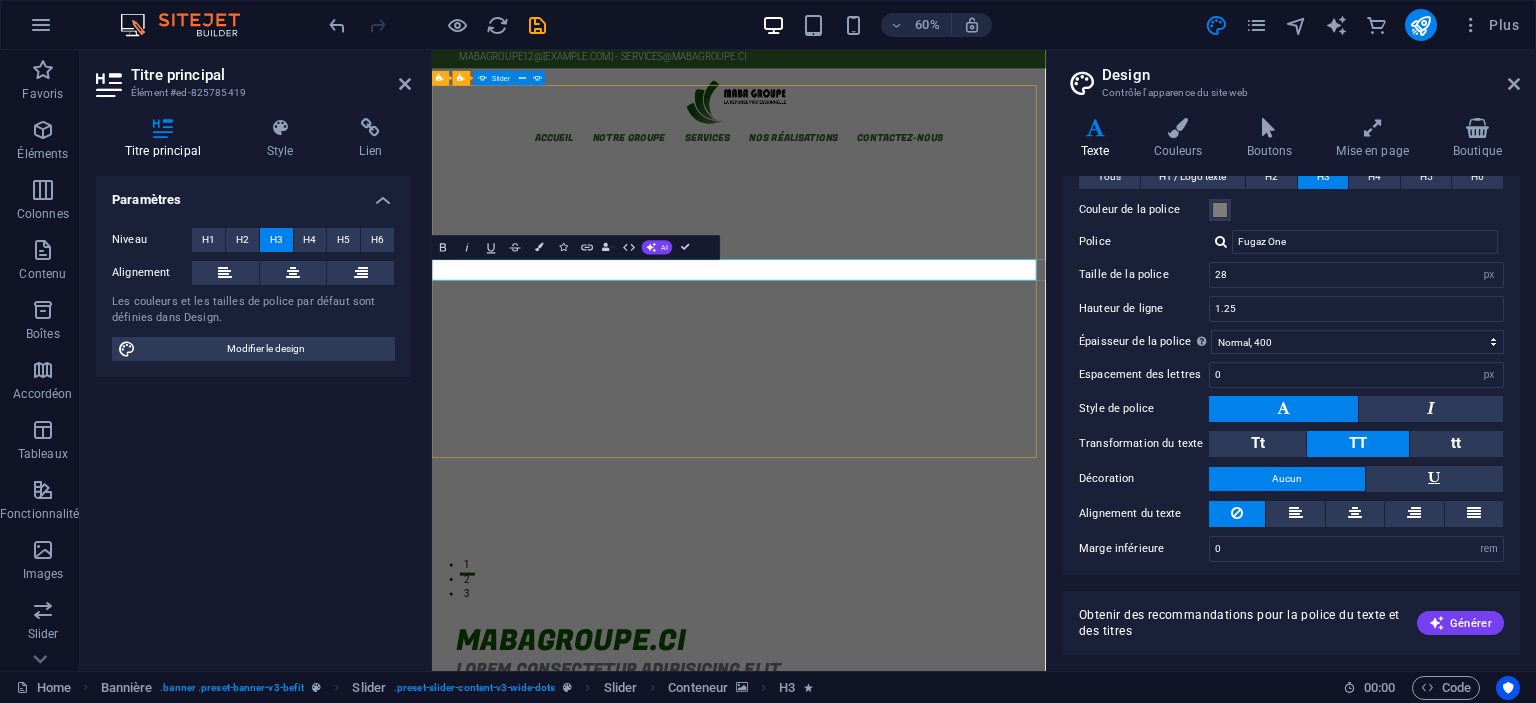 click on "3" at bounding box center [490, 947] 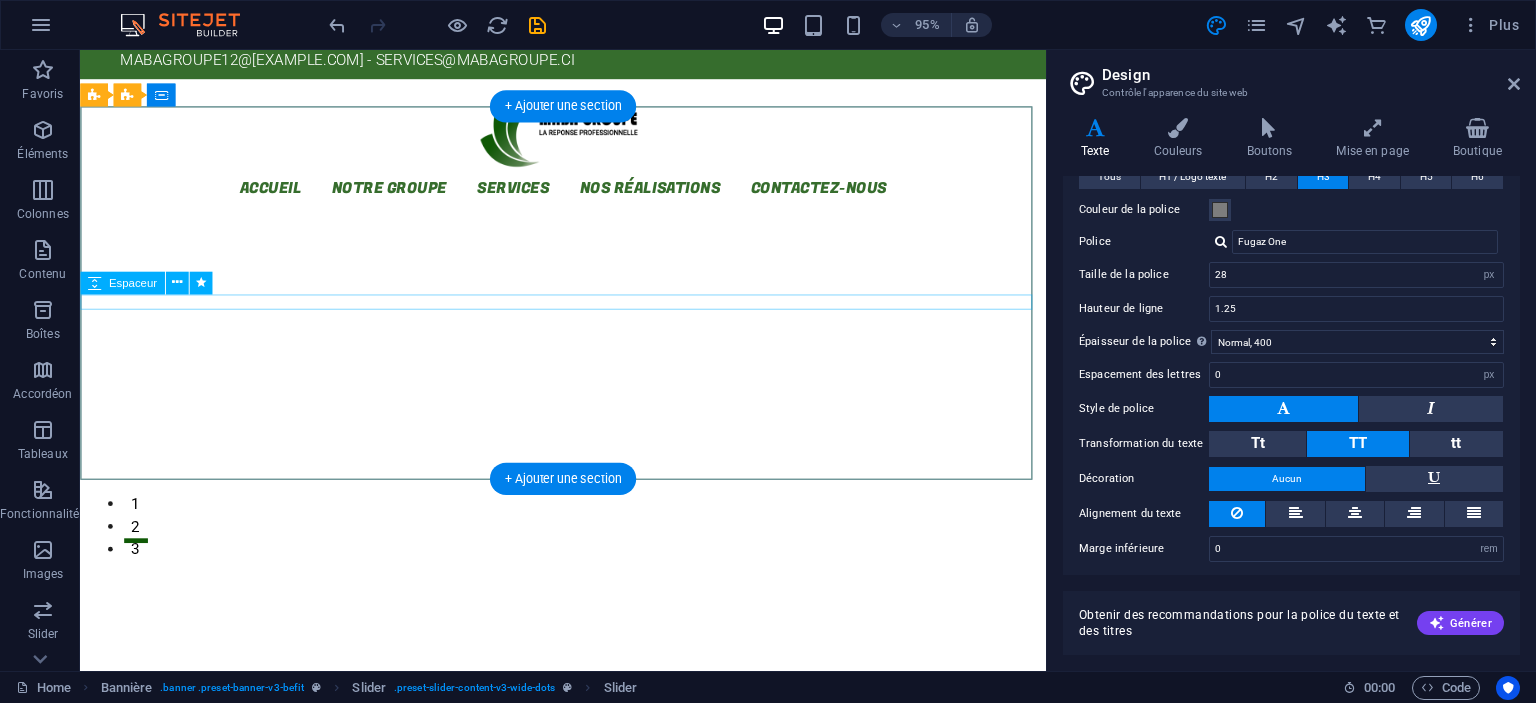 click at bounding box center (-2425, 3396) 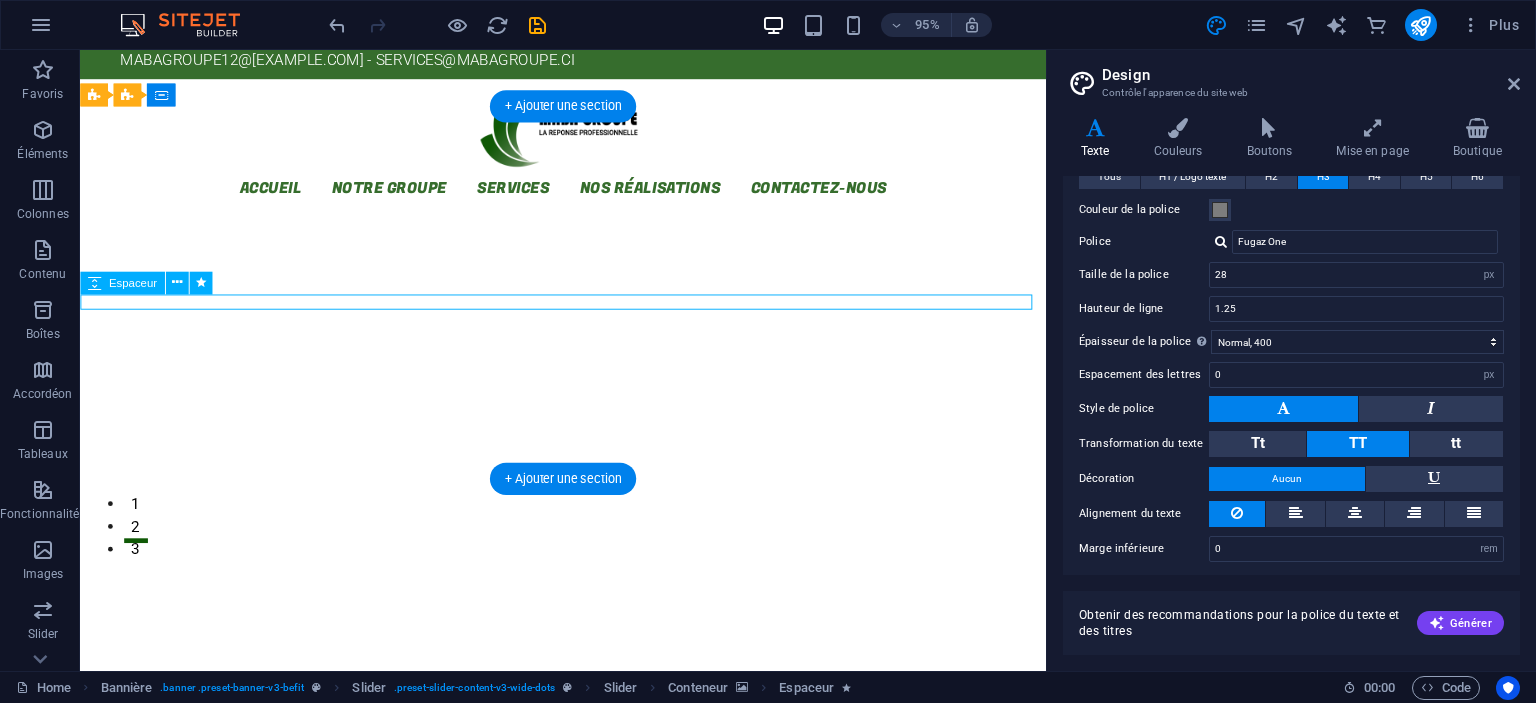 click at bounding box center [-2425, 3396] 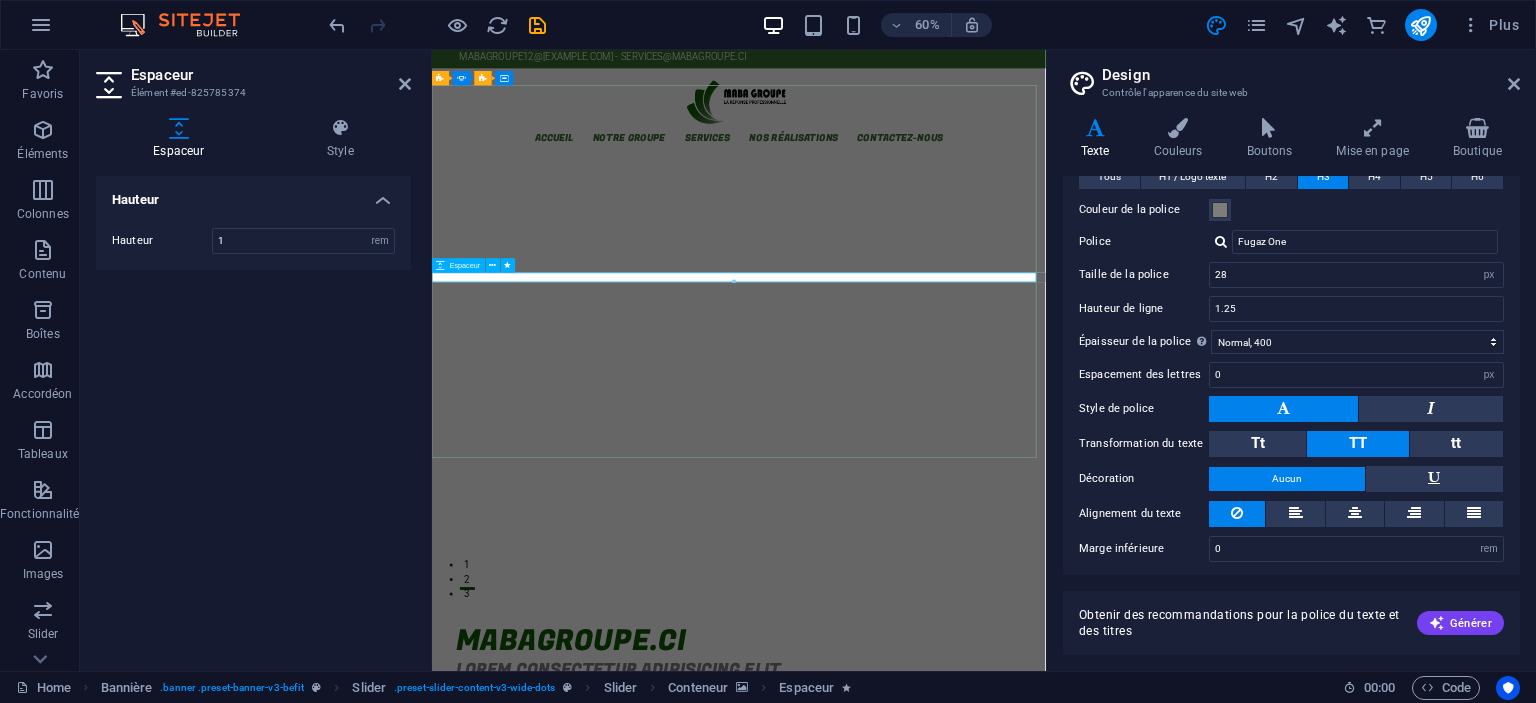click at bounding box center (-2088, 3401) 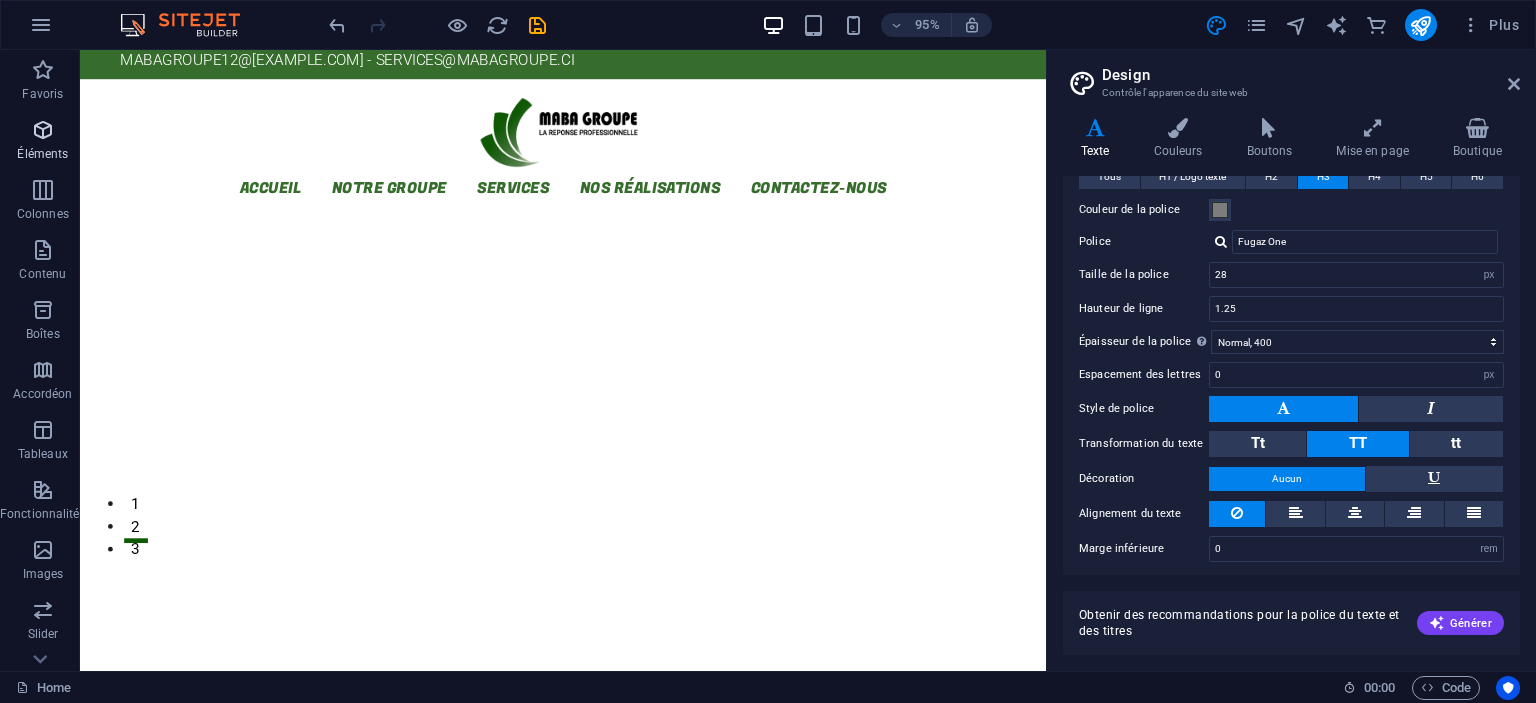 click on "Éléments" at bounding box center (42, 154) 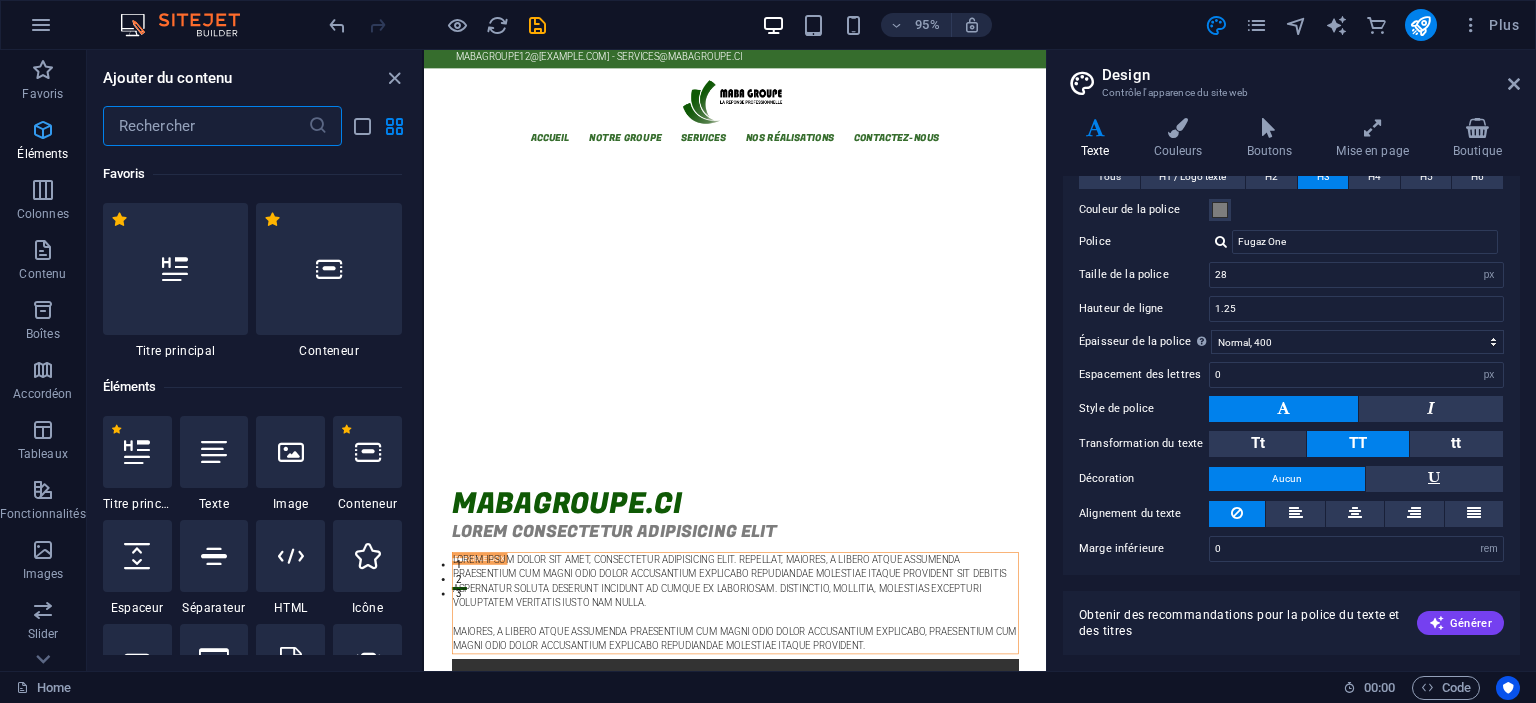 scroll, scrollTop: 212, scrollLeft: 0, axis: vertical 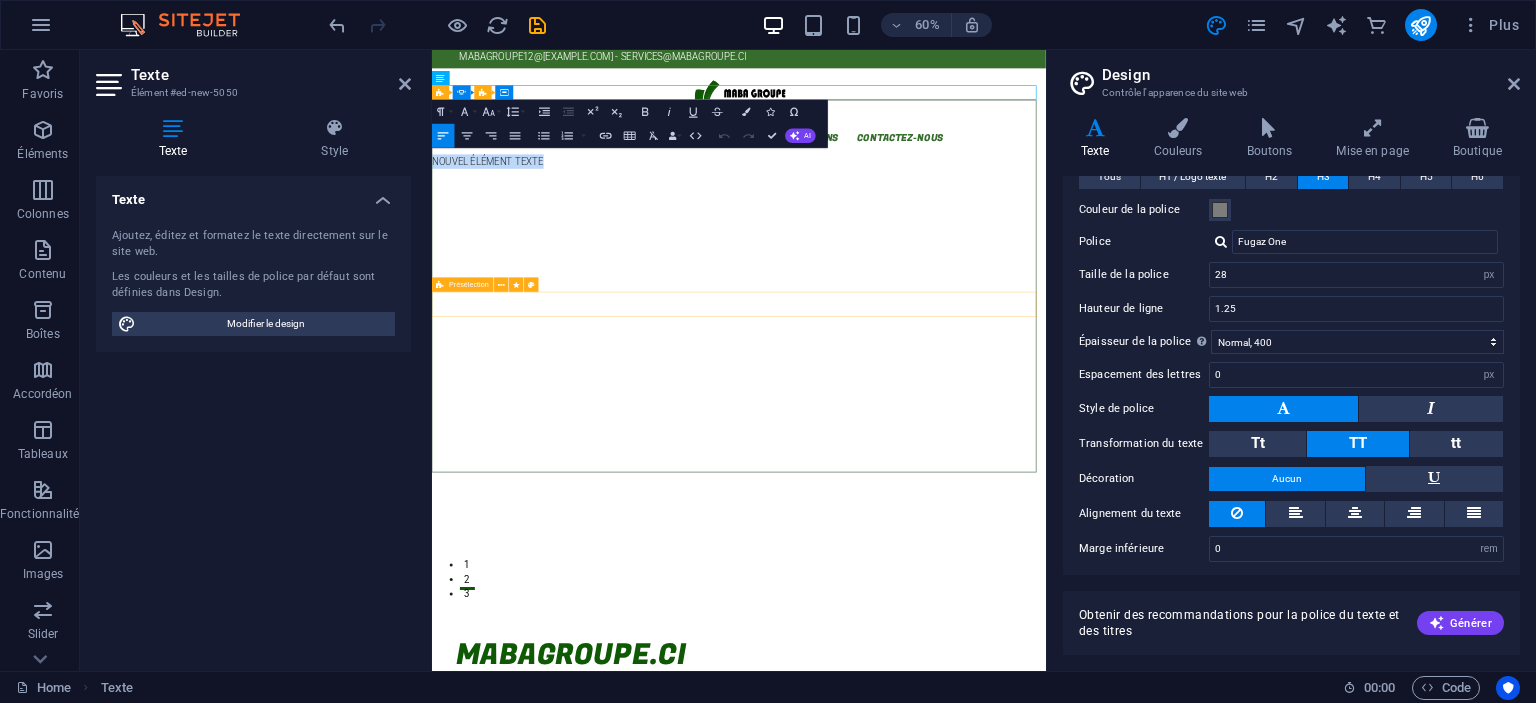 click on "Learn more Get Appointment" at bounding box center [-2088, 3907] 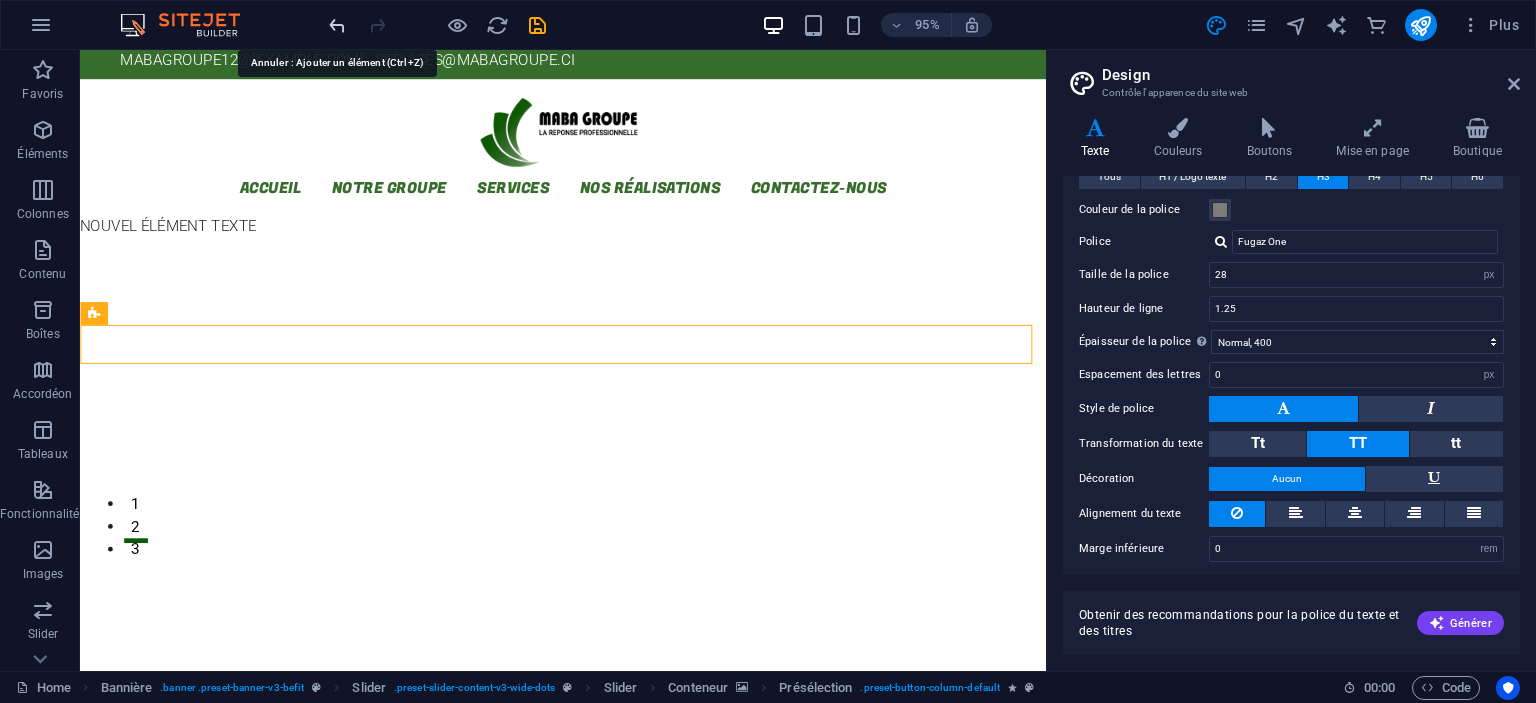click at bounding box center [337, 25] 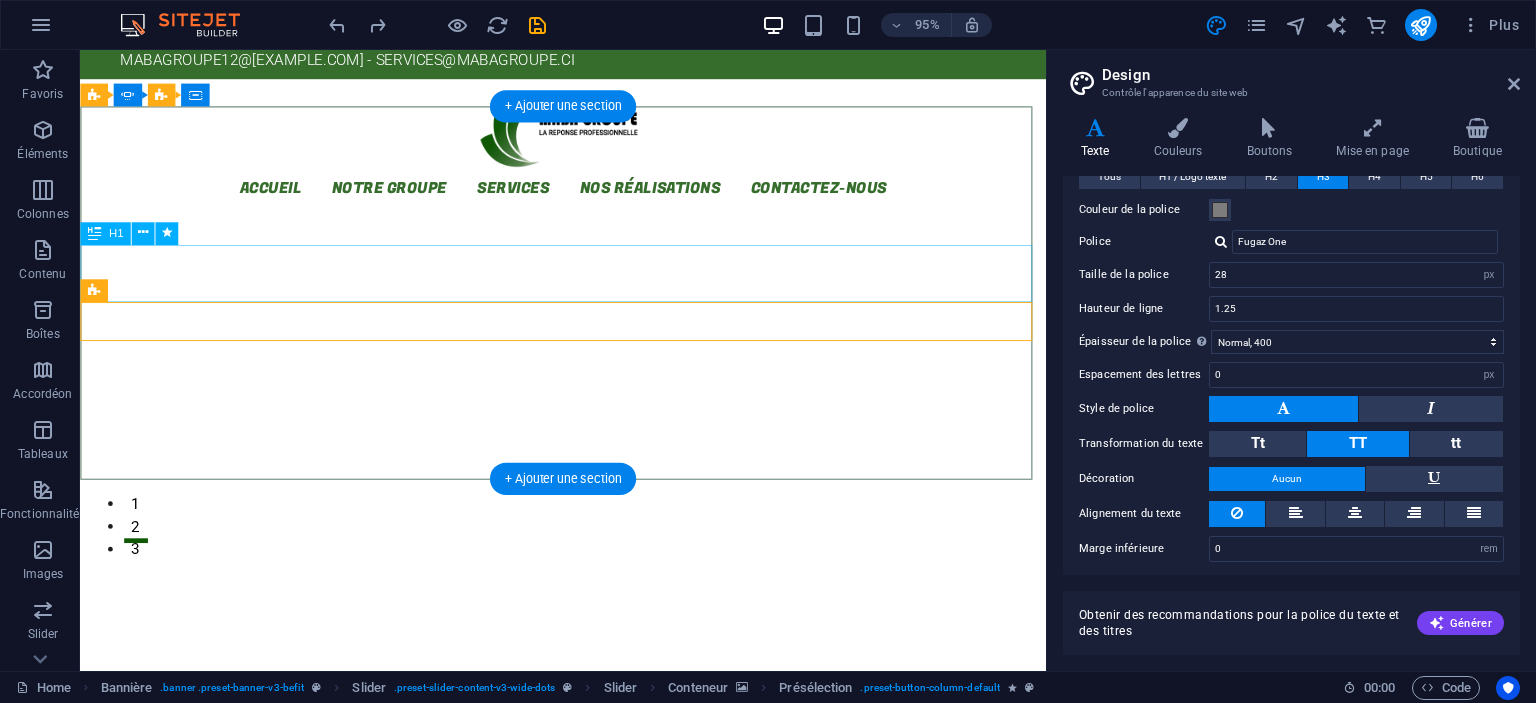 click on "bienvenue a maba groupe" at bounding box center [-2425, 3113] 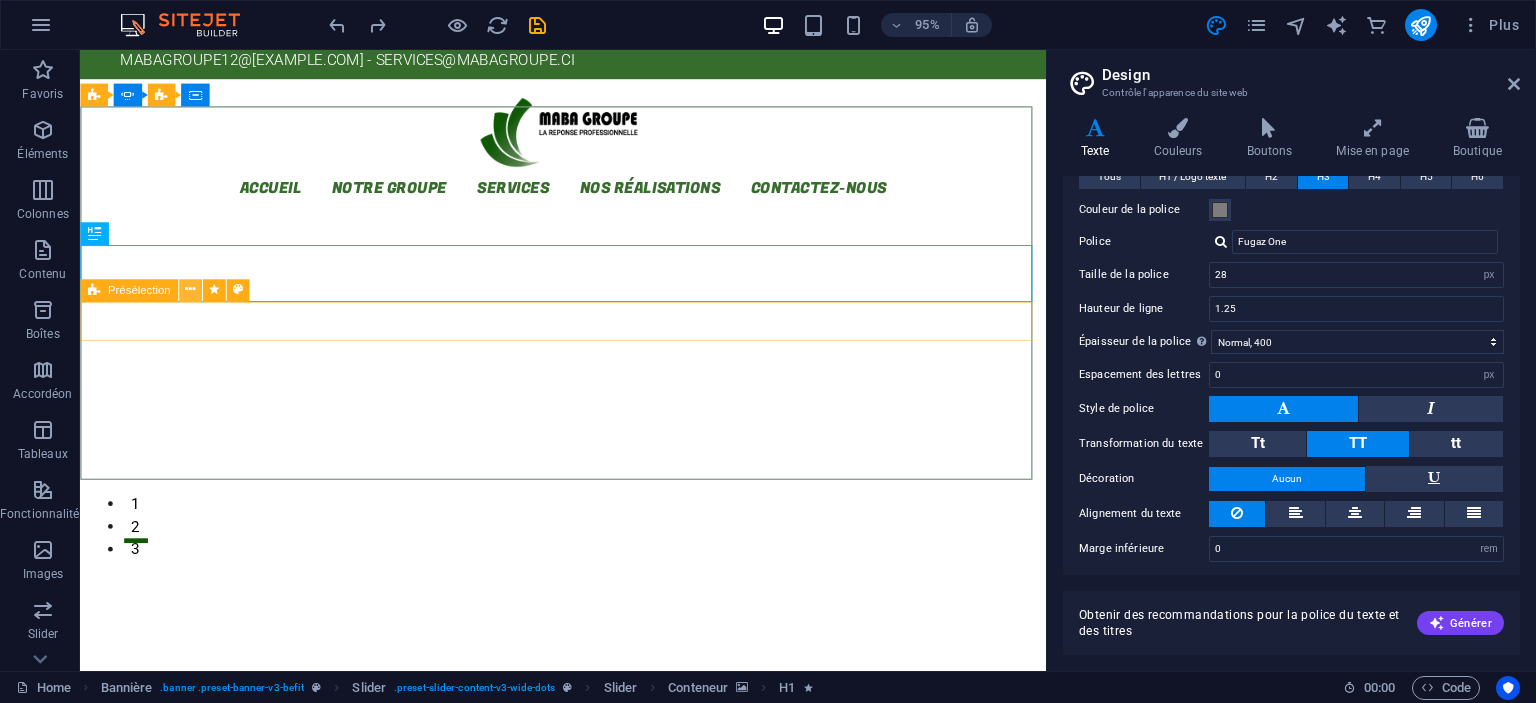 click at bounding box center (190, 290) 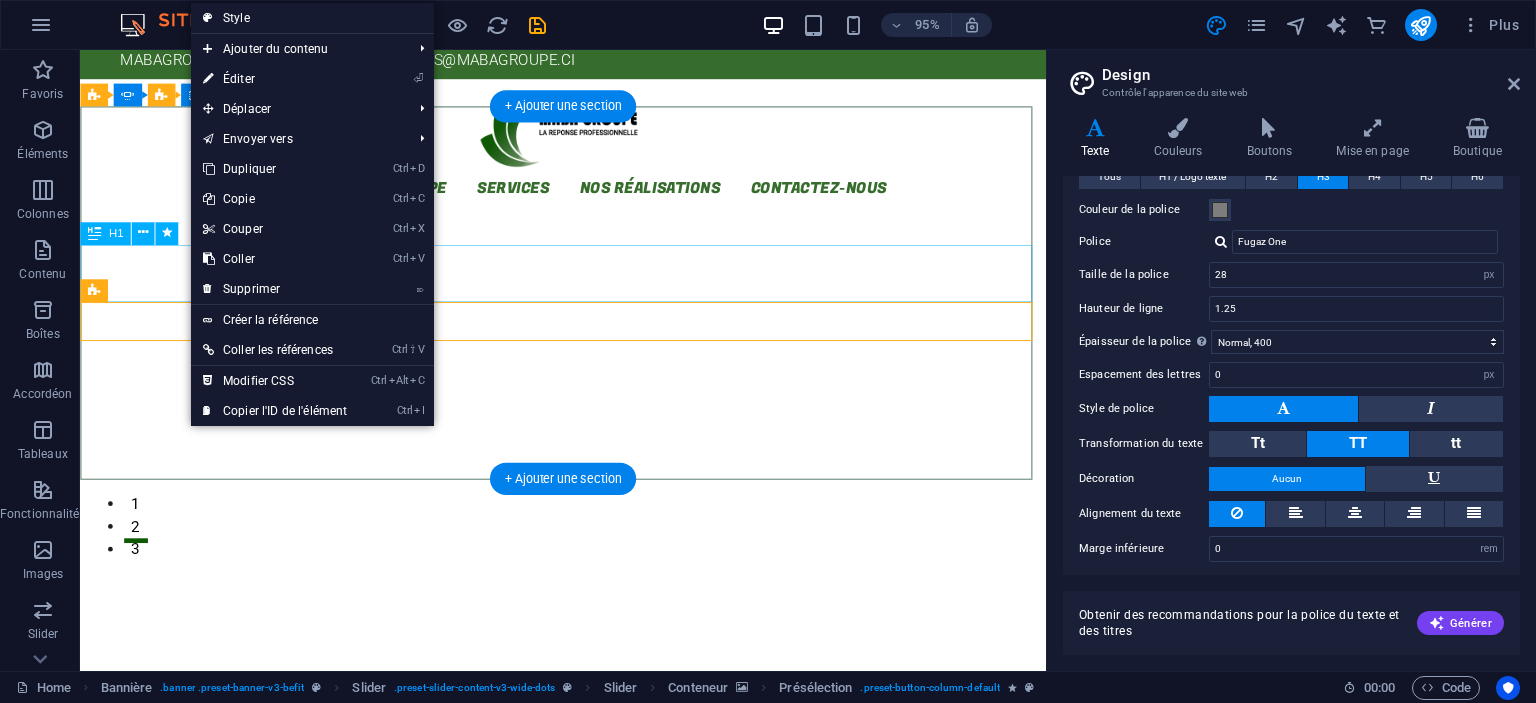 click on "bienvenue a maba groupe" at bounding box center (-2425, 3113) 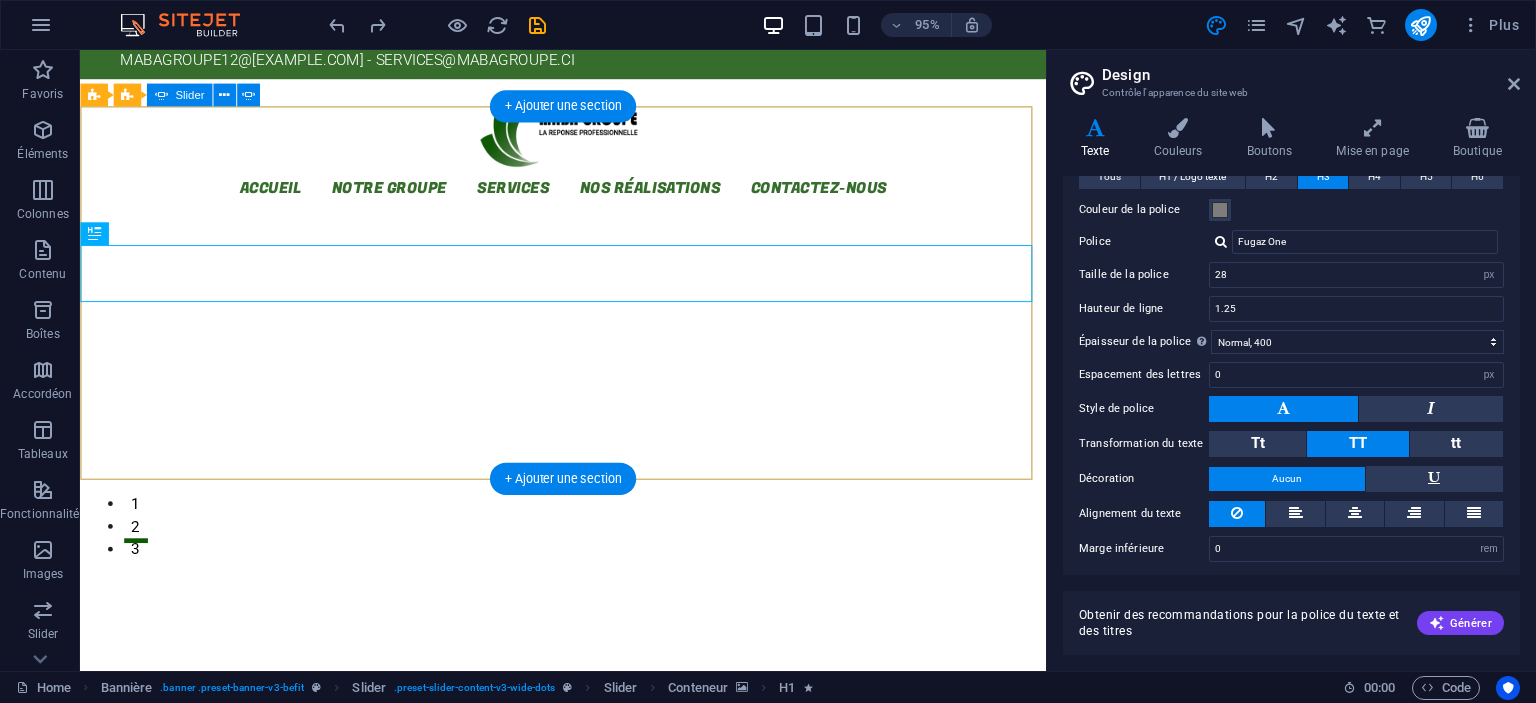 click on "1" at bounding box center [138, 518] 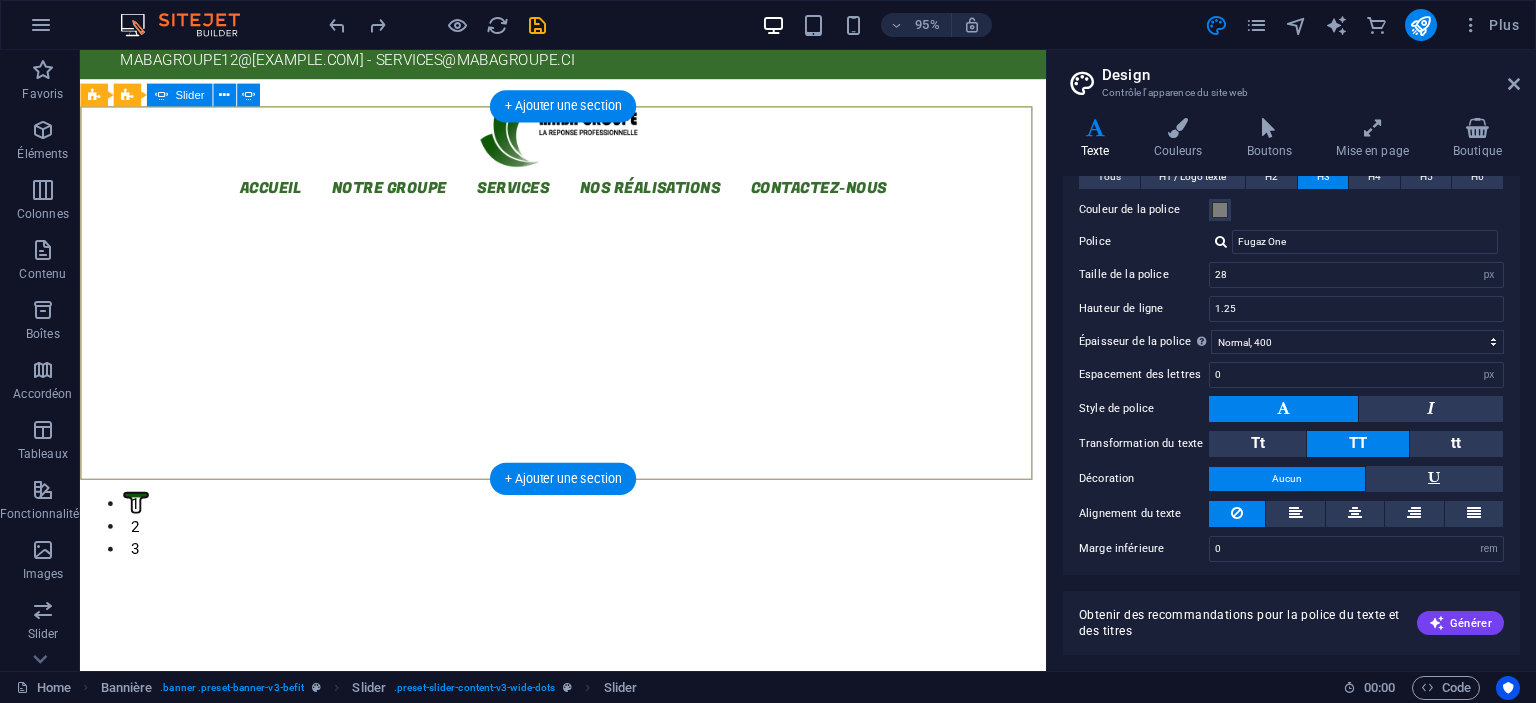 click on "2" at bounding box center [138, 542] 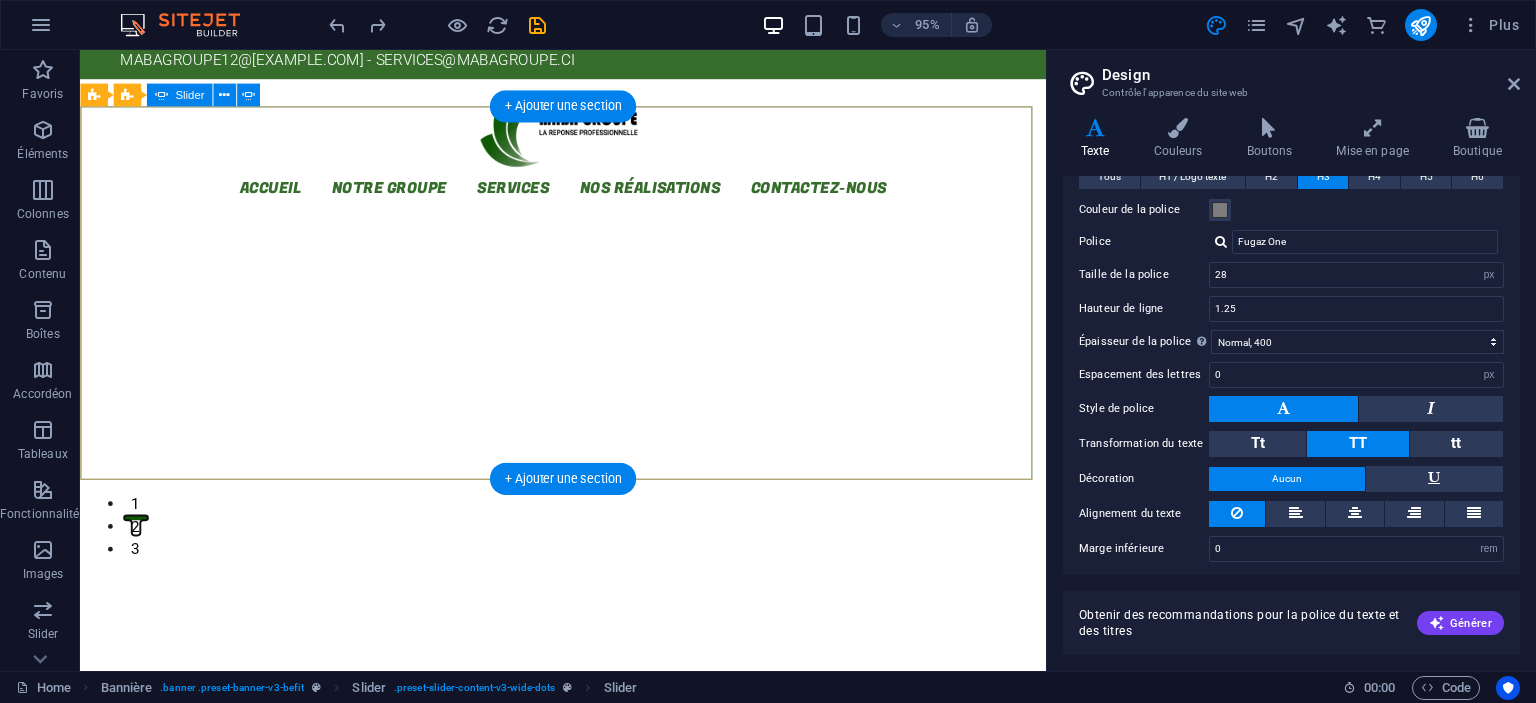click on "3" at bounding box center [138, 566] 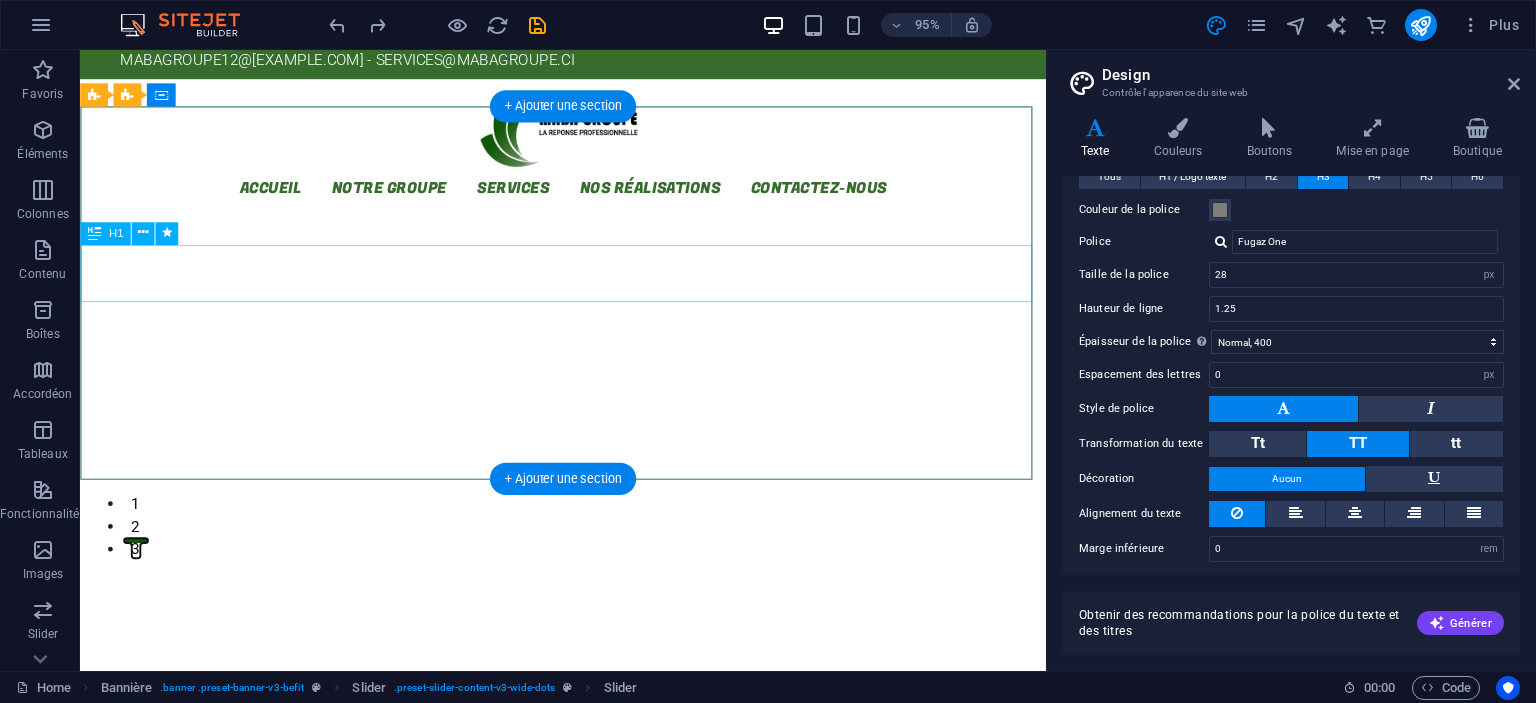 click on "bienvenue a maba groupe" at bounding box center [-2425, 3113] 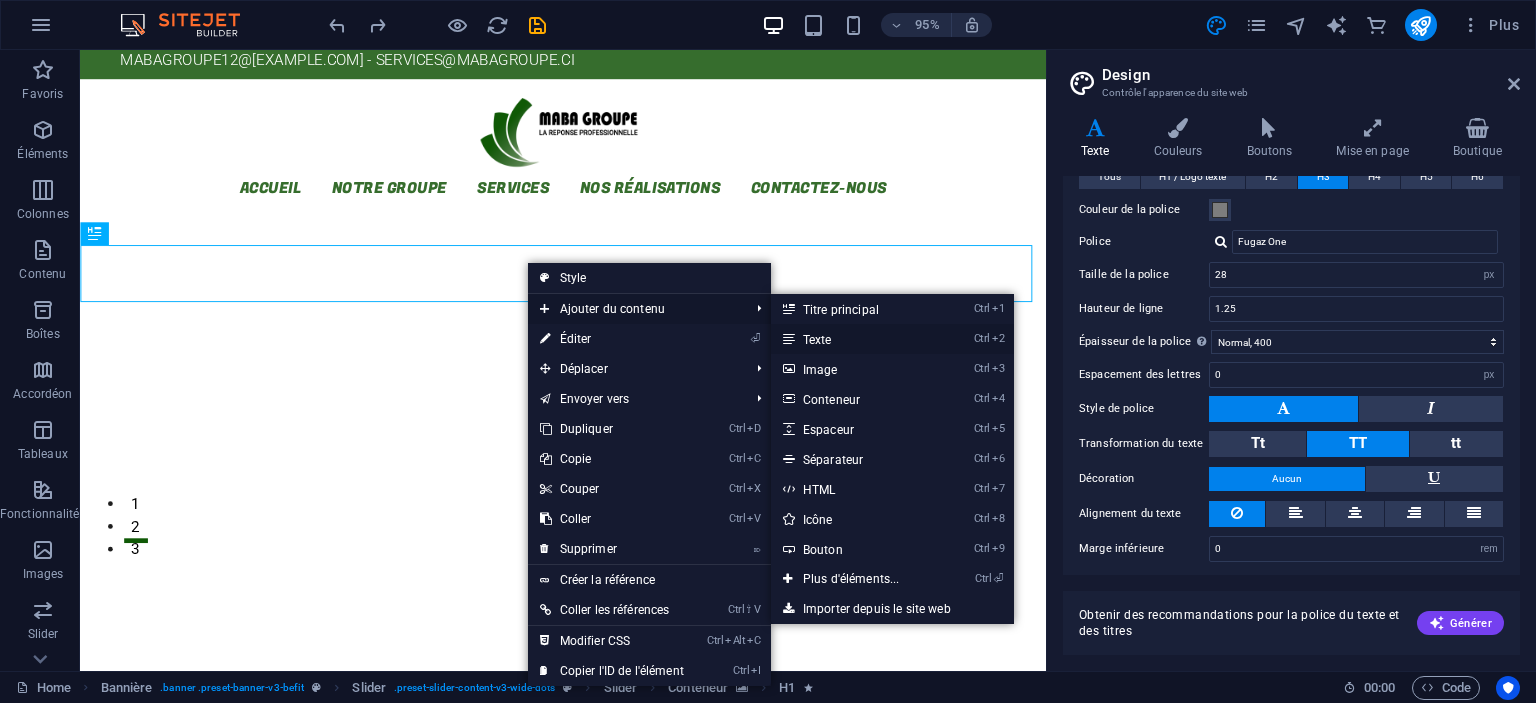 click on "Ctrl 2  Texte" at bounding box center [855, 339] 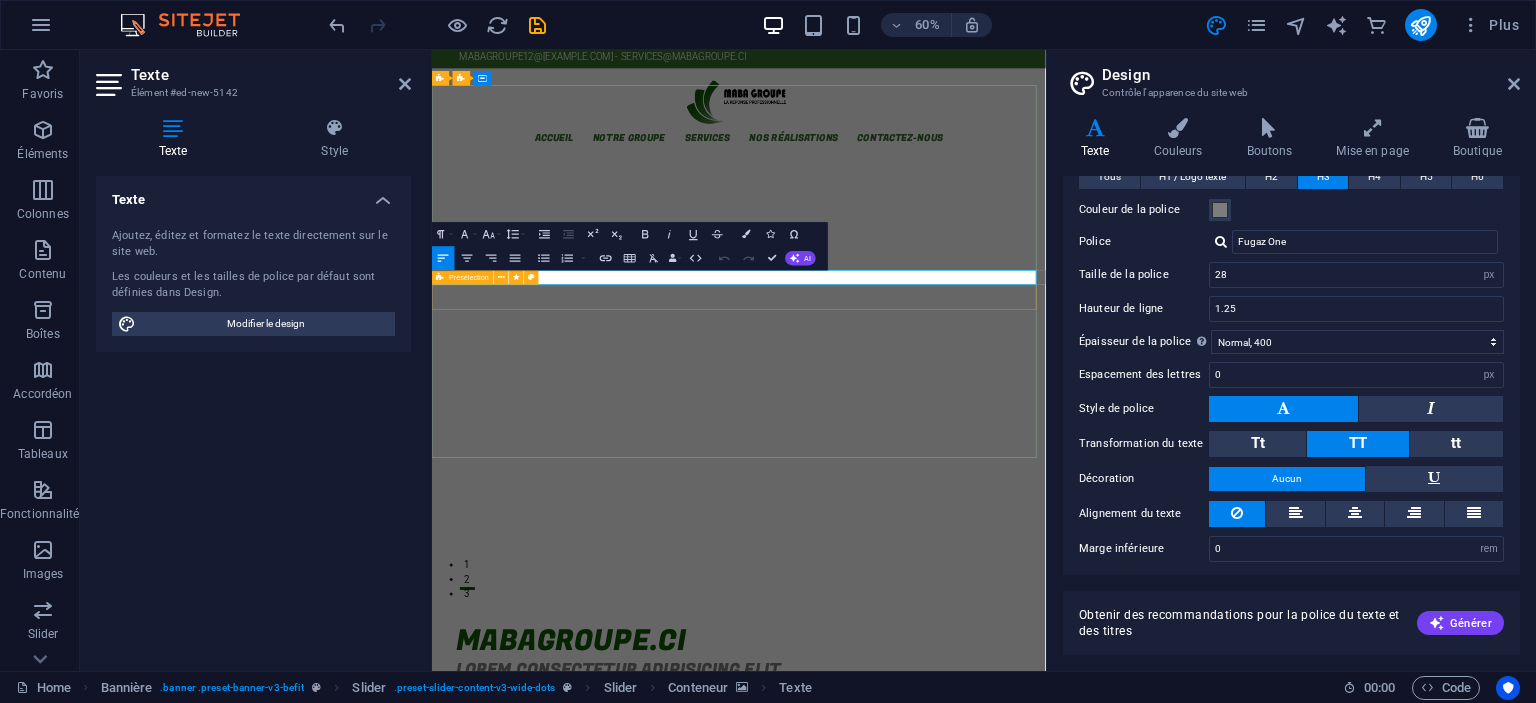 type 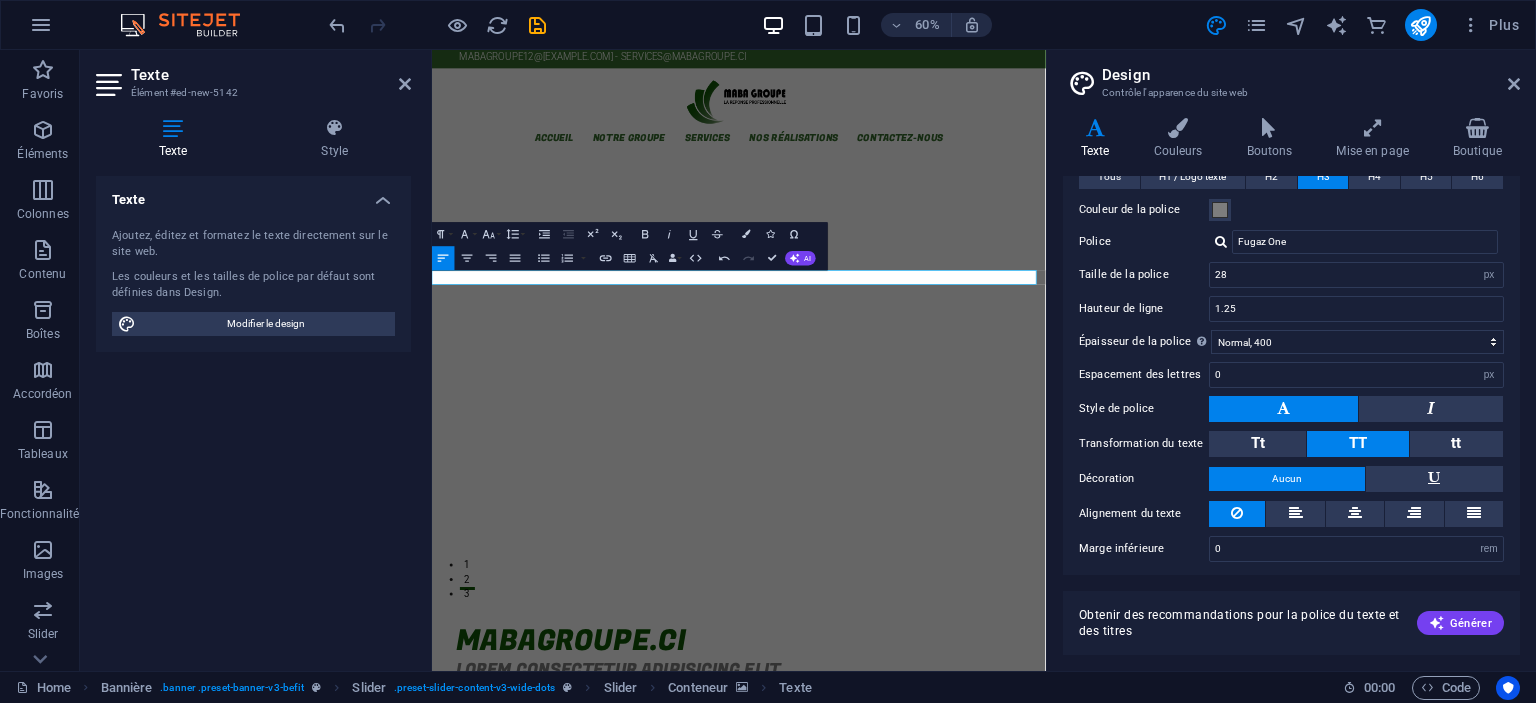 click at bounding box center [-2088, 3387] 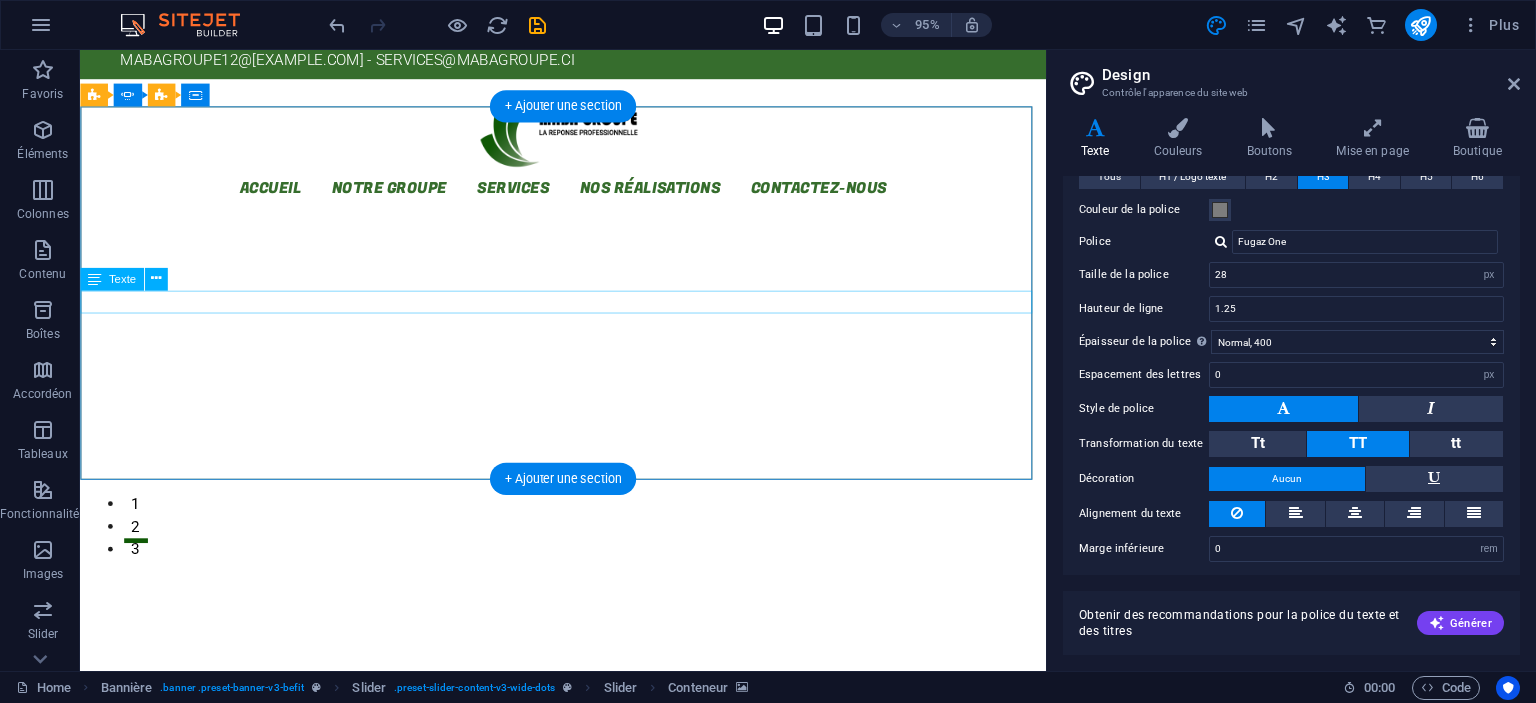 click on "la solution professionnelle" at bounding box center [-2425, 3408] 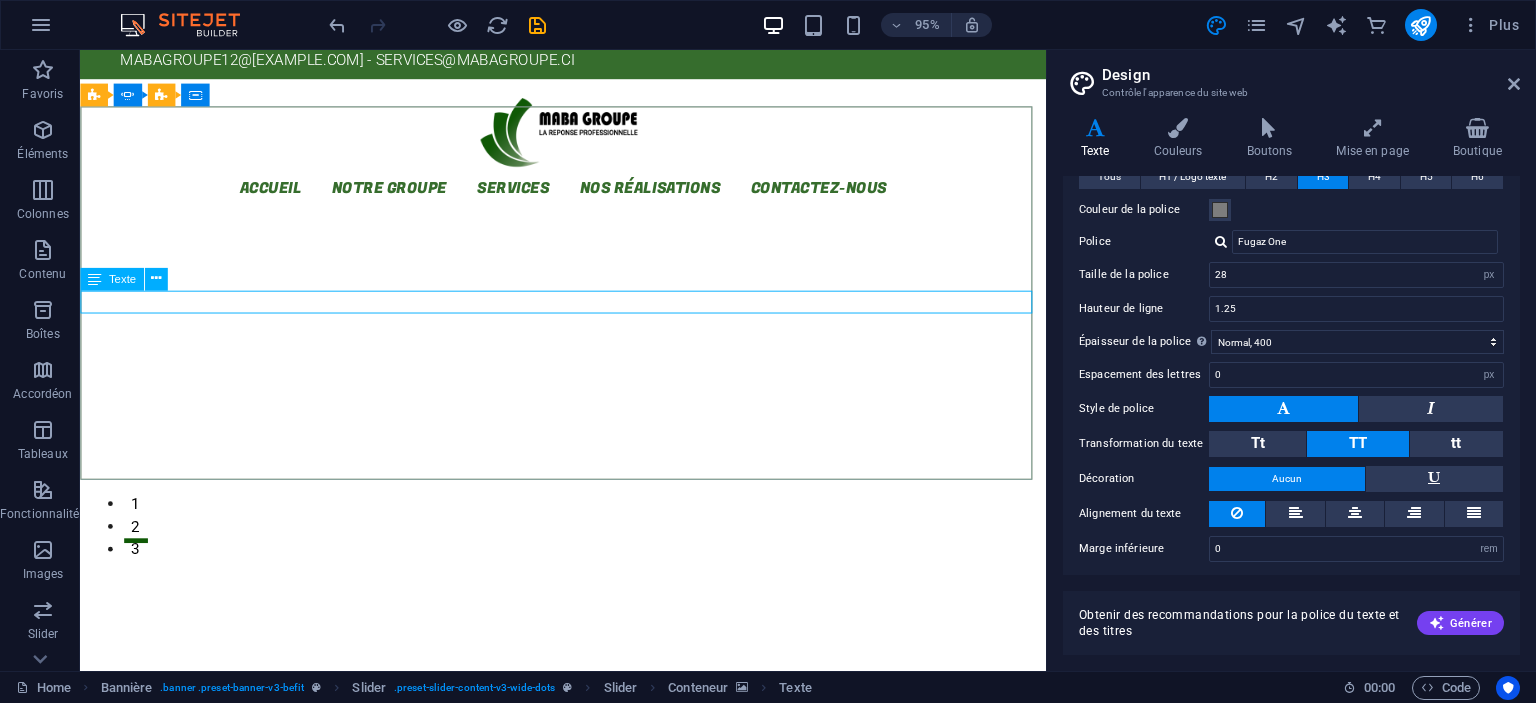 click on "Texte" at bounding box center (122, 278) 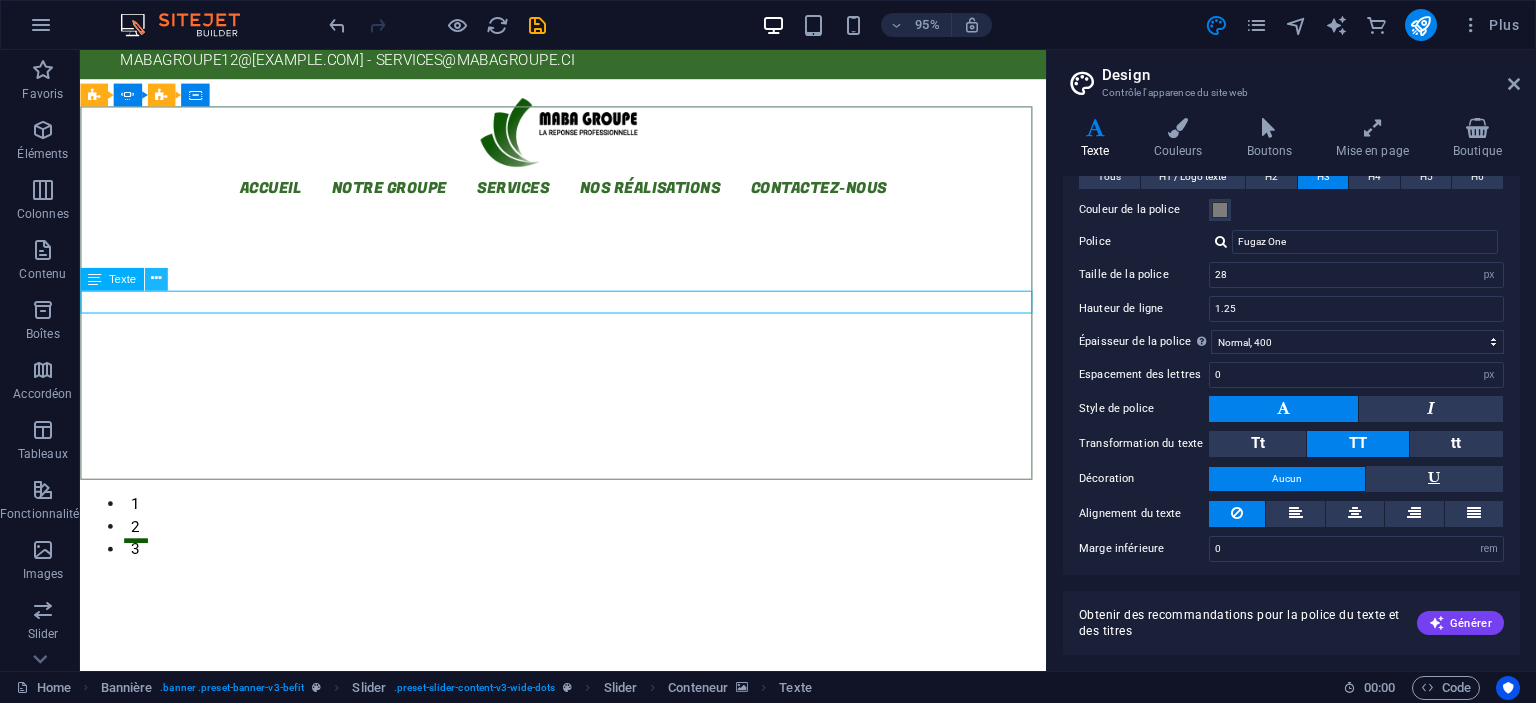 click at bounding box center [155, 279] 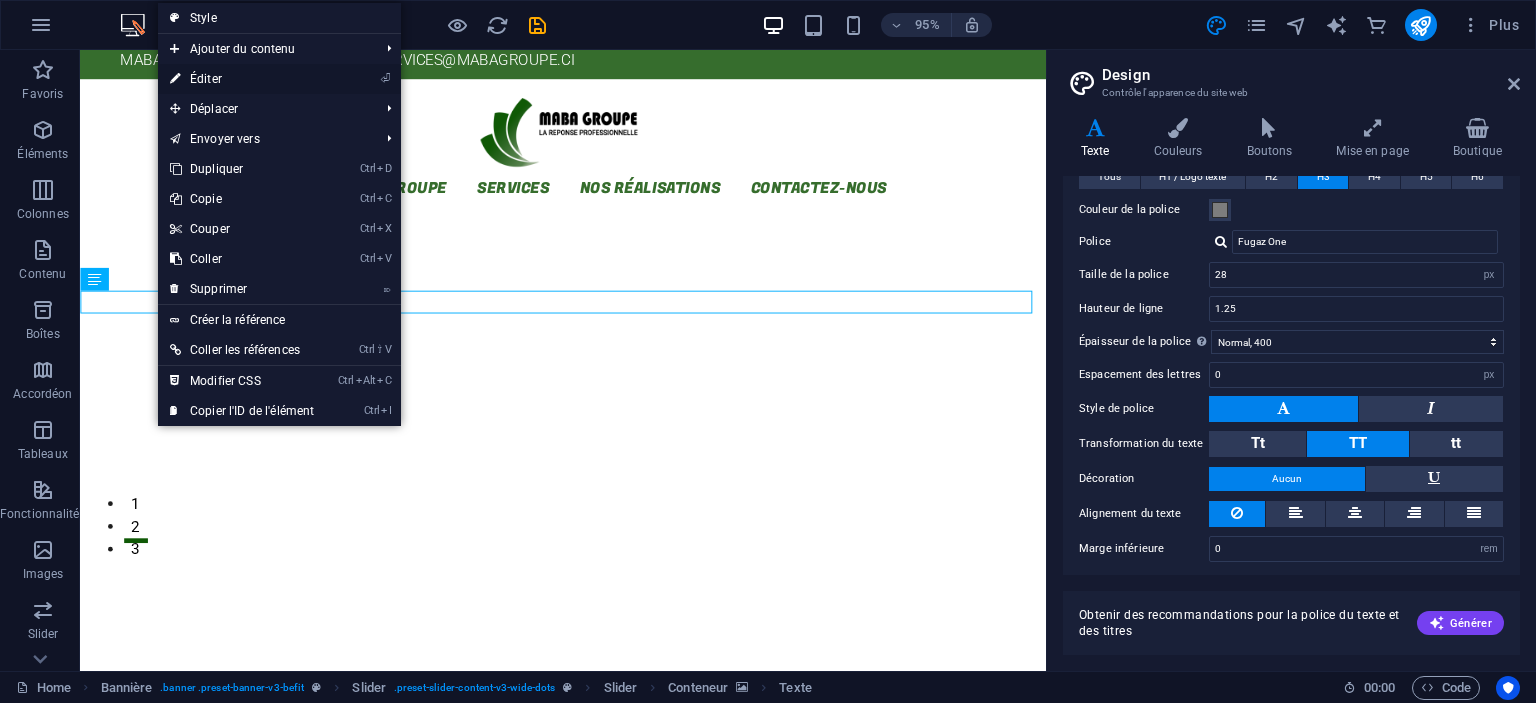 click on "⏎  Éditer" at bounding box center [242, 79] 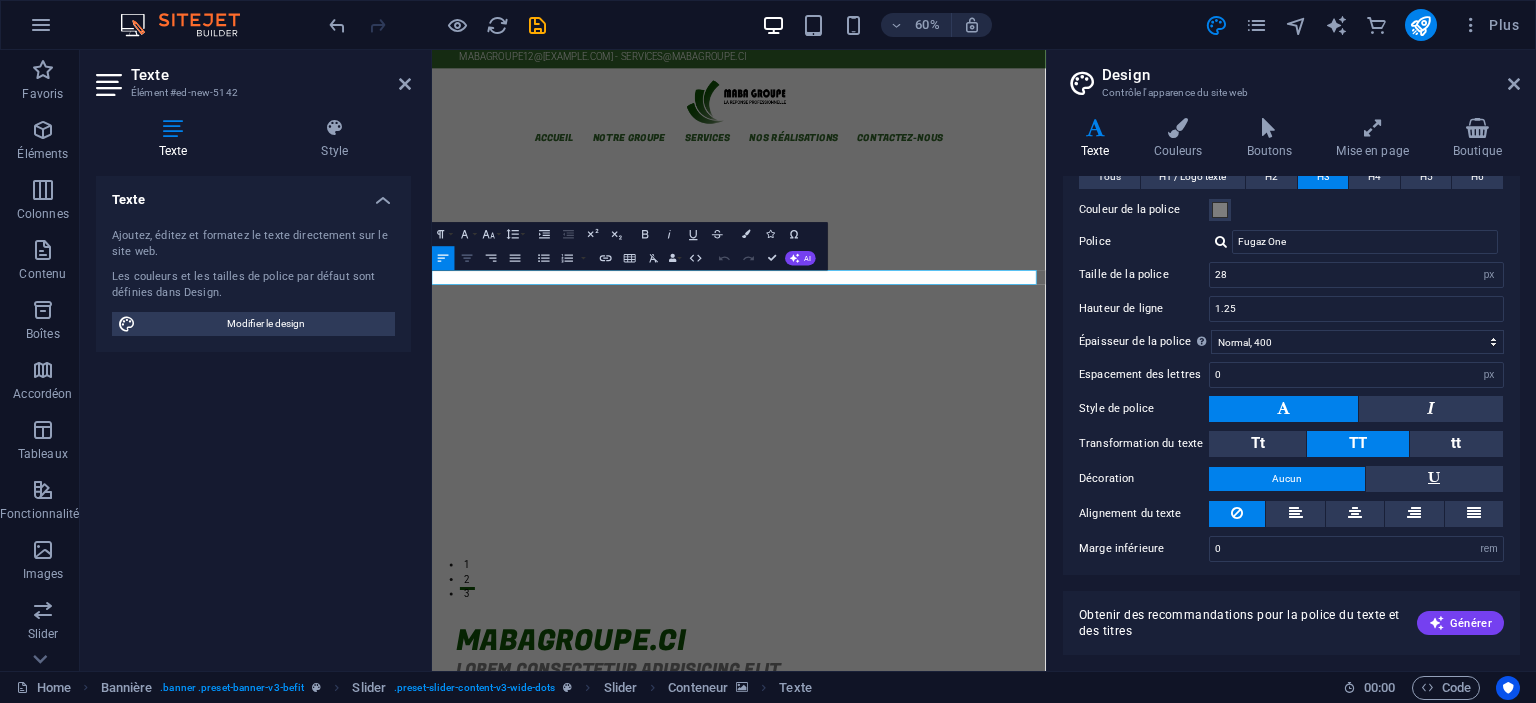 click 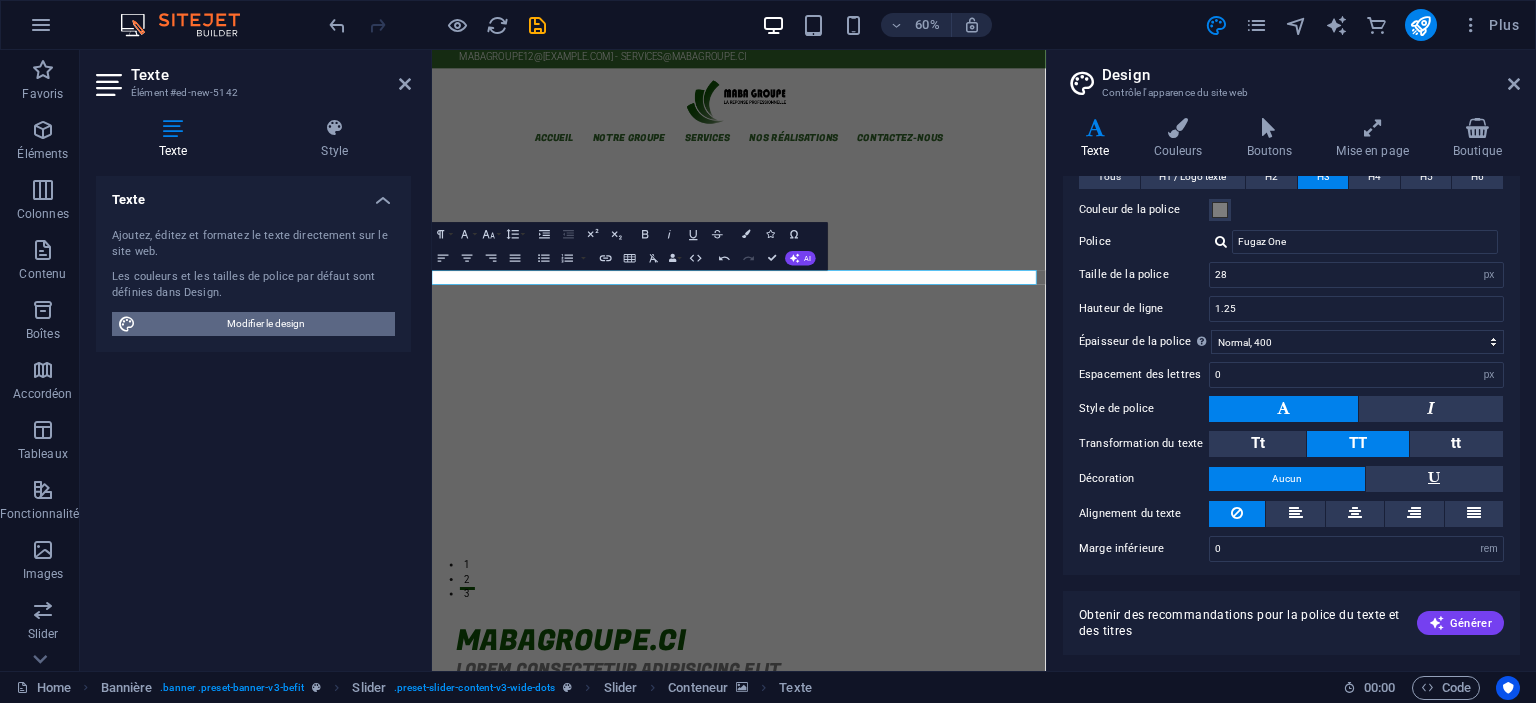 click on "Modifier le design" at bounding box center [265, 324] 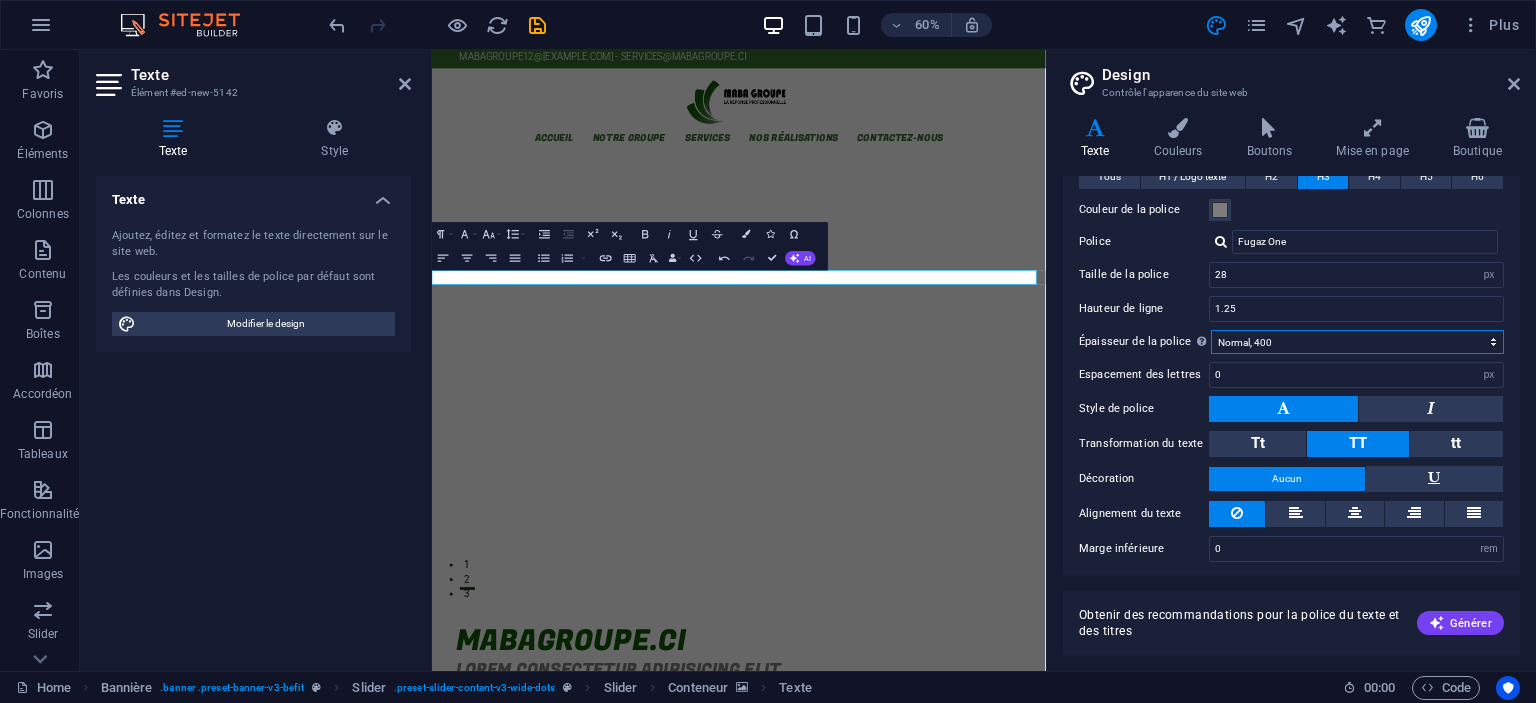 click on "Mince, 100 Extra-léger, 200 Léger, 300 Normal, 400 Medium, 500 Demi-gras, 600 Gras, 700 Extra-gras, 800 Noir, 900" at bounding box center (1357, 342) 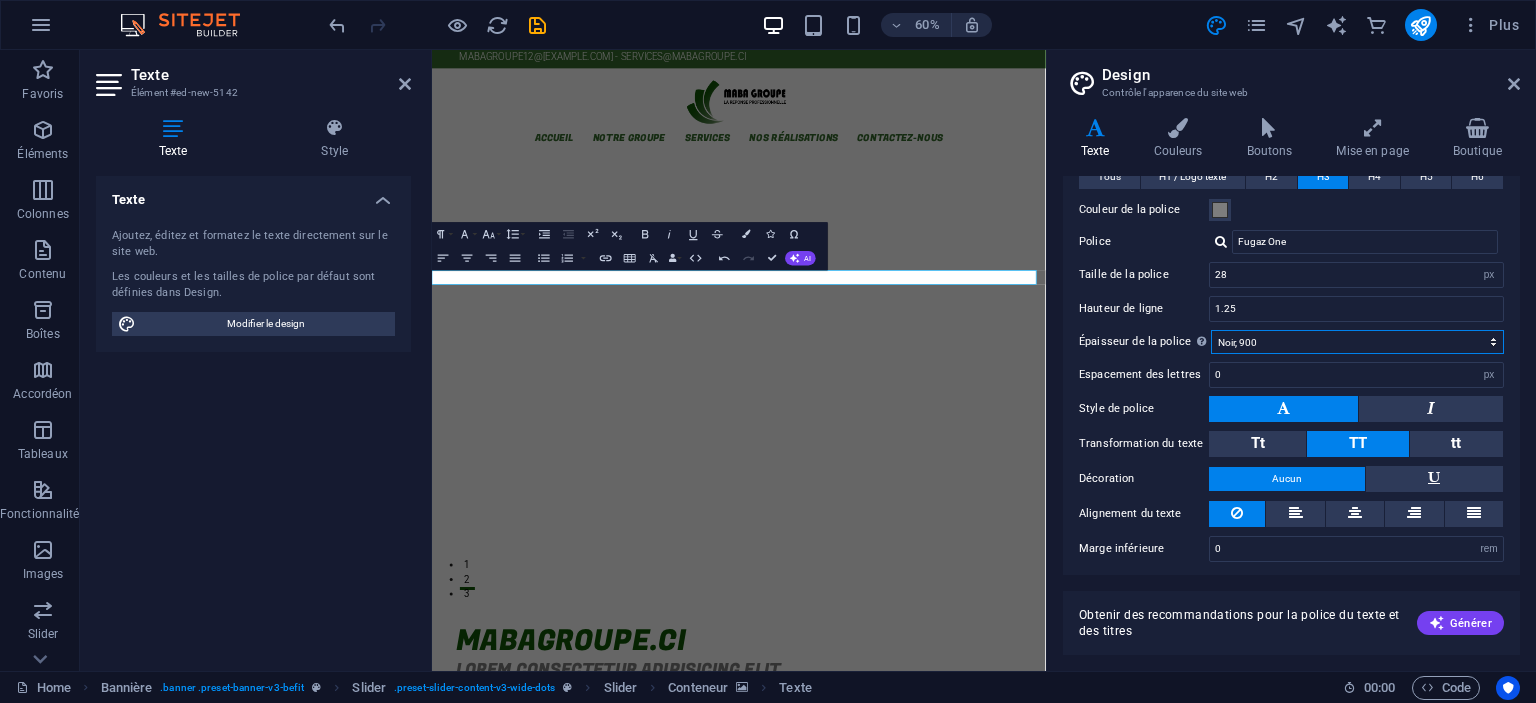 click on "Mince, 100 Extra-léger, 200 Léger, 300 Normal, 400 Medium, 500 Demi-gras, 600 Gras, 700 Extra-gras, 800 Noir, 900" at bounding box center [1357, 342] 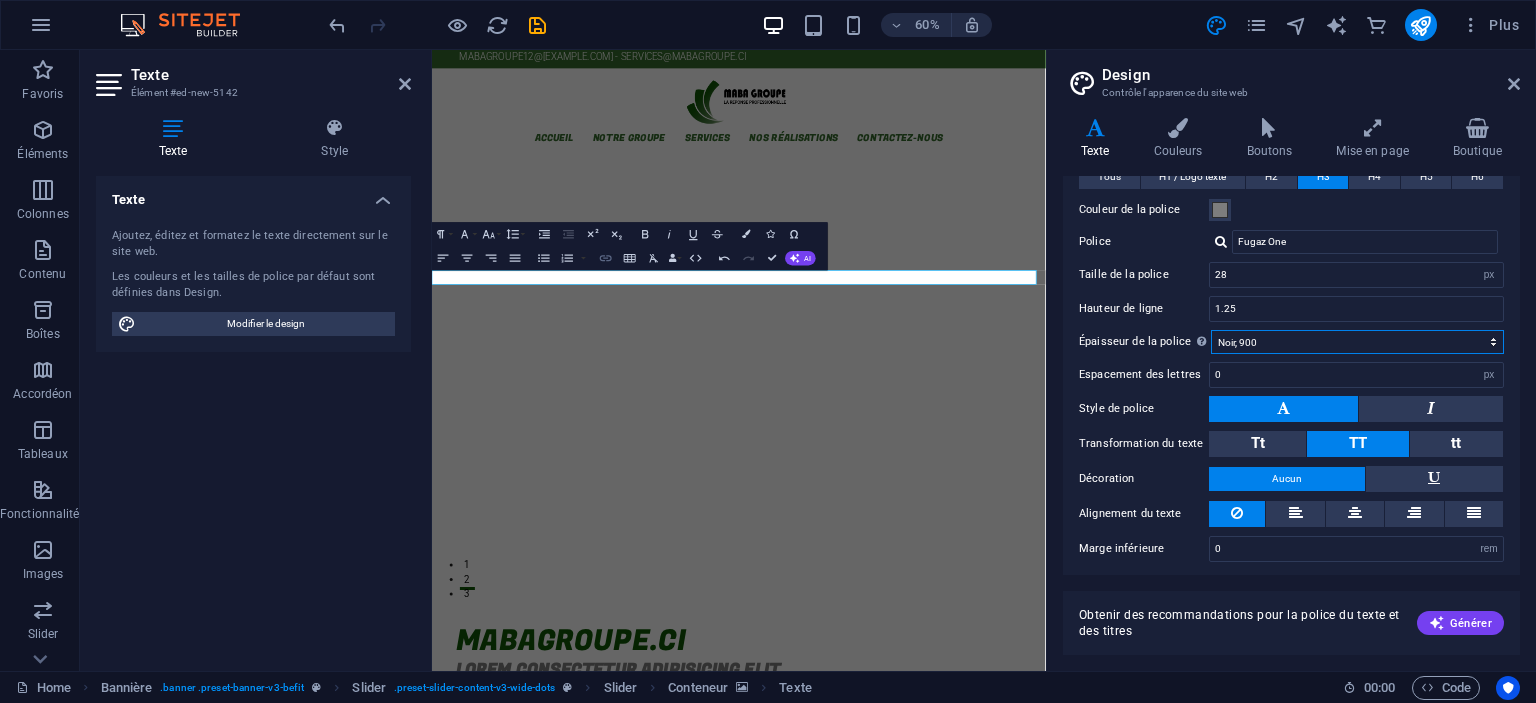 drag, startPoint x: 801, startPoint y: 270, endPoint x: 595, endPoint y: 255, distance: 206.5454 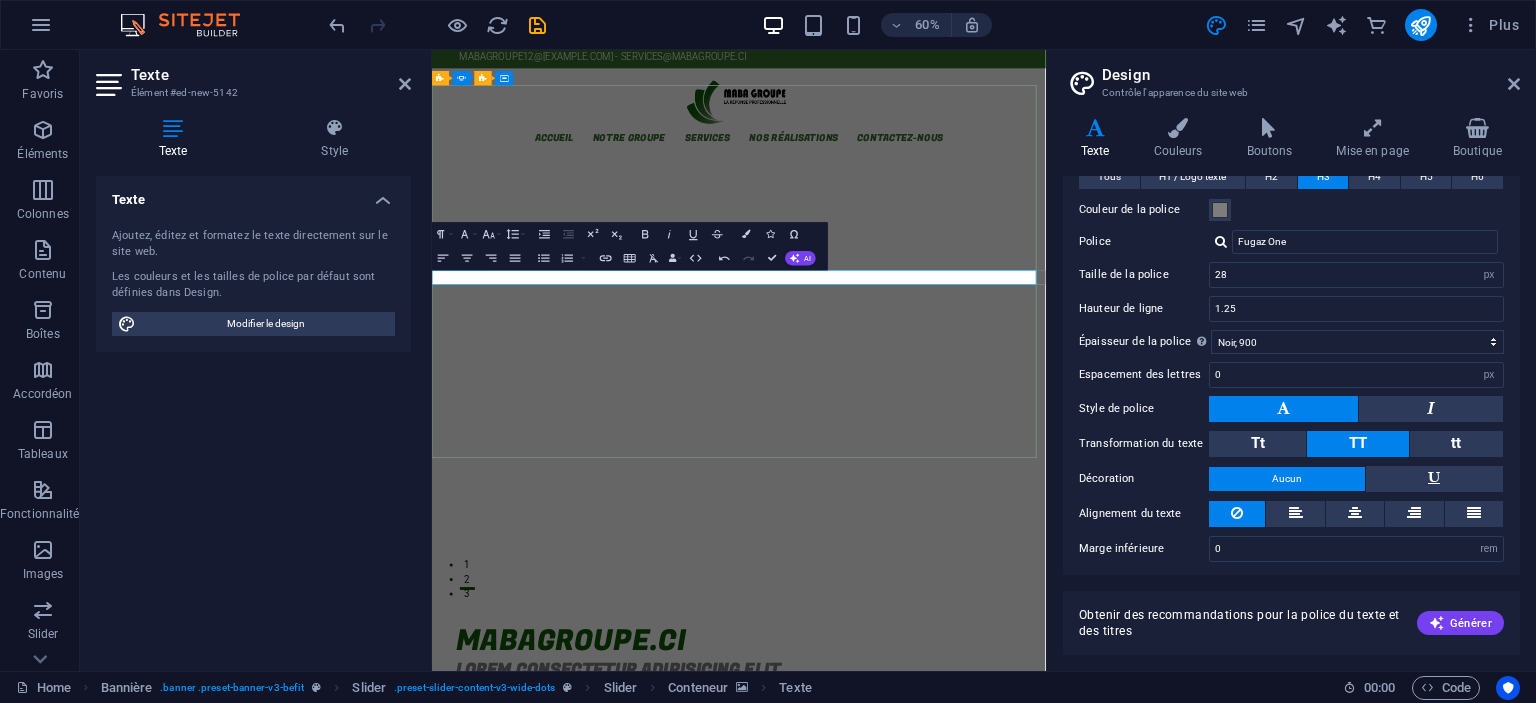 click on "la solution professionnelle" at bounding box center (-2088, 4100) 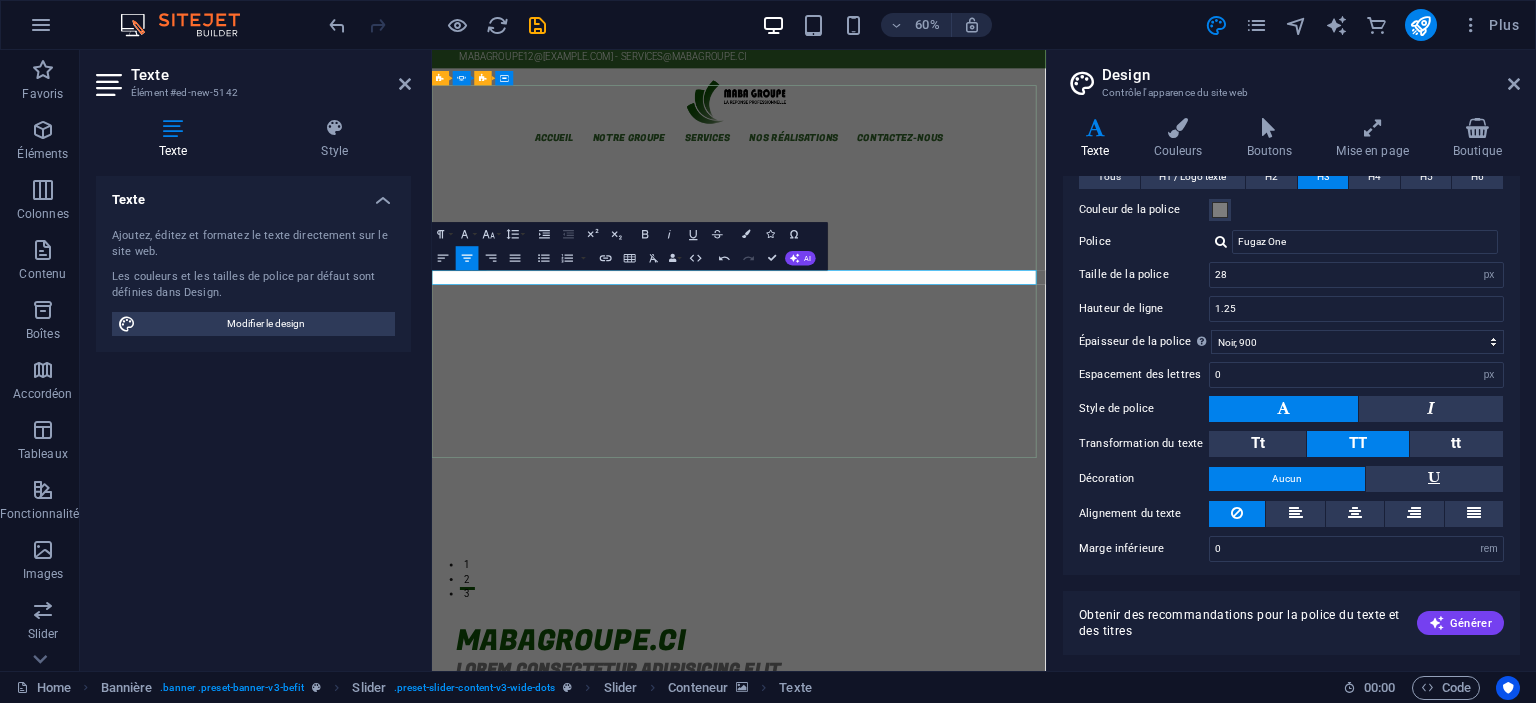 click on "la solution professionnelle" at bounding box center [-2088, 4100] 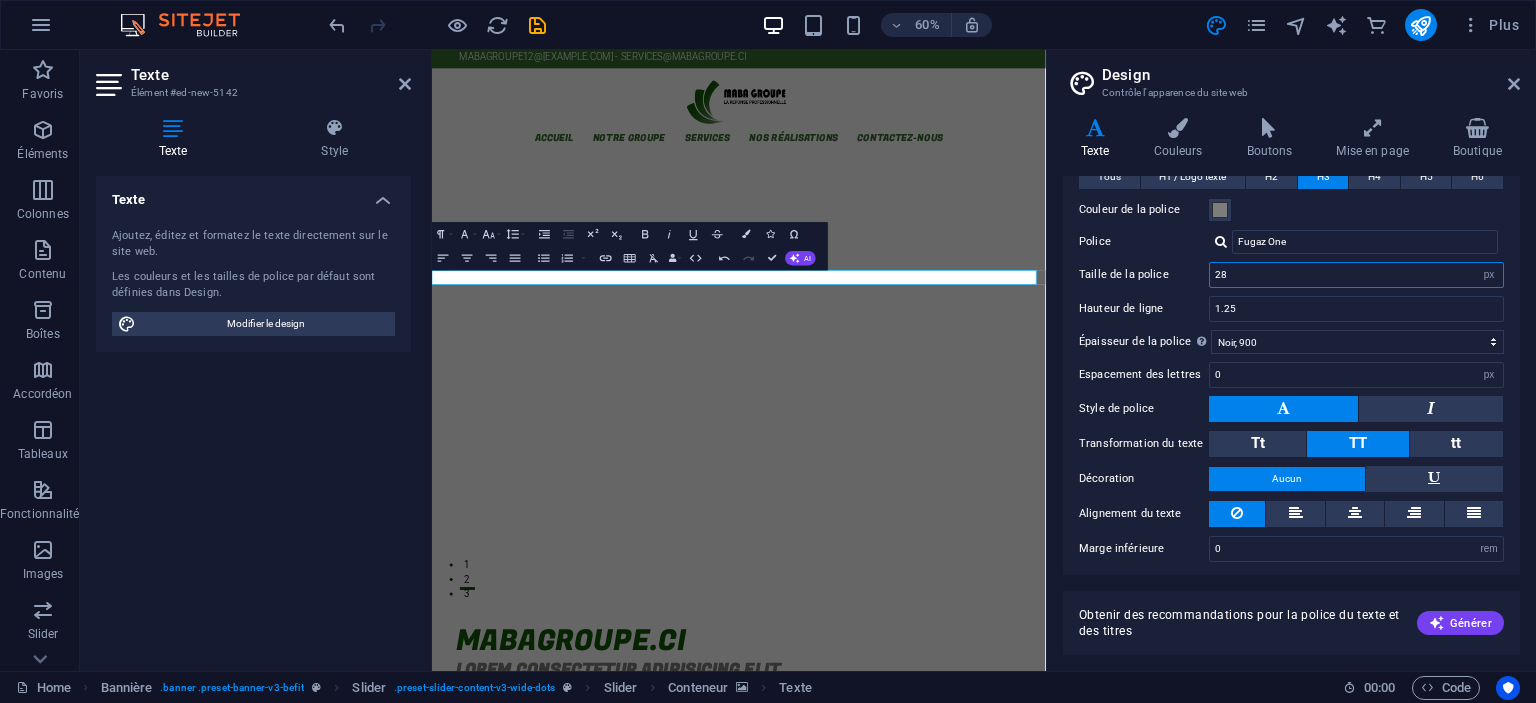 click on "28" at bounding box center [1356, 275] 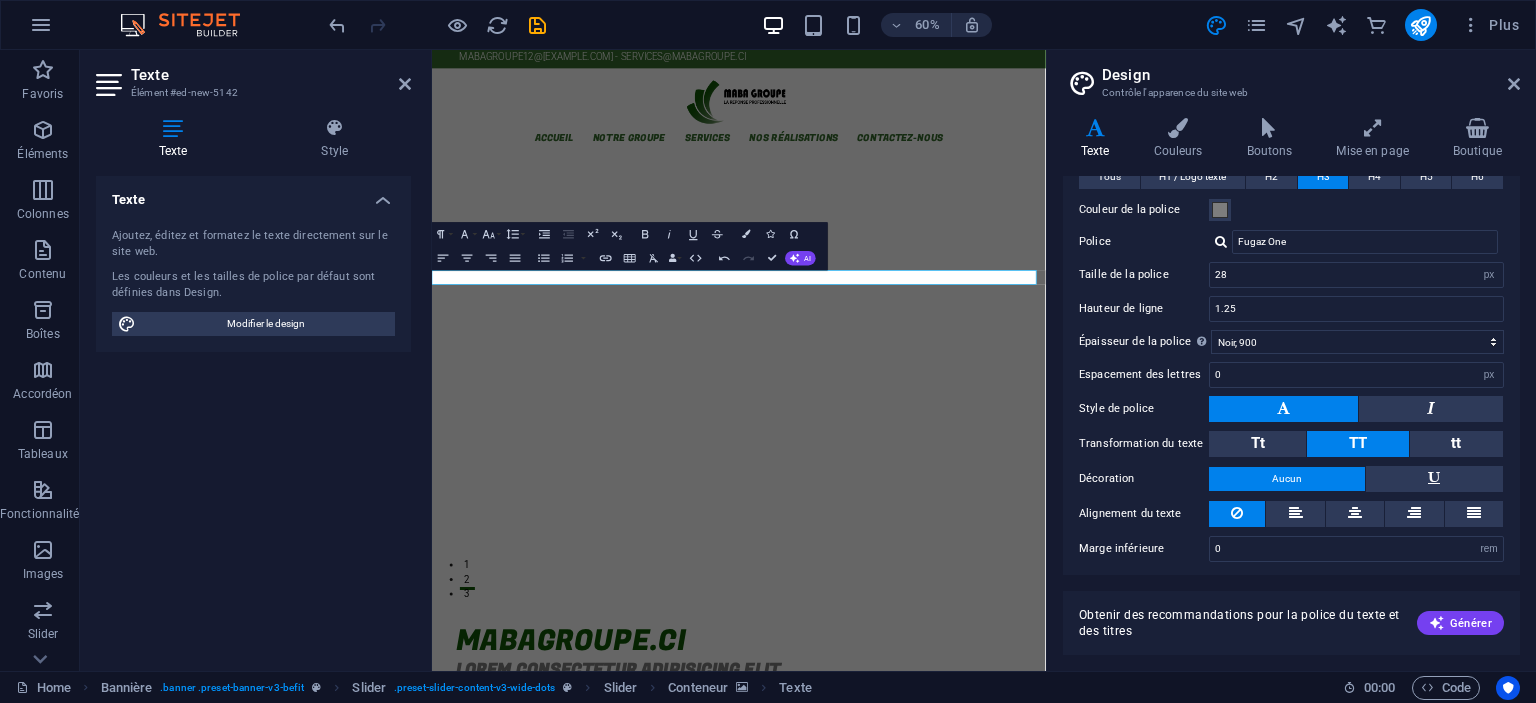 click at bounding box center (-2088, 3616) 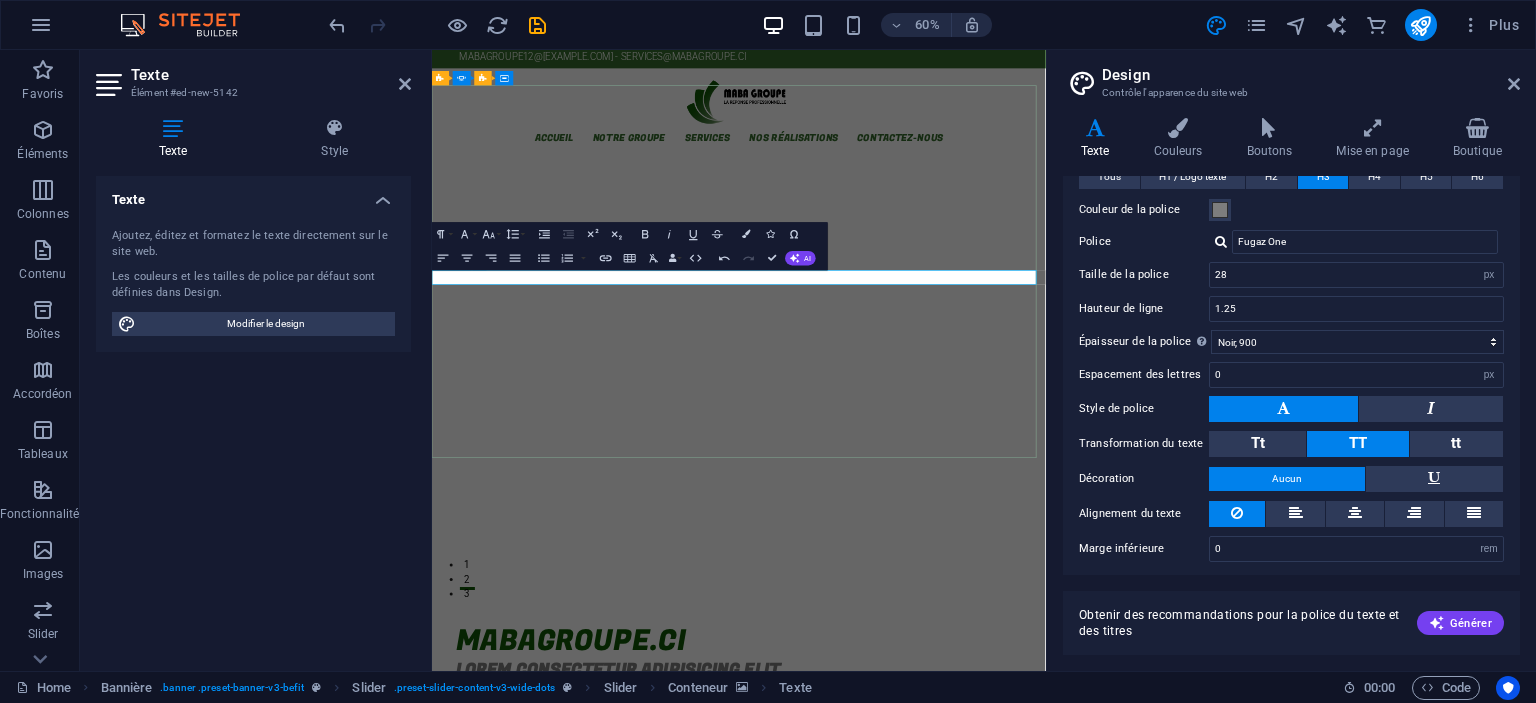 click on "la solution professionnelle" at bounding box center (-2088, 4100) 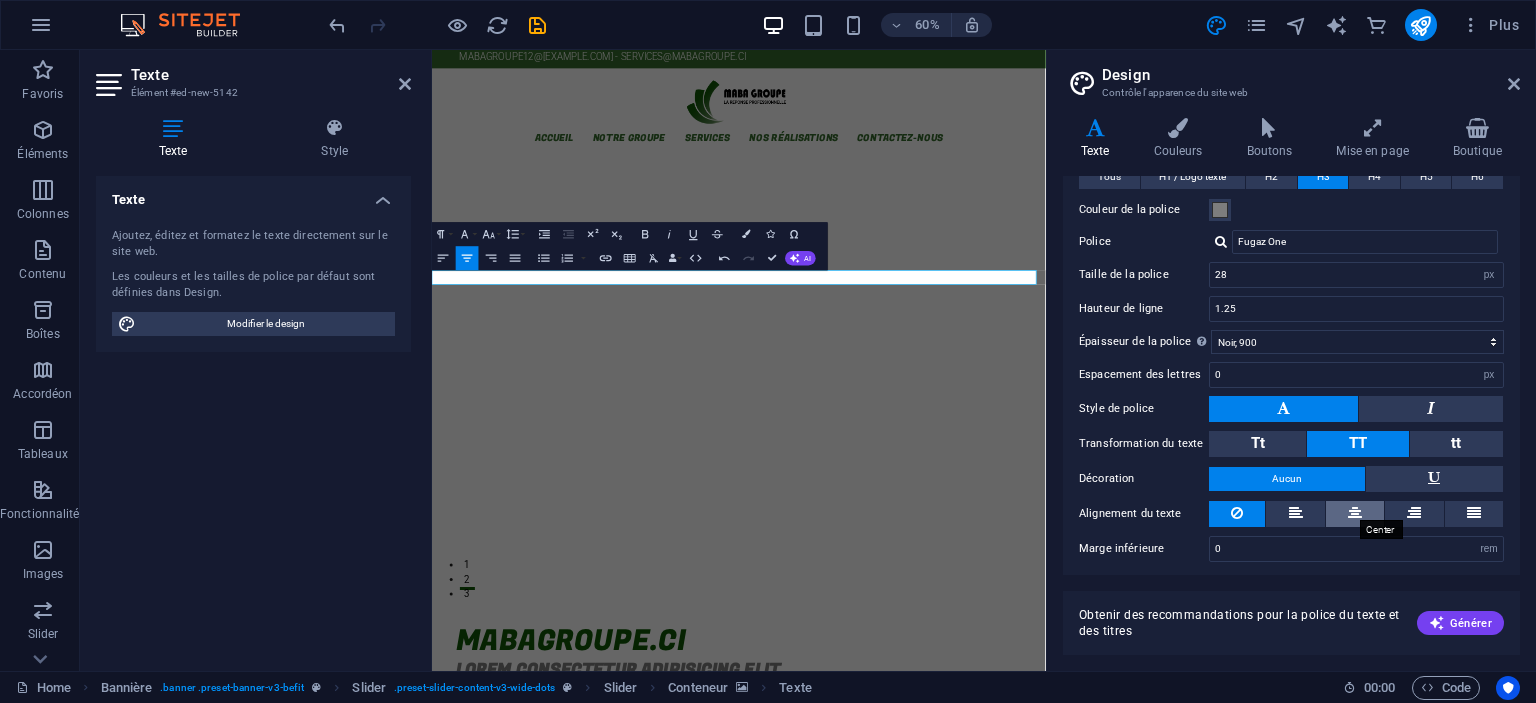 click at bounding box center [1355, 513] 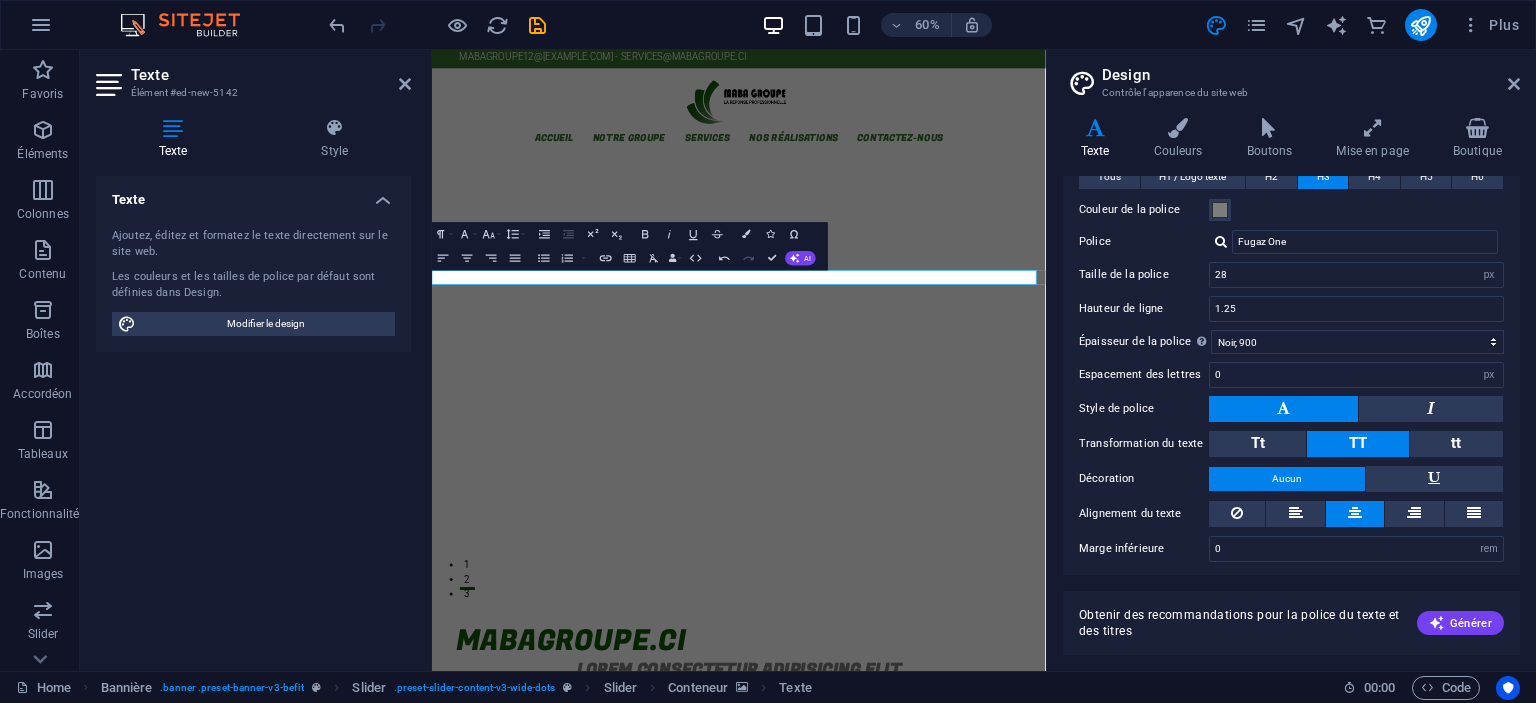 click on "Texte" at bounding box center (177, 139) 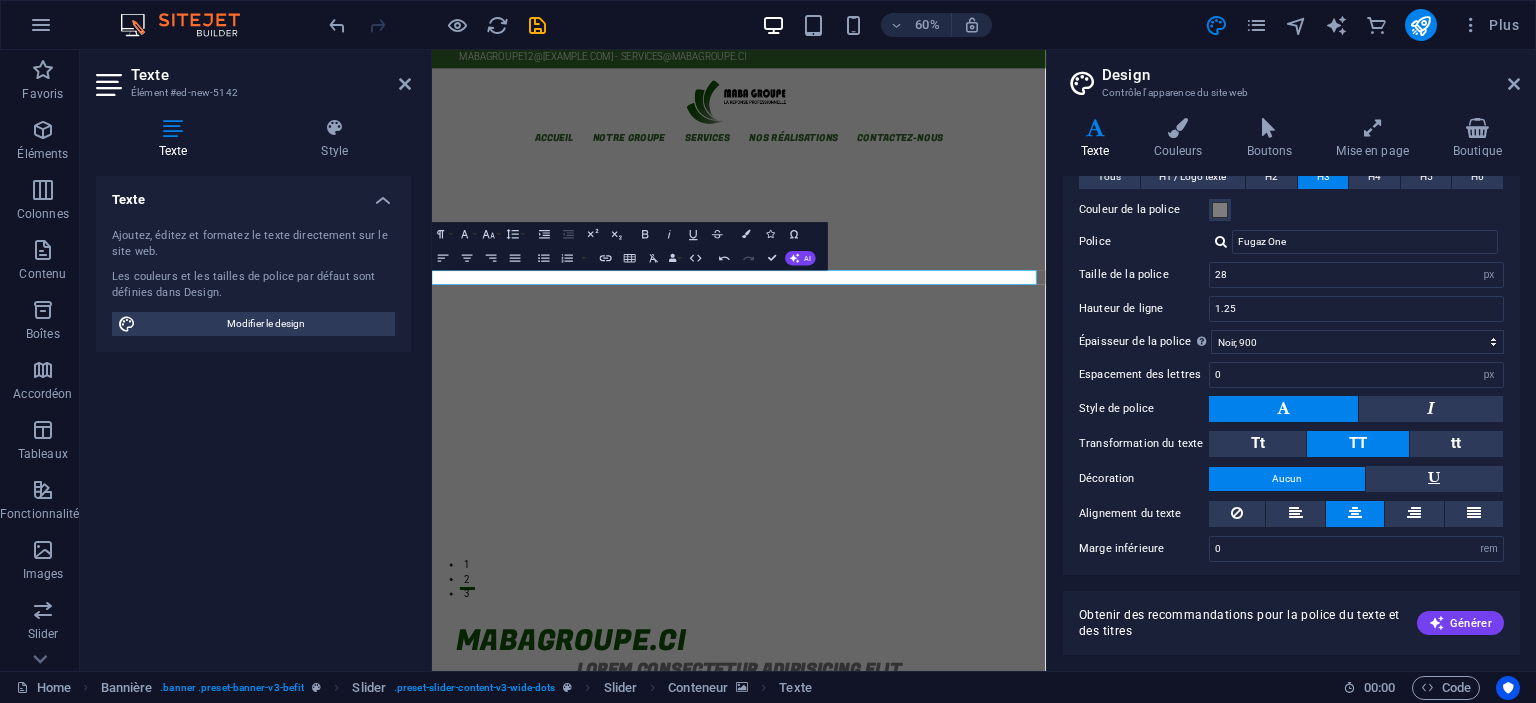 click on "Texte" at bounding box center (177, 139) 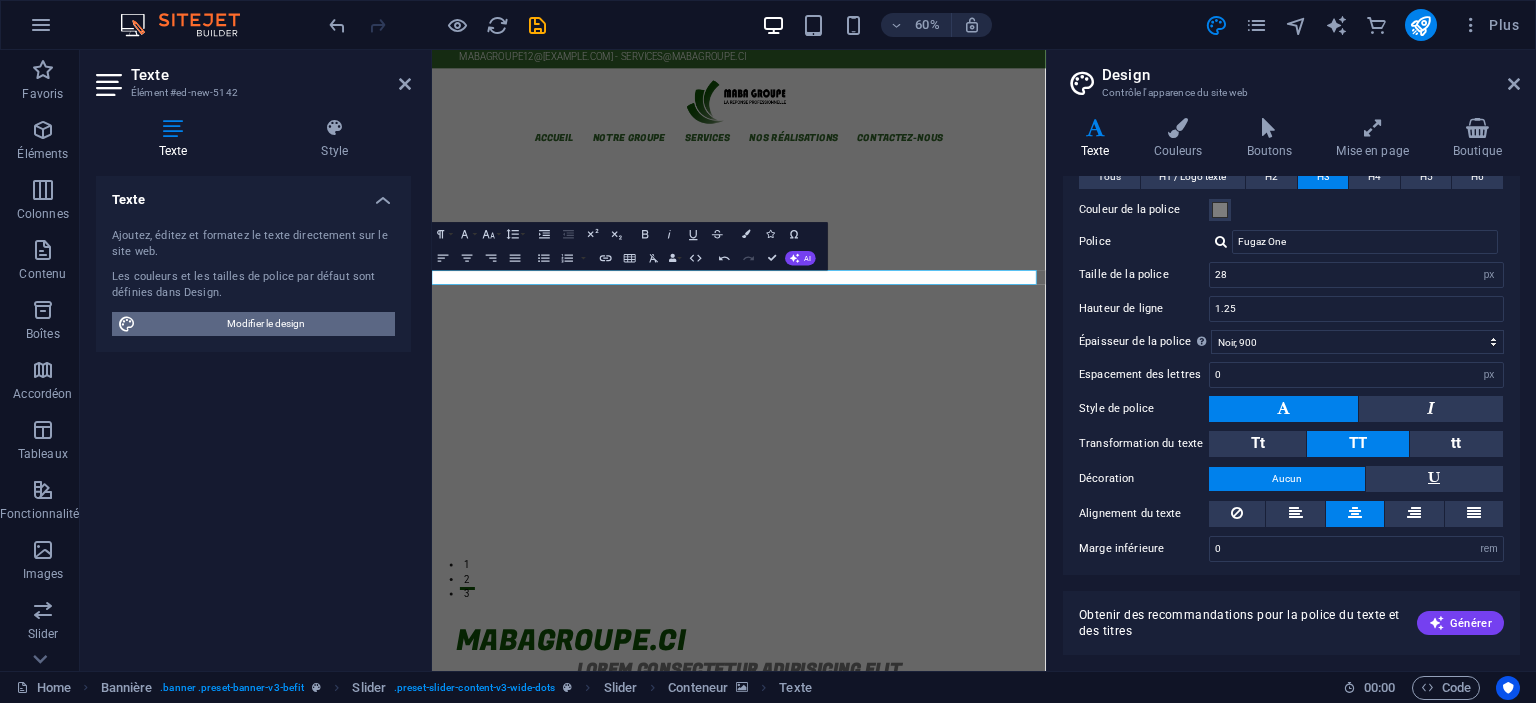 click on "Modifier le design" at bounding box center [265, 324] 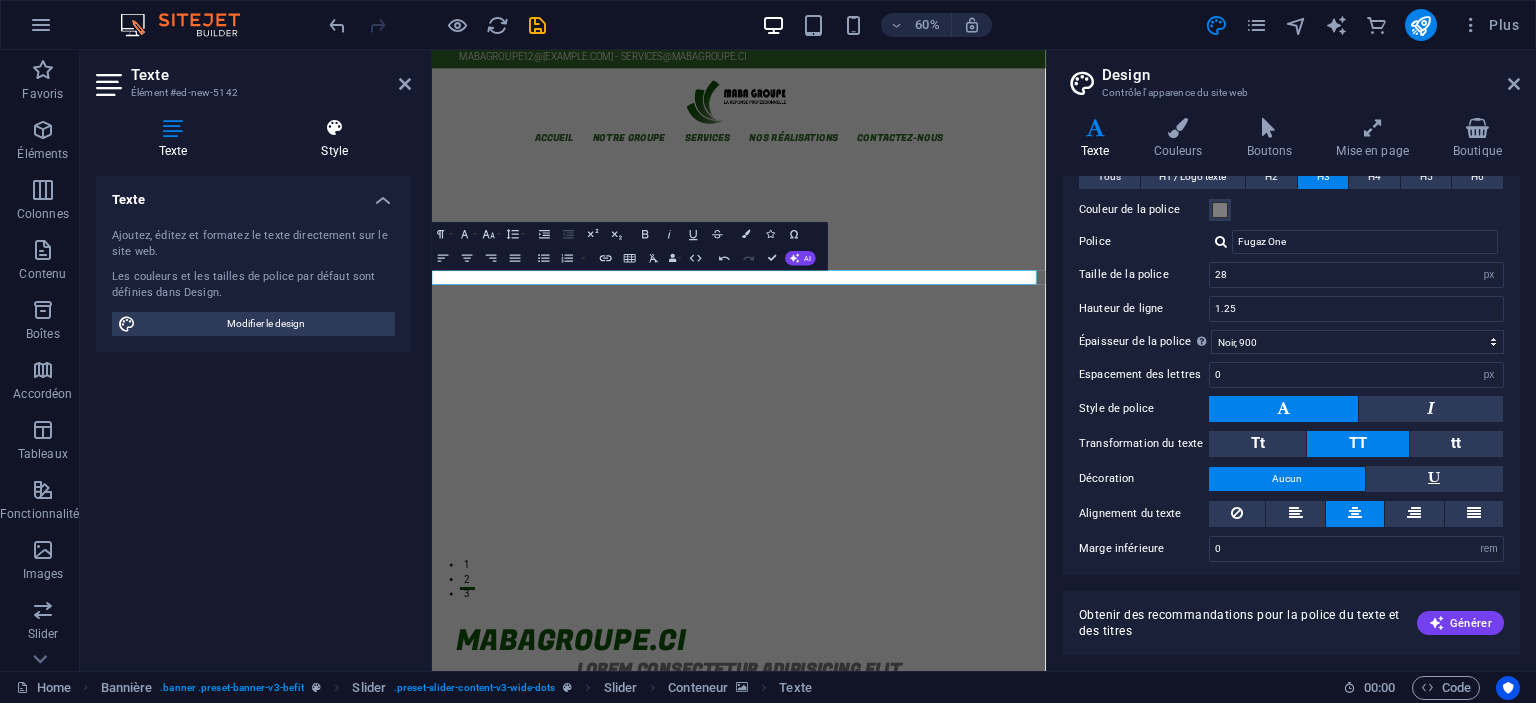 click on "Style" at bounding box center [335, 139] 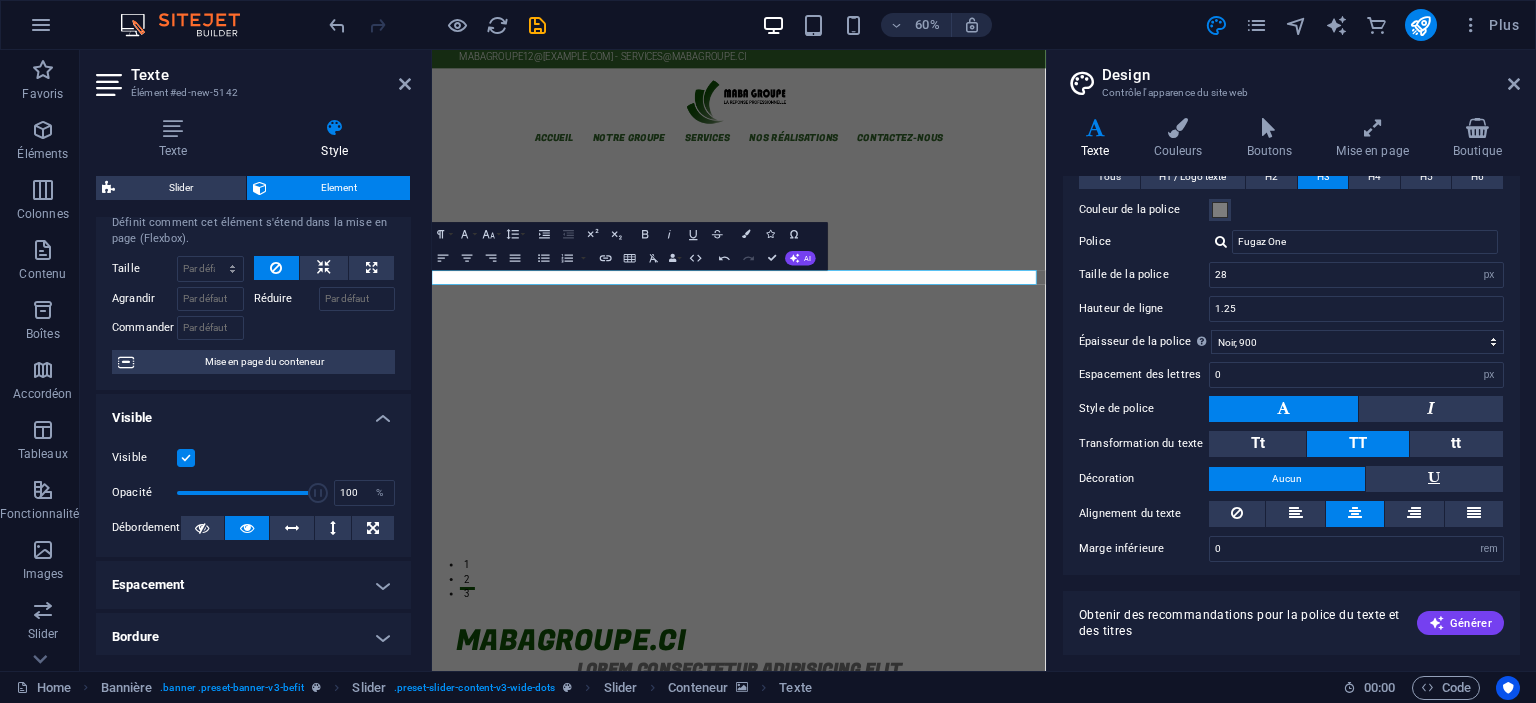 scroll, scrollTop: 0, scrollLeft: 0, axis: both 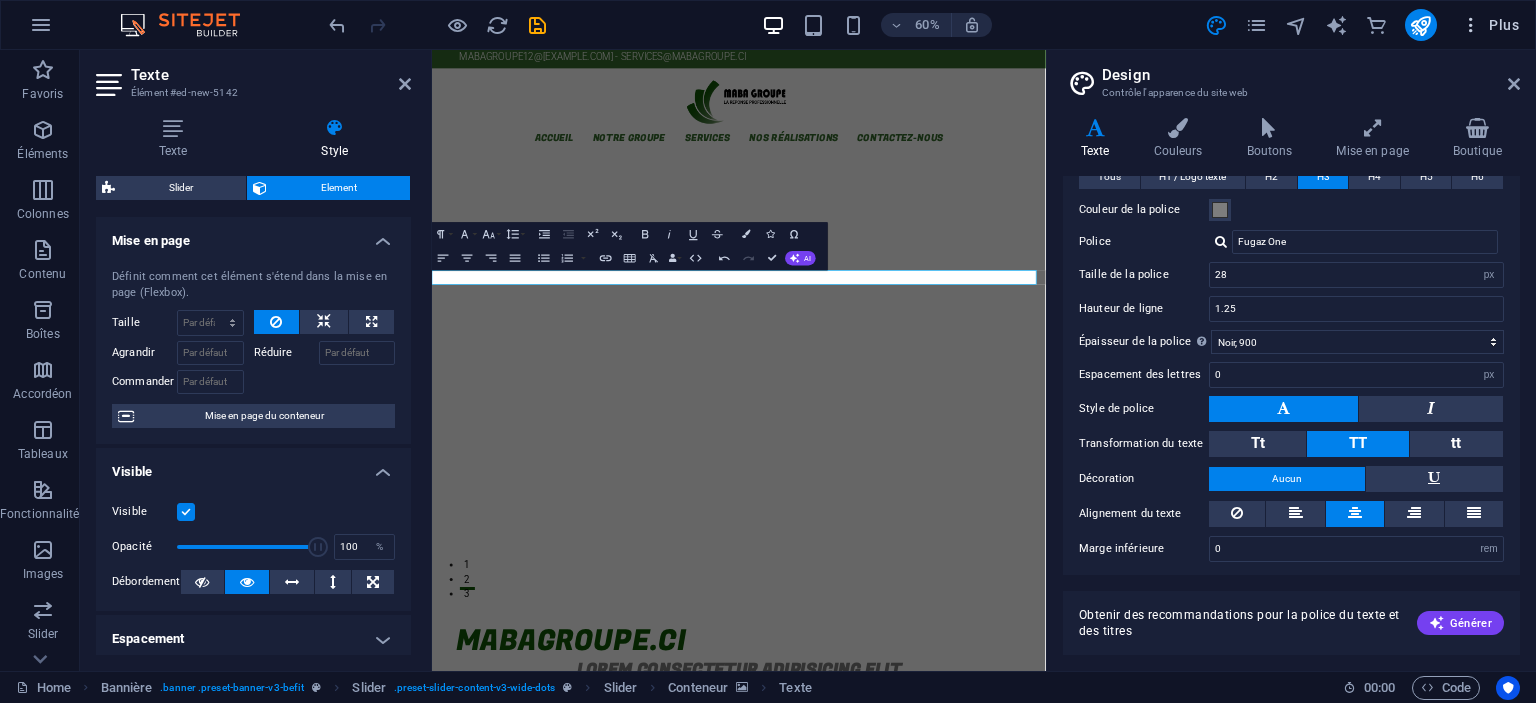 click on "Plus" at bounding box center [1490, 25] 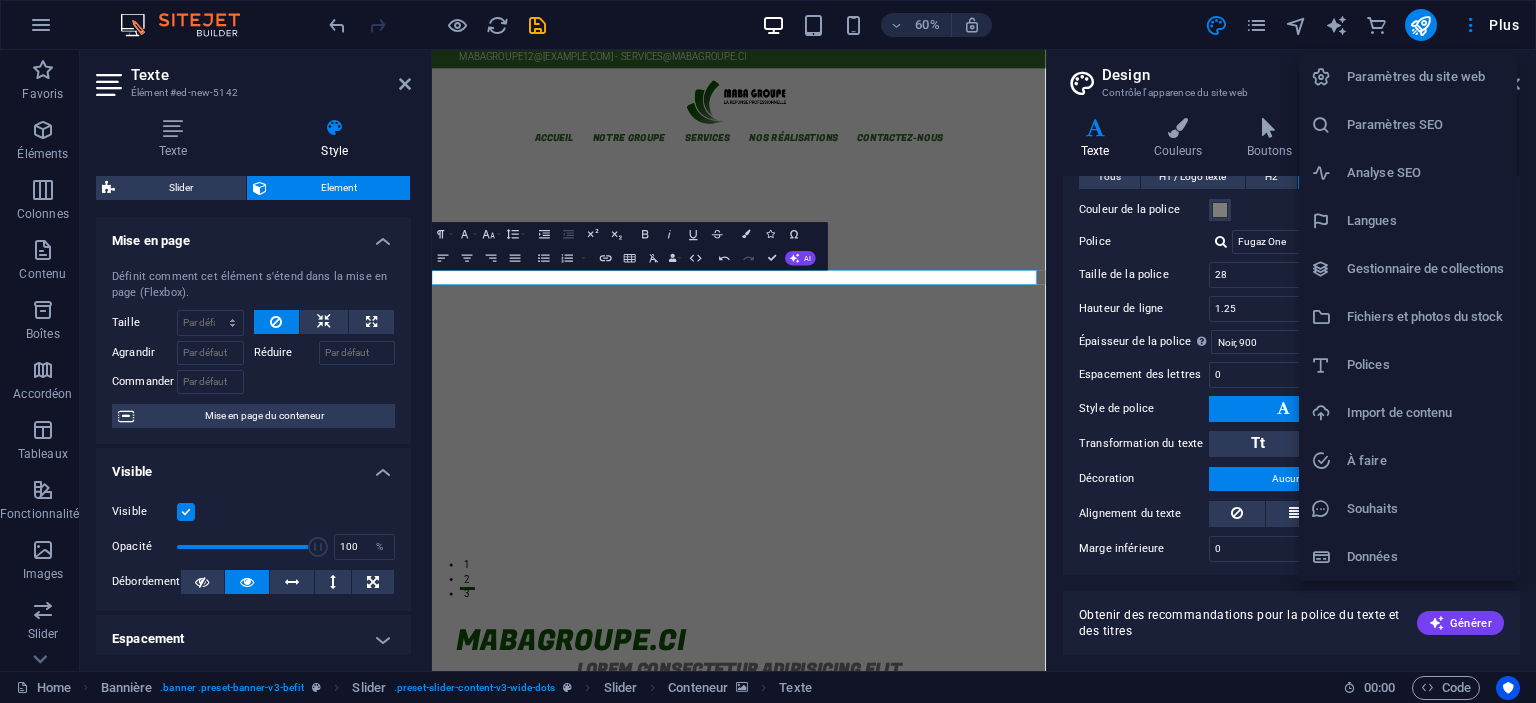 click at bounding box center [768, 351] 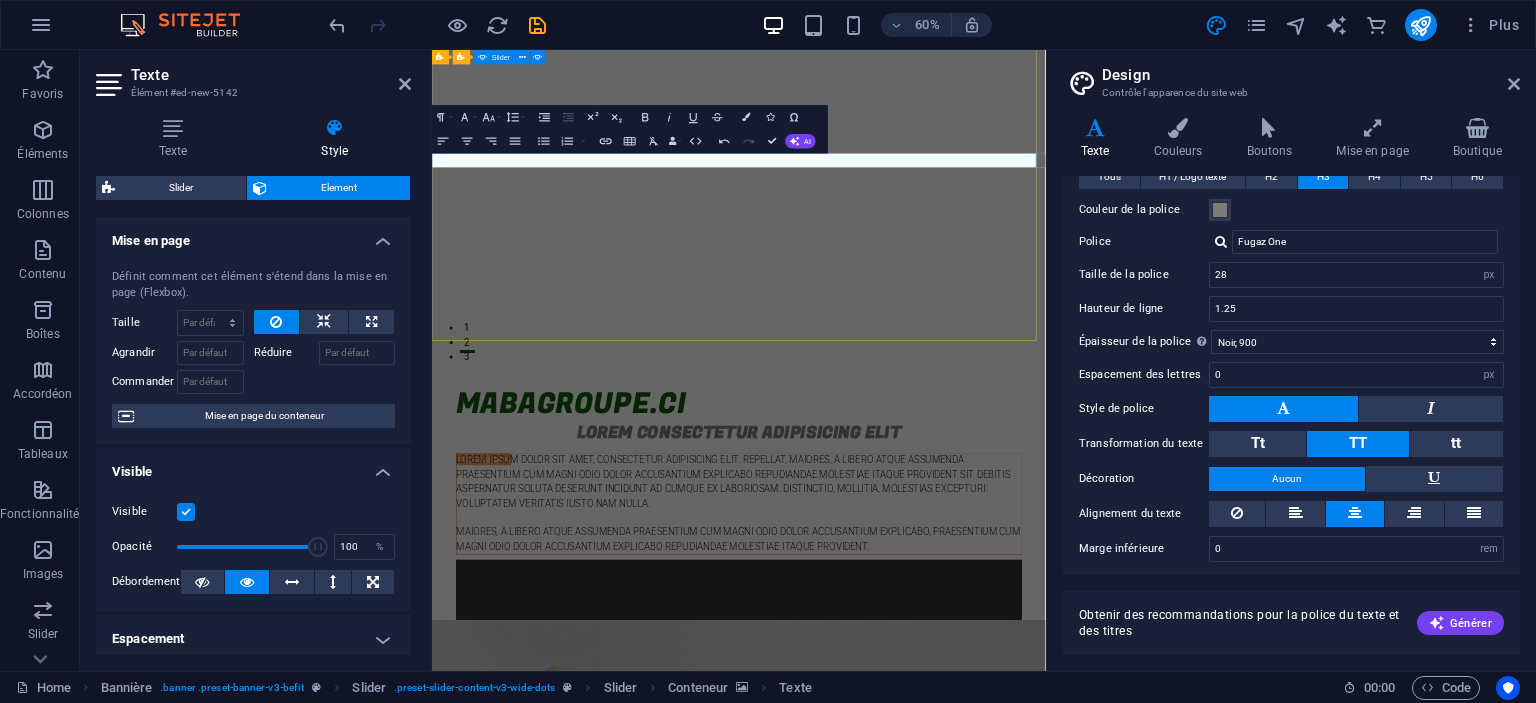 scroll, scrollTop: 0, scrollLeft: 0, axis: both 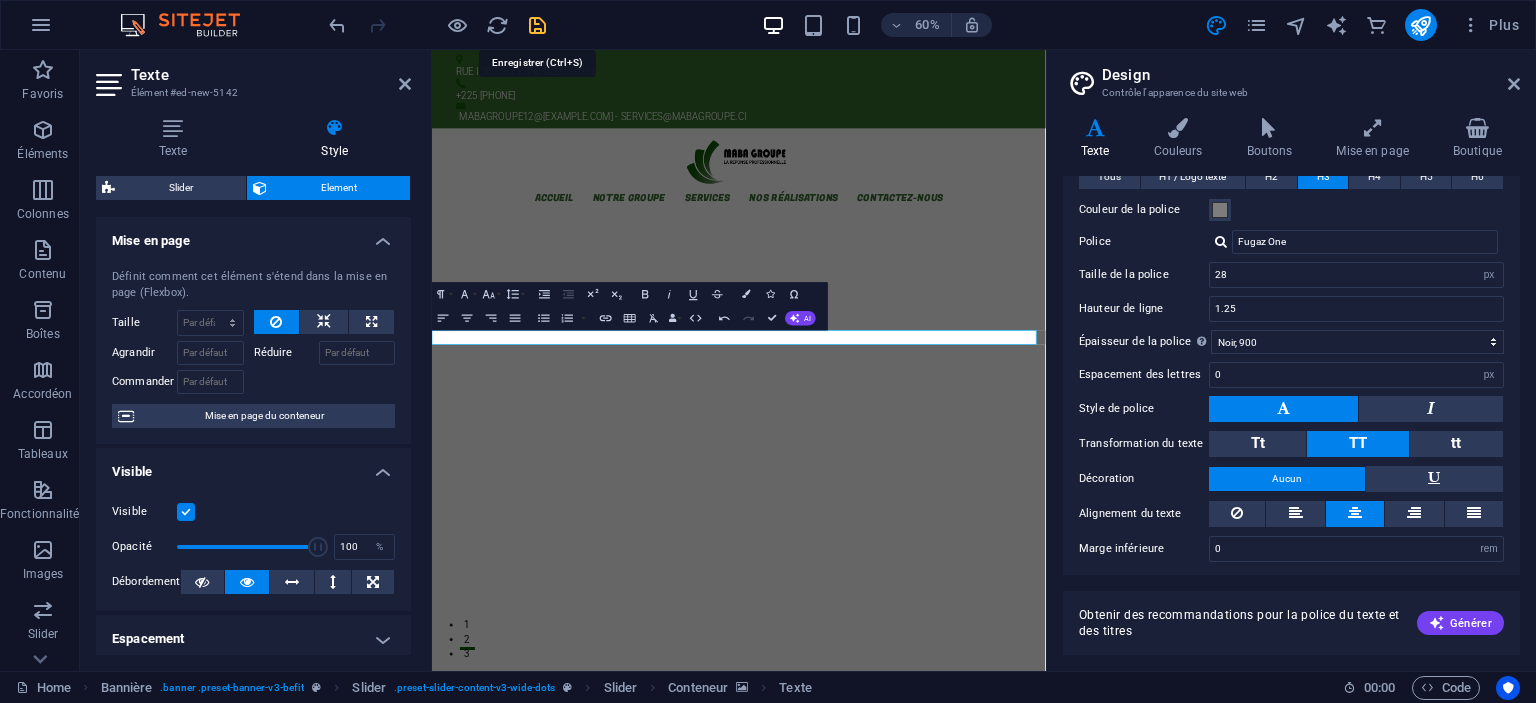 click at bounding box center (537, 25) 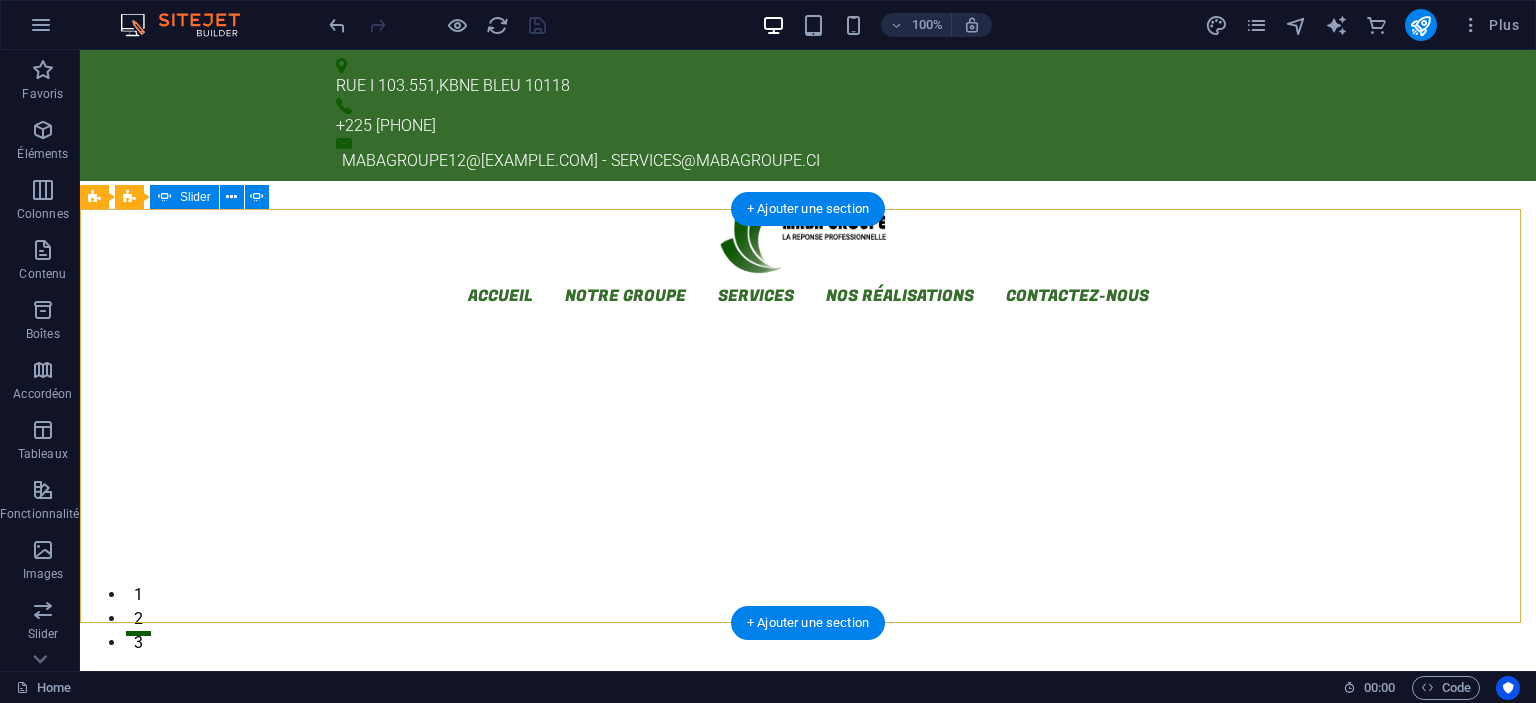click on "1" at bounding box center [138, 585] 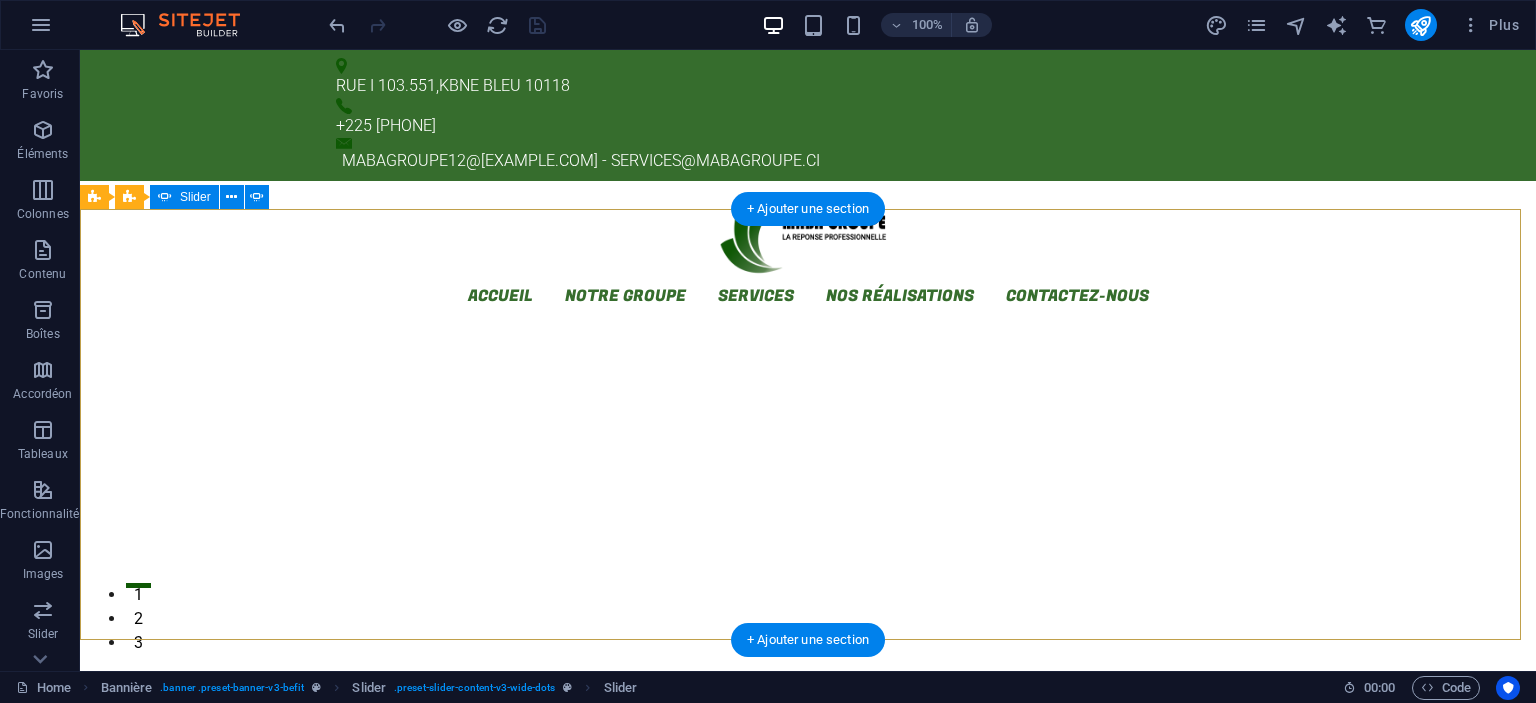 click on "2" at bounding box center [138, 609] 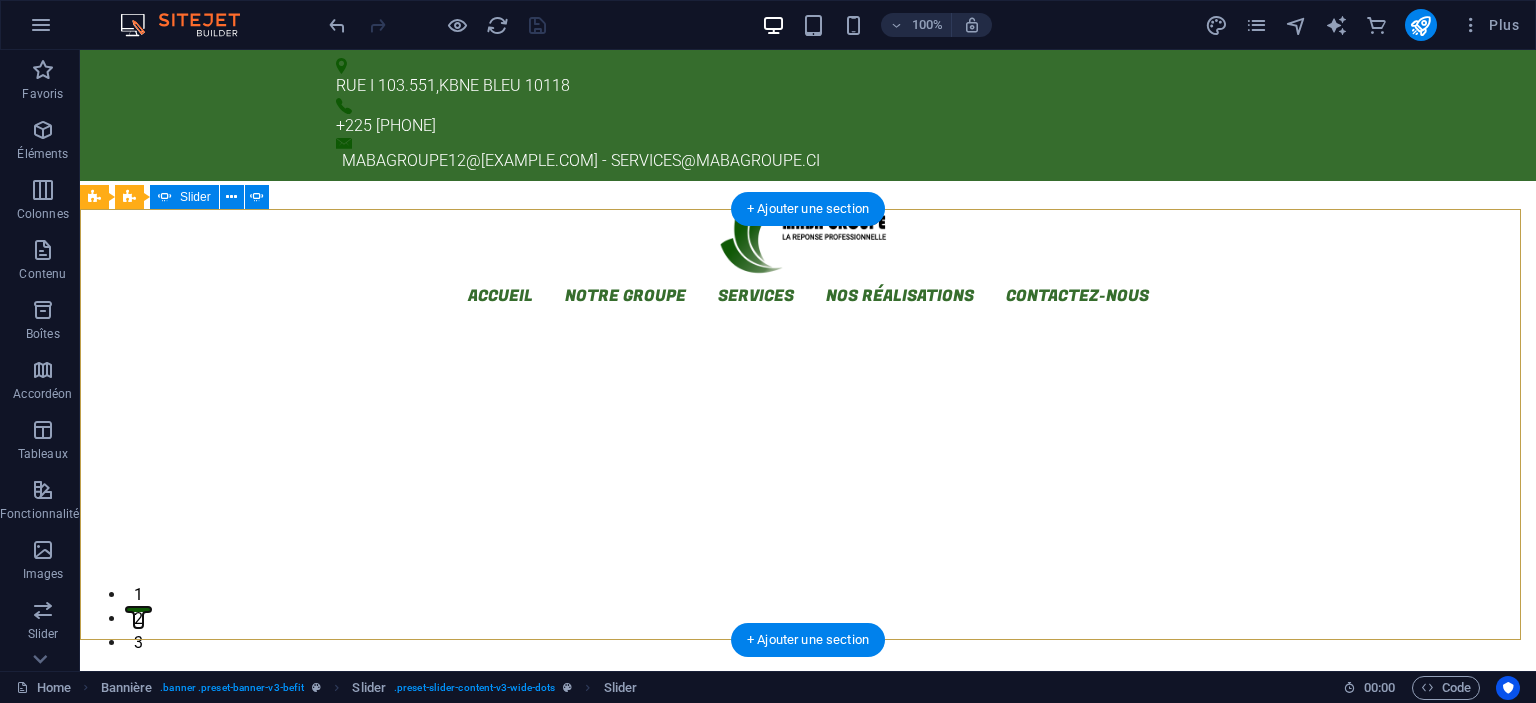 click on "3" at bounding box center [138, 633] 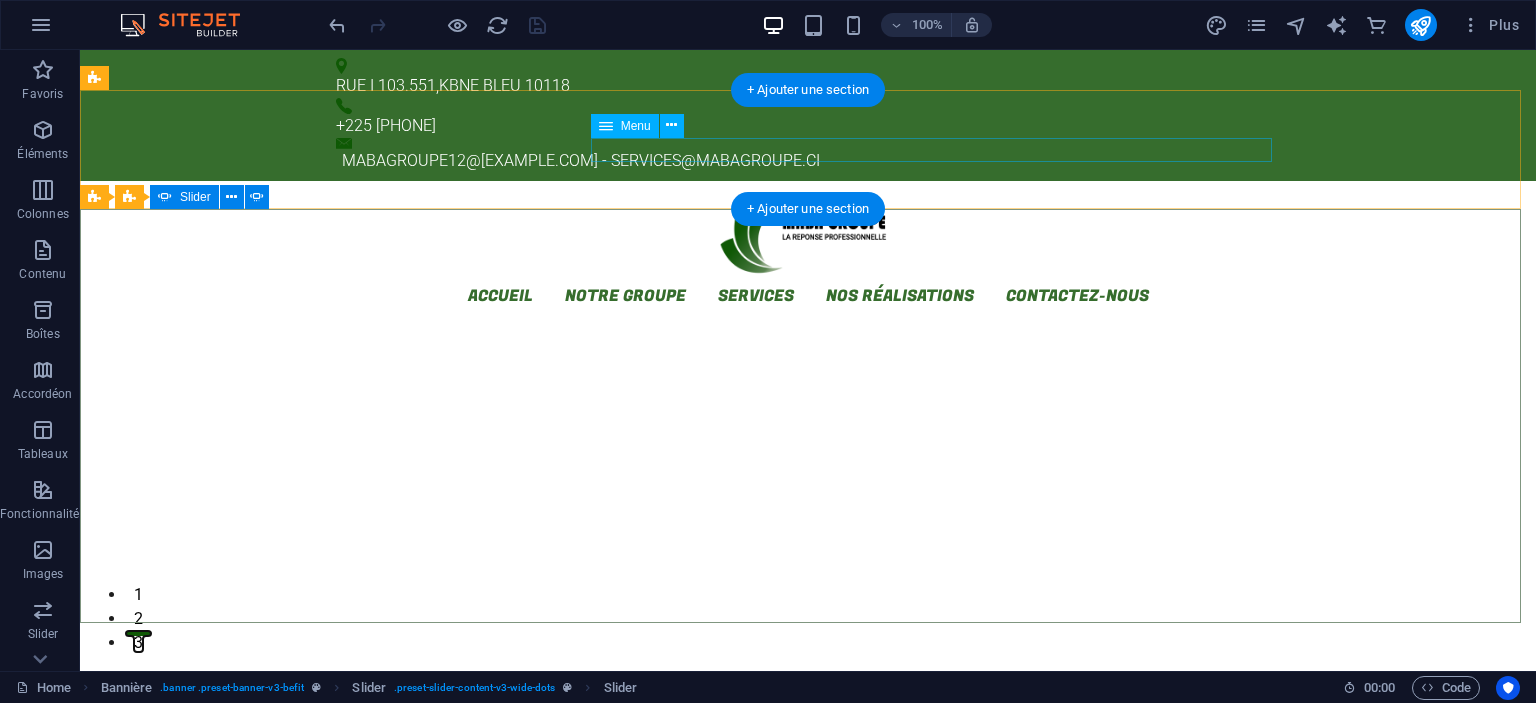 click on "Accueil notre groupe Services nos réalisations Contactez-nous" at bounding box center [808, 296] 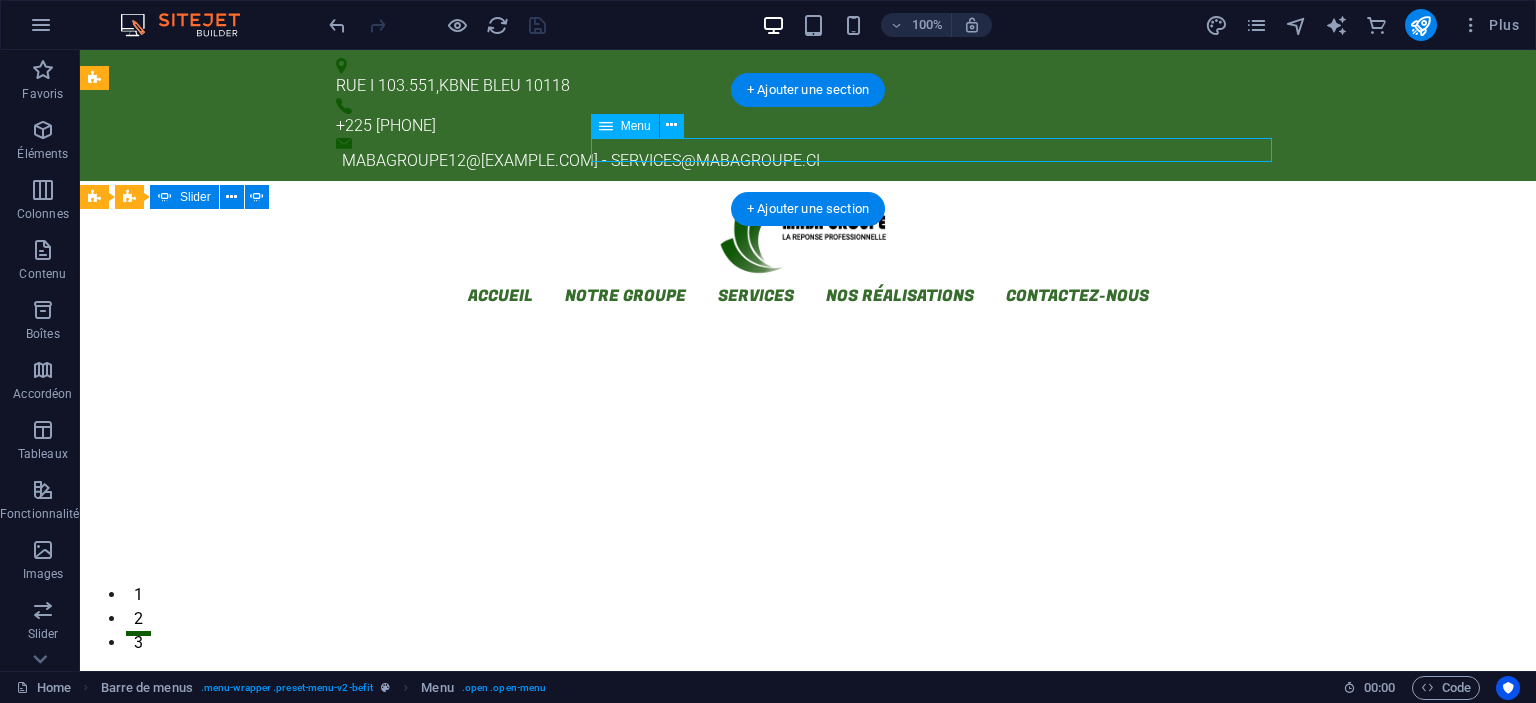 click on "Accueil notre groupe Services nos réalisations Contactez-nous" at bounding box center (808, 296) 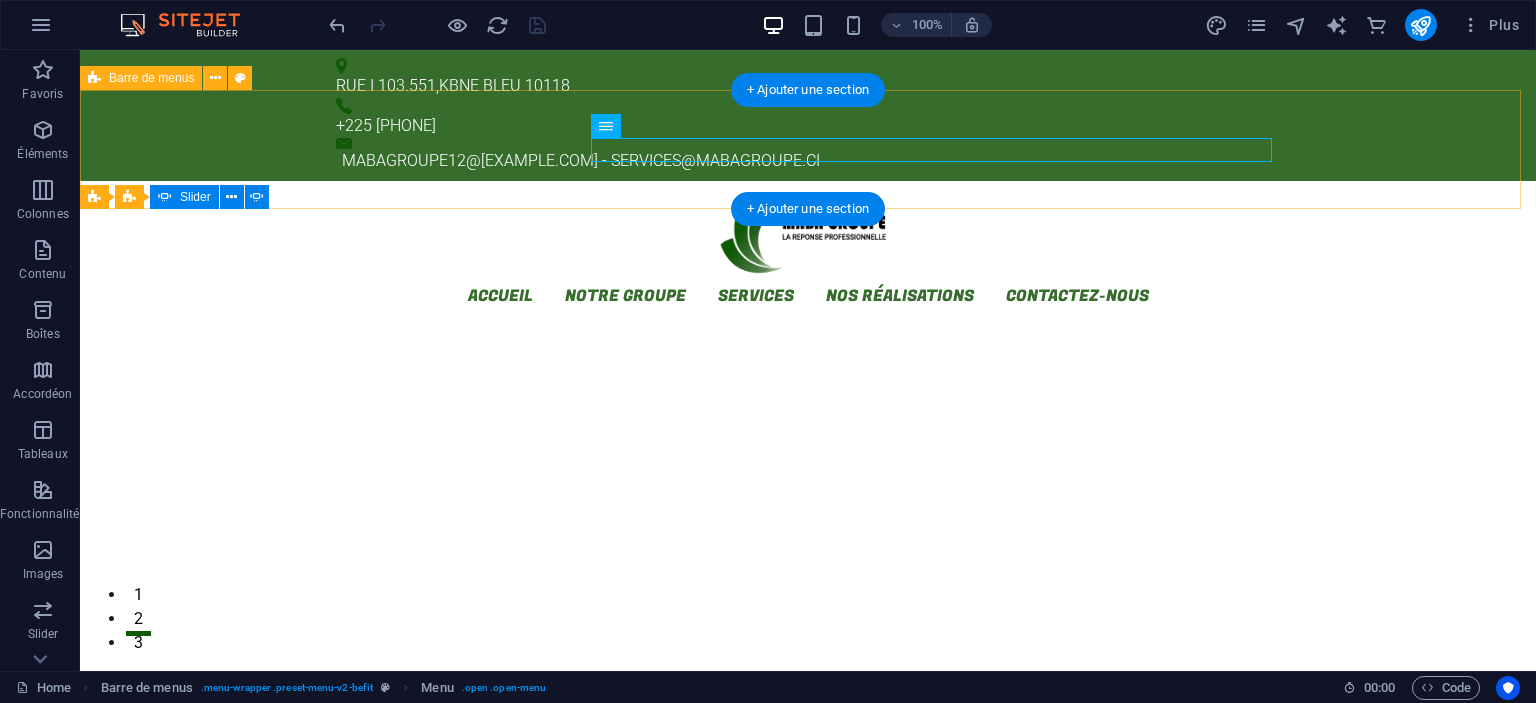 click on "Accueil notre groupe Services nos réalisations Contactez-nous" at bounding box center (808, 252) 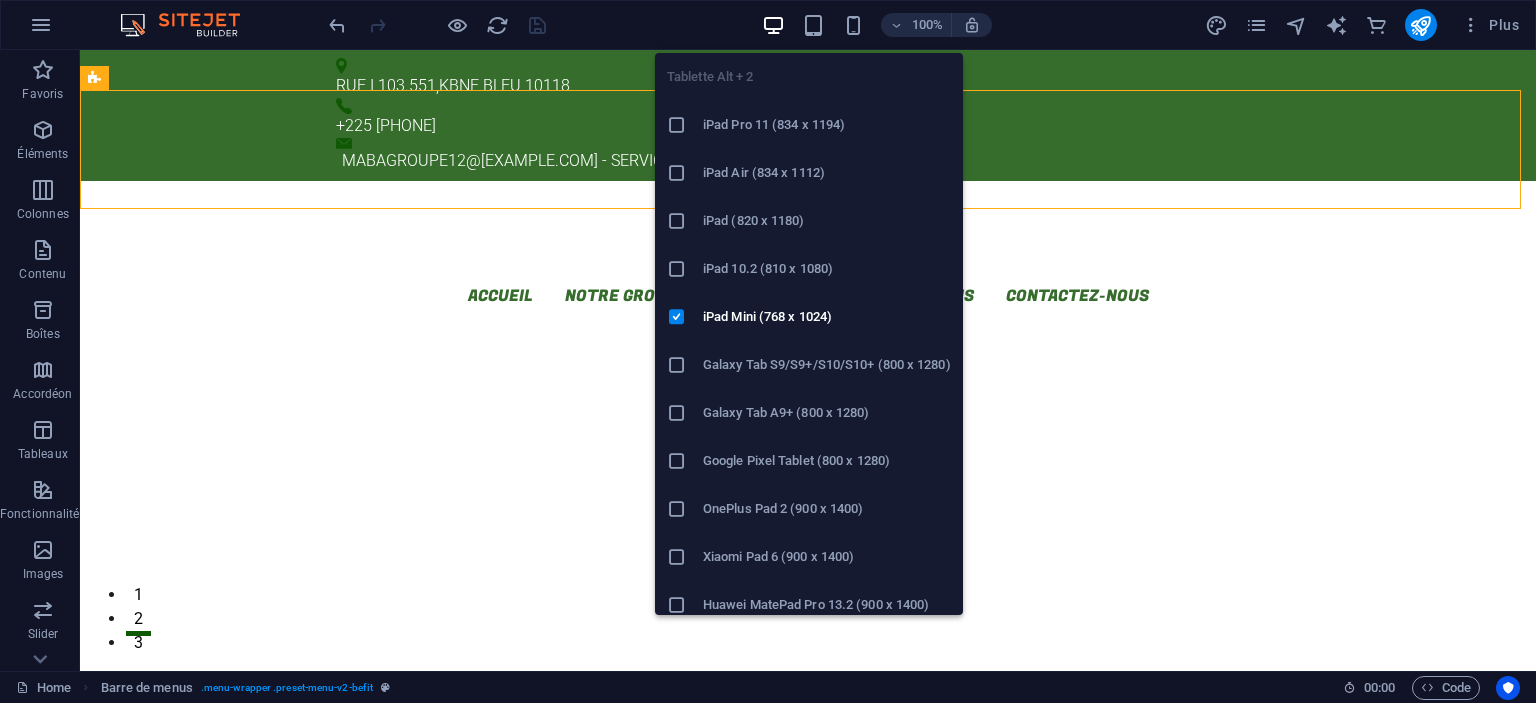 drag, startPoint x: 818, startPoint y: 27, endPoint x: 799, endPoint y: 51, distance: 30.610456 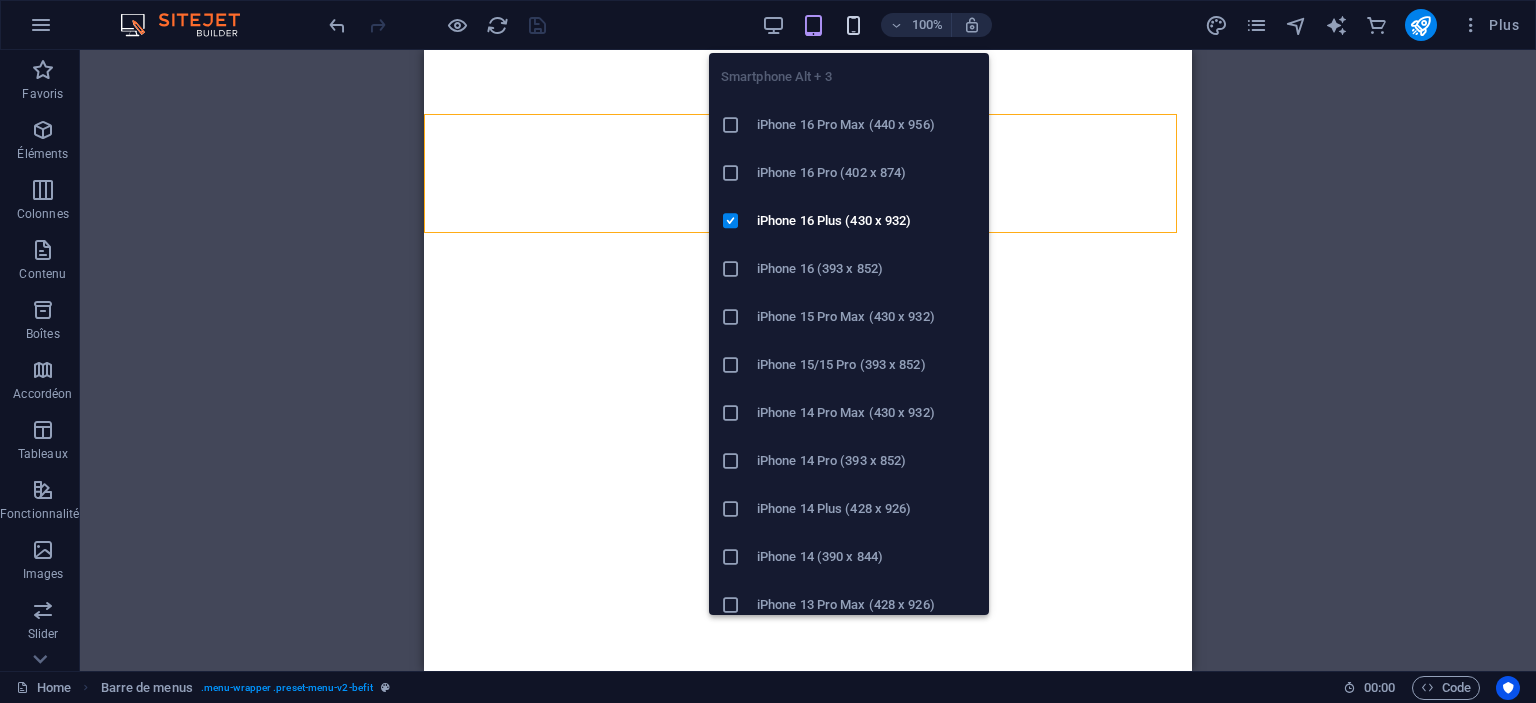 click at bounding box center [853, 25] 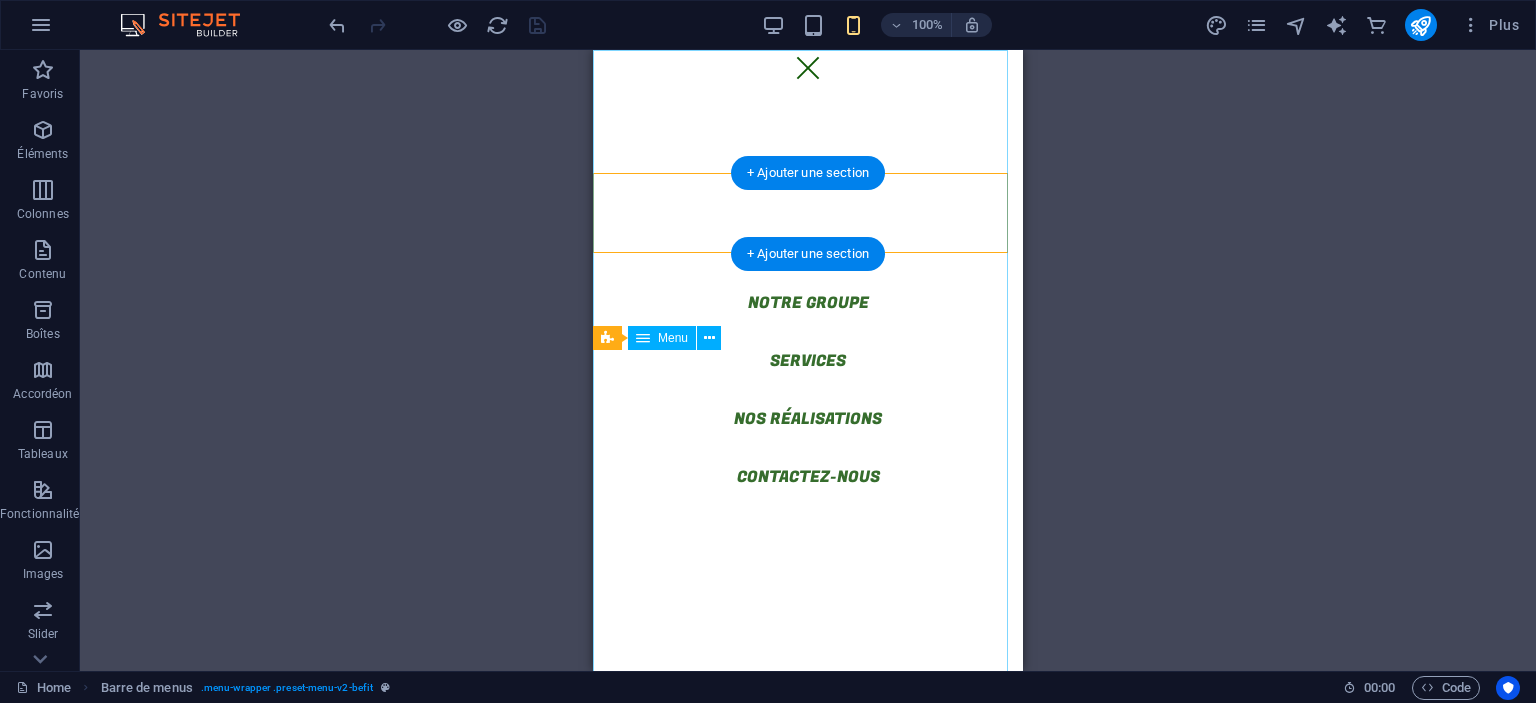 scroll, scrollTop: 0, scrollLeft: 0, axis: both 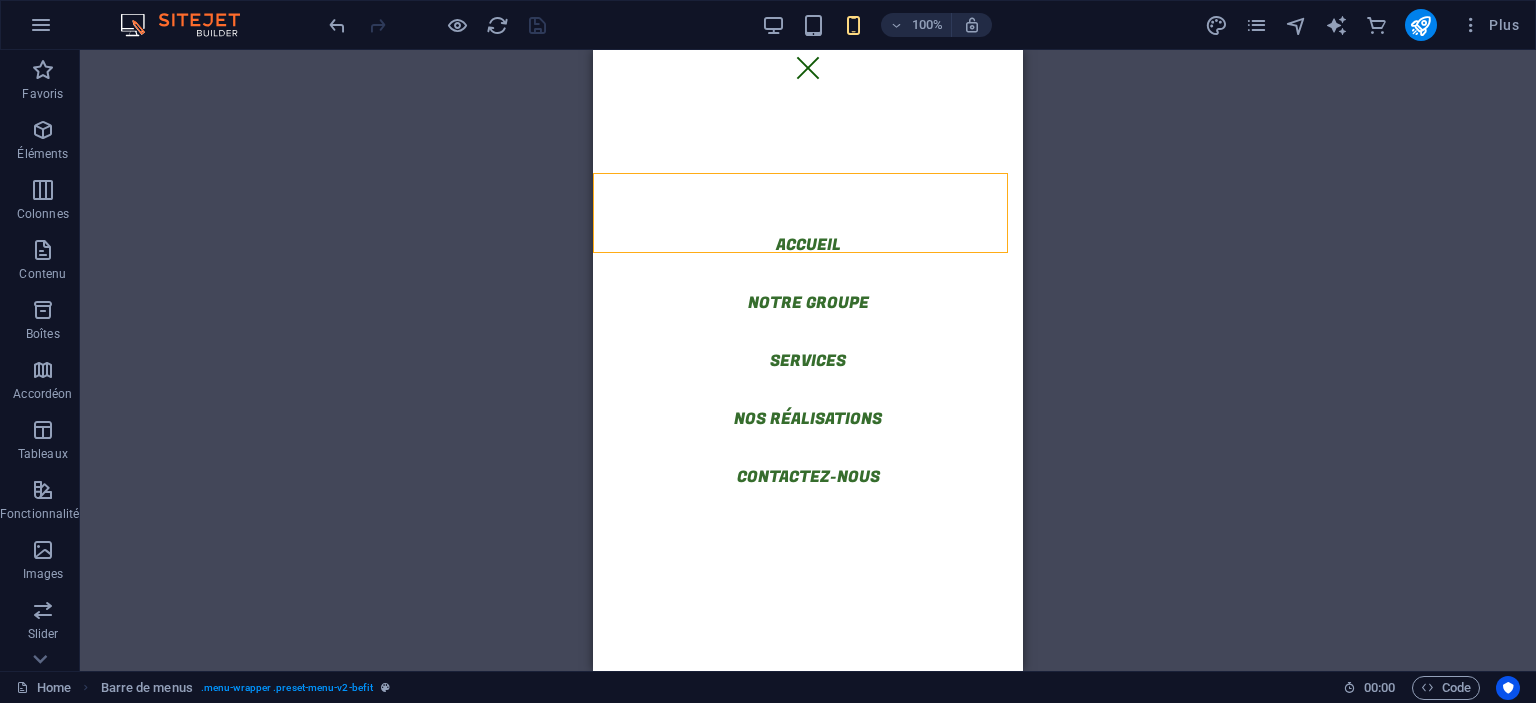 click on "H2   Bannière   Bannière   Slider   Bannière   Slider   Slider   Slider   Slider   Bannière   Conteneur   Bouton   Conteneur   H3   Barre de menus   Logo   H1   Slider   Bannière   Conteneur   Conteneur   H1   Espaceur   Bouton   H1   Barre de menus   Menu   Présélection   Conteneur   Texte   Présélection   Présélection   Conteneur   Conteneur   H2   Espaceur   Conteneur   Présélection   Conteneur   Conteneur   H3   Texte   Conteneur   Conteneur   Conteneur   H3   Texte   Conteneur   Conteneur   H3   Texte   Espaceur   Bouton   Présélection   Conteneur   Présélection   Conteneur   H2   Conteneur   H3   Texte   H3   Bouton   Slider   Bannière   Conteneur   Conteneur   Espaceur   H2   Espaceur   Conteneur   HTML   Conteneur   Conteneur   Présélection   H3   H3   Barre d'infos   Conteneur   HTML   Conteneur   Conteneur   Texte   Conteneur   Présélection   Bouton   Espaceur   Bouton   Conteneur   Texte   Conteneur   Icône   Bouton   Conteneur   Image   Conteneur   H2" at bounding box center (808, 360) 